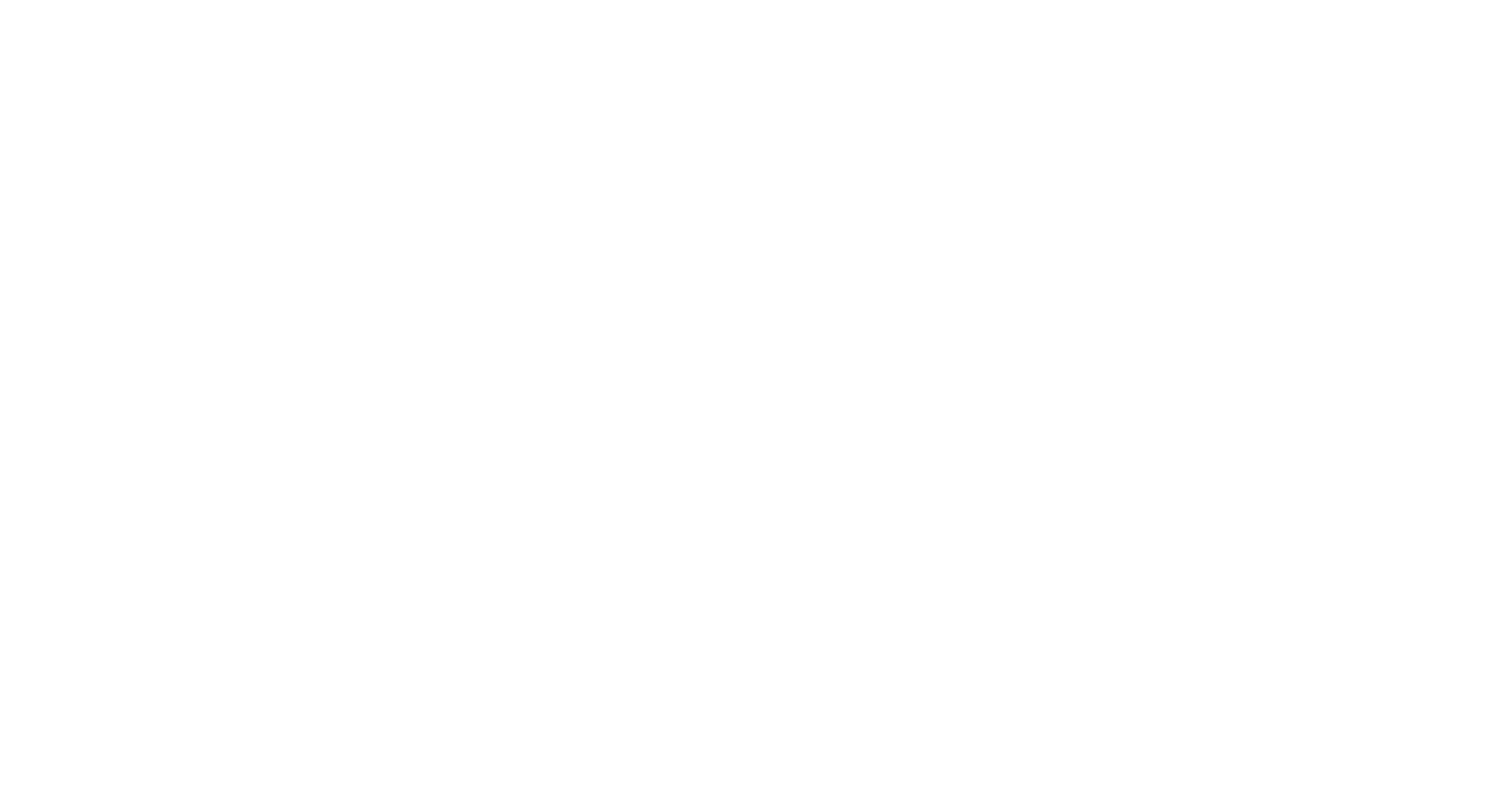 scroll, scrollTop: 0, scrollLeft: 0, axis: both 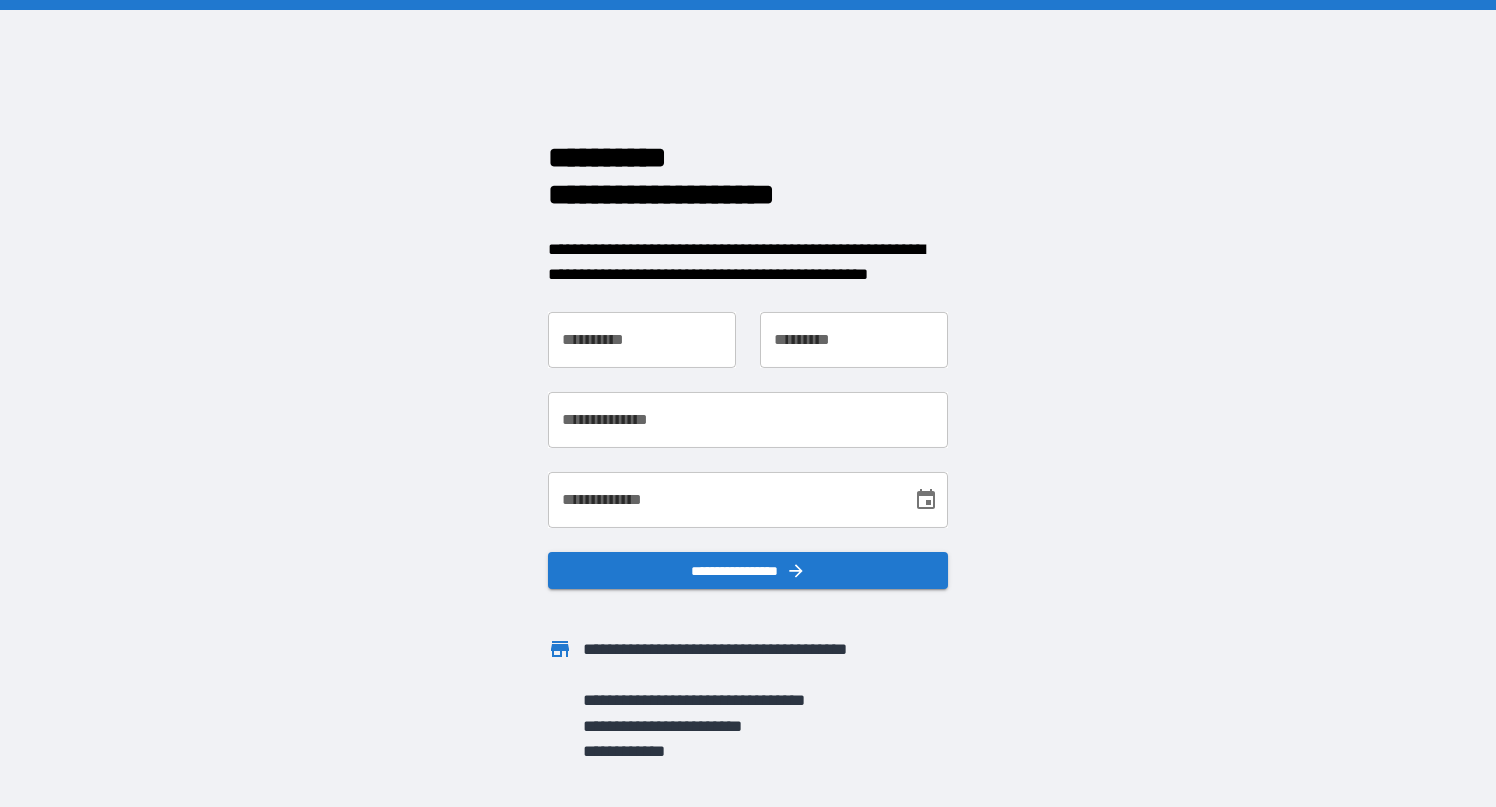 click on "**********" at bounding box center (642, 340) 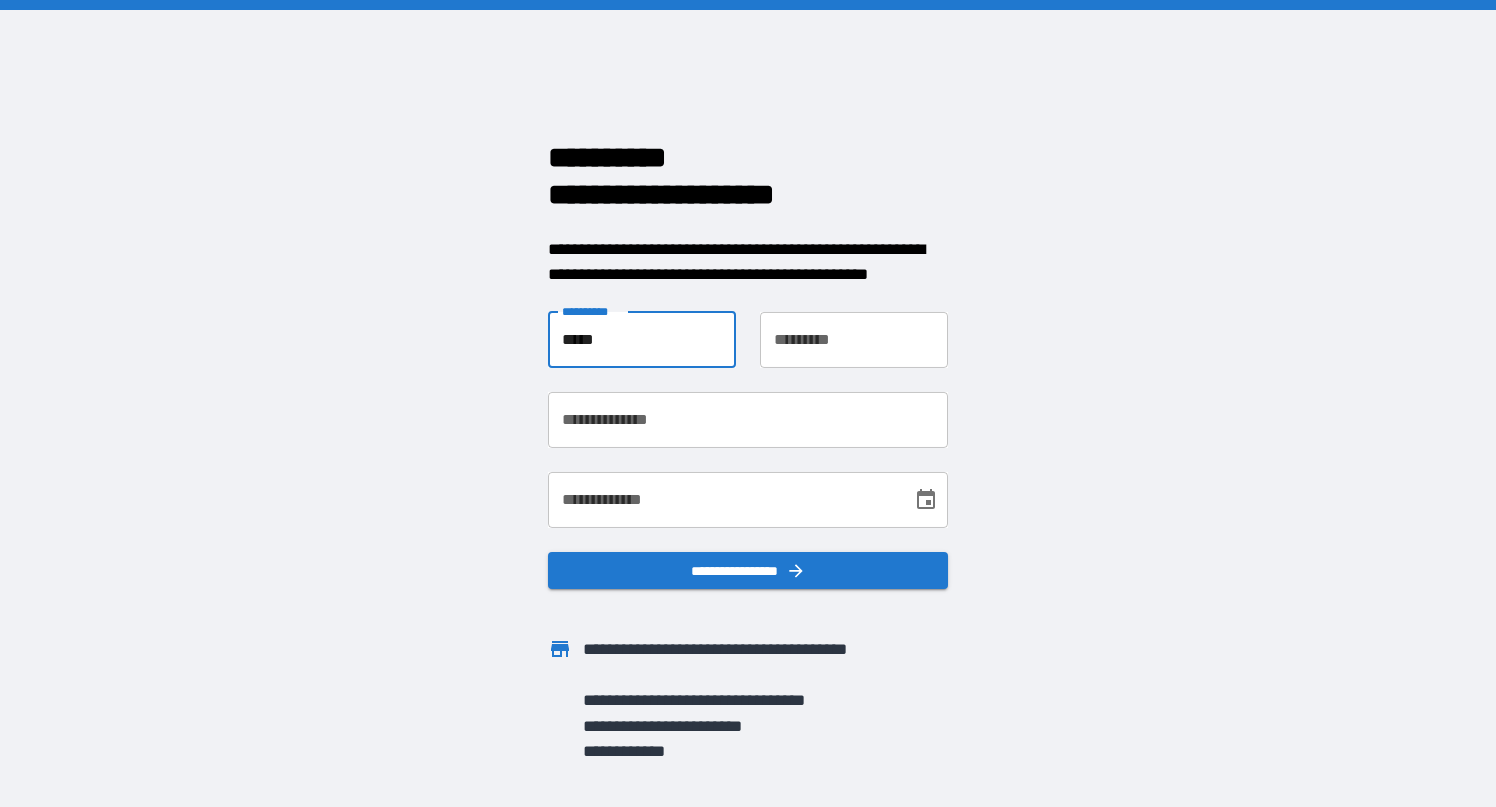 type on "*****" 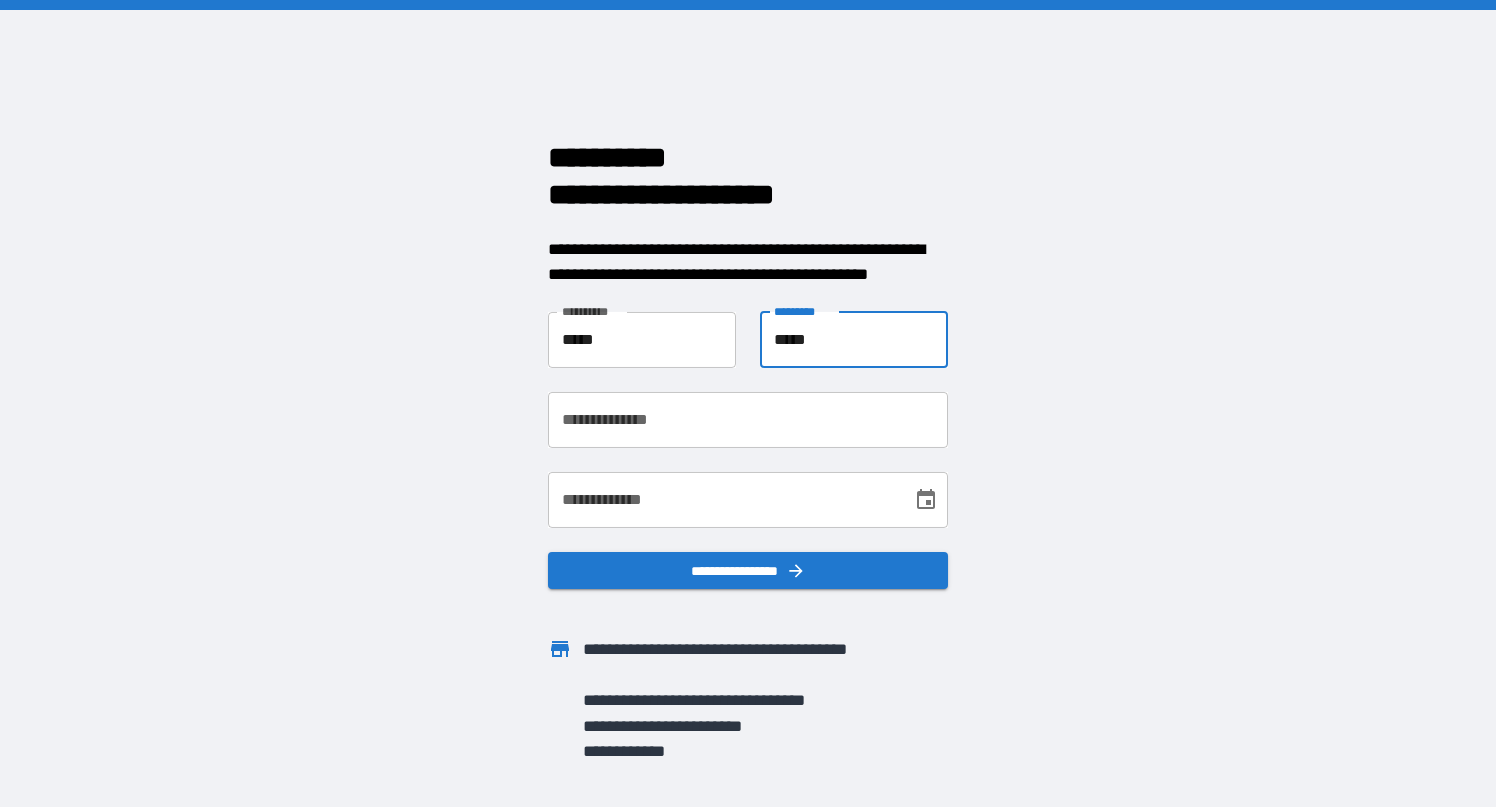 type on "*****" 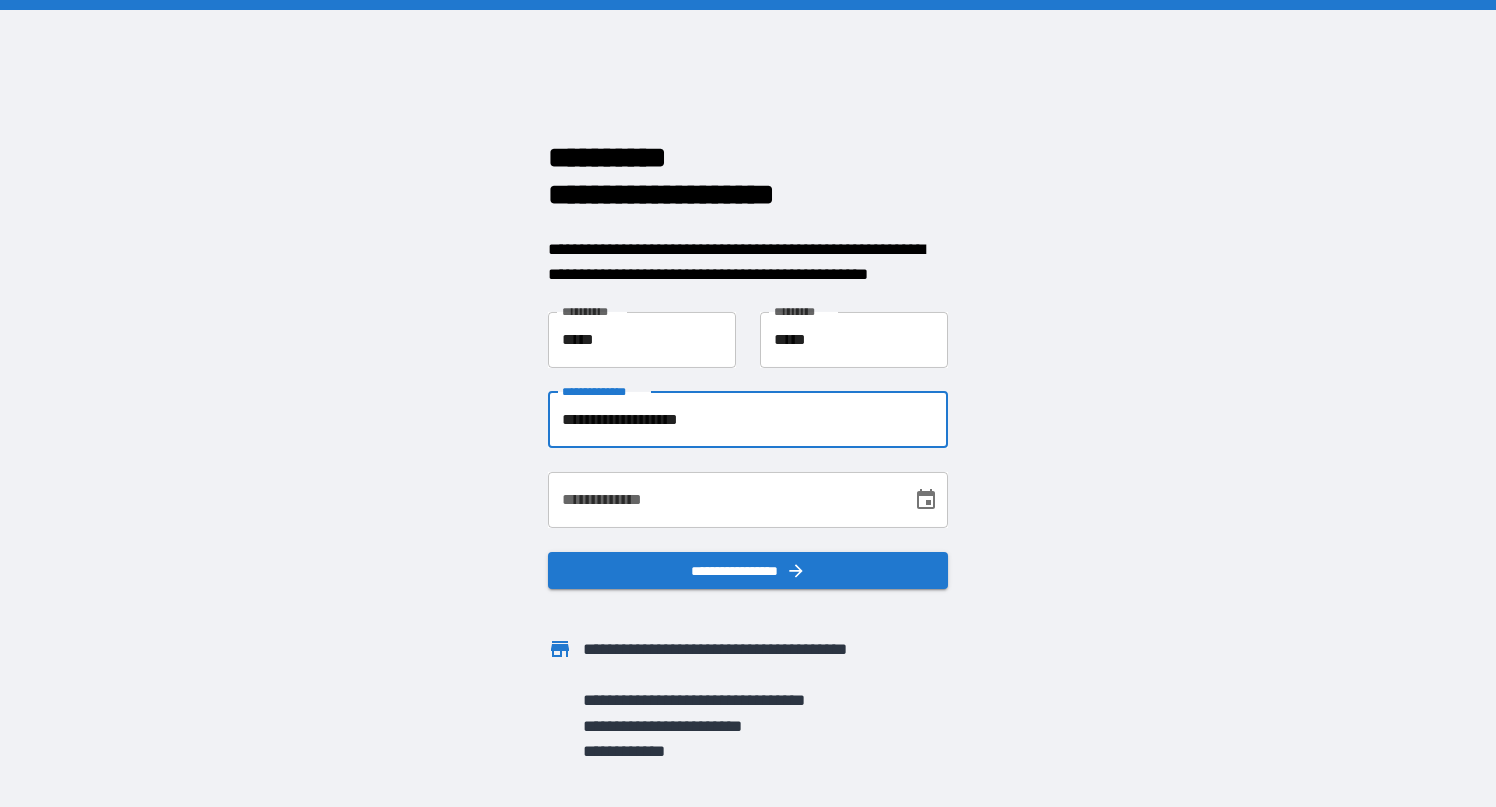 type on "**********" 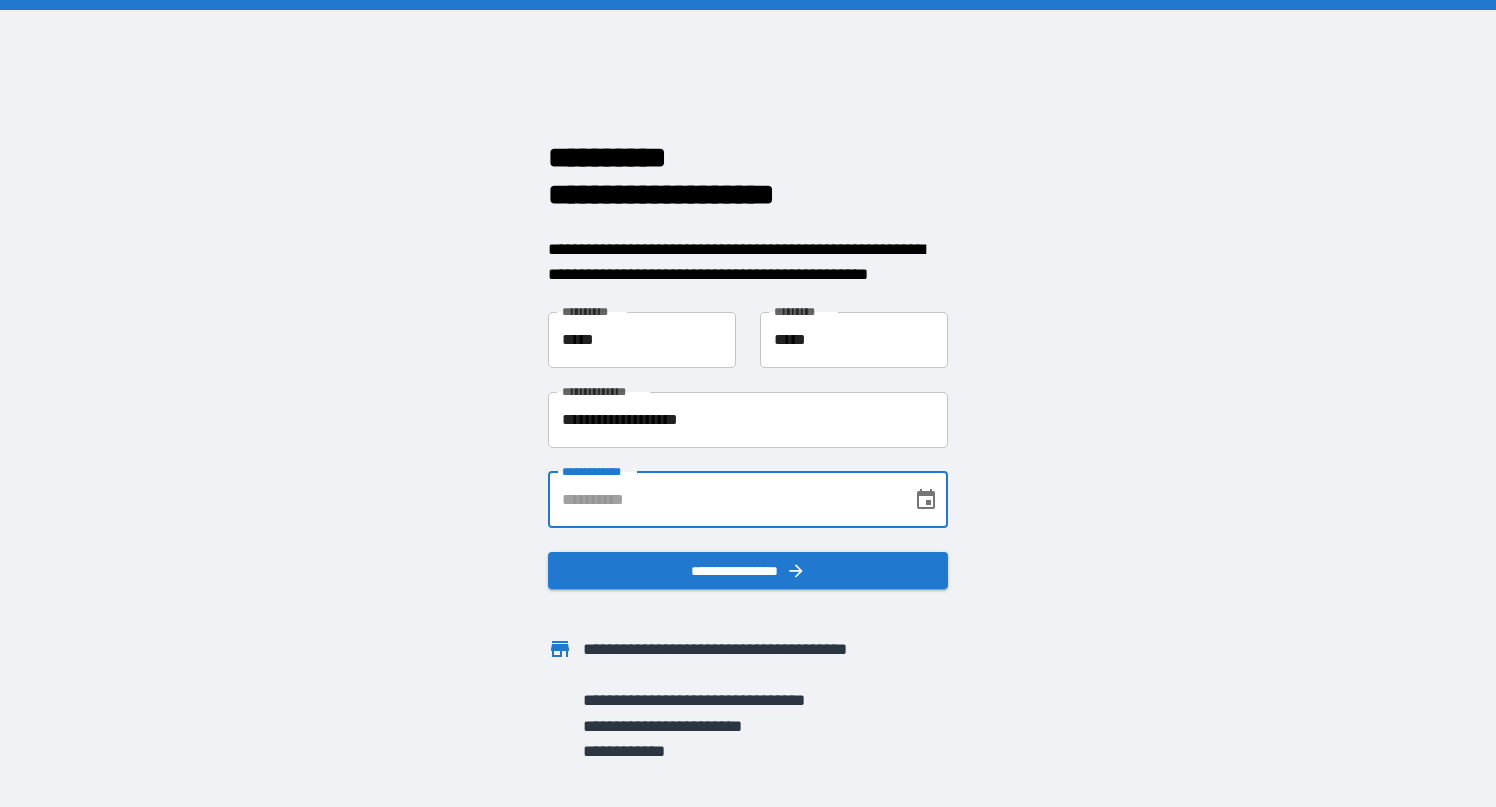 click on "**********" at bounding box center (723, 500) 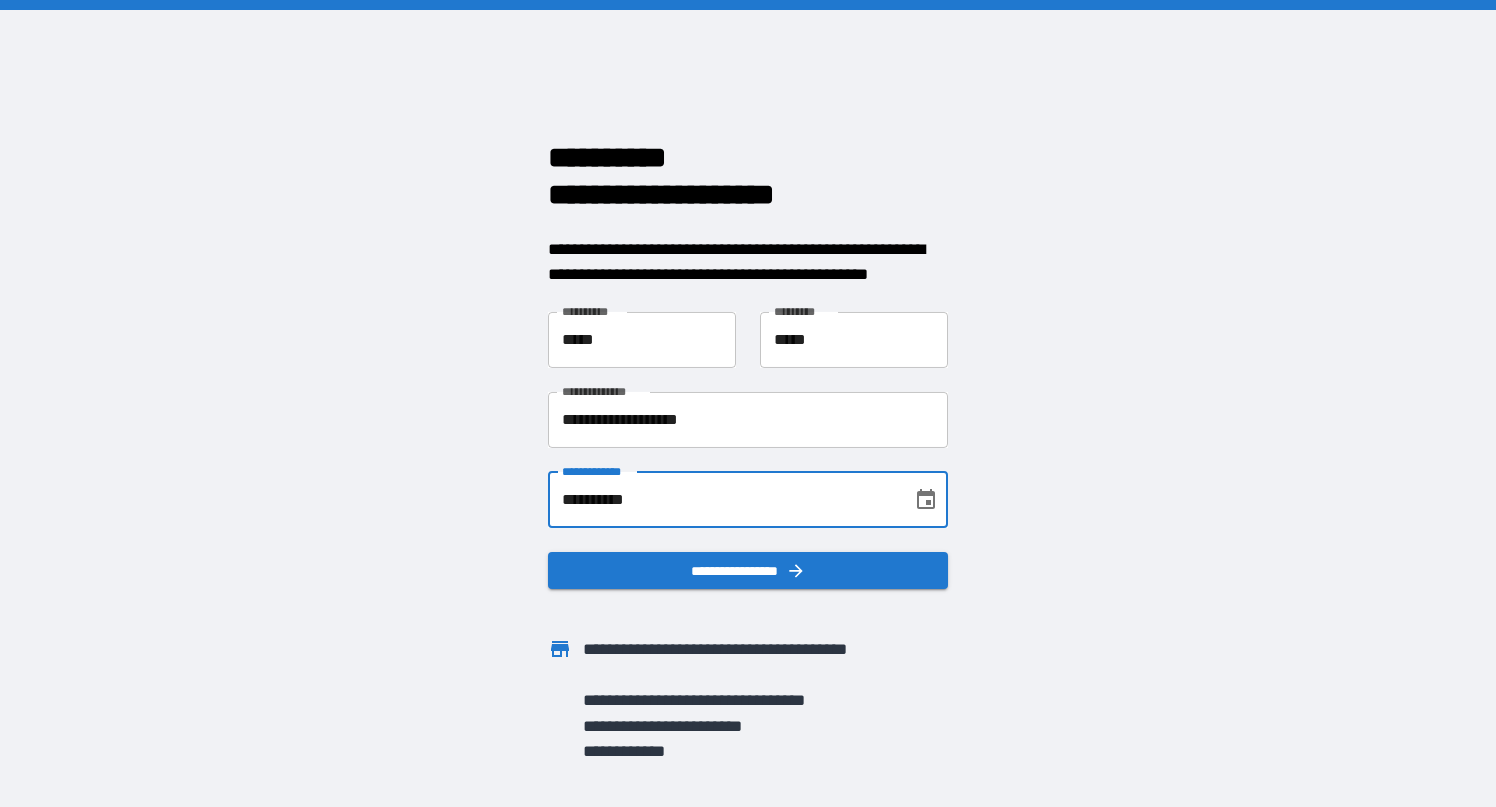 type on "**********" 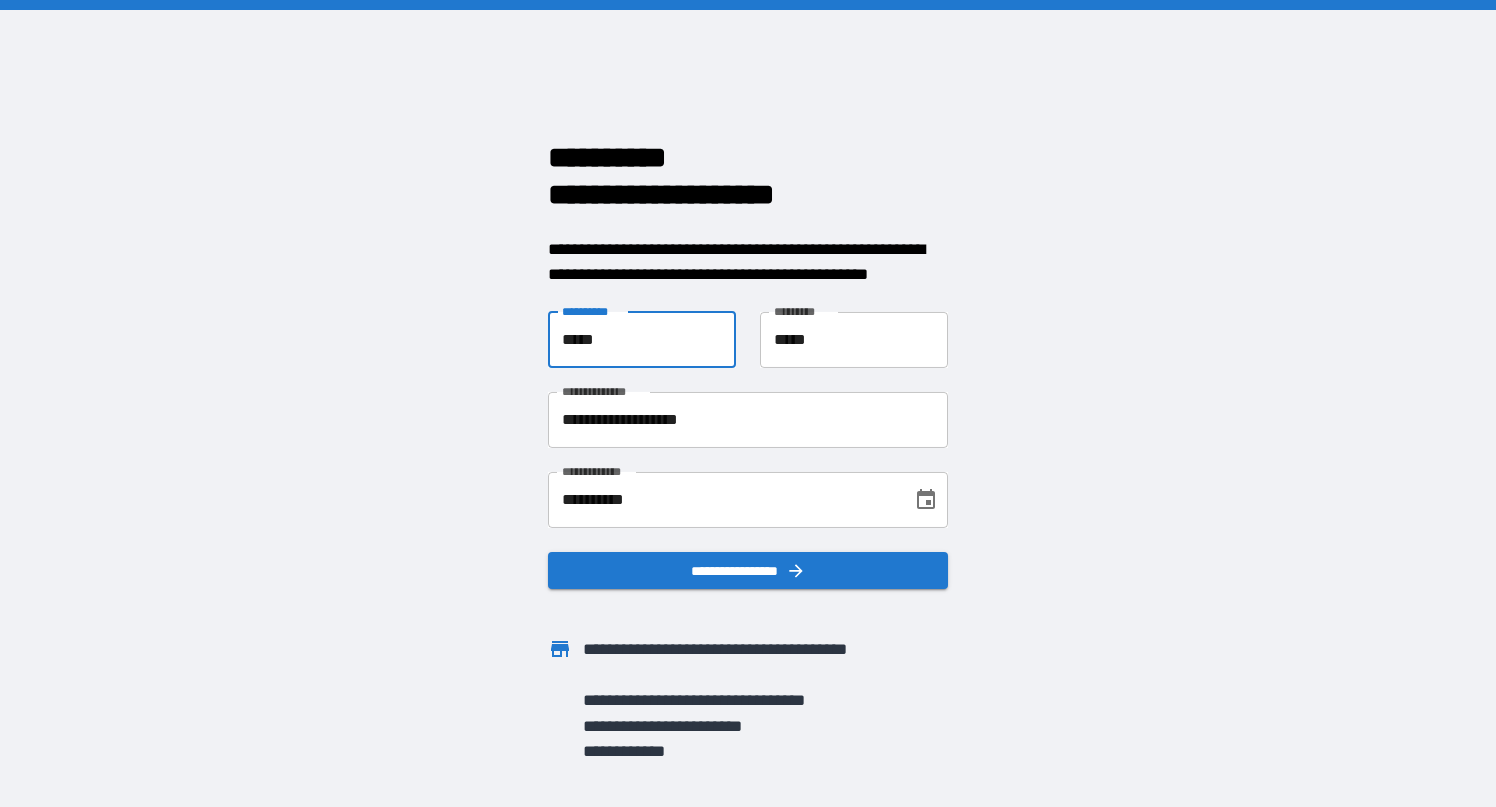 click on "*****" at bounding box center [642, 340] 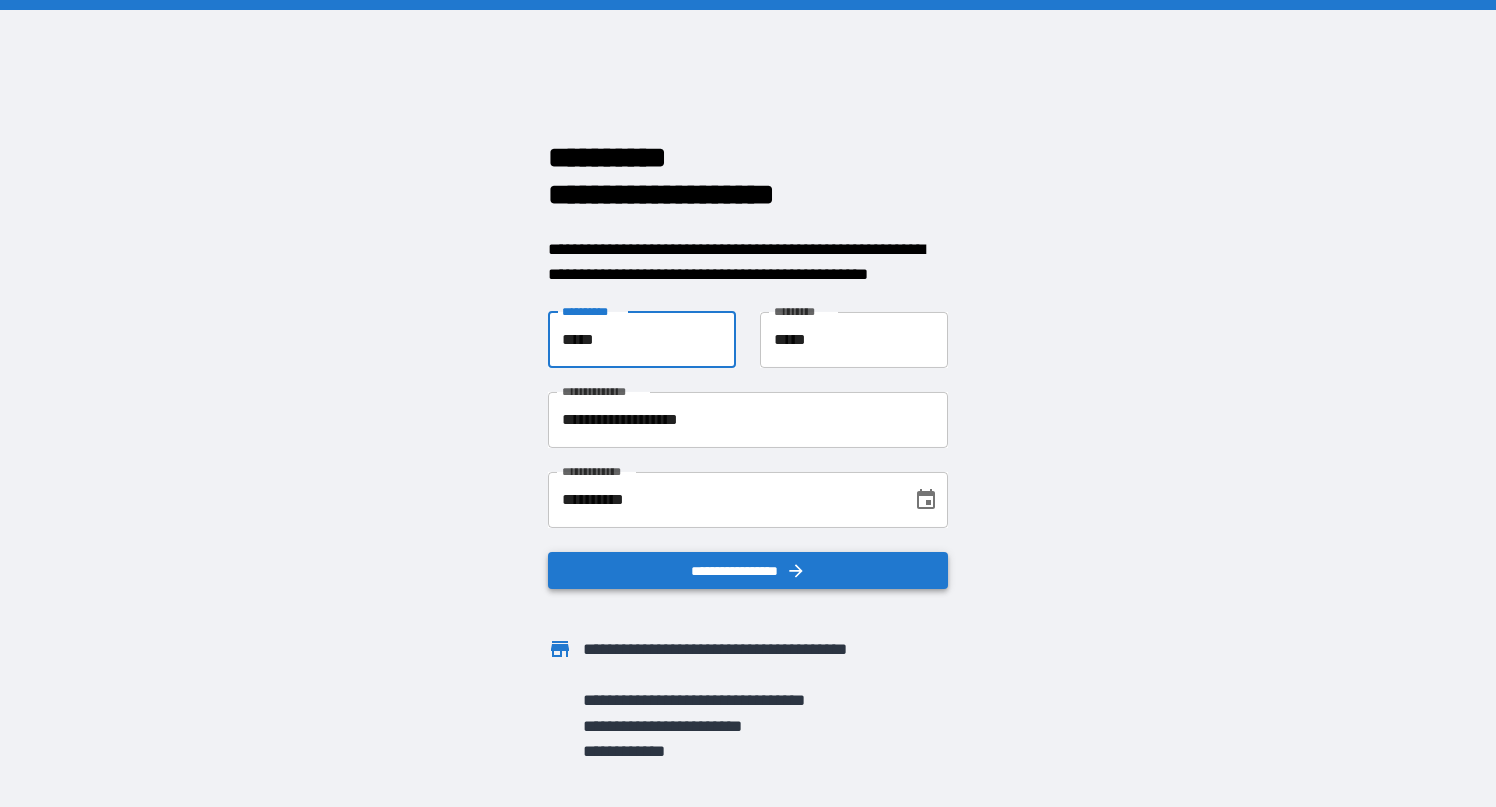 type on "*****" 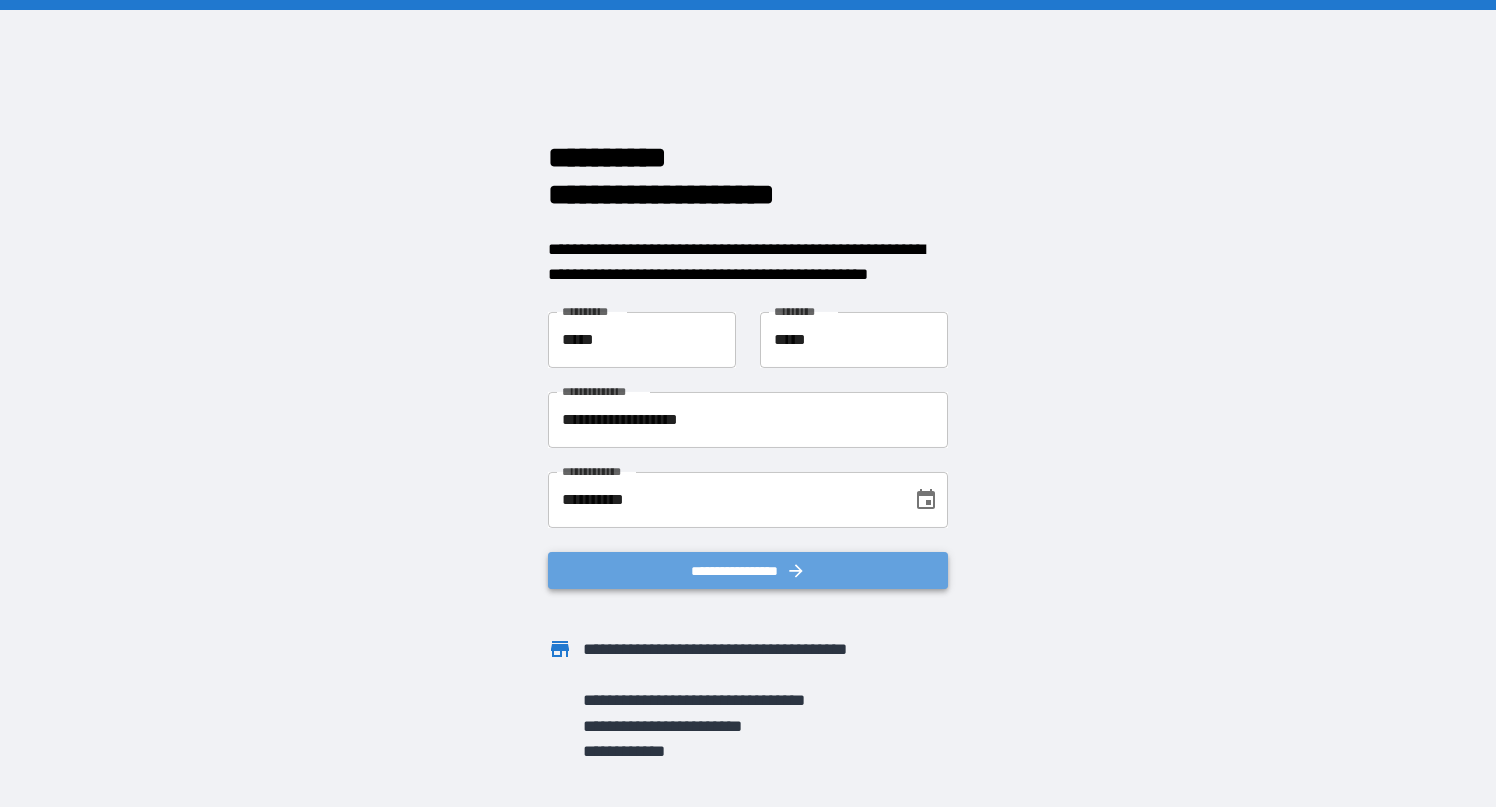 click on "**********" at bounding box center (748, 571) 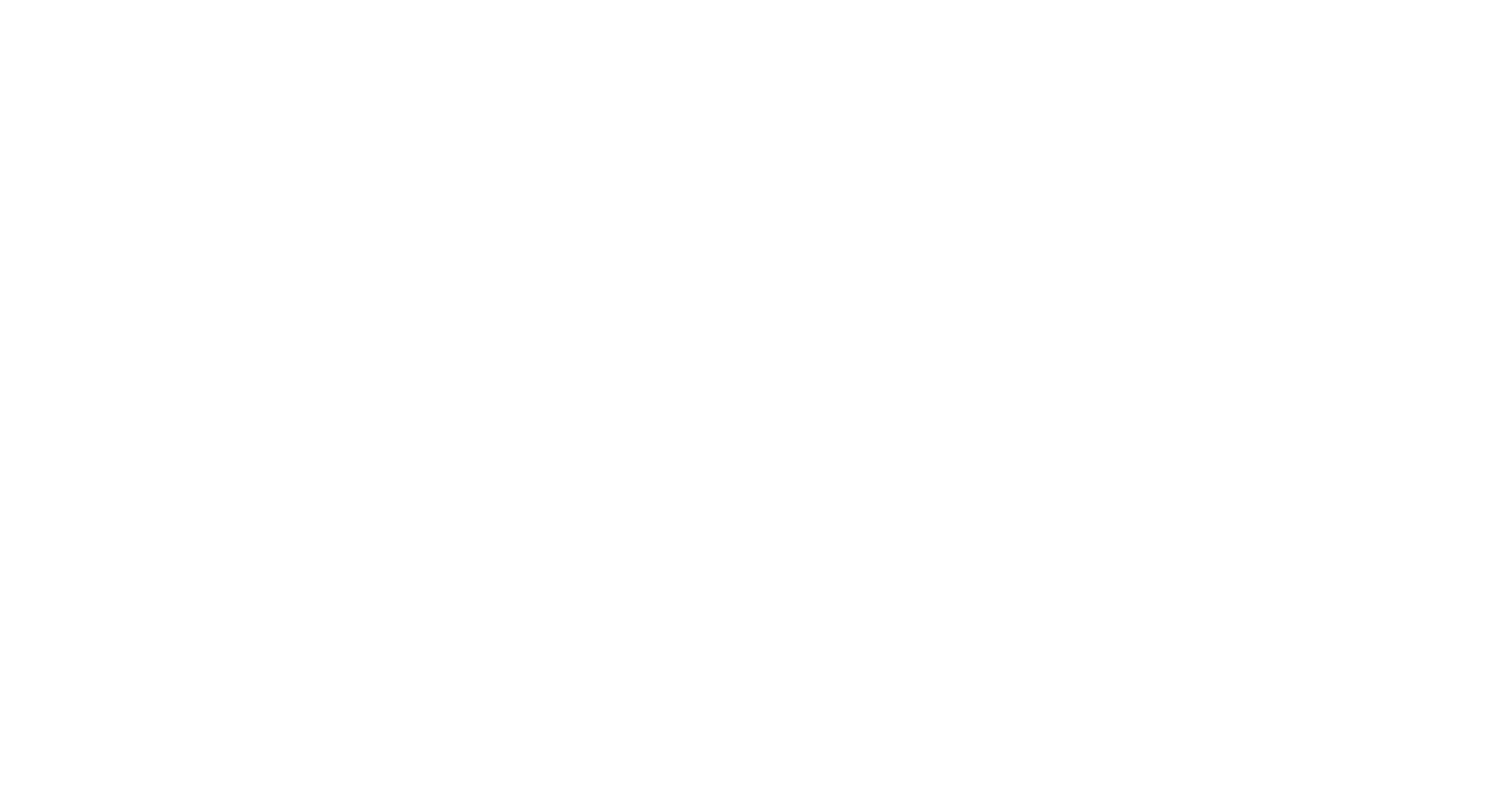 scroll, scrollTop: 0, scrollLeft: 0, axis: both 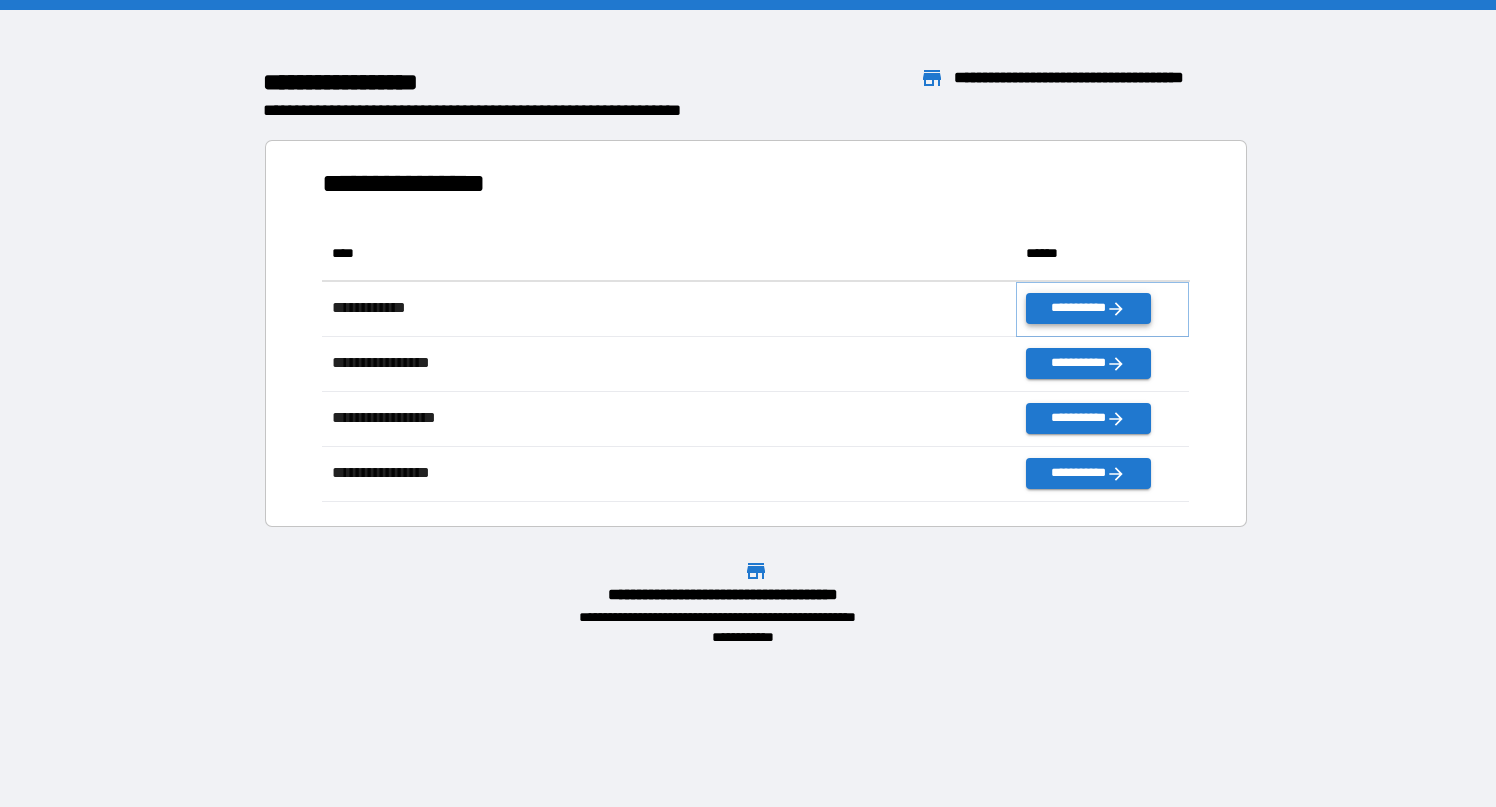 click on "**********" at bounding box center (1088, 308) 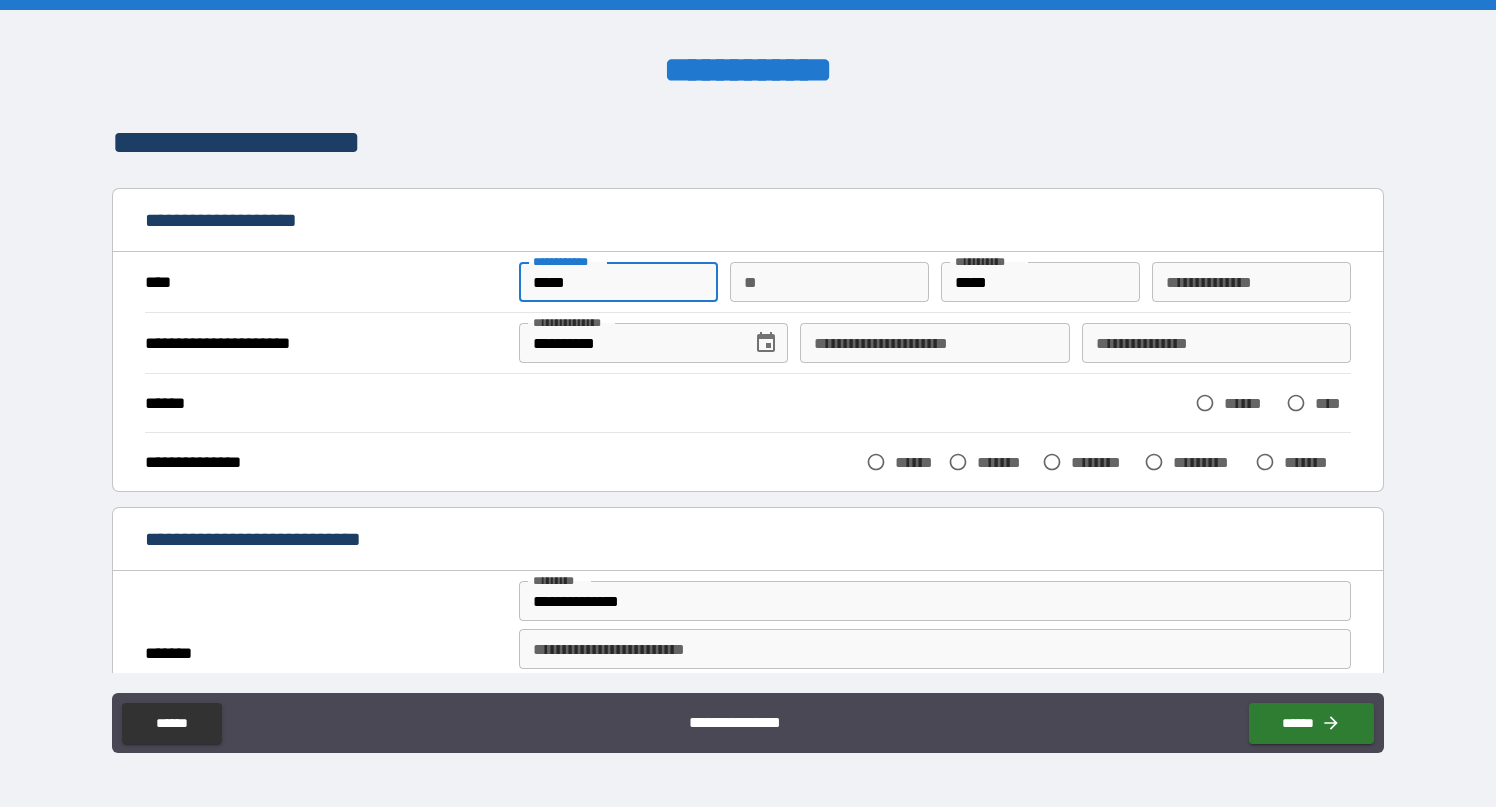 drag, startPoint x: 590, startPoint y: 279, endPoint x: 468, endPoint y: 253, distance: 124.73973 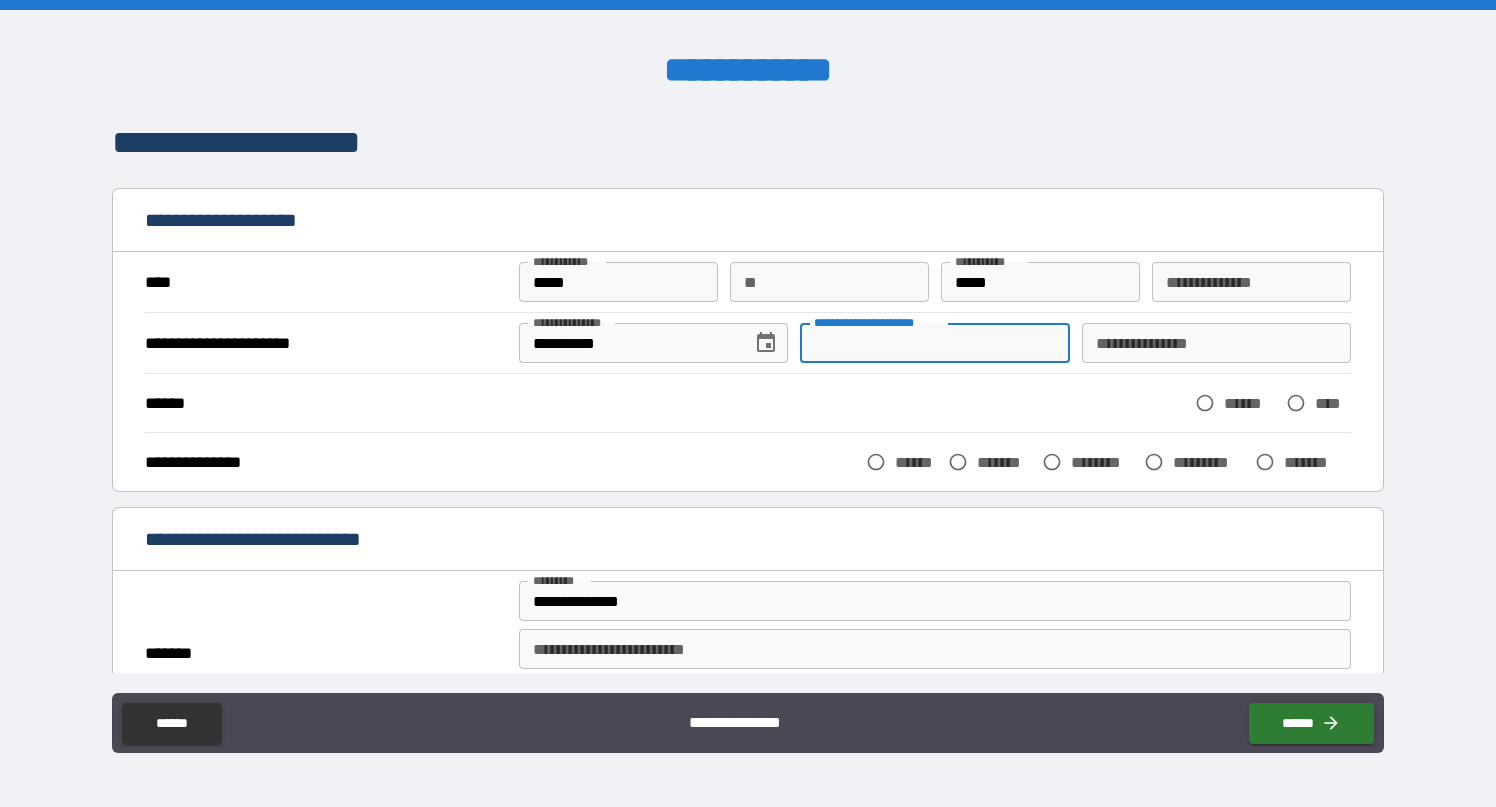 paste on "**********" 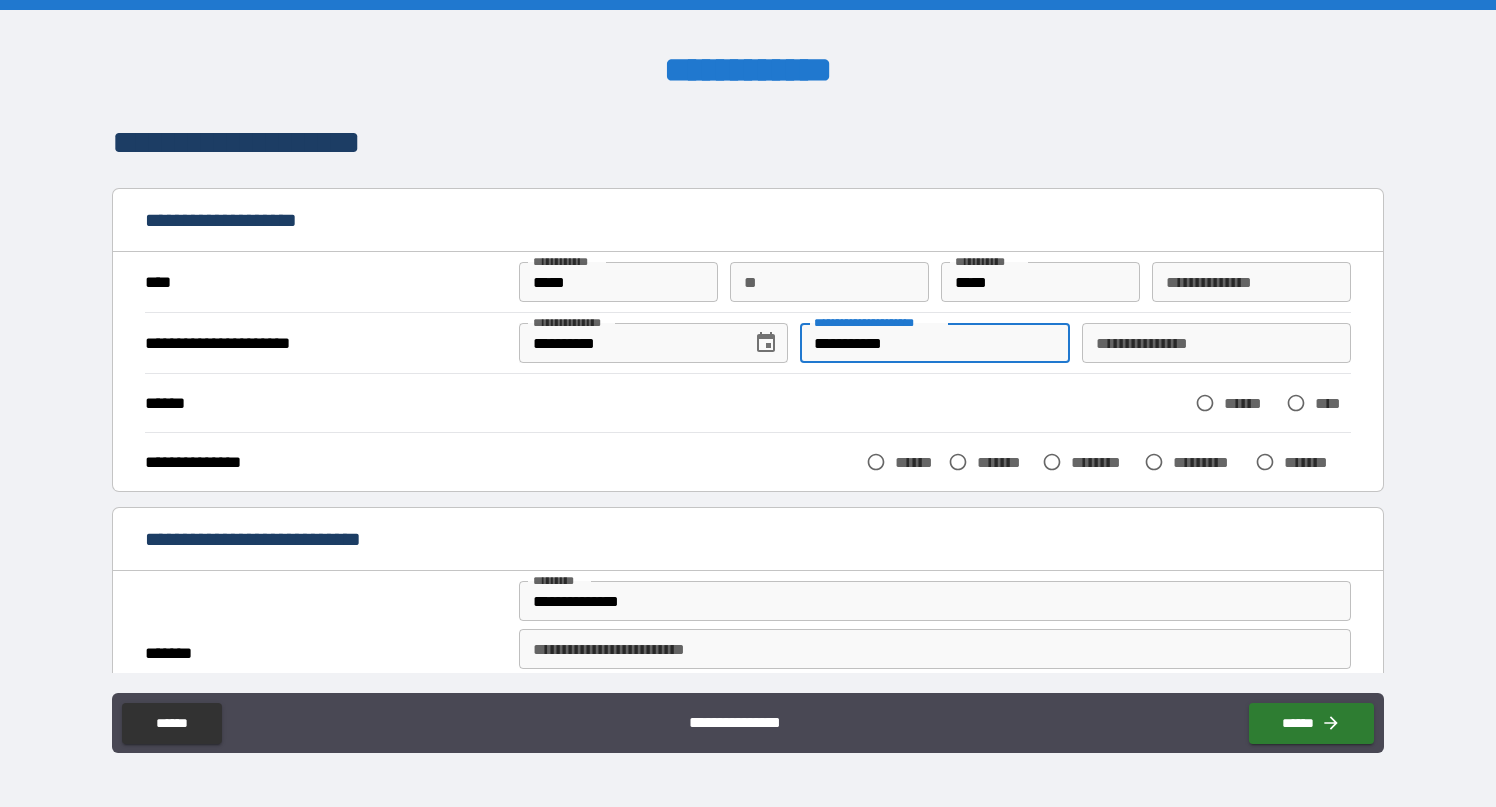 type on "**********" 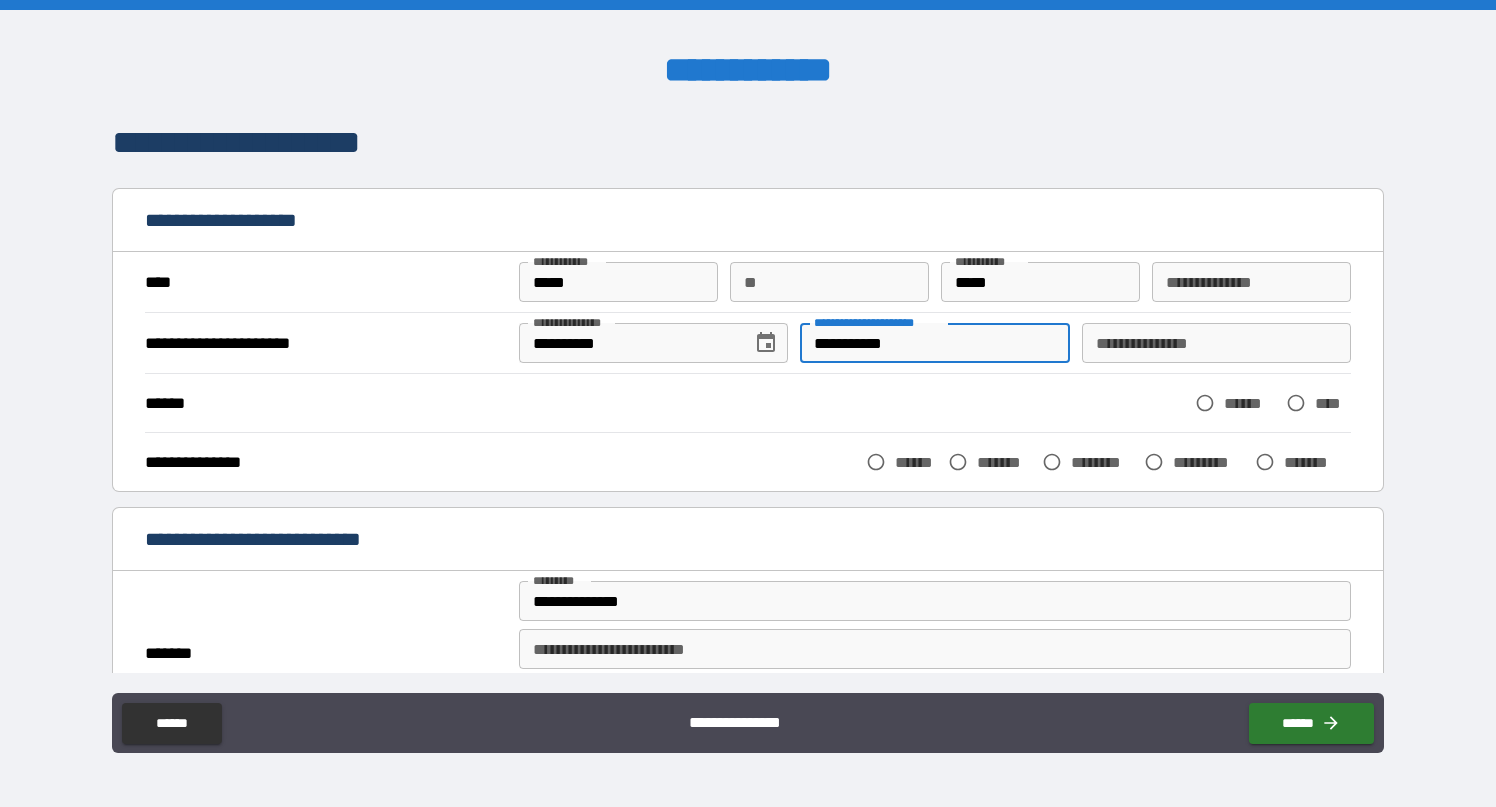 click on "**********" at bounding box center (1216, 343) 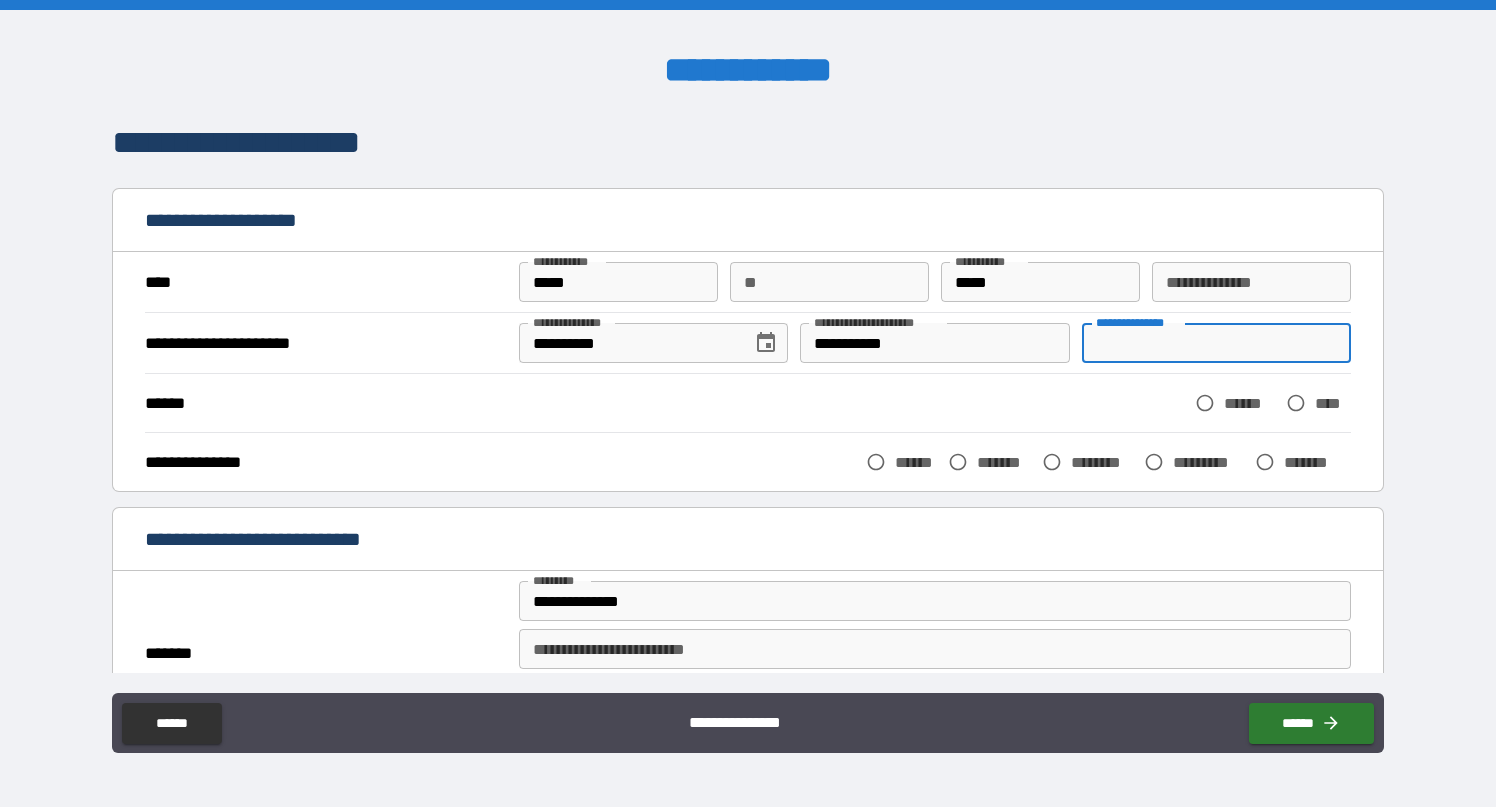 paste on "********" 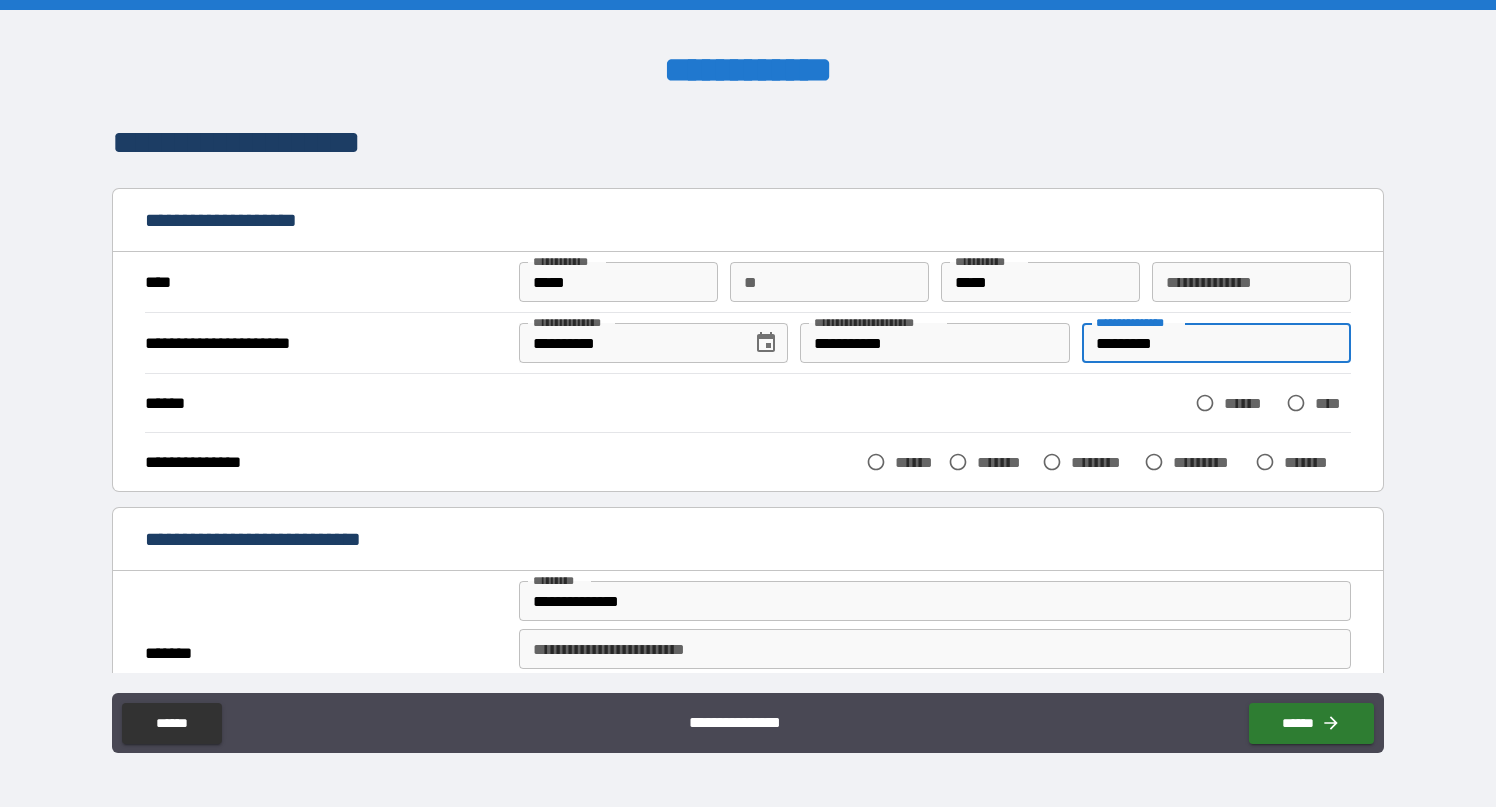 type on "********" 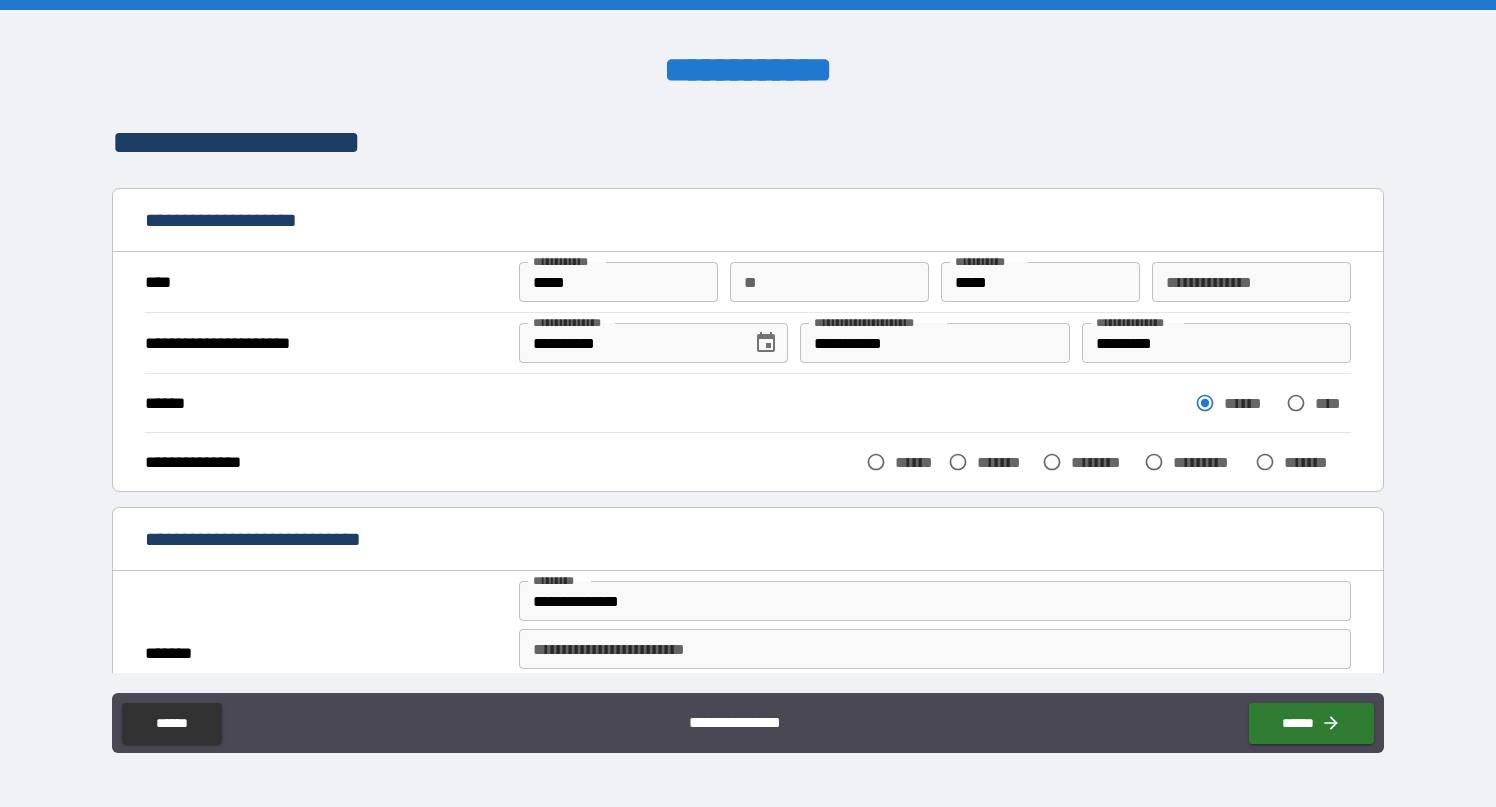 click on "**" at bounding box center (829, 282) 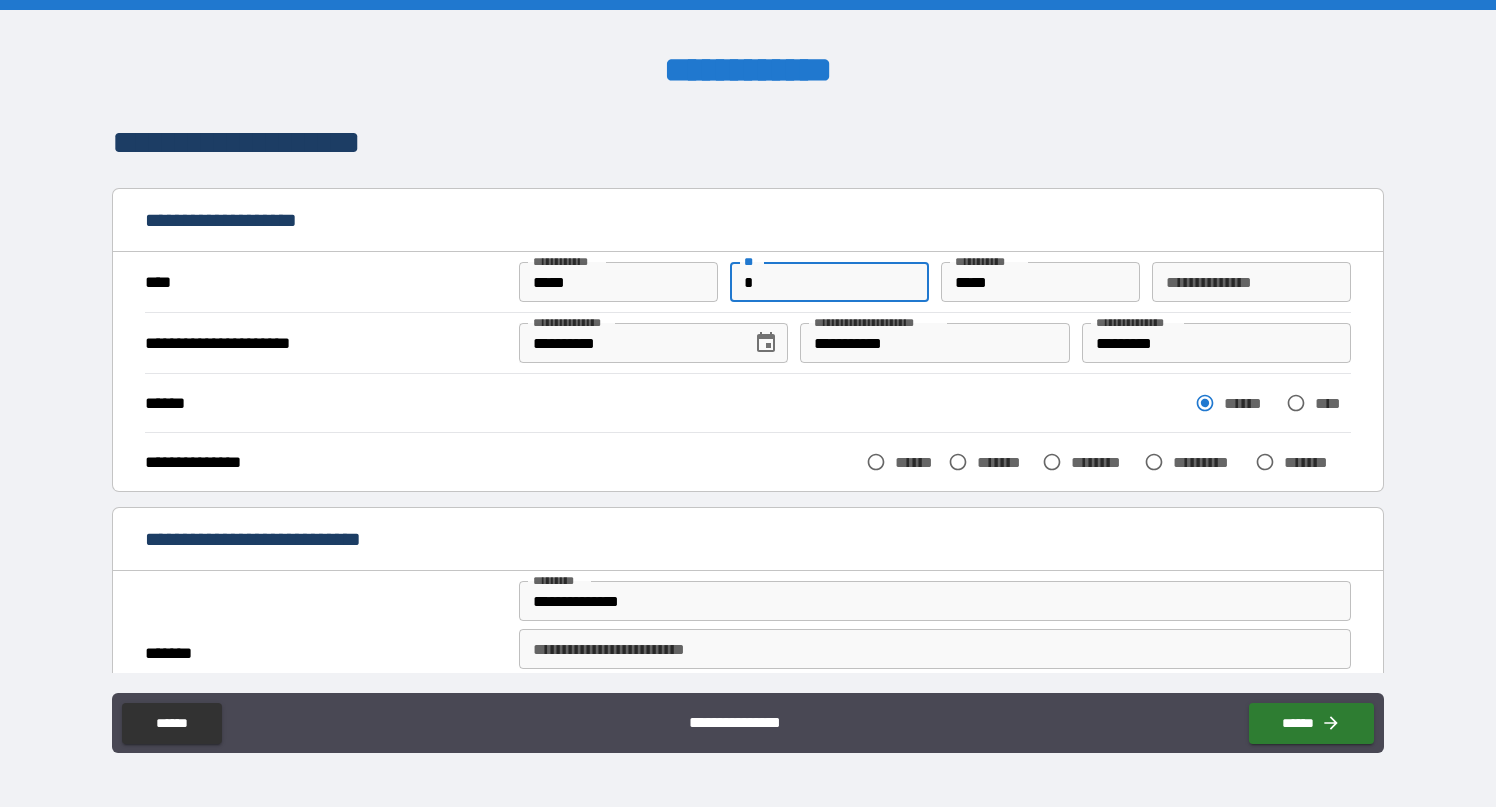 type on "*" 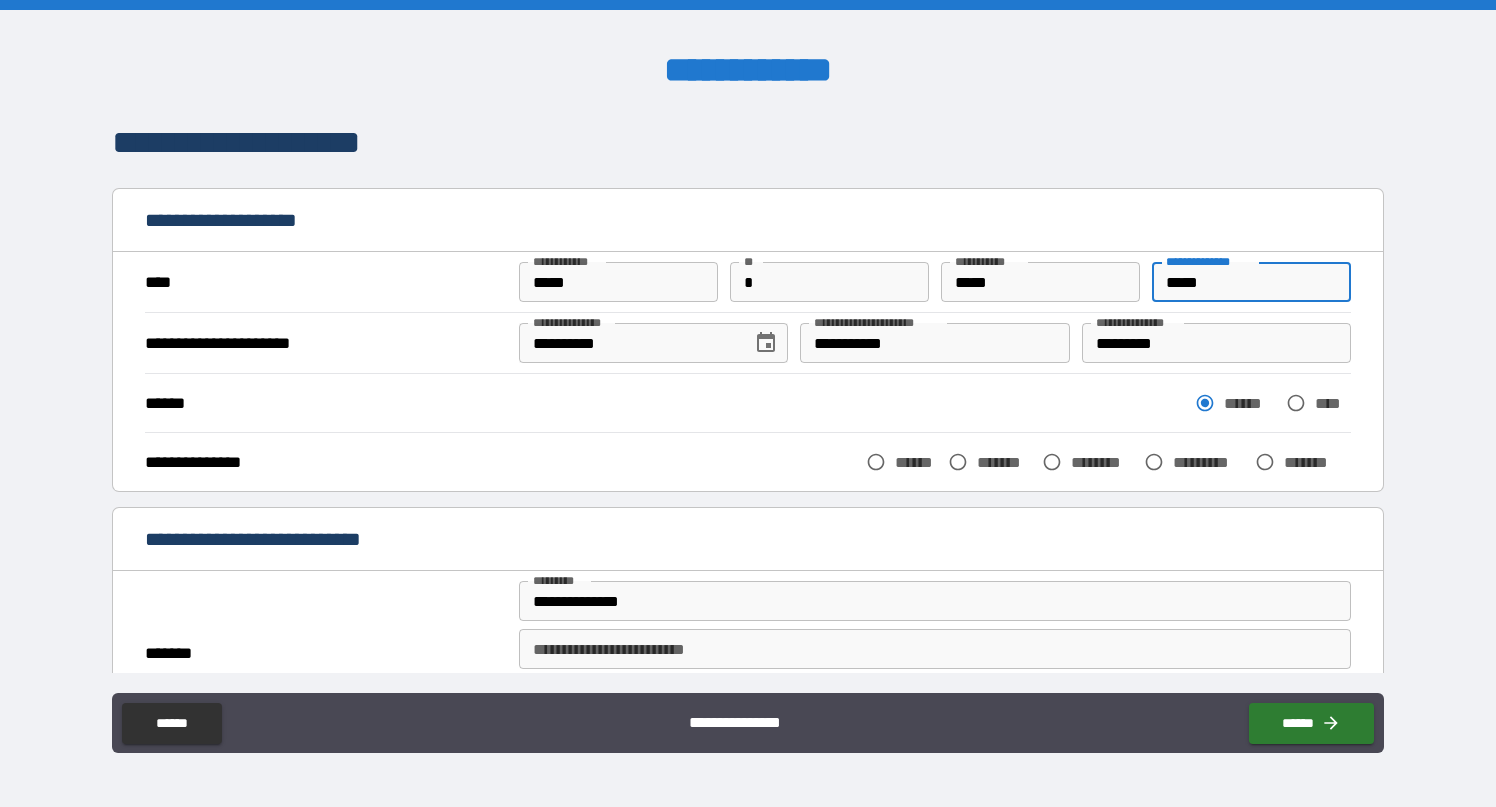 type on "*****" 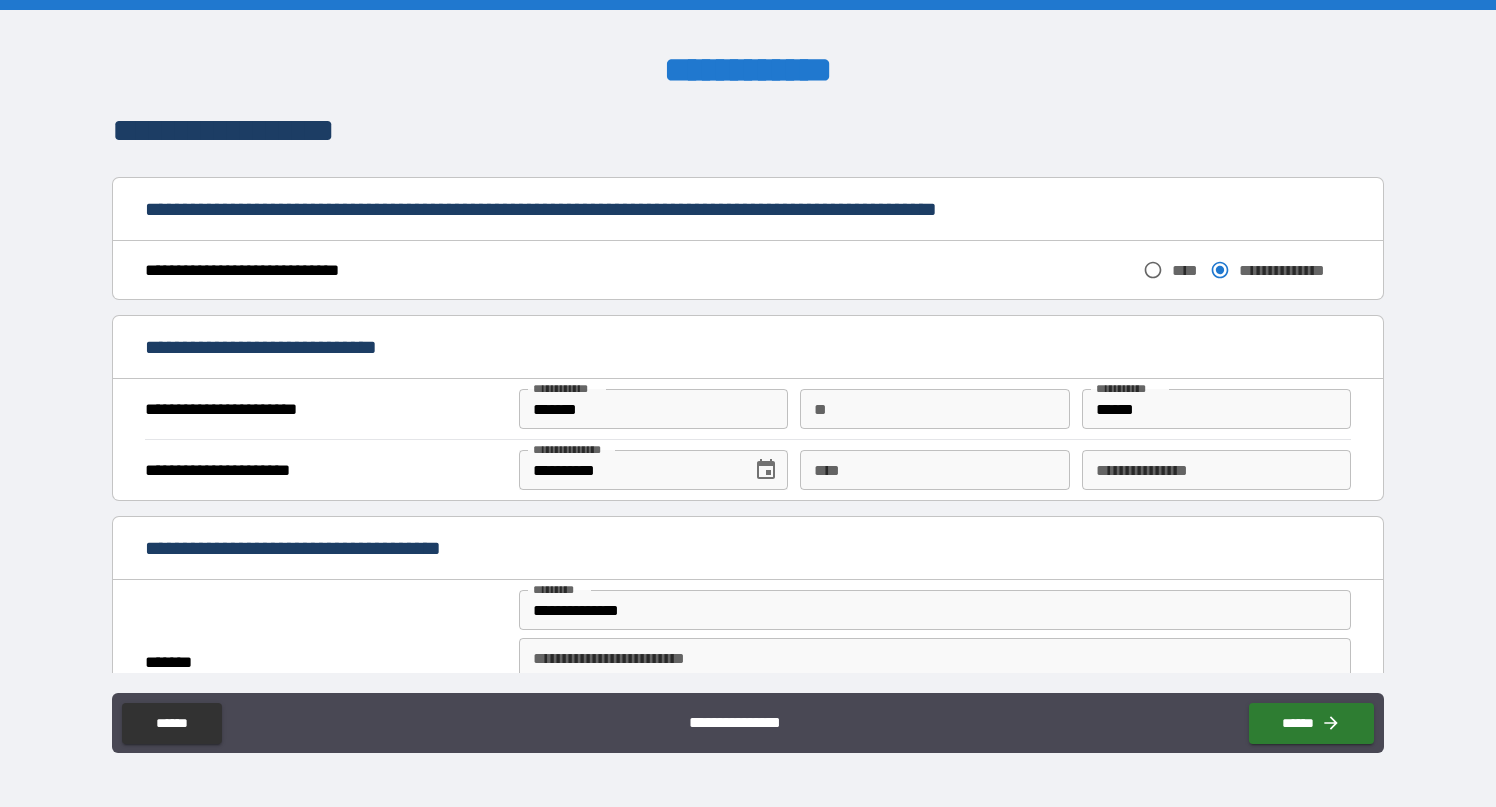 scroll, scrollTop: 797, scrollLeft: 0, axis: vertical 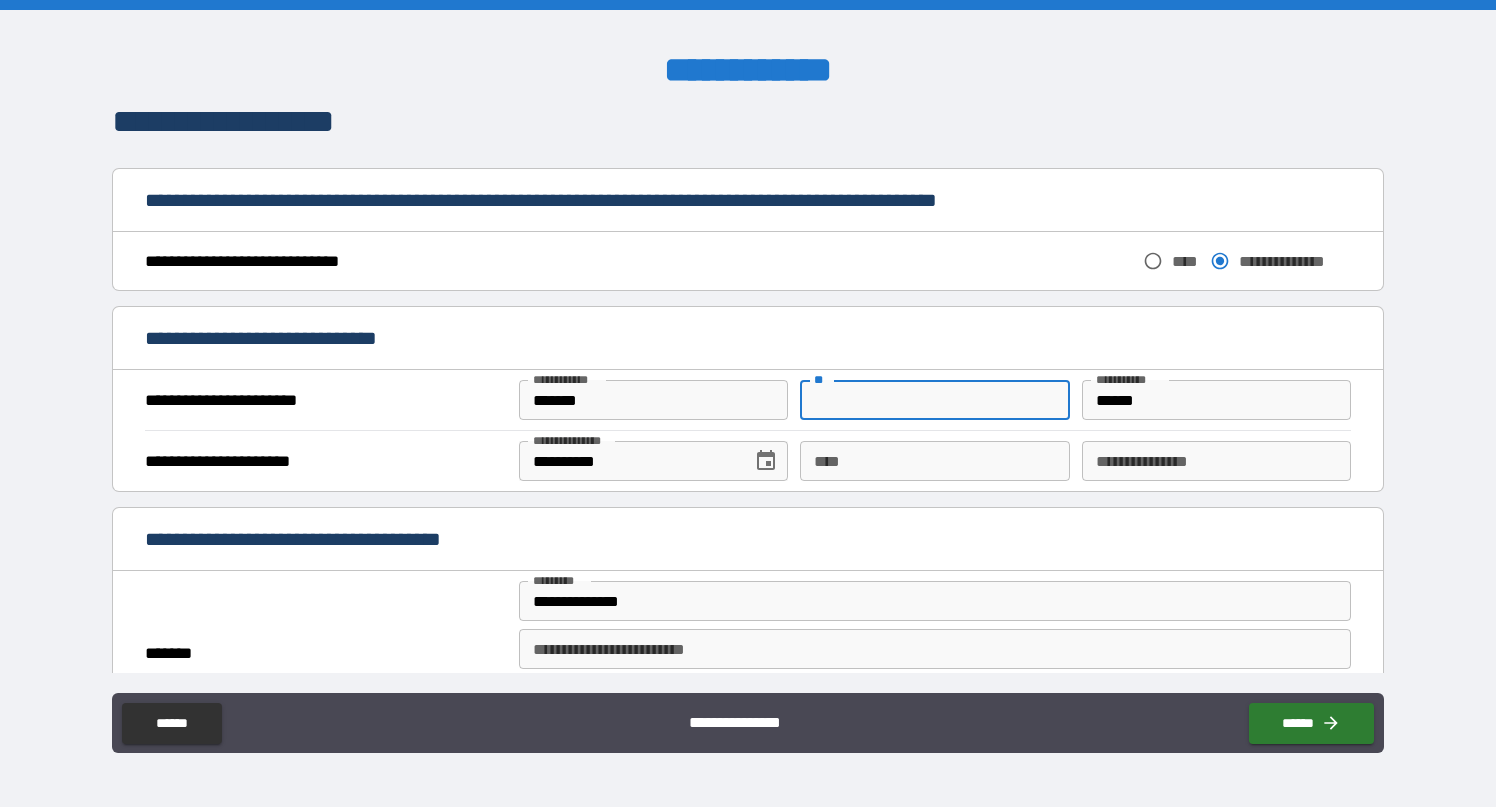 click on "**" at bounding box center (934, 400) 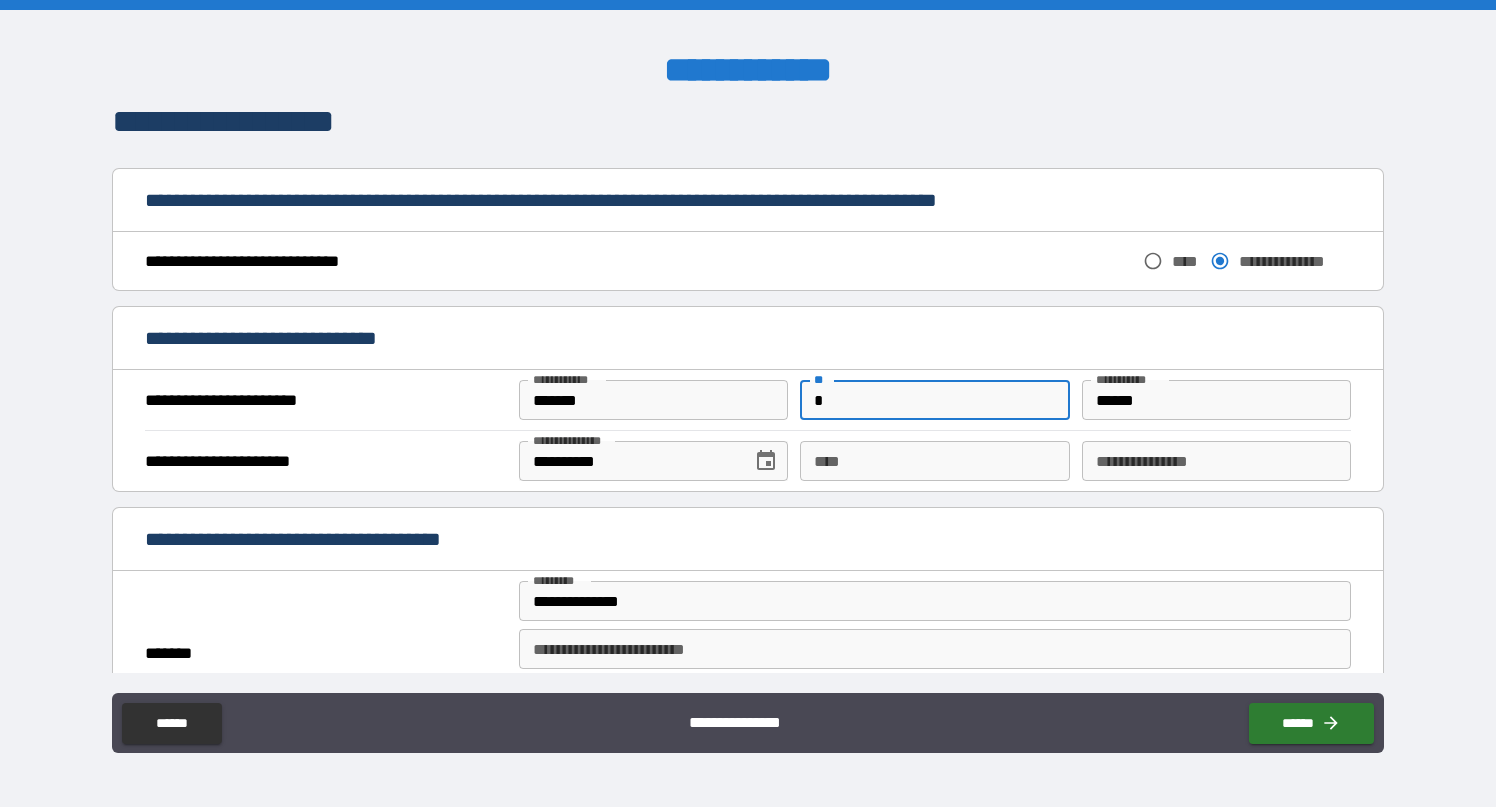 type on "*" 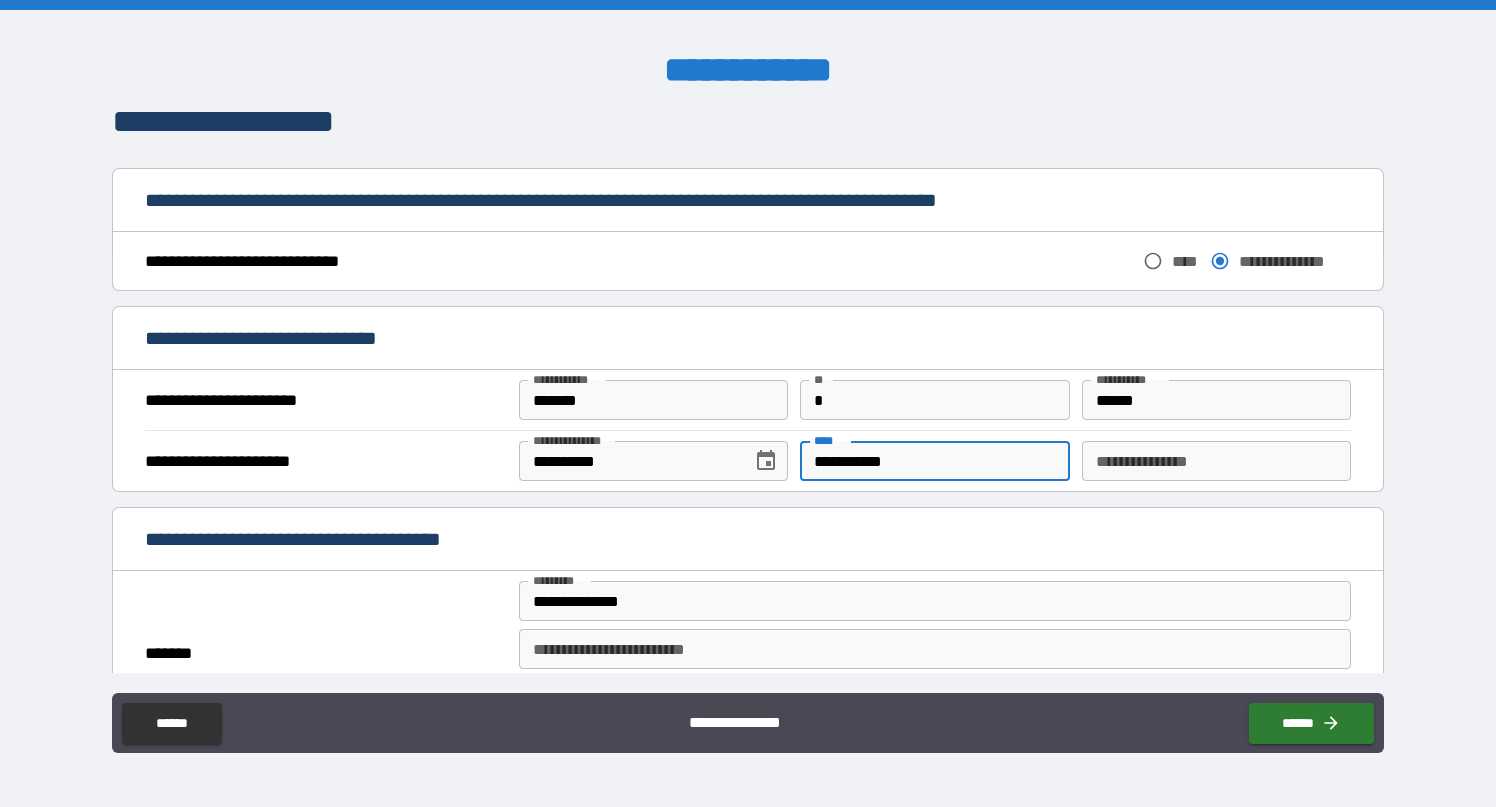 type on "**********" 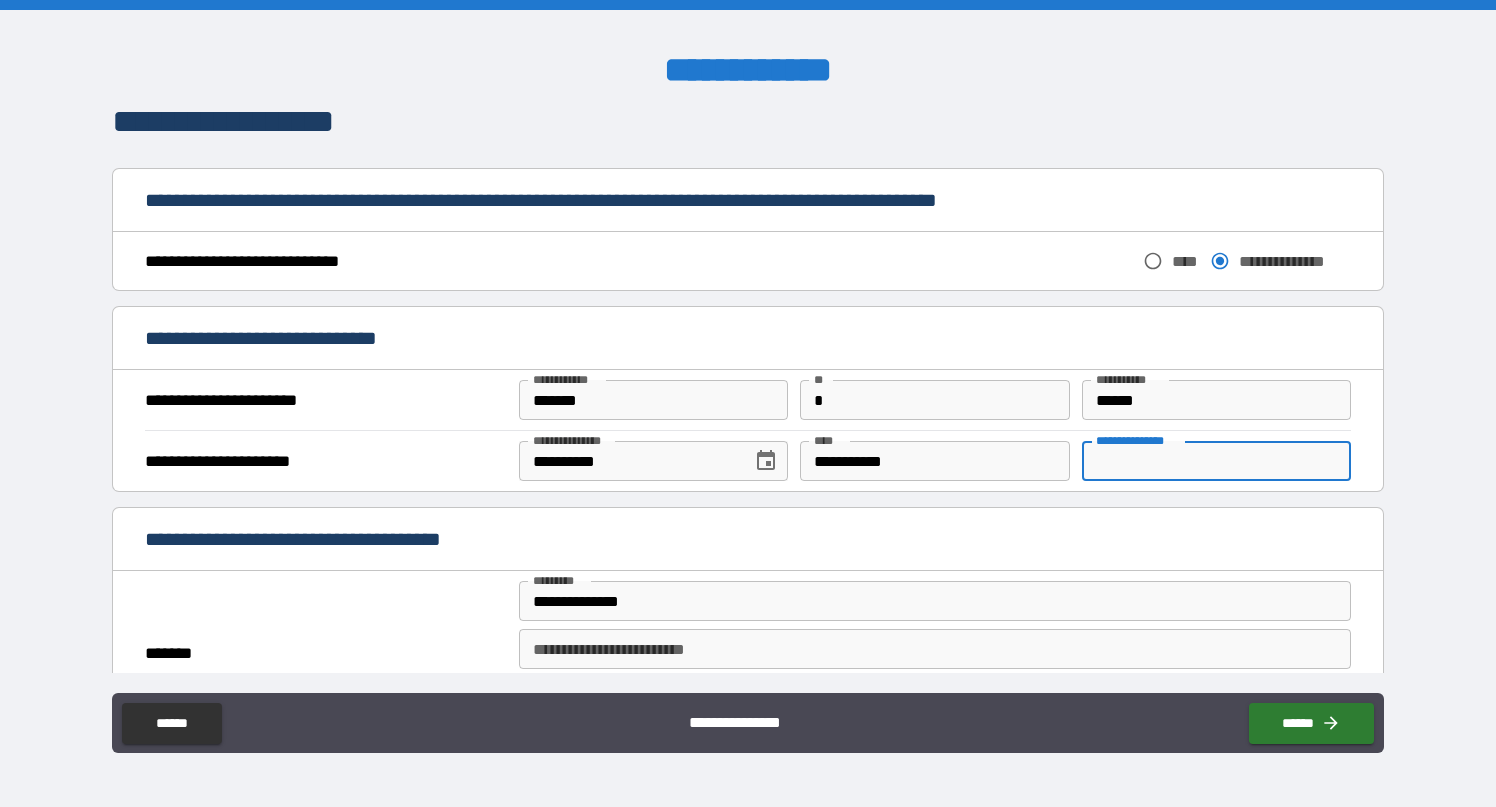 click on "**********" at bounding box center [1216, 461] 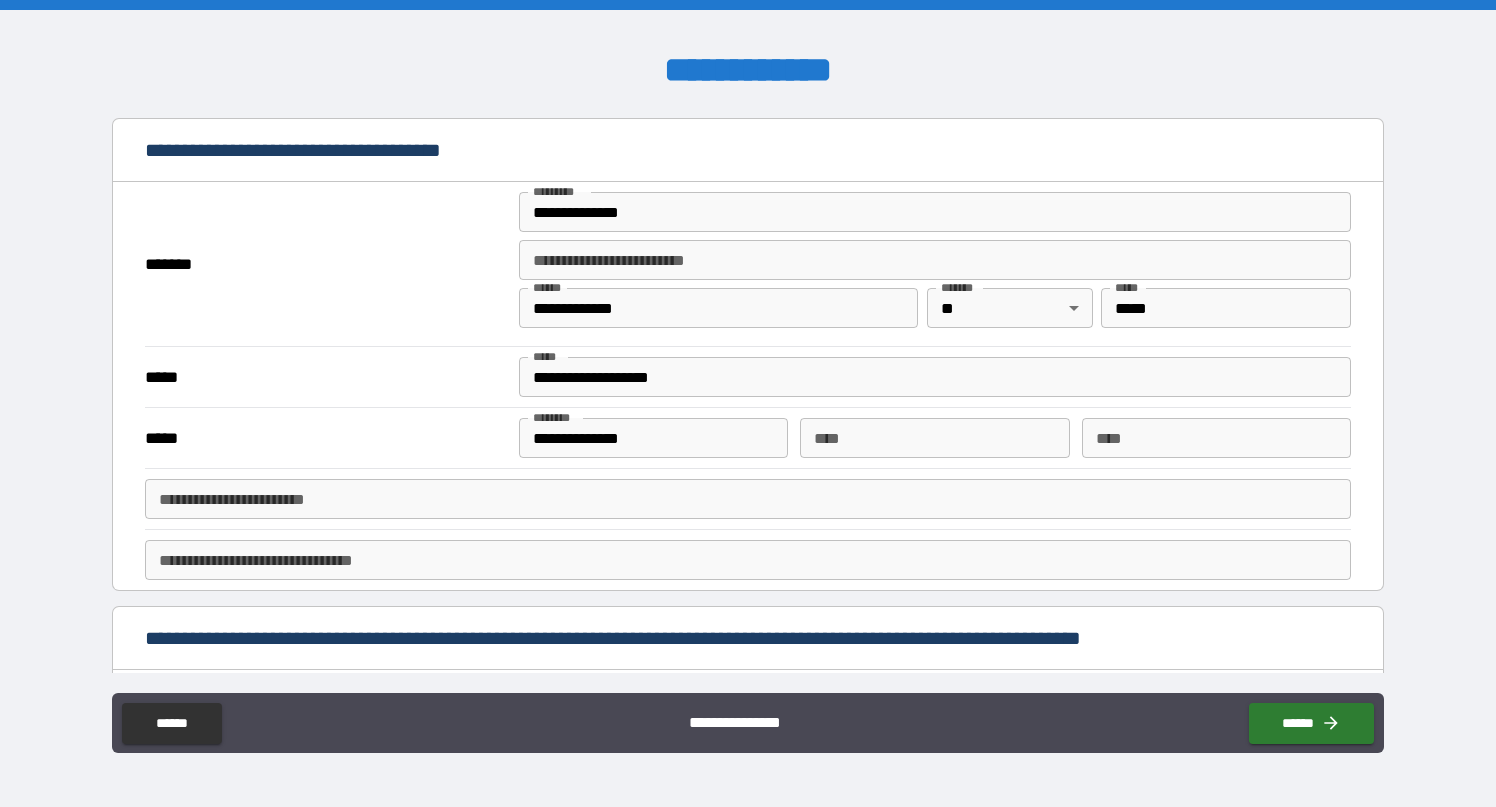 scroll, scrollTop: 1193, scrollLeft: 0, axis: vertical 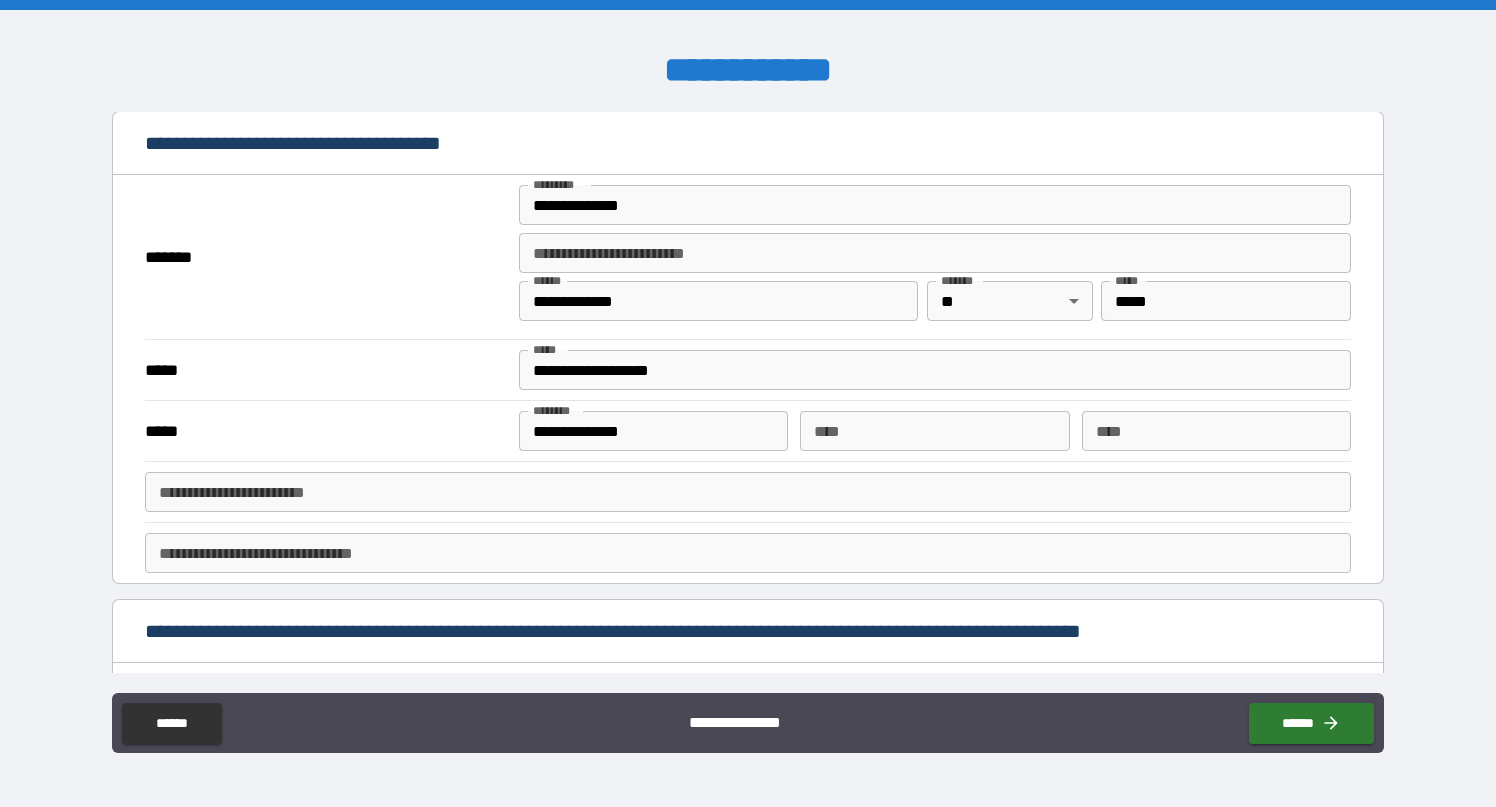 type on "********" 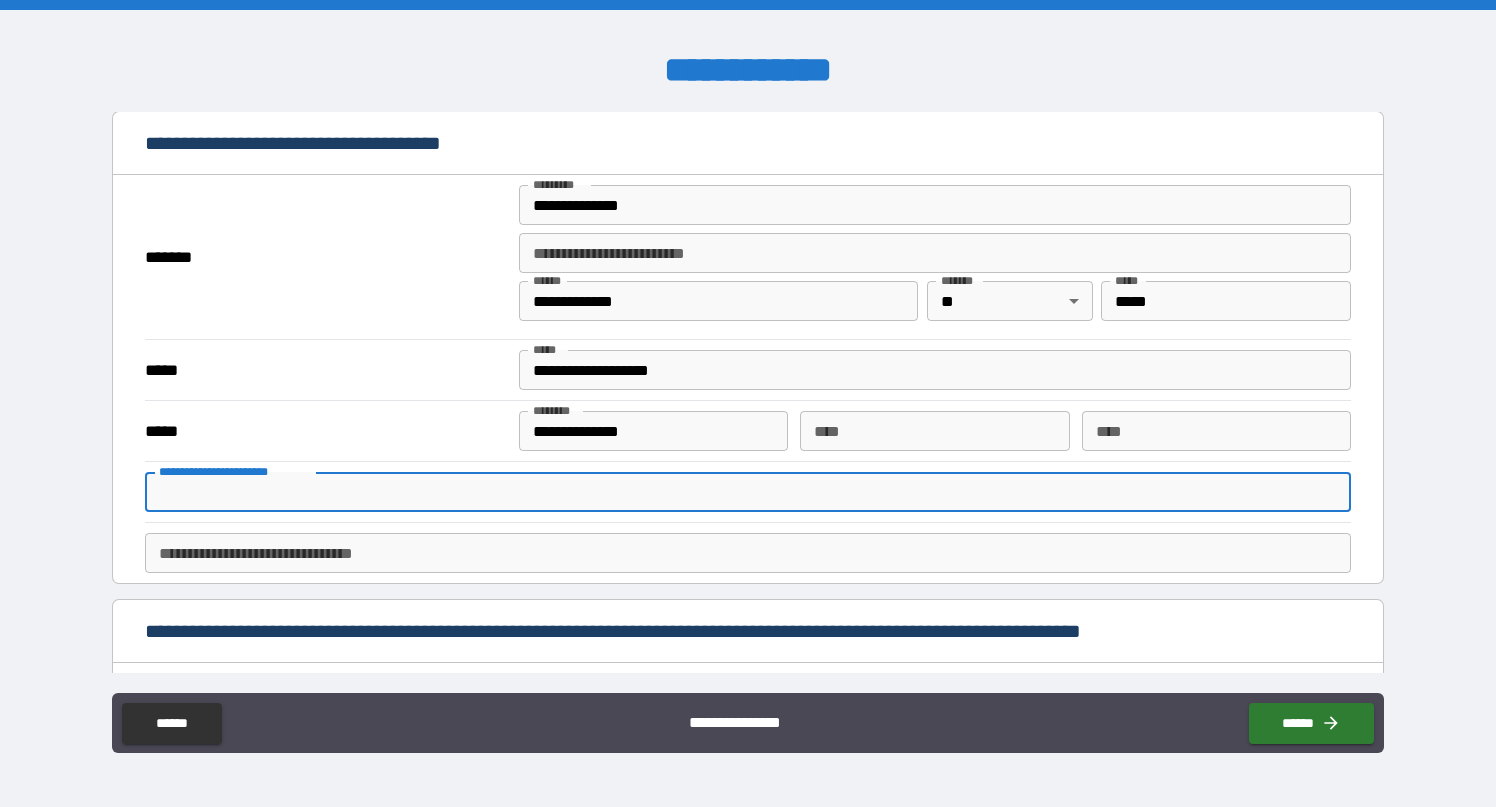 click on "**********" at bounding box center (748, 492) 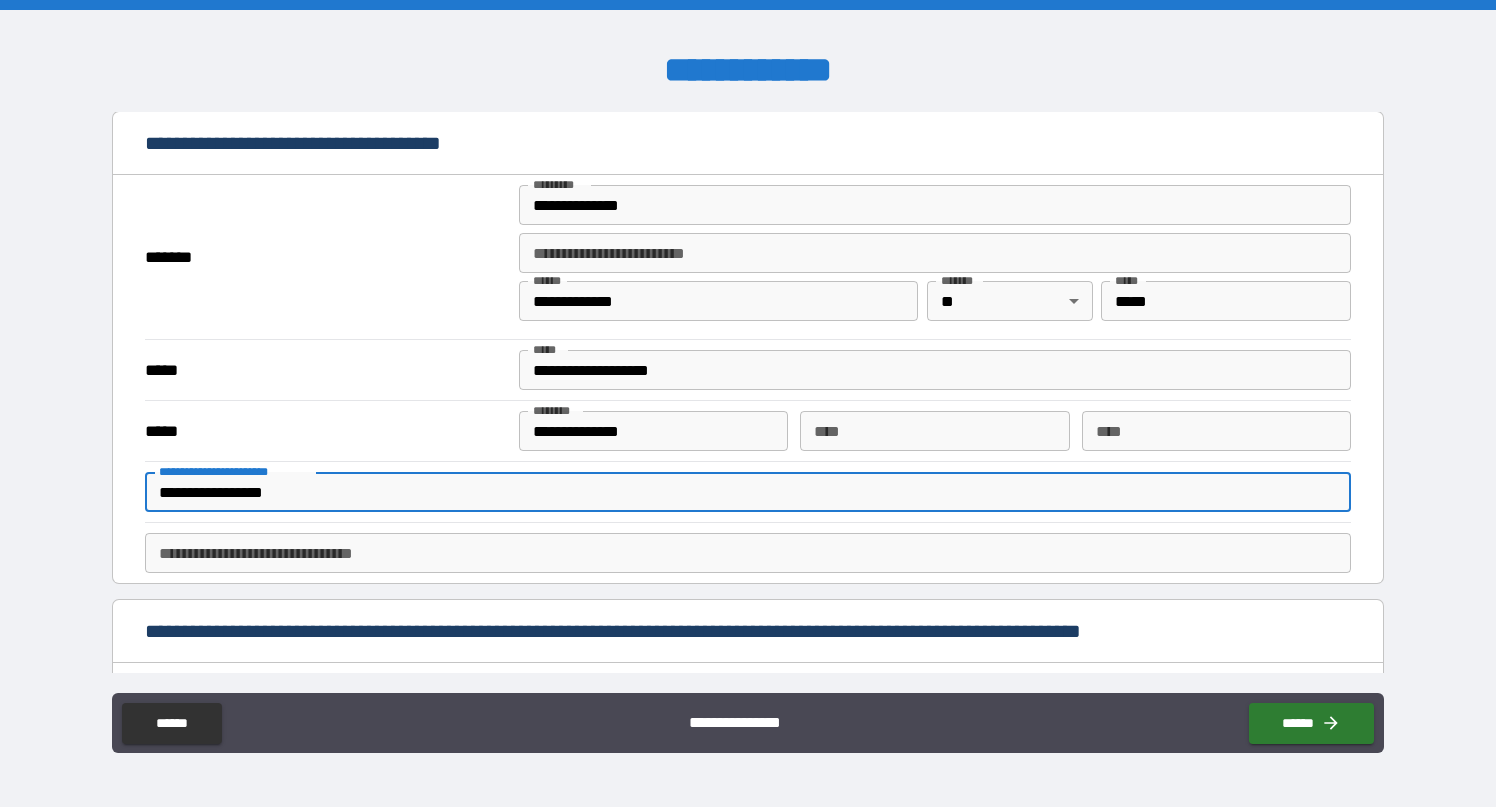 type on "**********" 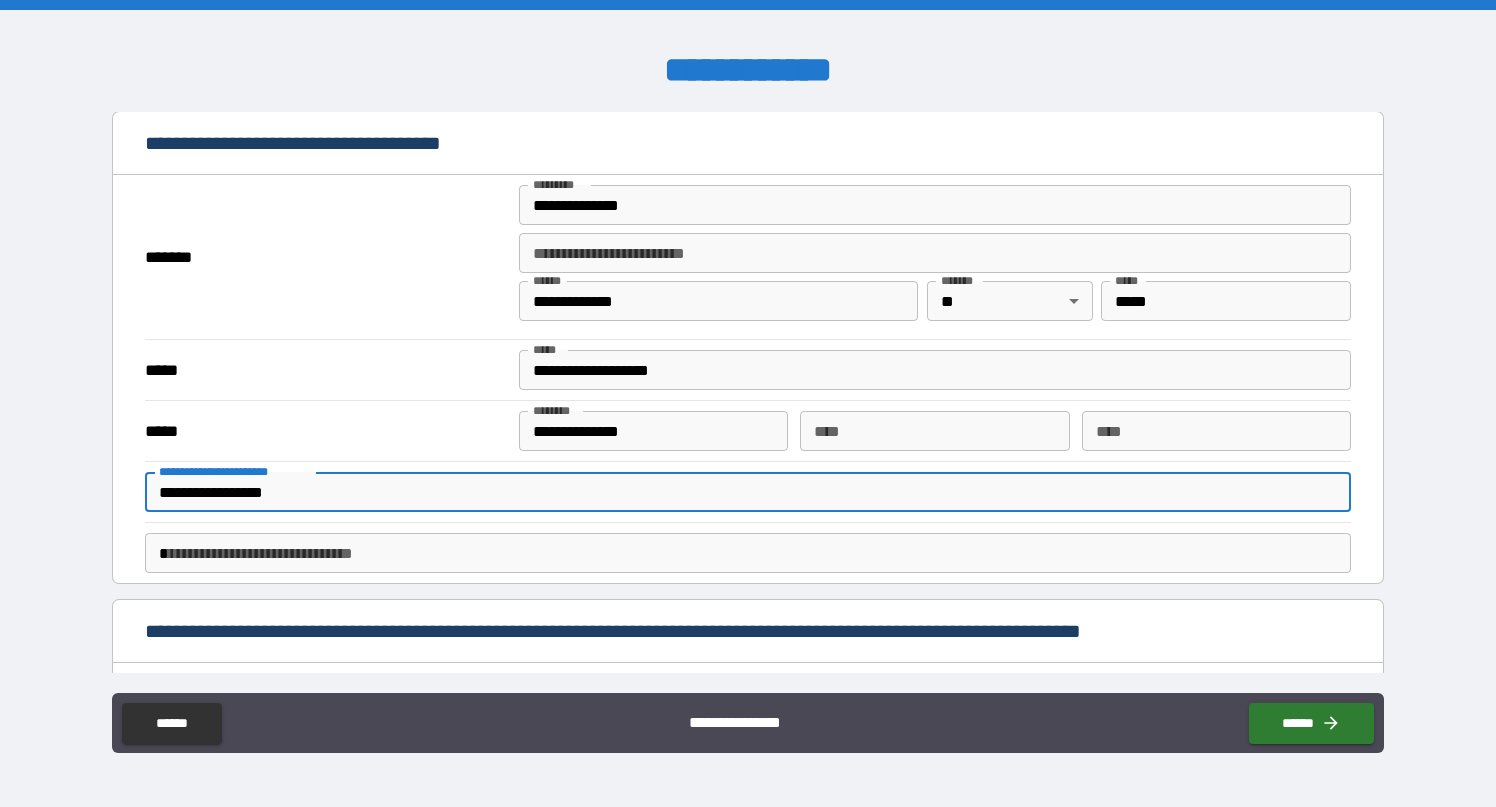 click on "*" at bounding box center (748, 553) 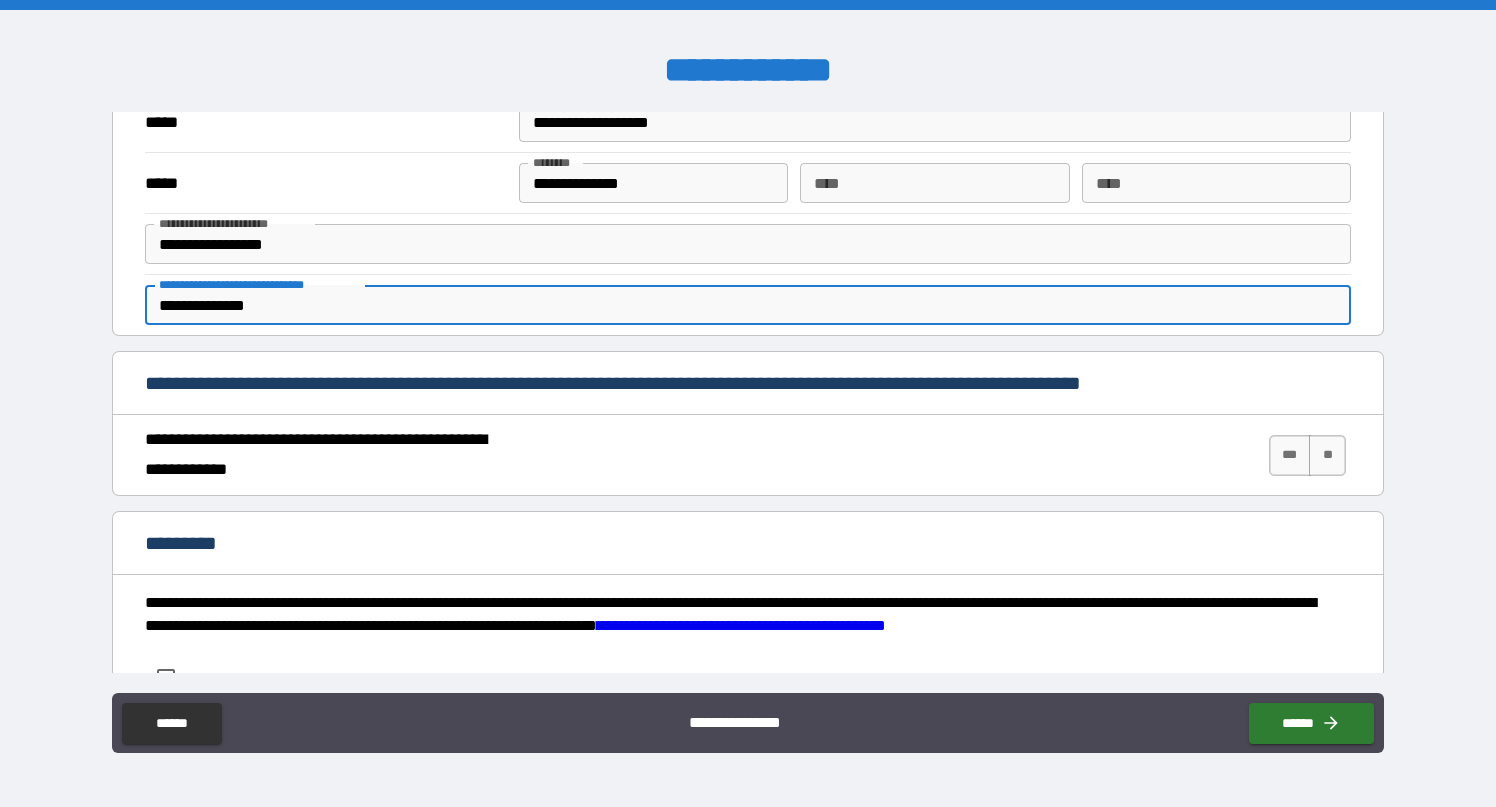 scroll, scrollTop: 1451, scrollLeft: 0, axis: vertical 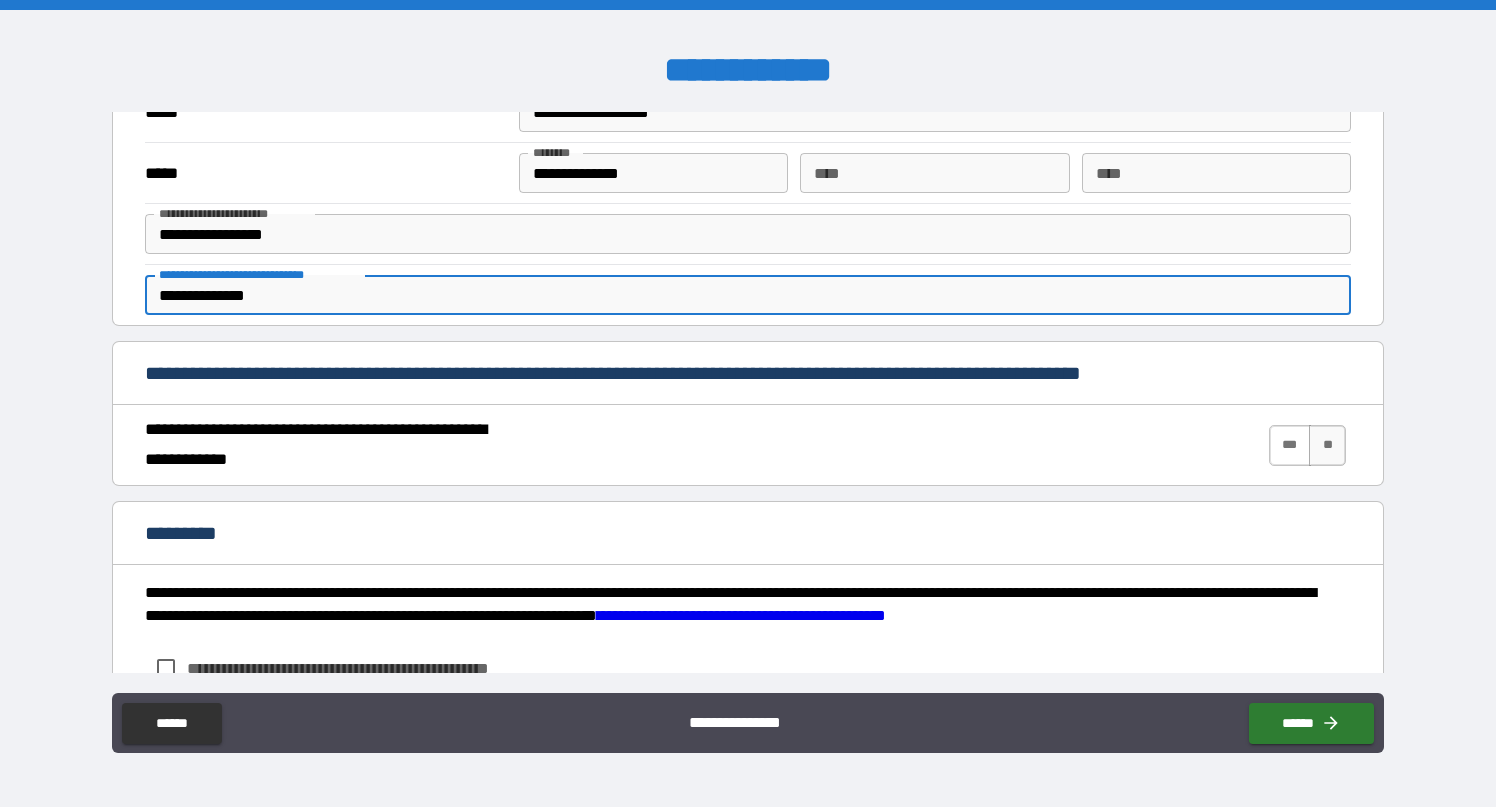 type on "**********" 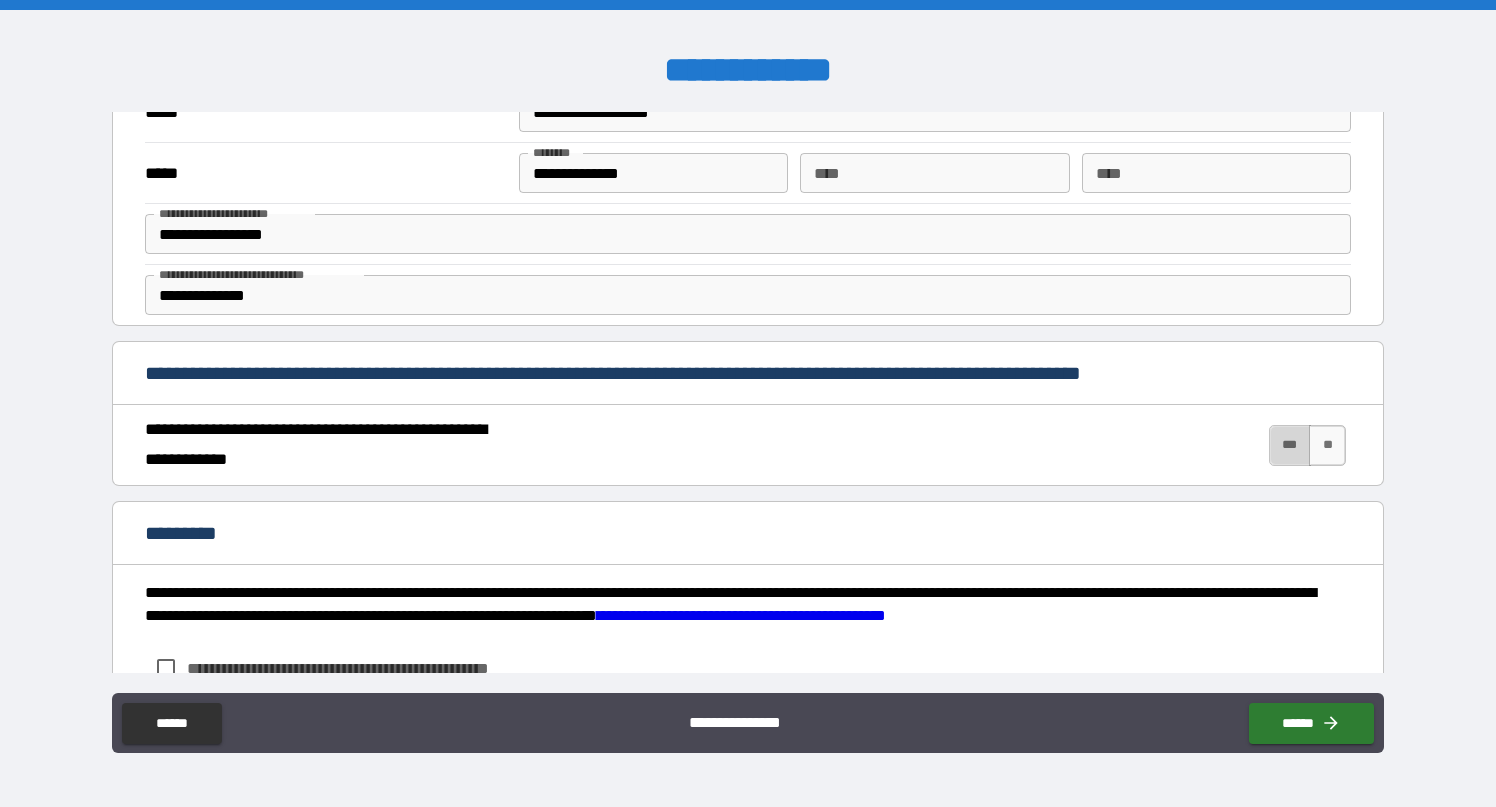 click on "***" at bounding box center (1290, 445) 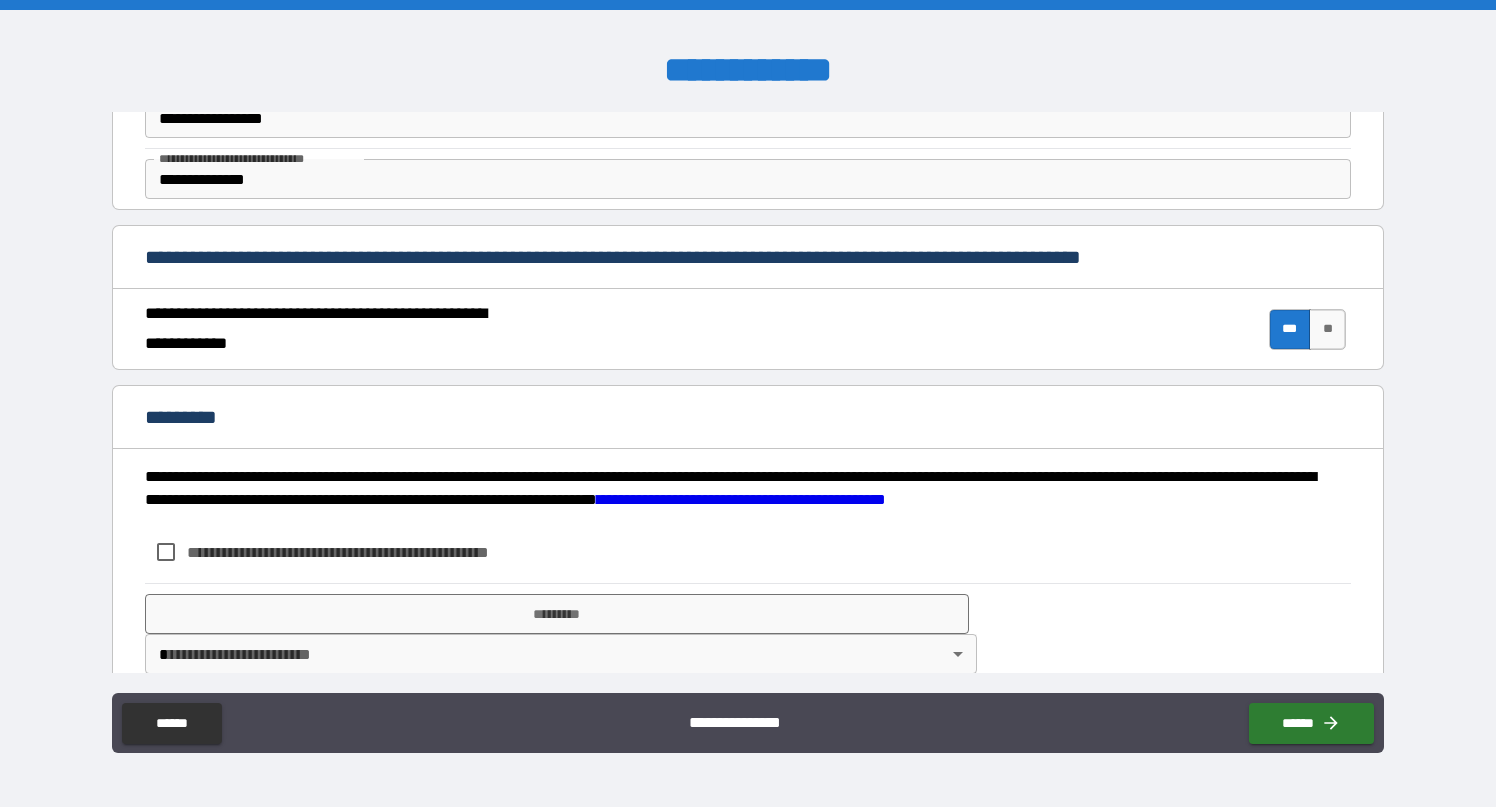 scroll, scrollTop: 1599, scrollLeft: 0, axis: vertical 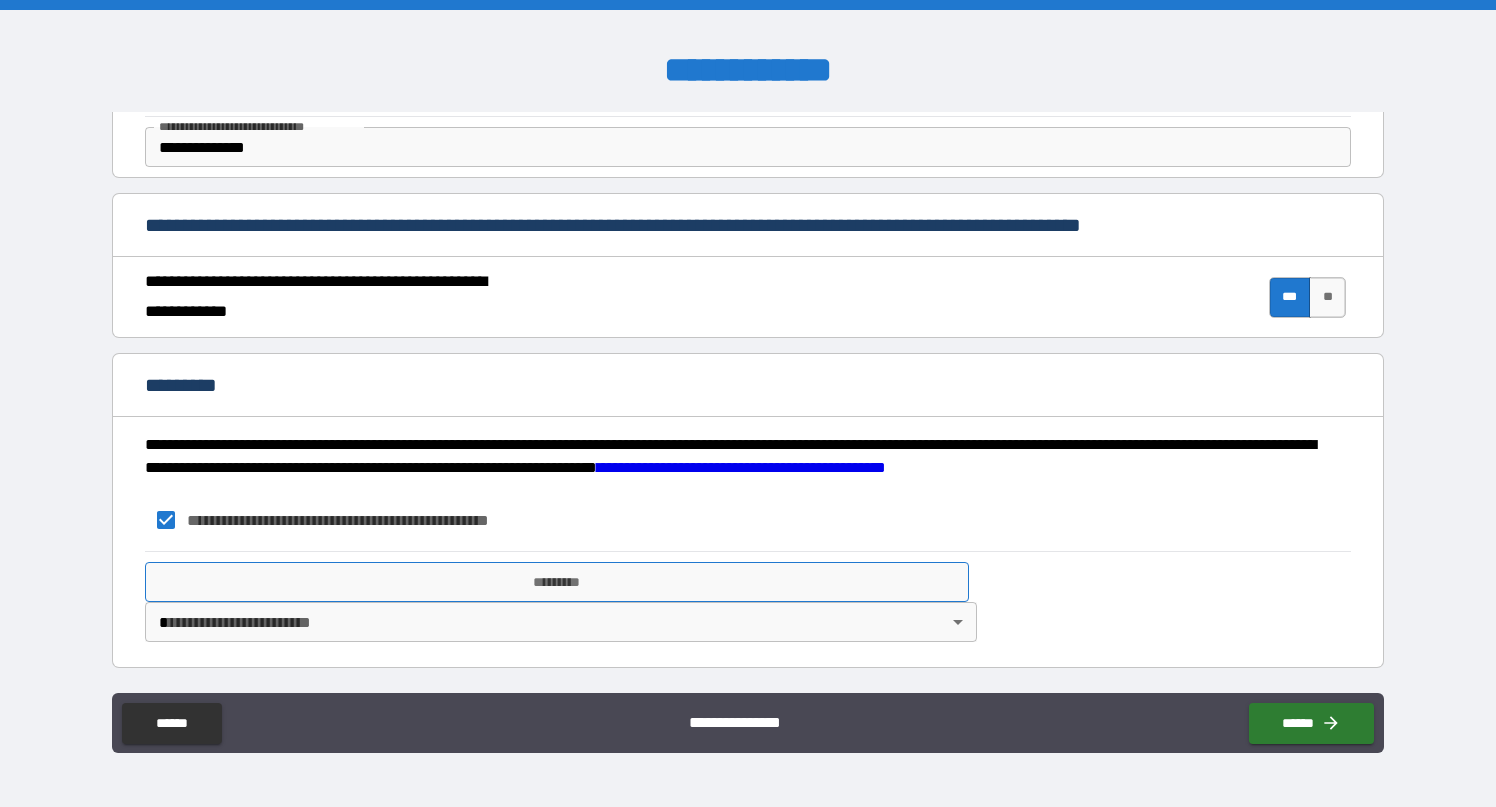 click on "*********" at bounding box center [557, 582] 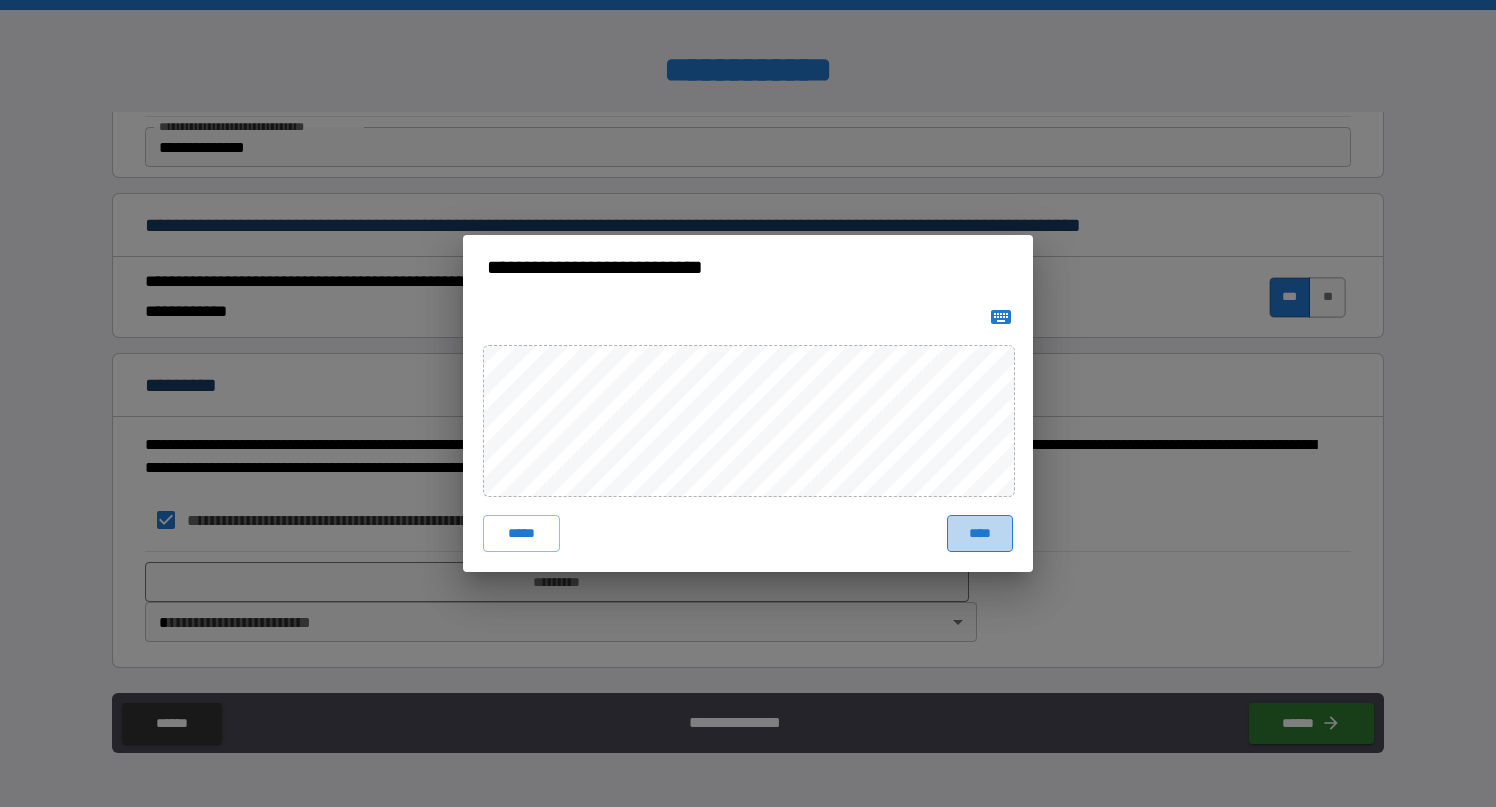 click on "****" at bounding box center (980, 533) 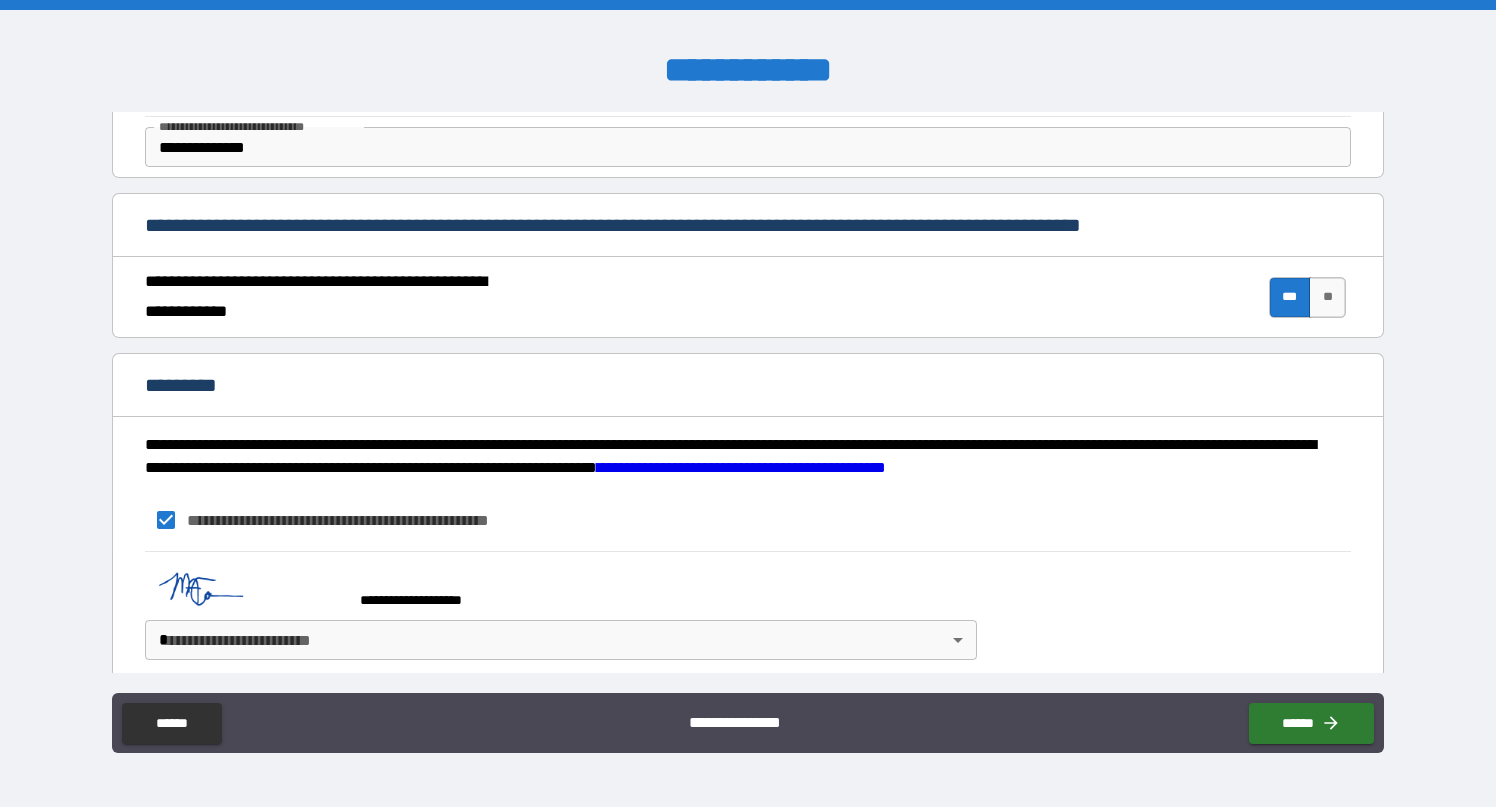 click on "**********" at bounding box center [748, 403] 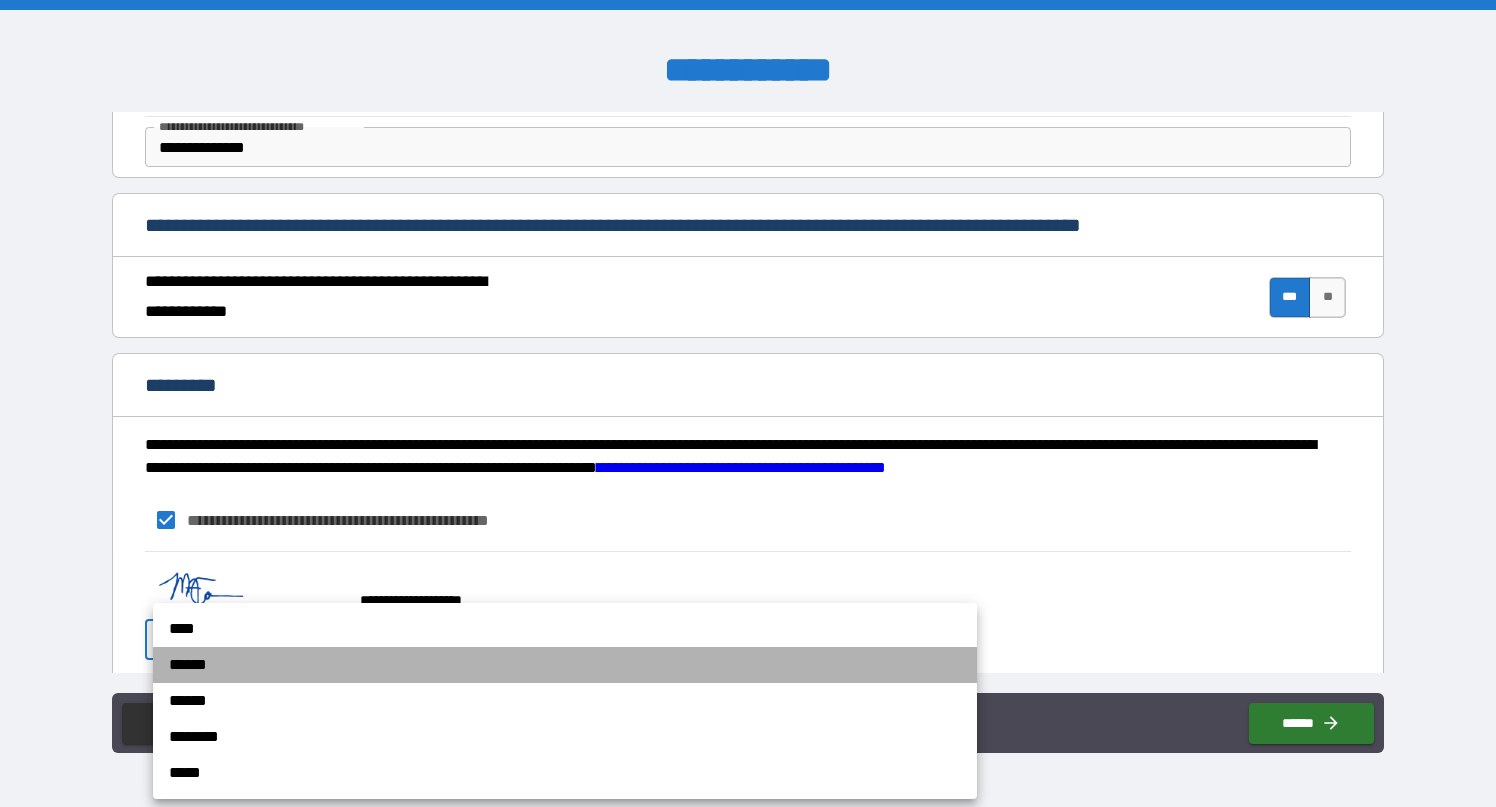 click on "******" at bounding box center [565, 665] 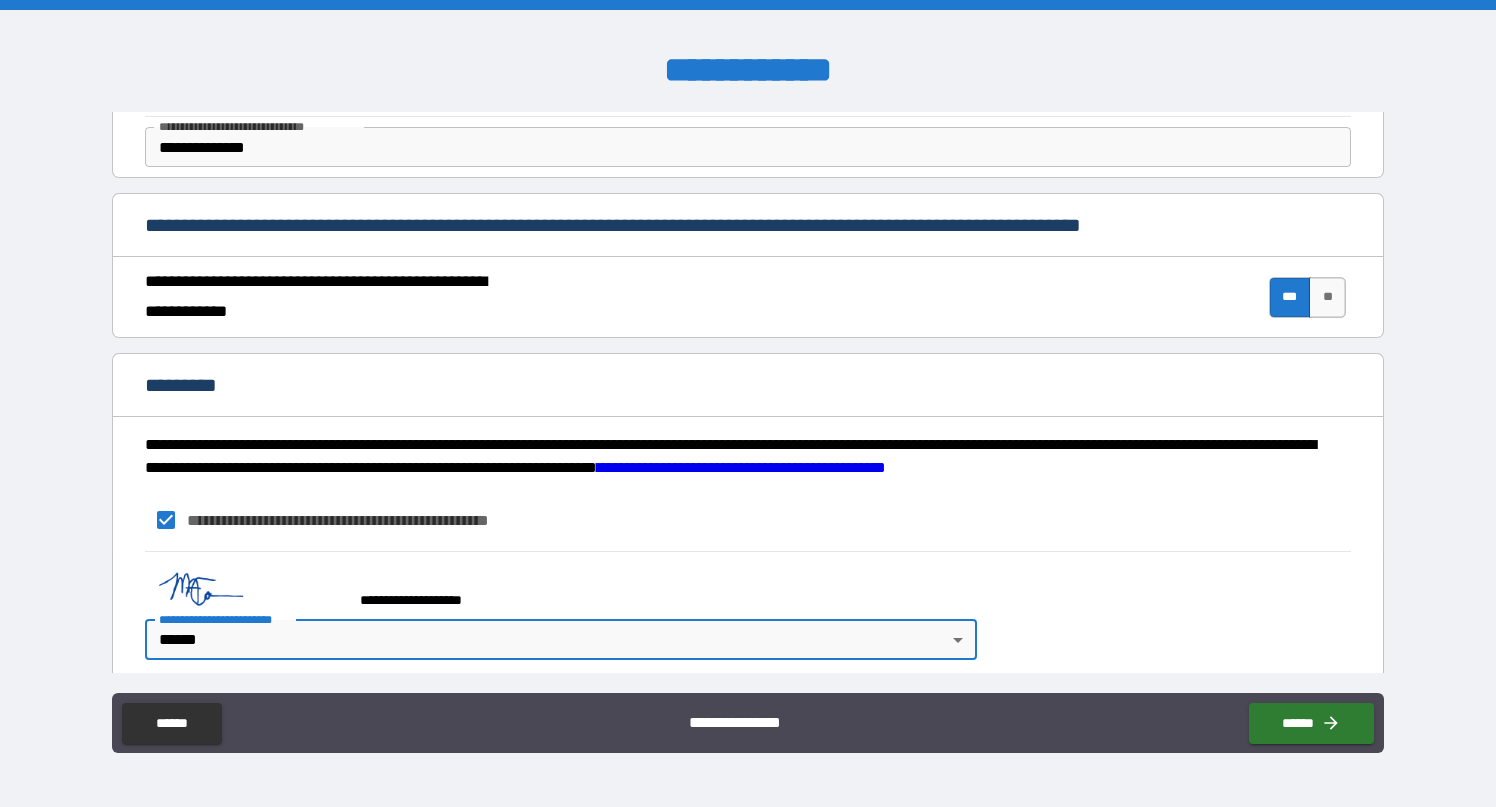 scroll, scrollTop: 1616, scrollLeft: 0, axis: vertical 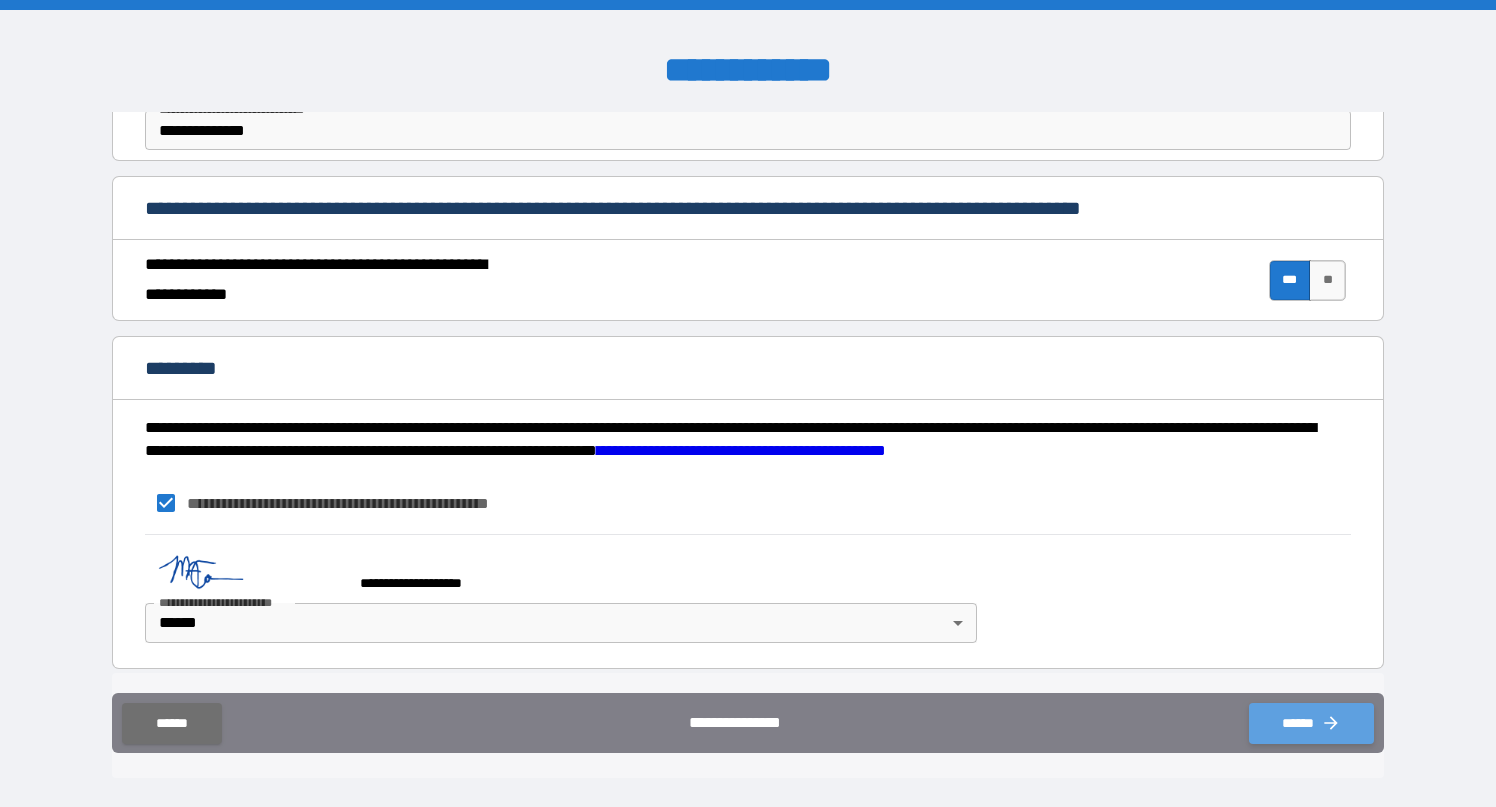 click on "******" at bounding box center [1311, 723] 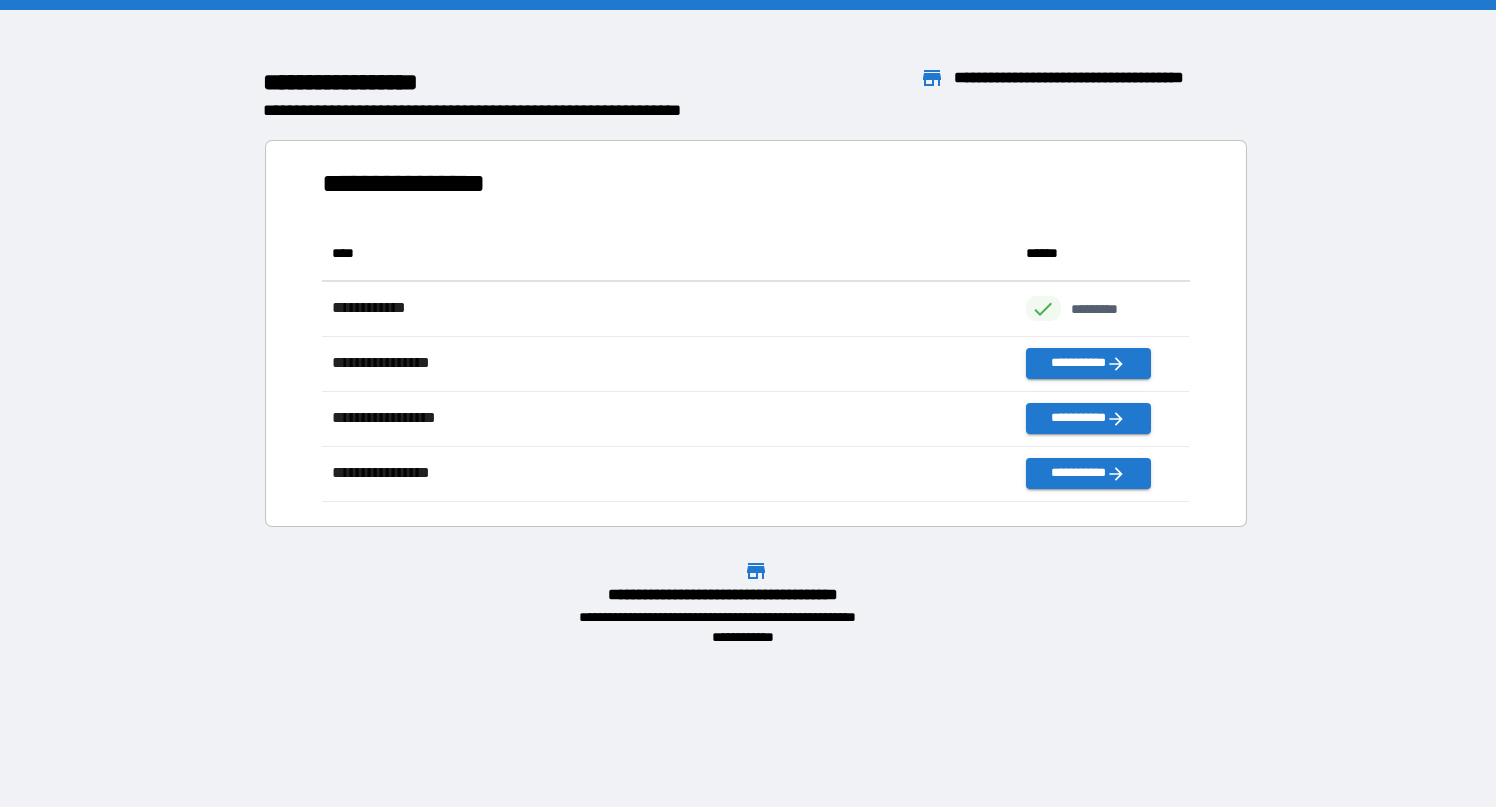 scroll, scrollTop: 1, scrollLeft: 0, axis: vertical 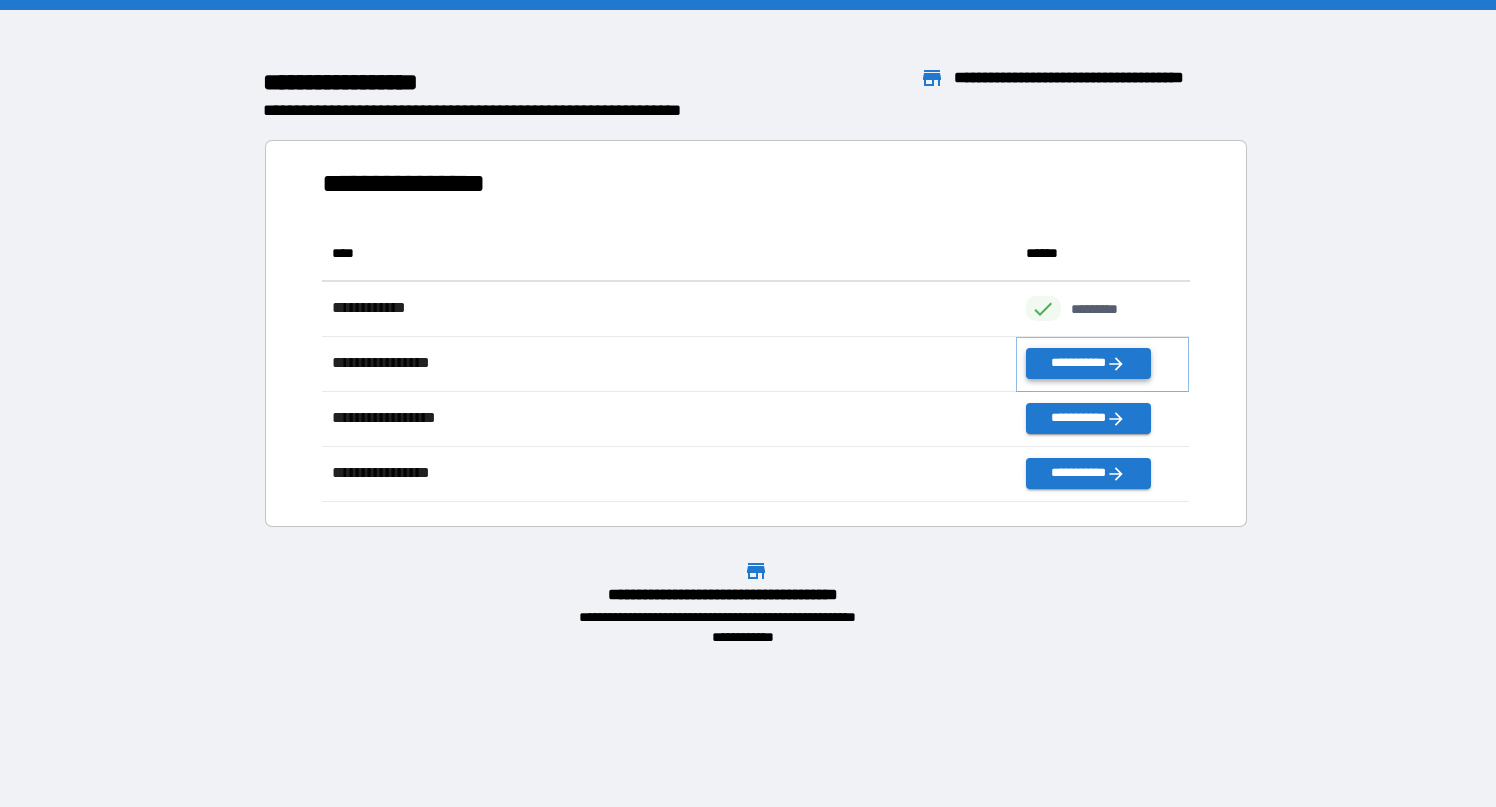 click 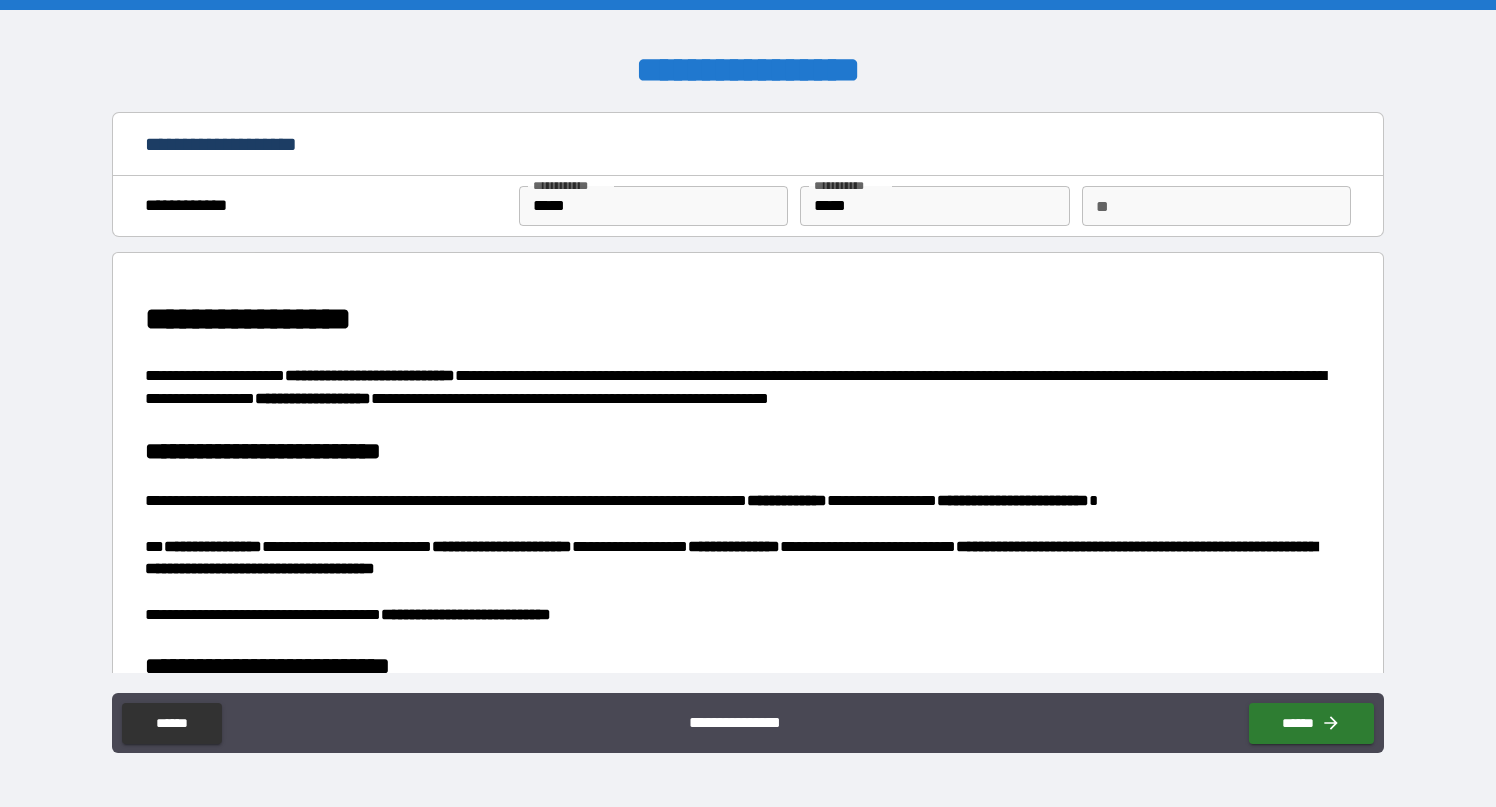 click on "*****" at bounding box center (653, 206) 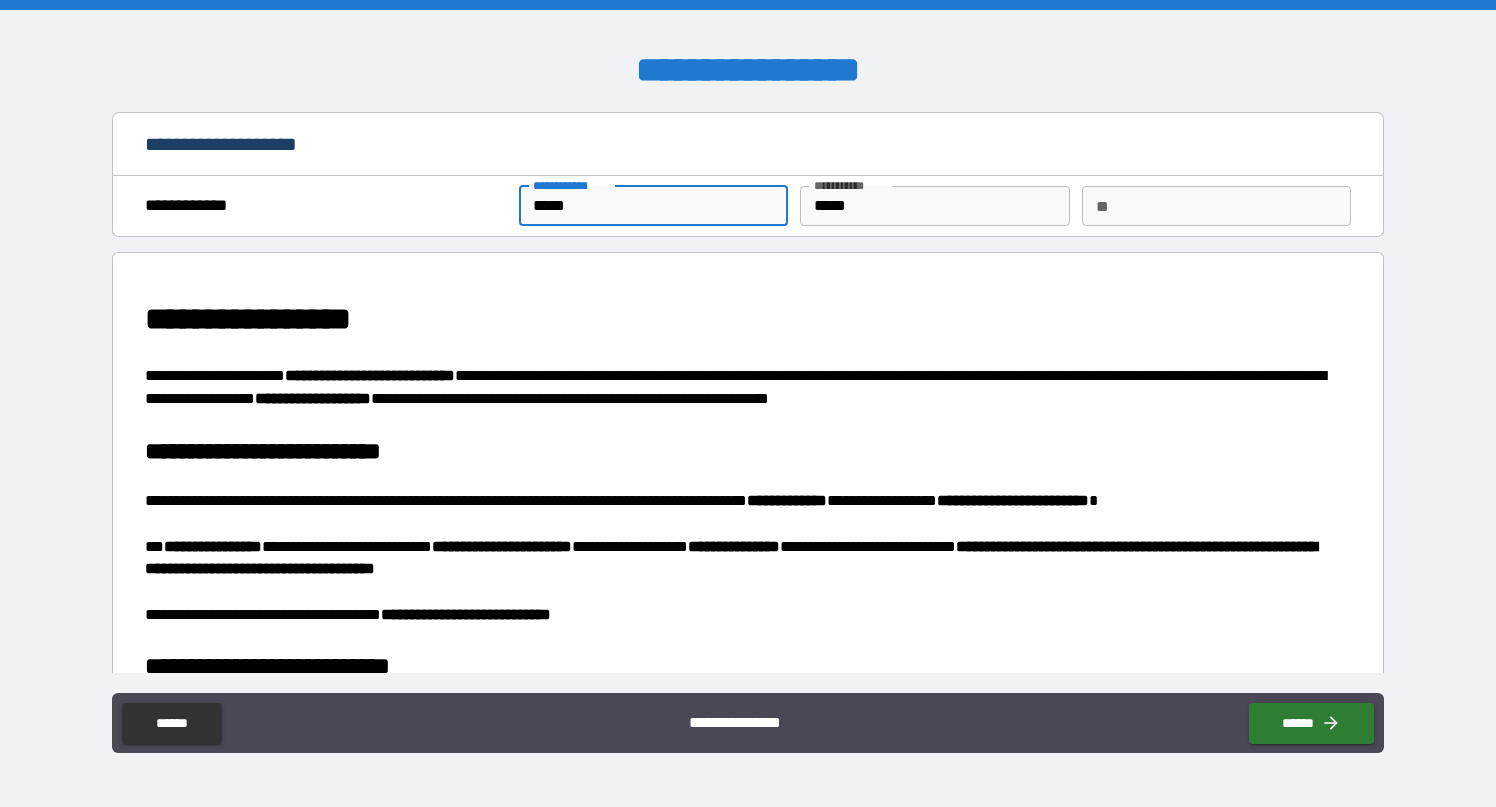 type on "*****" 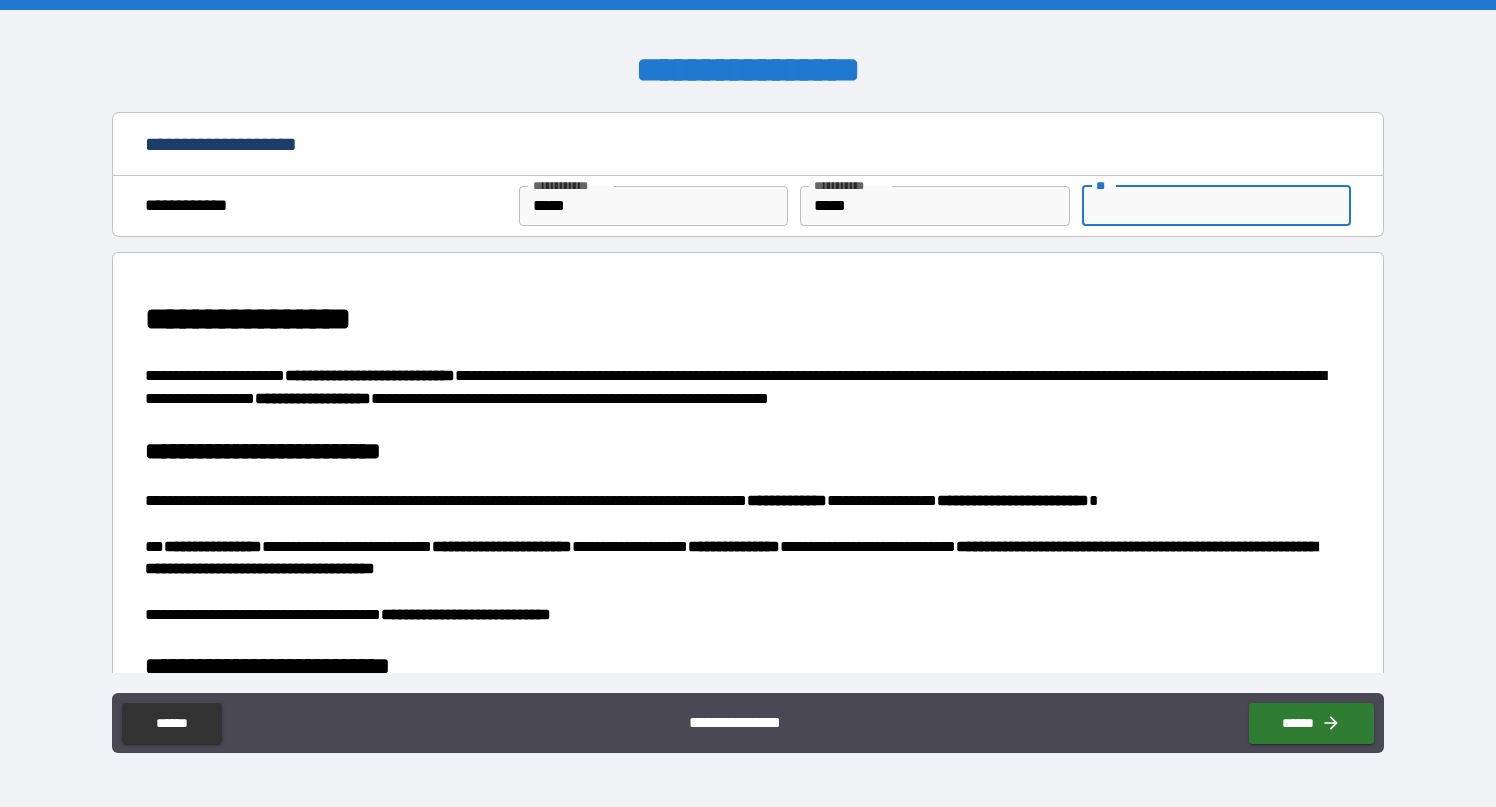 click on "**" at bounding box center (1216, 206) 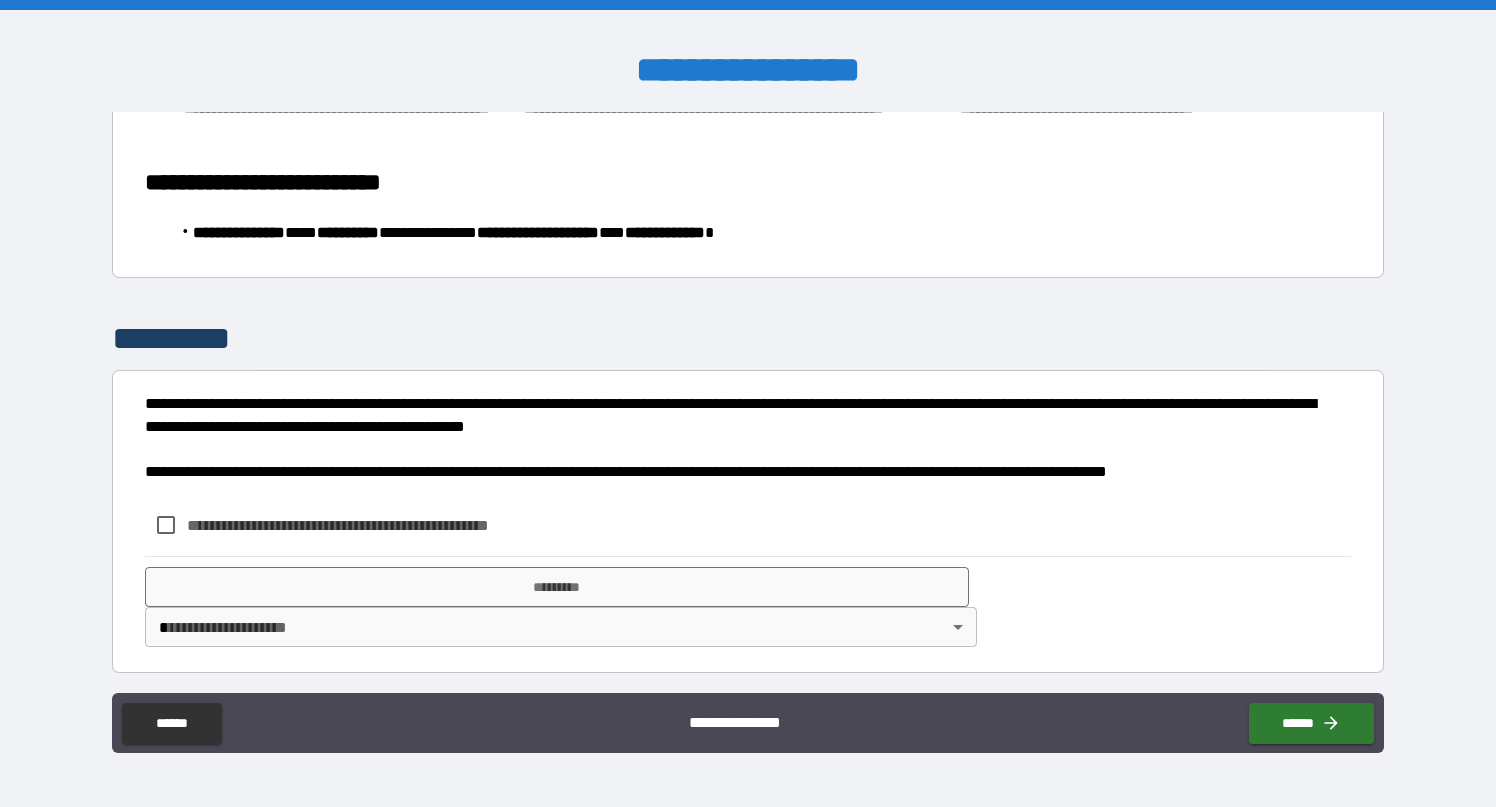 scroll, scrollTop: 1489, scrollLeft: 0, axis: vertical 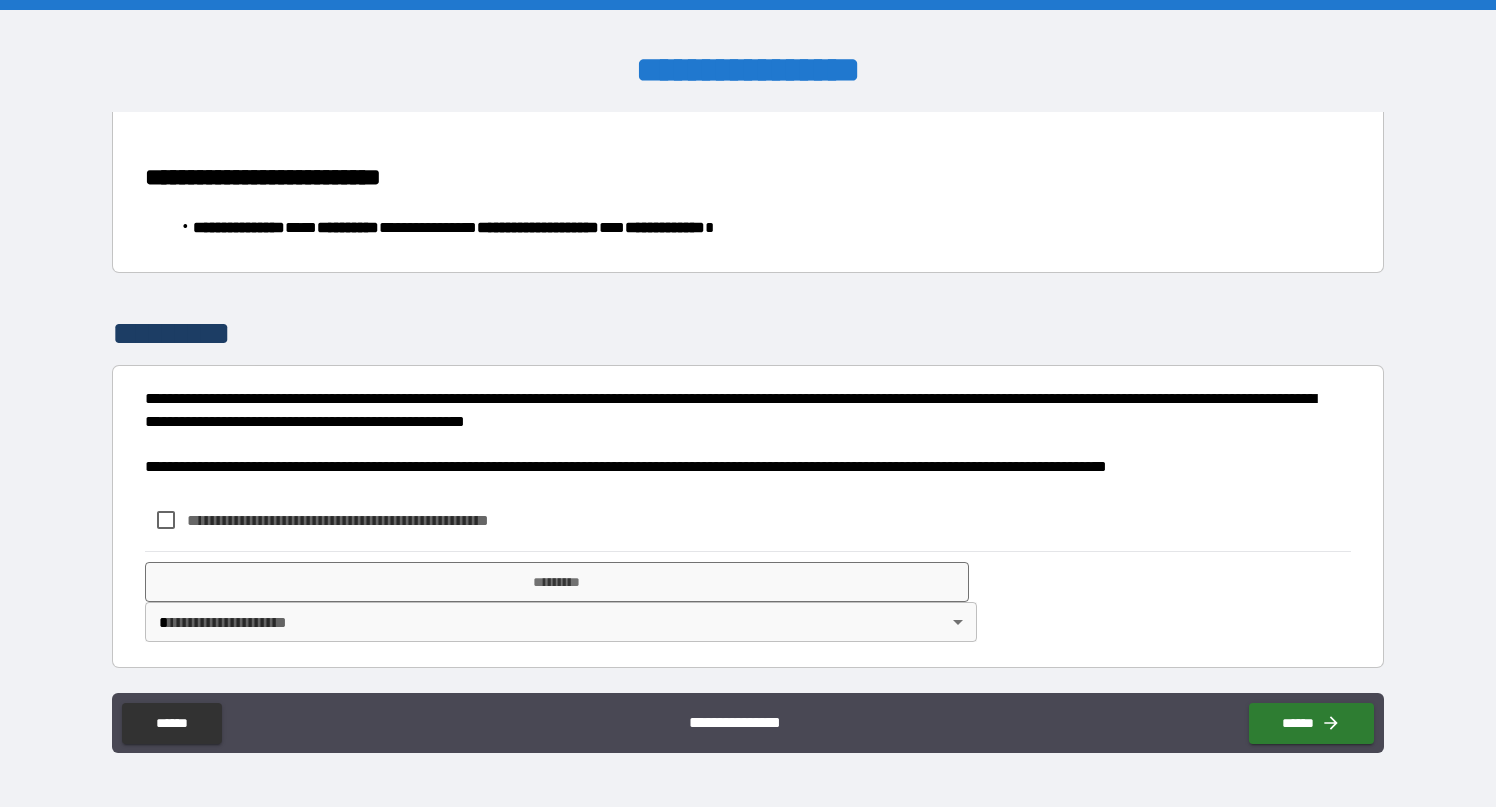 type on "*" 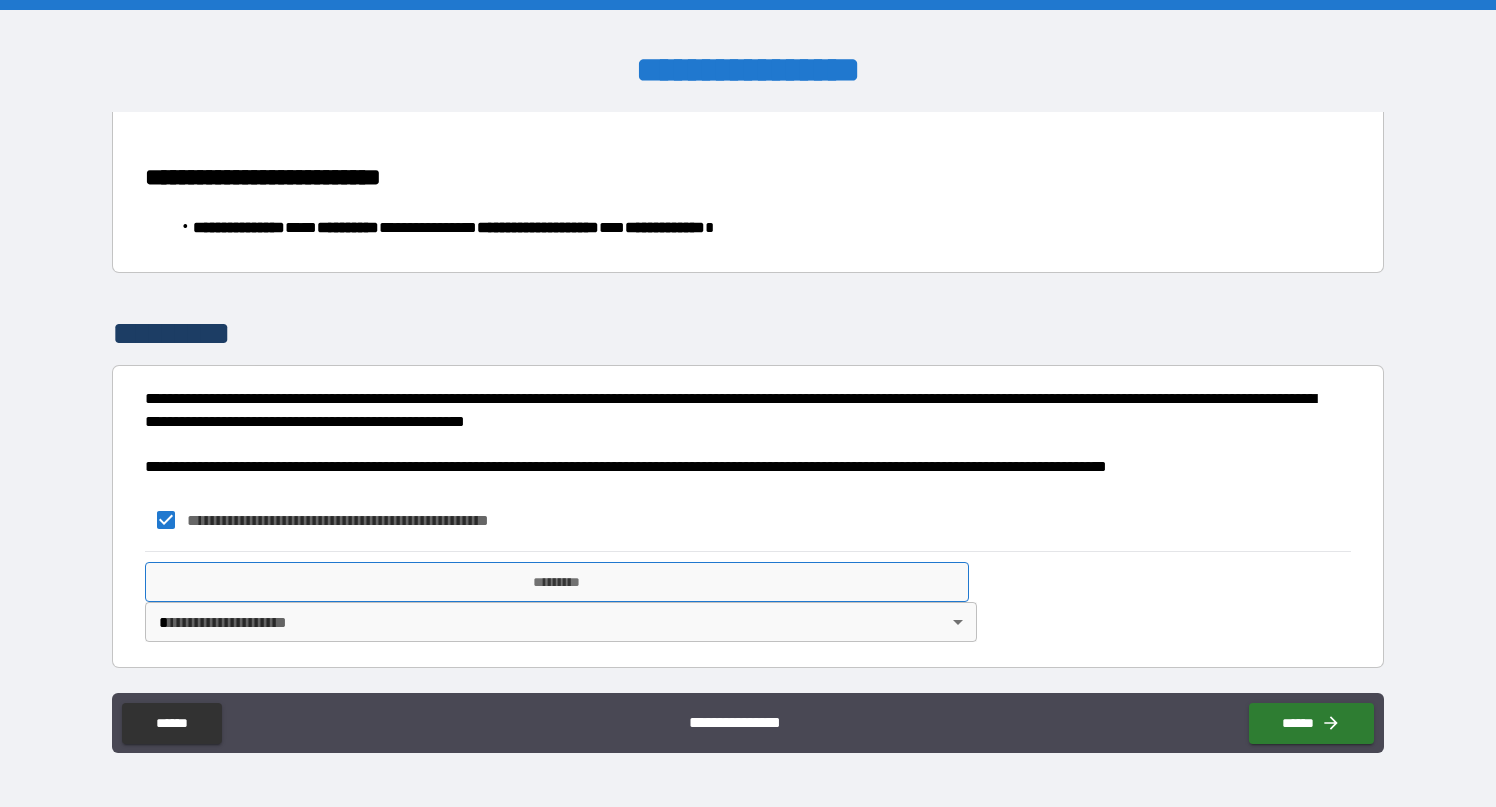click on "*********" at bounding box center (557, 582) 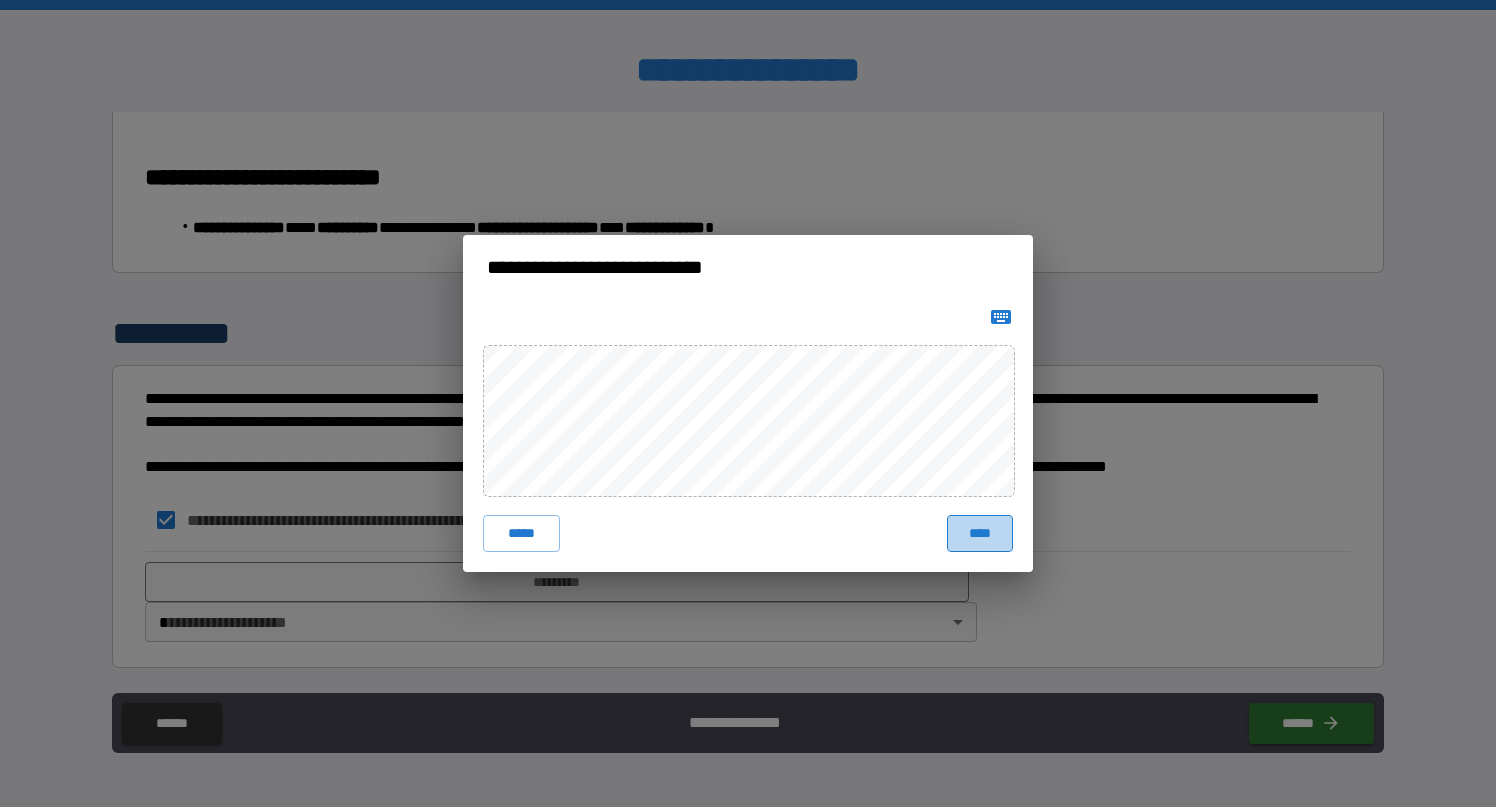 click on "****" at bounding box center [980, 533] 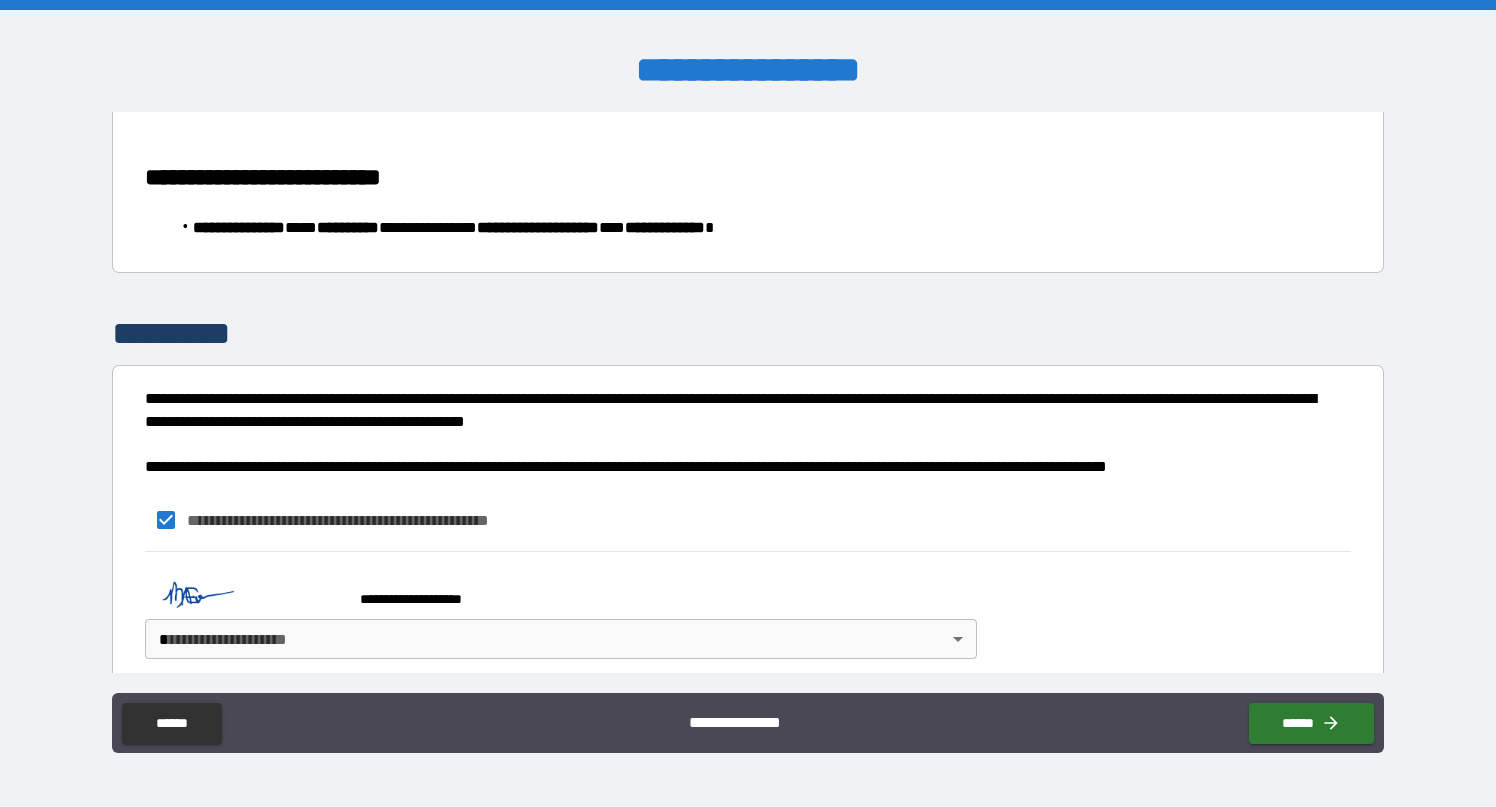 click on "**********" at bounding box center (748, 403) 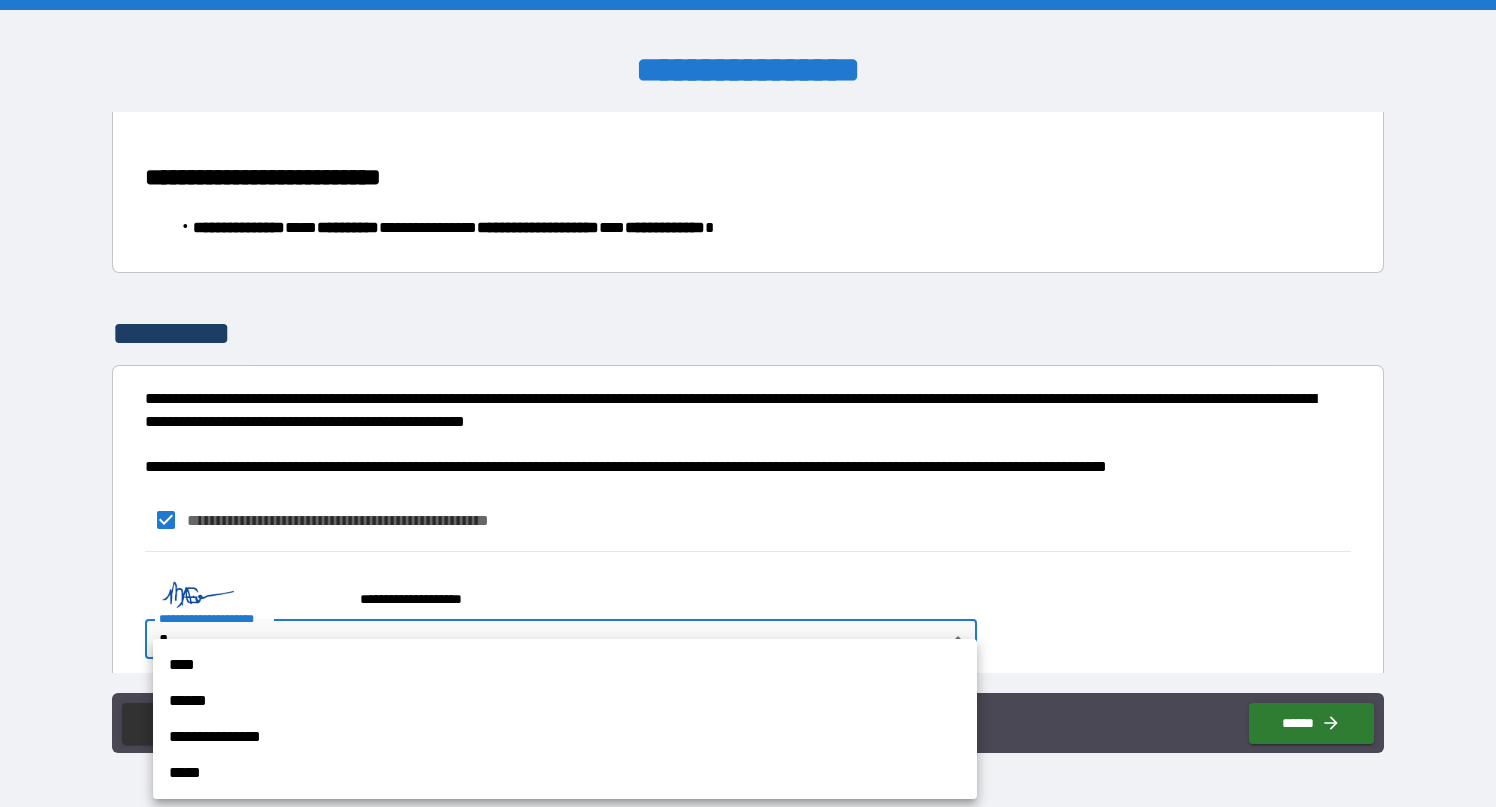 click on "**********" at bounding box center (565, 737) 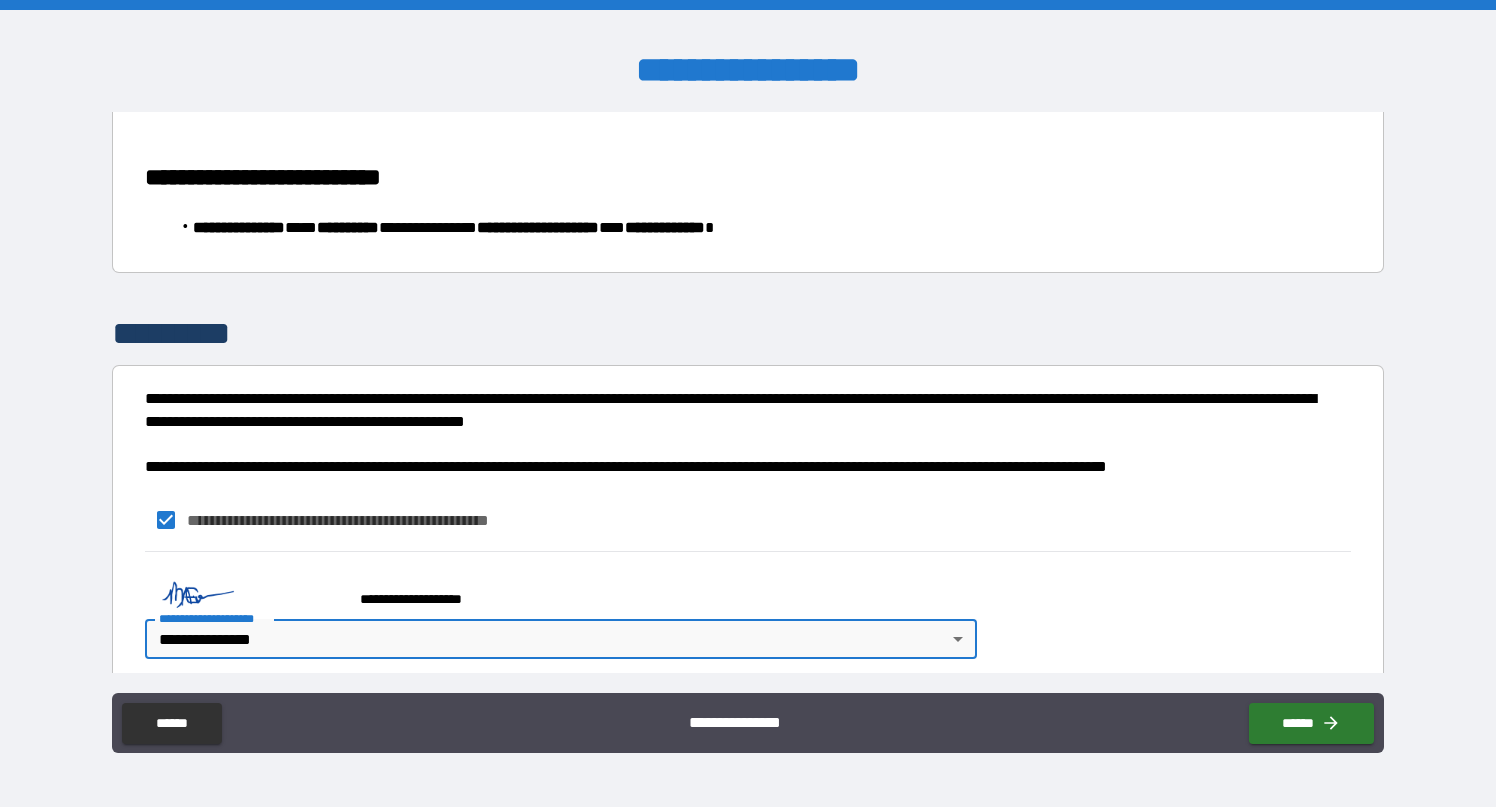 scroll, scrollTop: 1506, scrollLeft: 0, axis: vertical 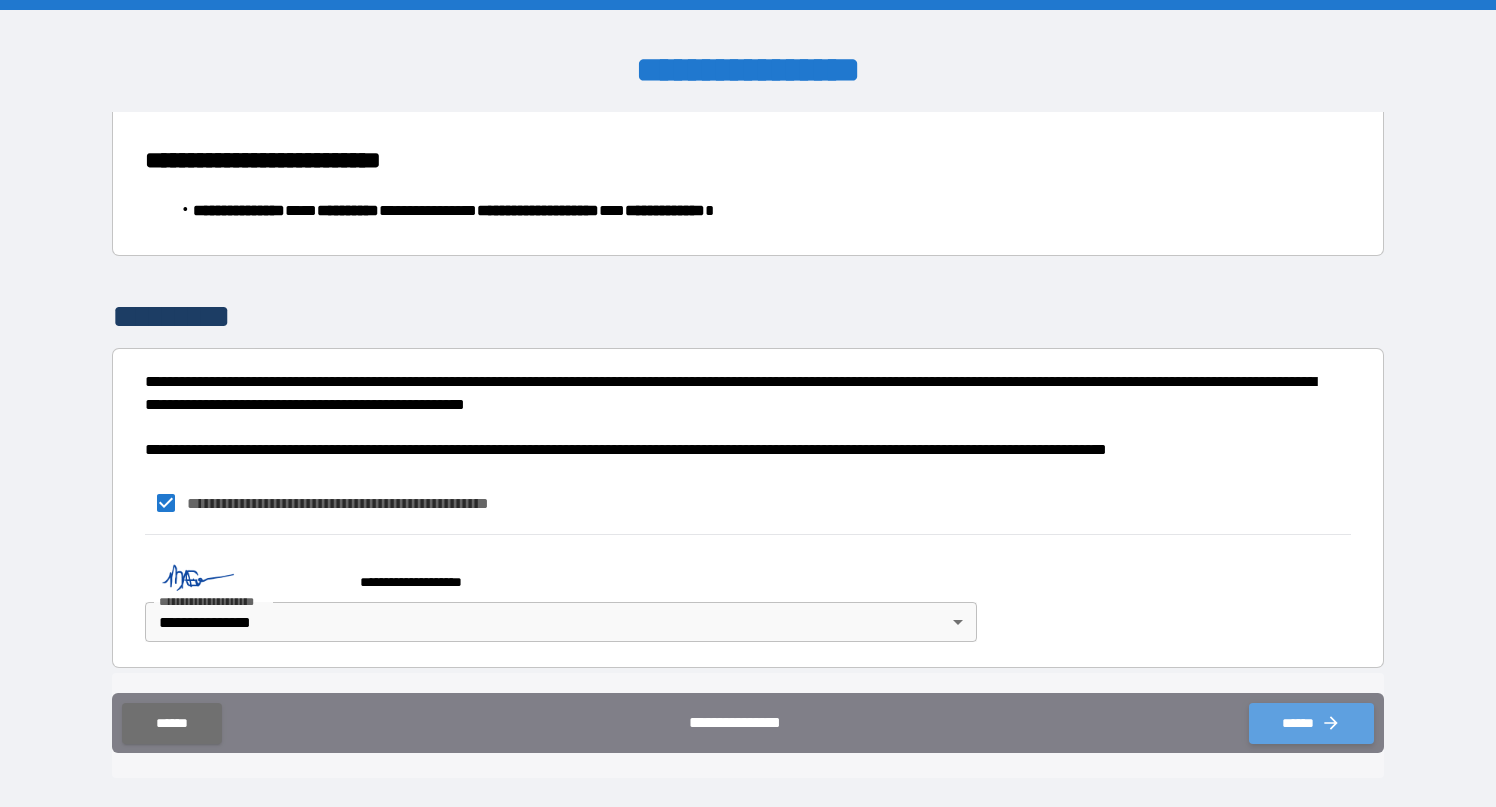 click on "******" at bounding box center [1311, 723] 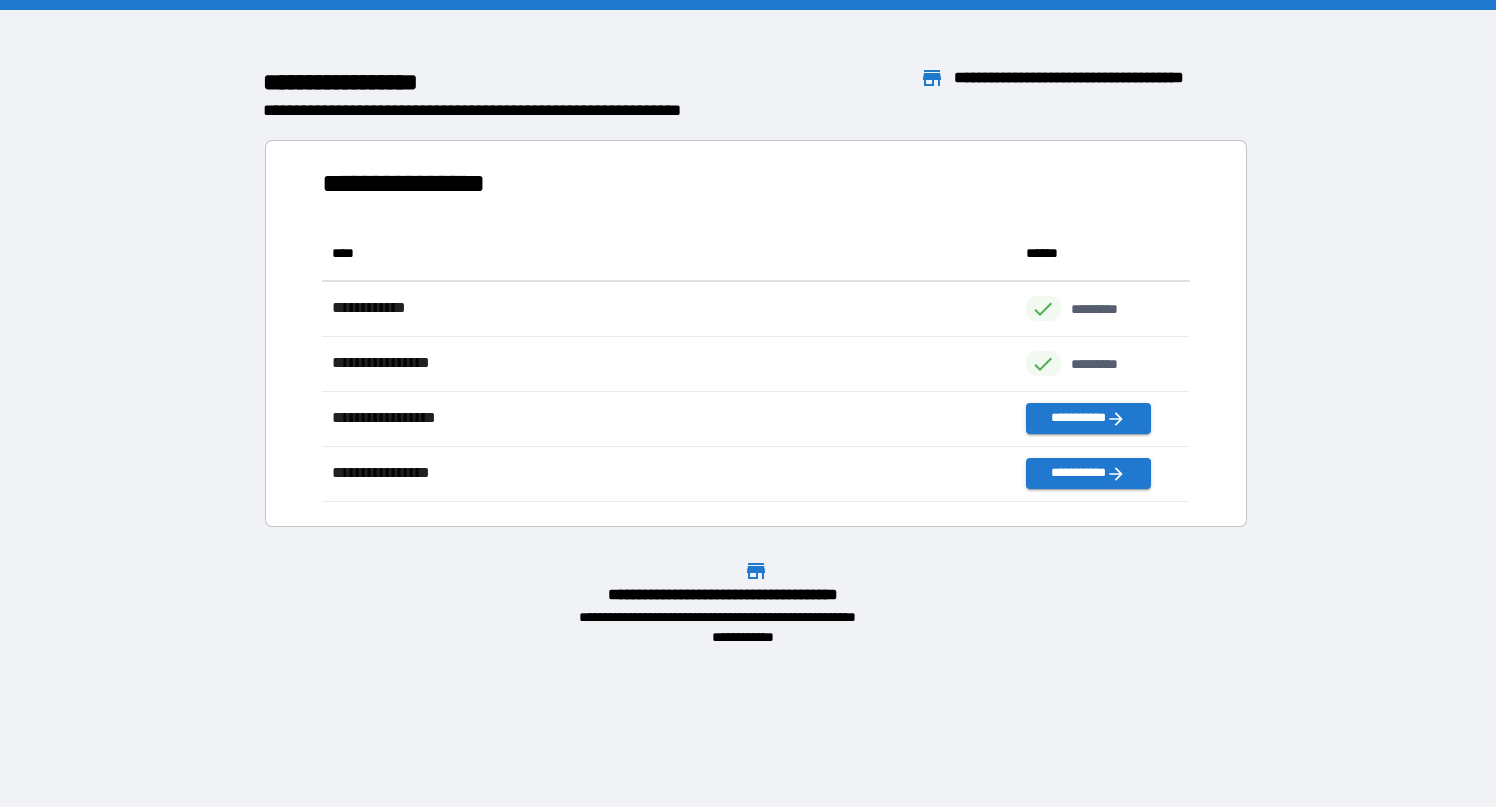 scroll, scrollTop: 1, scrollLeft: 0, axis: vertical 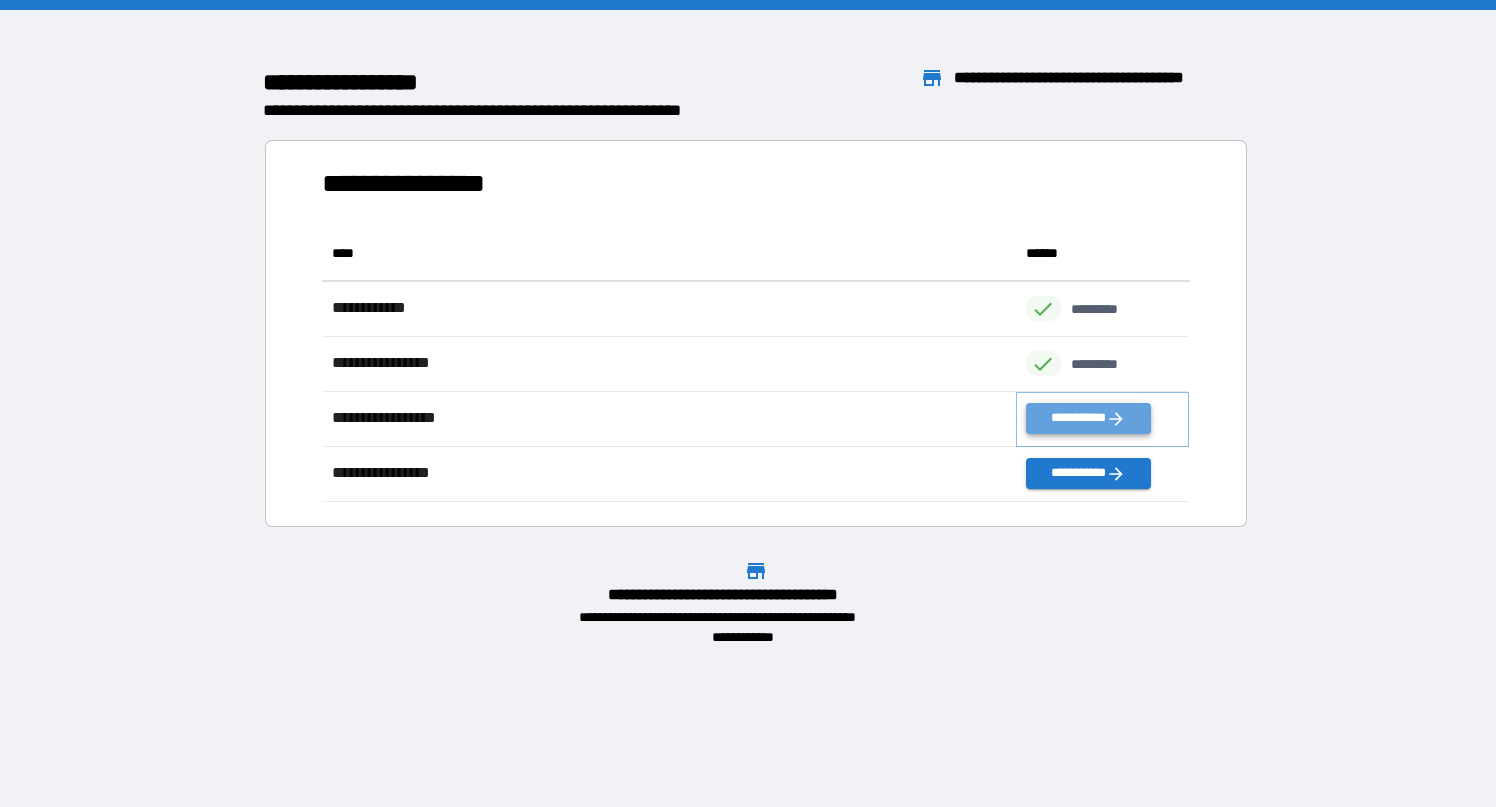 click 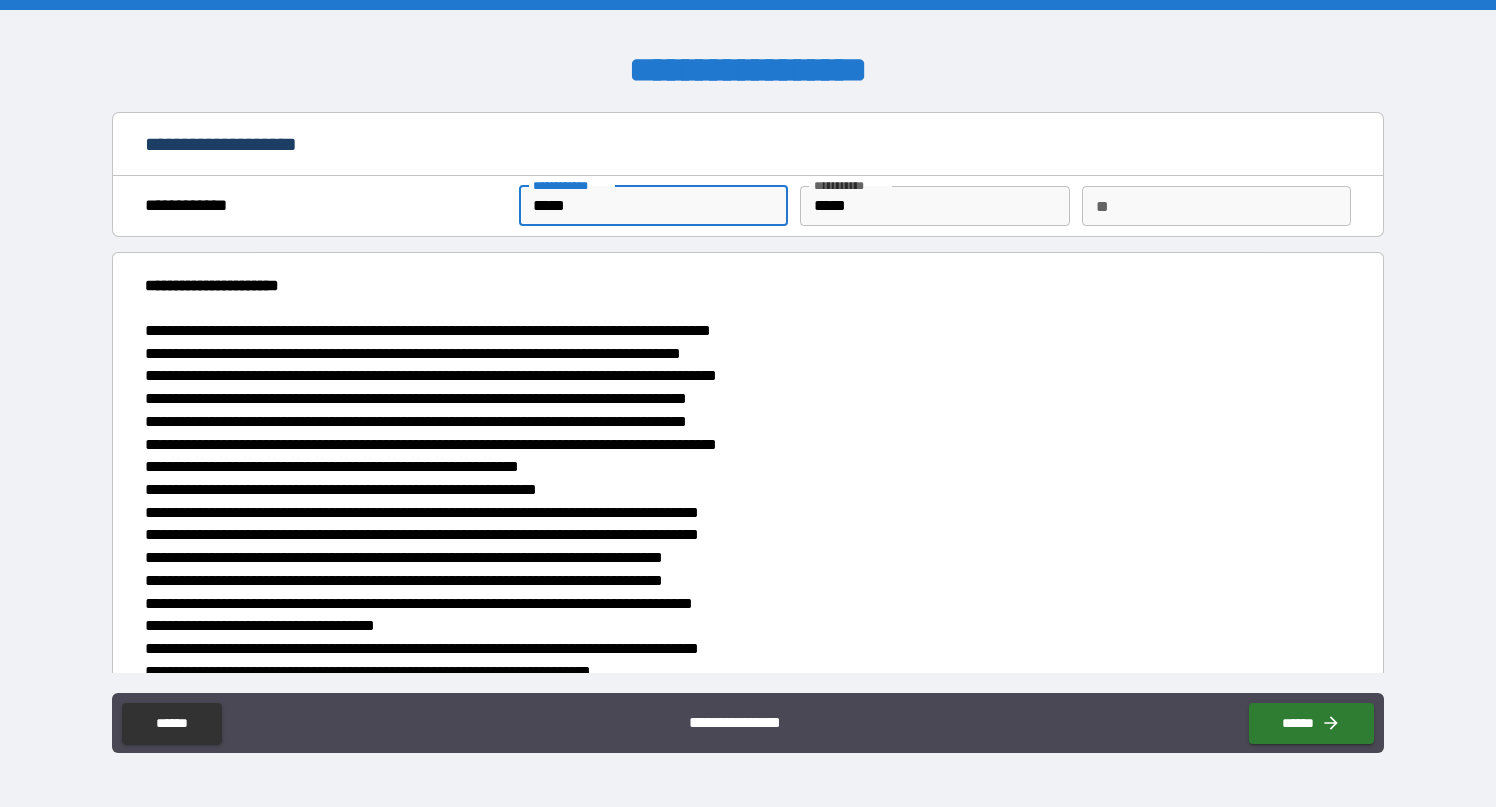 drag, startPoint x: 572, startPoint y: 205, endPoint x: 465, endPoint y: 183, distance: 109.23827 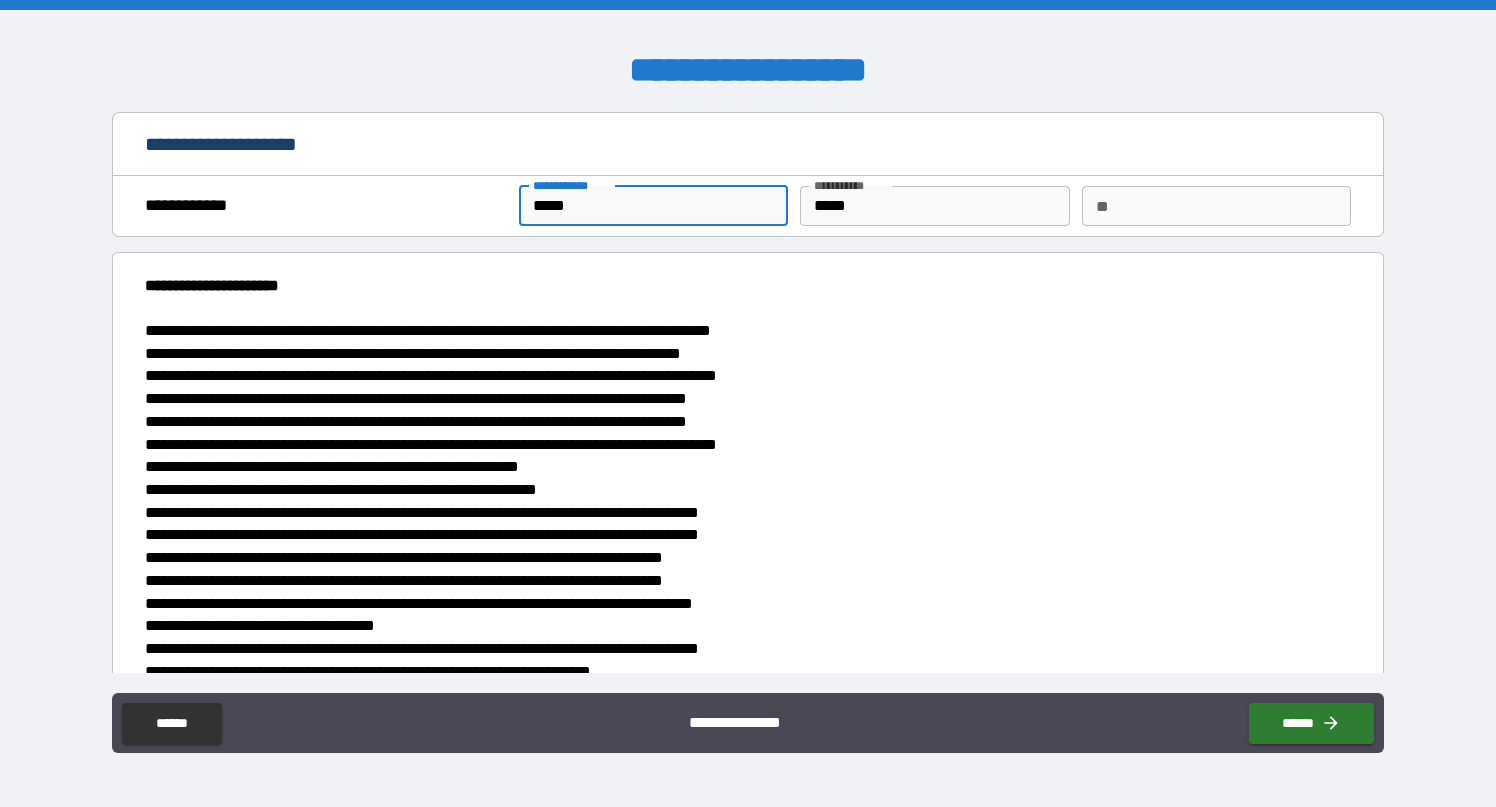 type on "*****" 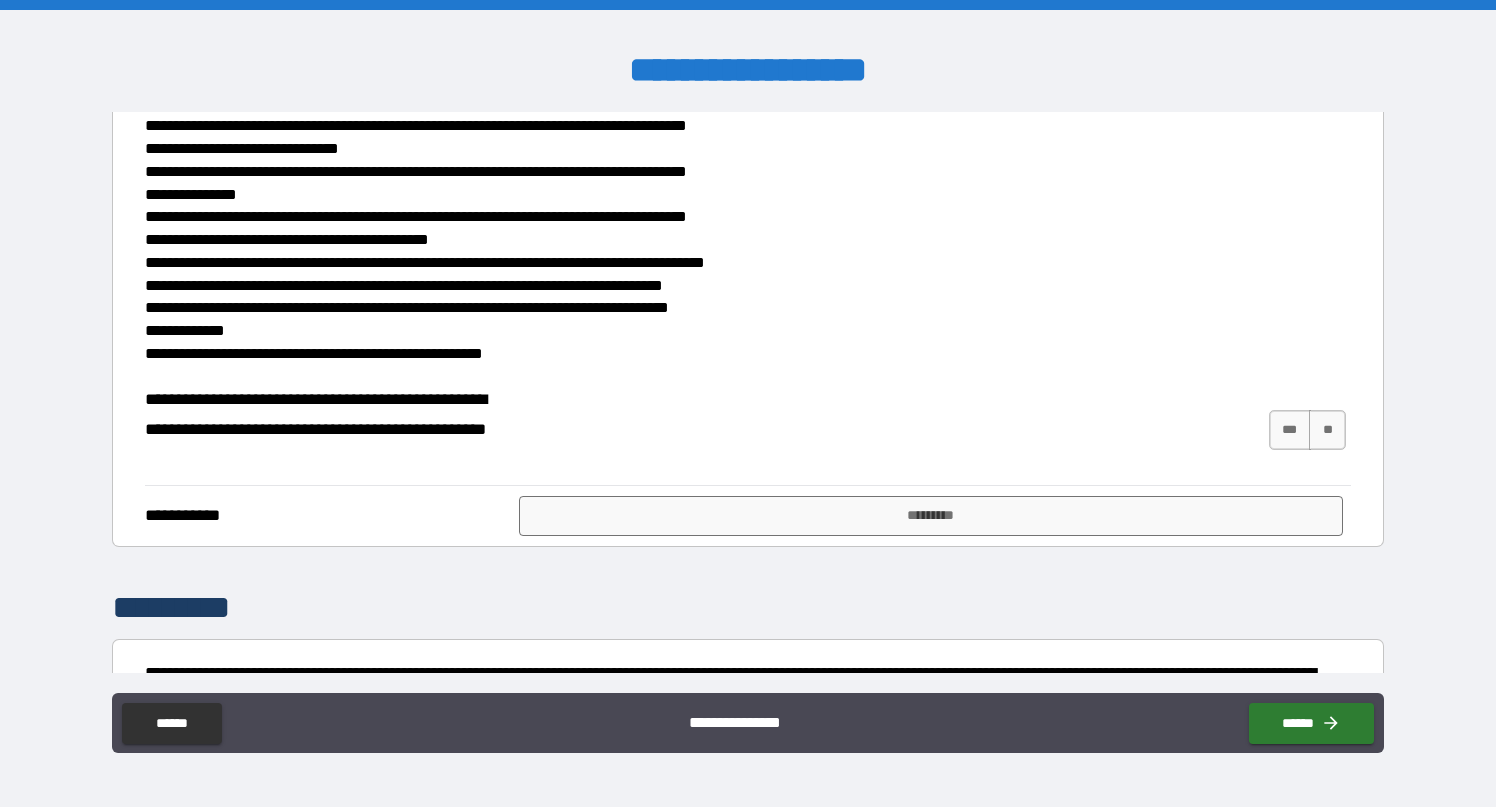 scroll, scrollTop: 736, scrollLeft: 0, axis: vertical 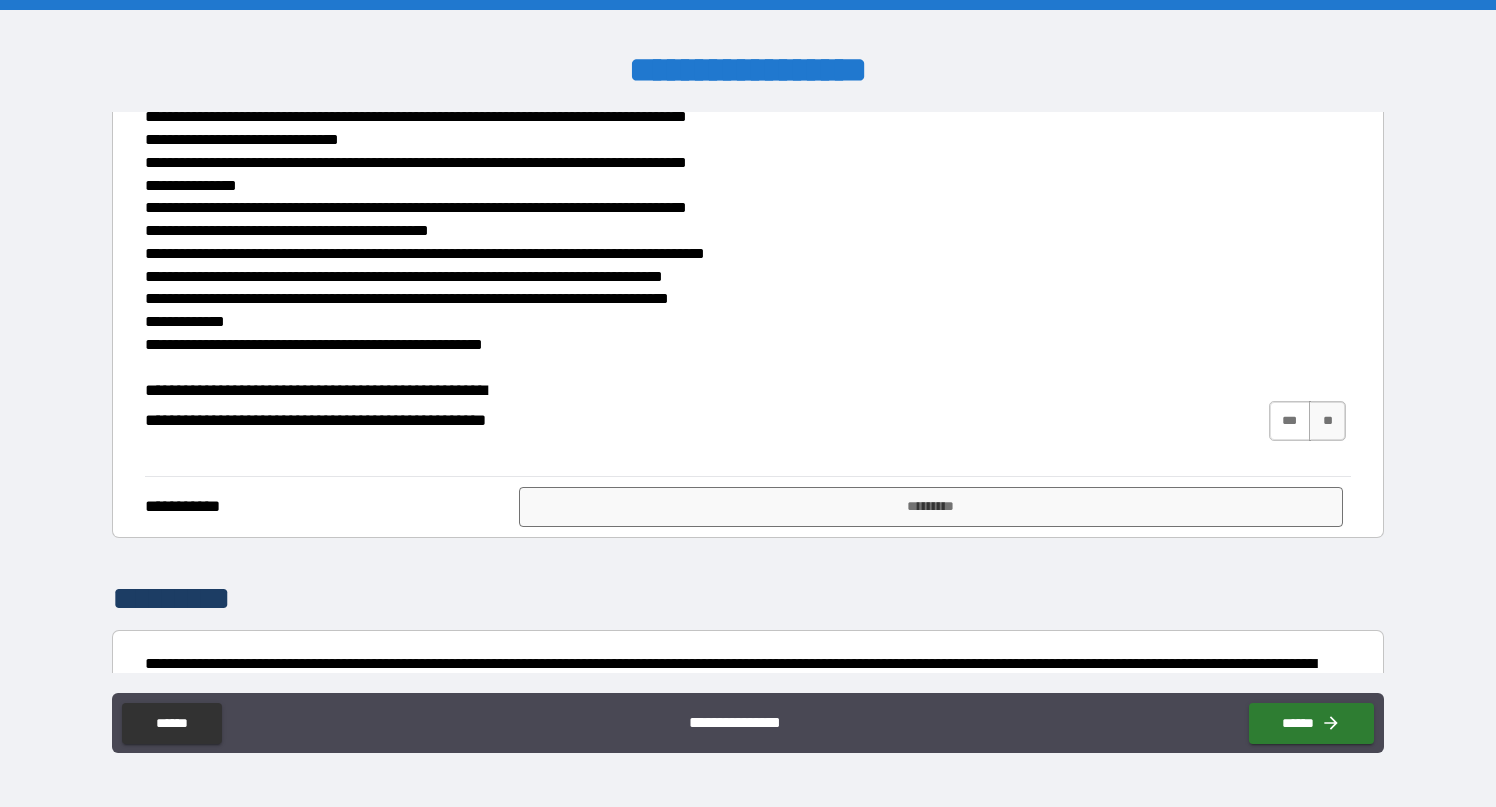type on "*" 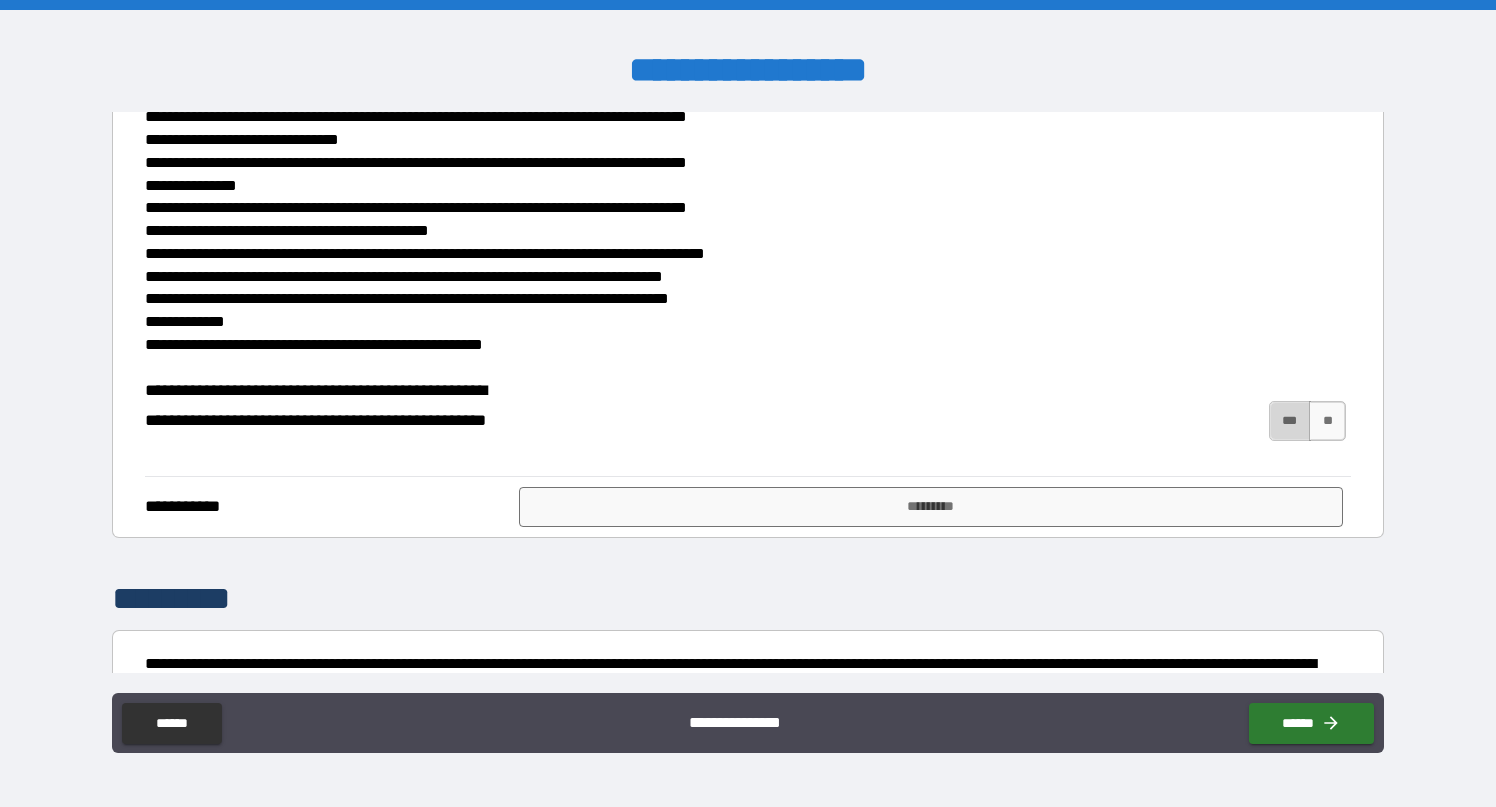 click on "***" at bounding box center (1290, 421) 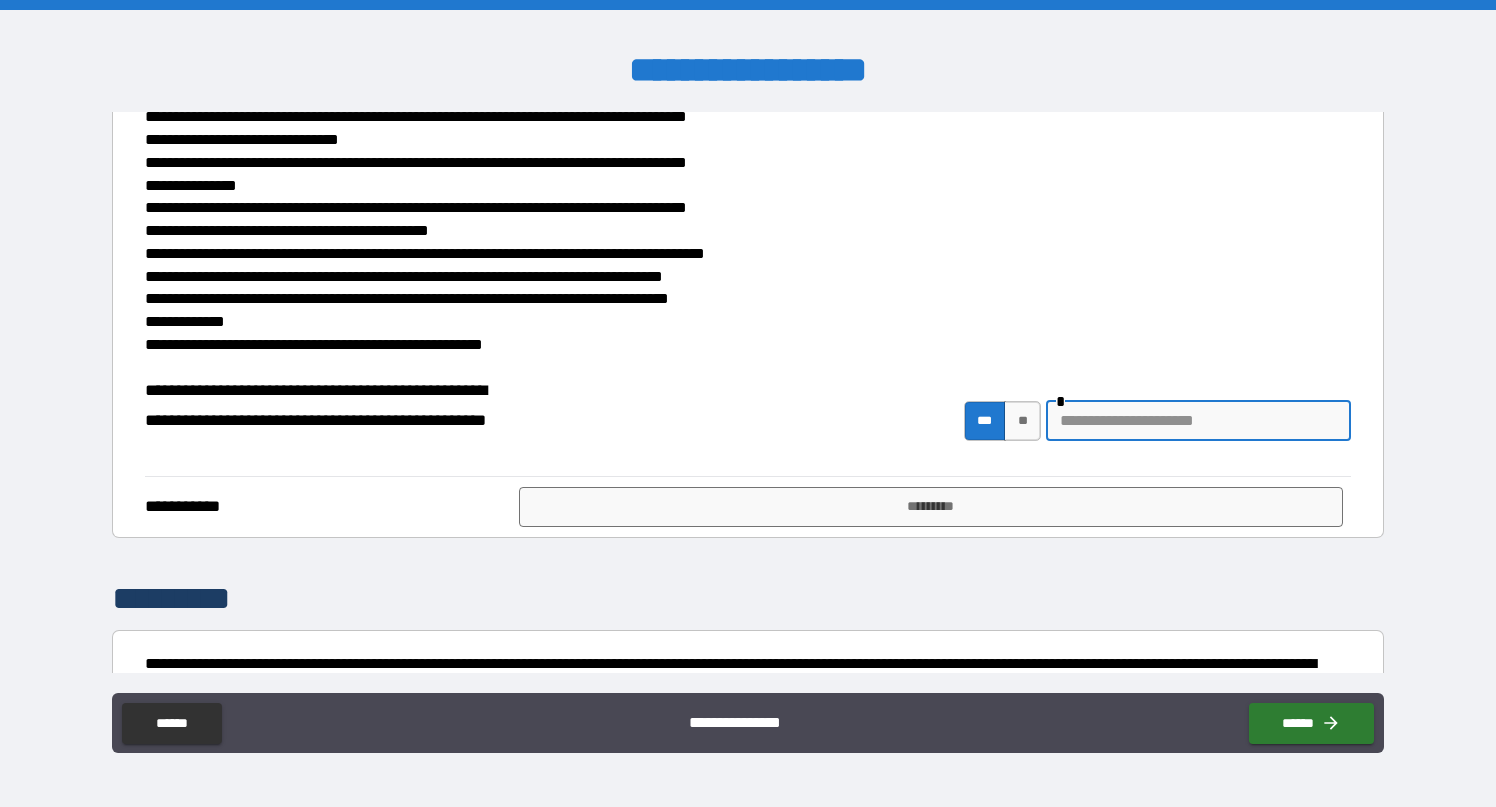 click at bounding box center (1198, 421) 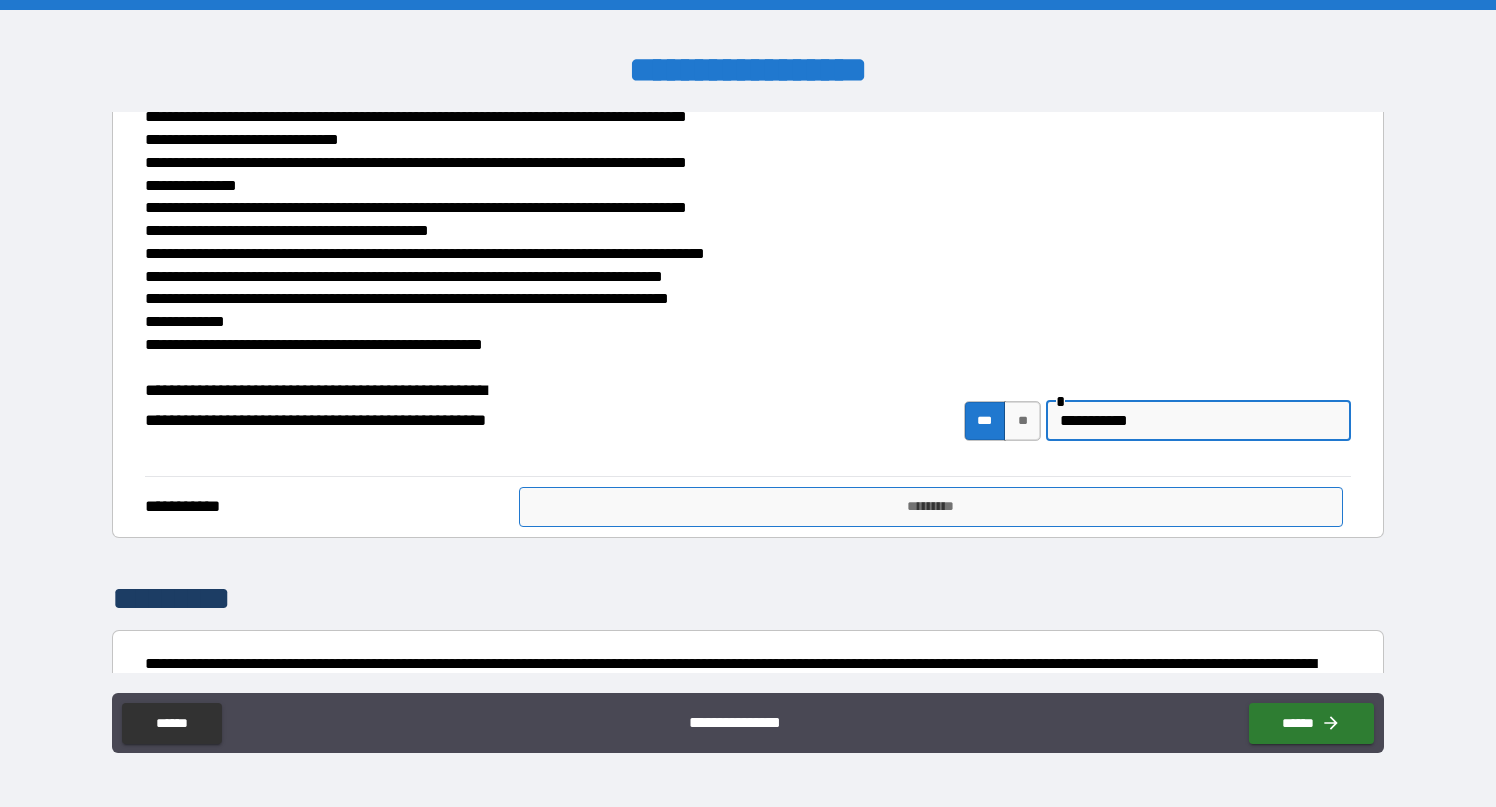 type on "**********" 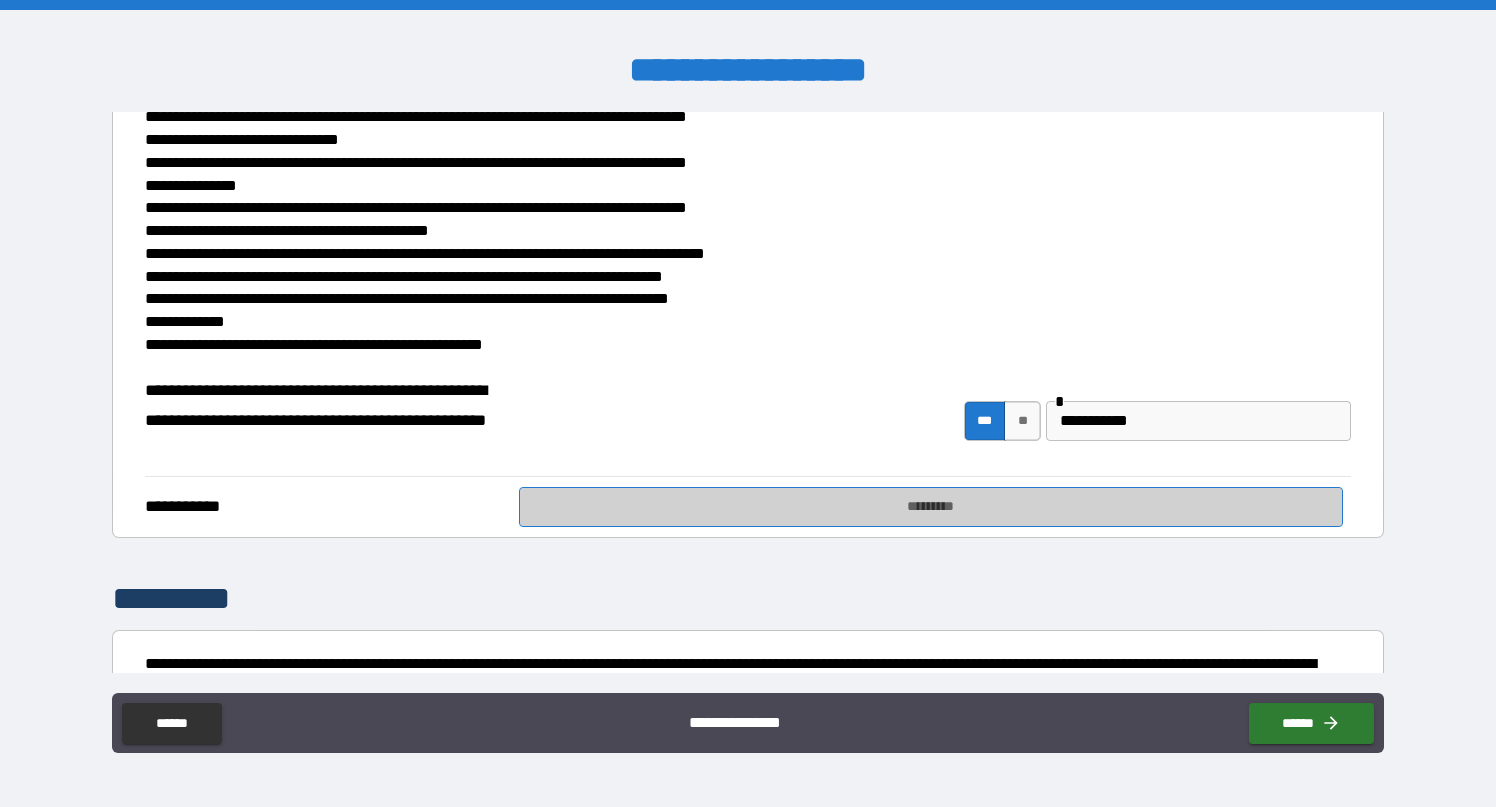 click on "*********" at bounding box center (931, 507) 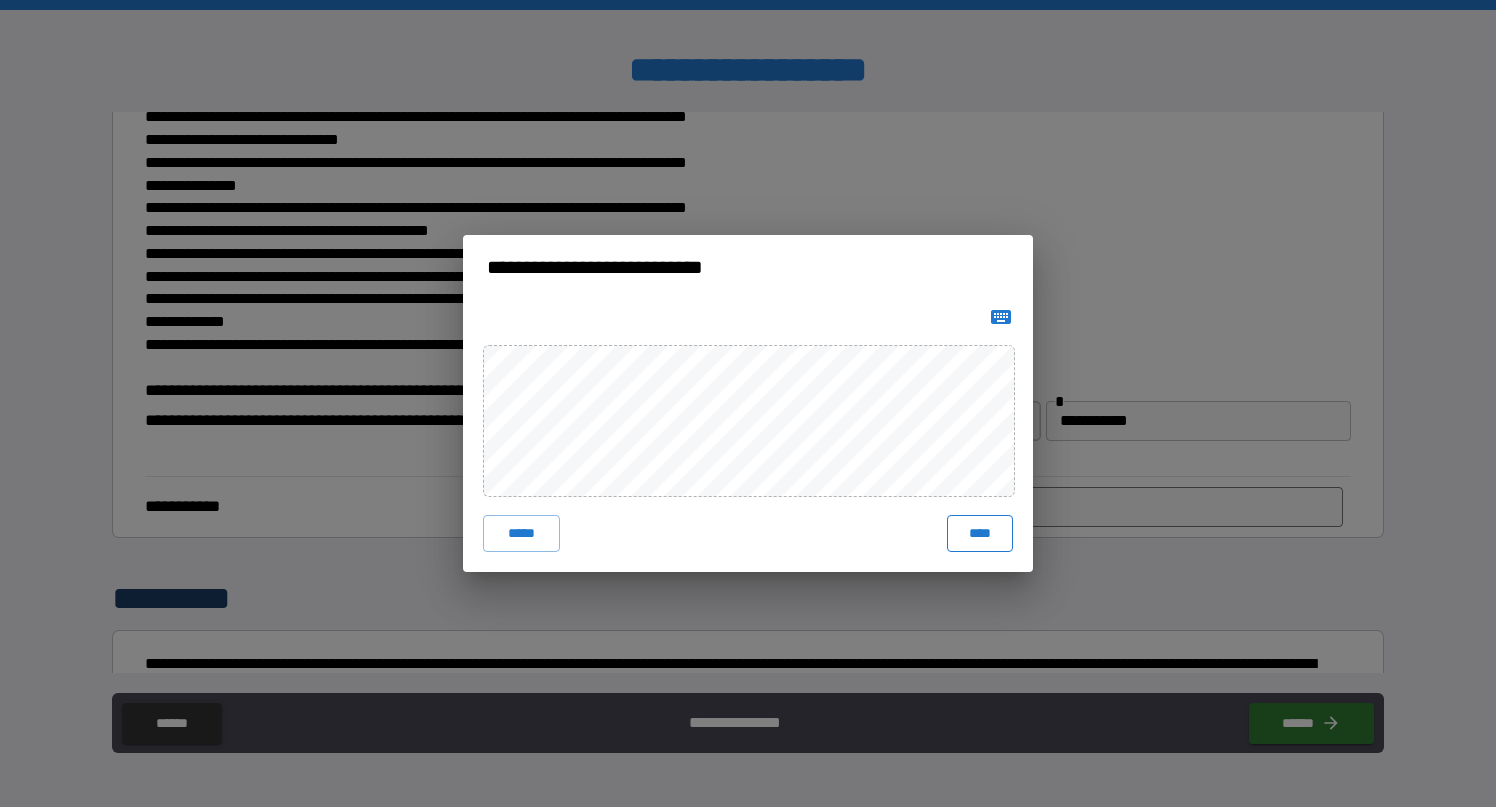 click on "****" at bounding box center [980, 533] 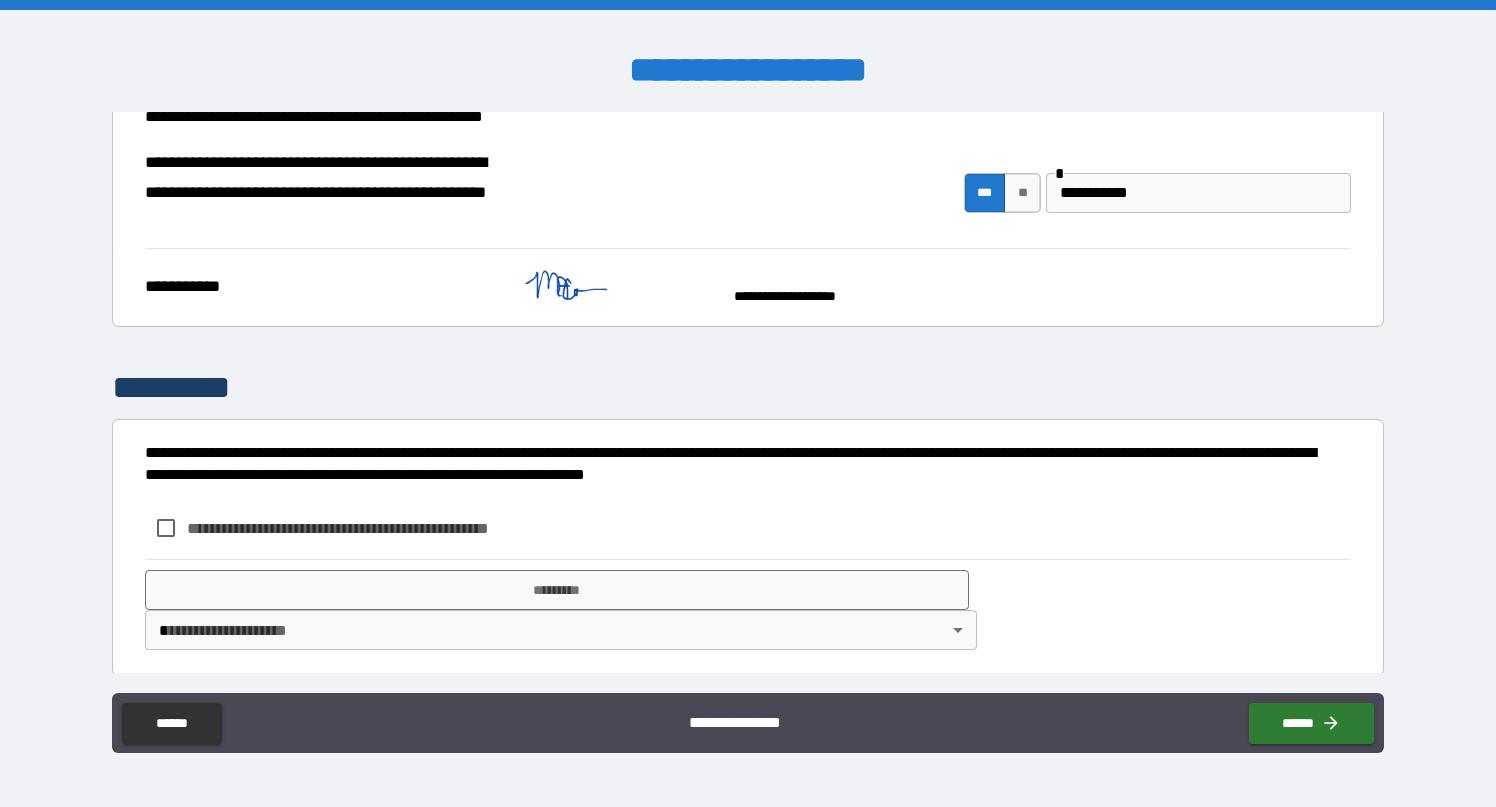 scroll, scrollTop: 972, scrollLeft: 0, axis: vertical 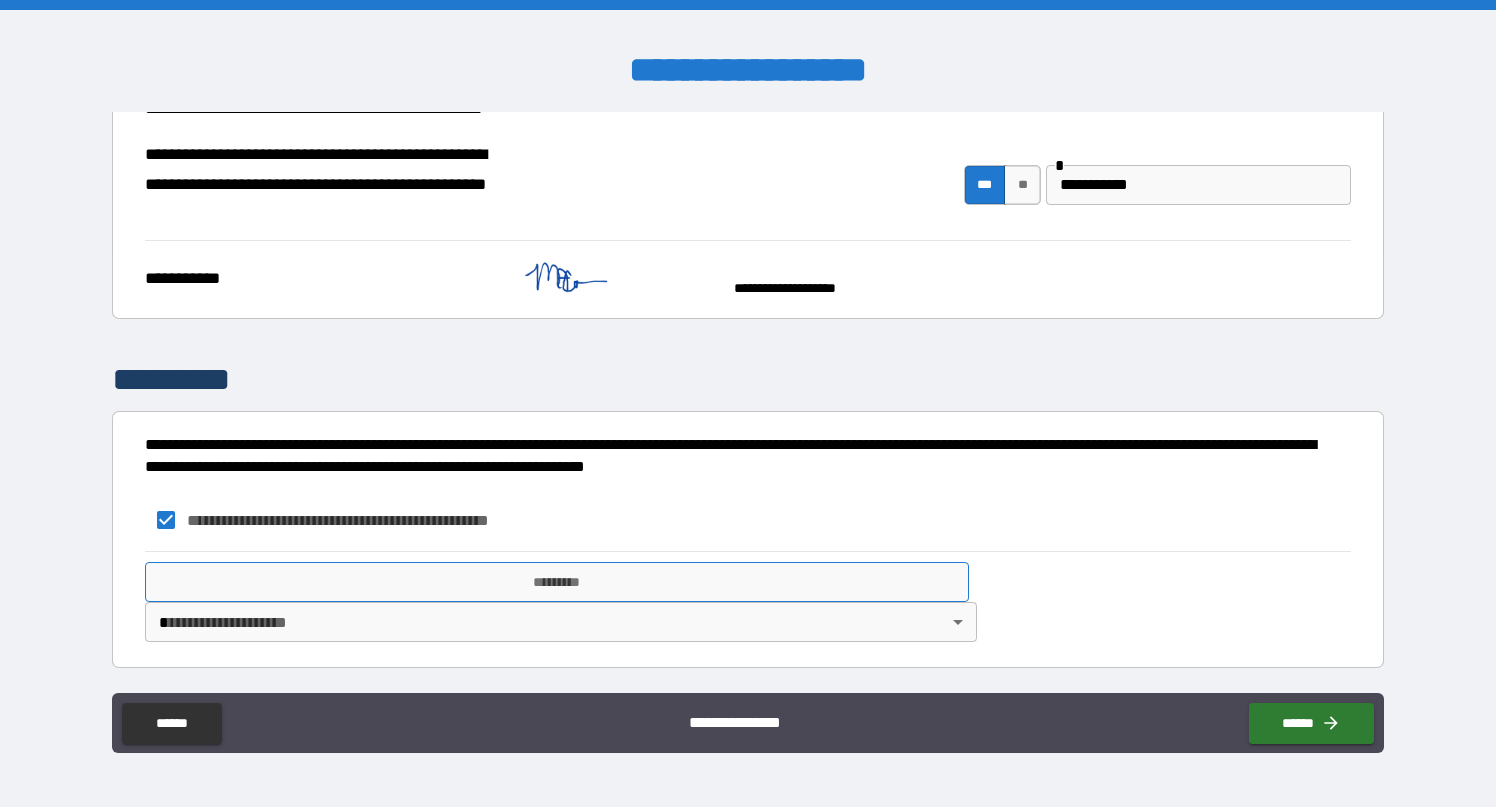 click on "*********" at bounding box center [557, 582] 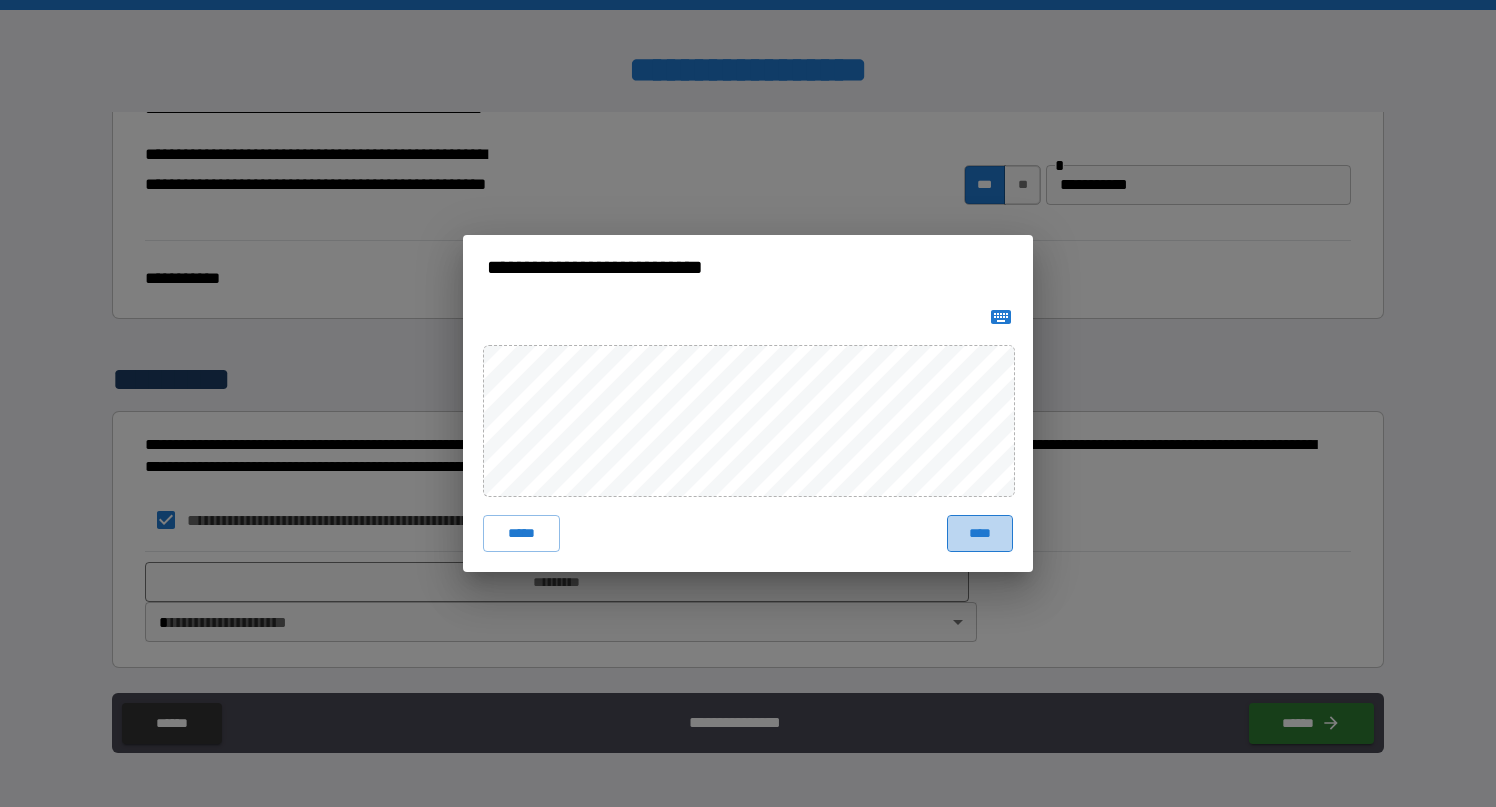 click on "****" at bounding box center (980, 533) 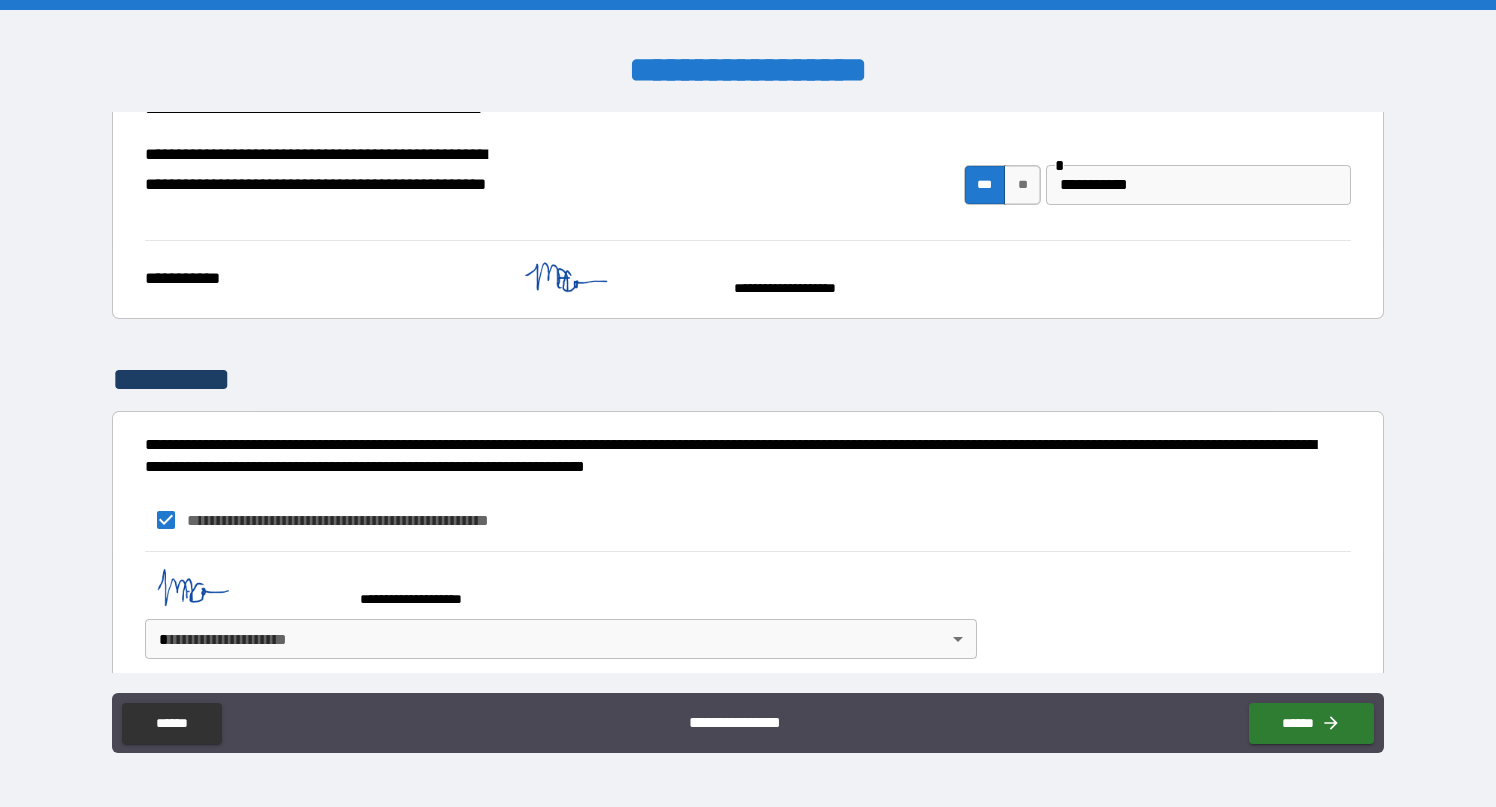 click on "**********" at bounding box center (748, 403) 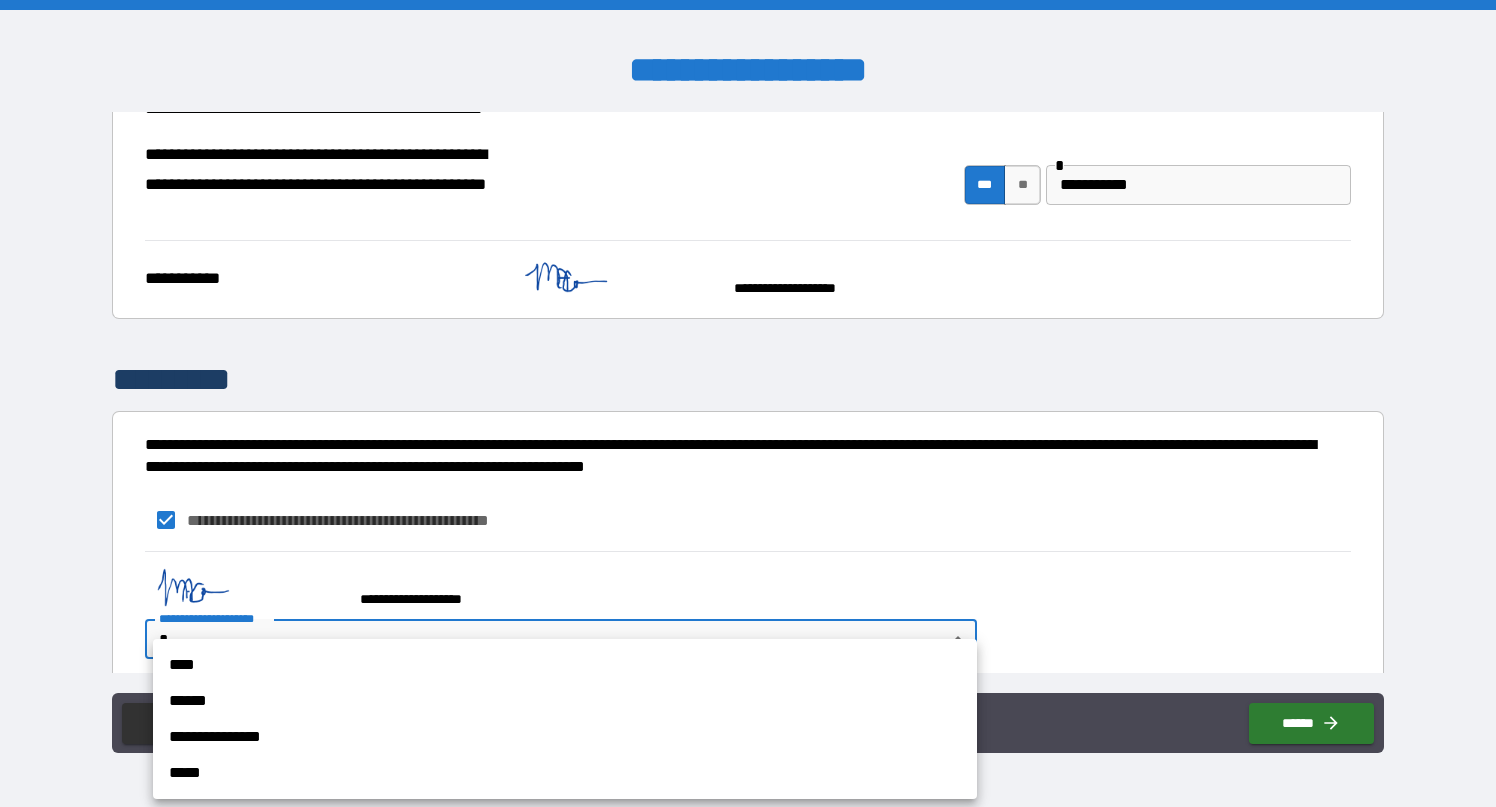 click on "**********" at bounding box center (565, 737) 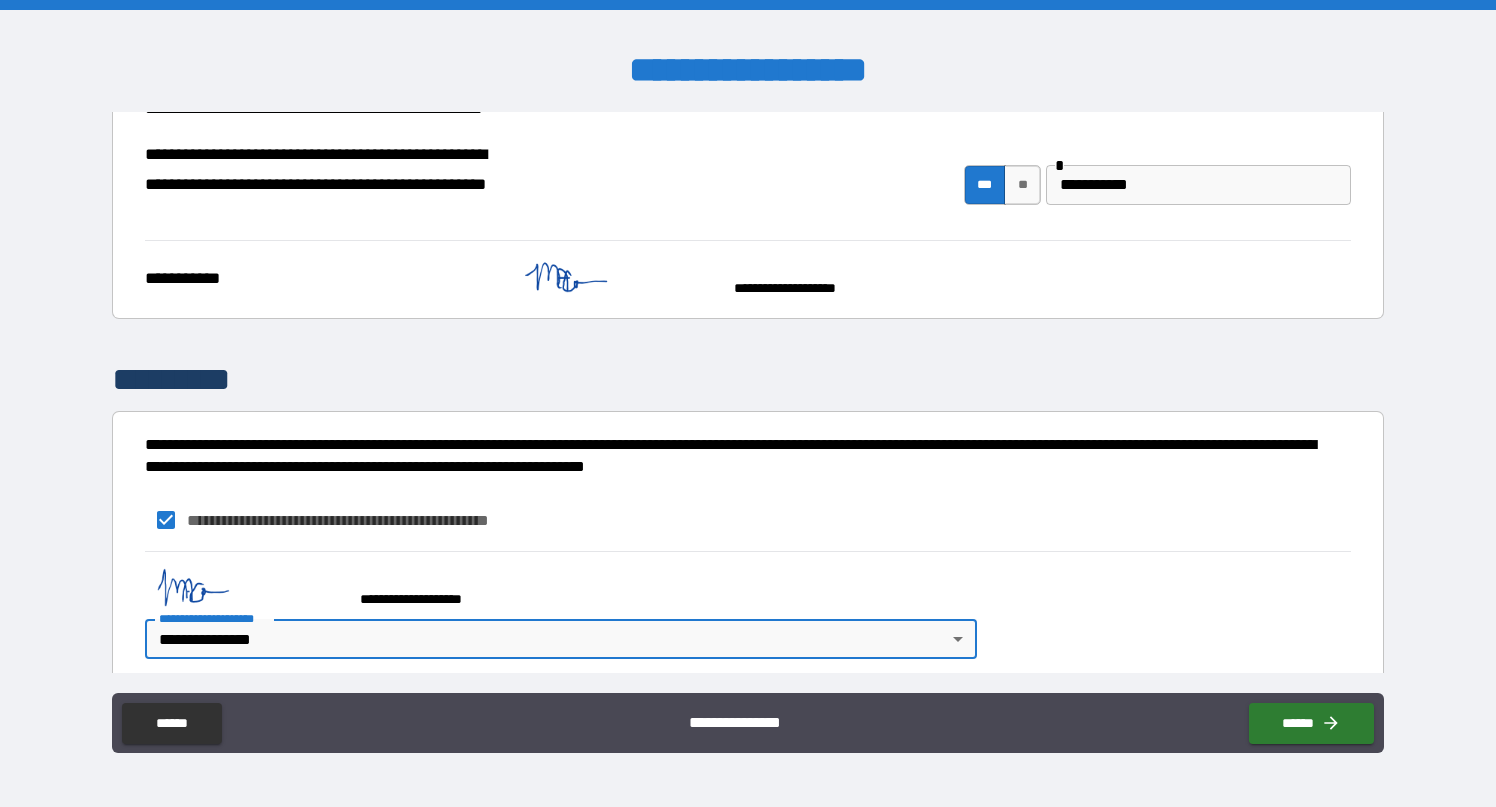 scroll, scrollTop: 989, scrollLeft: 0, axis: vertical 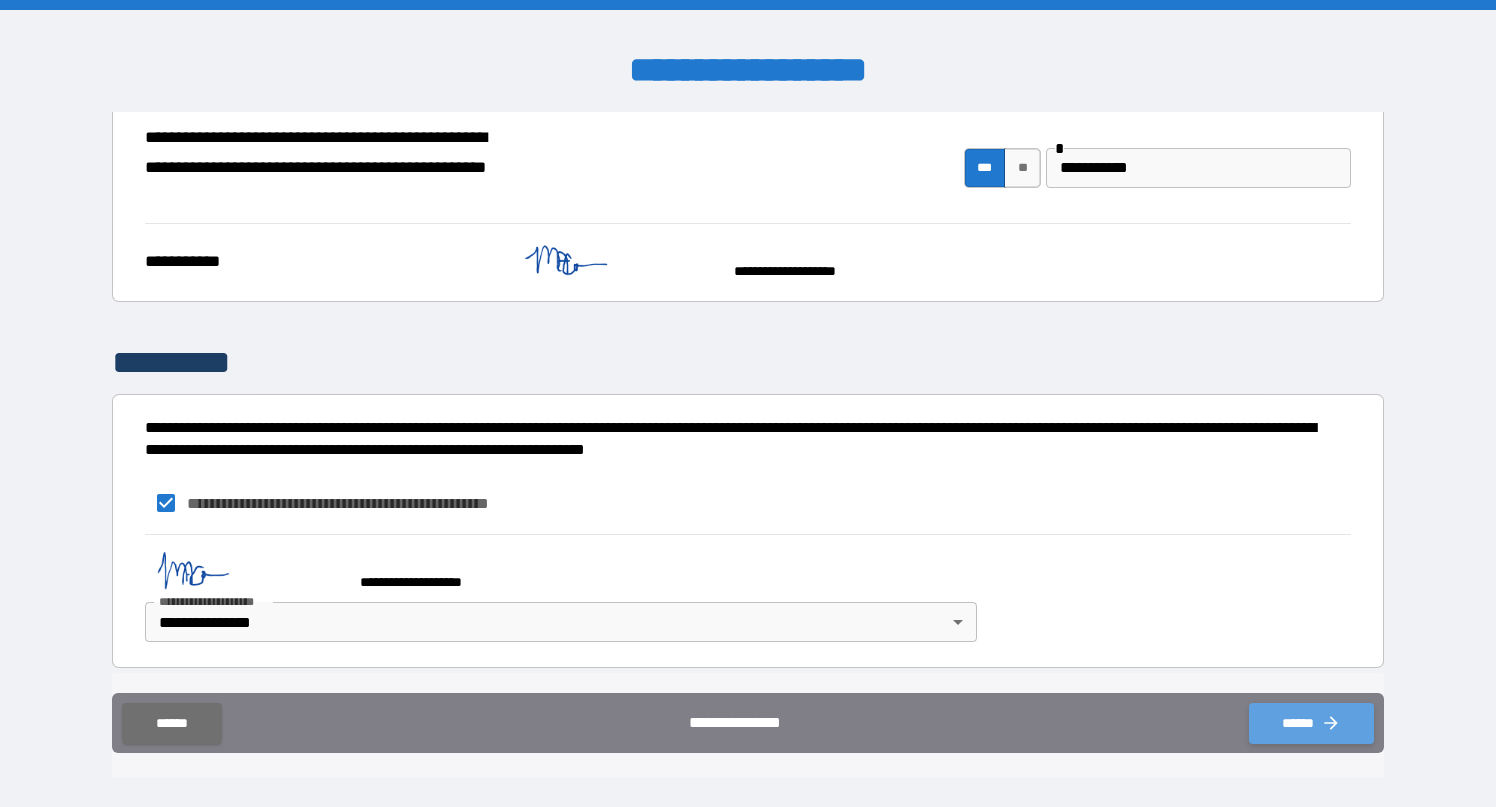 click on "******" at bounding box center (1311, 723) 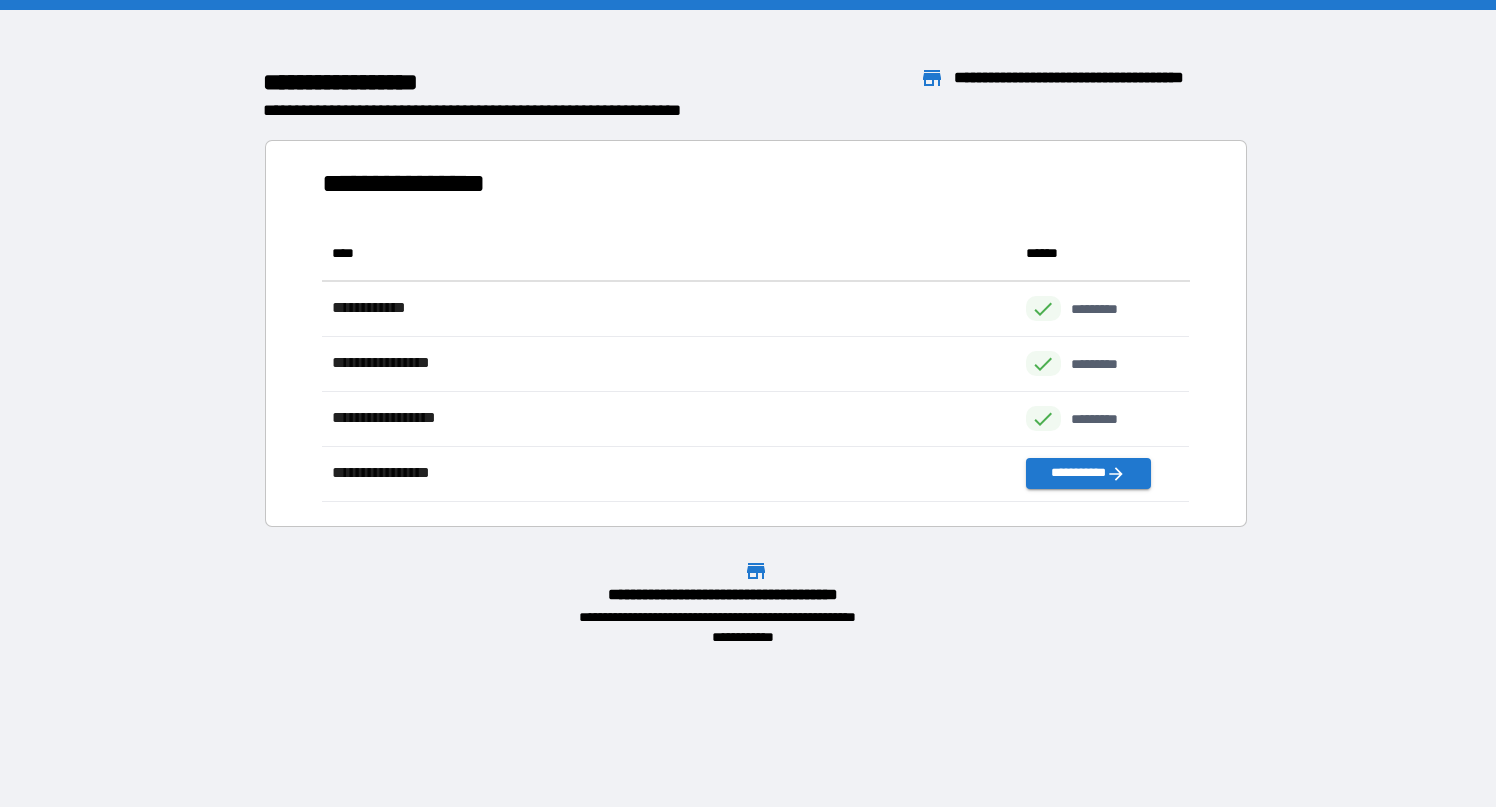 scroll, scrollTop: 1, scrollLeft: 0, axis: vertical 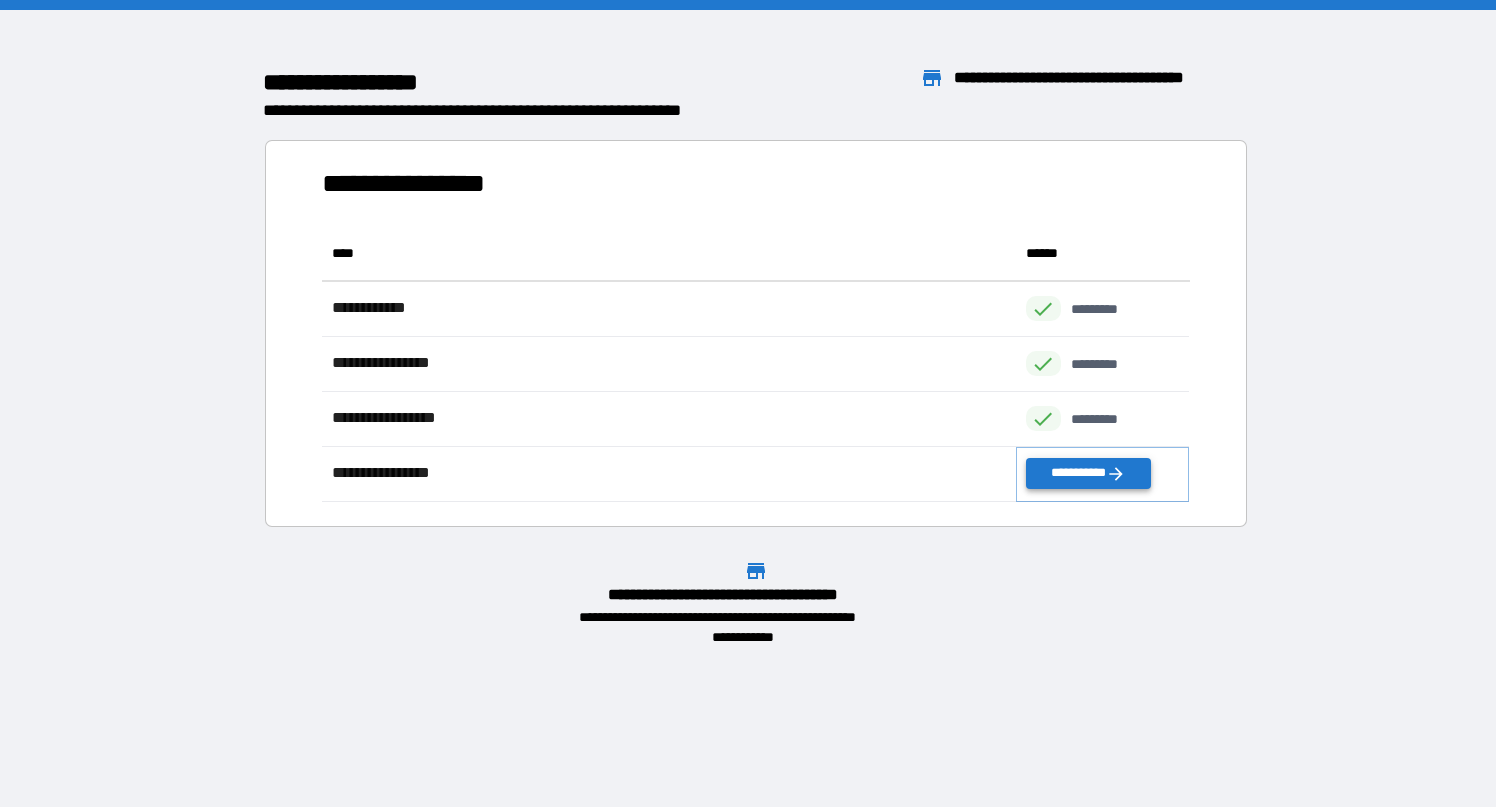 click on "**********" at bounding box center (1088, 473) 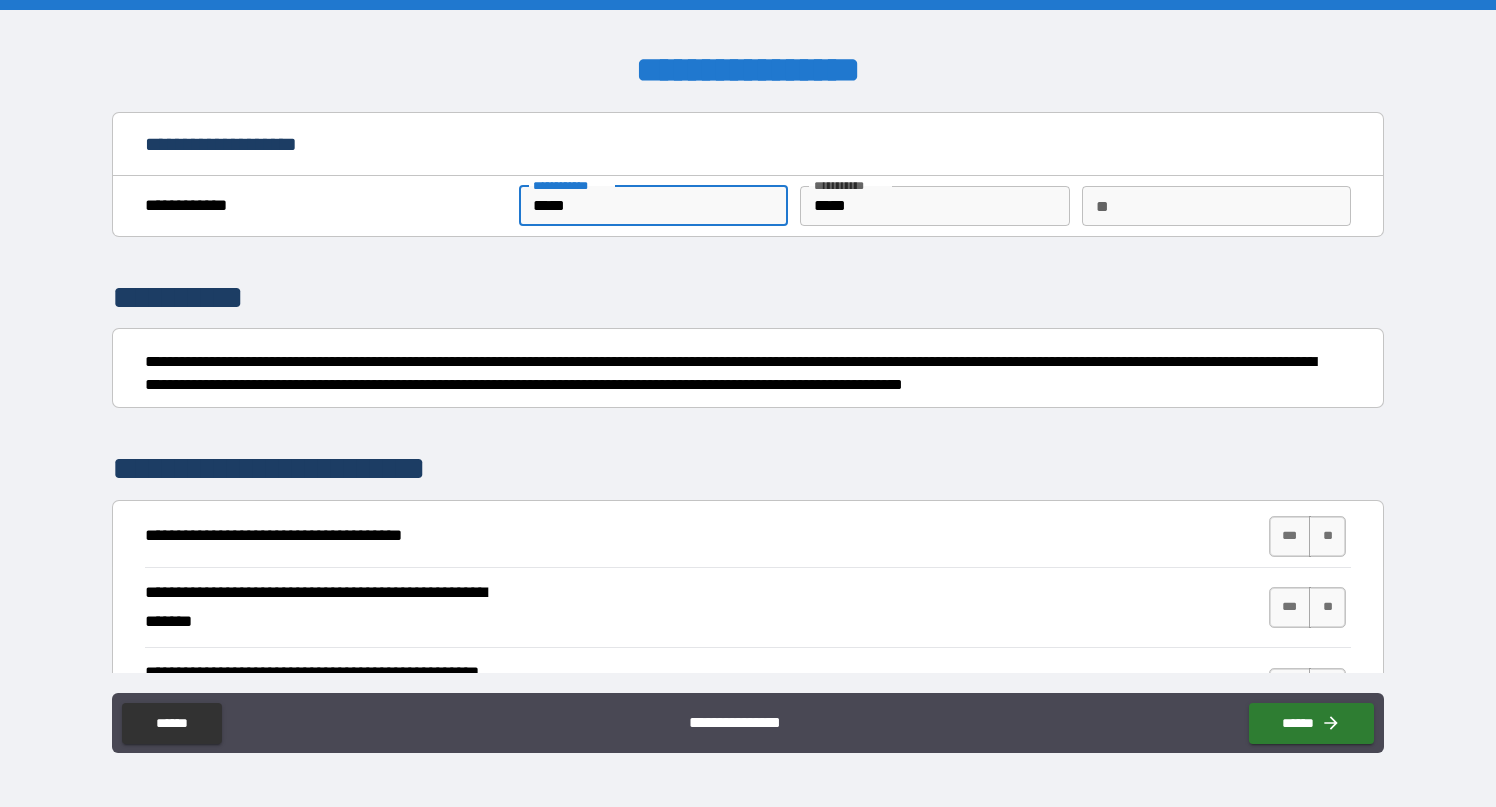 drag, startPoint x: 576, startPoint y: 200, endPoint x: 505, endPoint y: 195, distance: 71.17584 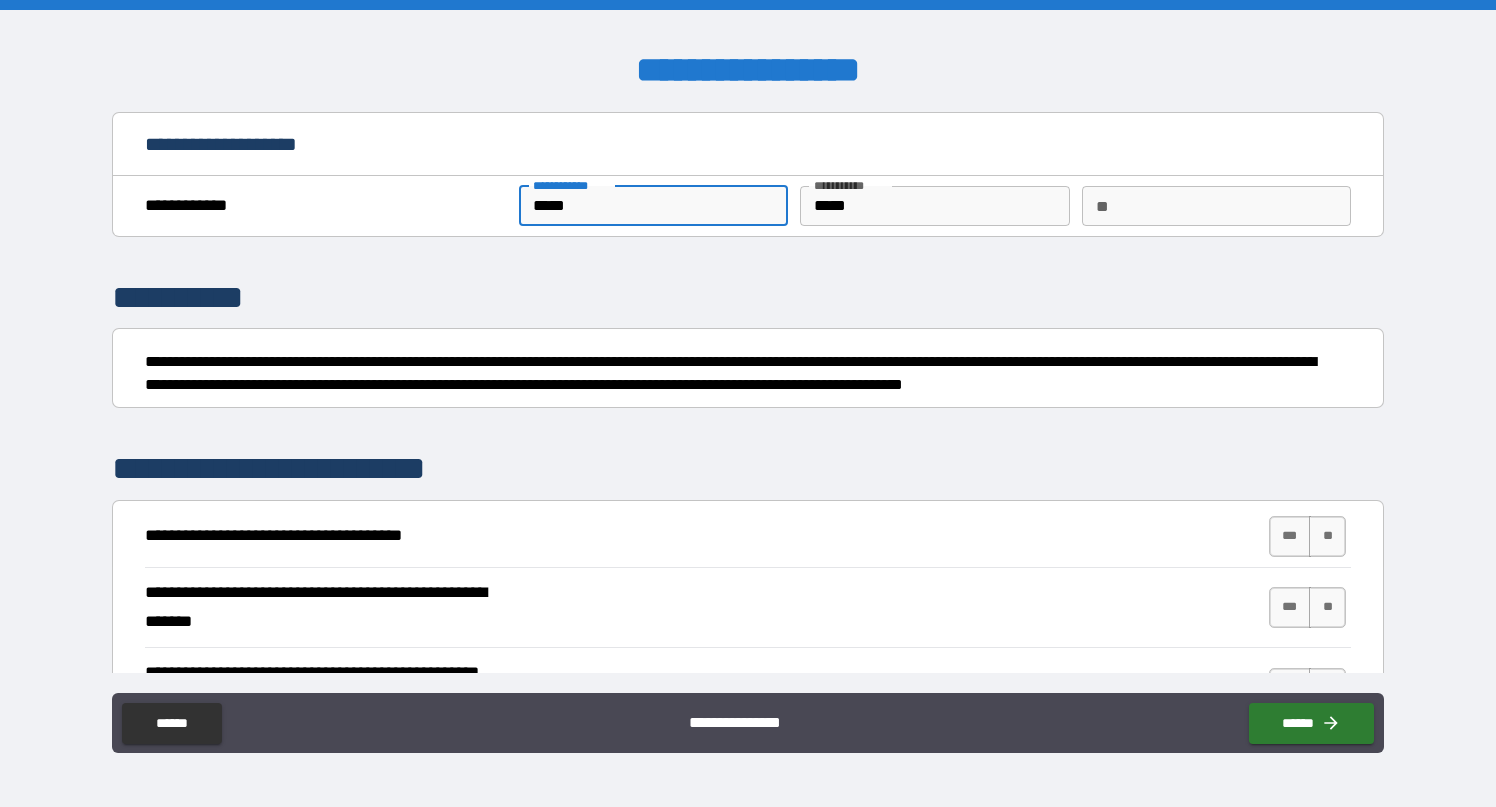 type on "*****" 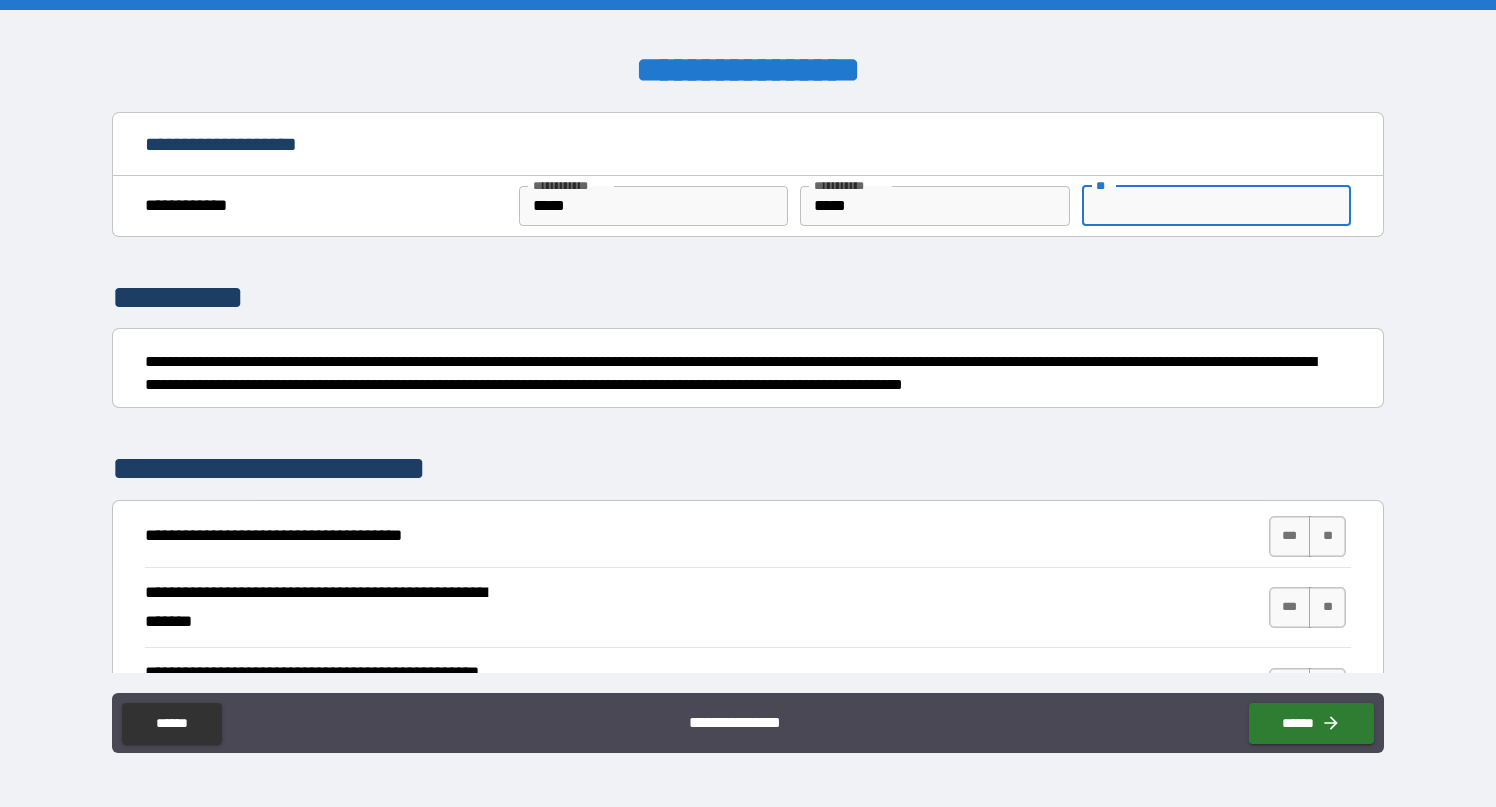 click on "**" at bounding box center (1216, 206) 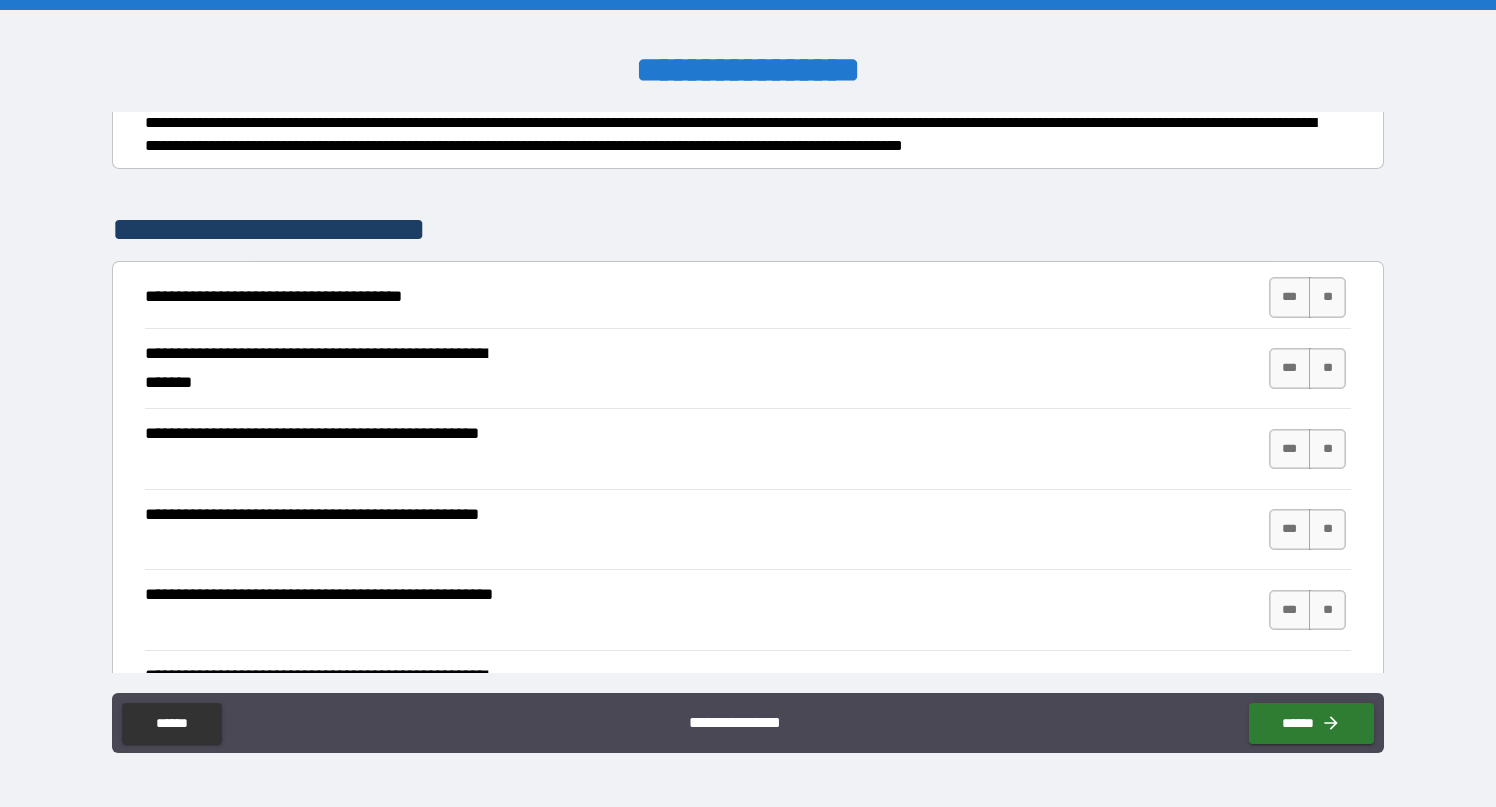 scroll, scrollTop: 240, scrollLeft: 0, axis: vertical 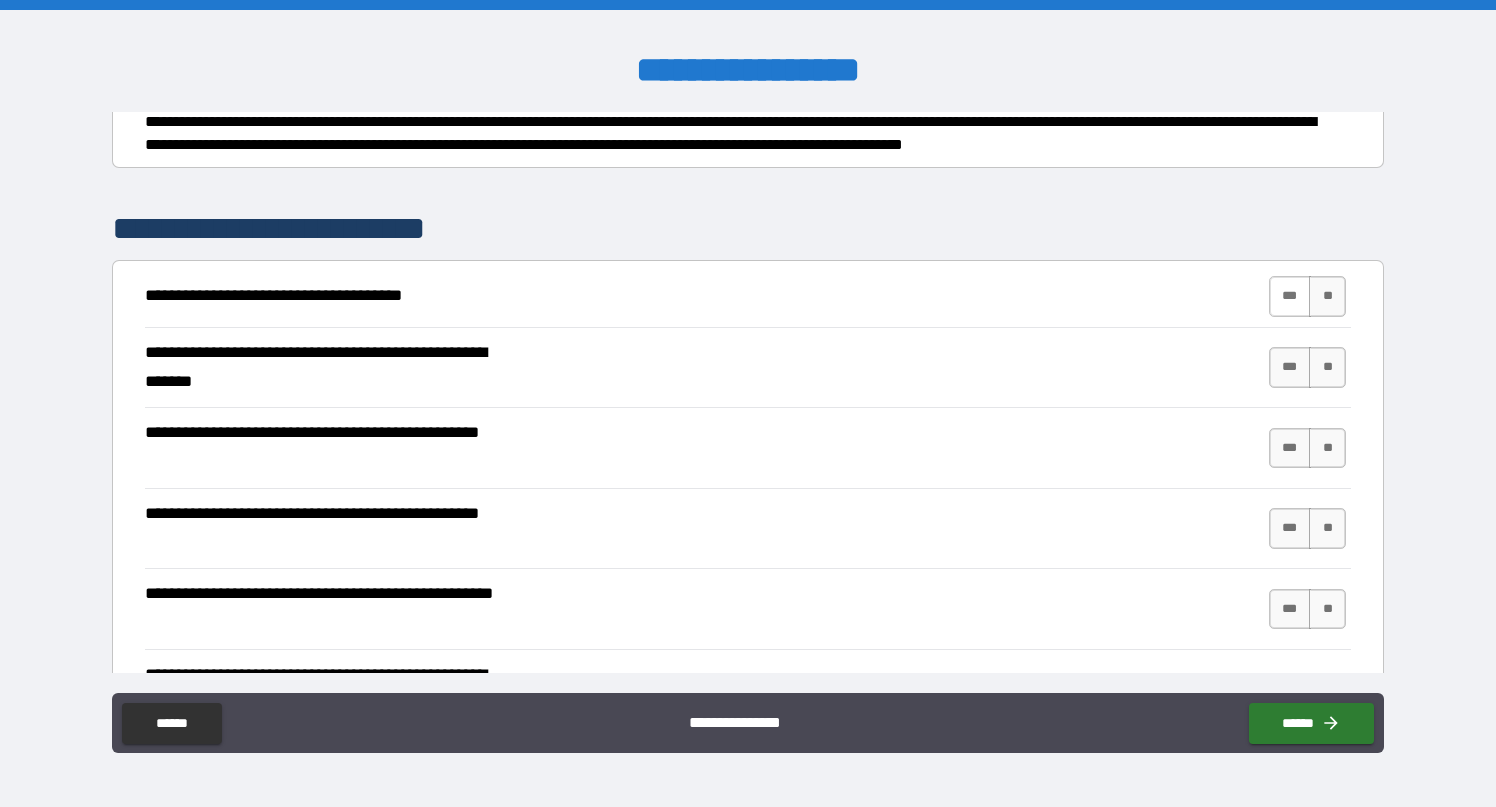 type on "*" 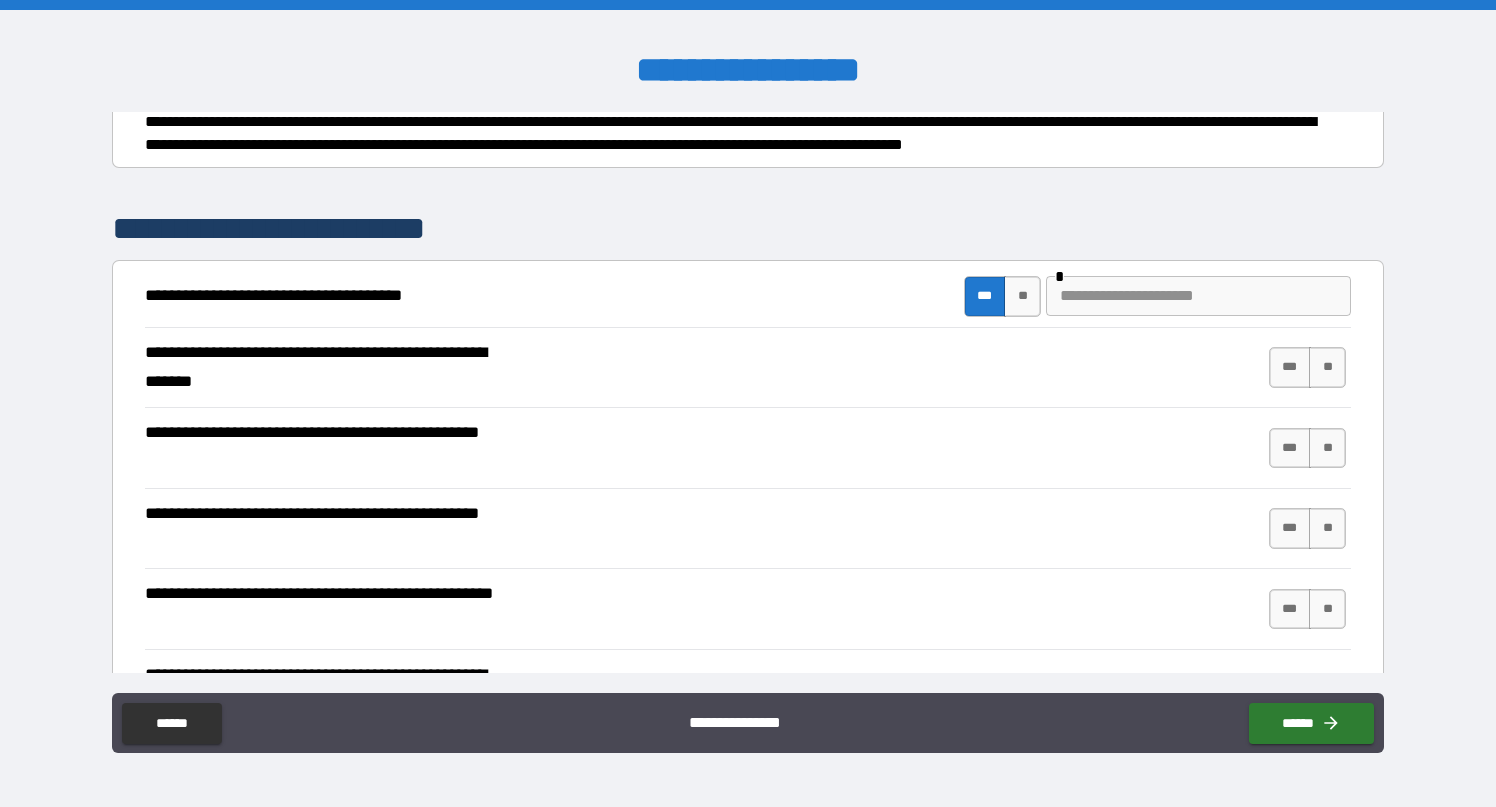 click at bounding box center (1198, 296) 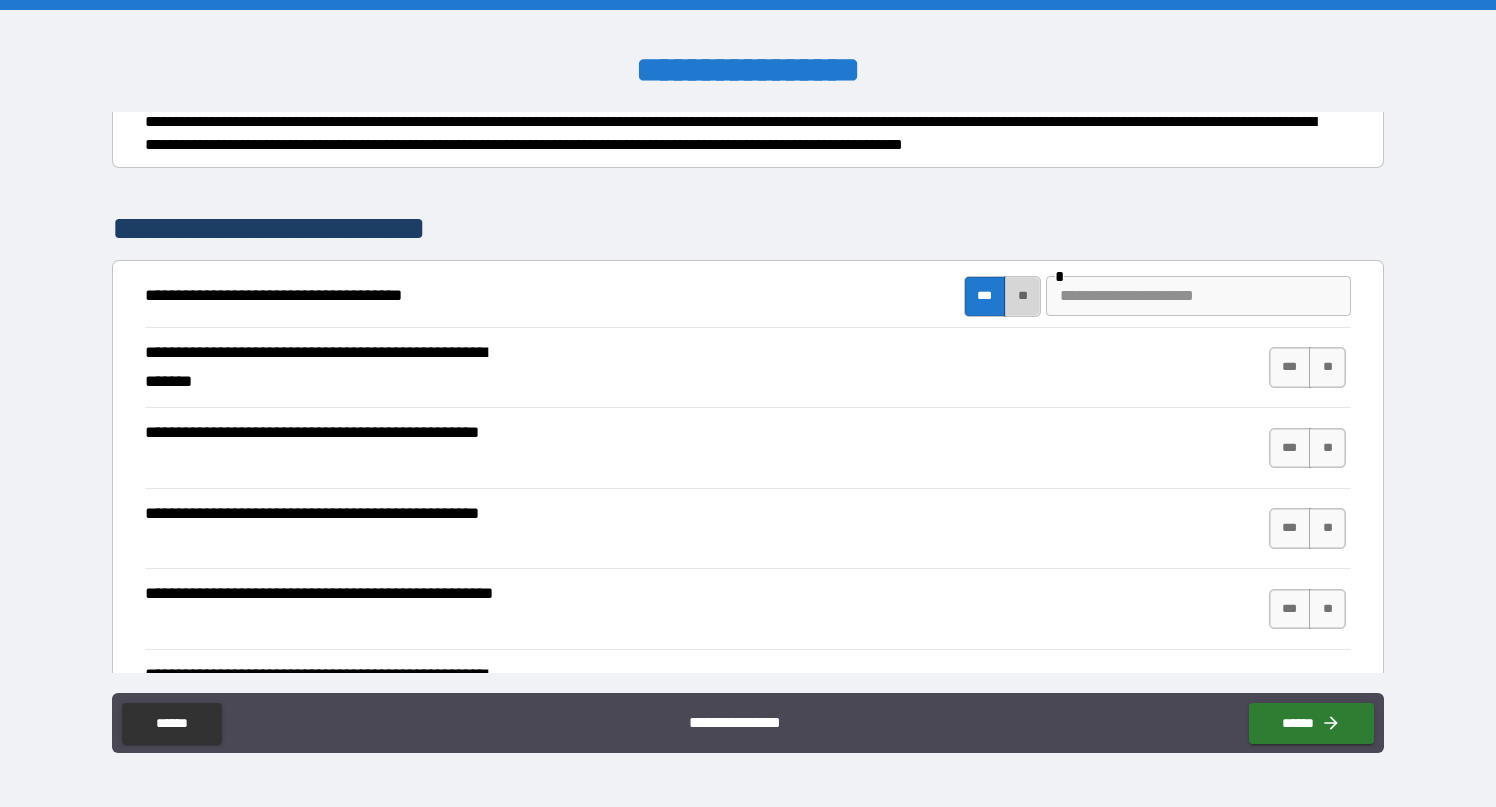 click on "**" at bounding box center (1022, 296) 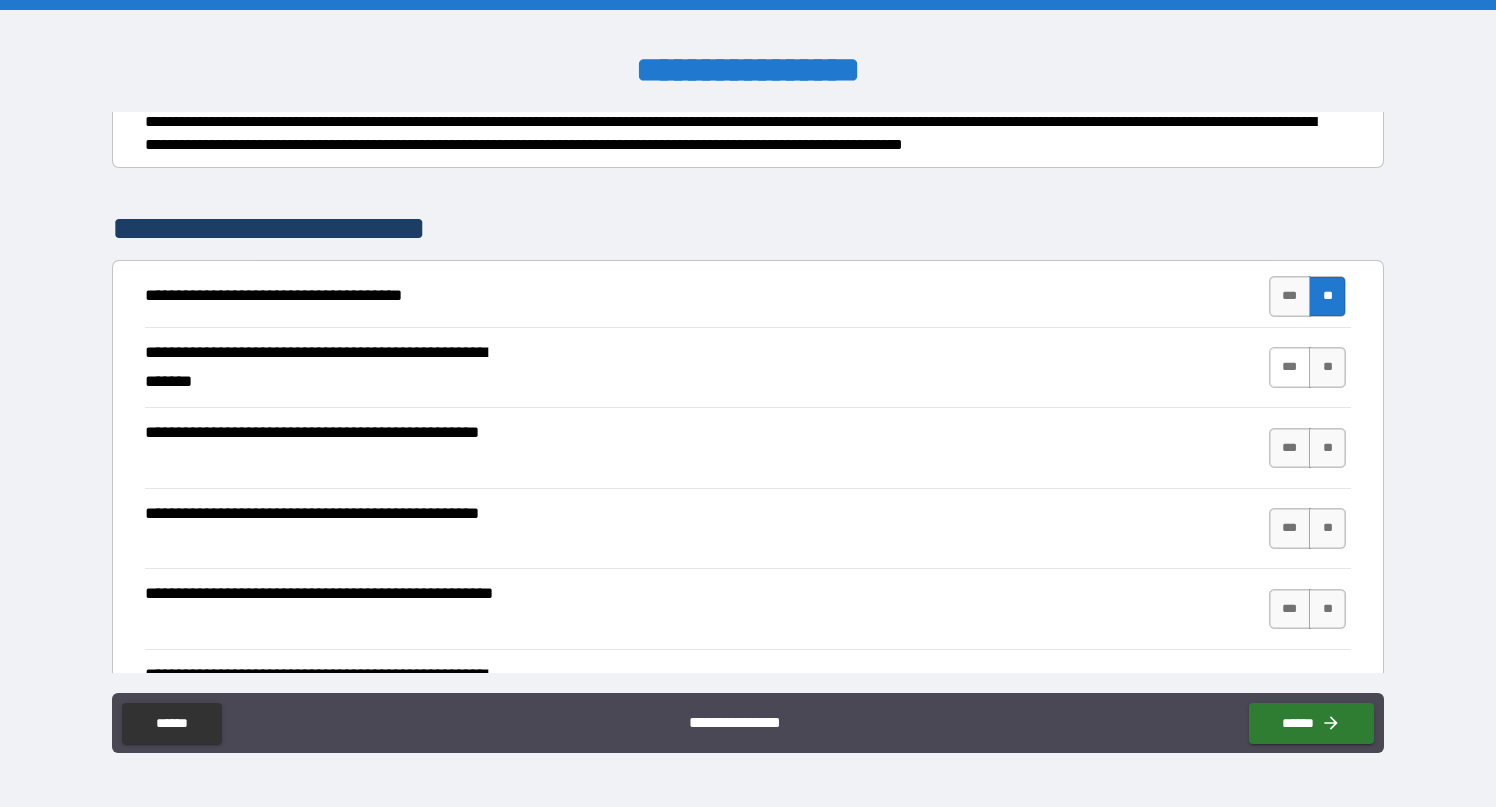 click on "***" at bounding box center (1290, 367) 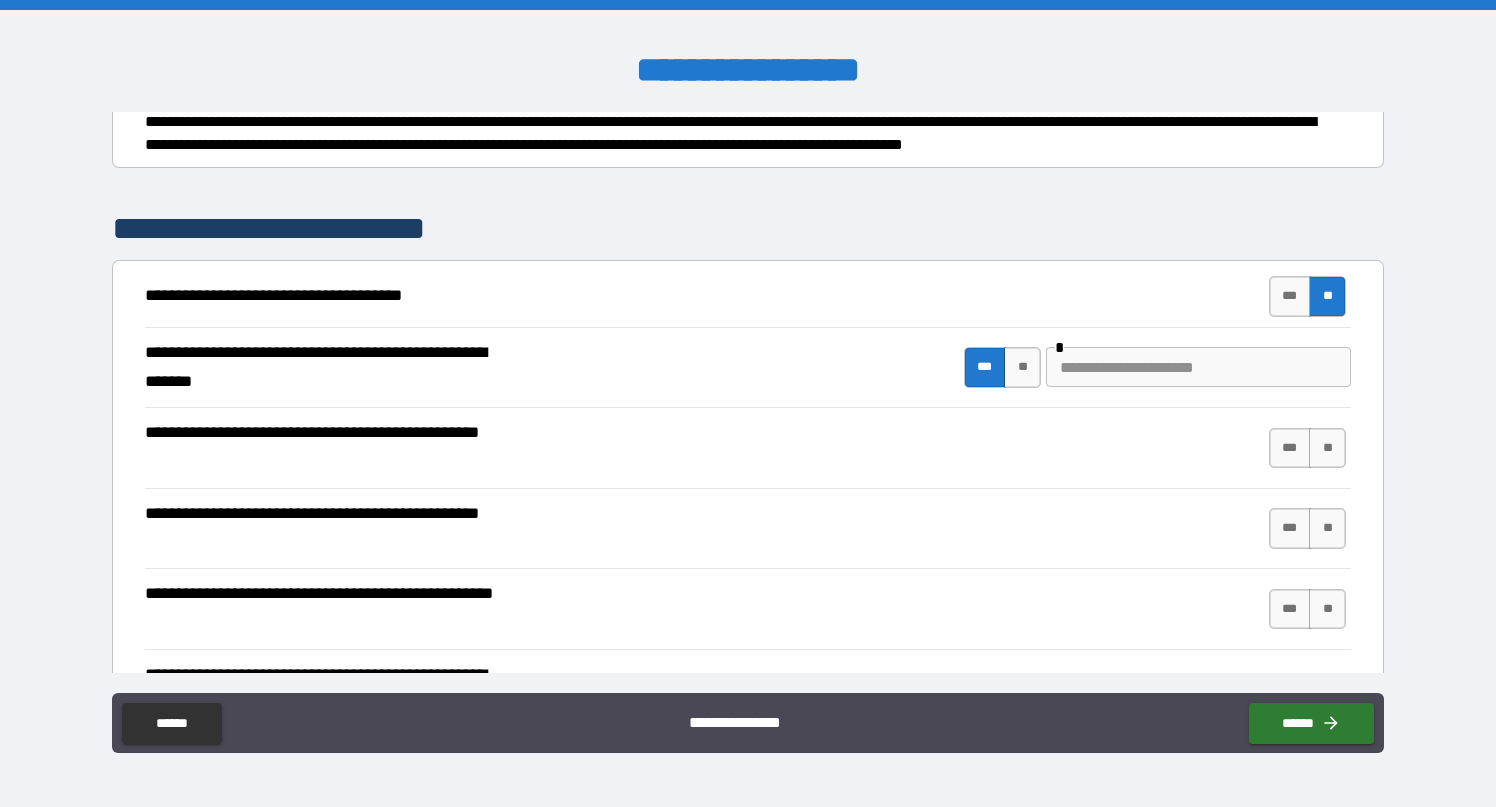 click at bounding box center [1198, 367] 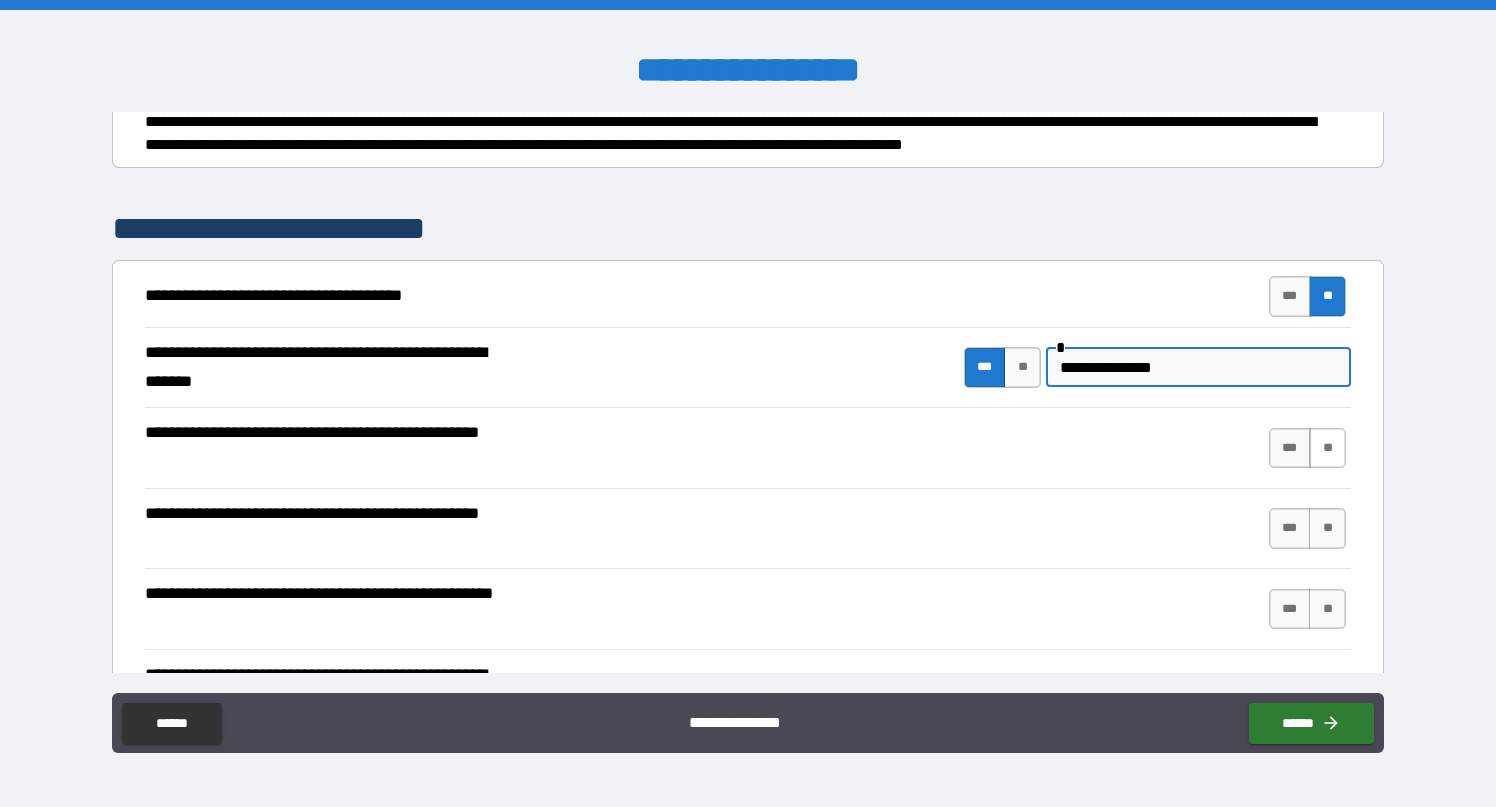 type on "**********" 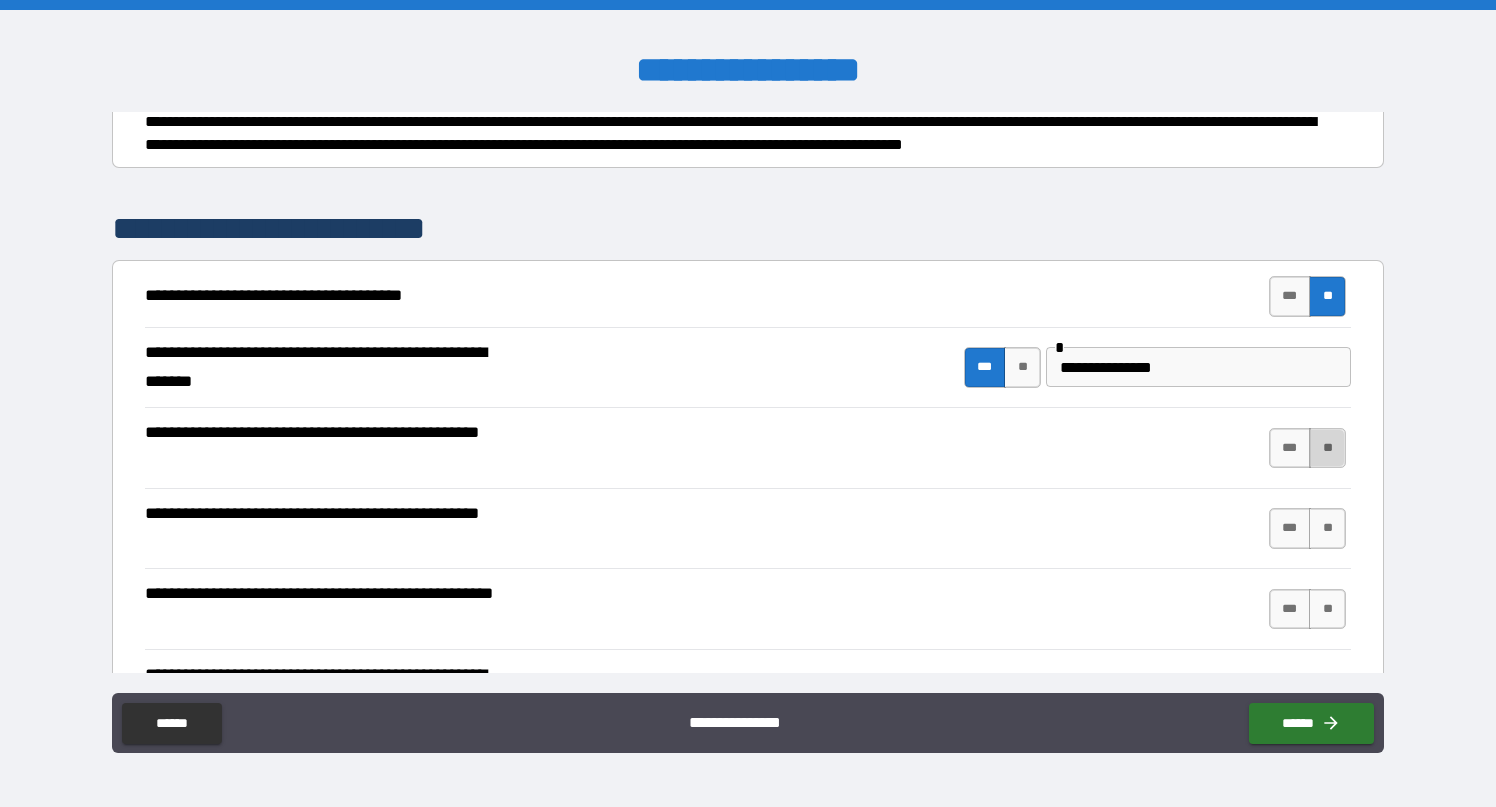 click on "**" at bounding box center [1327, 448] 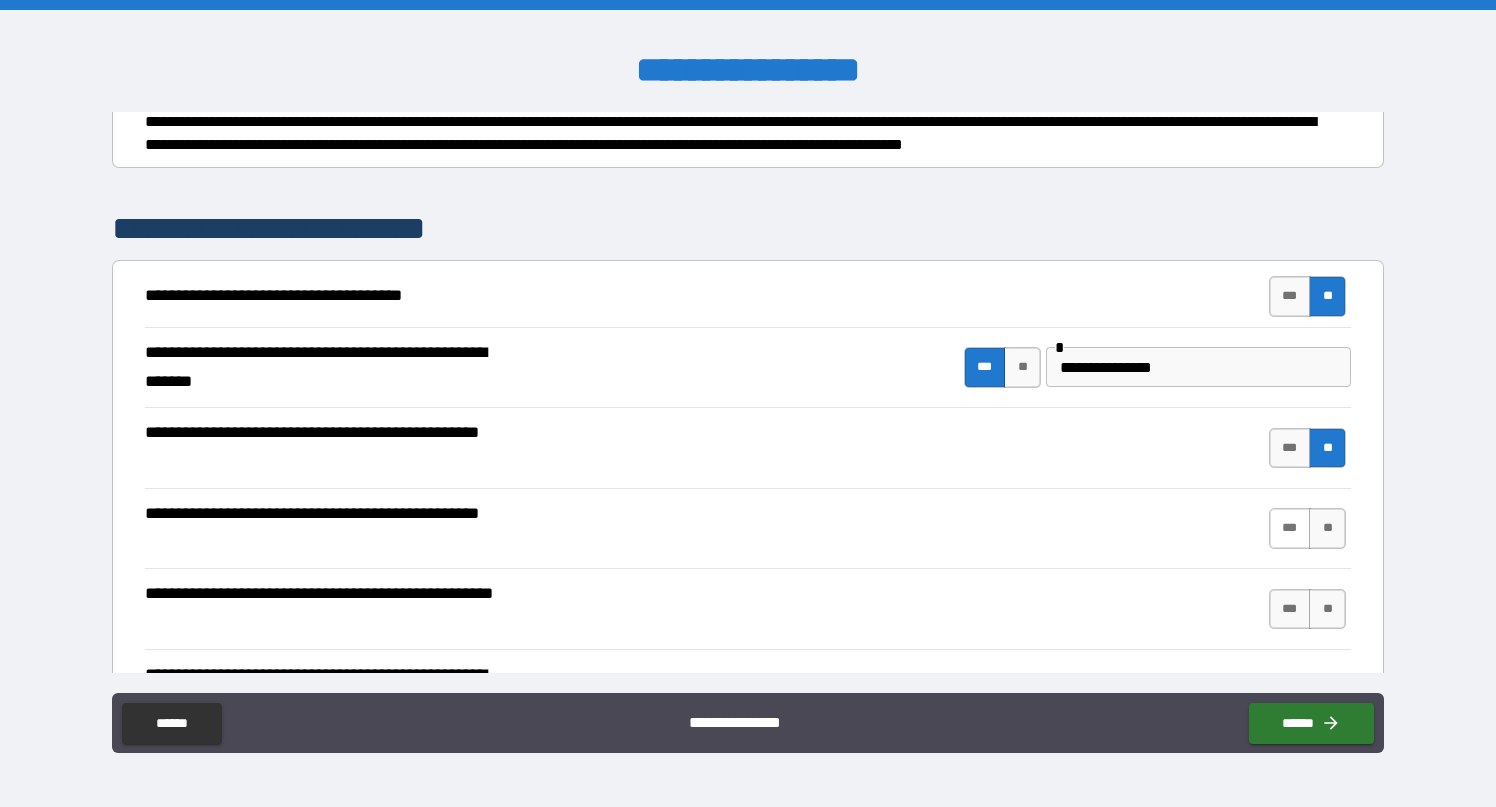 click on "***" at bounding box center [1290, 528] 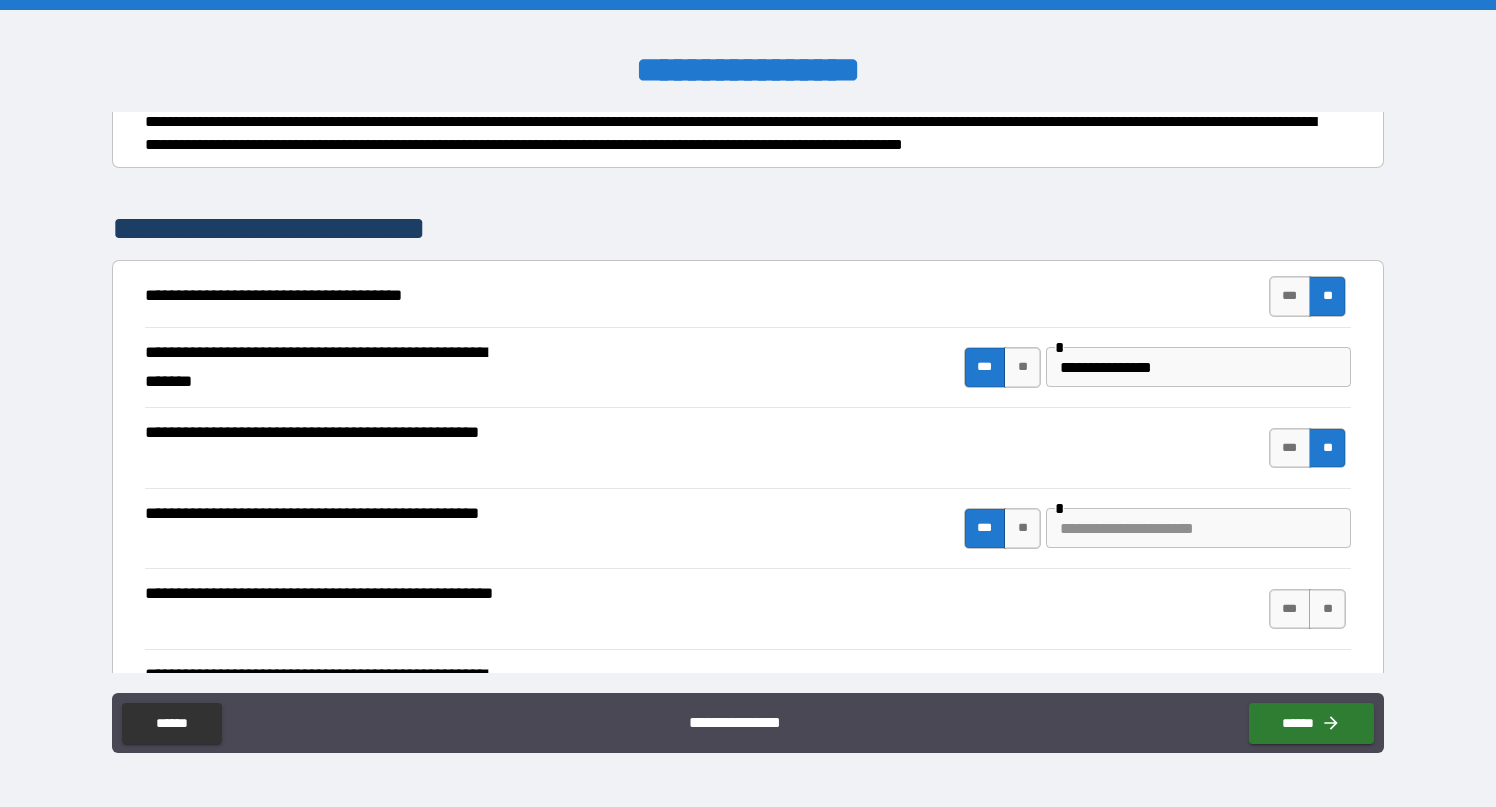 click at bounding box center [1198, 528] 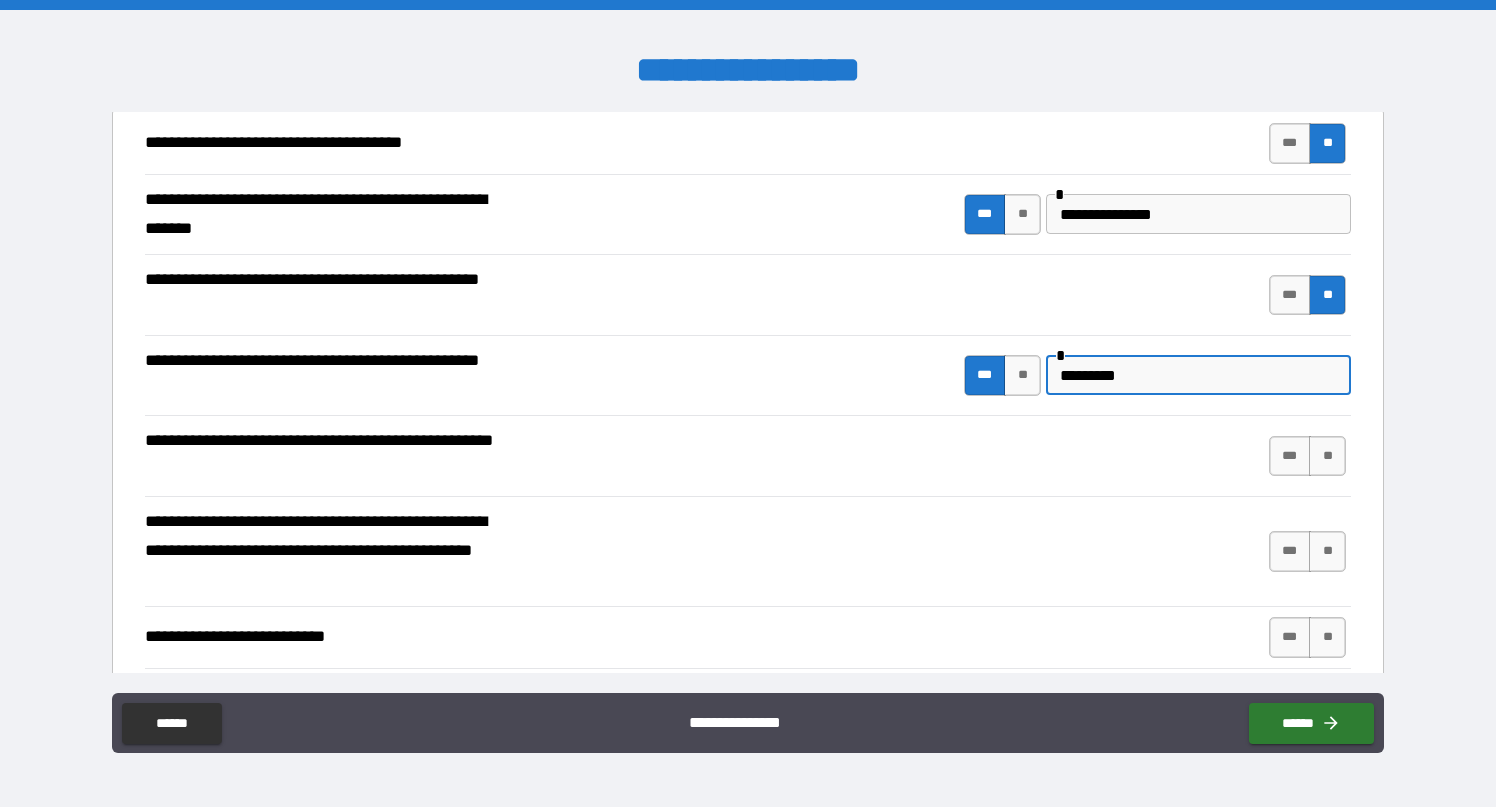 scroll, scrollTop: 397, scrollLeft: 0, axis: vertical 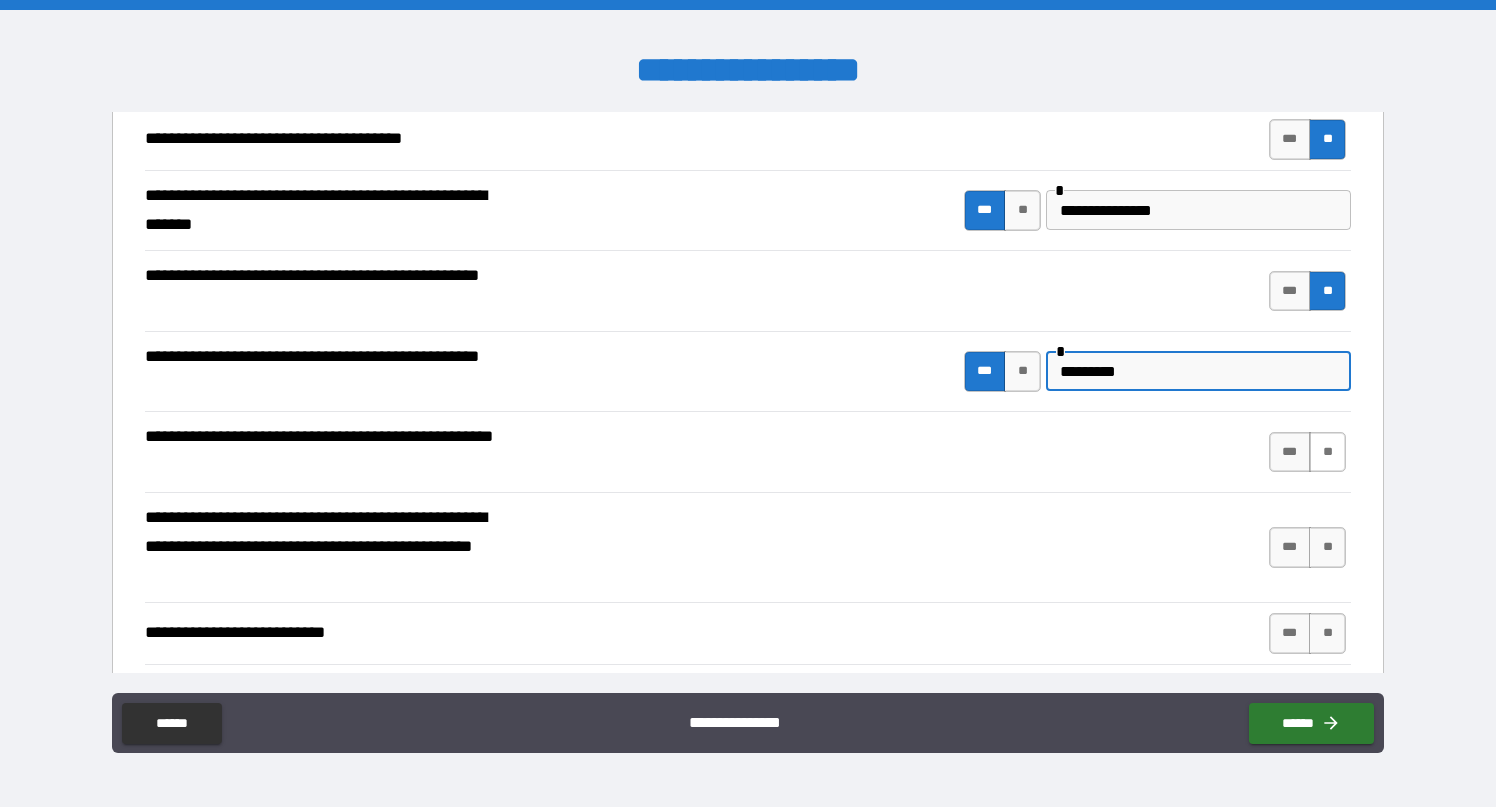 type on "*********" 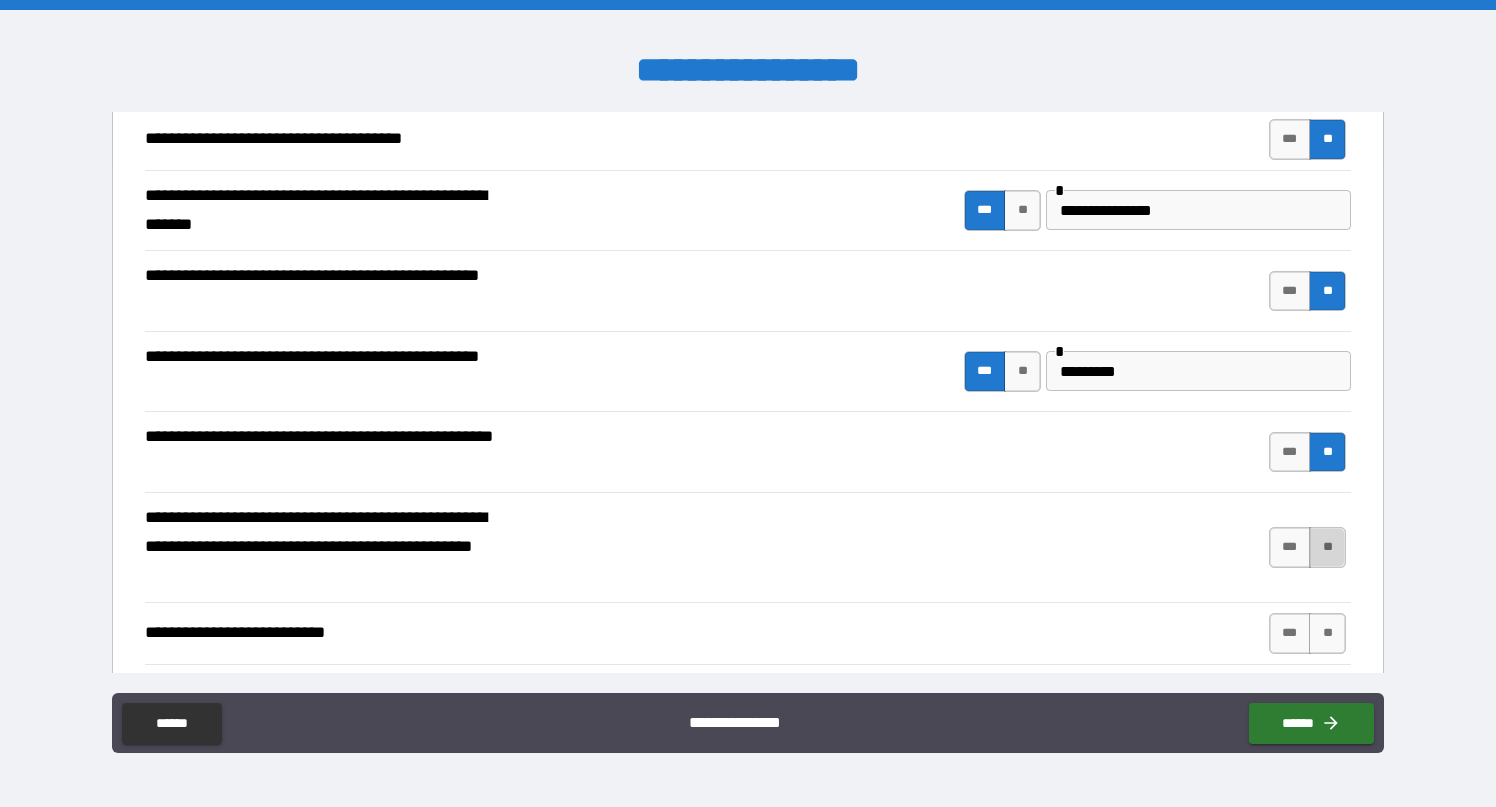 click on "**" at bounding box center [1327, 547] 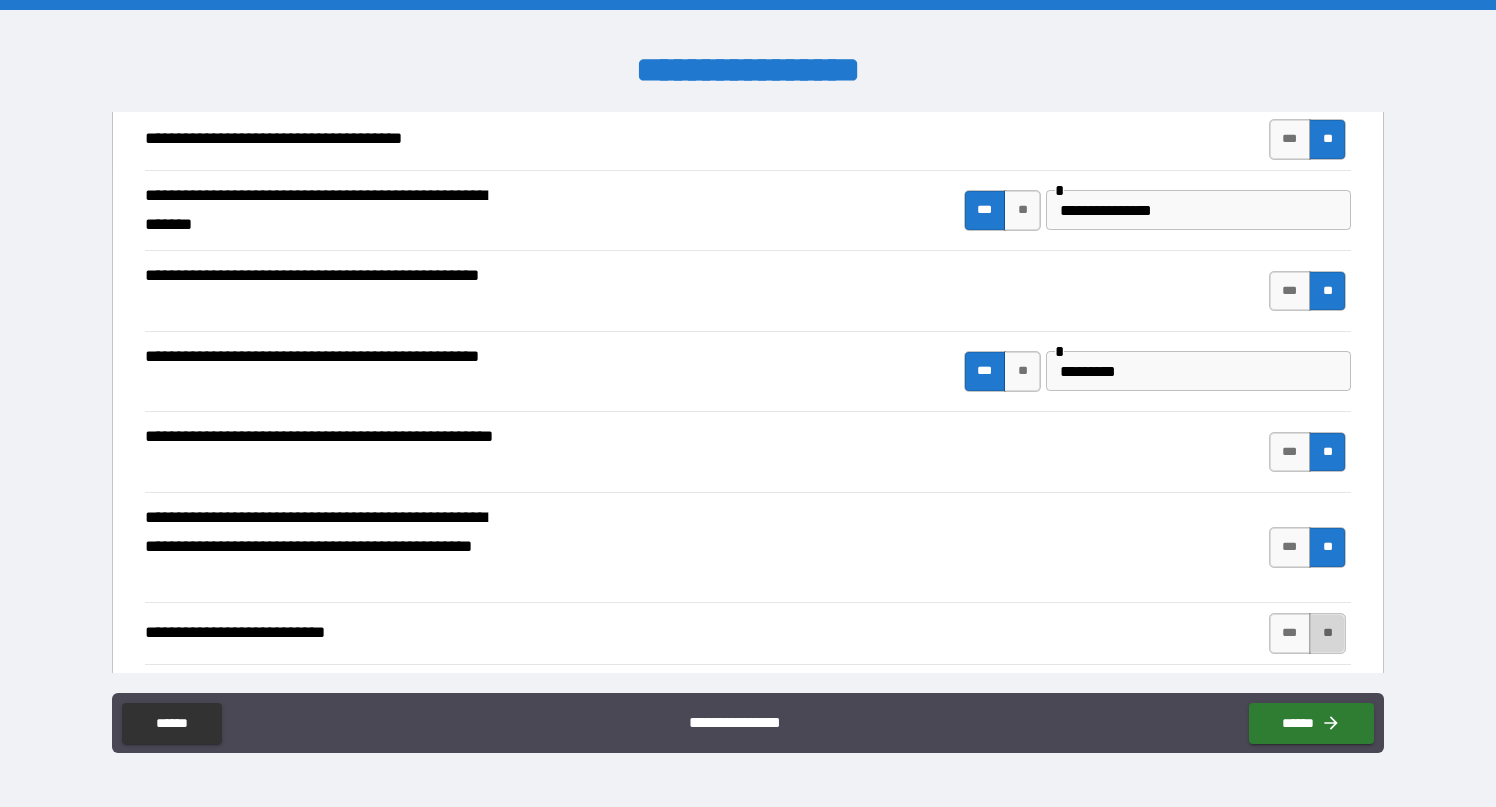 click on "**" at bounding box center (1327, 633) 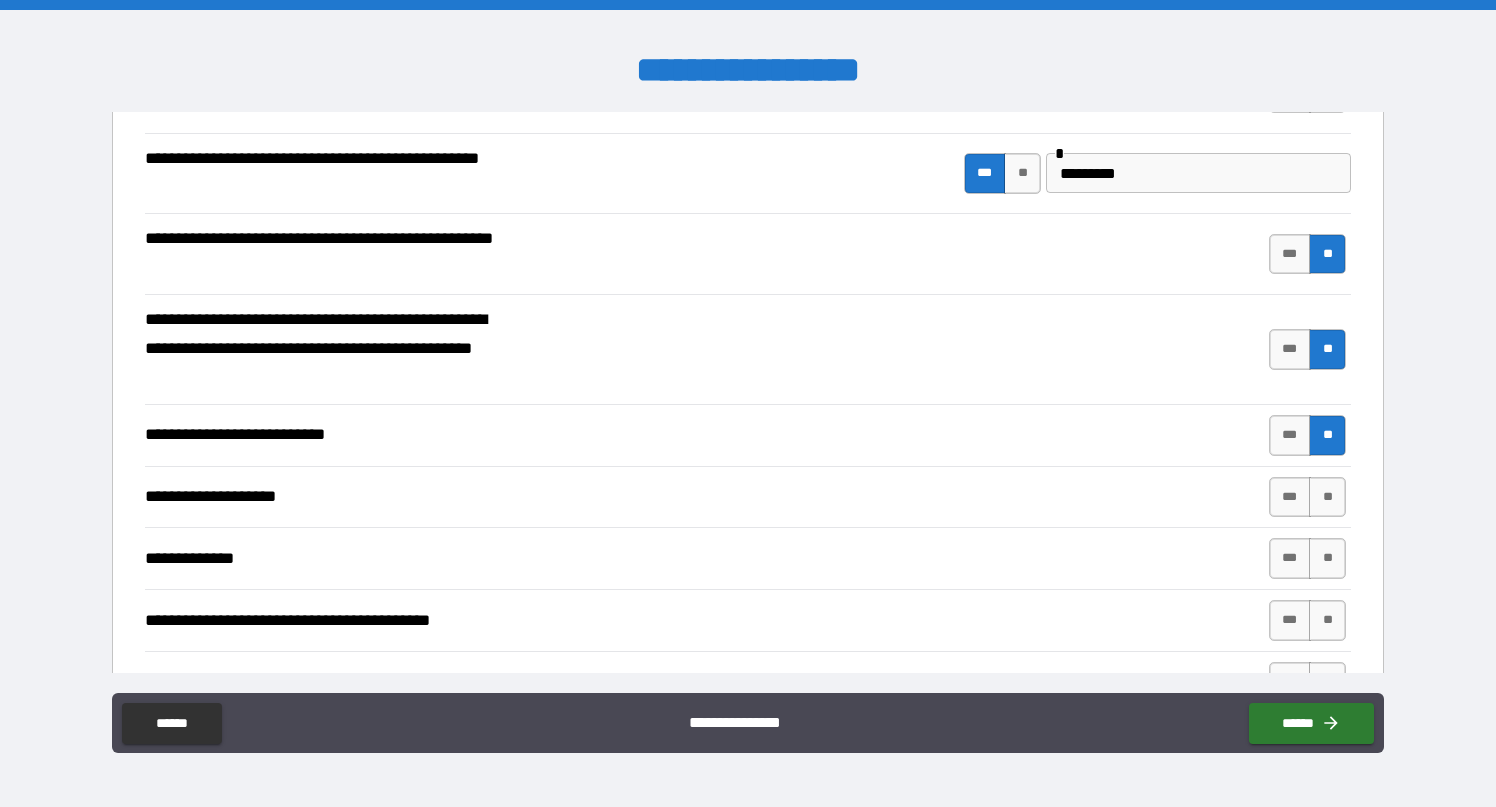 scroll, scrollTop: 624, scrollLeft: 0, axis: vertical 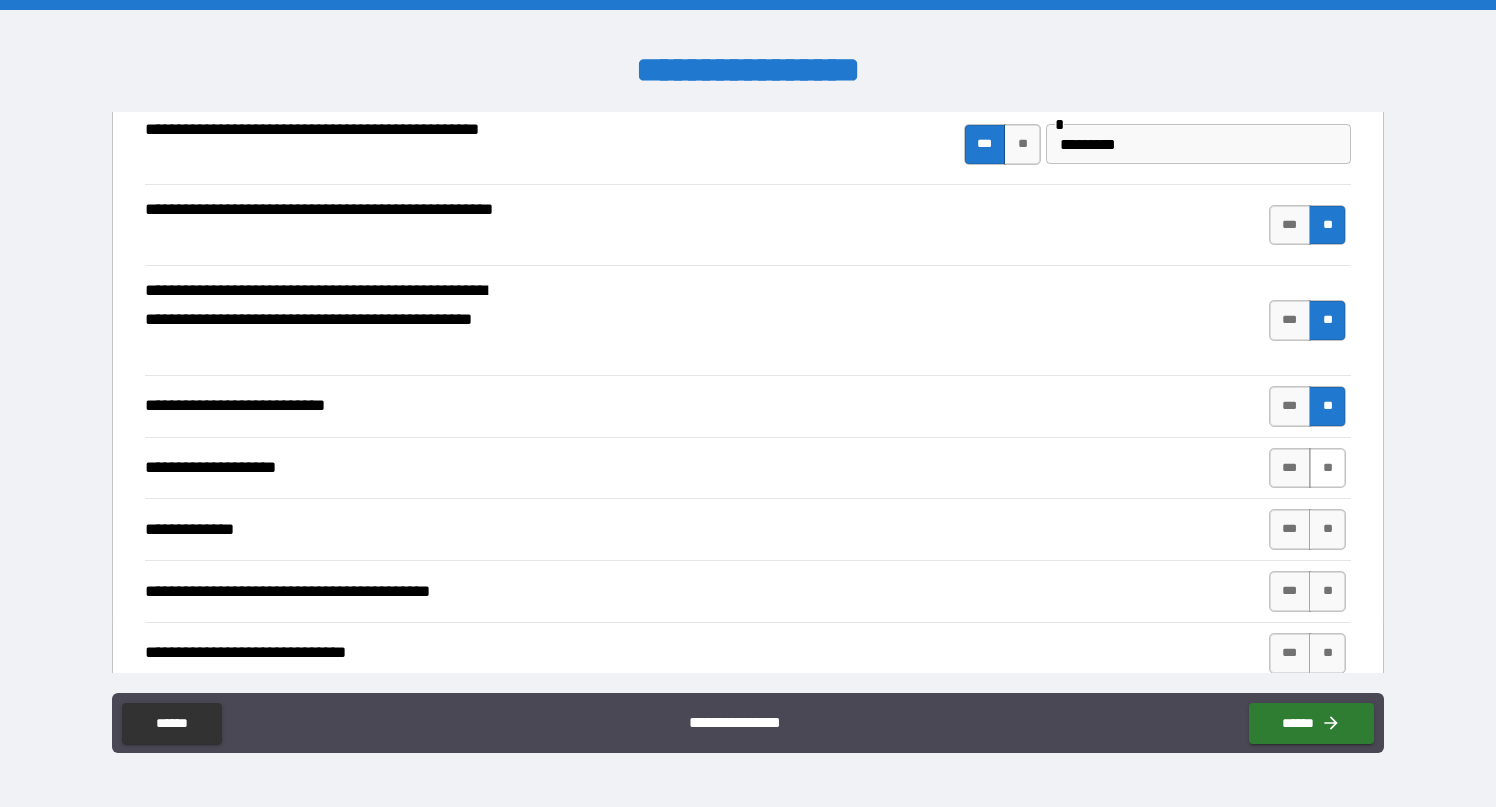 click on "**" at bounding box center [1327, 468] 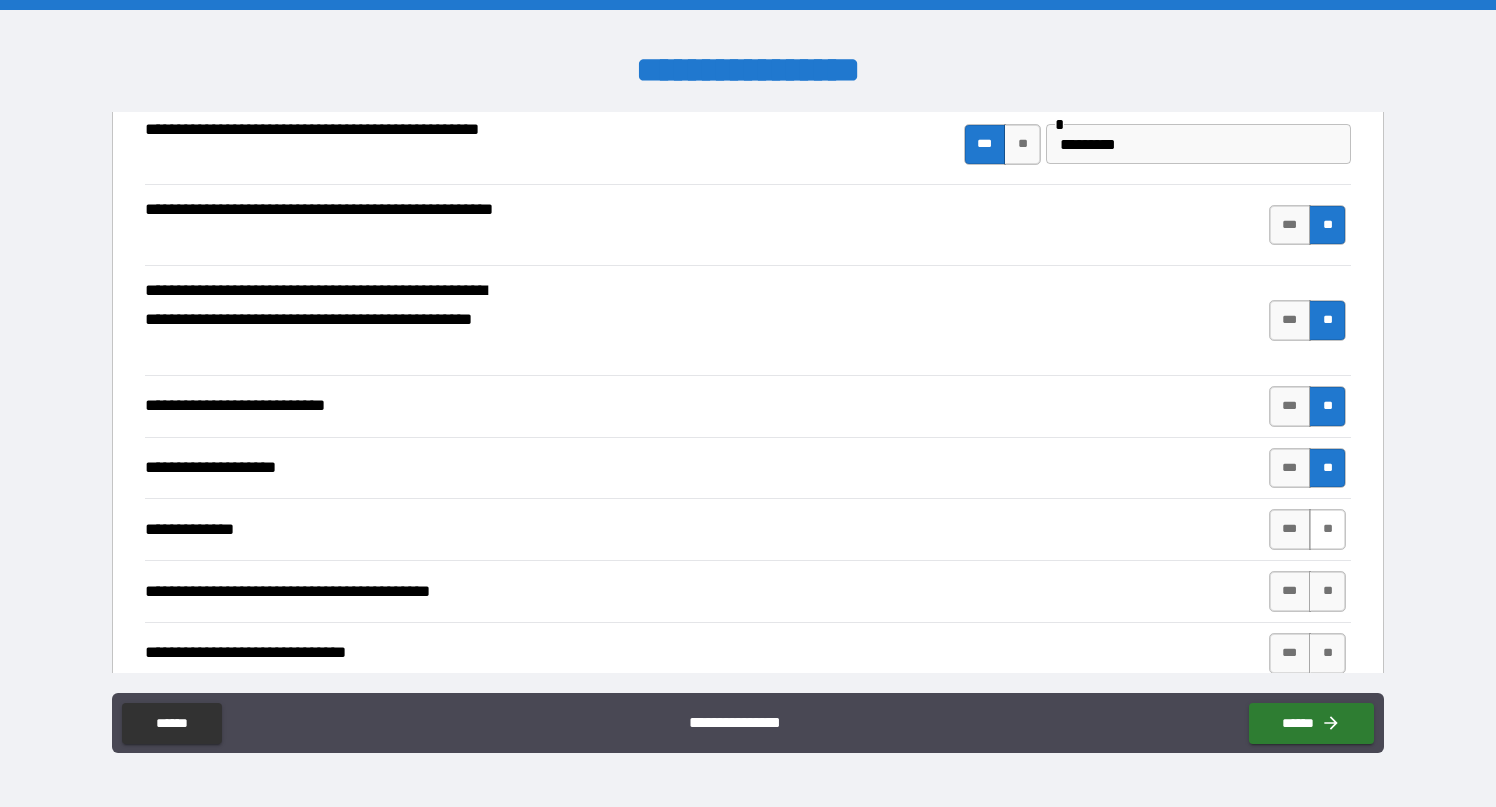 click on "**" at bounding box center [1327, 529] 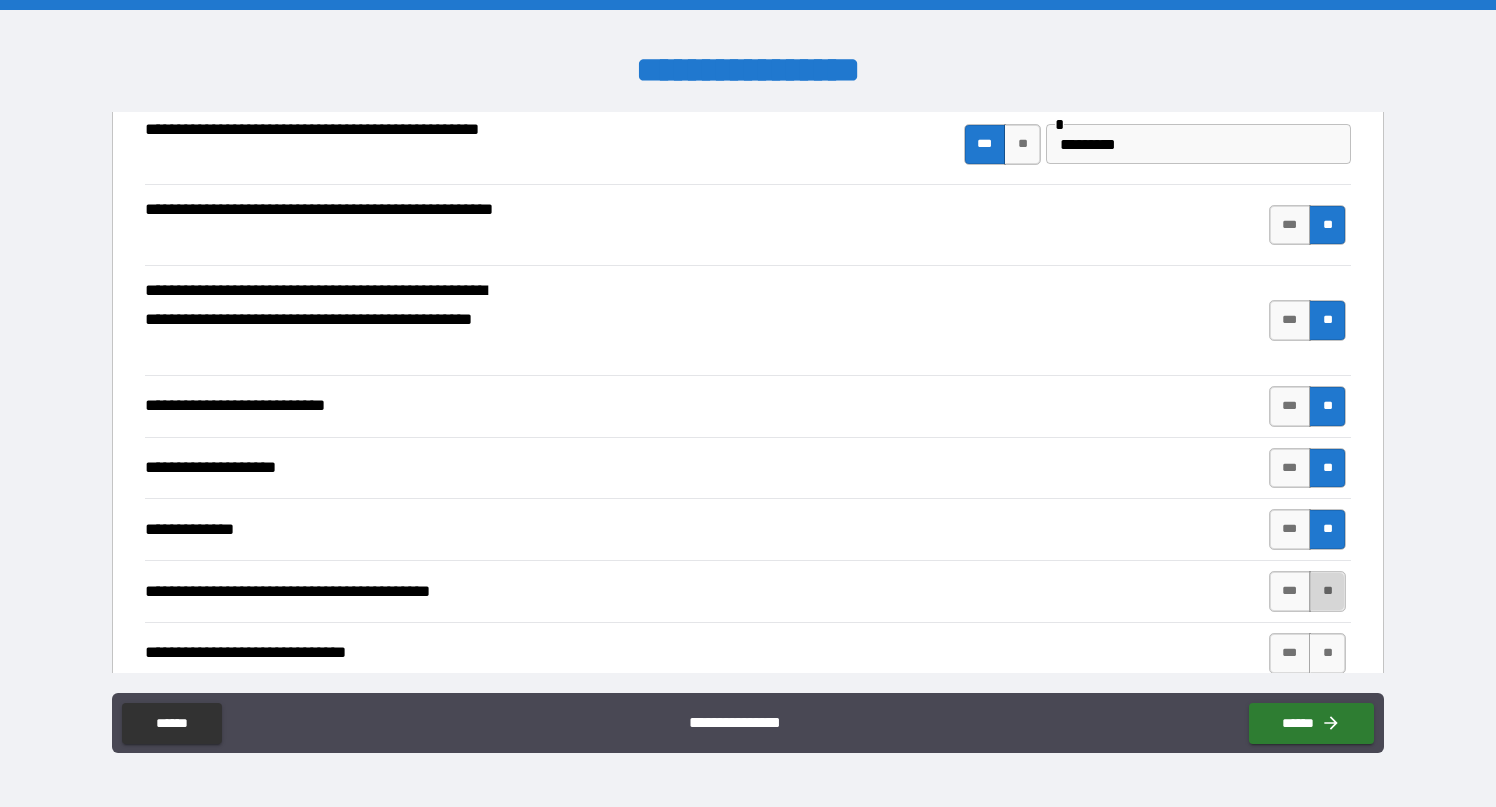 click on "**" at bounding box center [1327, 591] 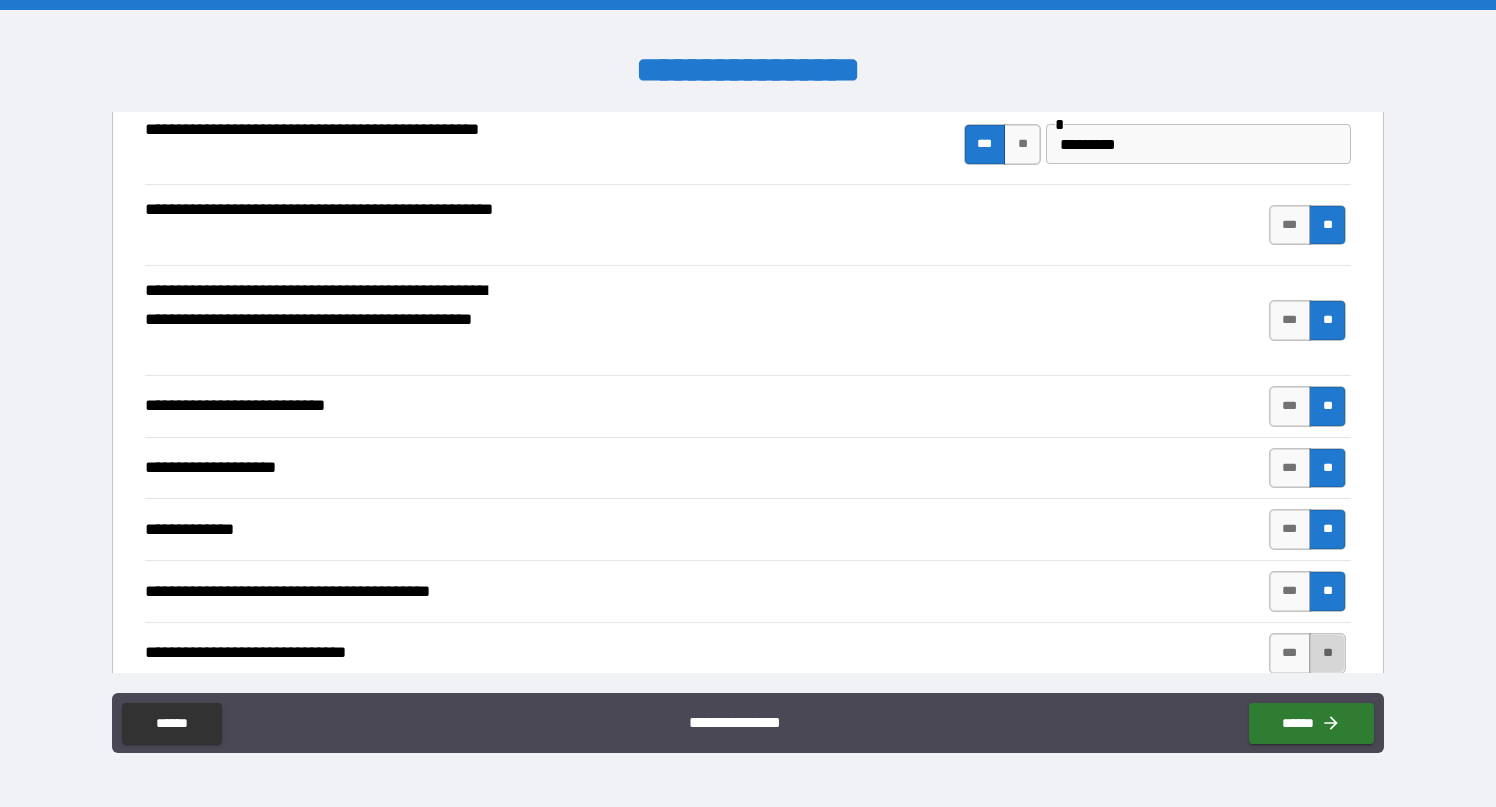 click on "**" at bounding box center [1327, 653] 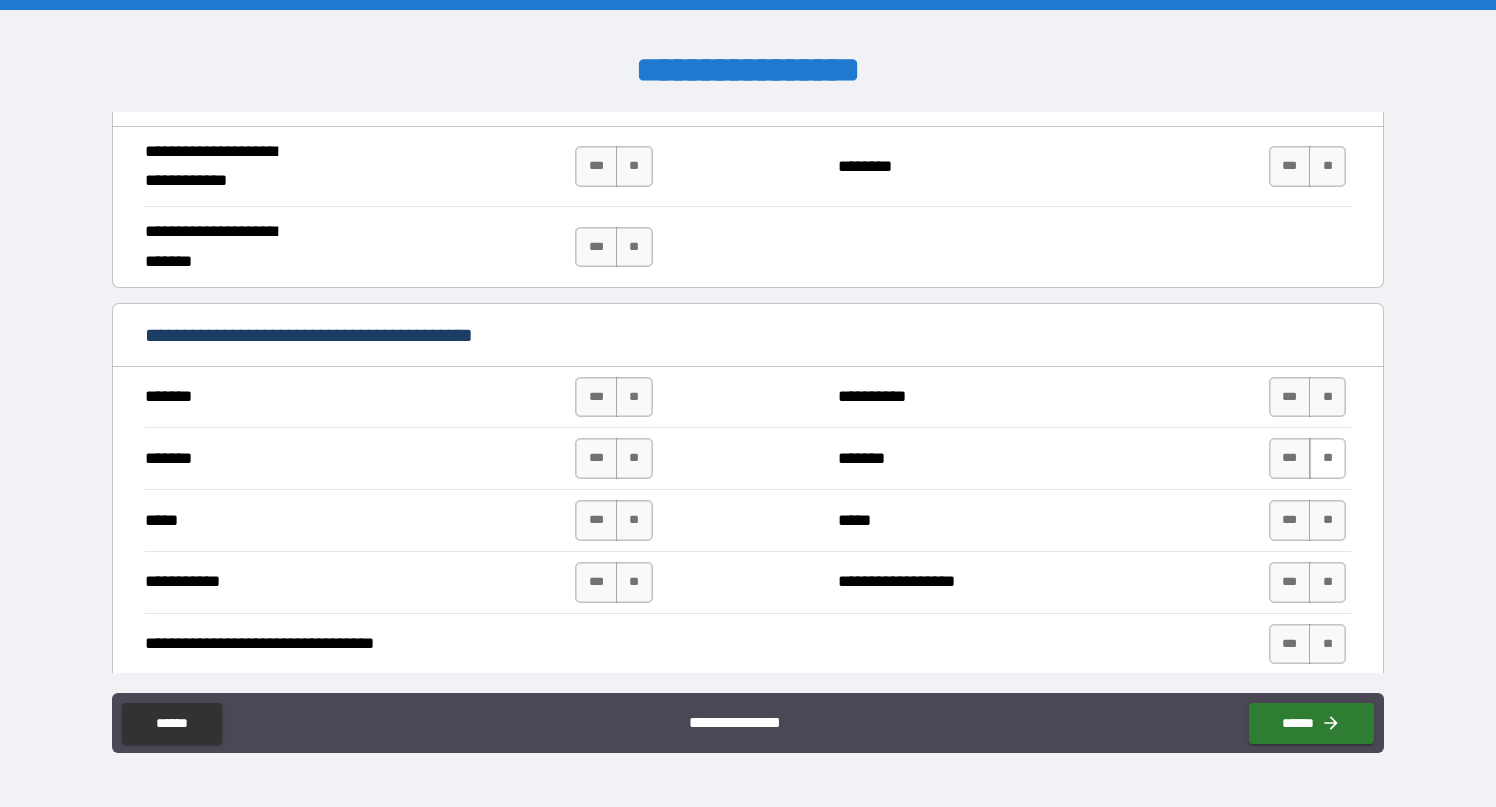 scroll, scrollTop: 1360, scrollLeft: 0, axis: vertical 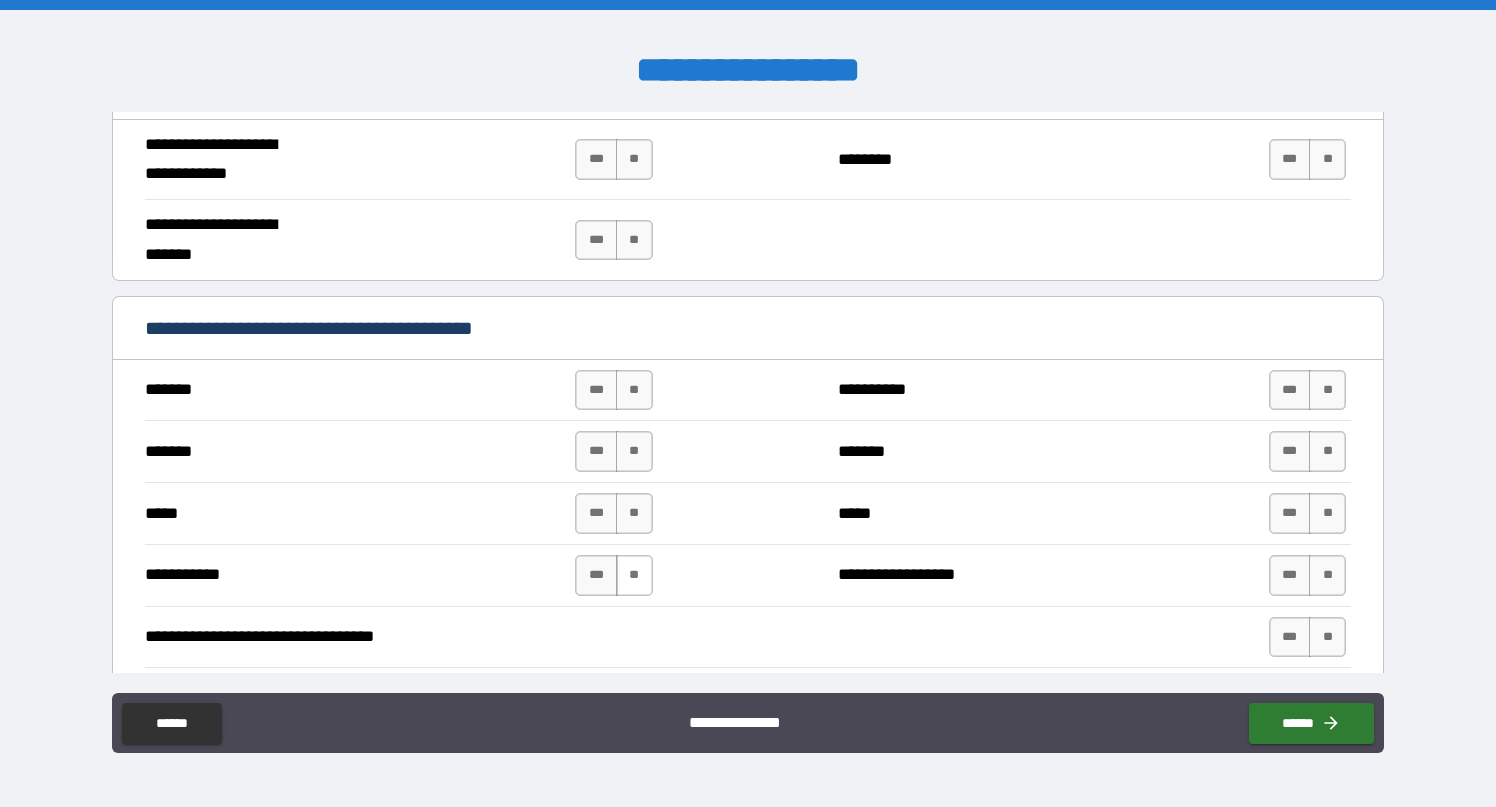click on "**" at bounding box center [634, 575] 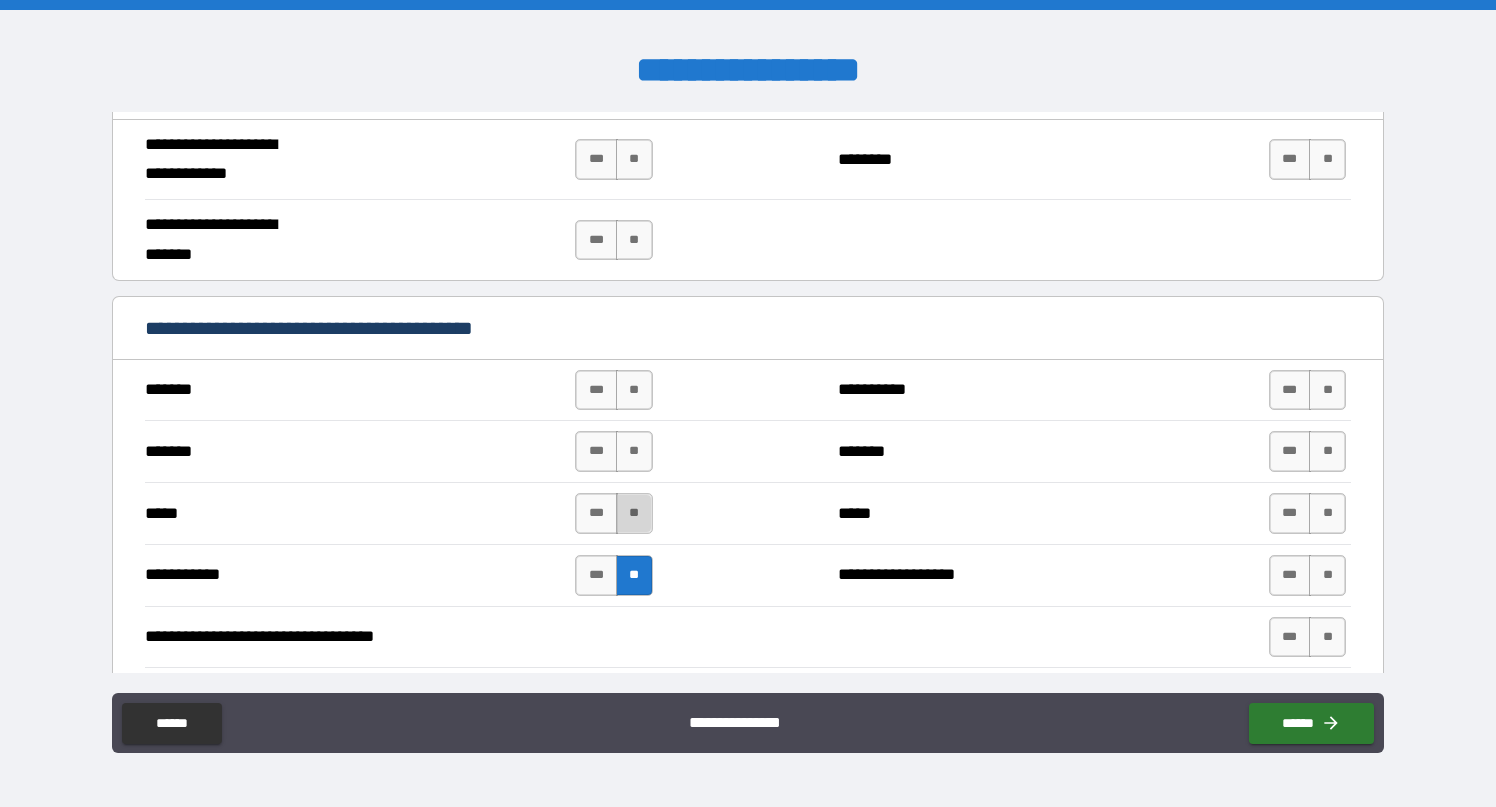 click on "**" at bounding box center (634, 513) 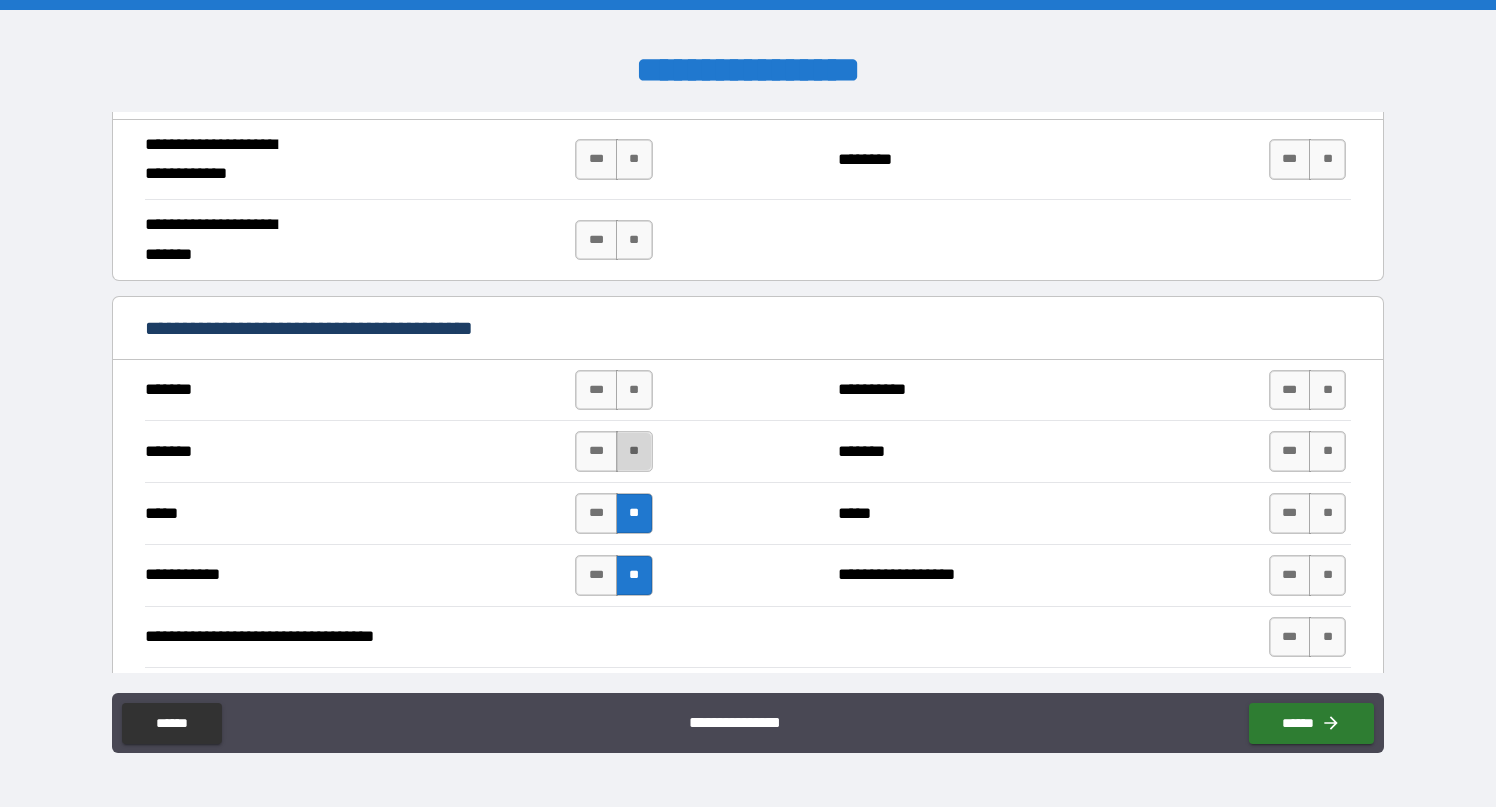 click on "**" at bounding box center [634, 451] 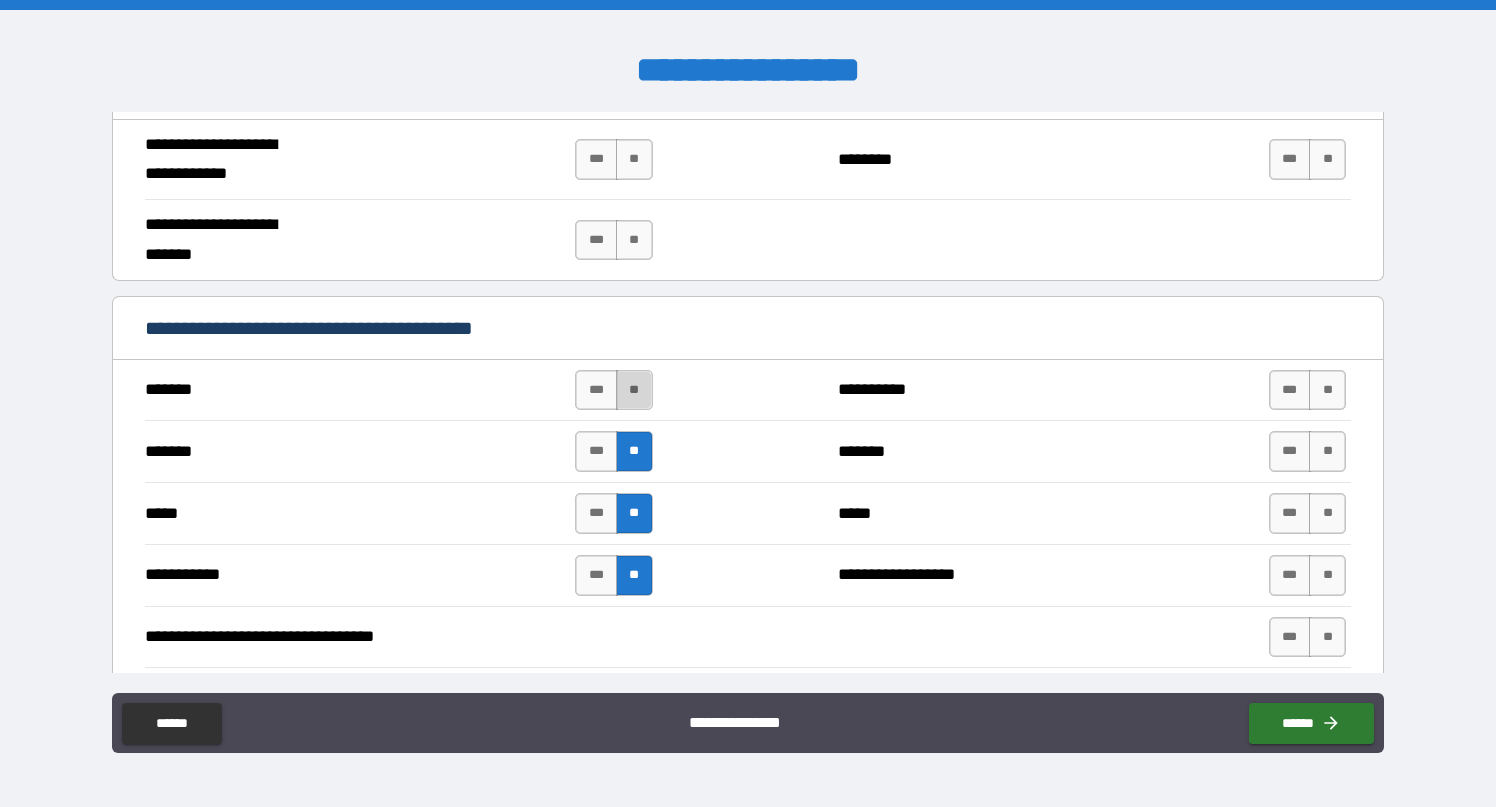 click on "**" at bounding box center [634, 390] 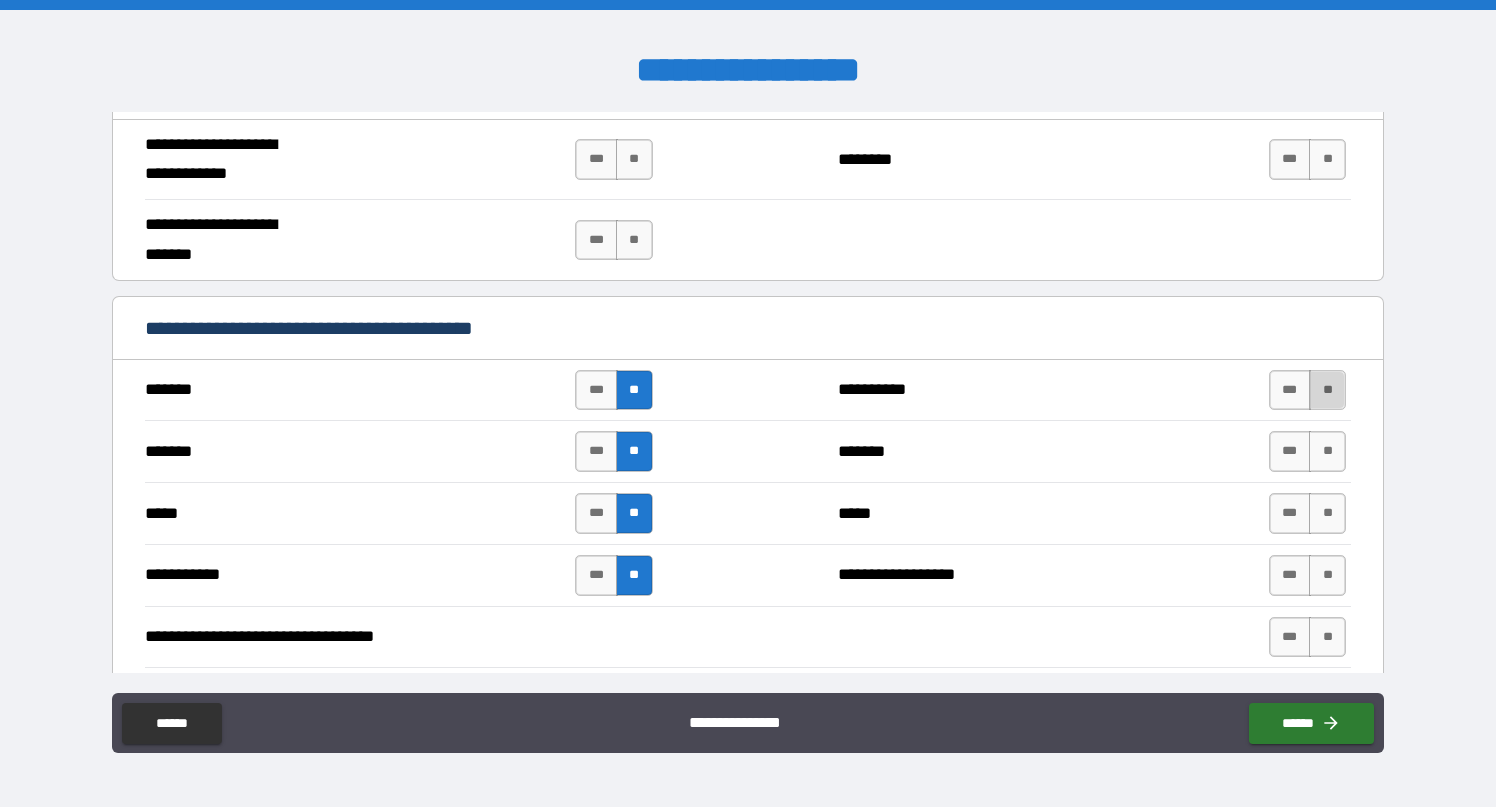 click on "**" at bounding box center [1327, 390] 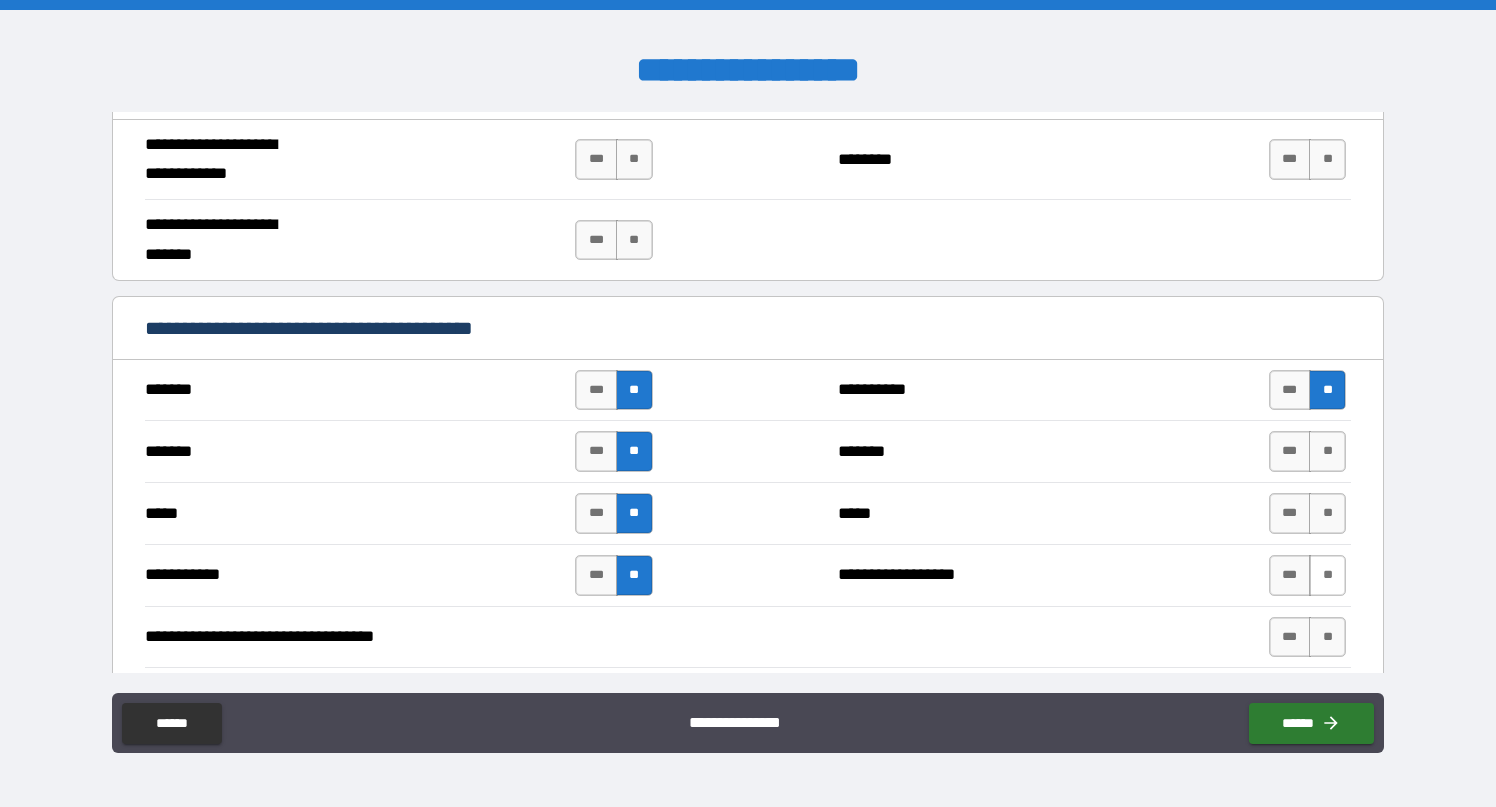 click on "**" at bounding box center (1327, 575) 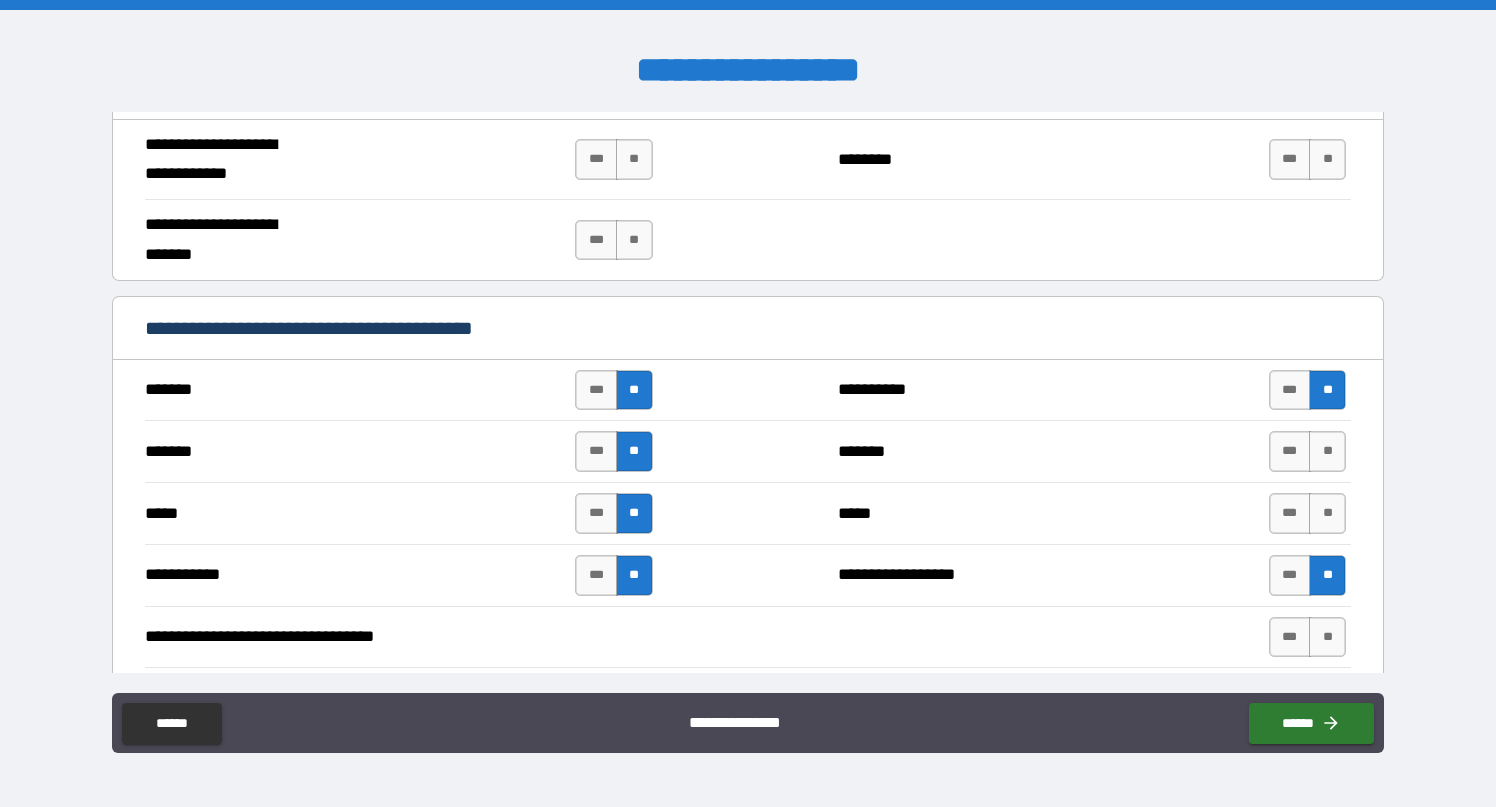 click on "*** **" at bounding box center [1307, 513] 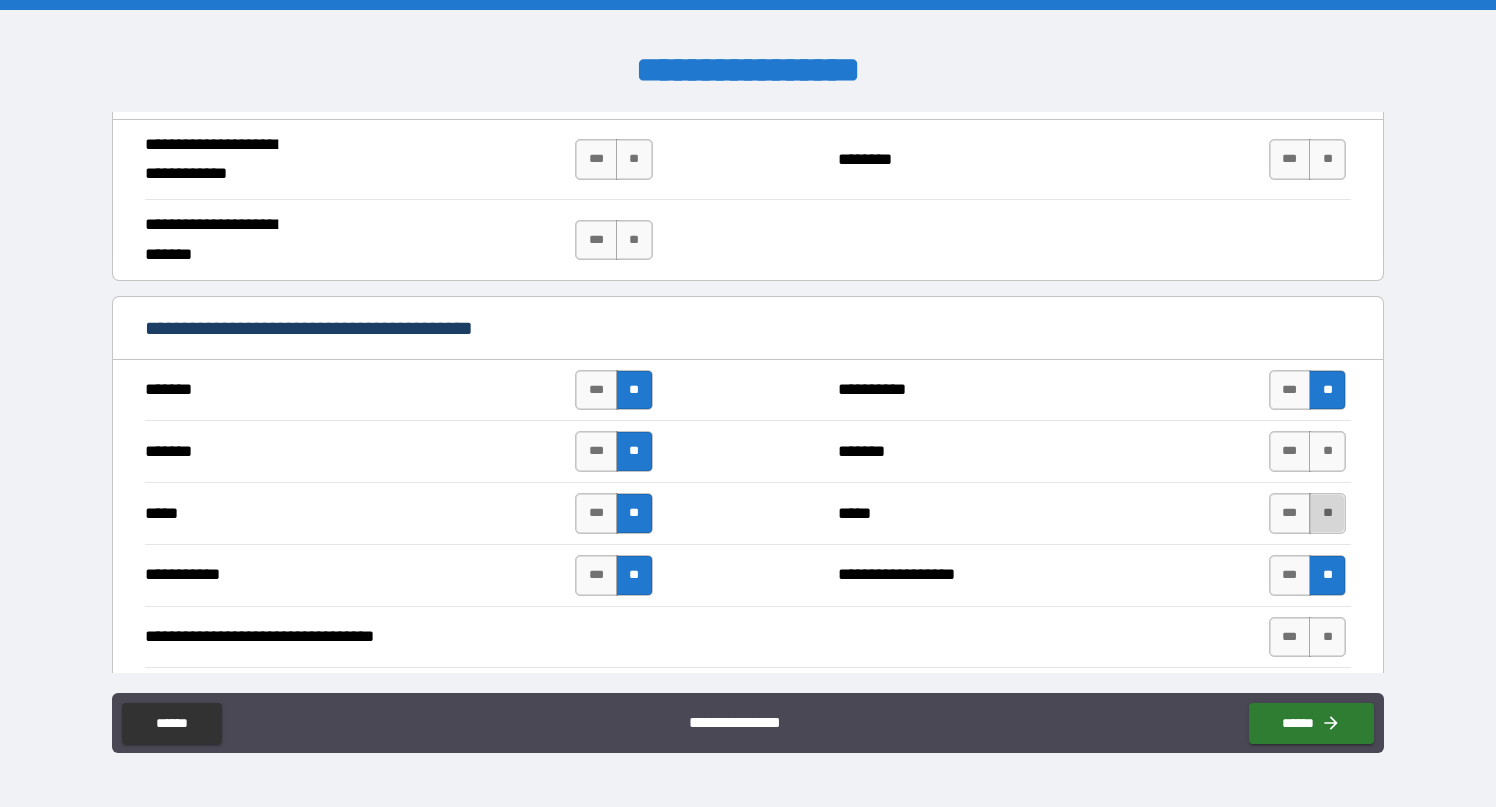 click on "**" at bounding box center [1327, 513] 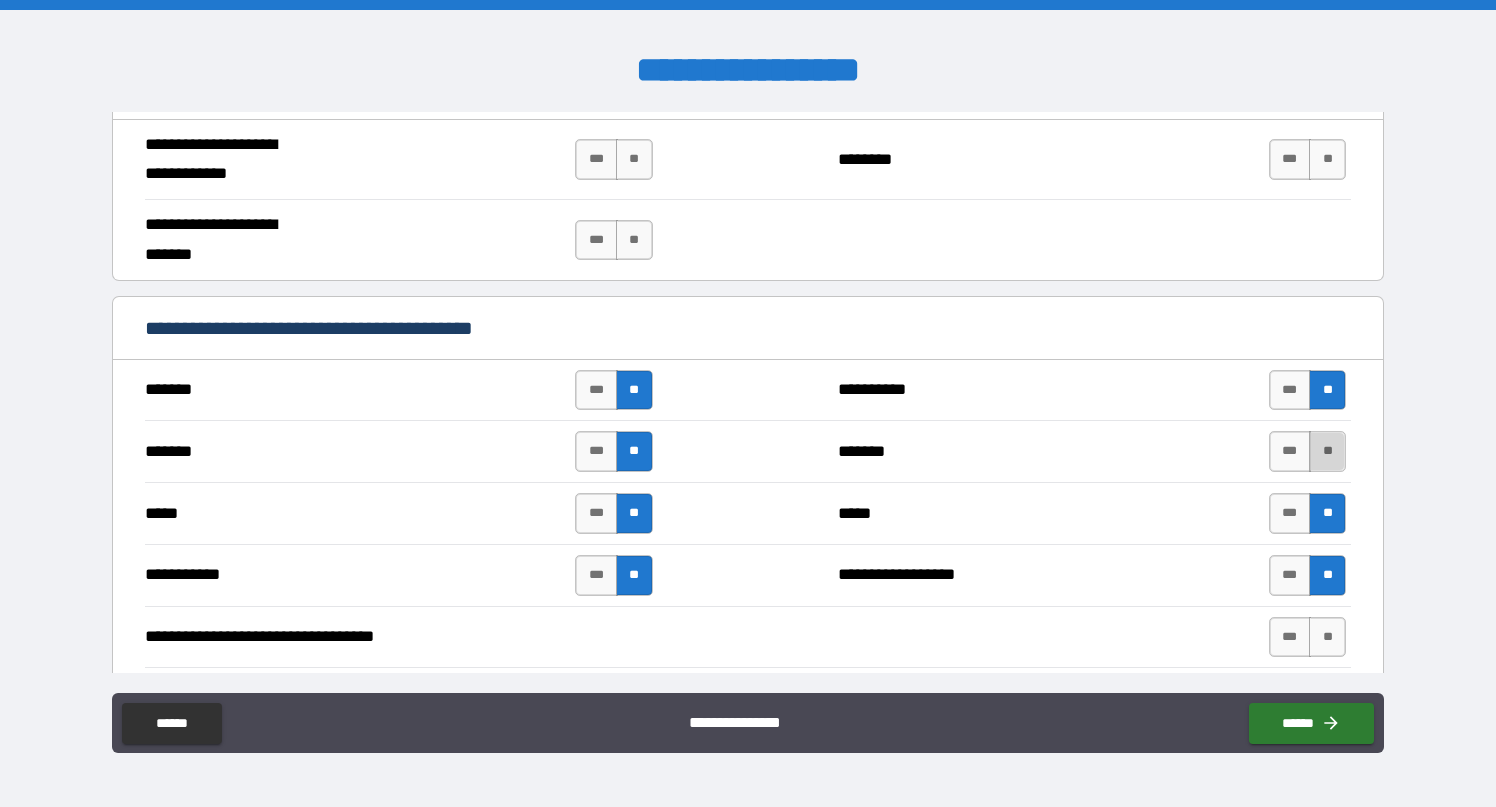 click on "**" at bounding box center (1327, 451) 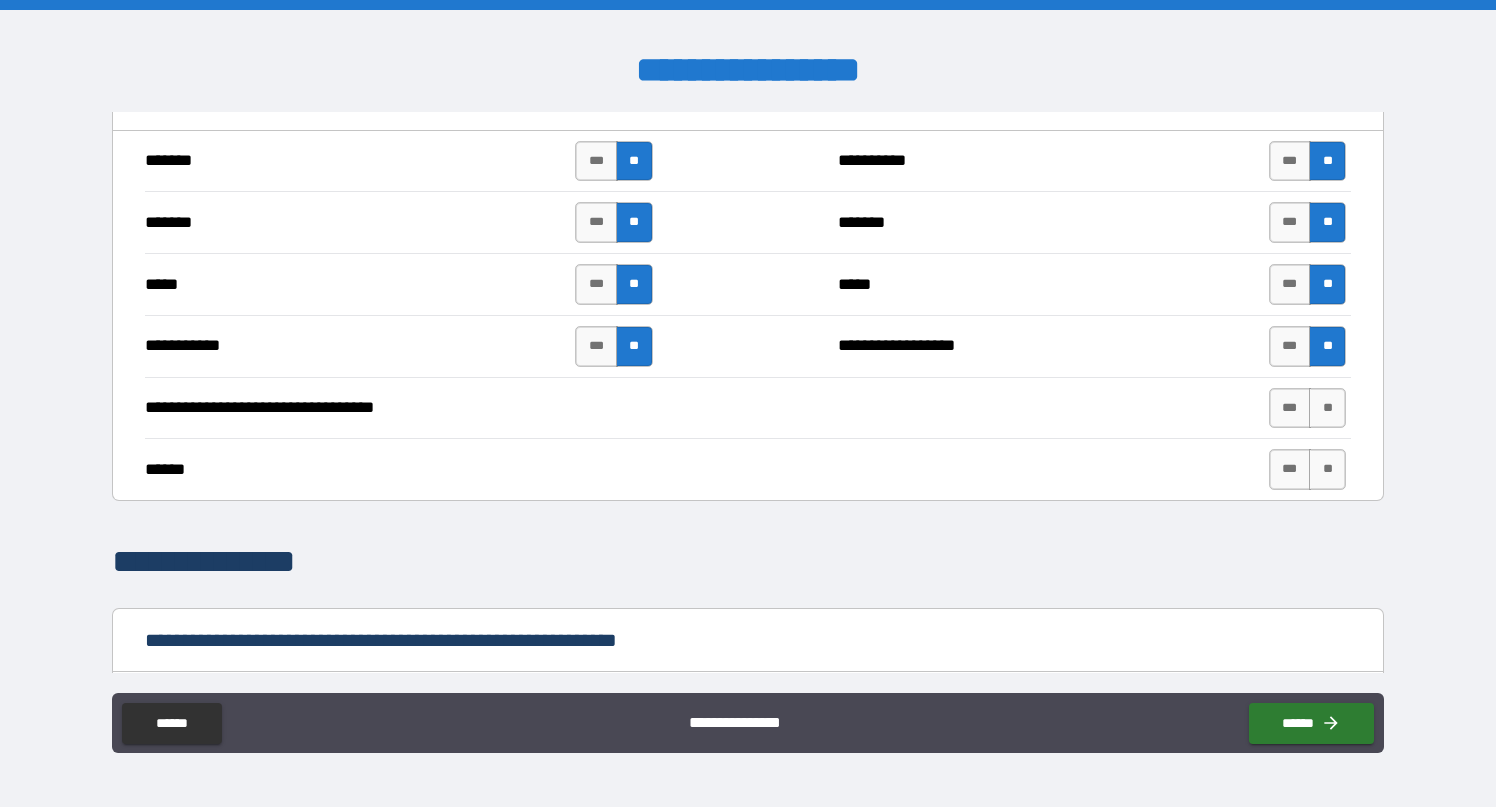 scroll, scrollTop: 1602, scrollLeft: 0, axis: vertical 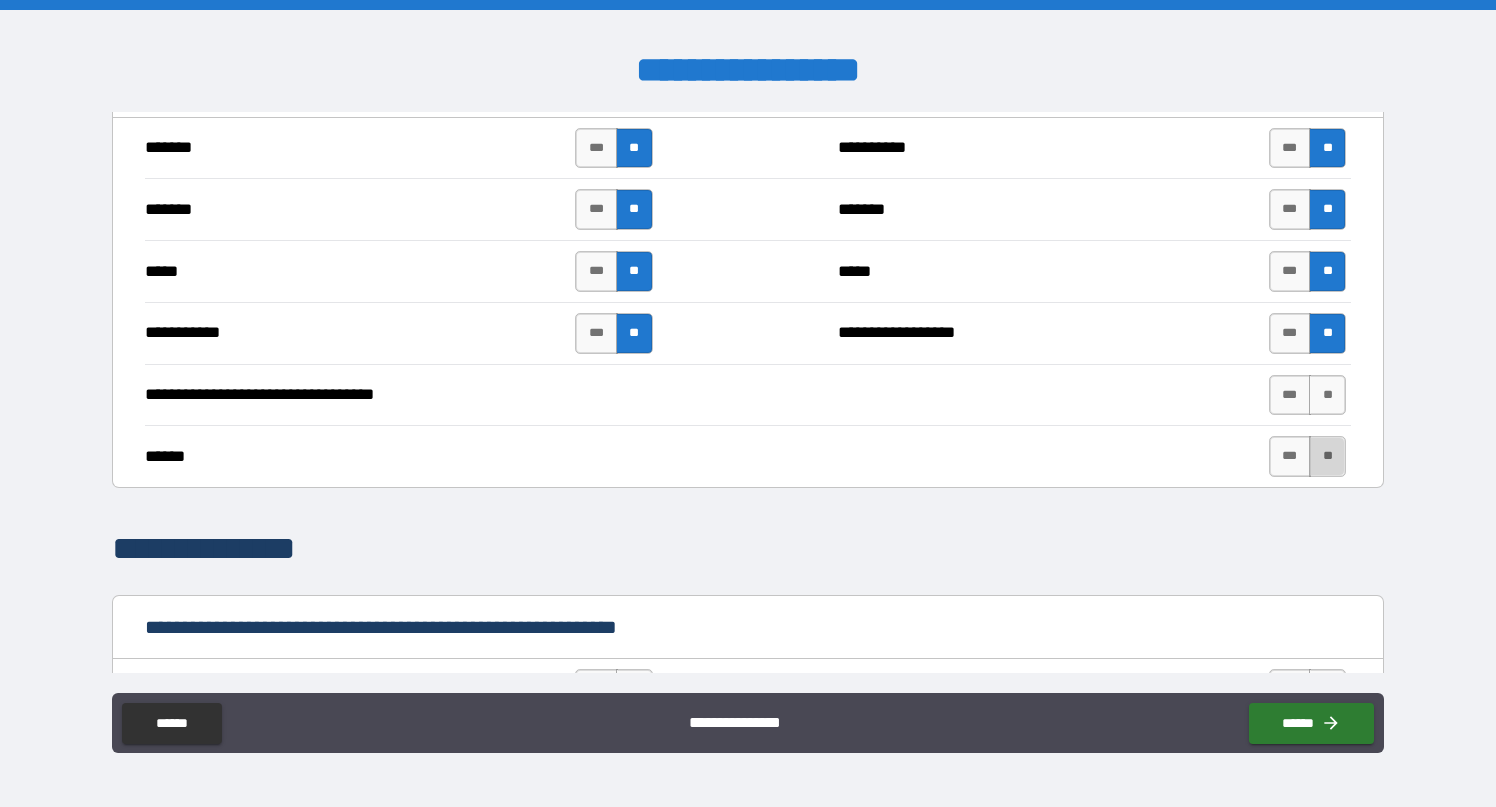 click on "**" at bounding box center (1327, 456) 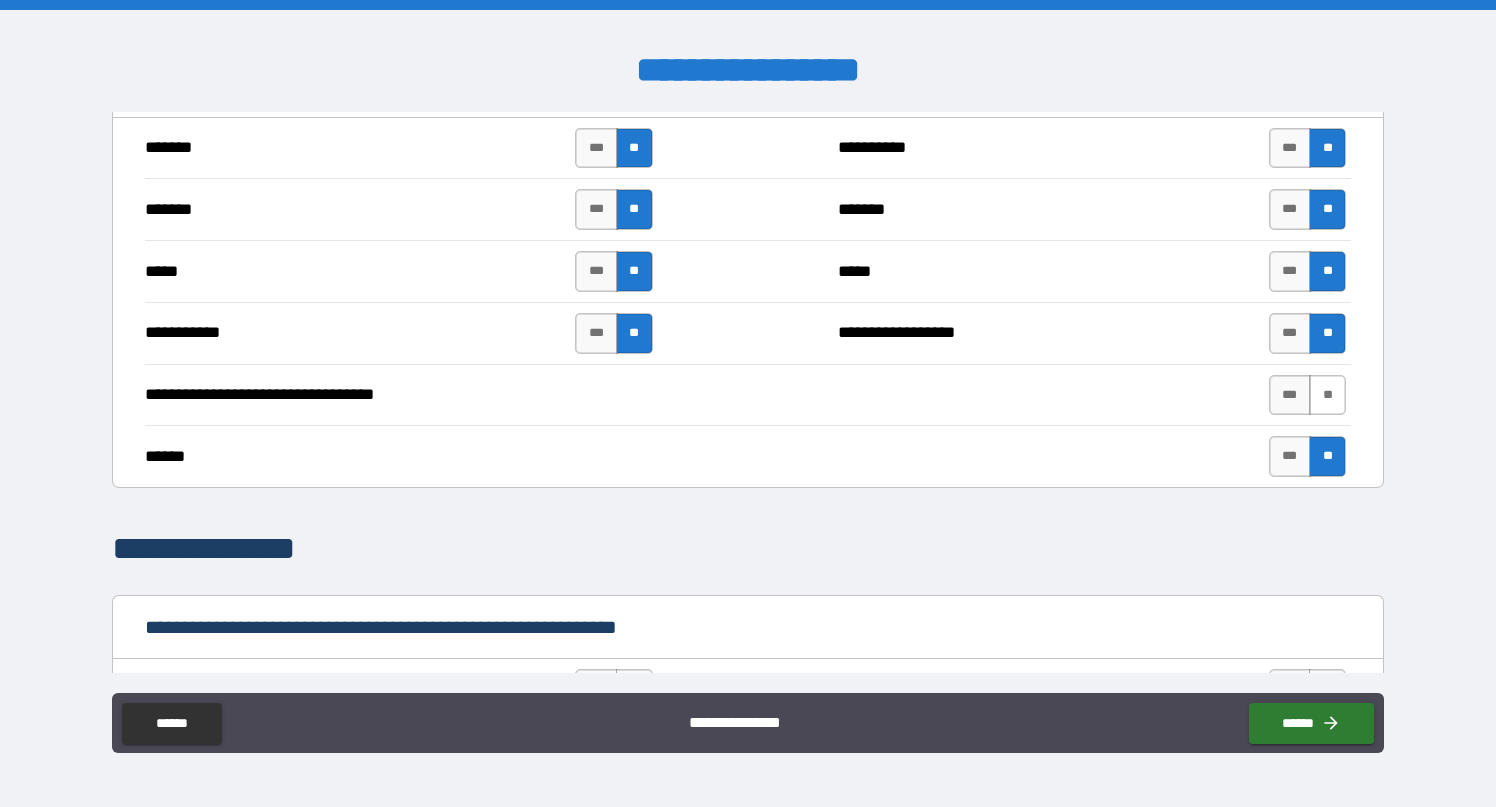 click on "**" at bounding box center (1327, 395) 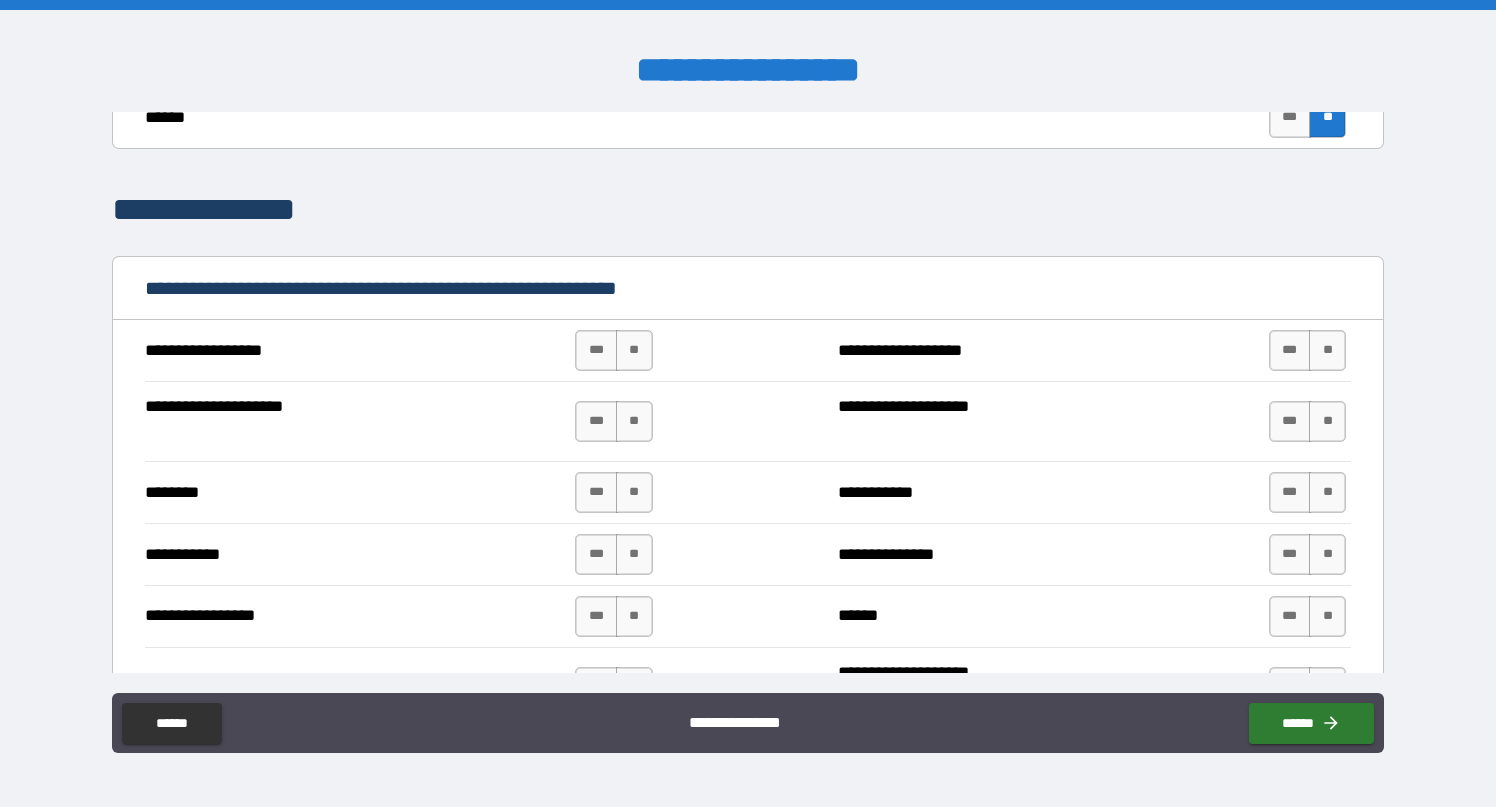 scroll, scrollTop: 2056, scrollLeft: 0, axis: vertical 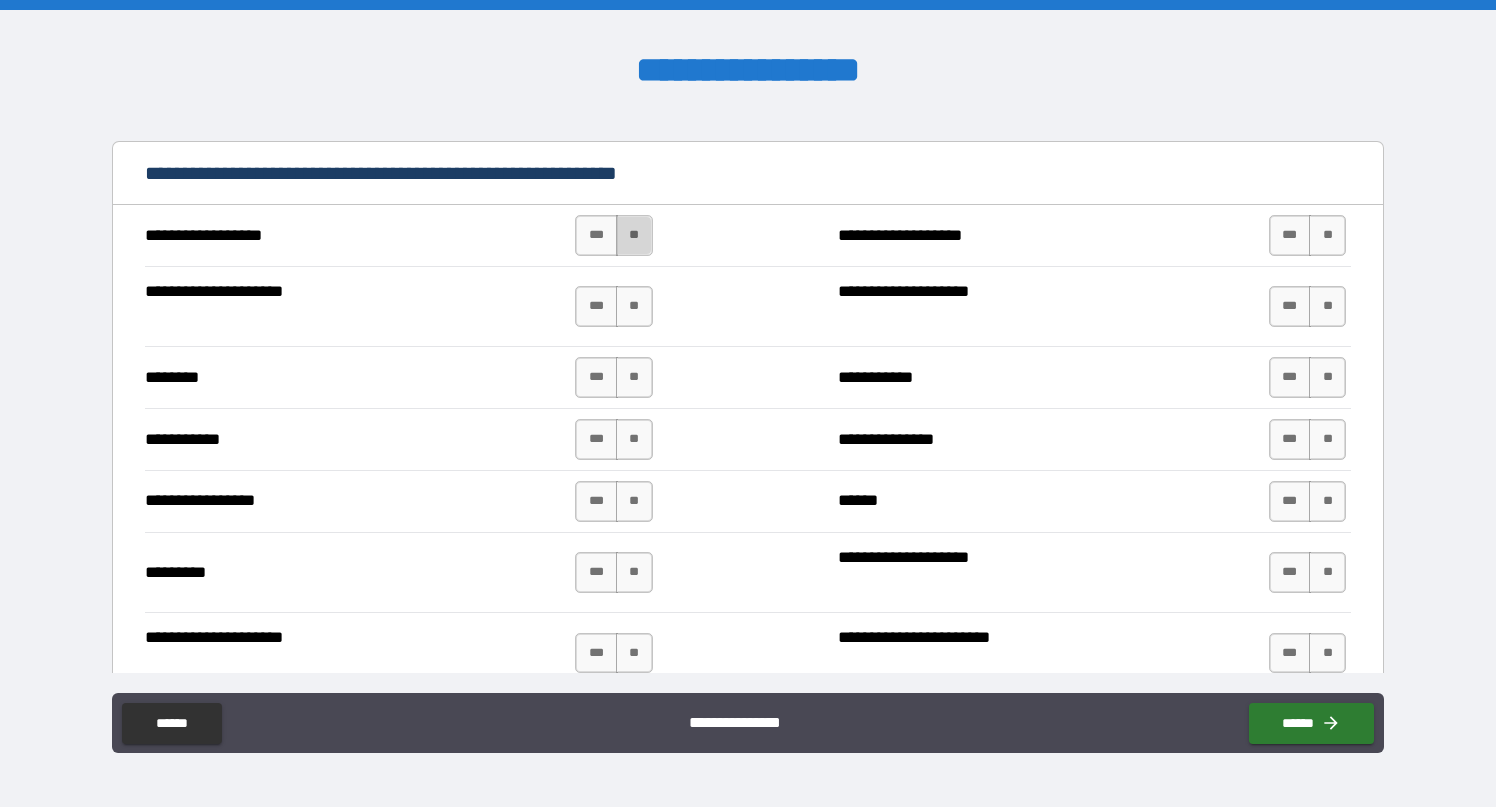 click on "**" at bounding box center (634, 235) 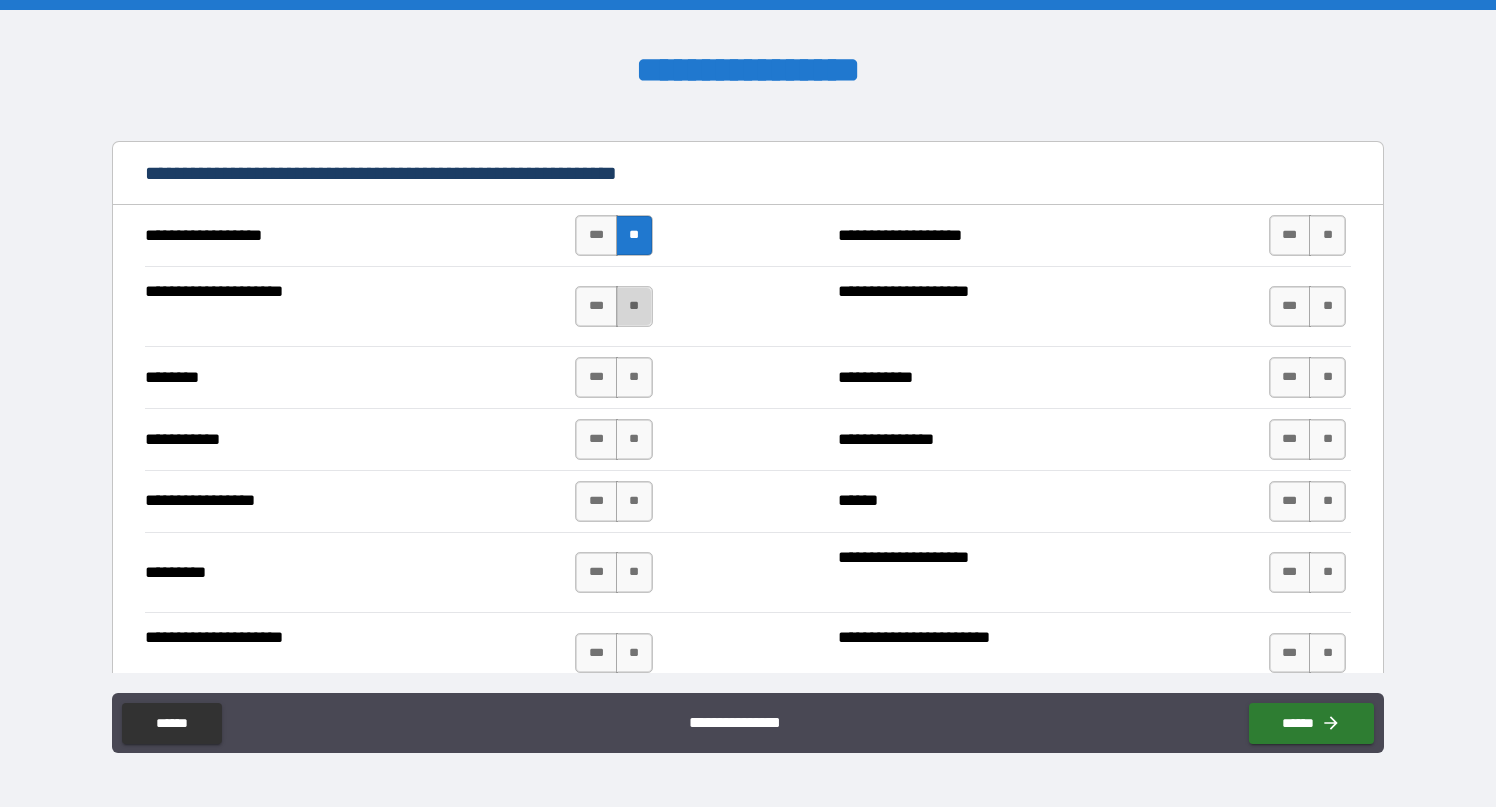 click on "**" at bounding box center [634, 306] 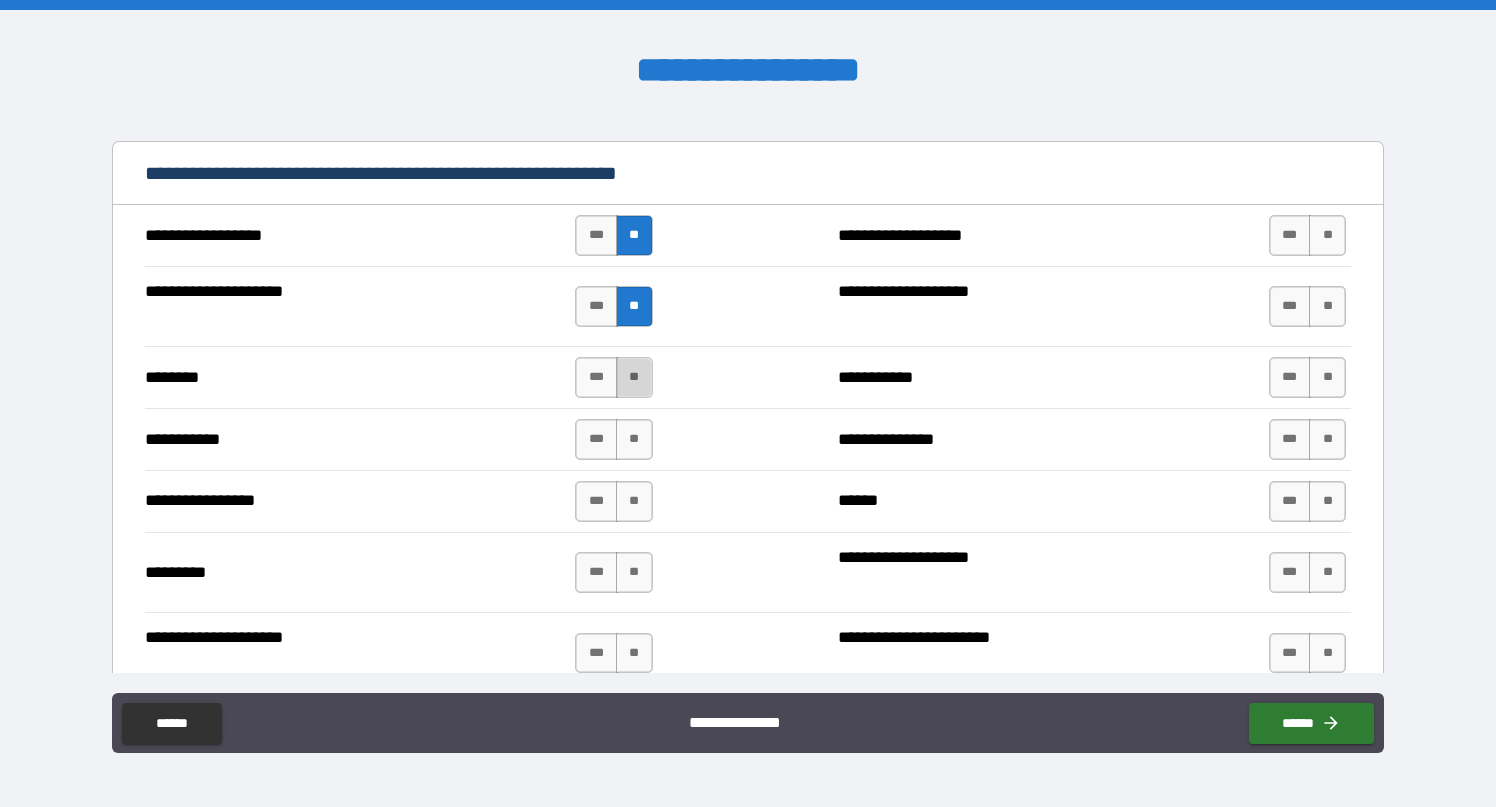 click on "**" at bounding box center (634, 377) 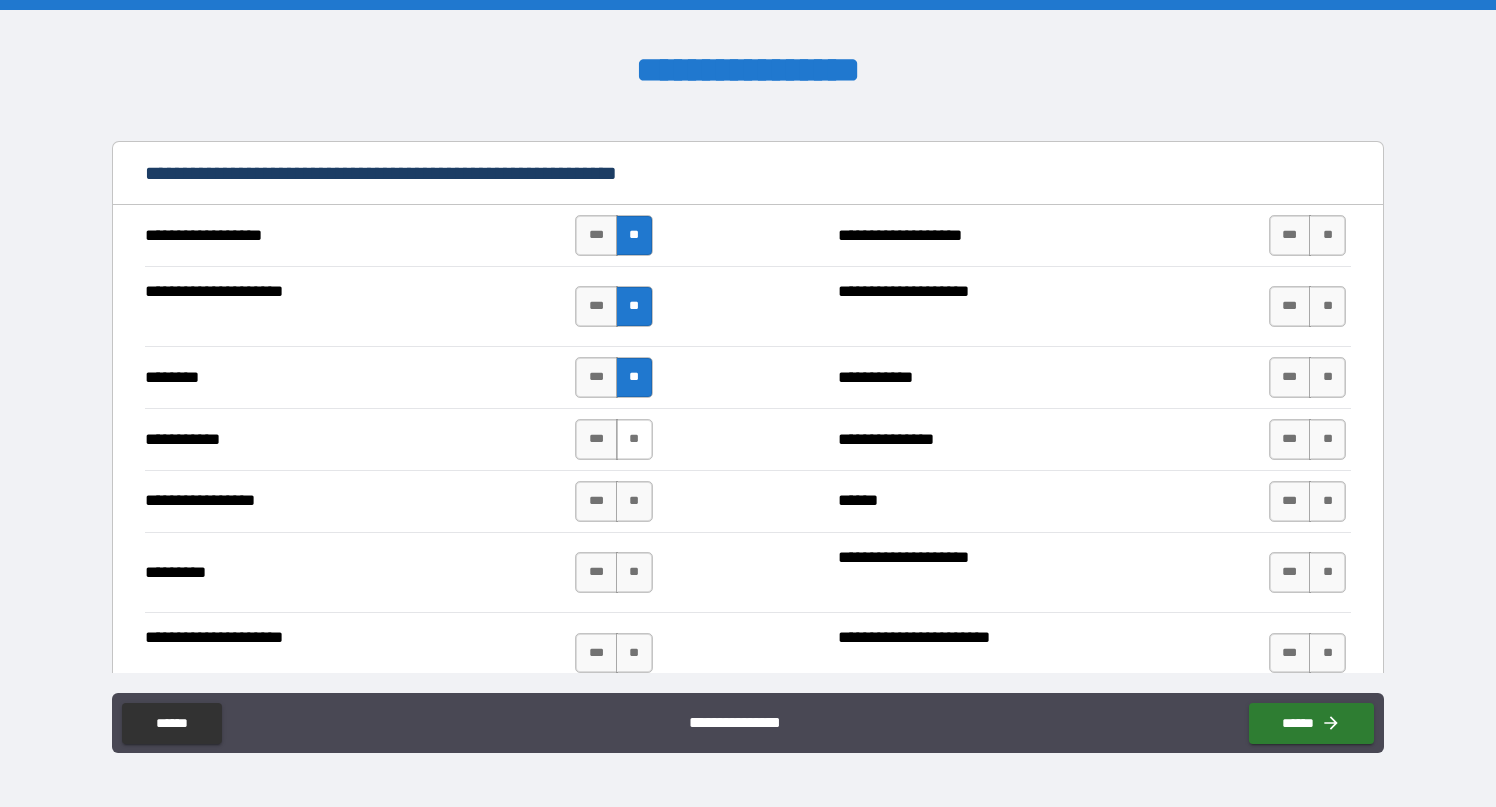 click on "**" at bounding box center [634, 439] 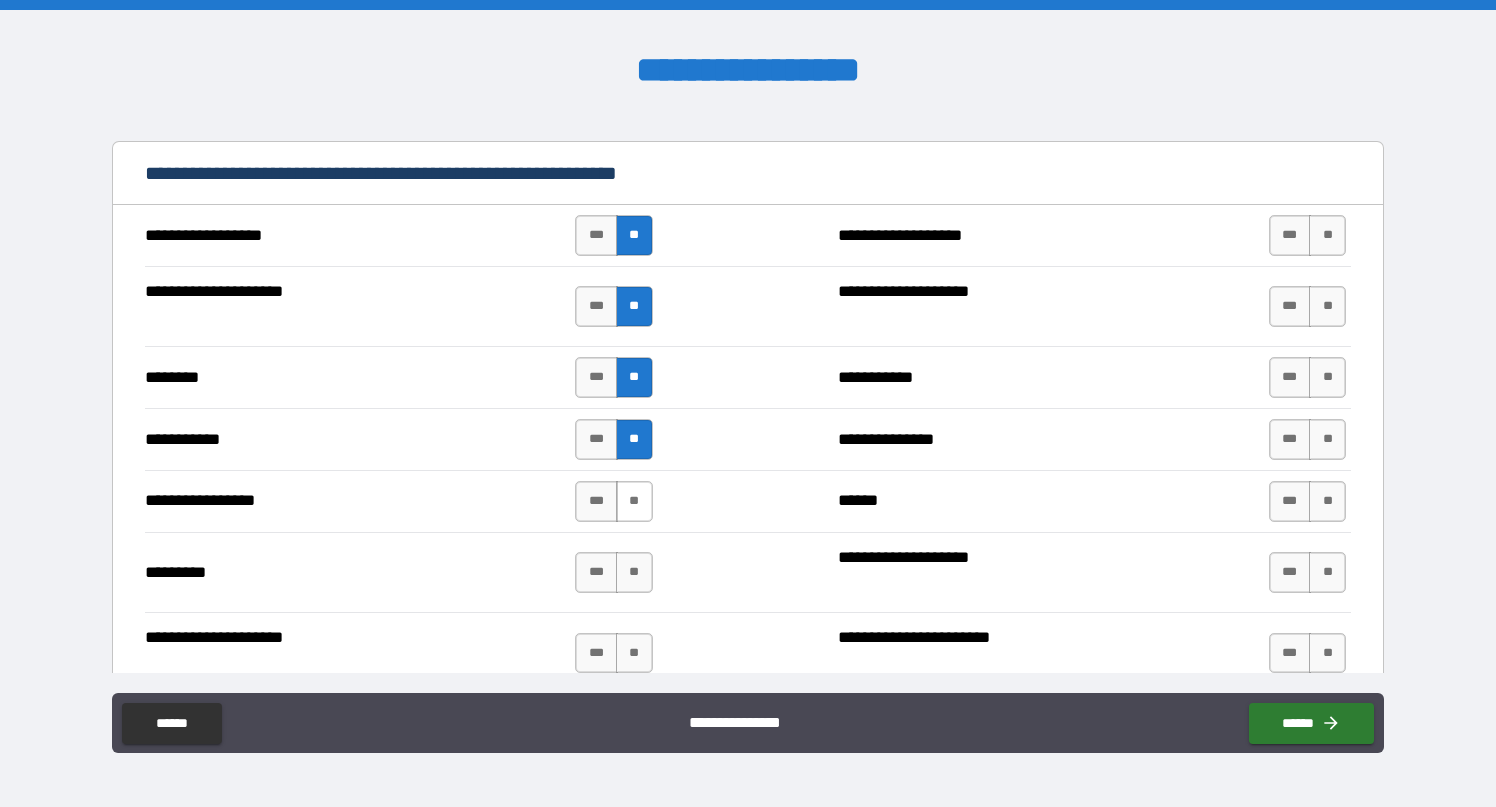 click on "**" at bounding box center (634, 501) 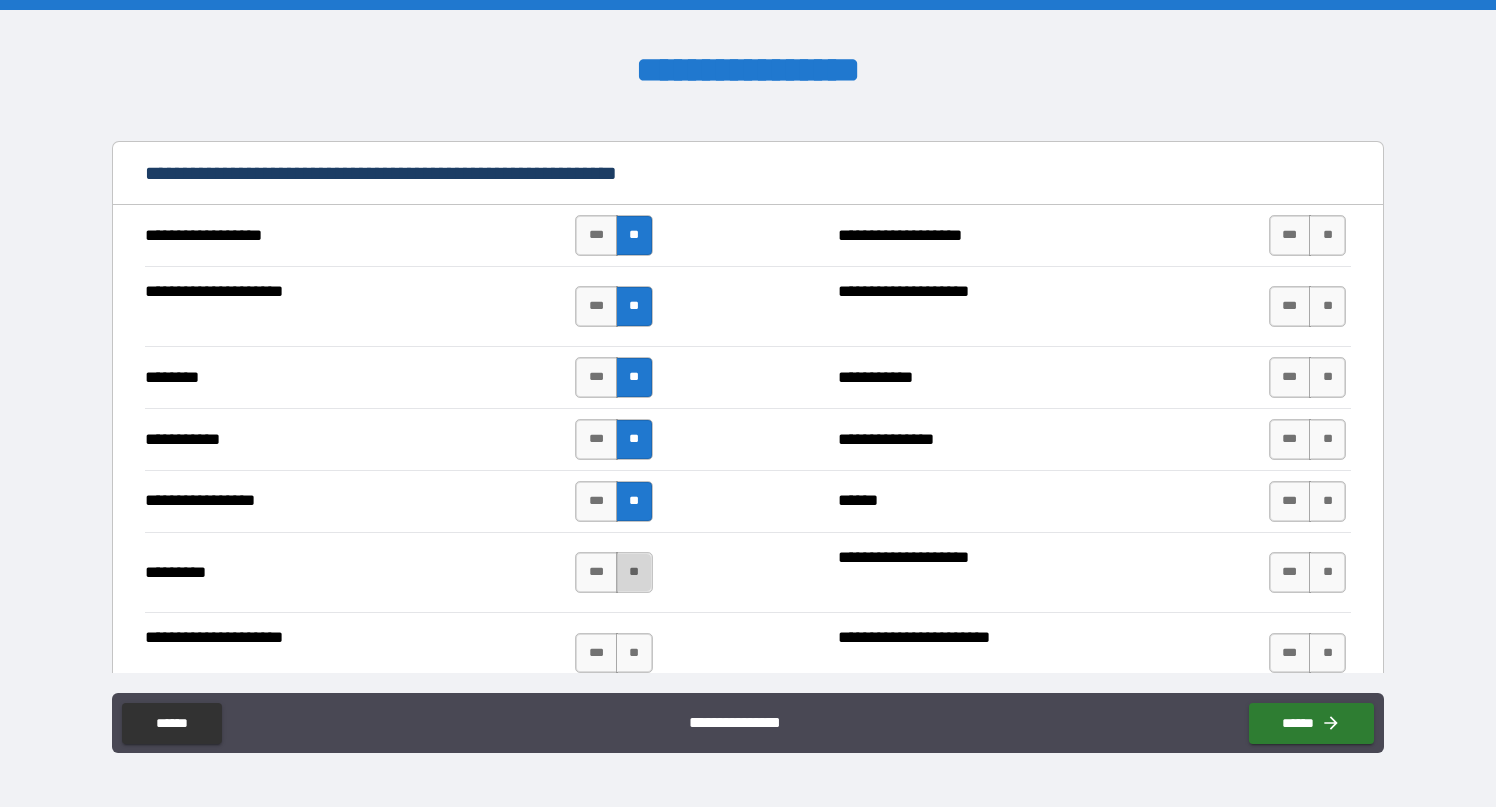 click on "**" at bounding box center (634, 572) 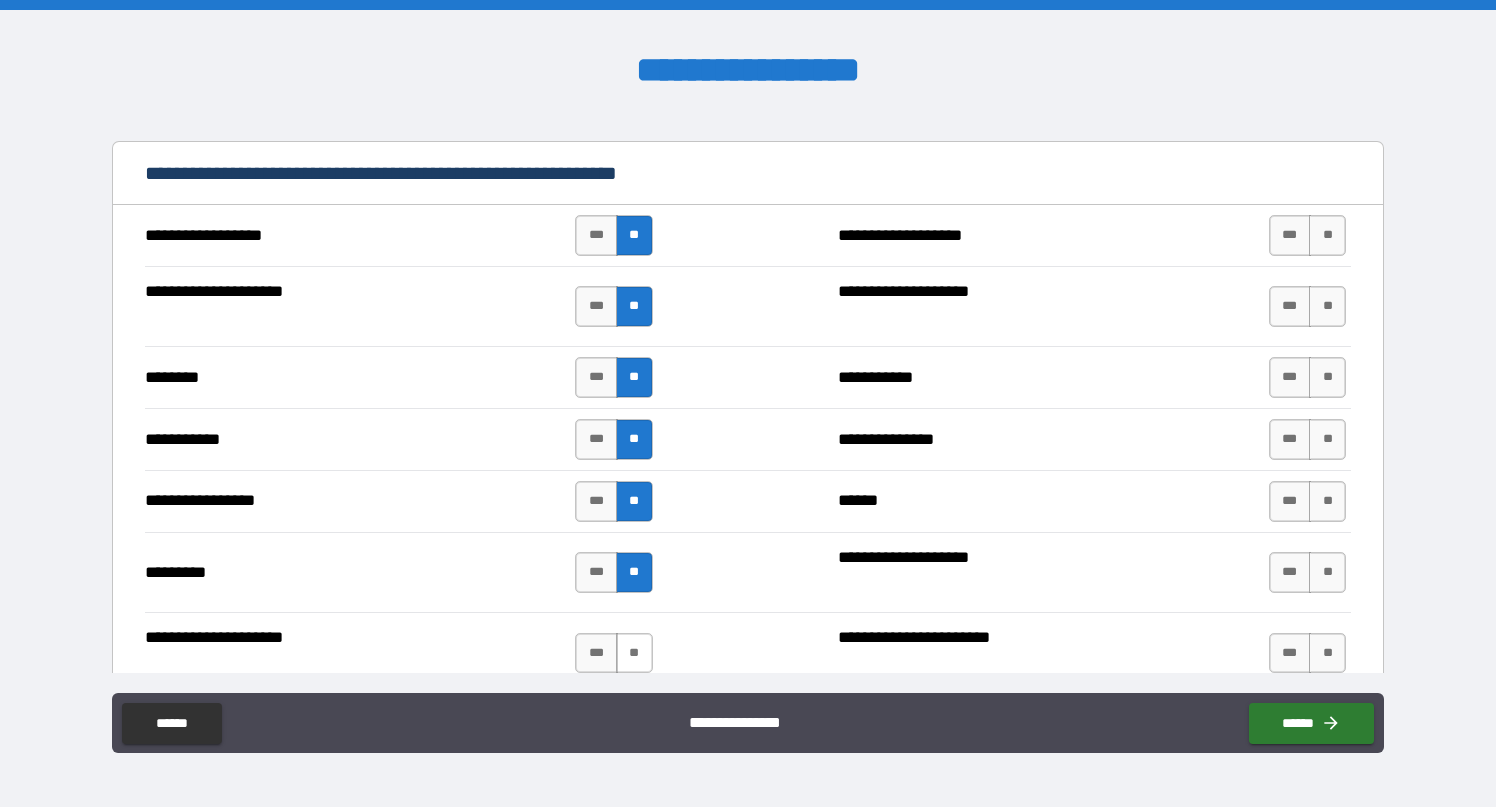 click on "**" at bounding box center [634, 653] 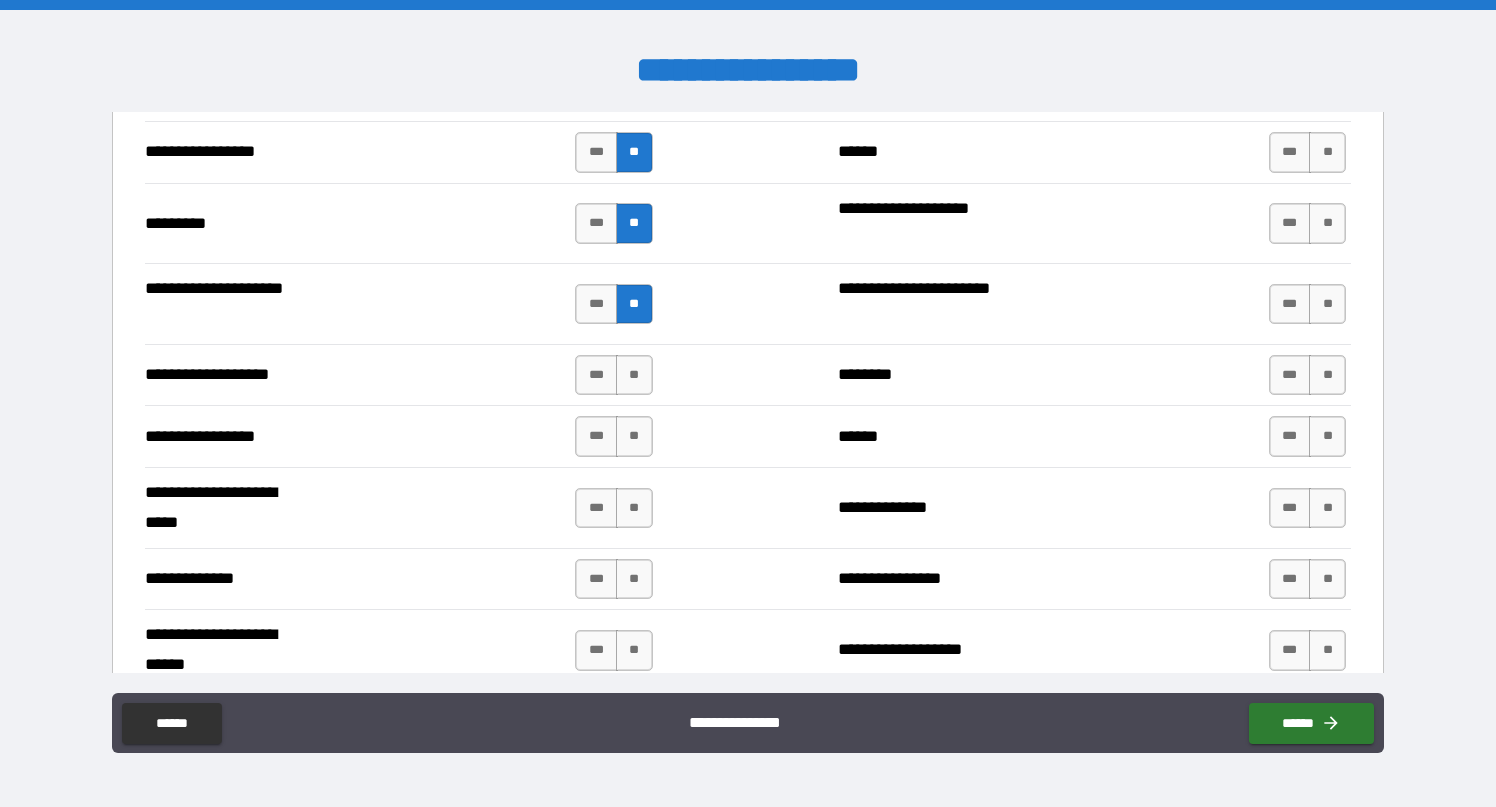 scroll, scrollTop: 2450, scrollLeft: 0, axis: vertical 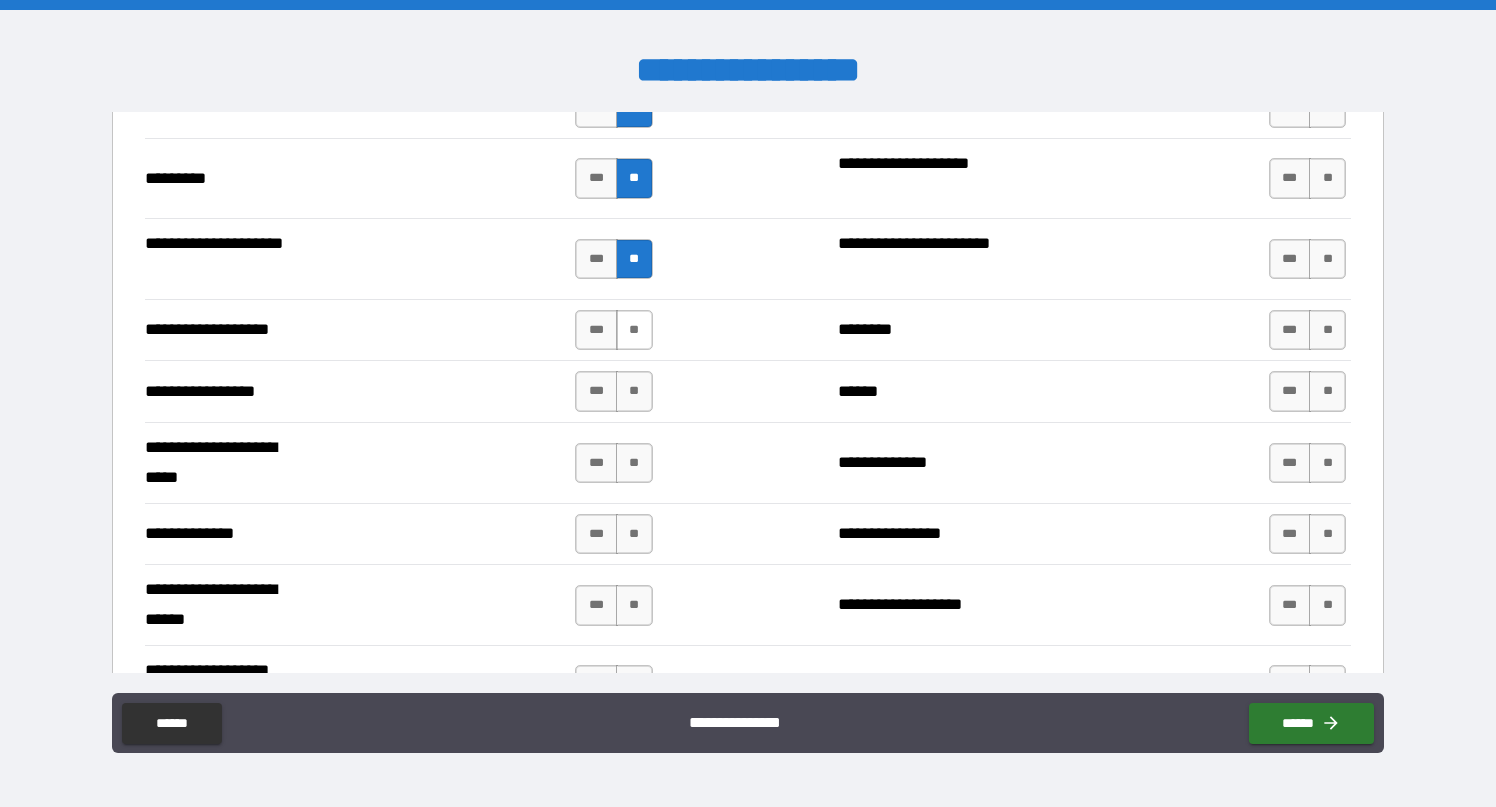 click on "**" at bounding box center (634, 330) 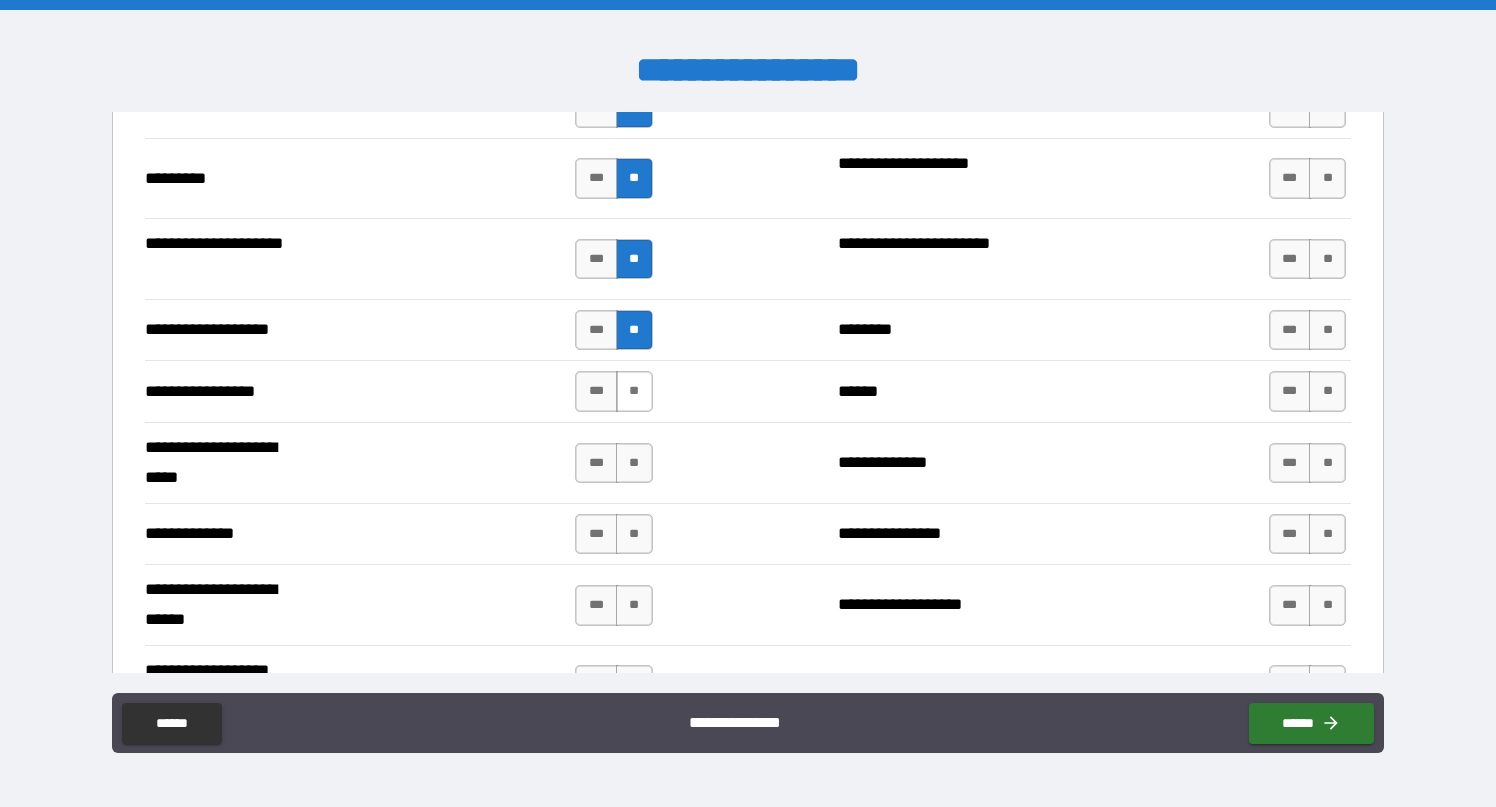 click on "**" at bounding box center [634, 391] 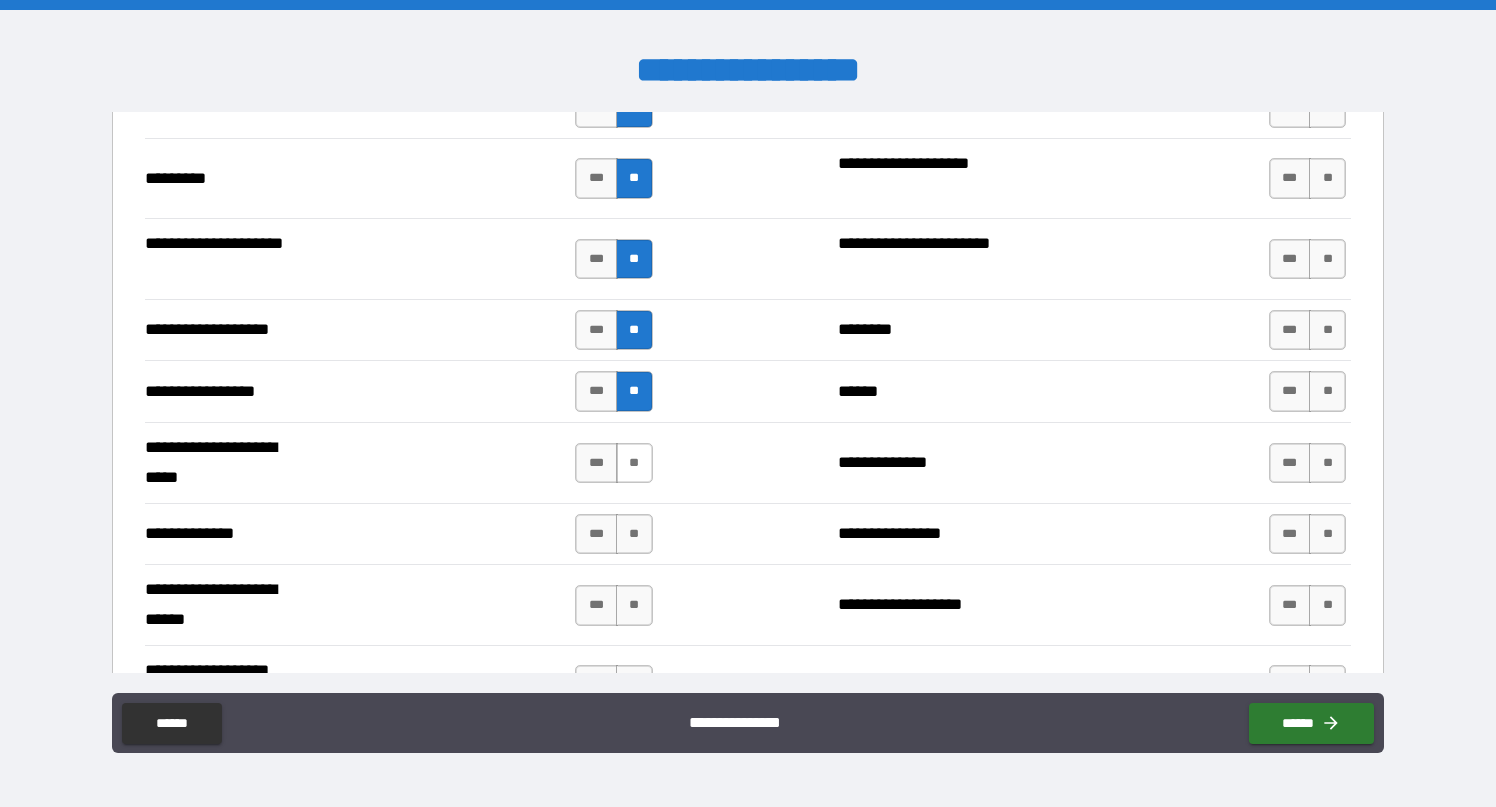 click on "**" at bounding box center (634, 463) 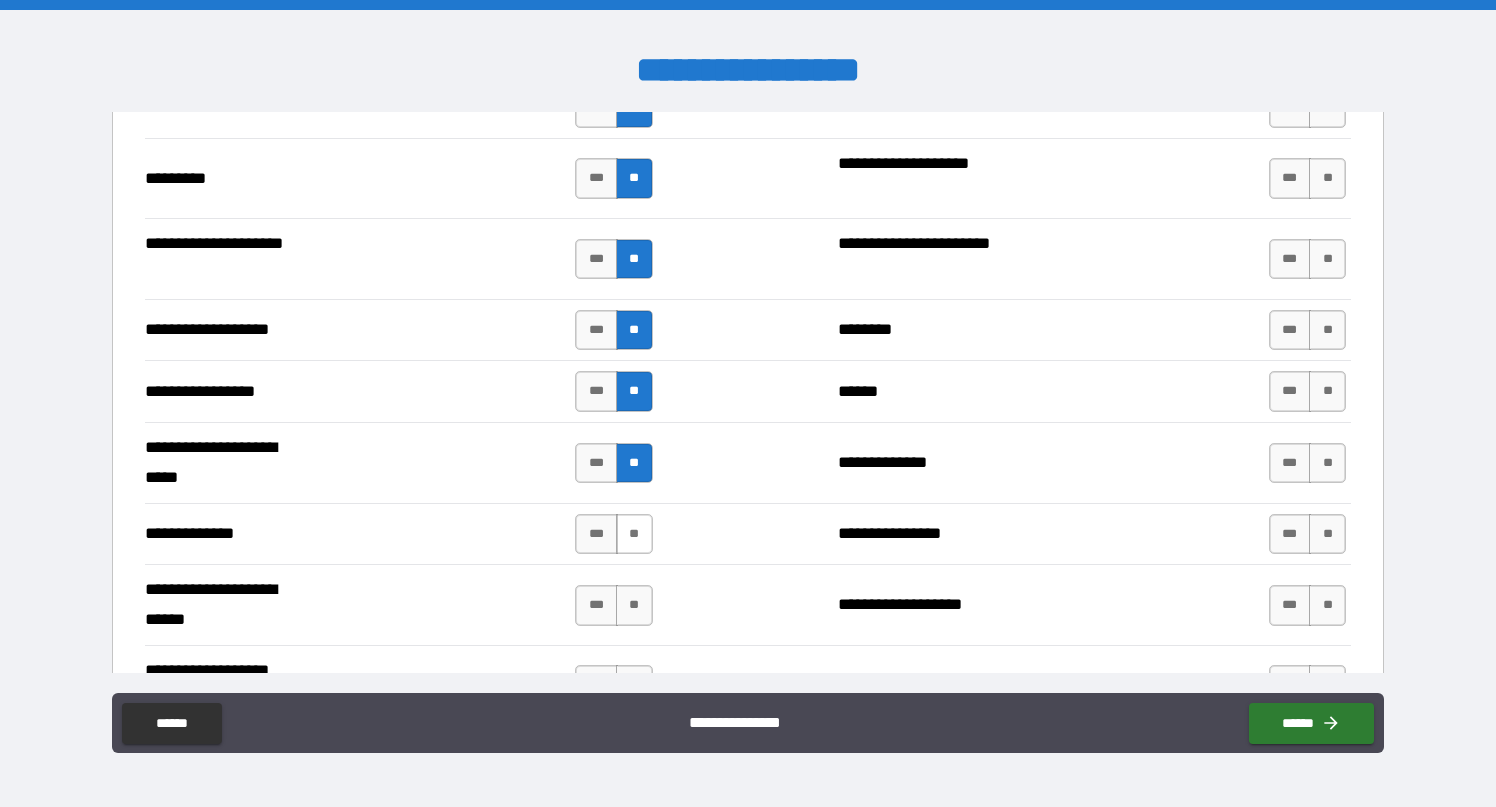 click on "**" at bounding box center [634, 534] 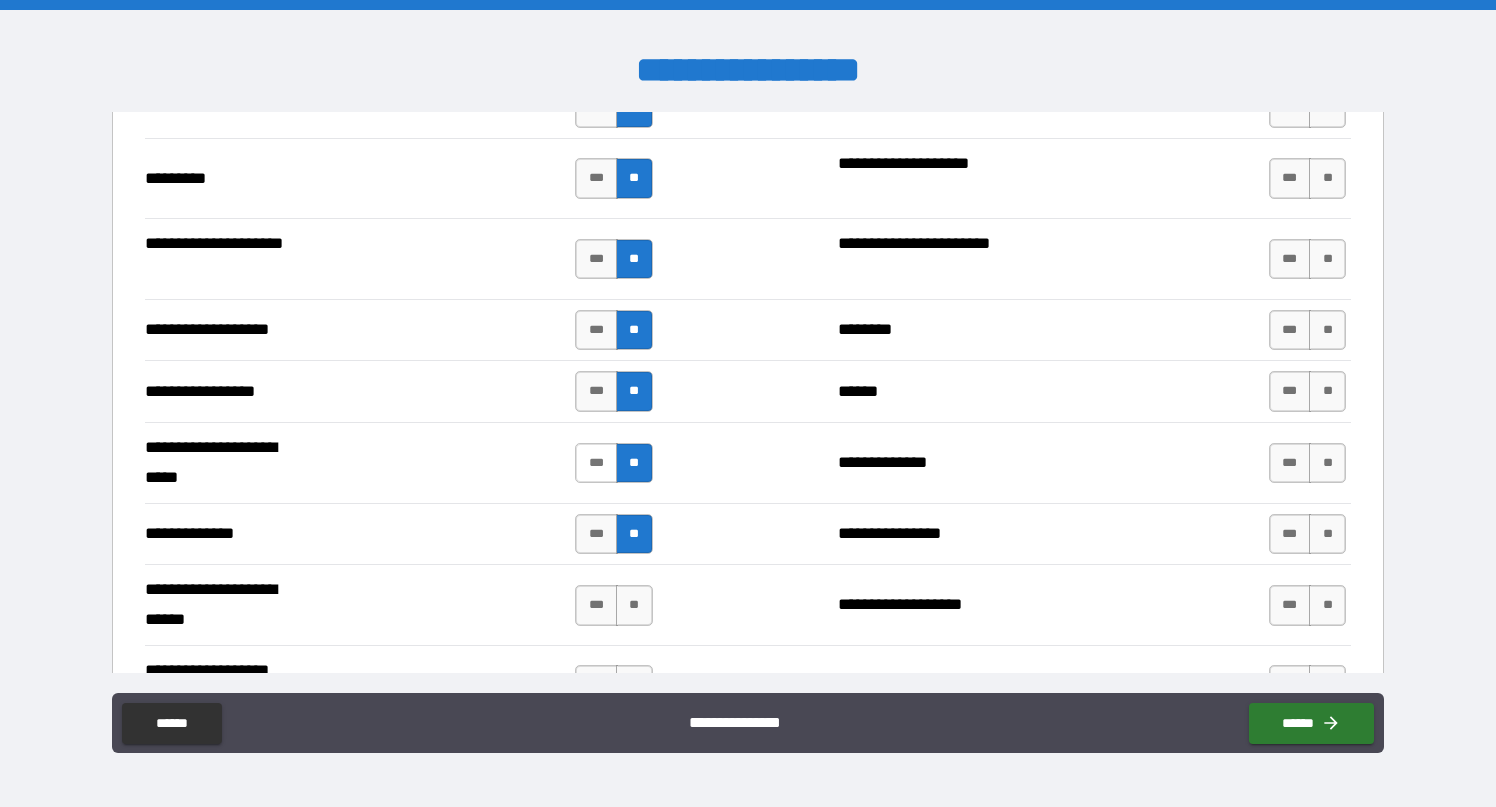 click on "***" at bounding box center [596, 463] 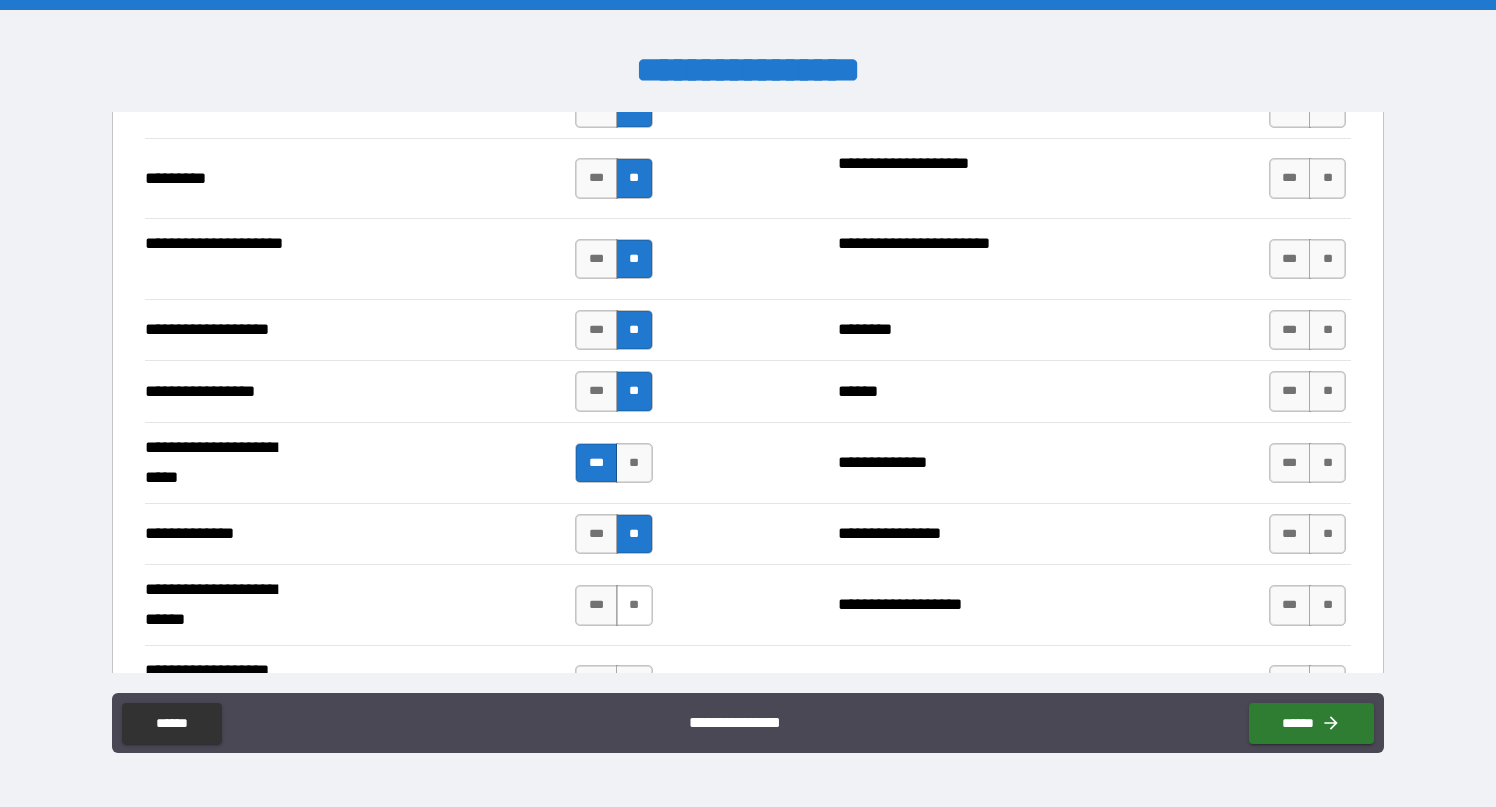 click on "**" at bounding box center (634, 605) 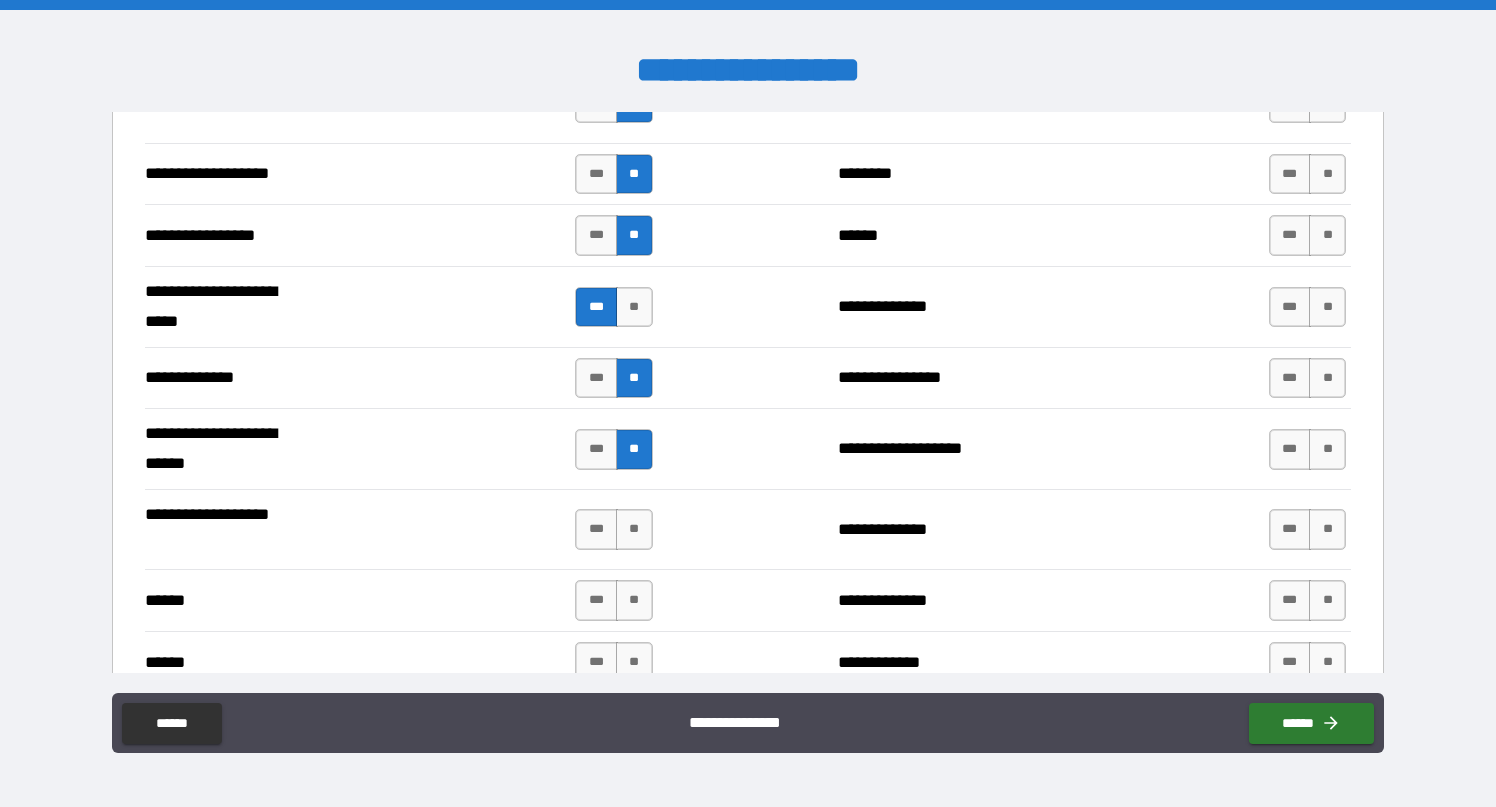 scroll, scrollTop: 2623, scrollLeft: 0, axis: vertical 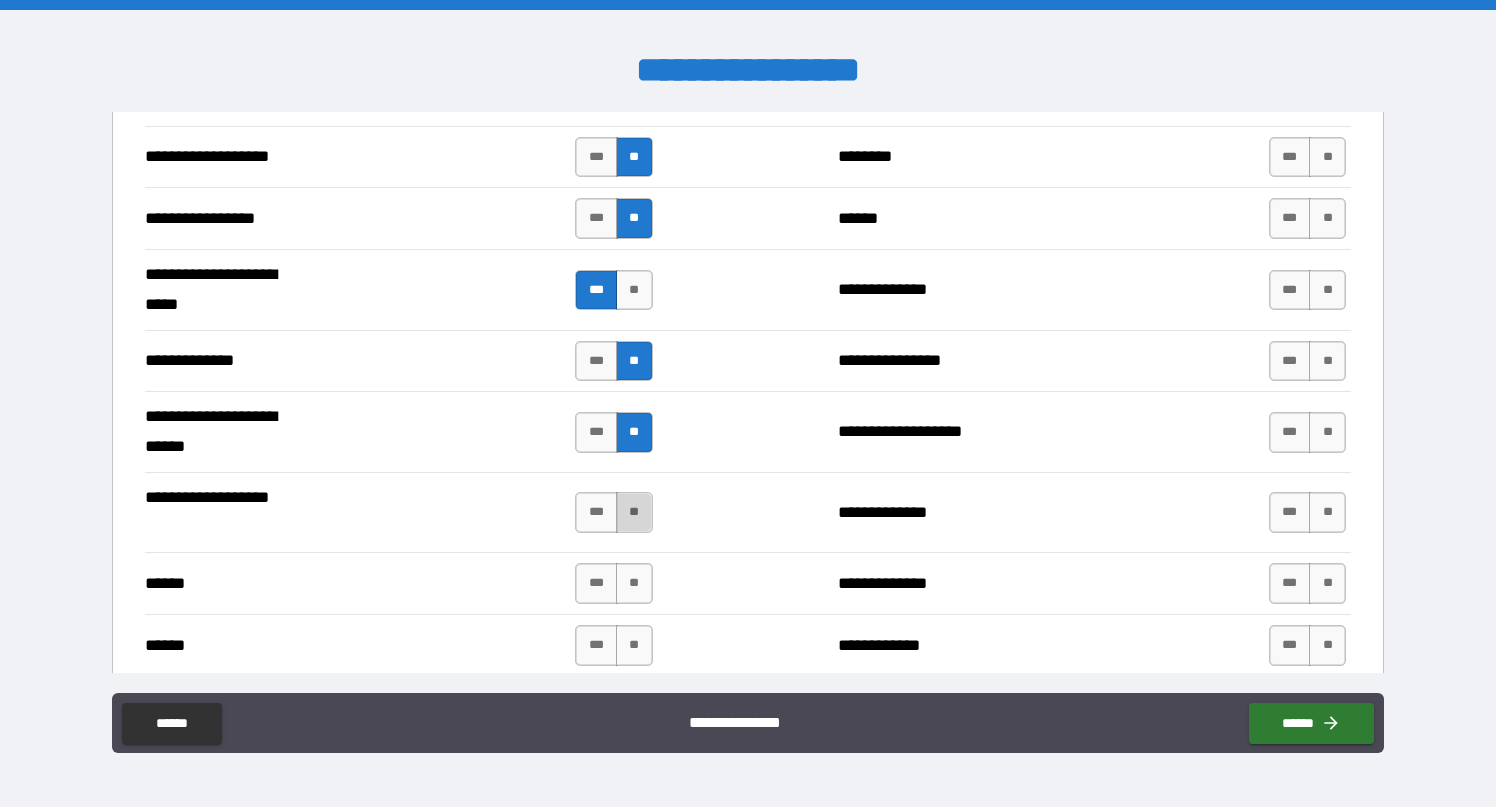 click on "**" at bounding box center [634, 512] 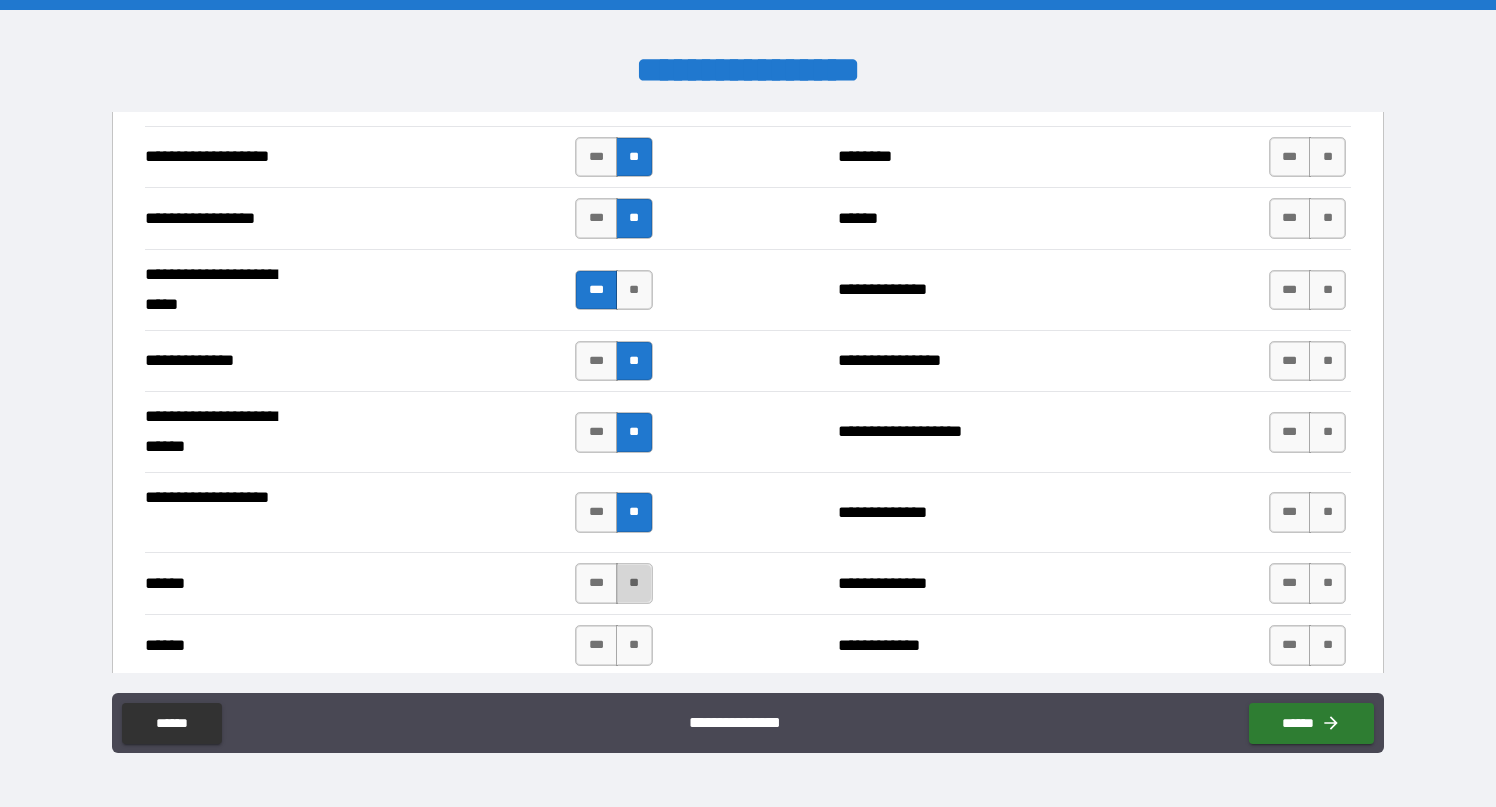 click on "**" at bounding box center [634, 583] 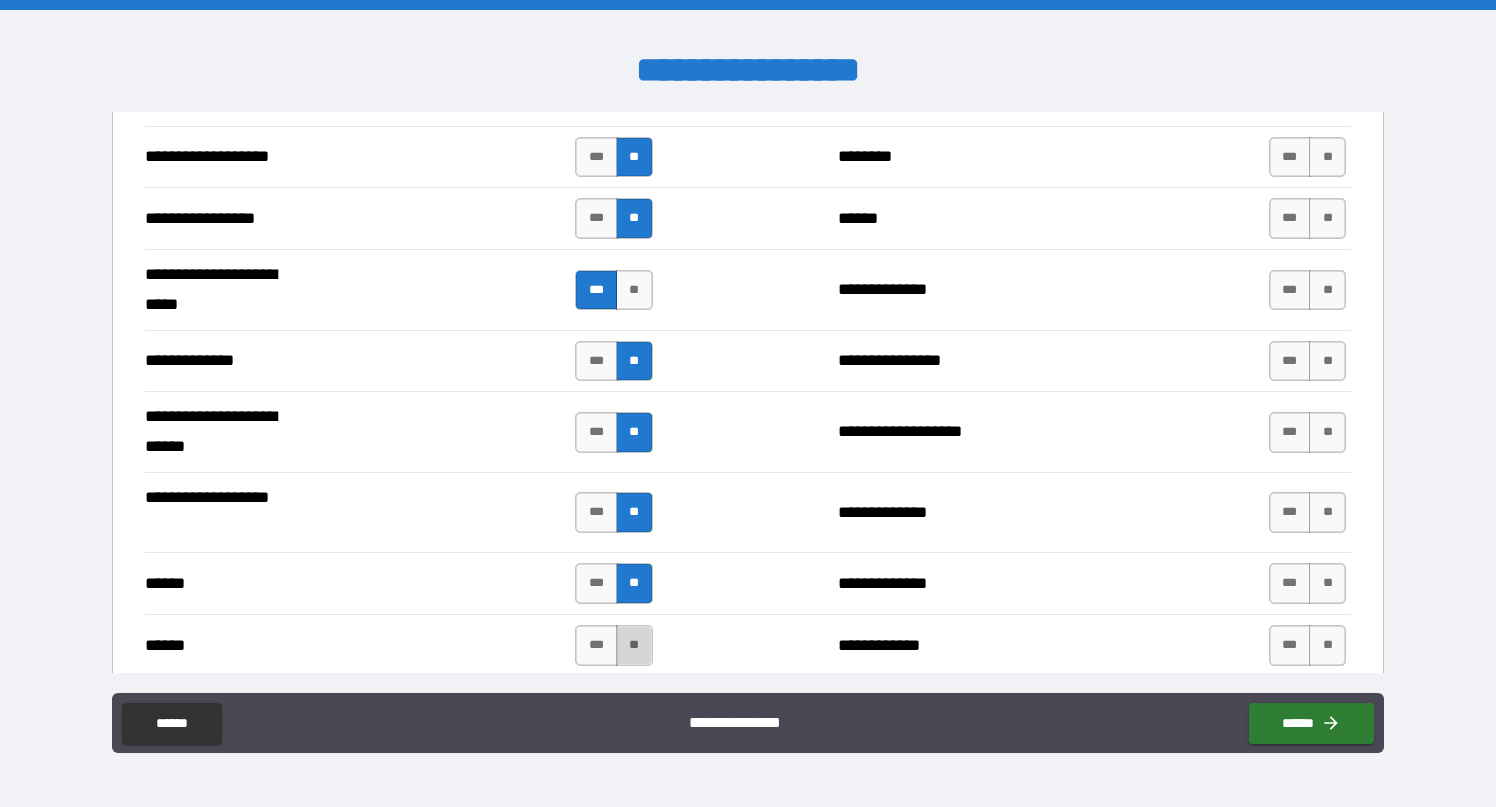 click on "**" at bounding box center [634, 645] 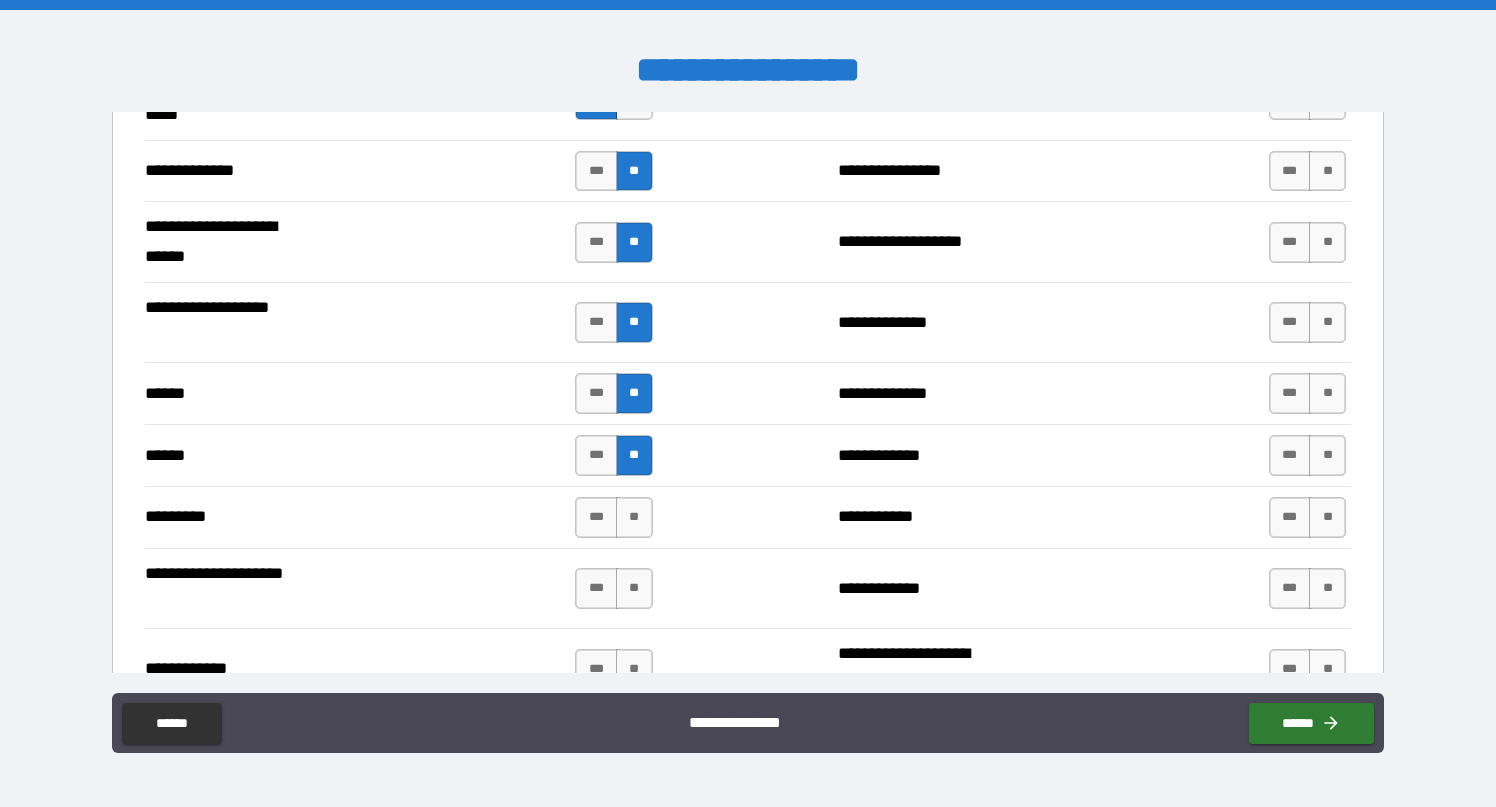 scroll, scrollTop: 2814, scrollLeft: 0, axis: vertical 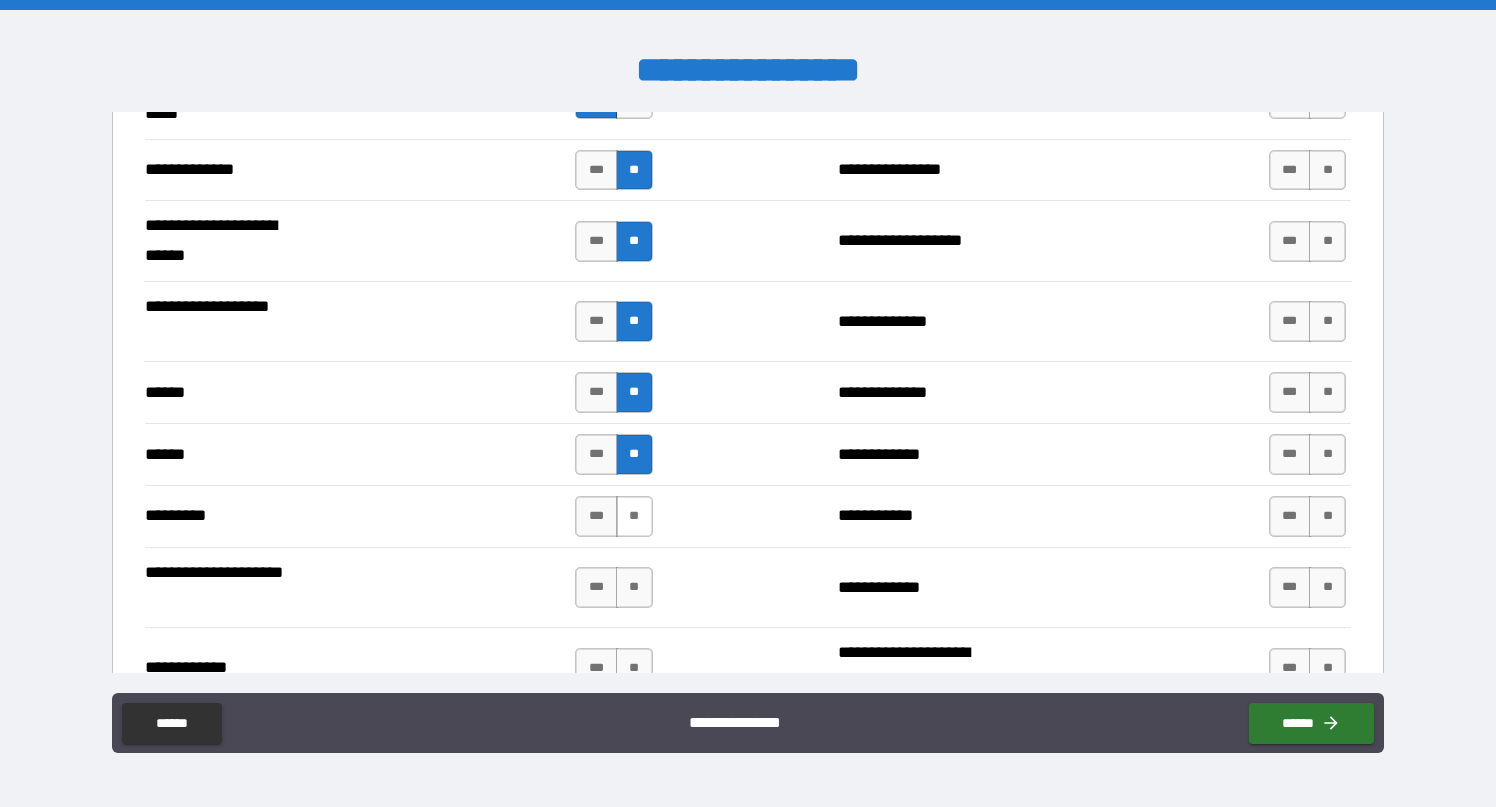 click on "**" at bounding box center (634, 516) 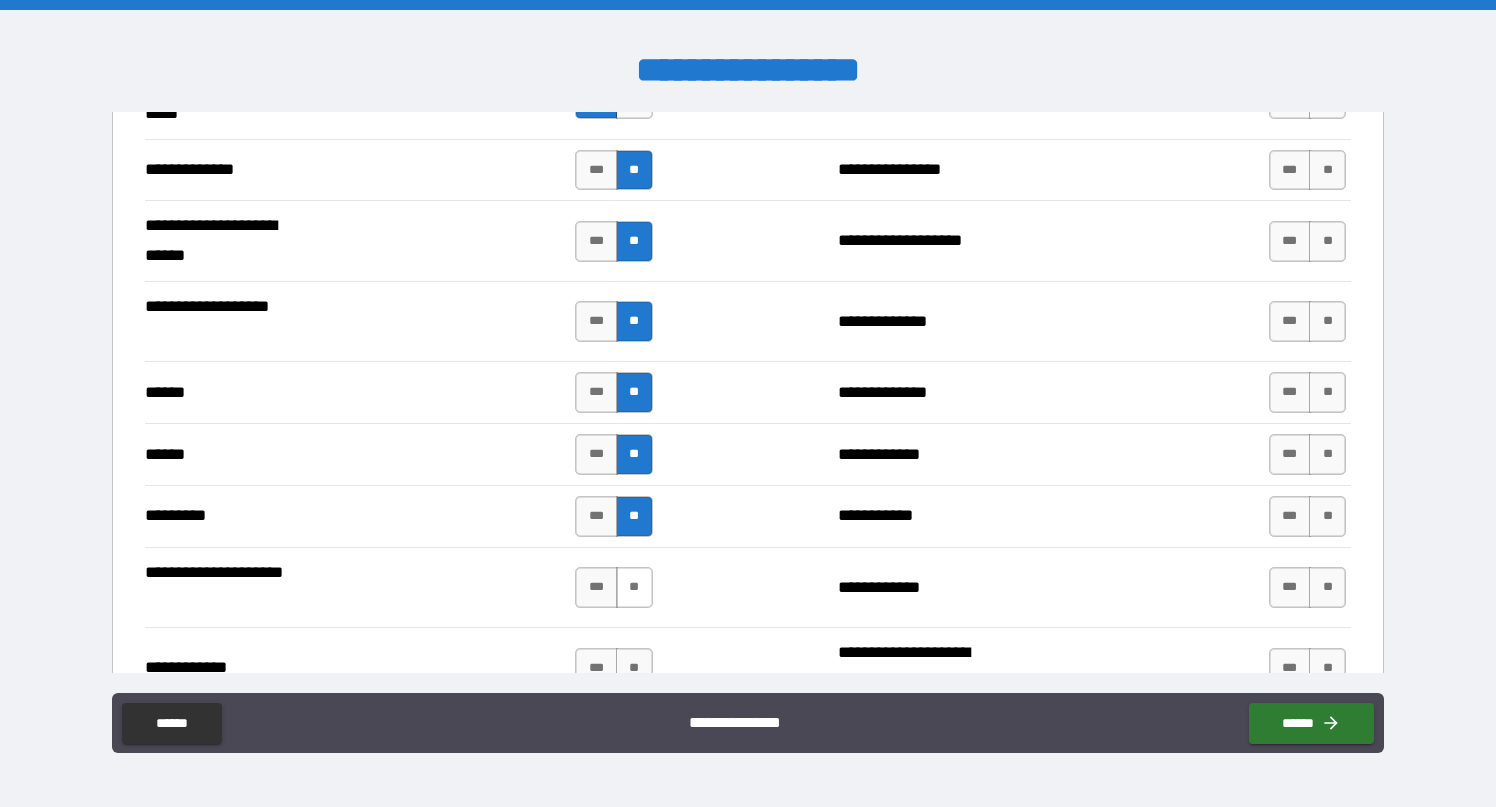 click on "**" at bounding box center (634, 587) 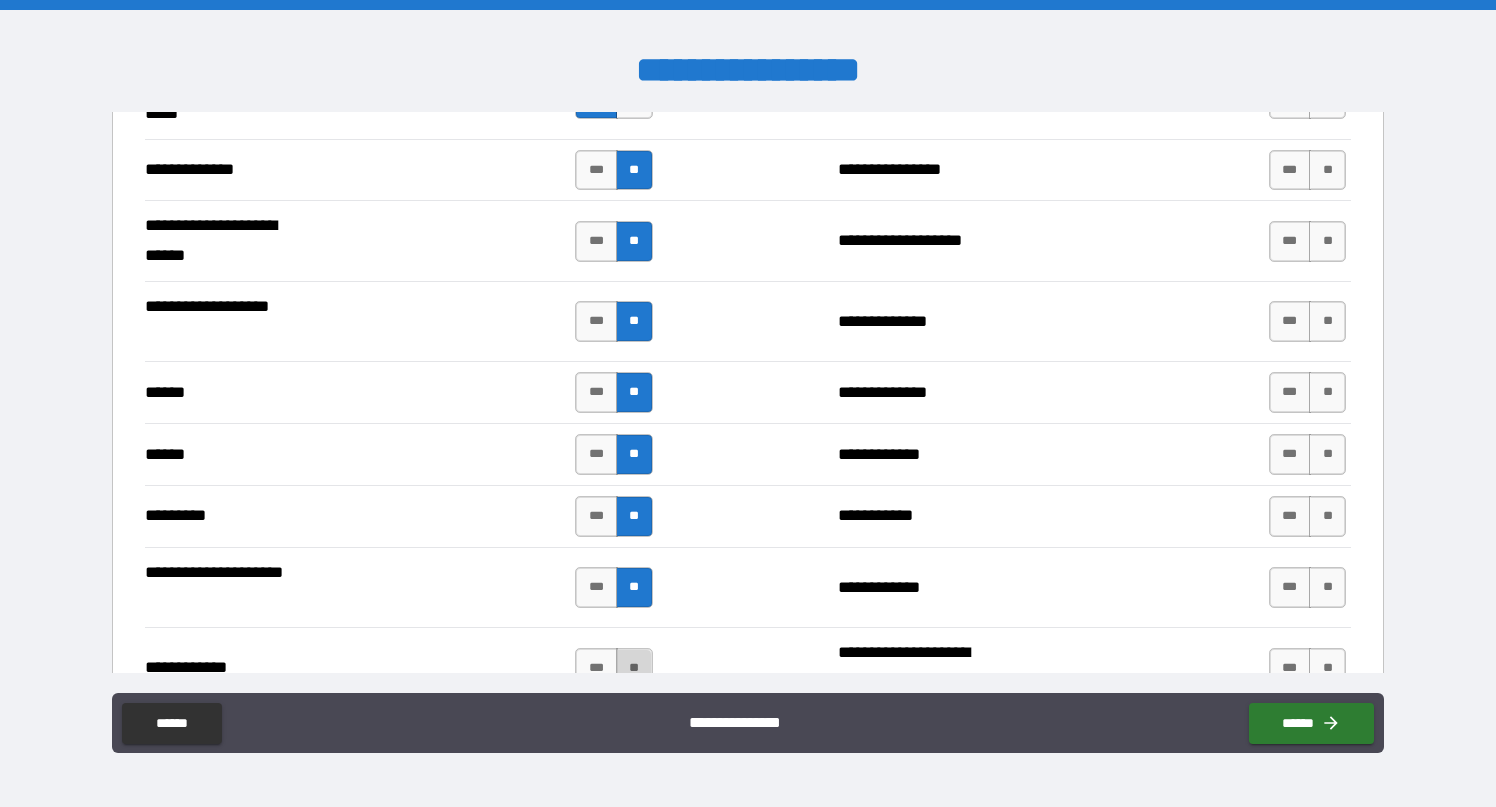 click on "**" at bounding box center [634, 668] 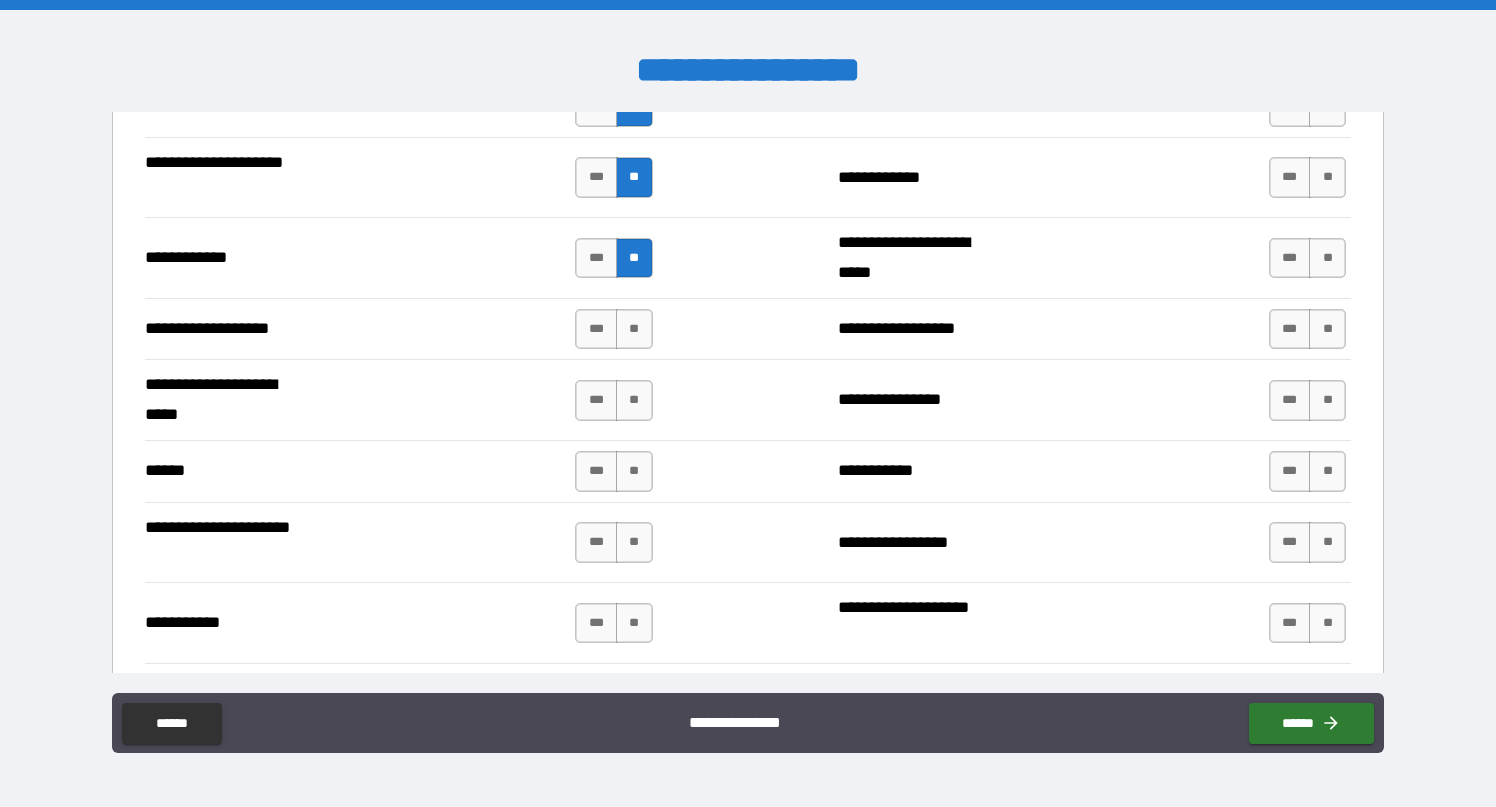 scroll, scrollTop: 3234, scrollLeft: 0, axis: vertical 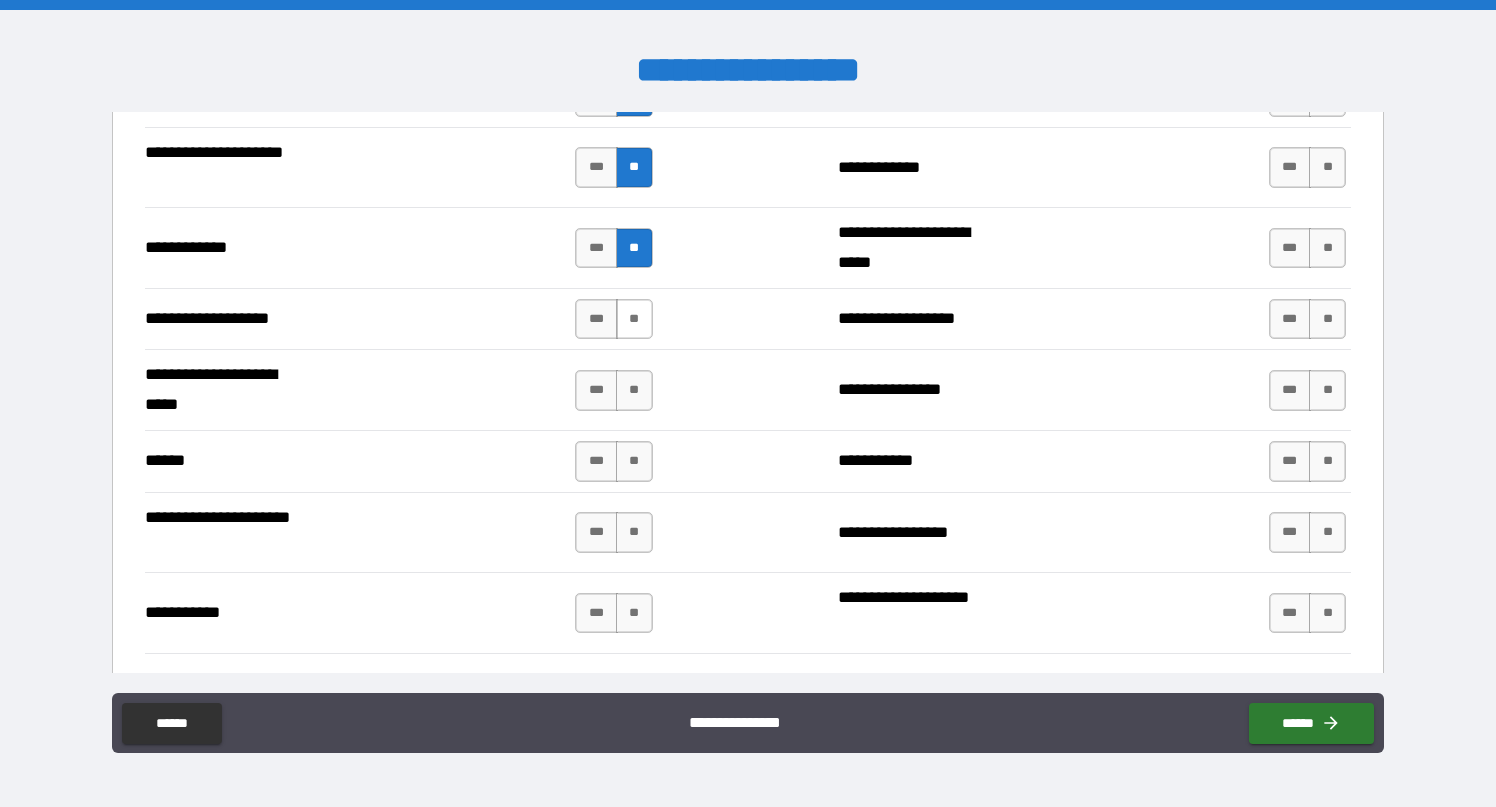 click on "**" at bounding box center [634, 319] 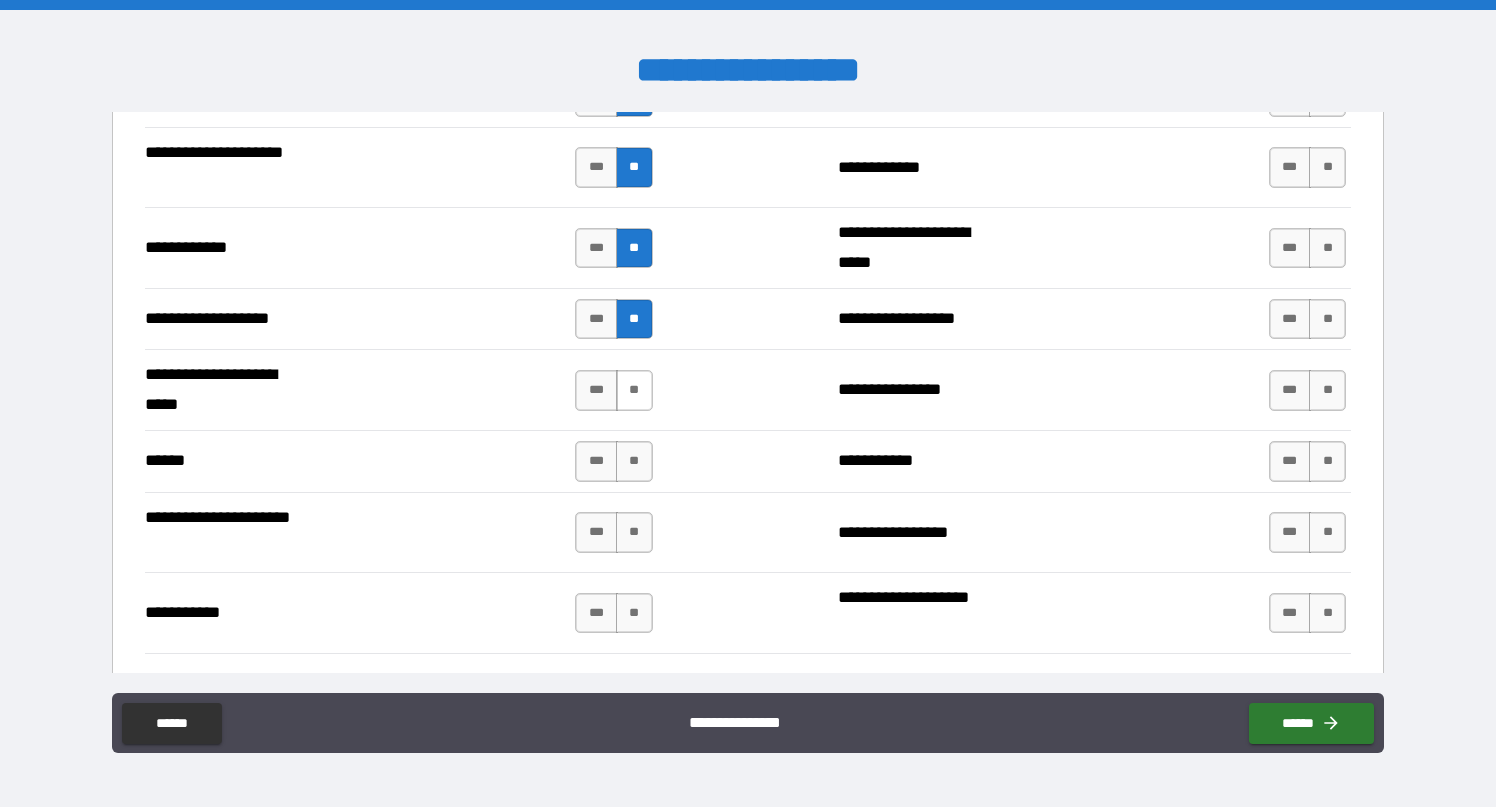 click on "**" at bounding box center (634, 390) 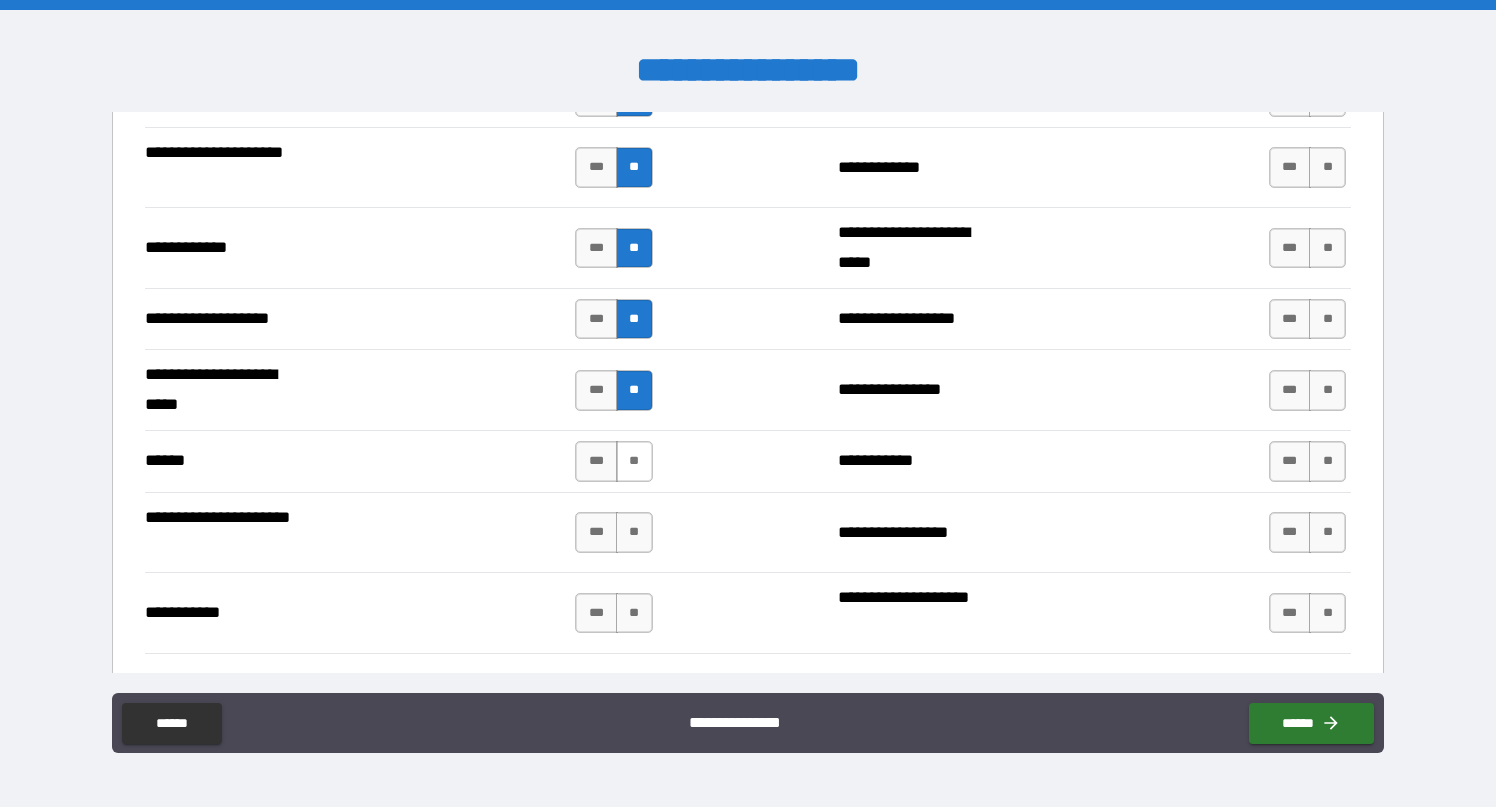 click on "**" at bounding box center [634, 461] 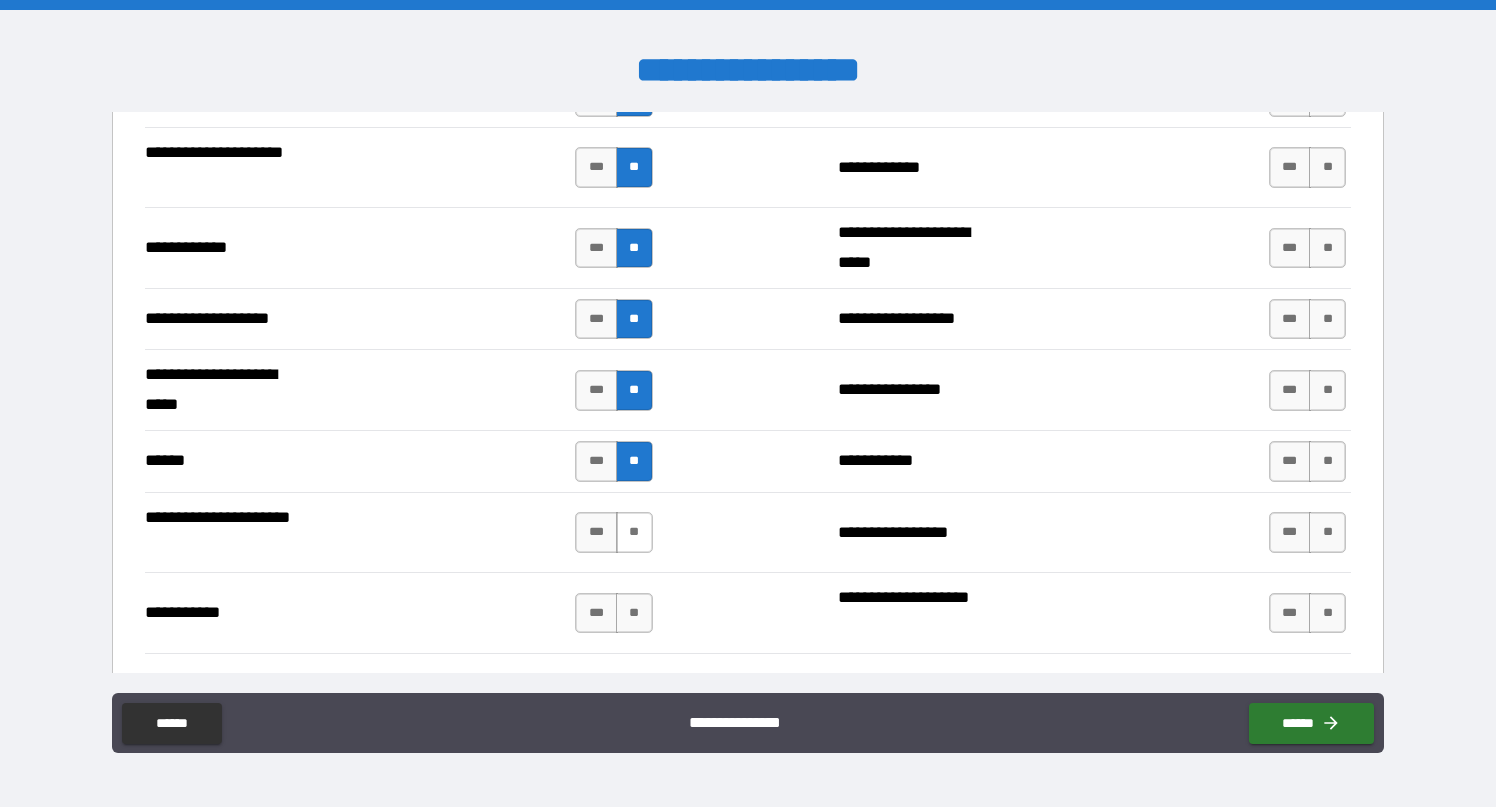 click on "**" at bounding box center [634, 532] 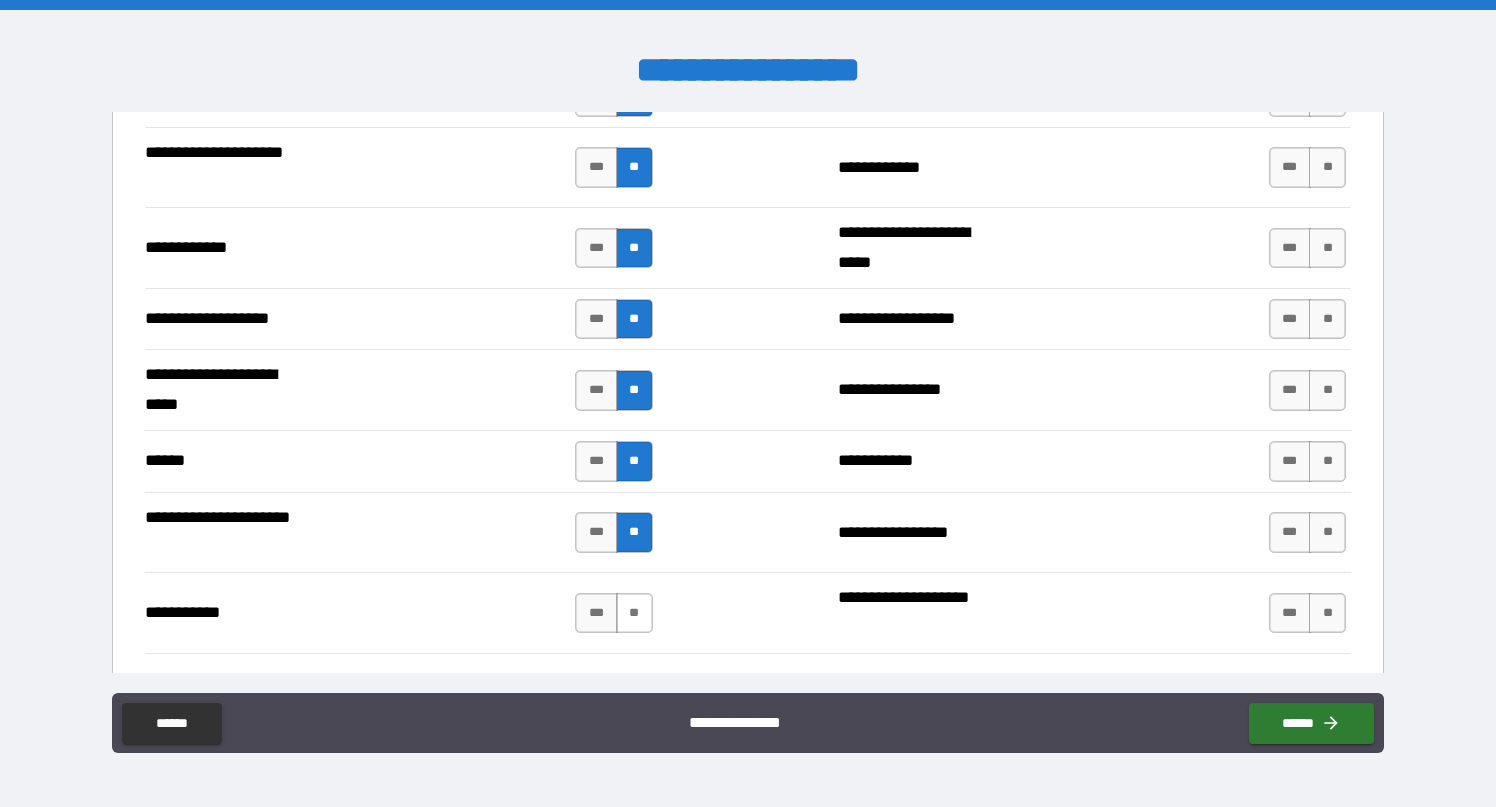 click on "**" at bounding box center (634, 613) 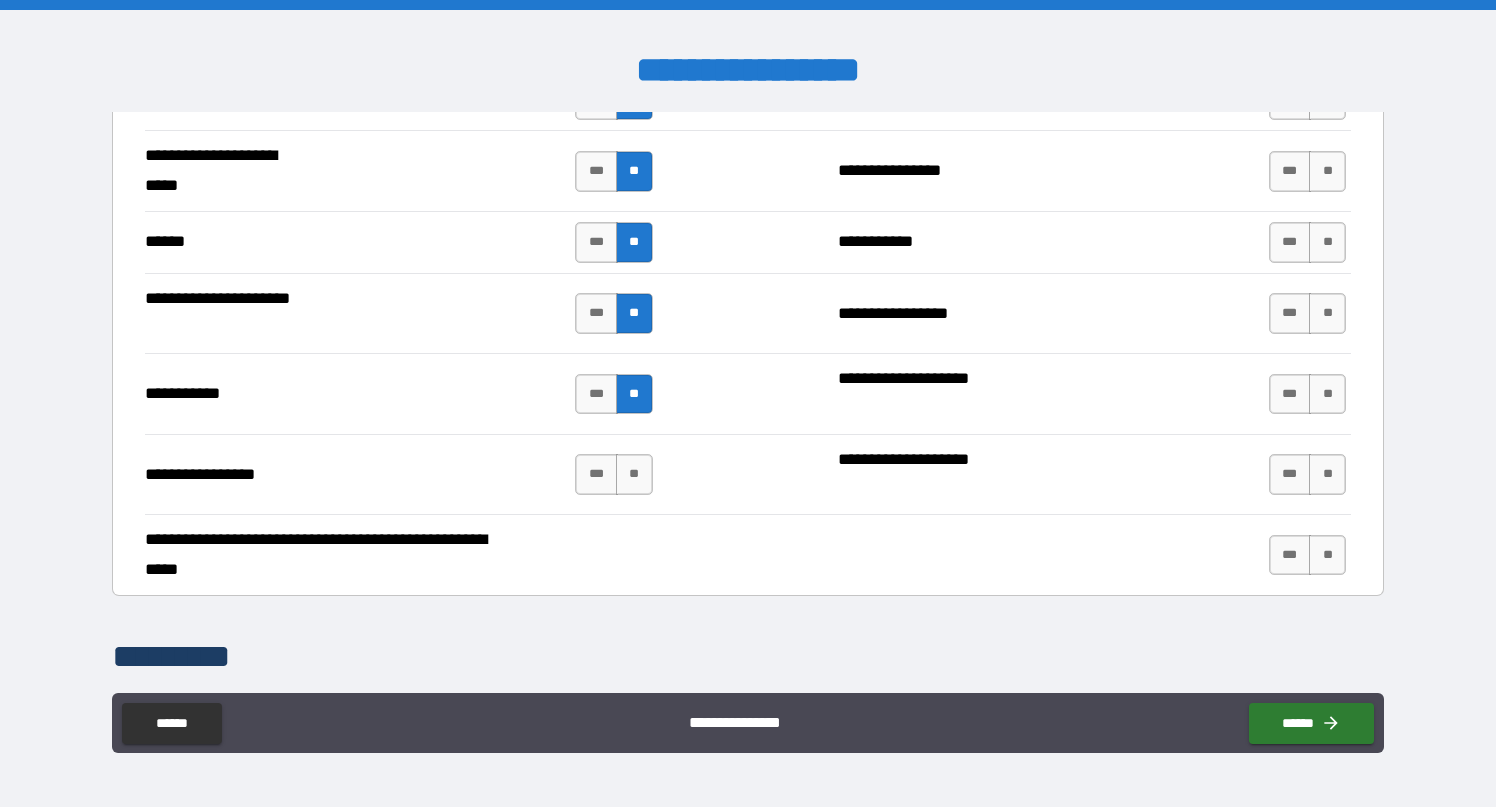 scroll, scrollTop: 3455, scrollLeft: 0, axis: vertical 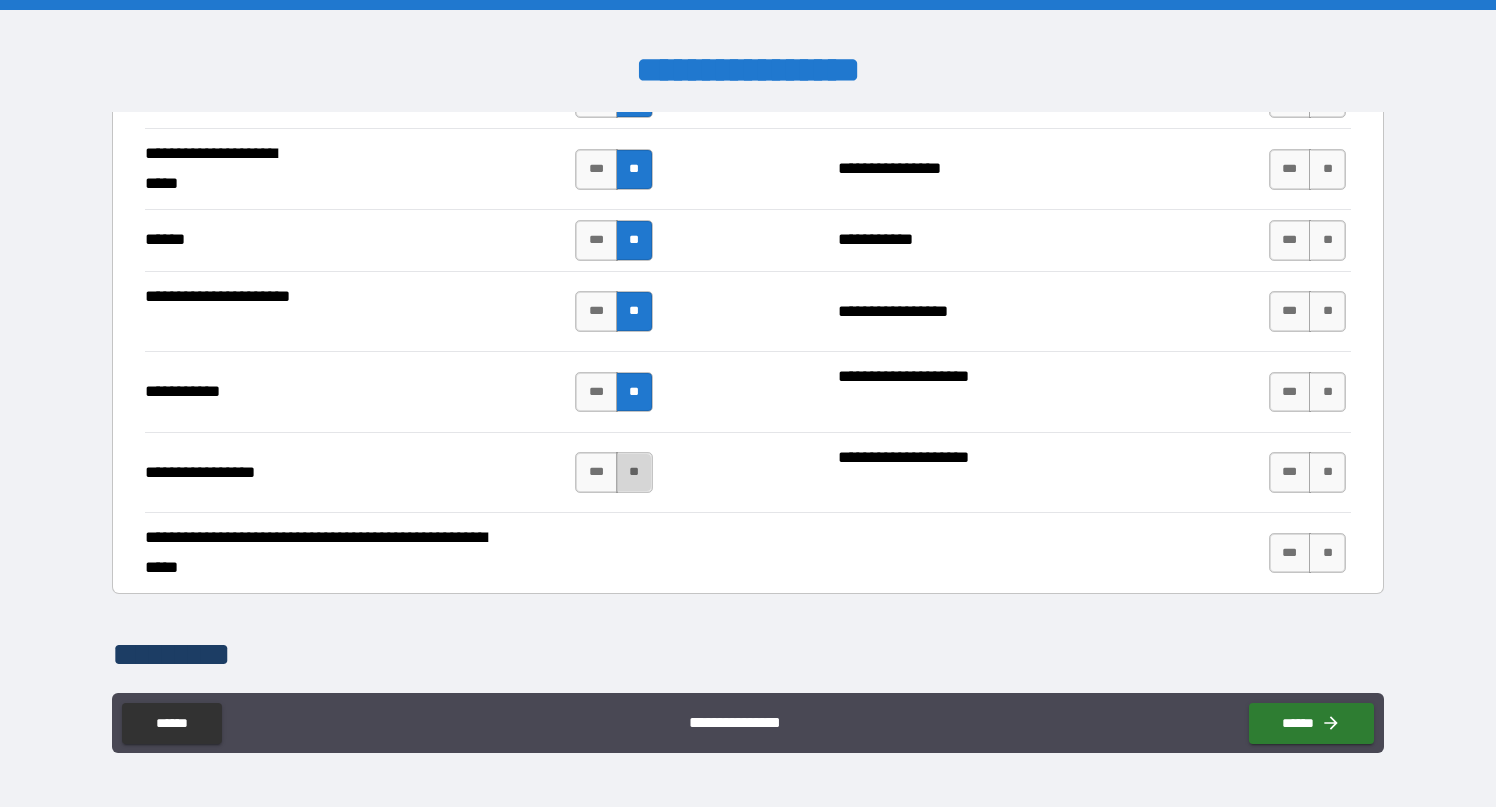 click on "**" at bounding box center [634, 472] 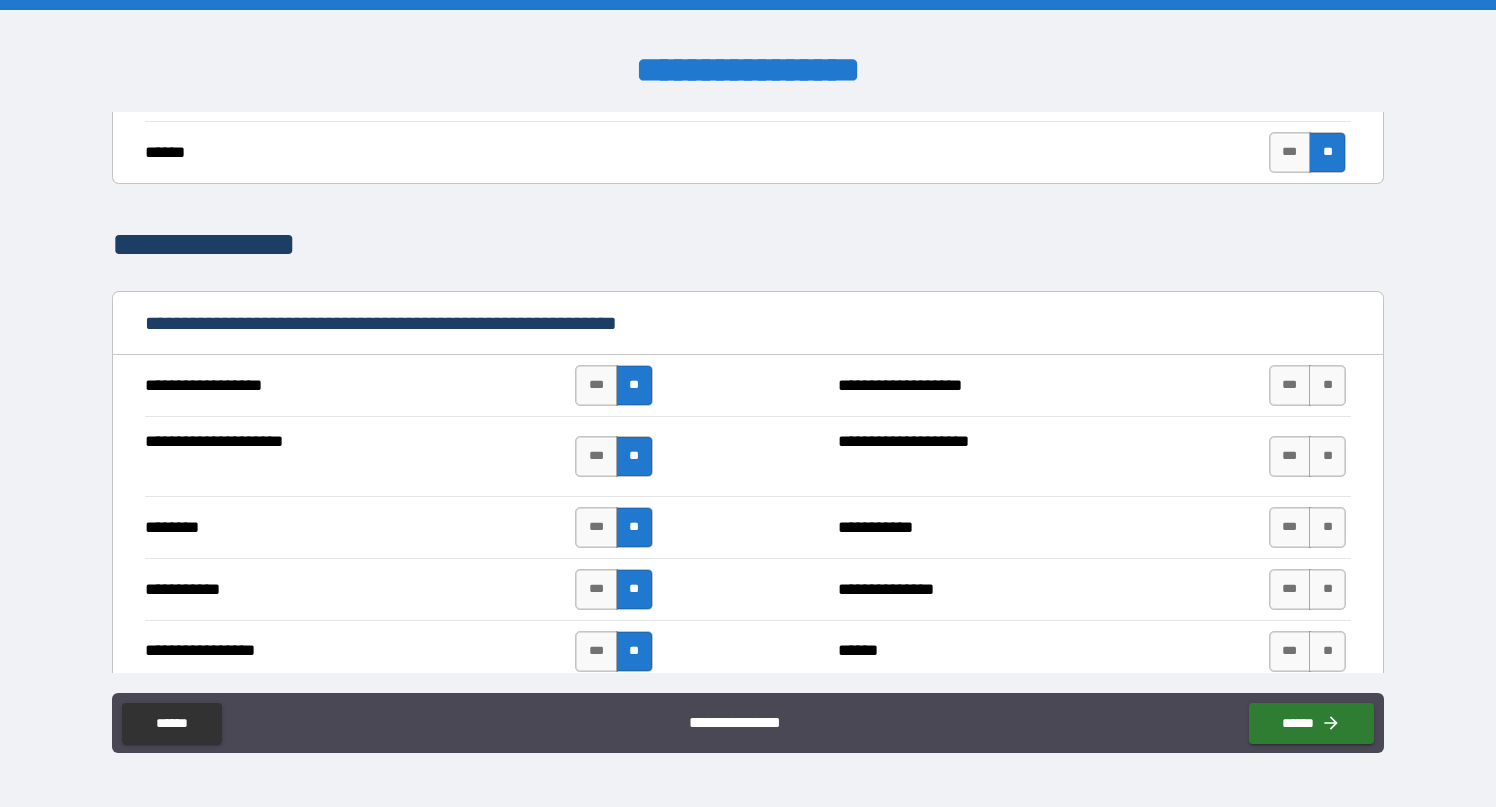 scroll, scrollTop: 1937, scrollLeft: 0, axis: vertical 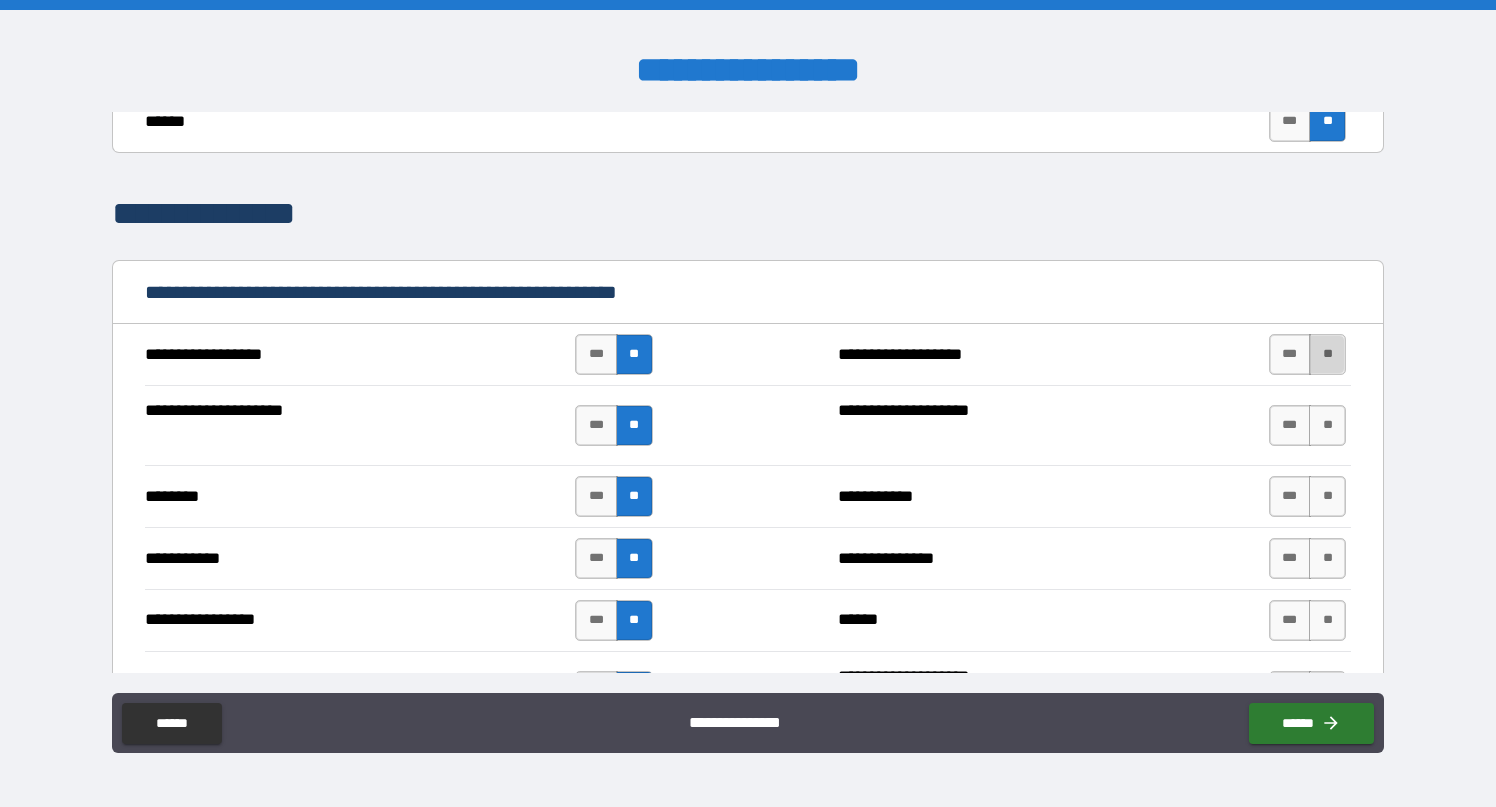 click on "**" at bounding box center (1327, 354) 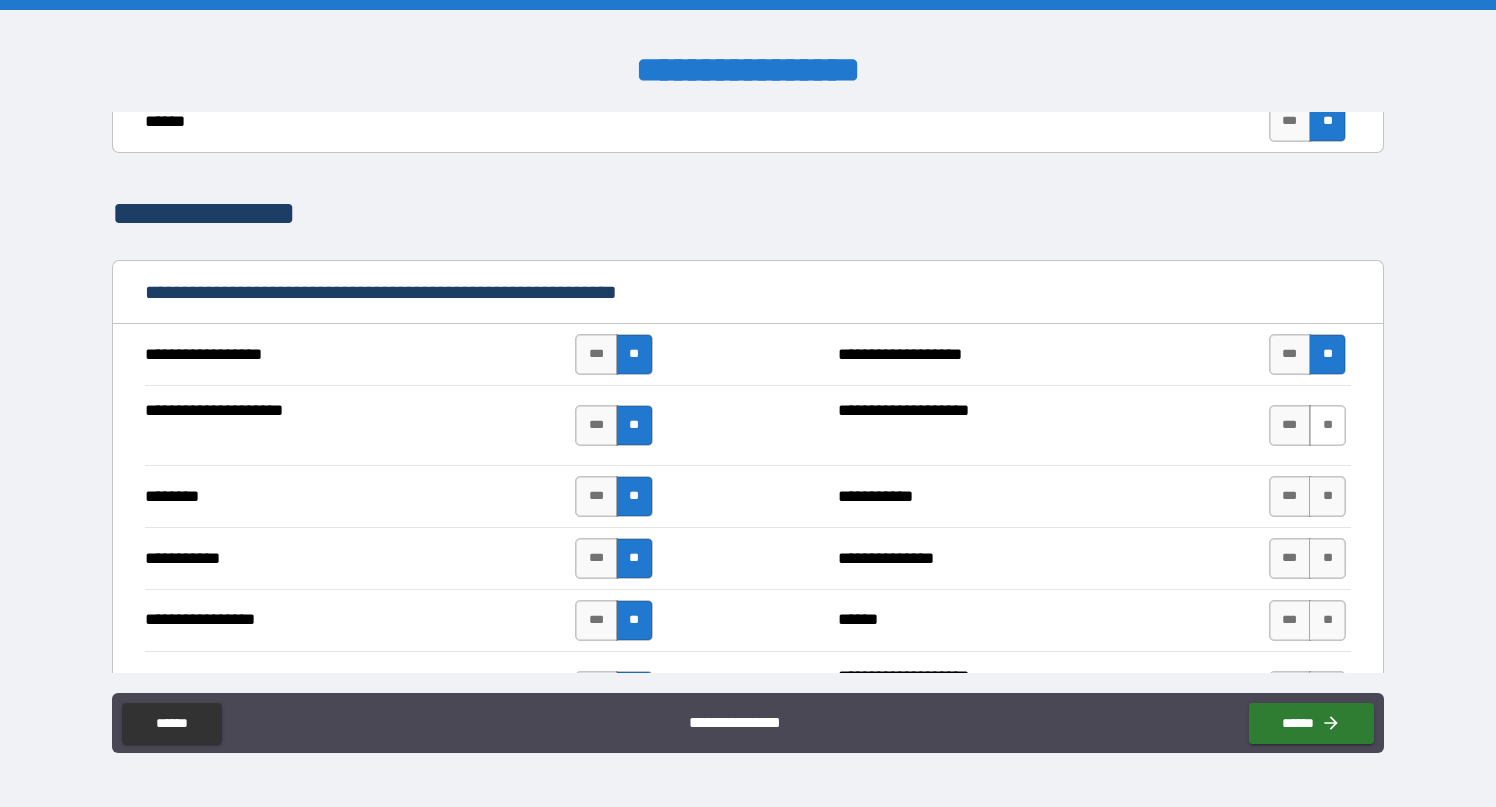 click on "**" at bounding box center [1327, 425] 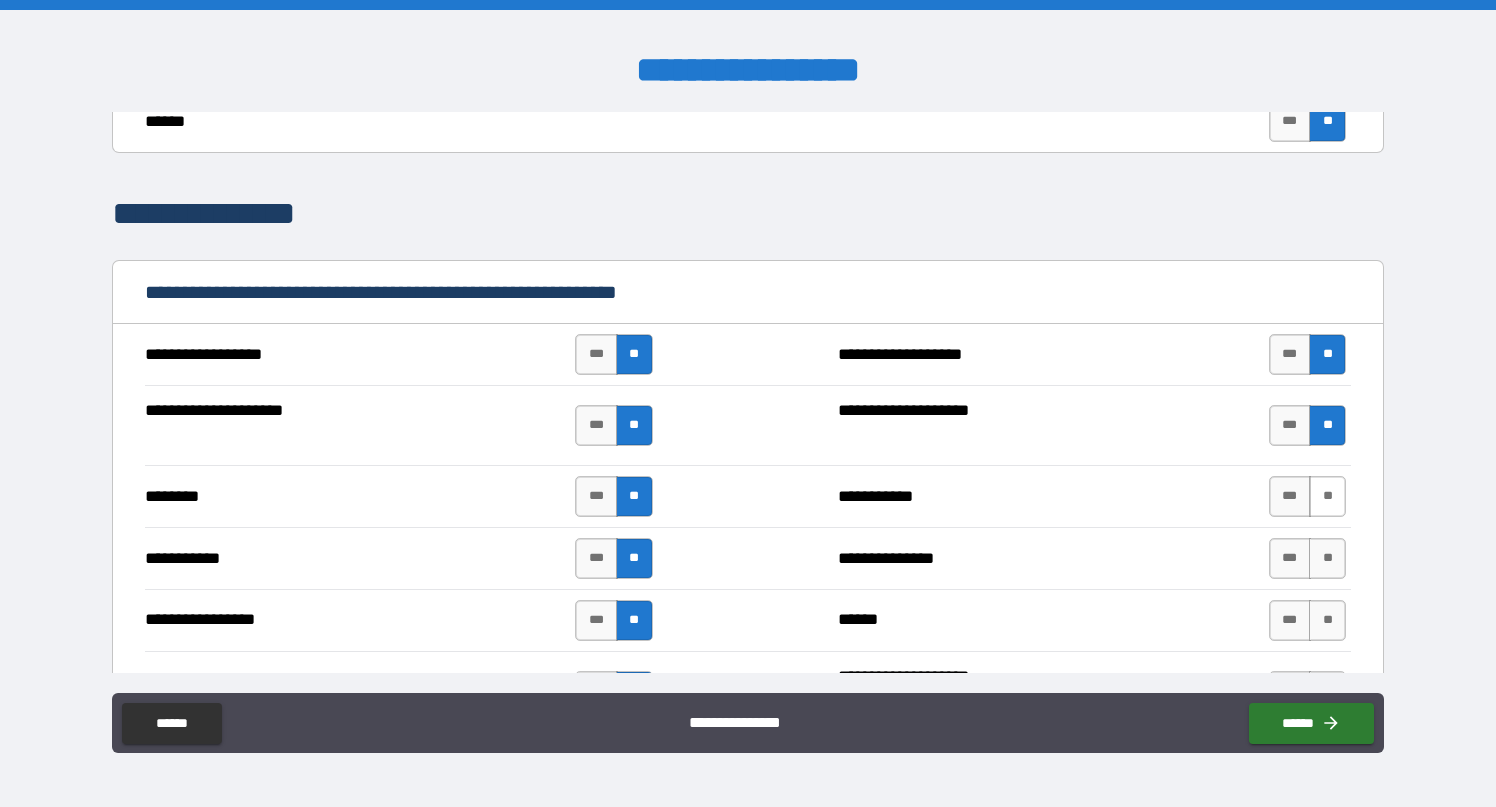 click on "**" at bounding box center [1327, 496] 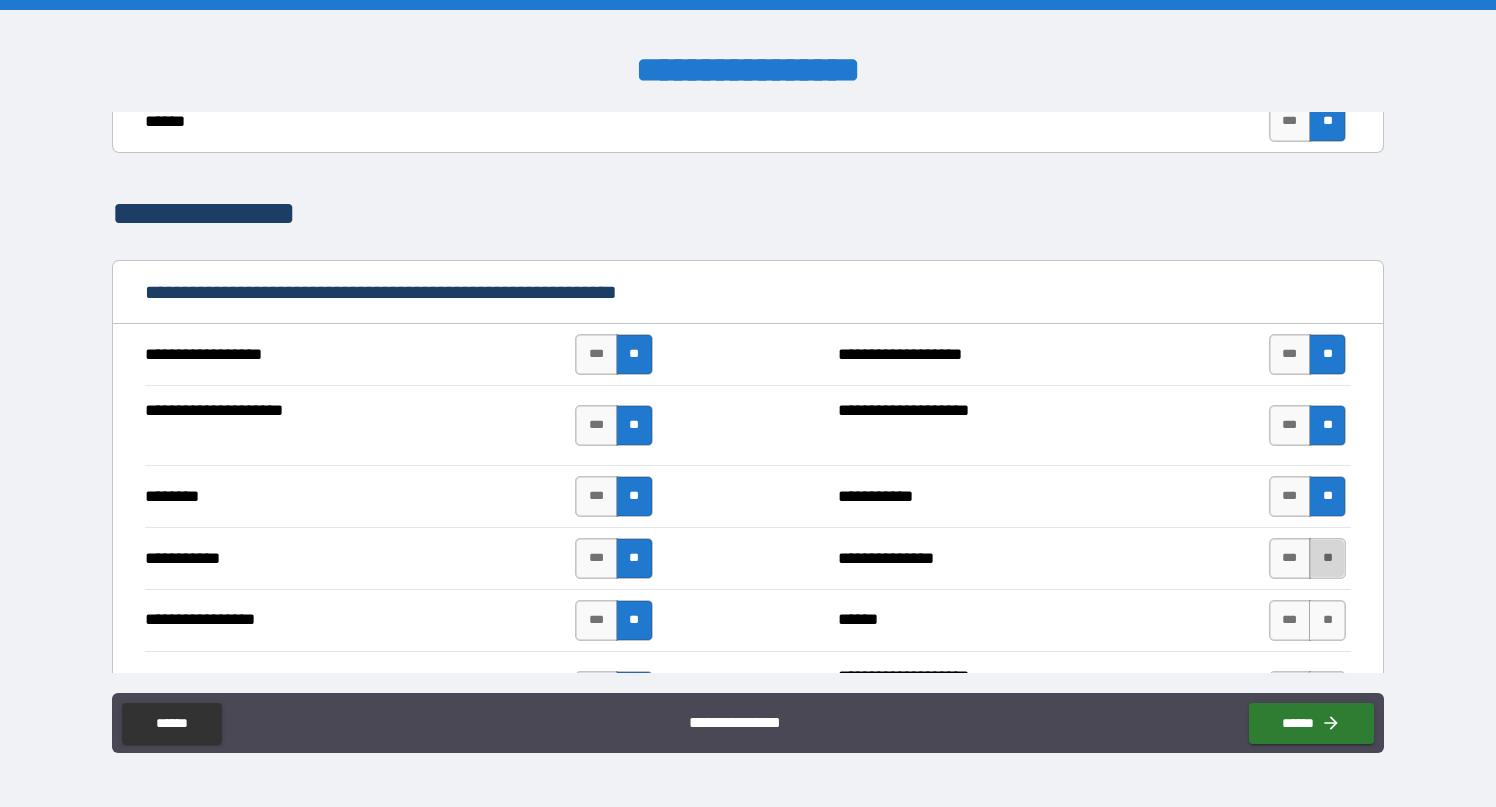 click on "**" at bounding box center [1327, 558] 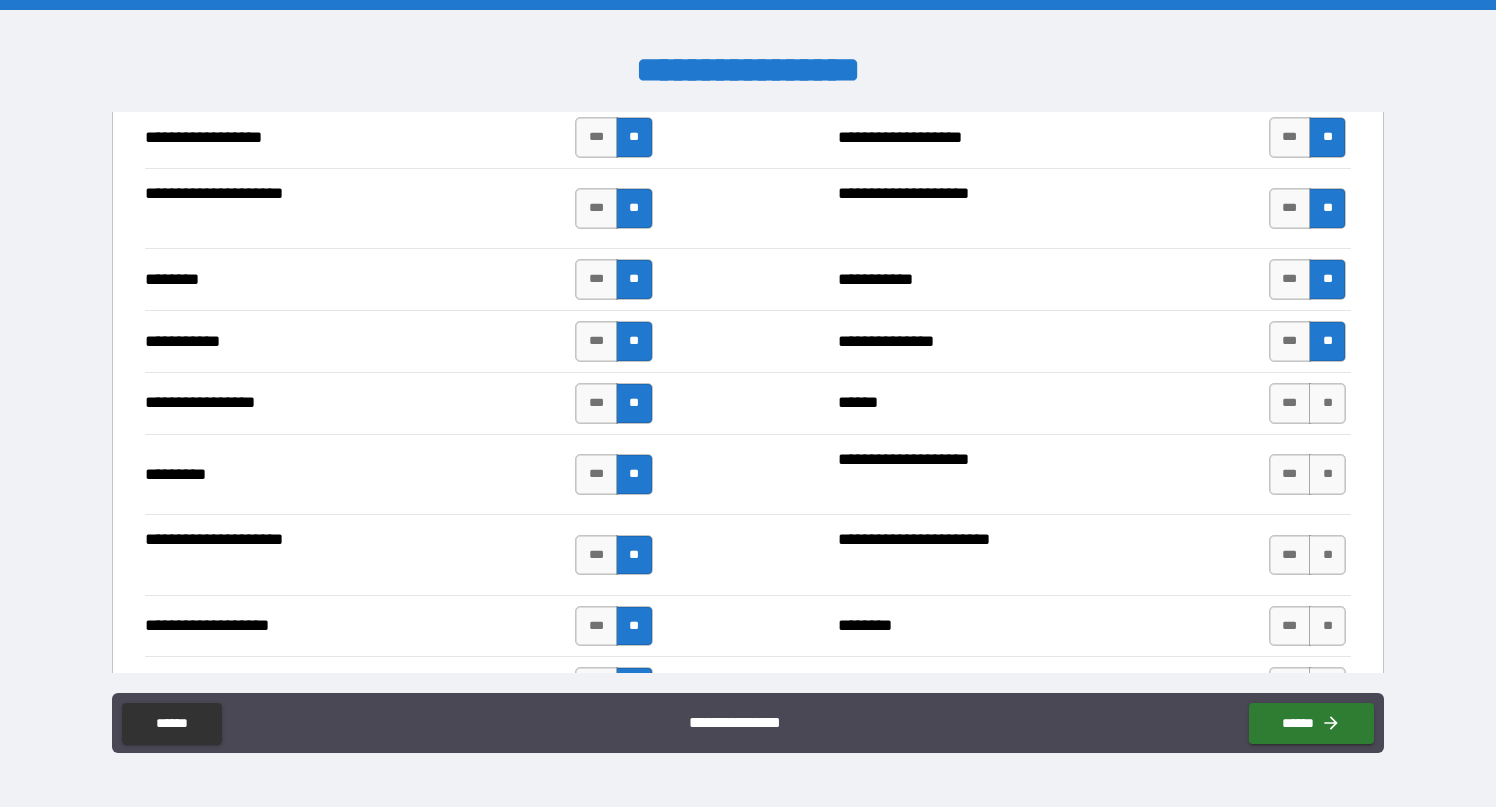 scroll, scrollTop: 2155, scrollLeft: 0, axis: vertical 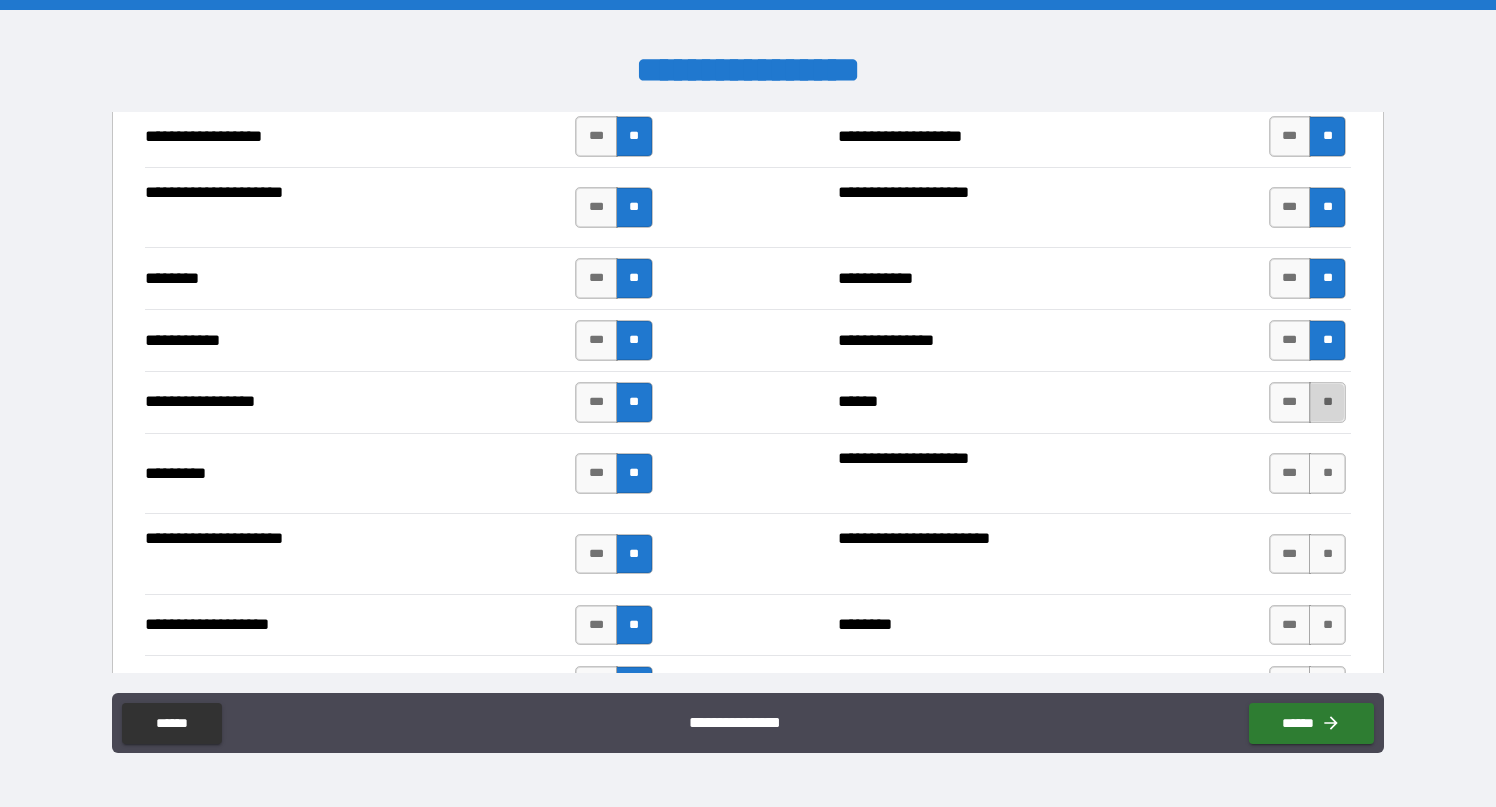 click on "**" at bounding box center [1327, 402] 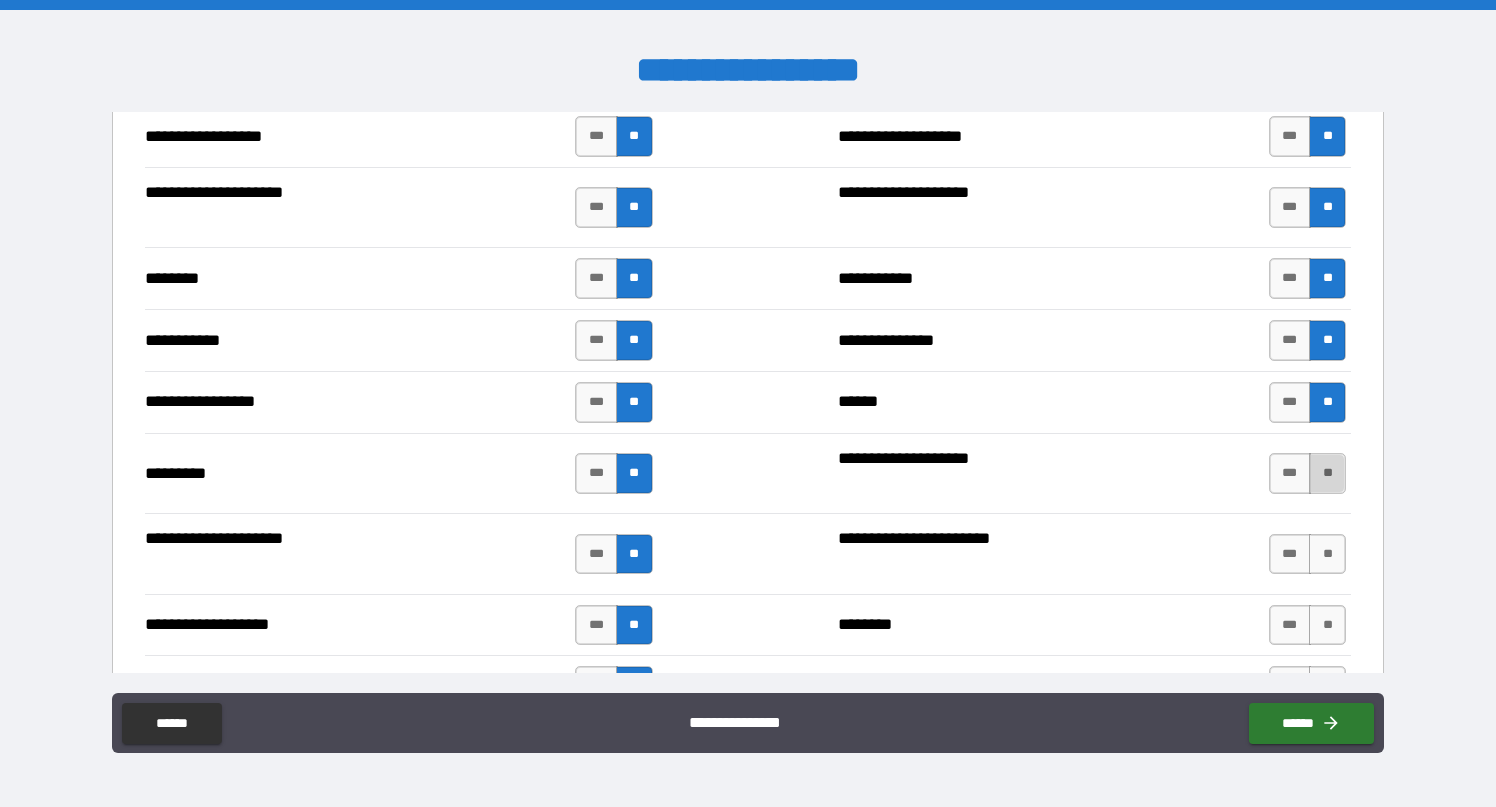 click on "**" at bounding box center [1327, 473] 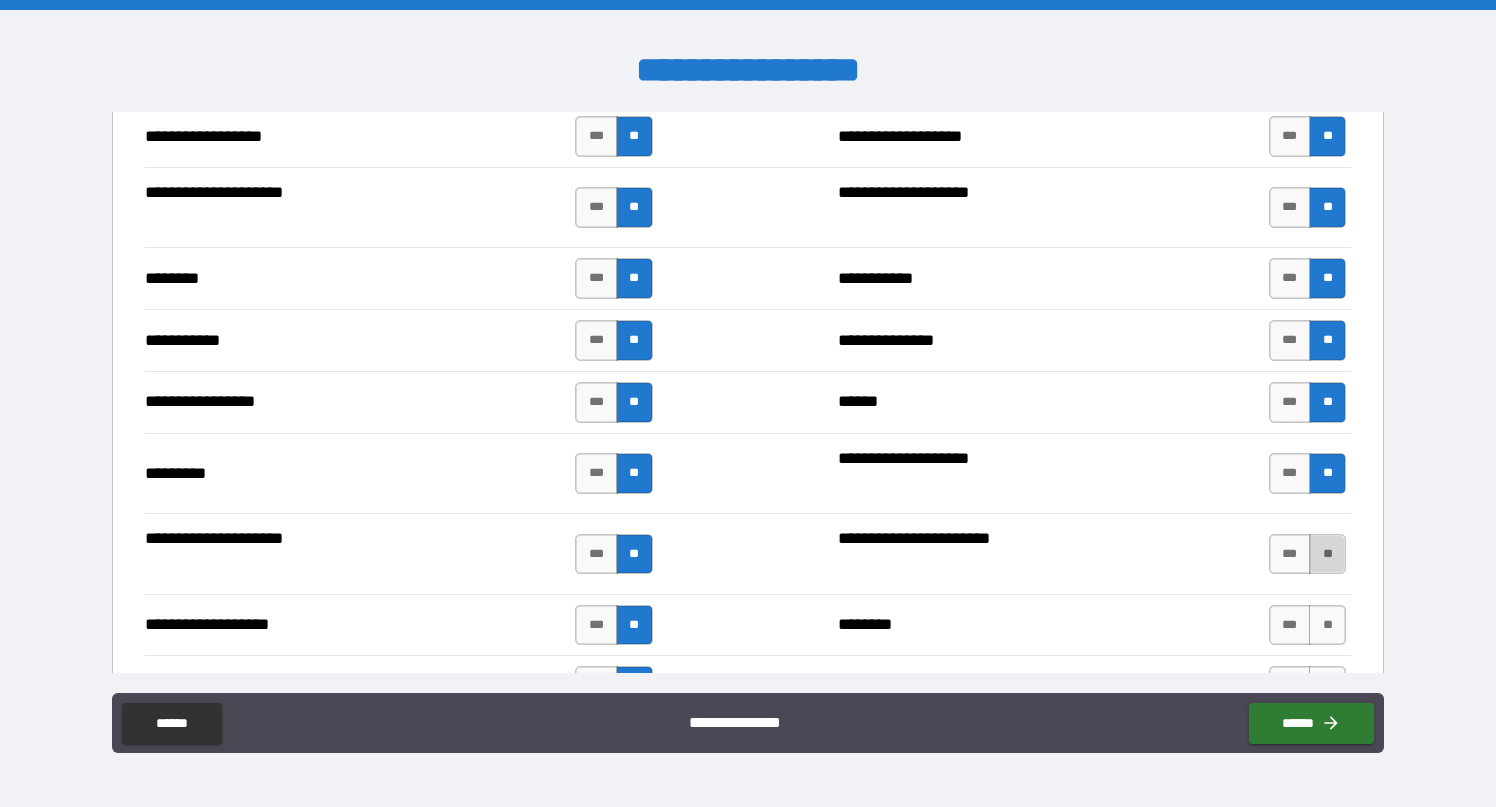 click on "**" at bounding box center (1327, 554) 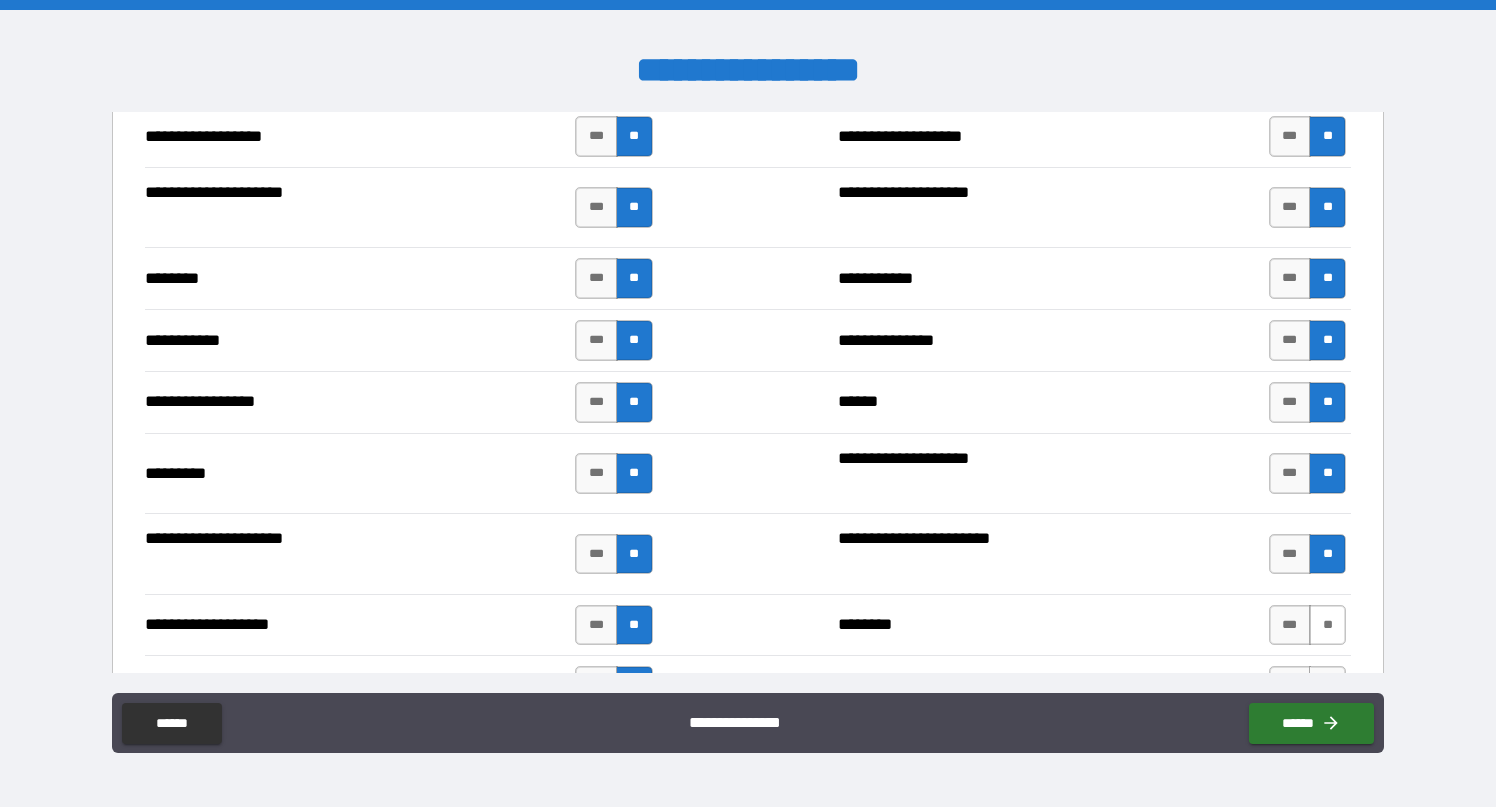 click on "**" at bounding box center [1327, 625] 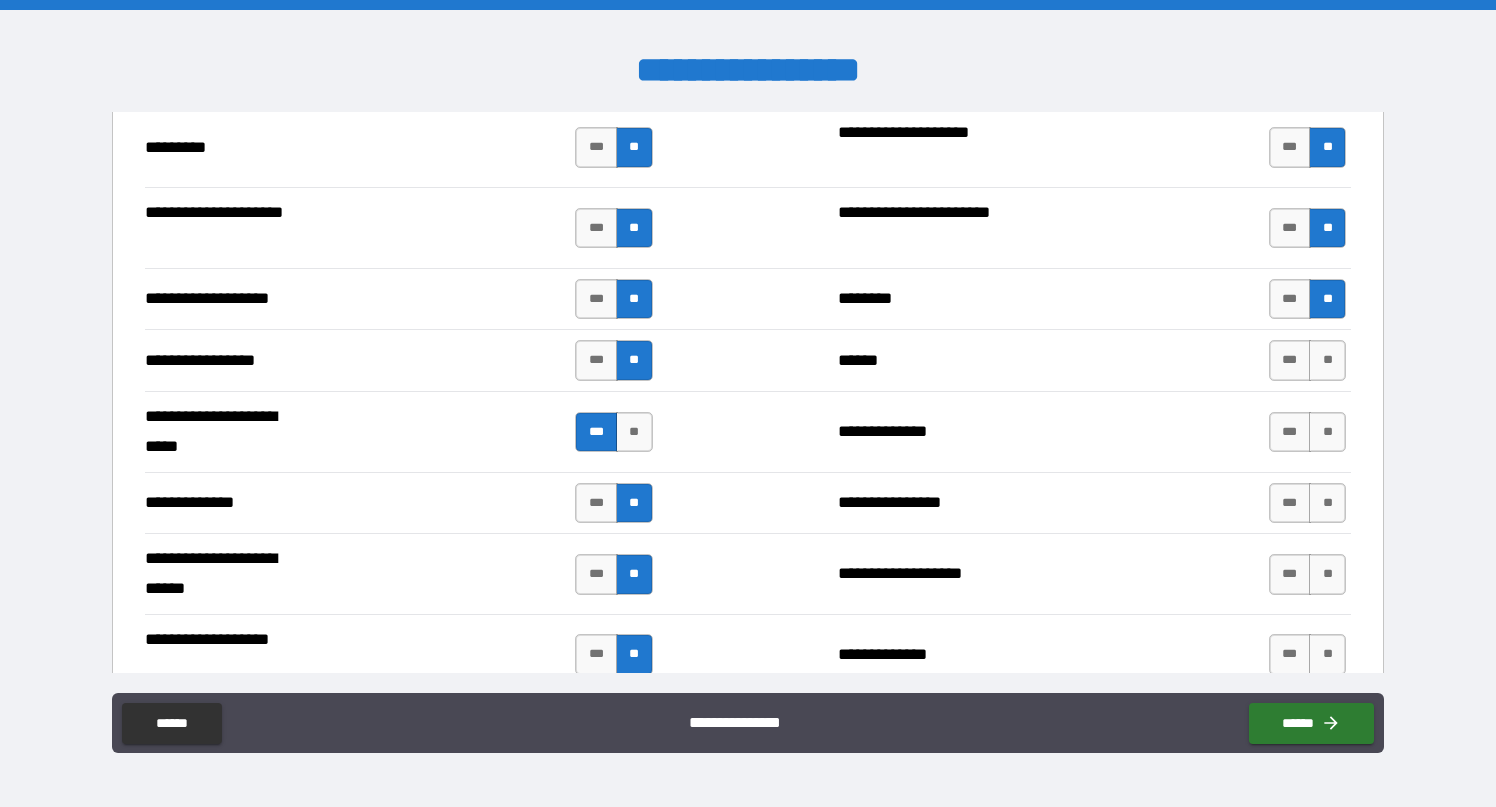 scroll, scrollTop: 2646, scrollLeft: 0, axis: vertical 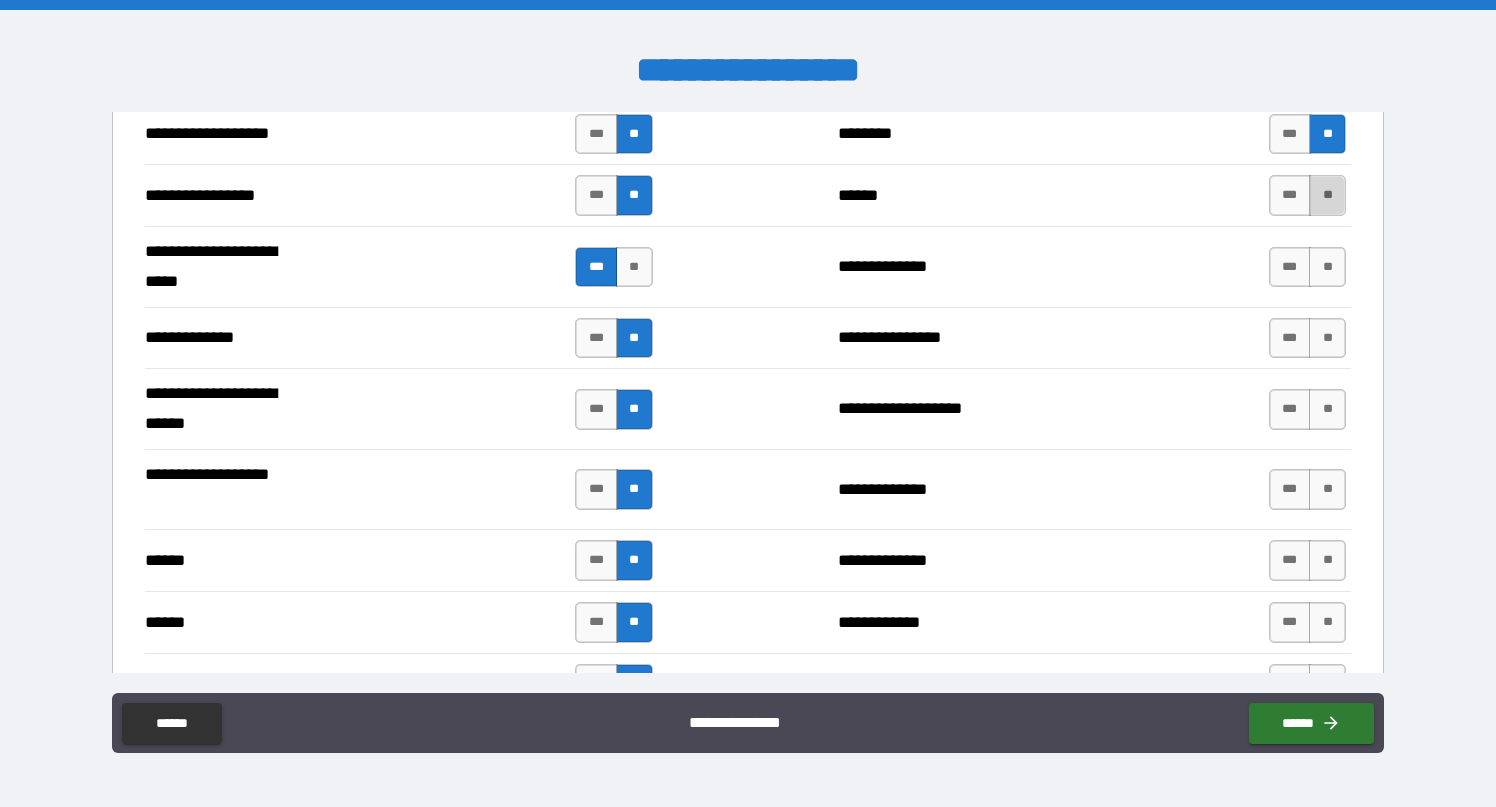 click on "**" at bounding box center [1327, 195] 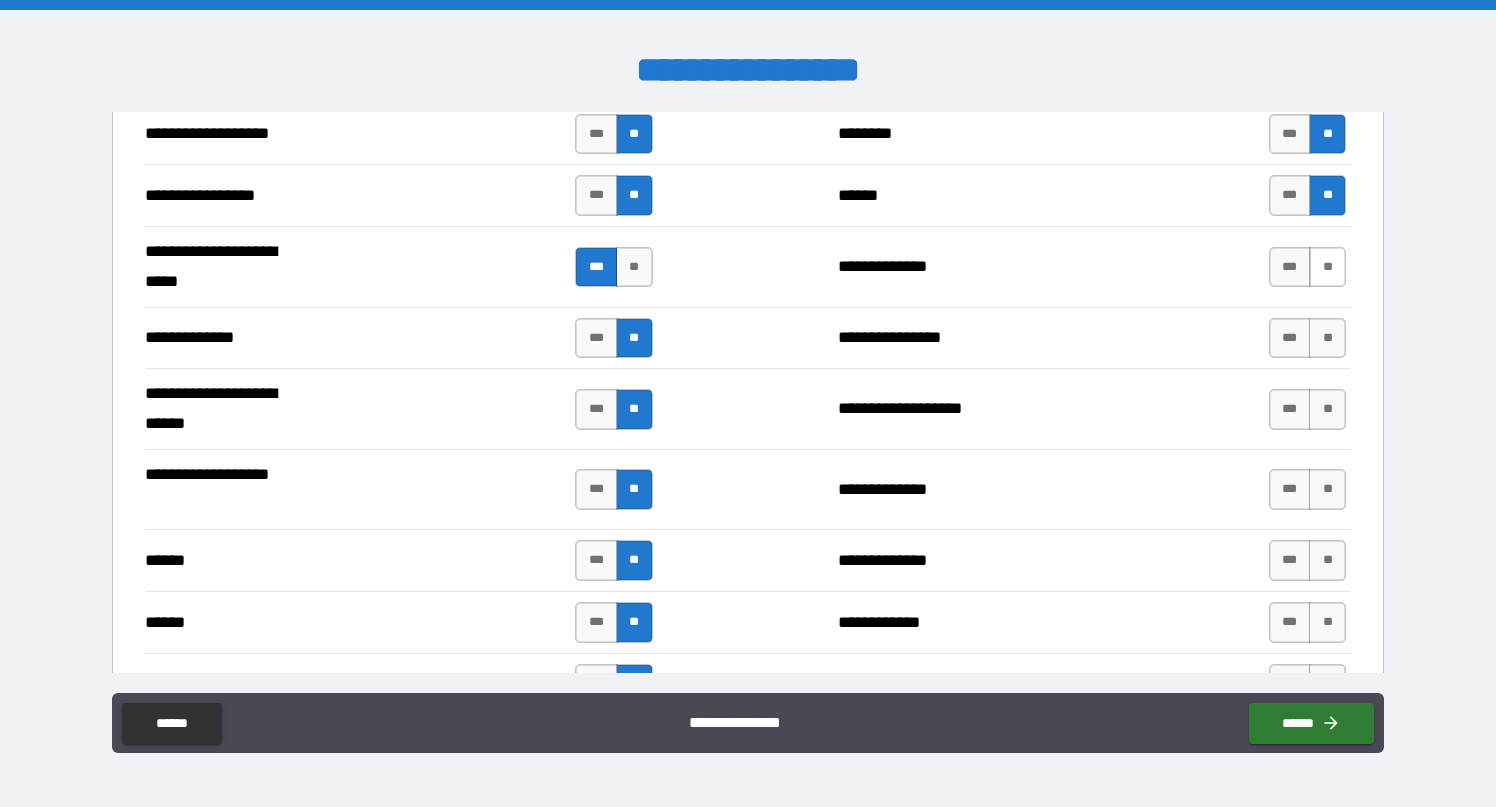 click on "**" at bounding box center (1327, 267) 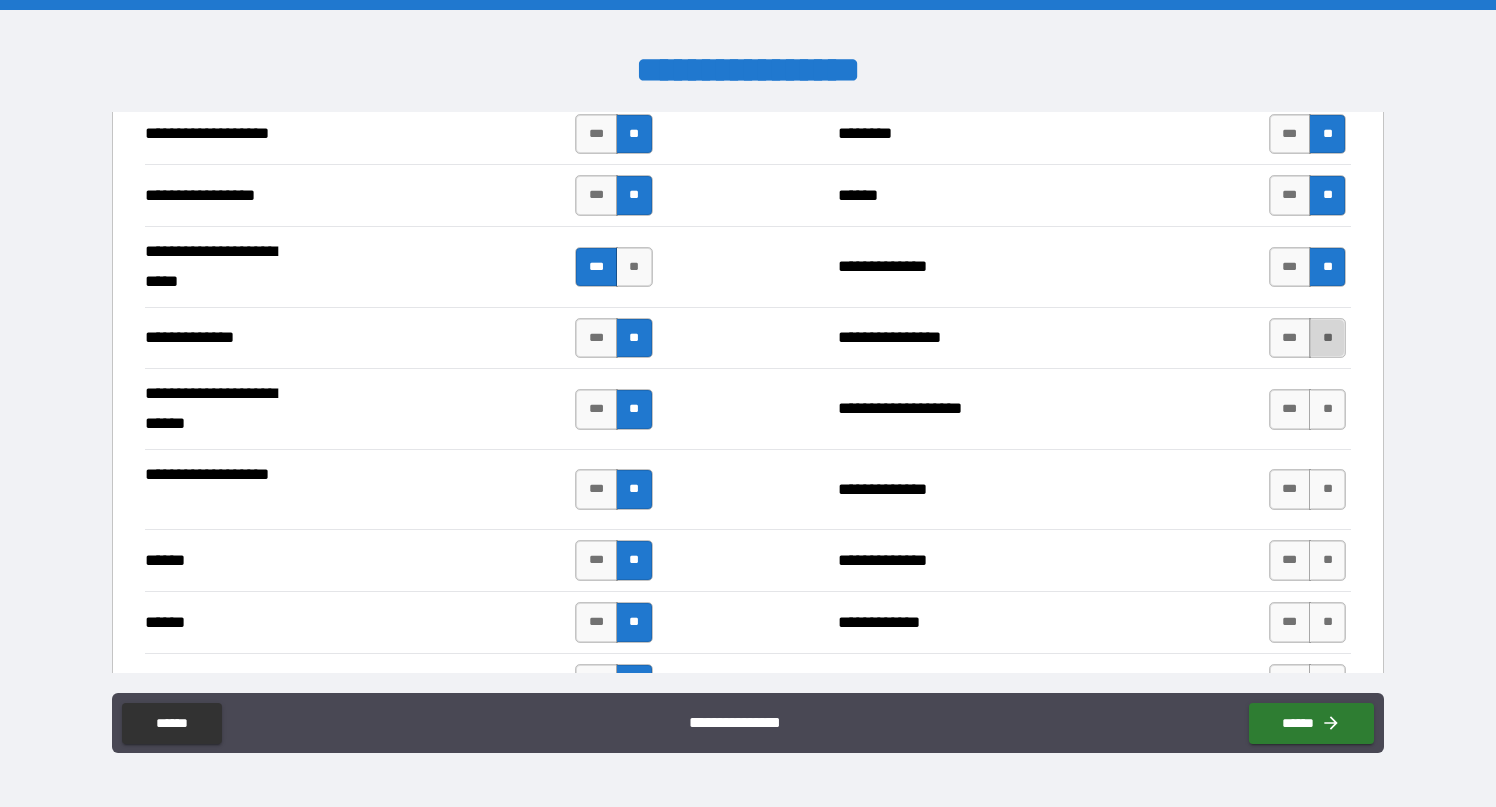 click on "**" at bounding box center [1327, 338] 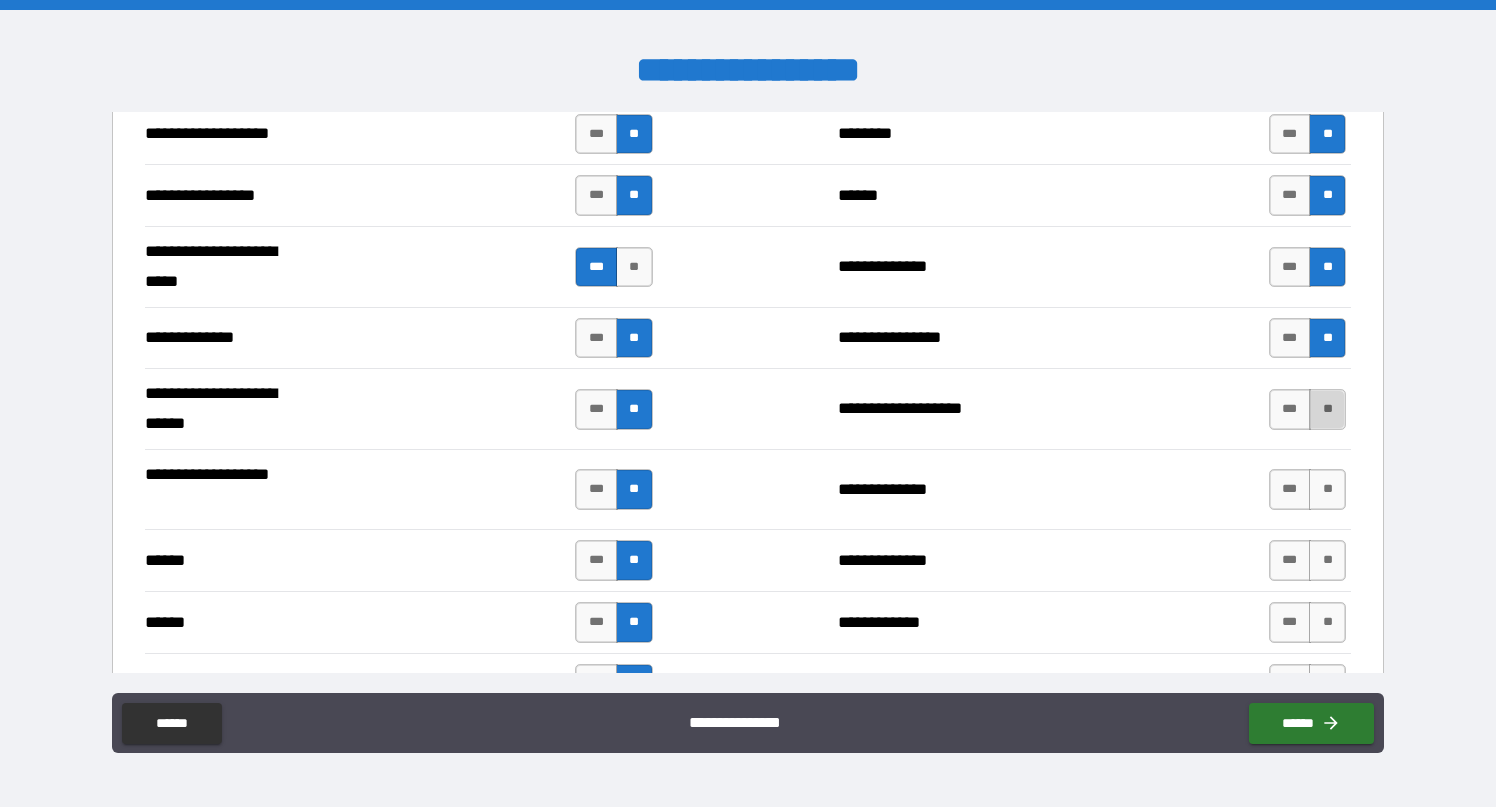 click on "**" at bounding box center [1327, 409] 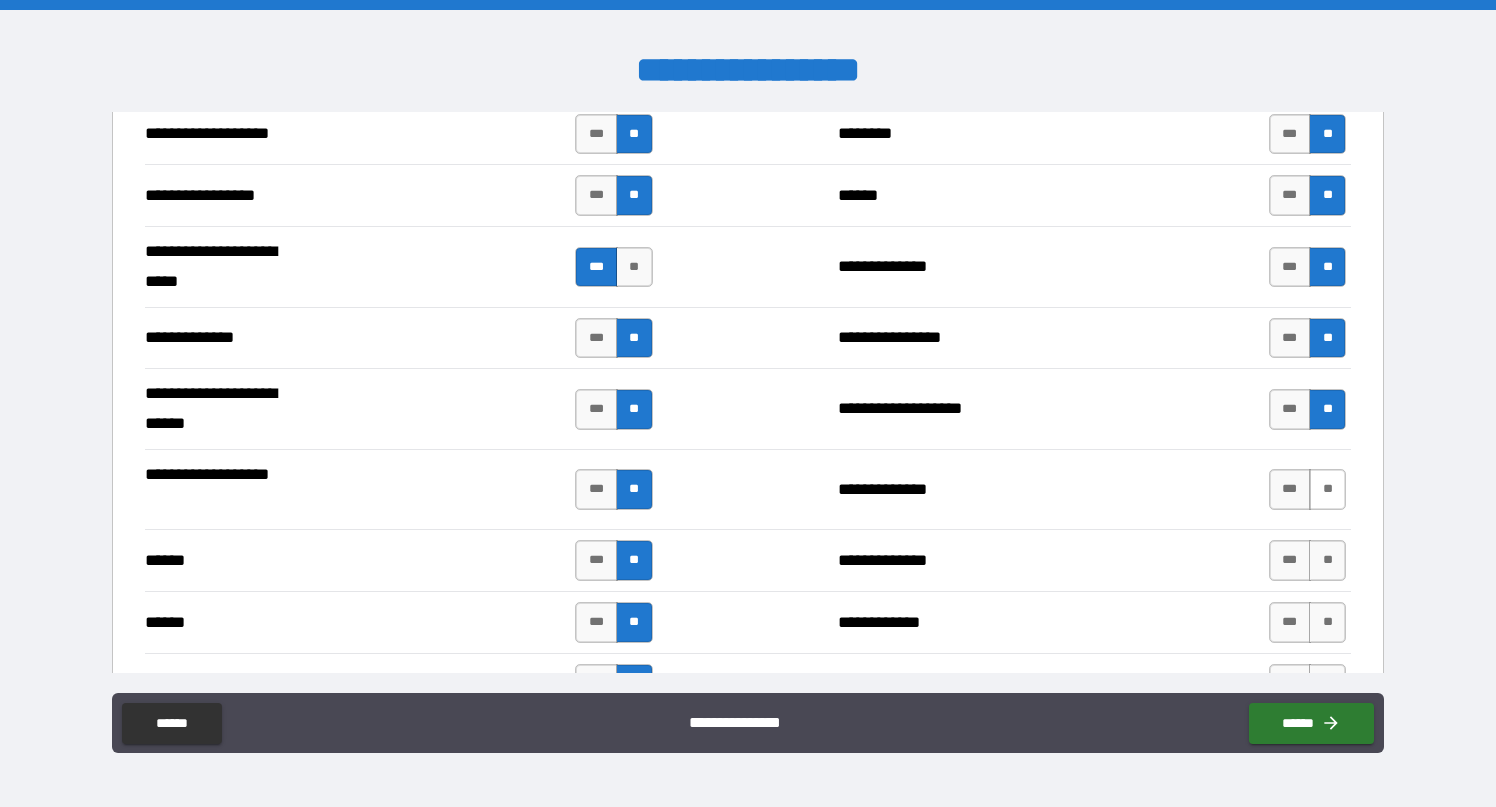 click on "**" at bounding box center [1327, 489] 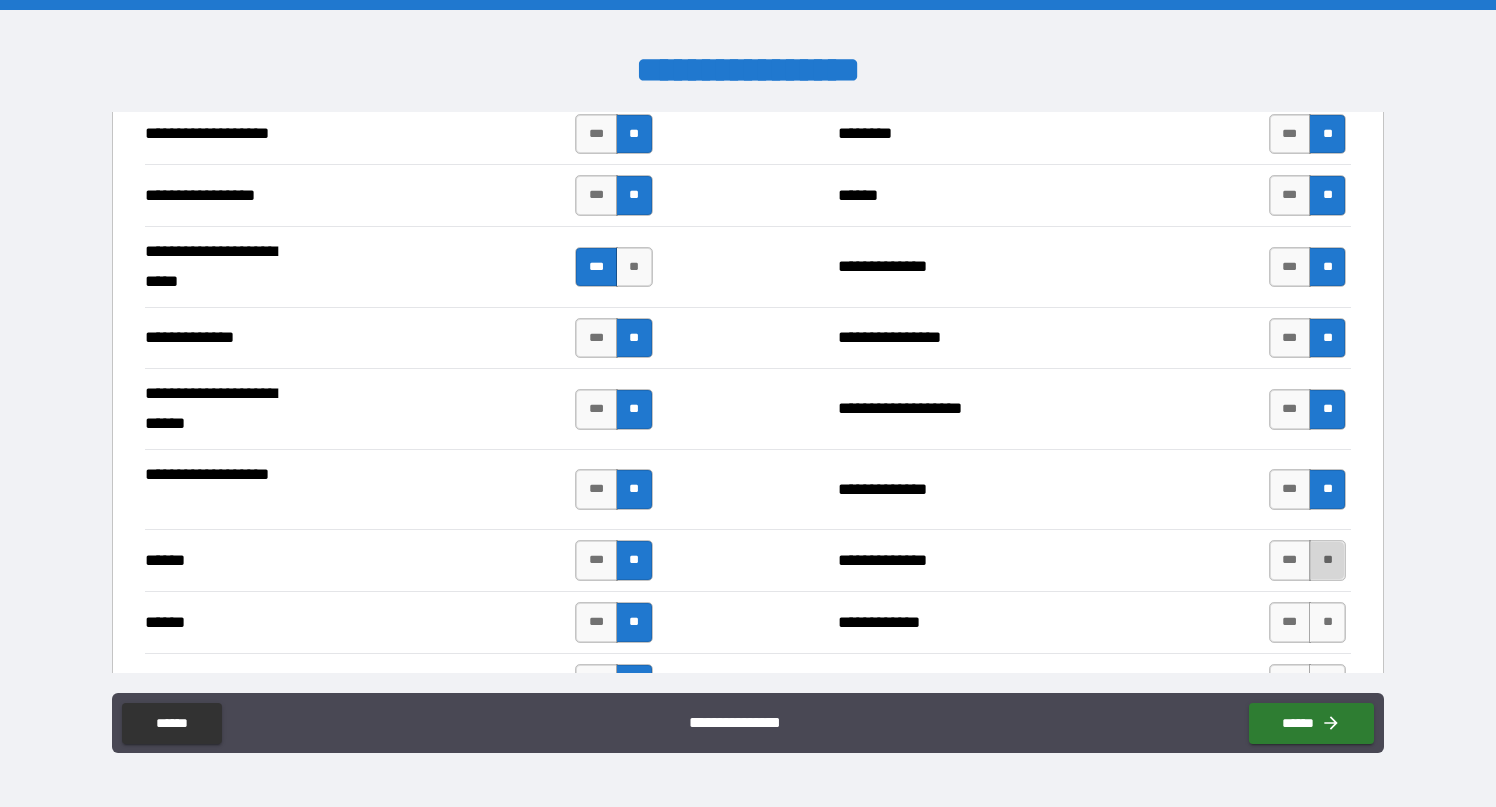 click on "**" at bounding box center (1327, 560) 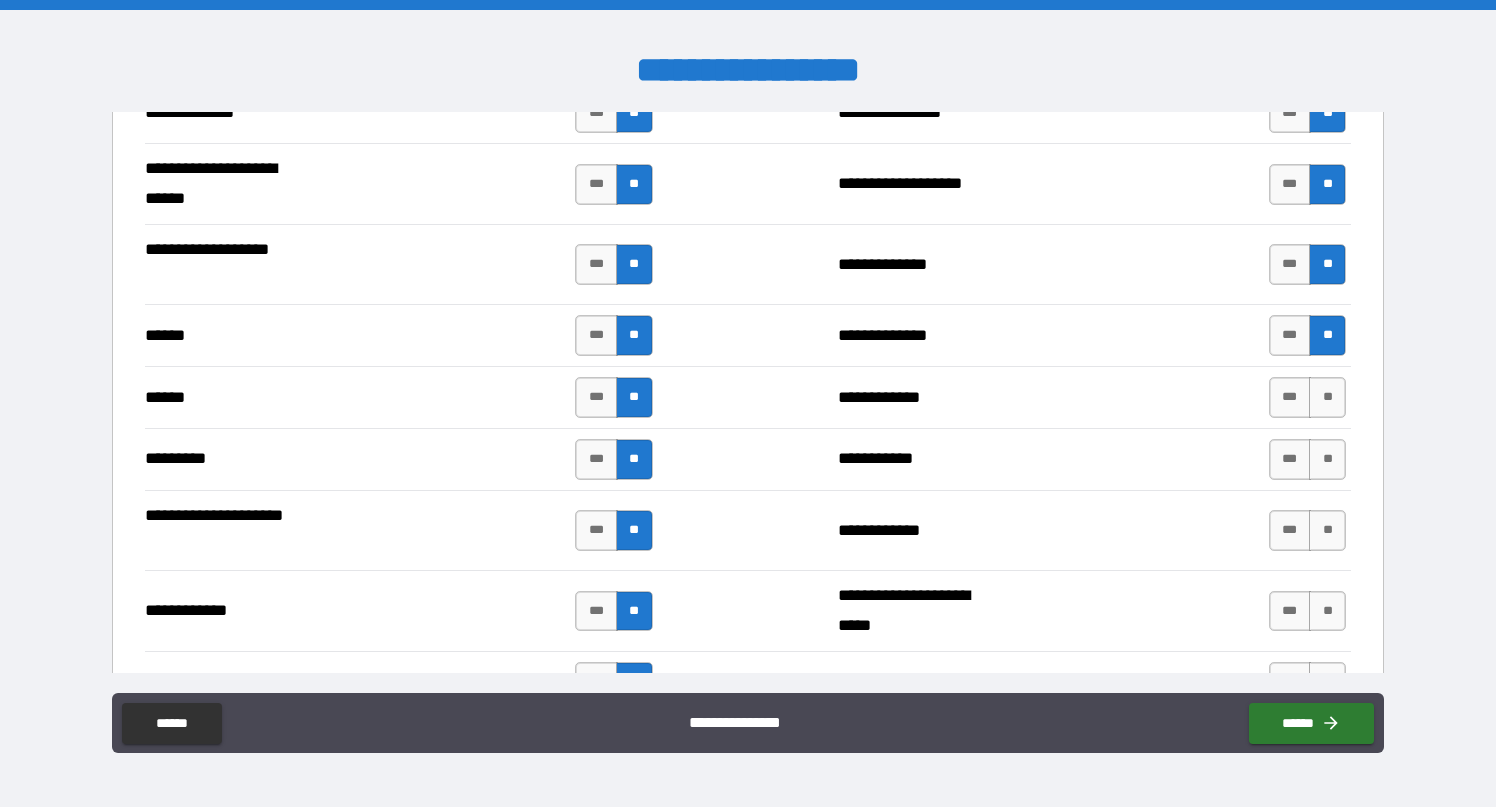 scroll, scrollTop: 2884, scrollLeft: 0, axis: vertical 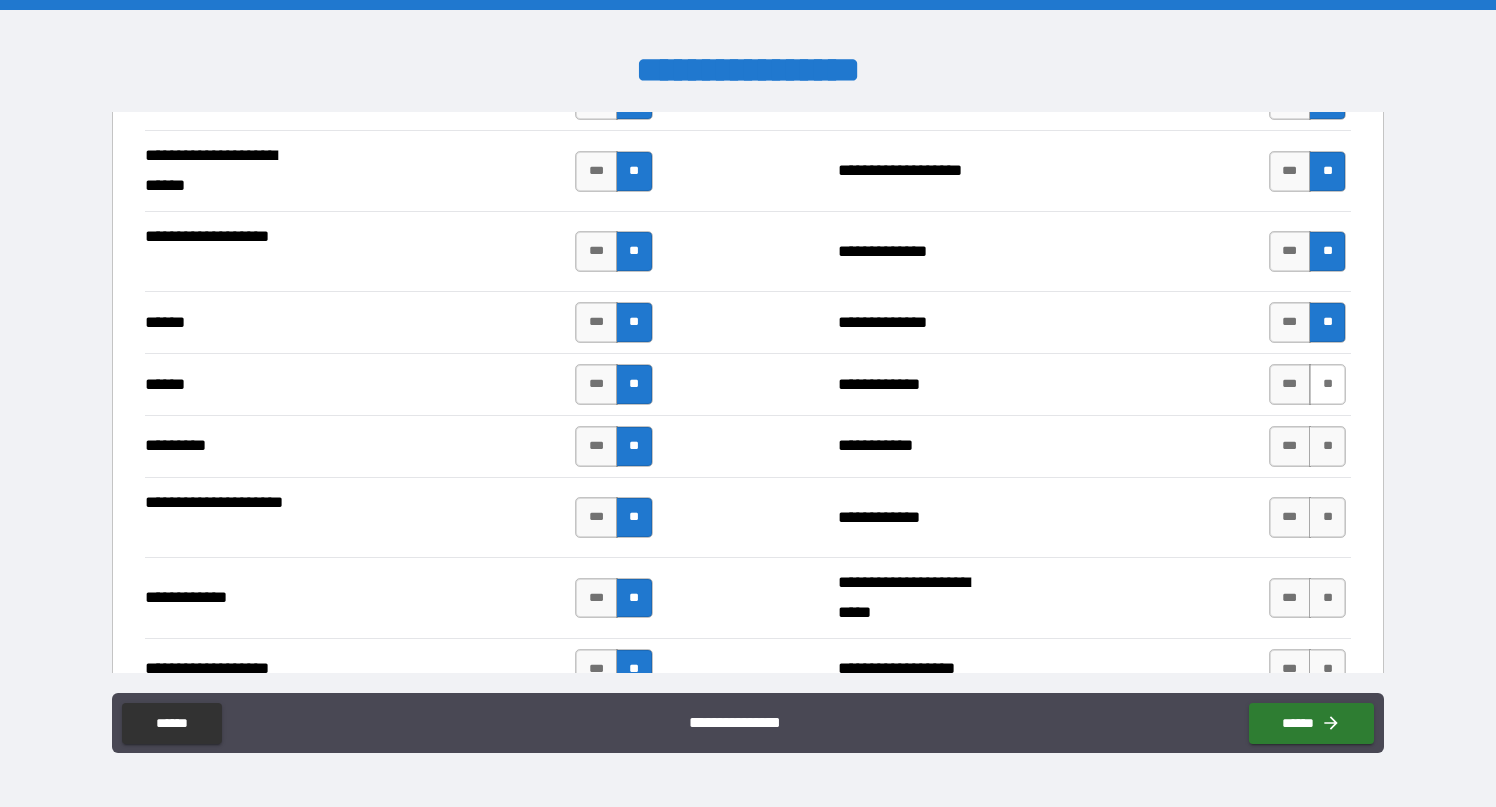 click on "**" at bounding box center (1327, 384) 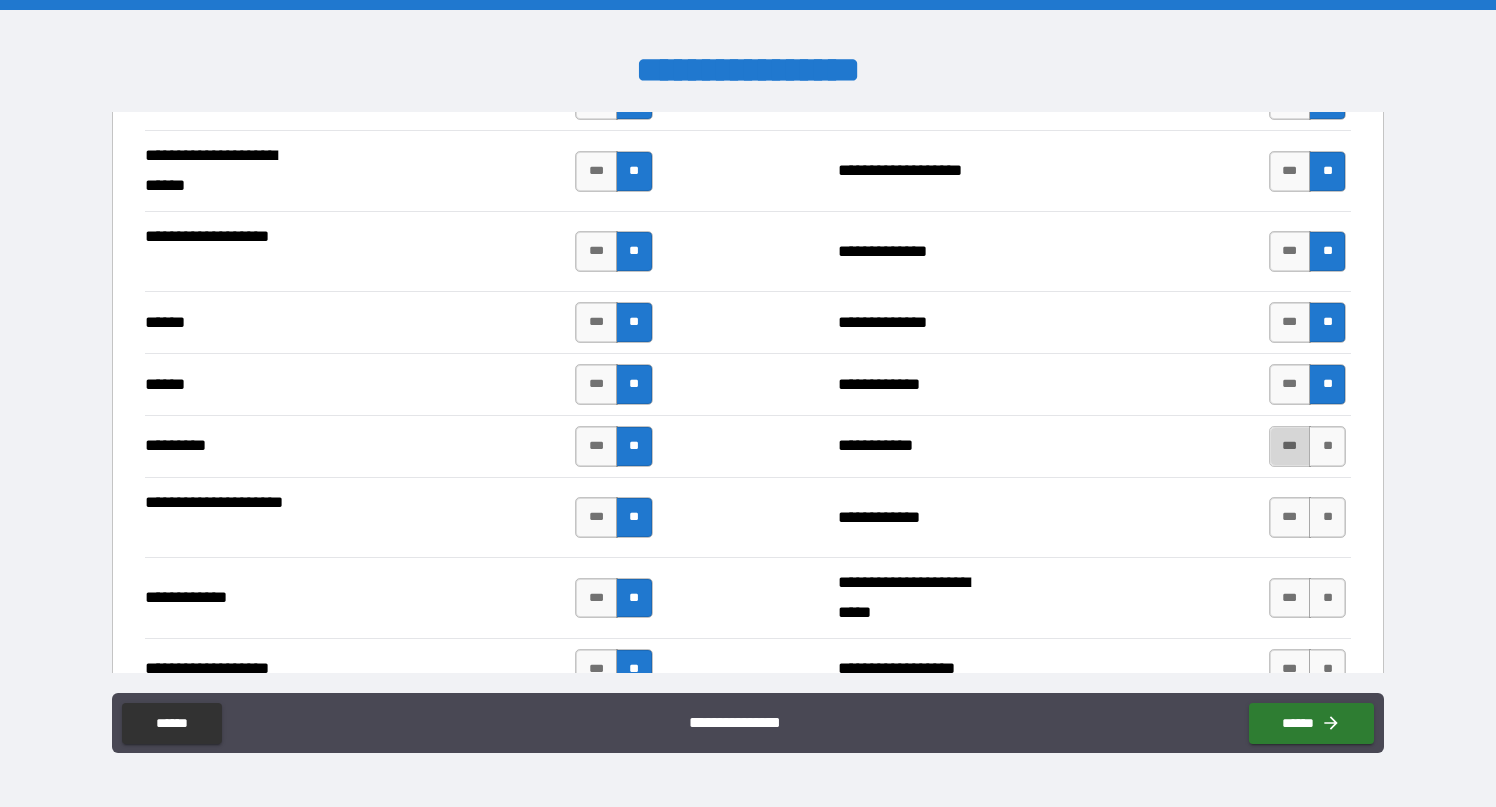 click on "***" at bounding box center [1290, 446] 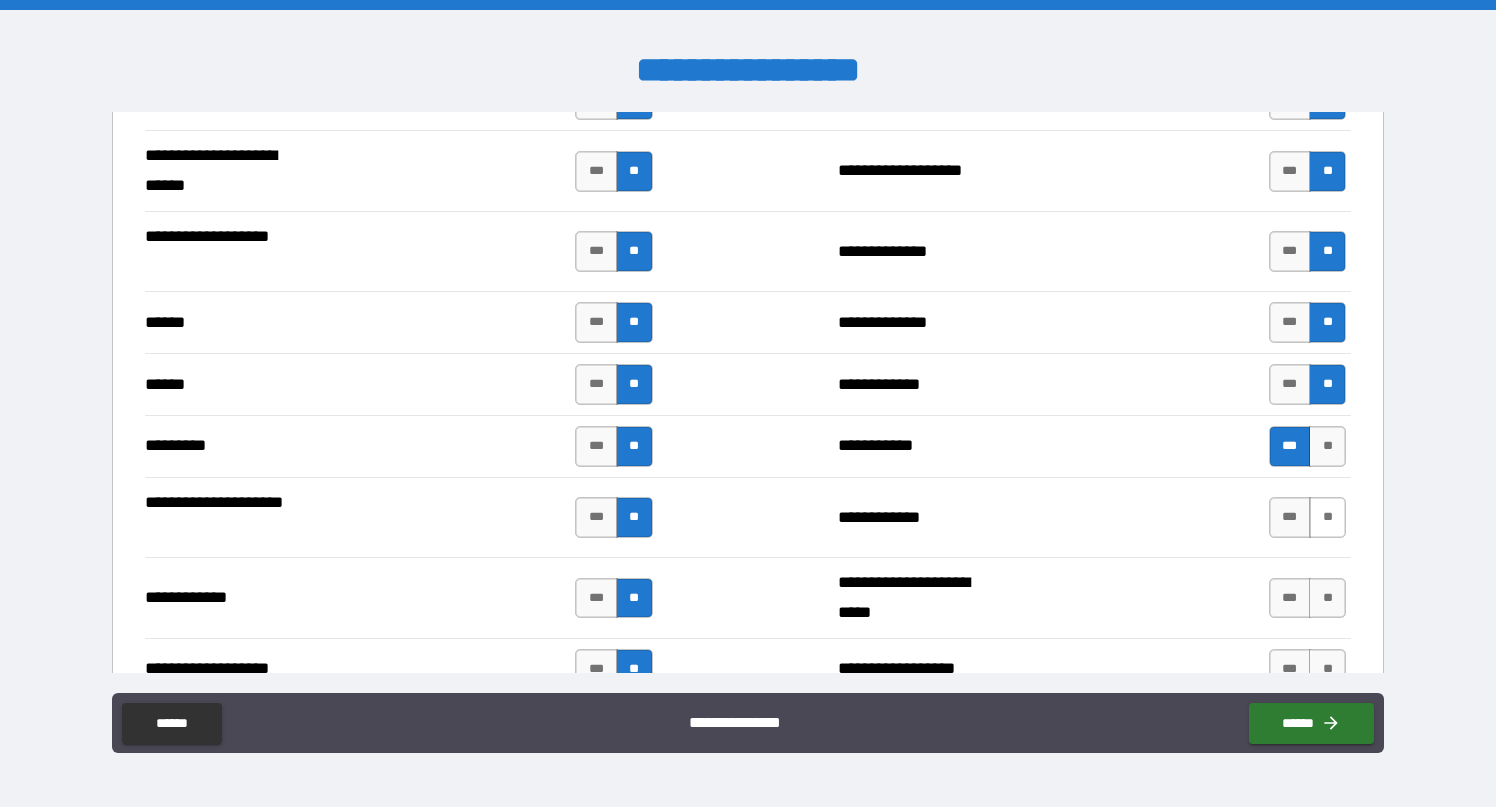 click on "**" at bounding box center (1327, 517) 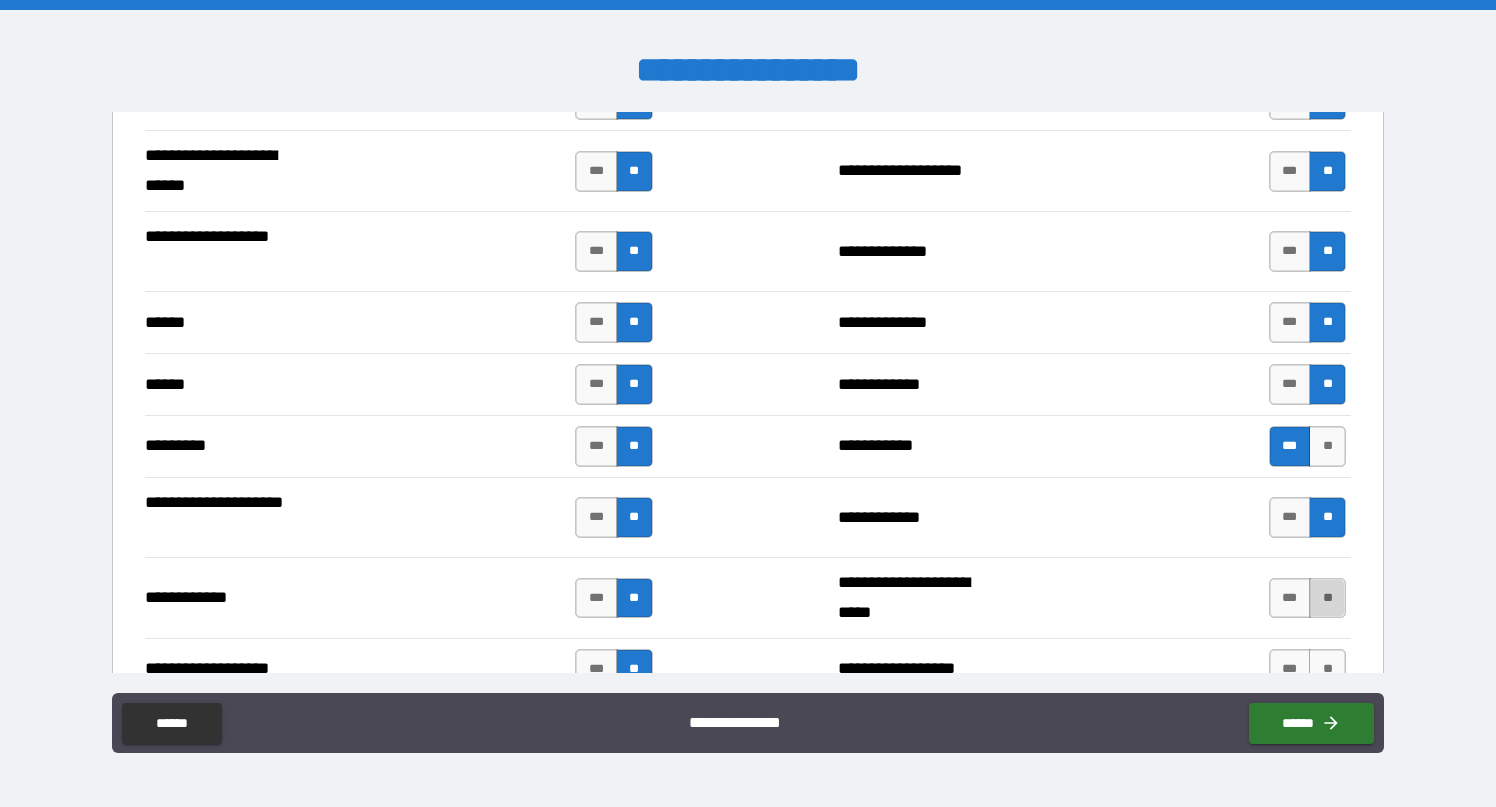 click on "**" at bounding box center (1327, 598) 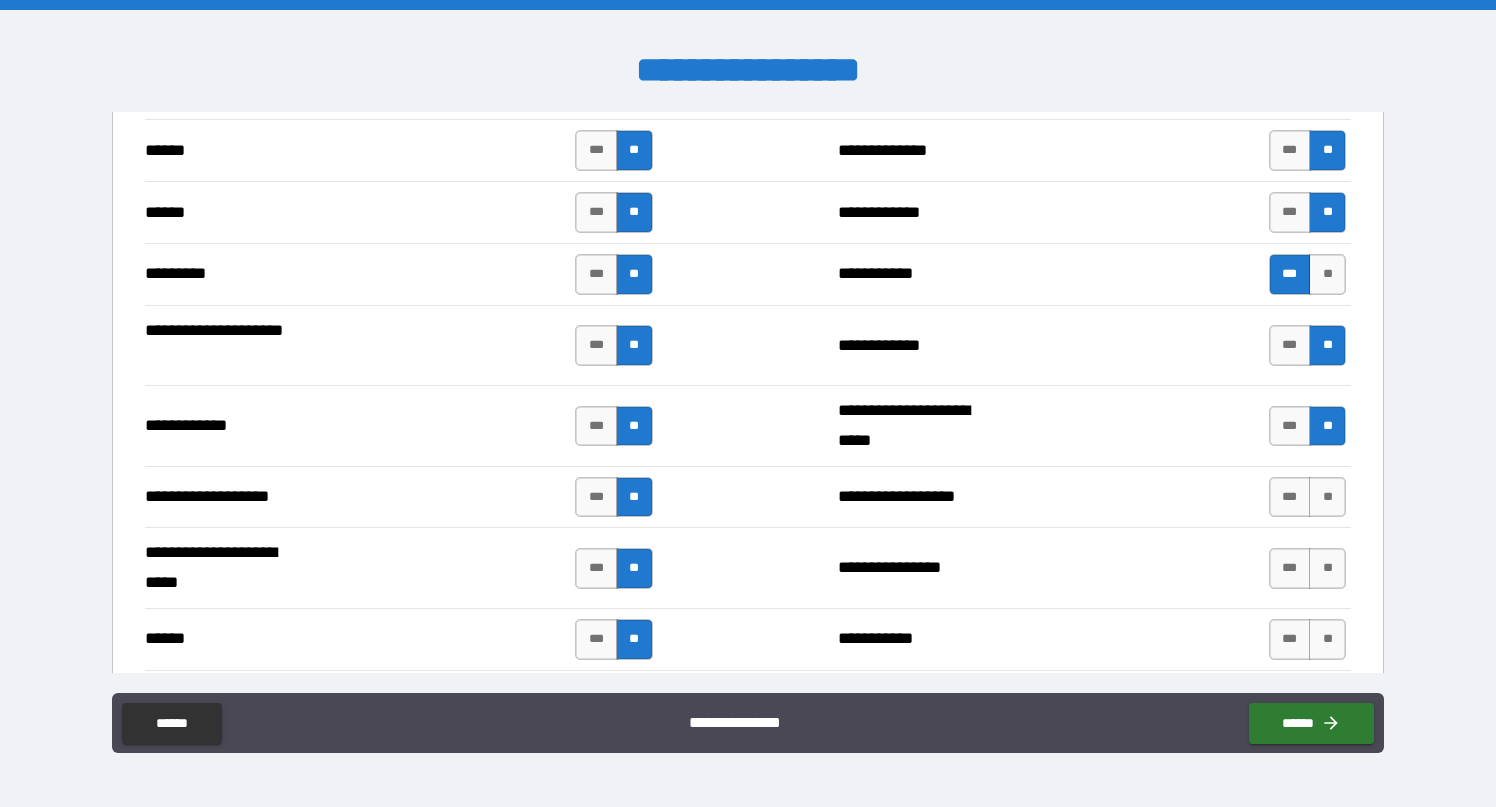 scroll, scrollTop: 3235, scrollLeft: 0, axis: vertical 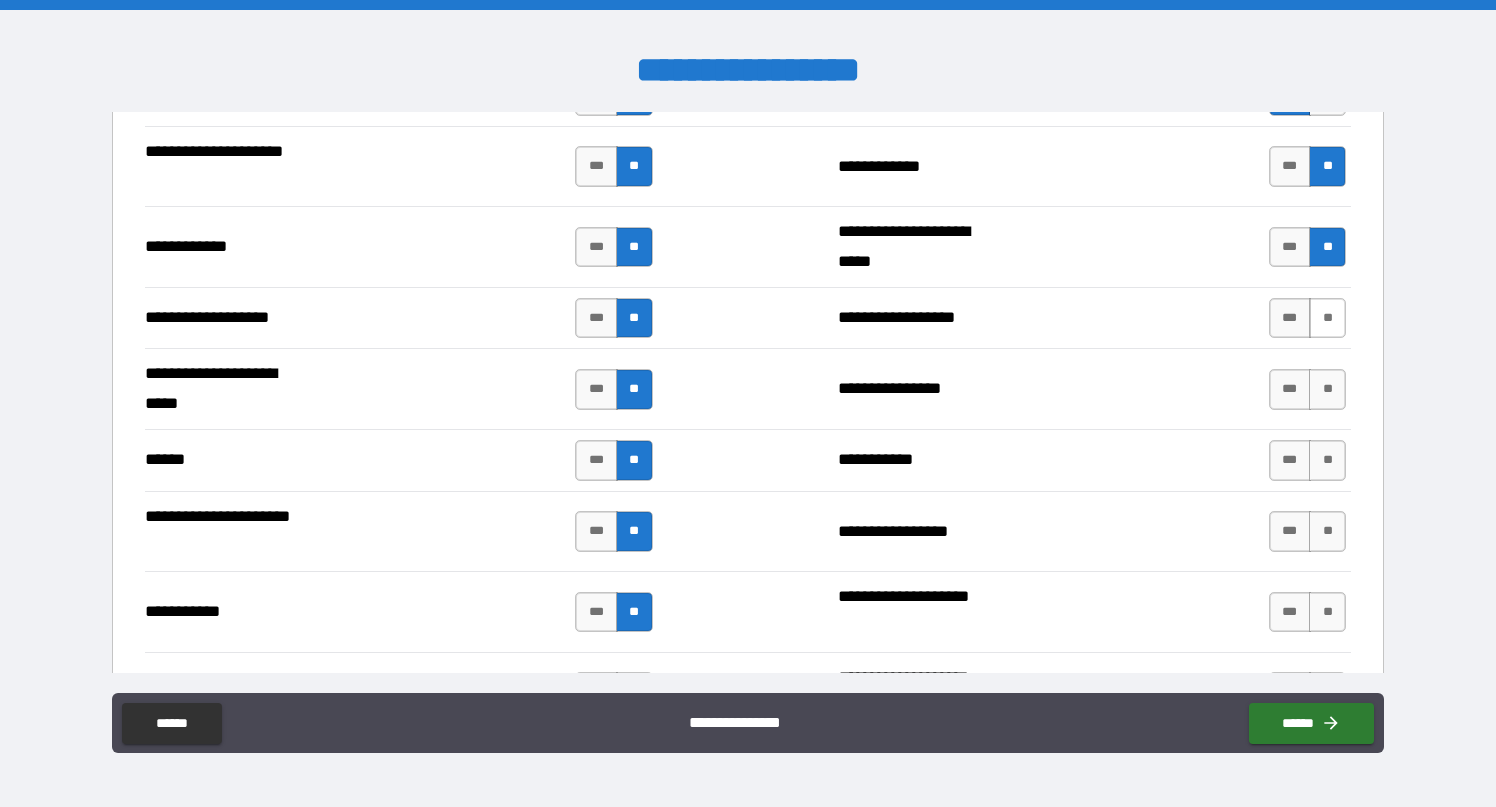 click on "**" at bounding box center [1327, 318] 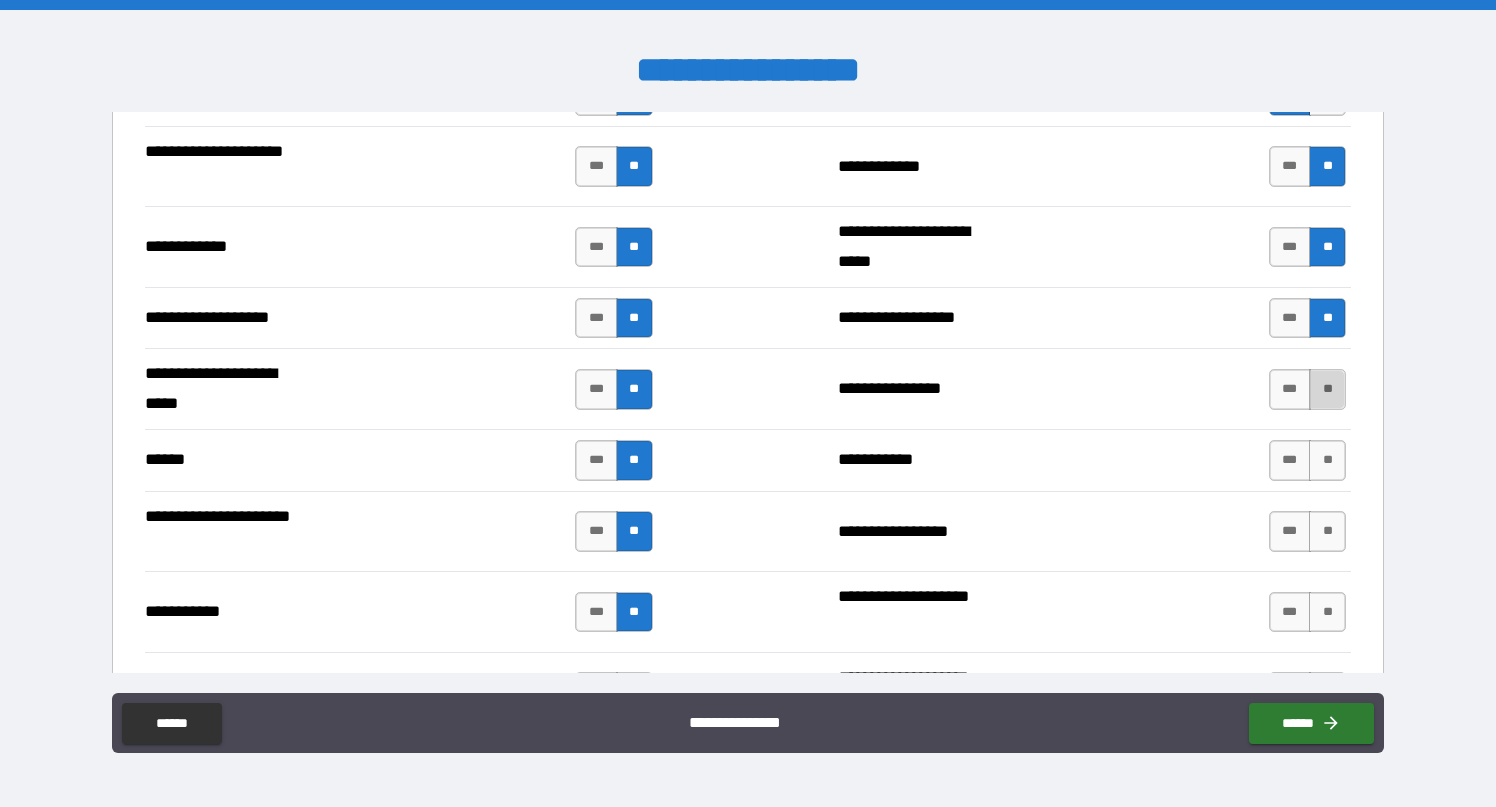 click on "**" at bounding box center (1327, 389) 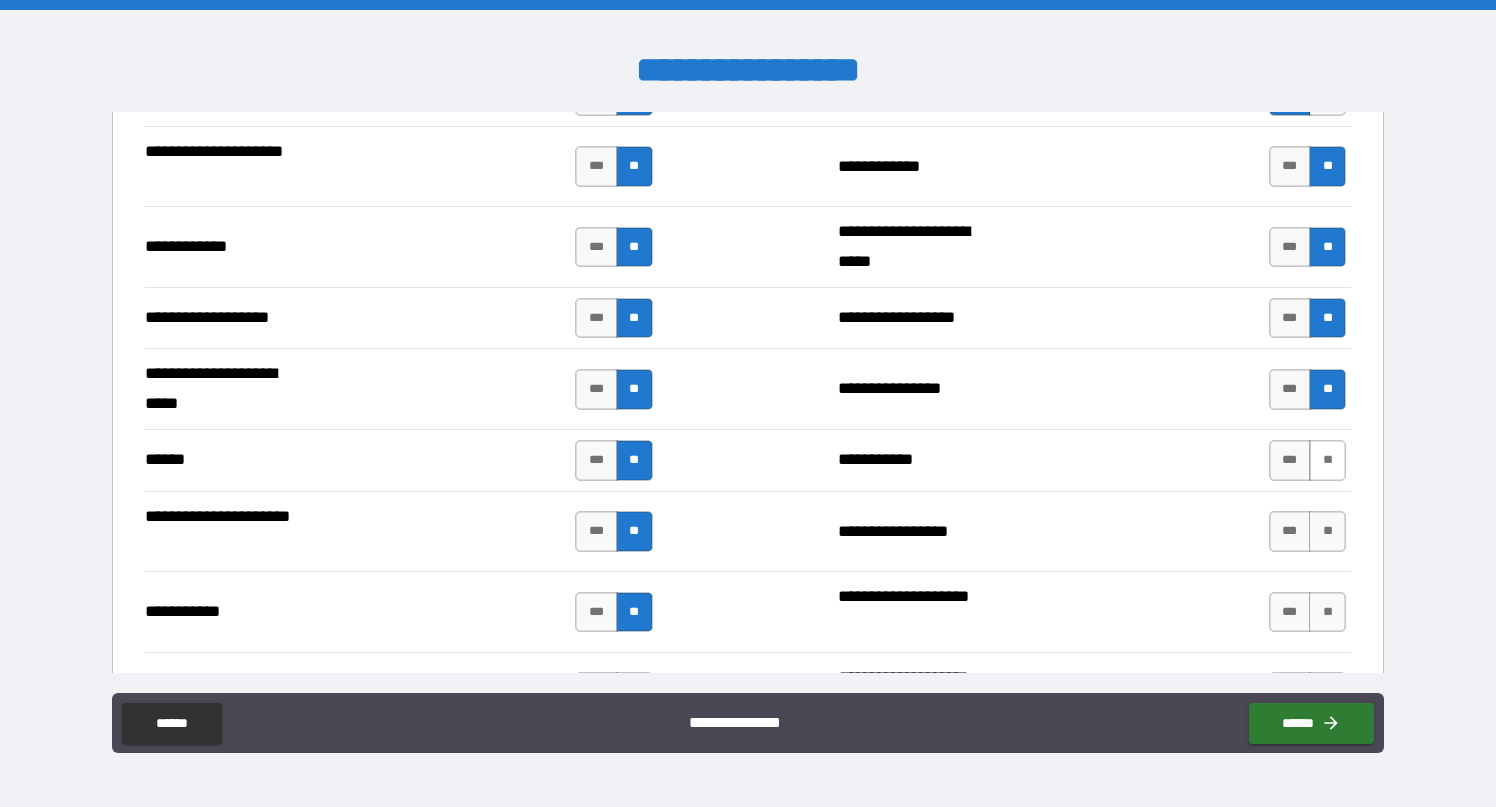 click on "**" at bounding box center (1327, 460) 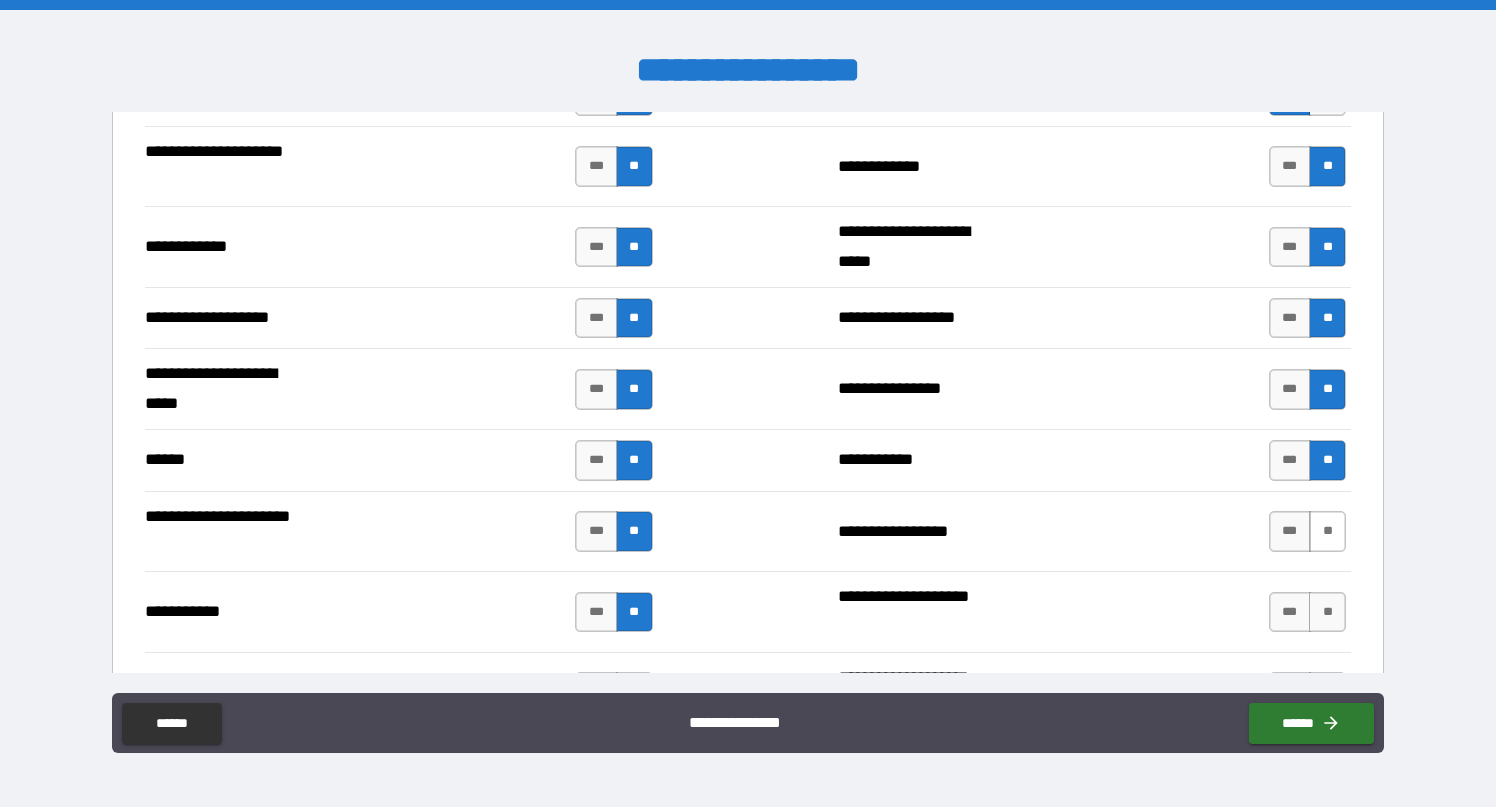 click on "**" at bounding box center [1327, 531] 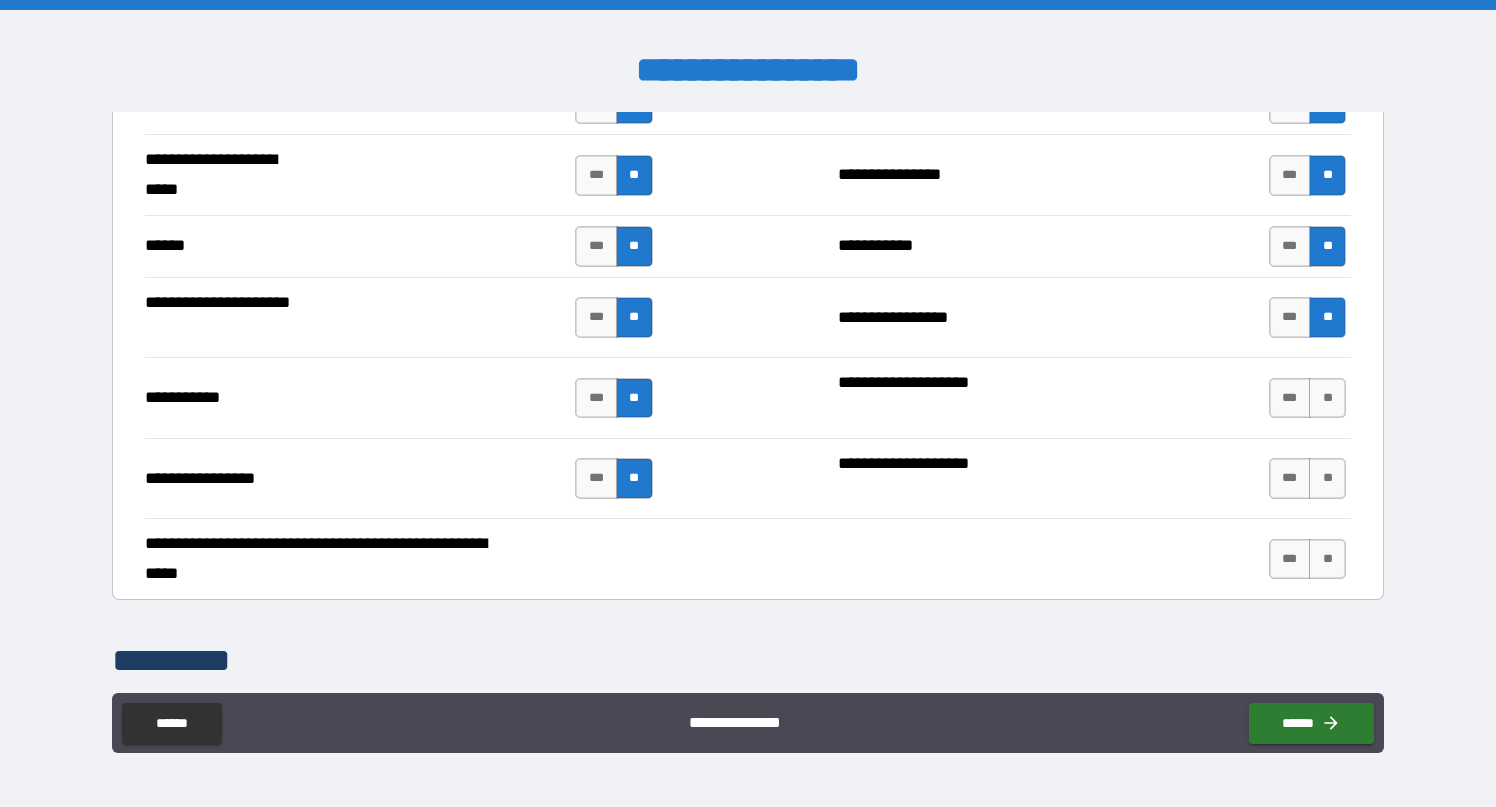 scroll, scrollTop: 3448, scrollLeft: 0, axis: vertical 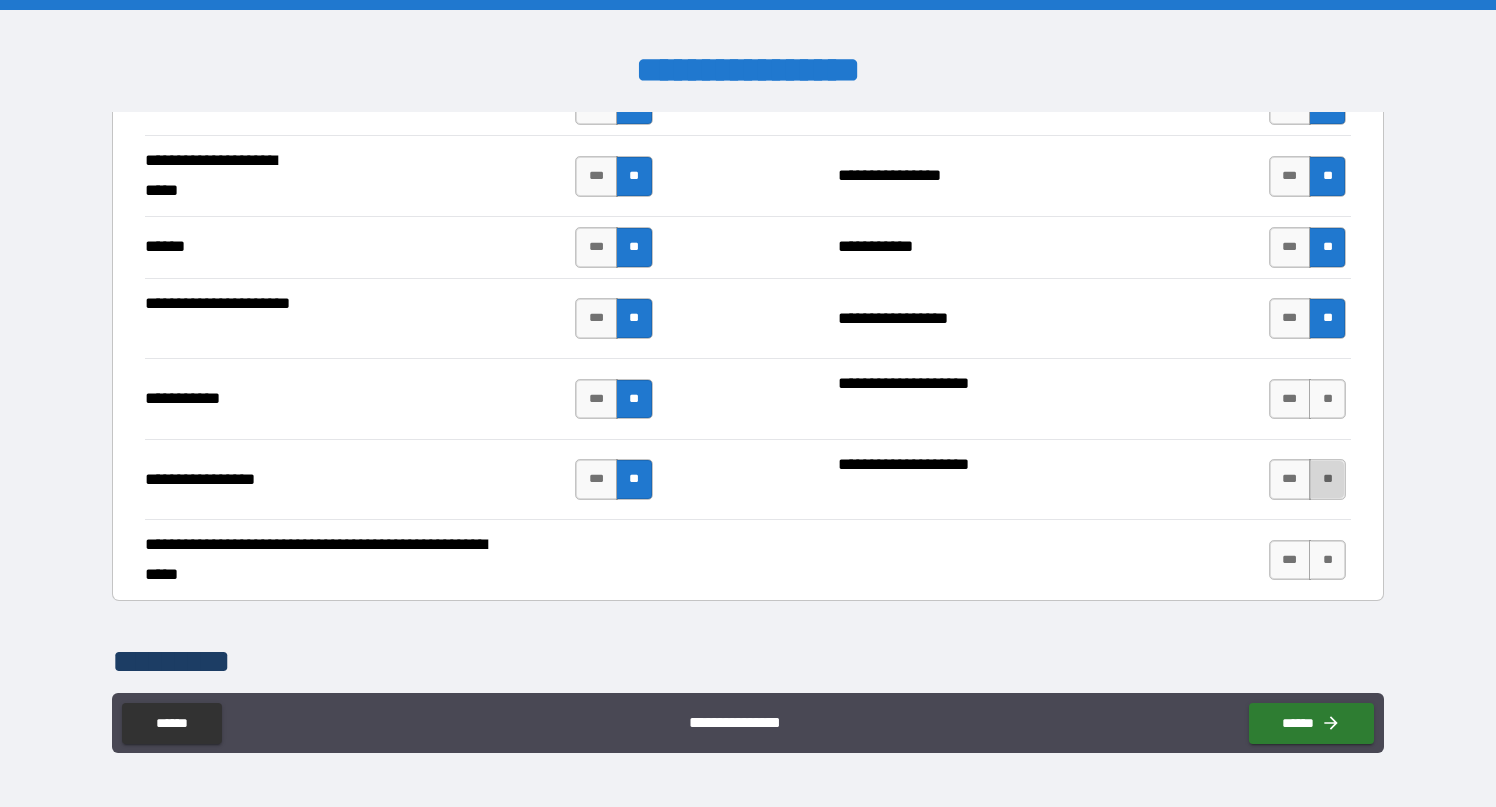 click on "**" at bounding box center [1327, 479] 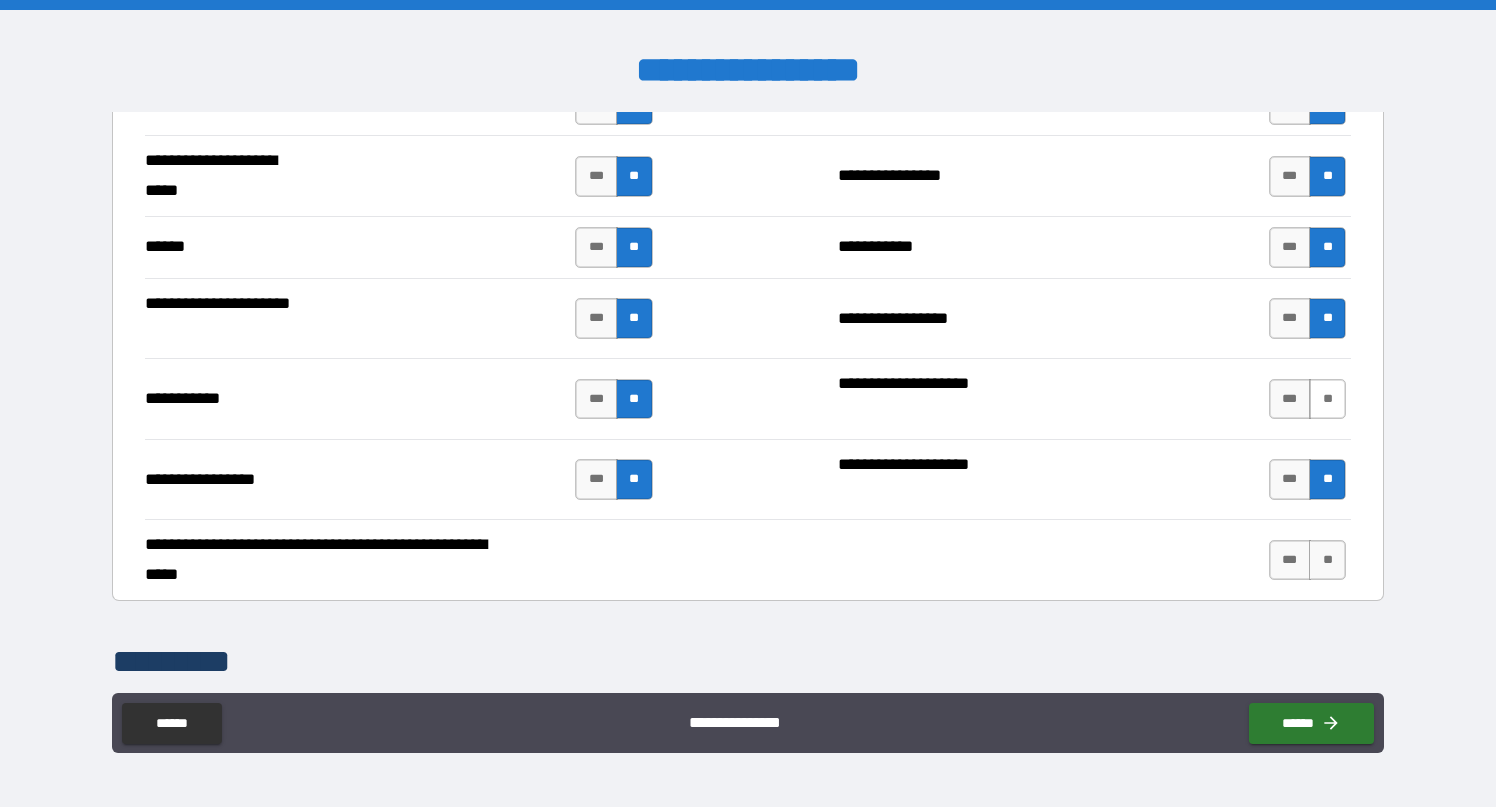 click on "**" at bounding box center (1327, 399) 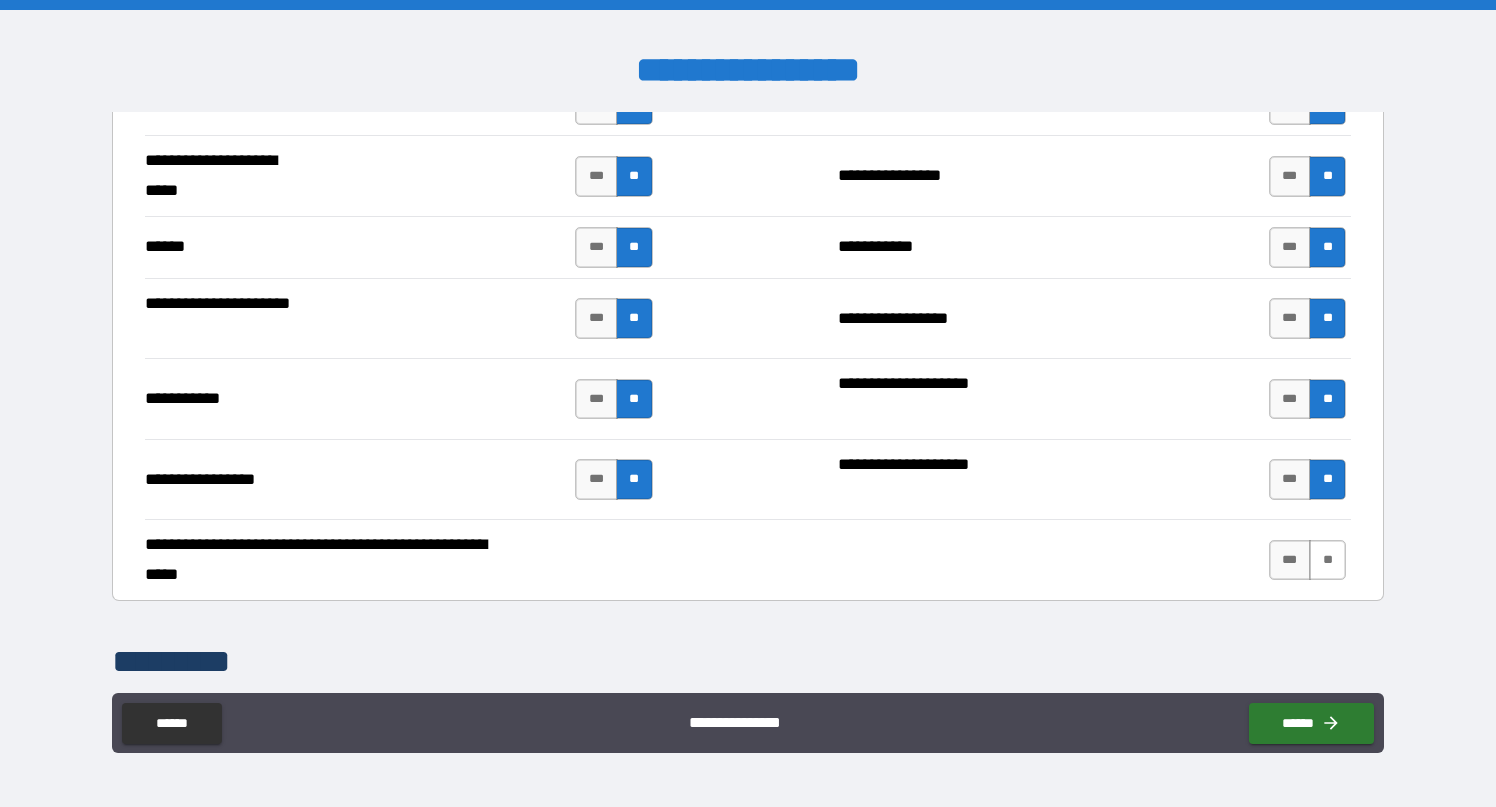 click on "**" at bounding box center [1327, 560] 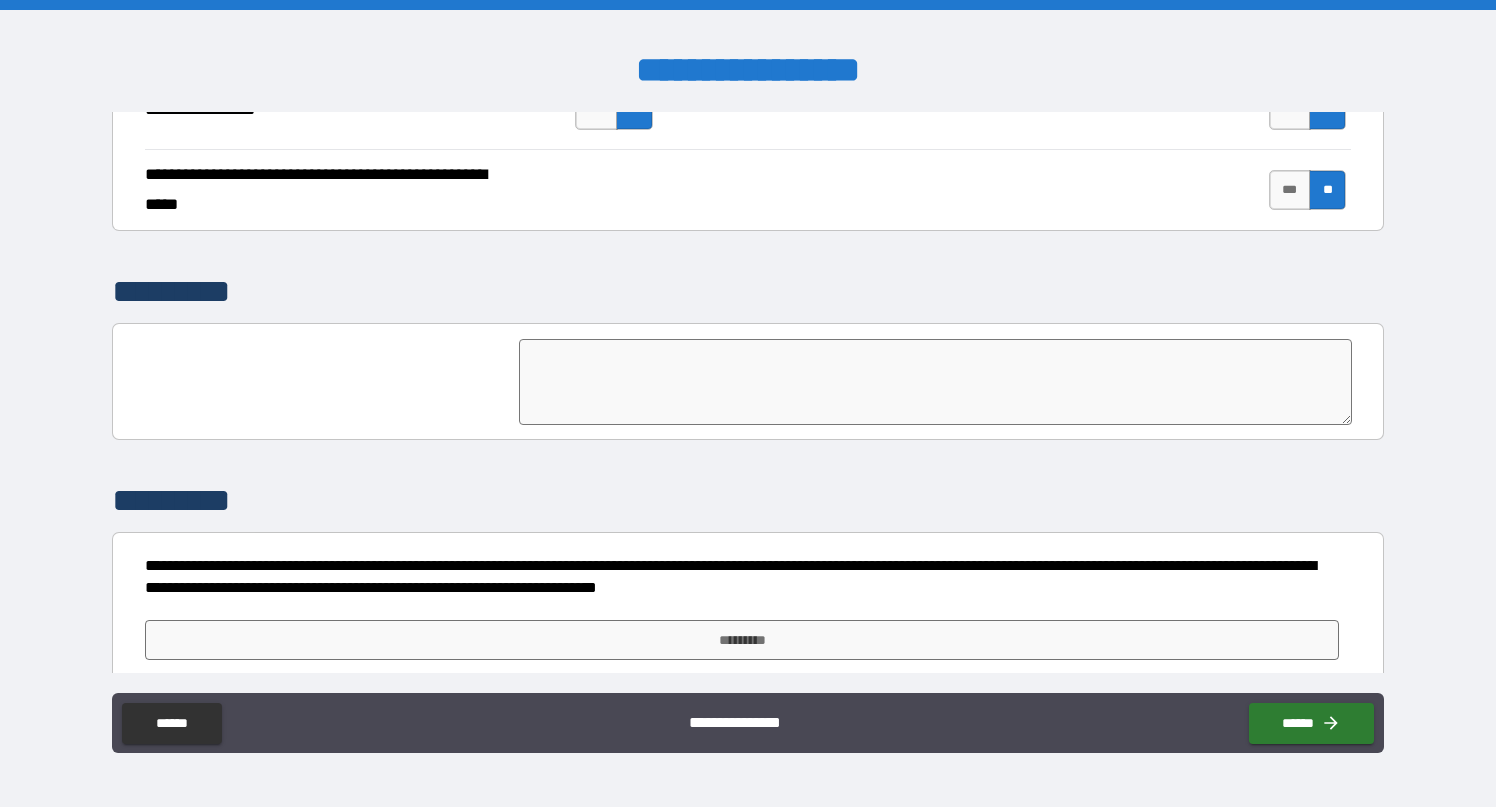 scroll, scrollTop: 3836, scrollLeft: 0, axis: vertical 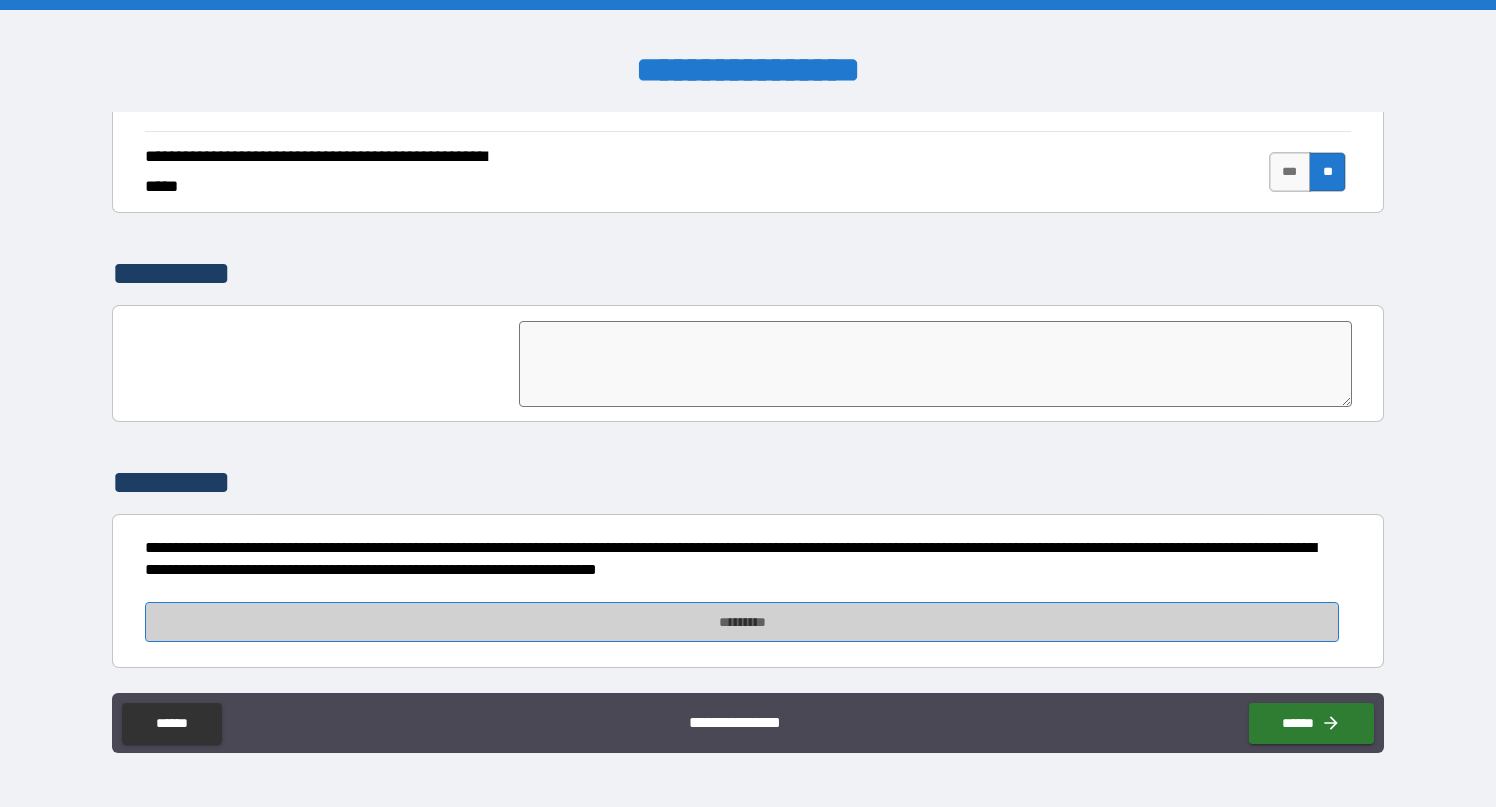 click on "*********" at bounding box center (742, 622) 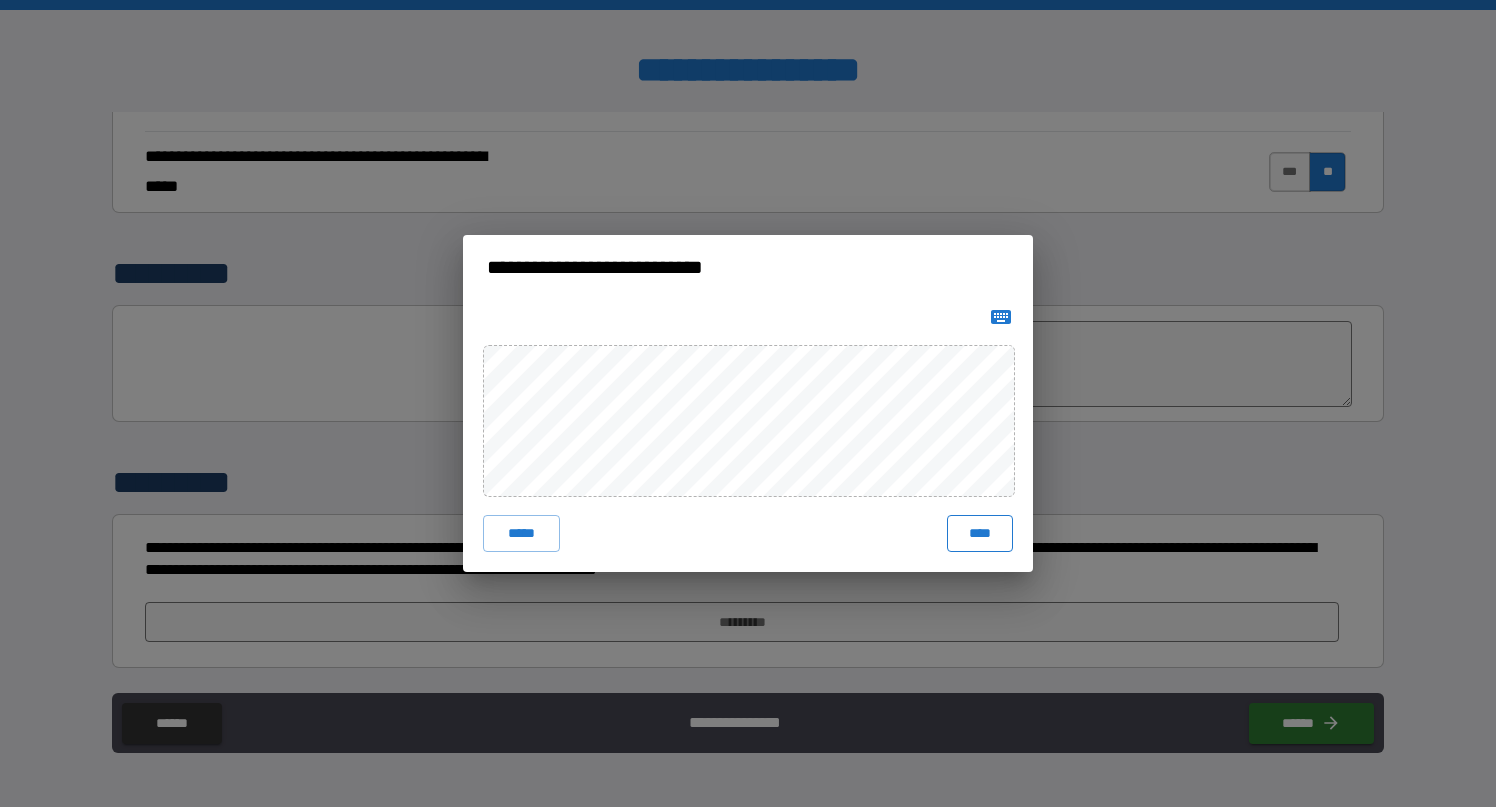 click on "****" at bounding box center (980, 533) 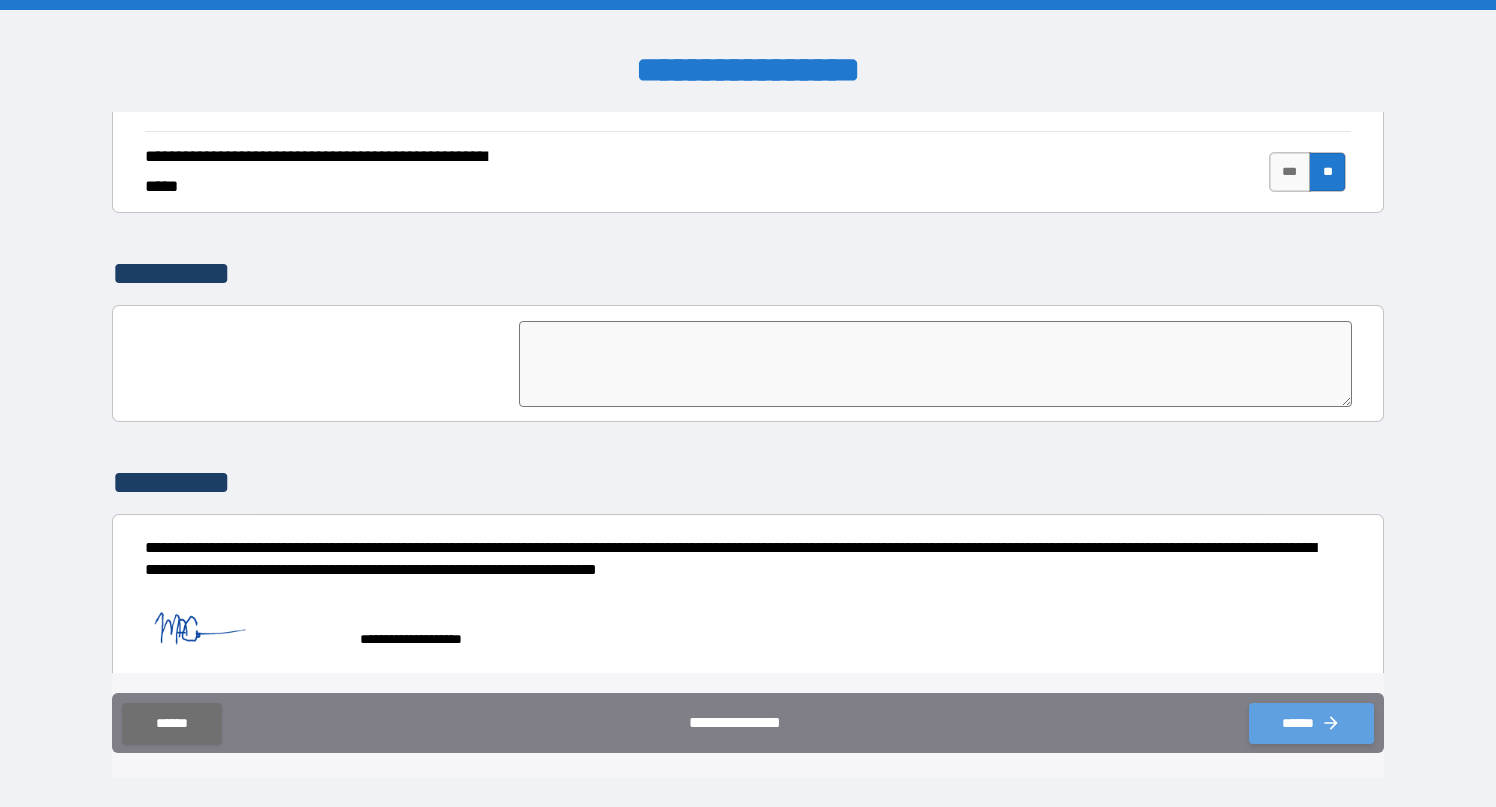click on "******" at bounding box center [1311, 723] 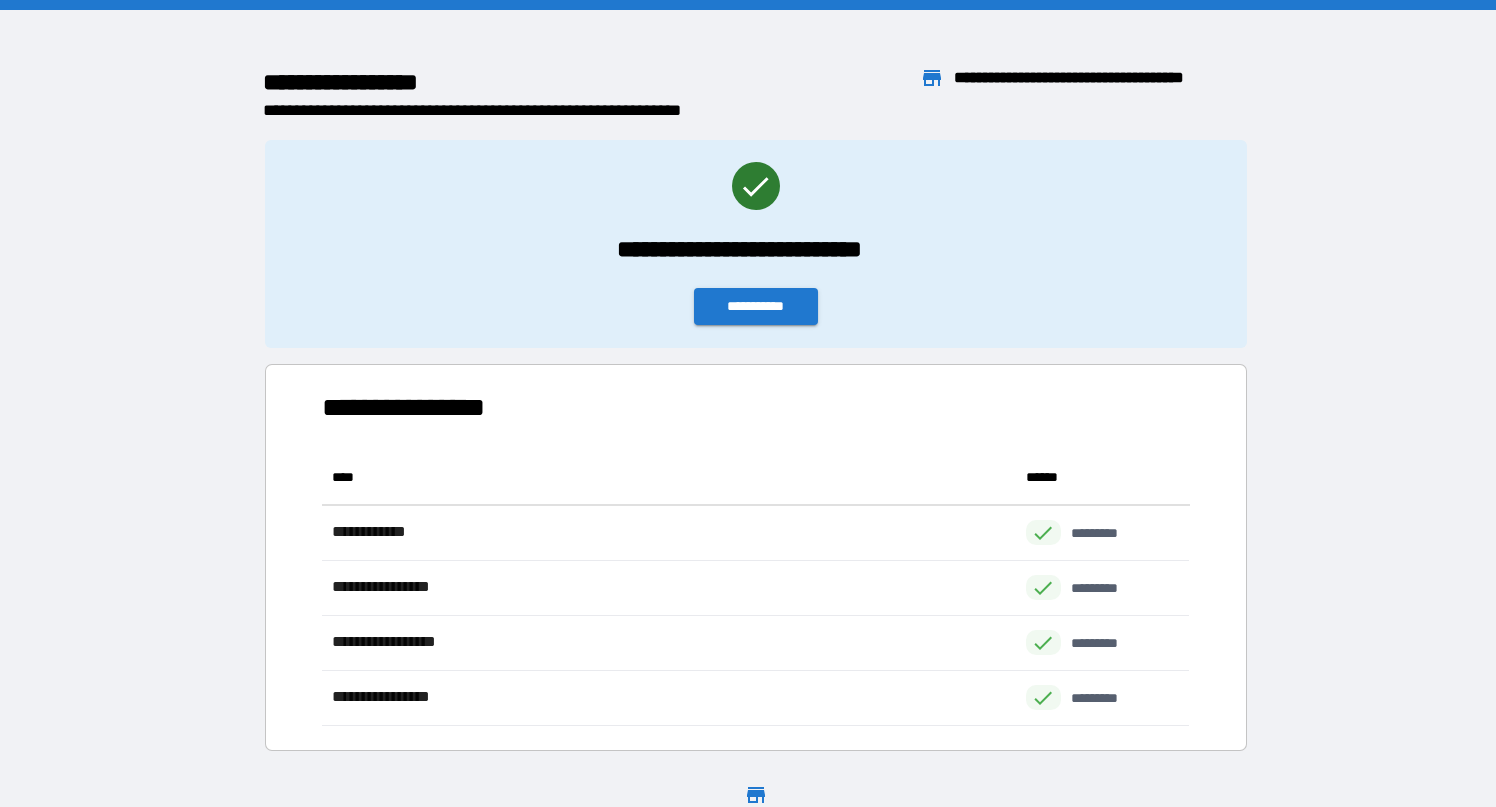 scroll, scrollTop: 1, scrollLeft: 0, axis: vertical 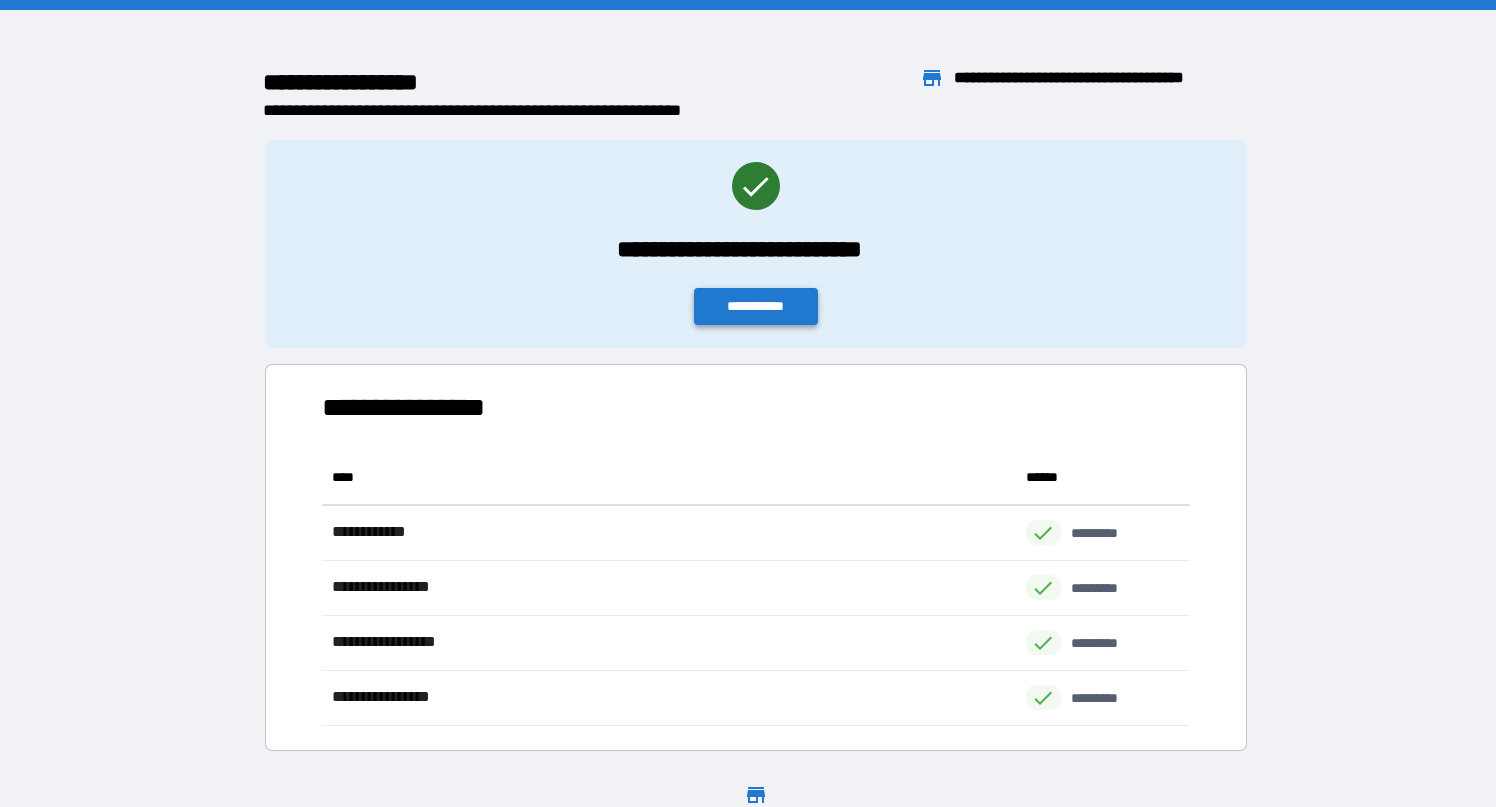 click on "**********" at bounding box center [756, 306] 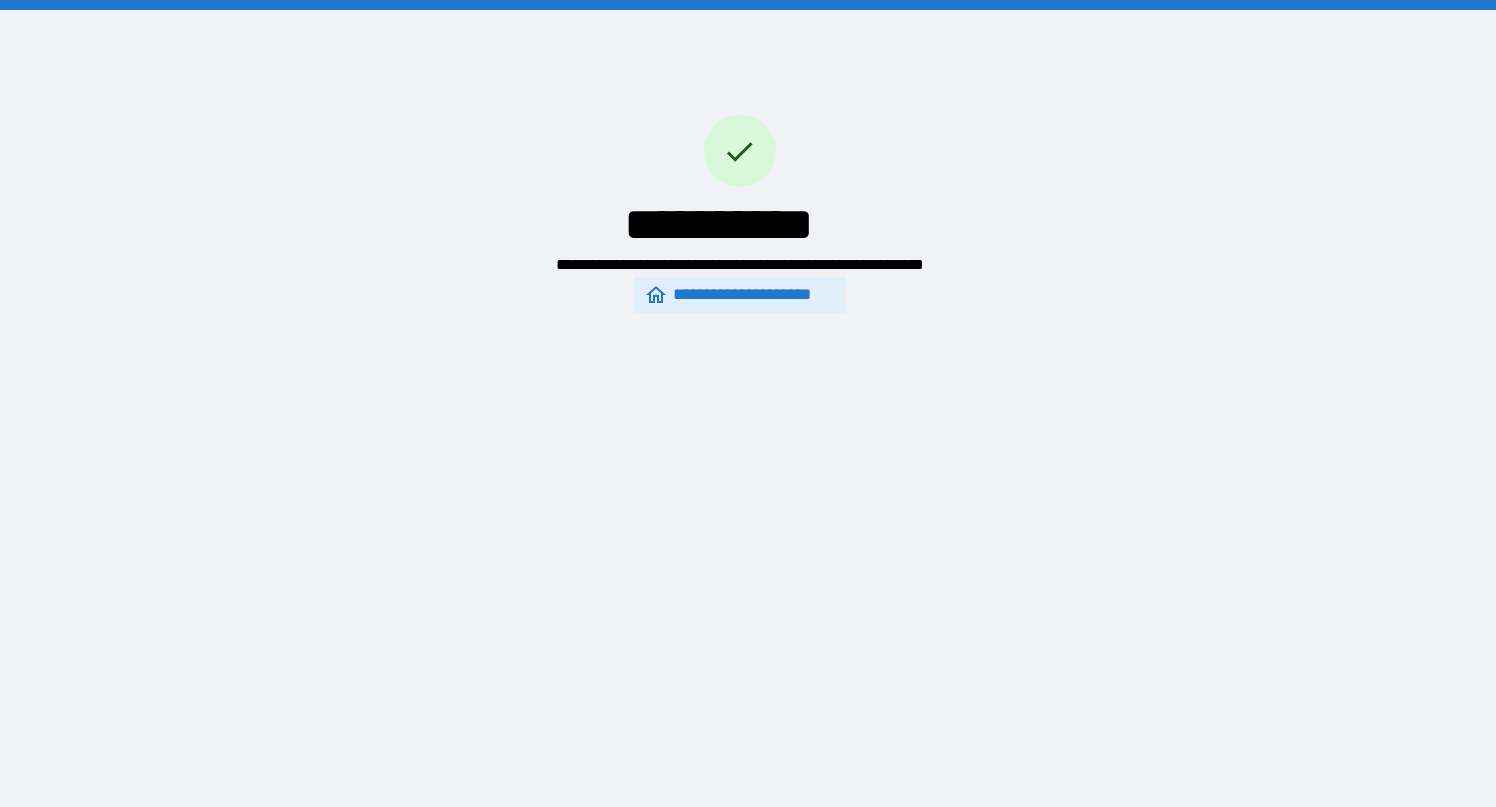 click on "**********" at bounding box center (739, 295) 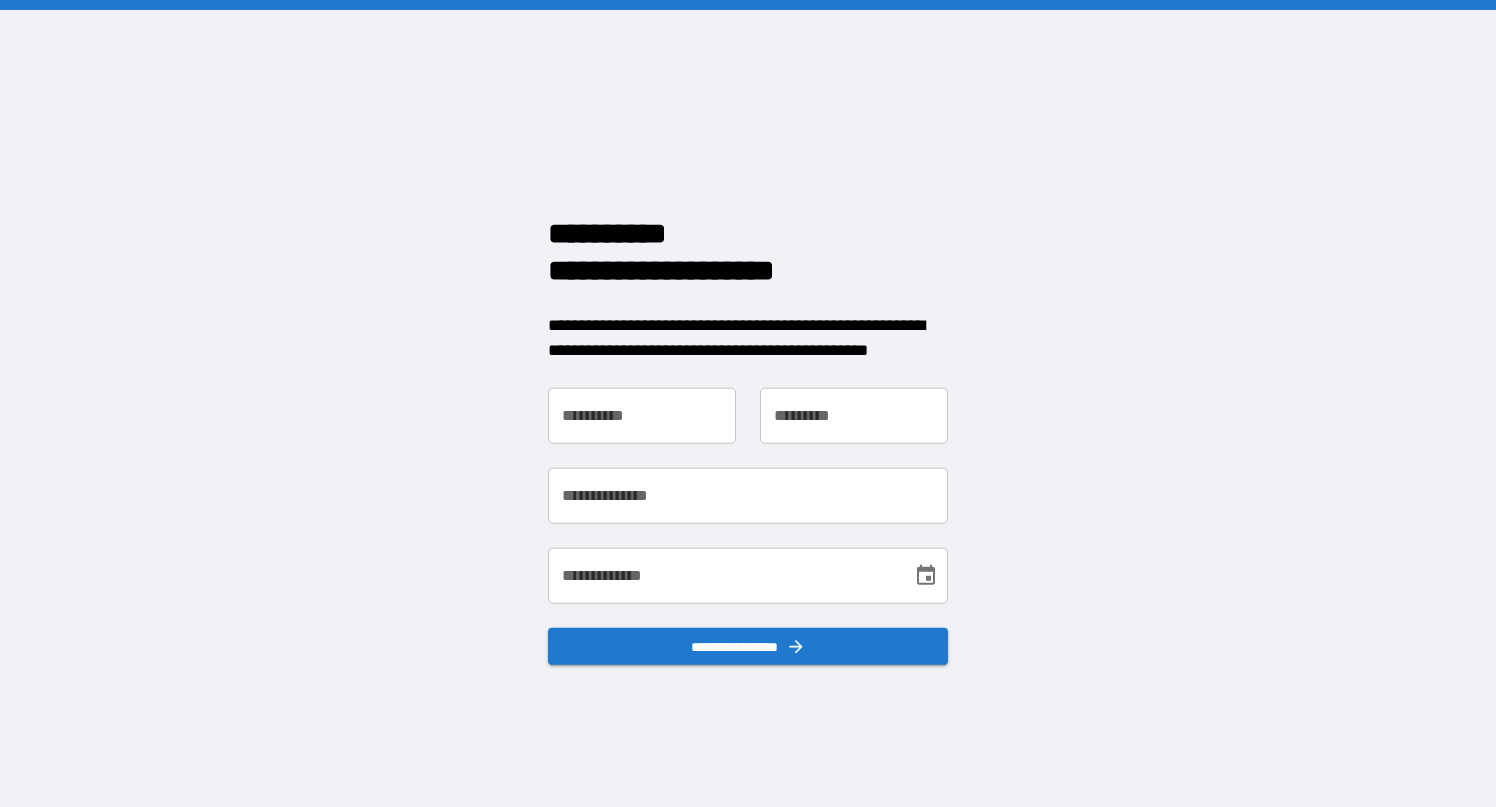 scroll, scrollTop: 0, scrollLeft: 0, axis: both 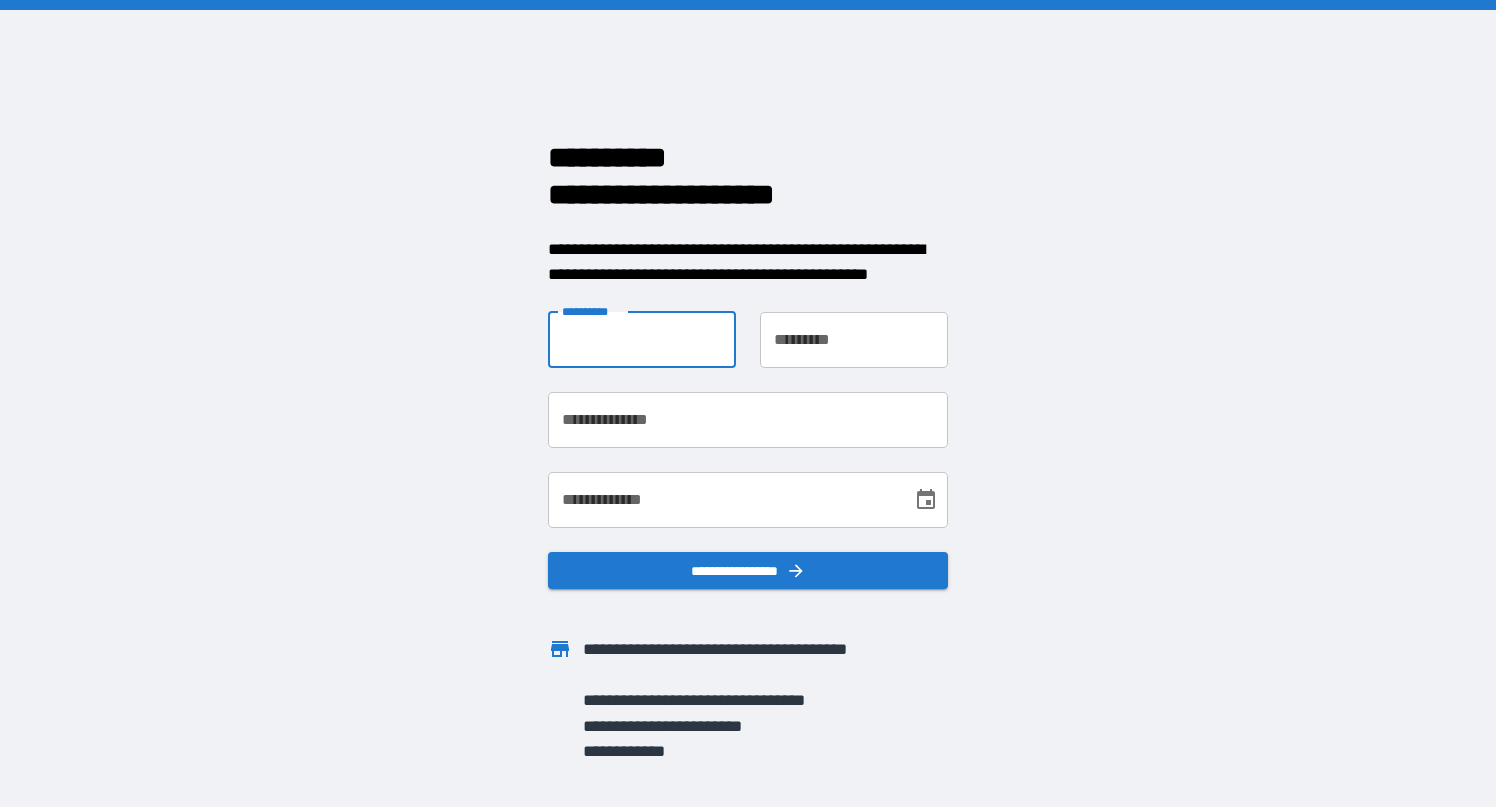 click on "**********" at bounding box center [642, 340] 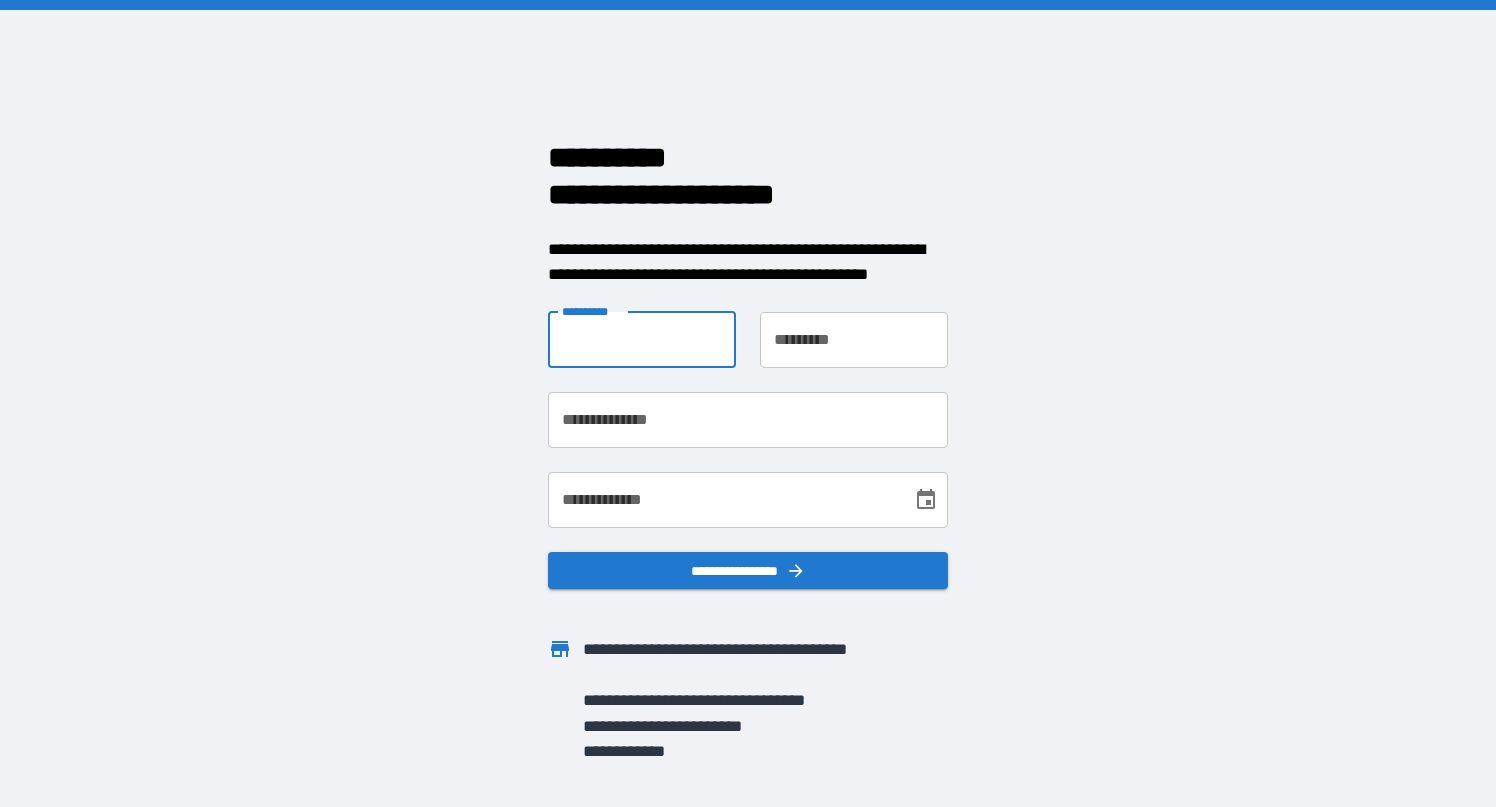 type on "*******" 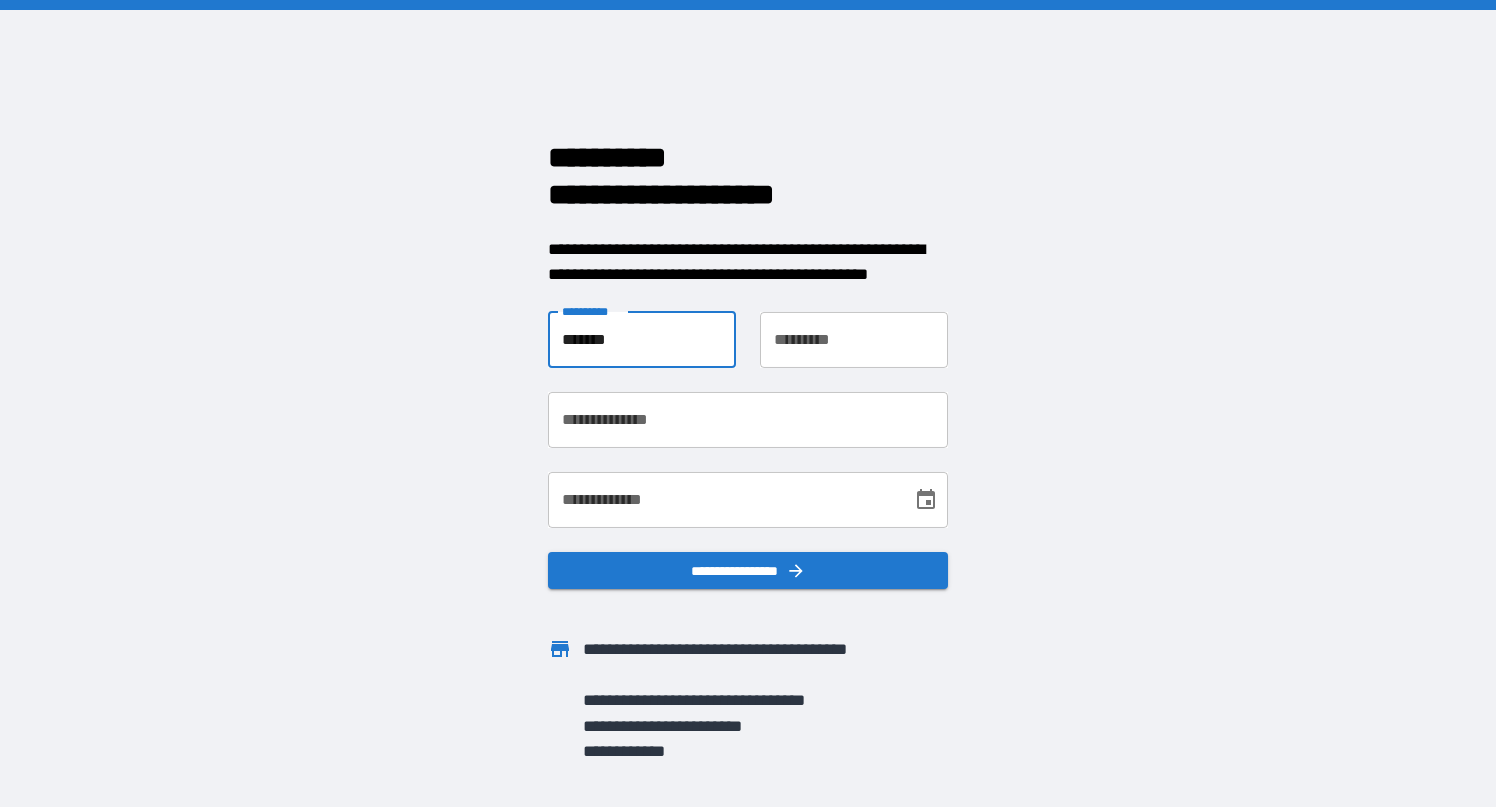 type on "******" 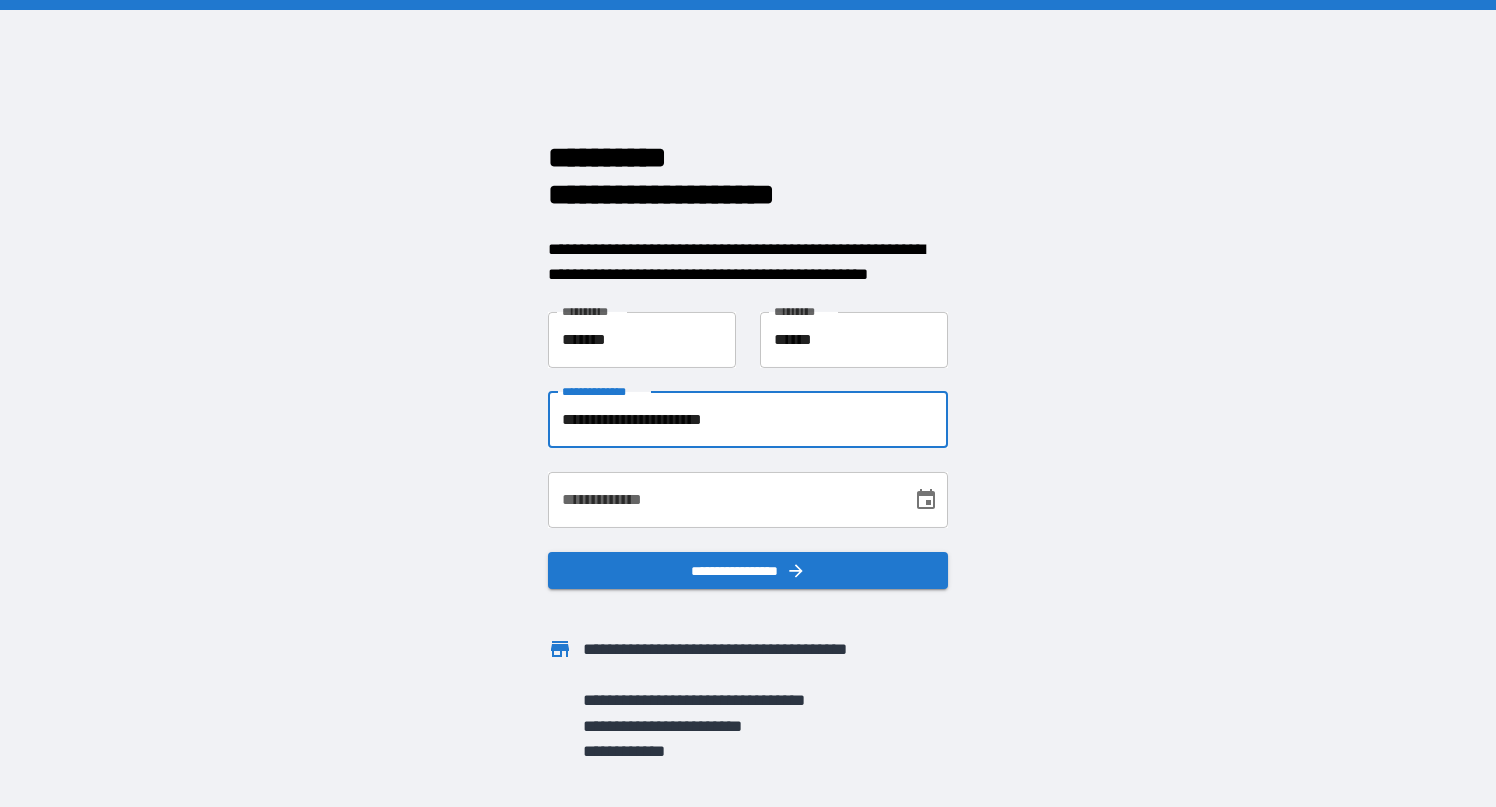 click on "**********" at bounding box center [748, 420] 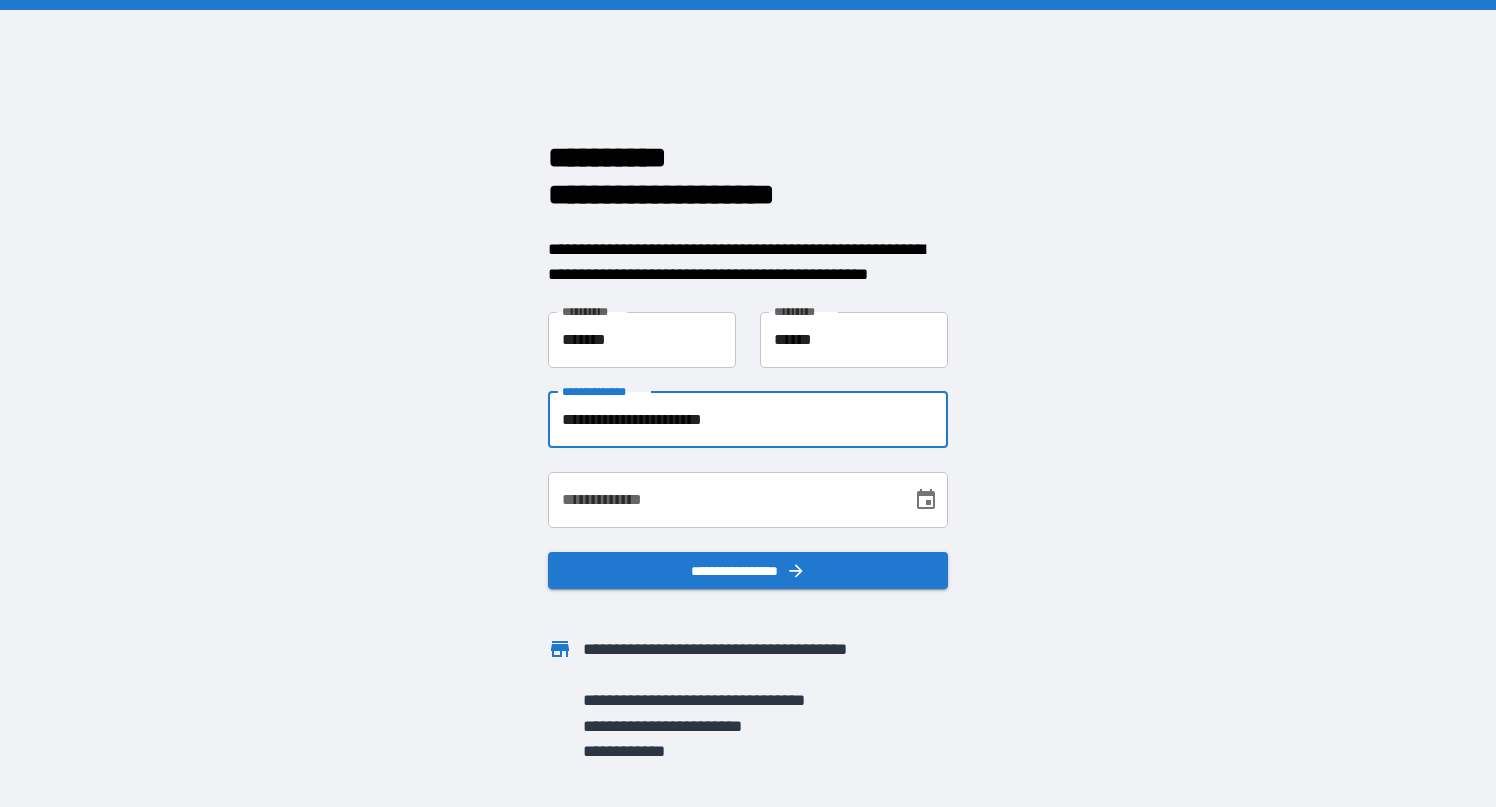 drag, startPoint x: 622, startPoint y: 422, endPoint x: 581, endPoint y: 421, distance: 41.01219 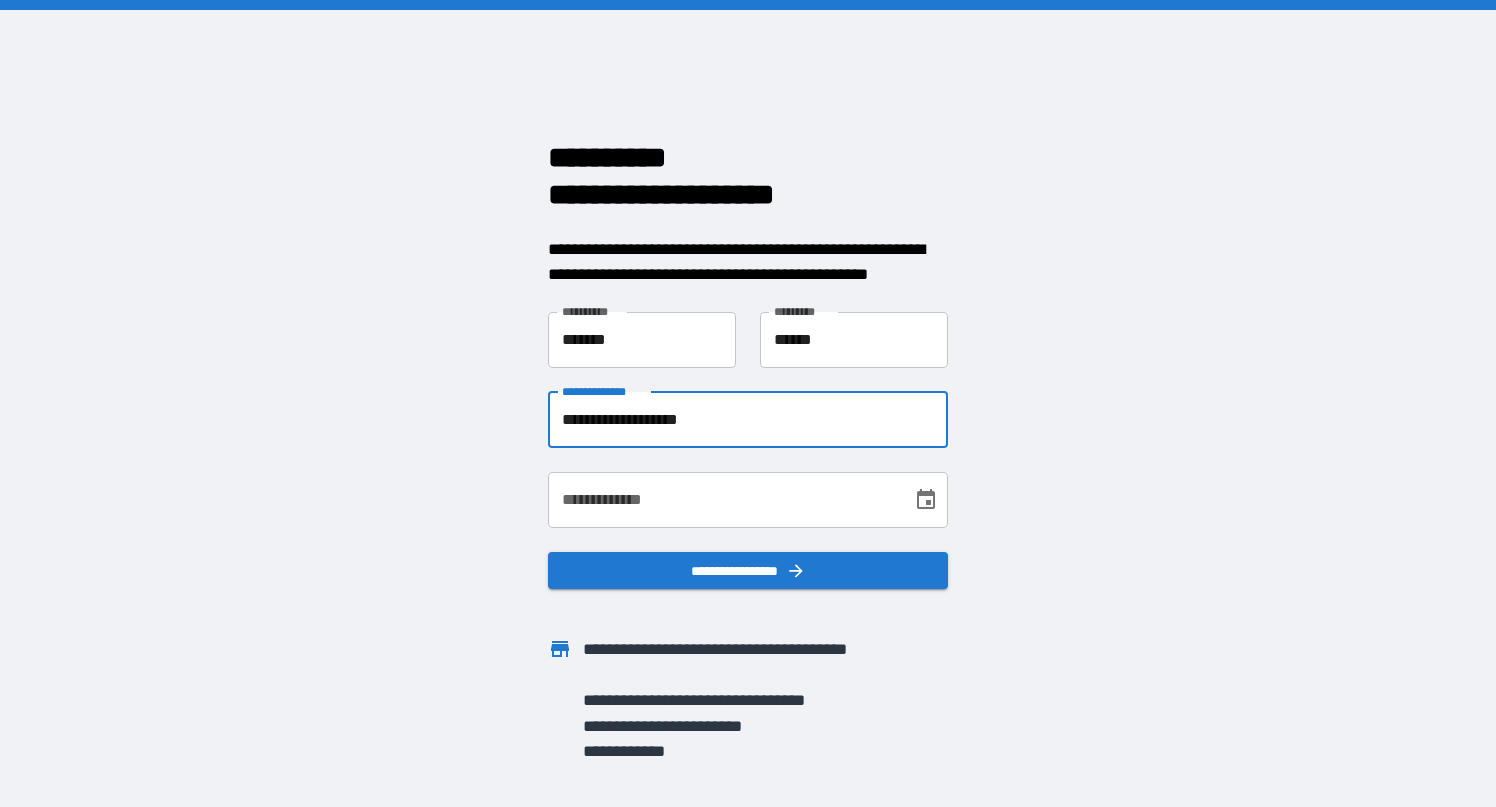 type on "**********" 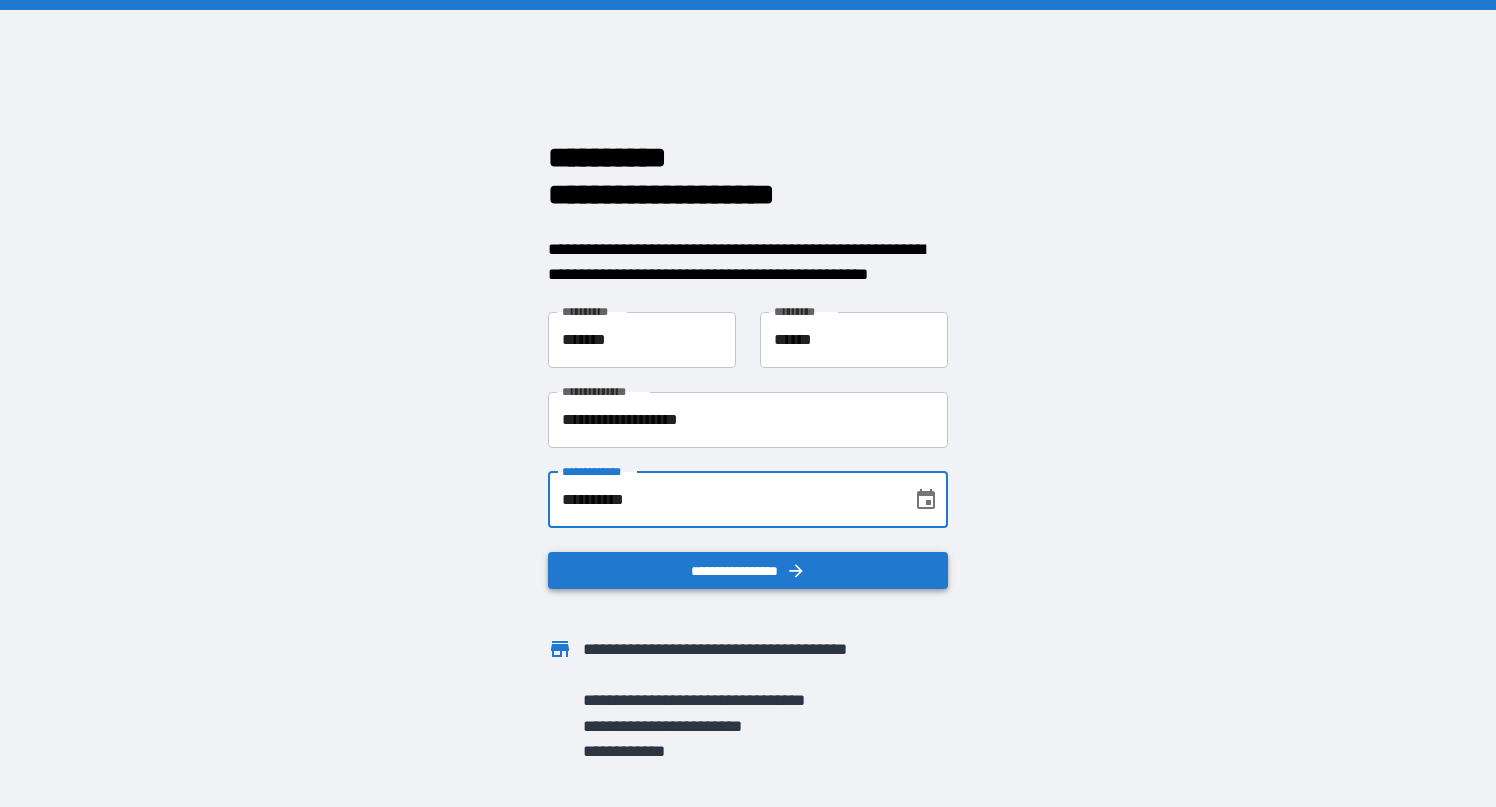 type on "**********" 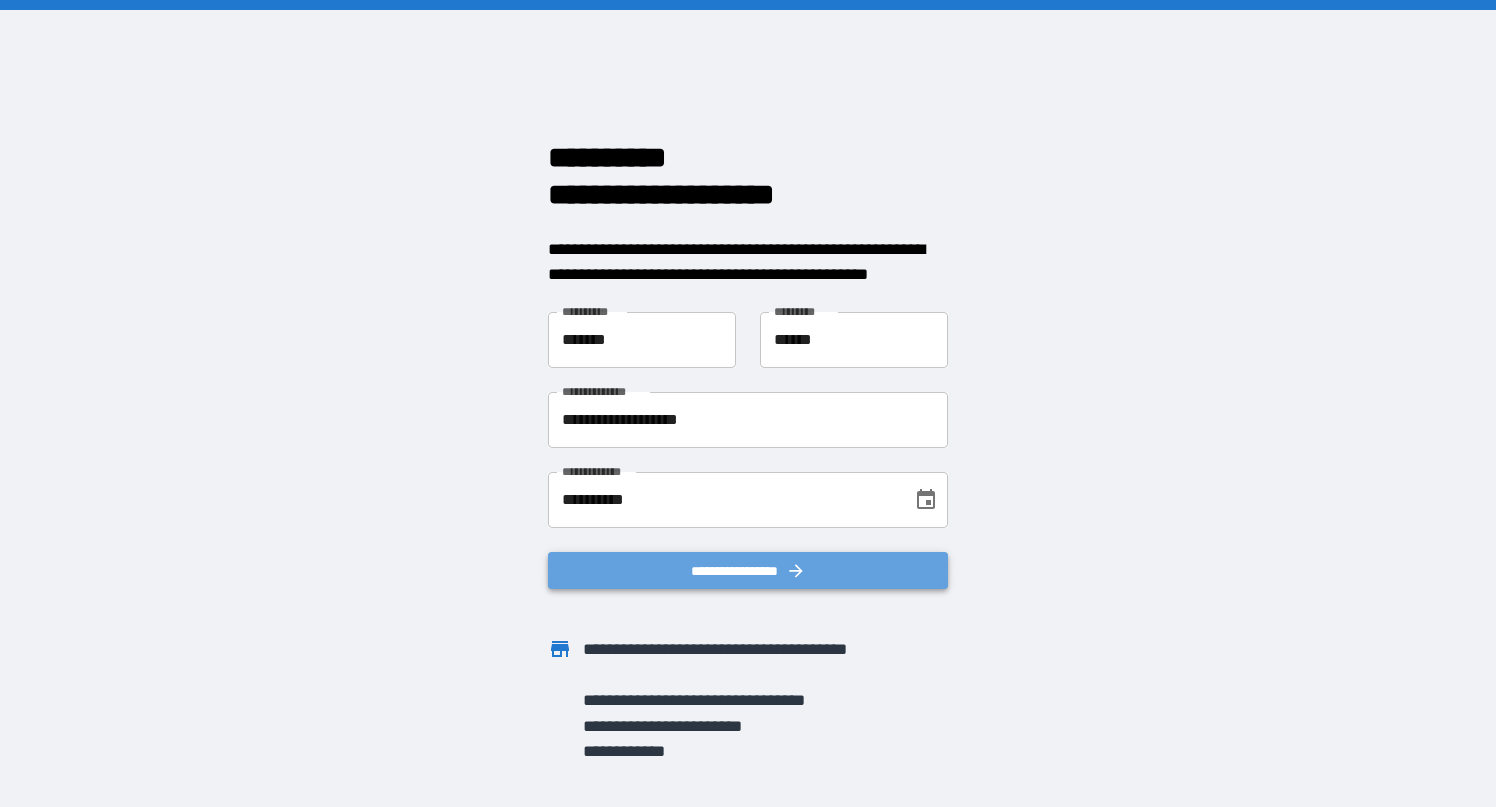 click on "**********" at bounding box center [748, 571] 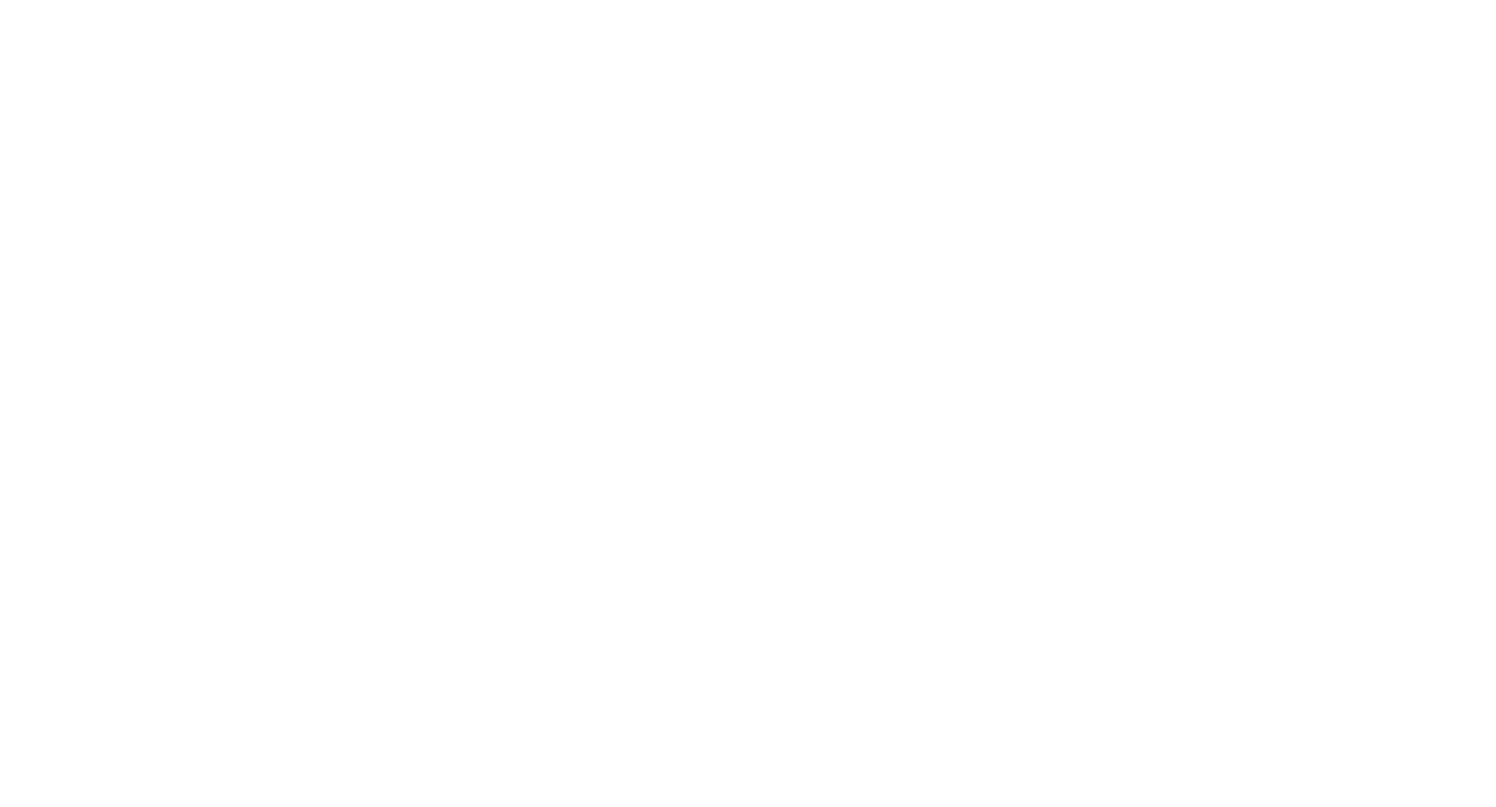 scroll, scrollTop: 0, scrollLeft: 0, axis: both 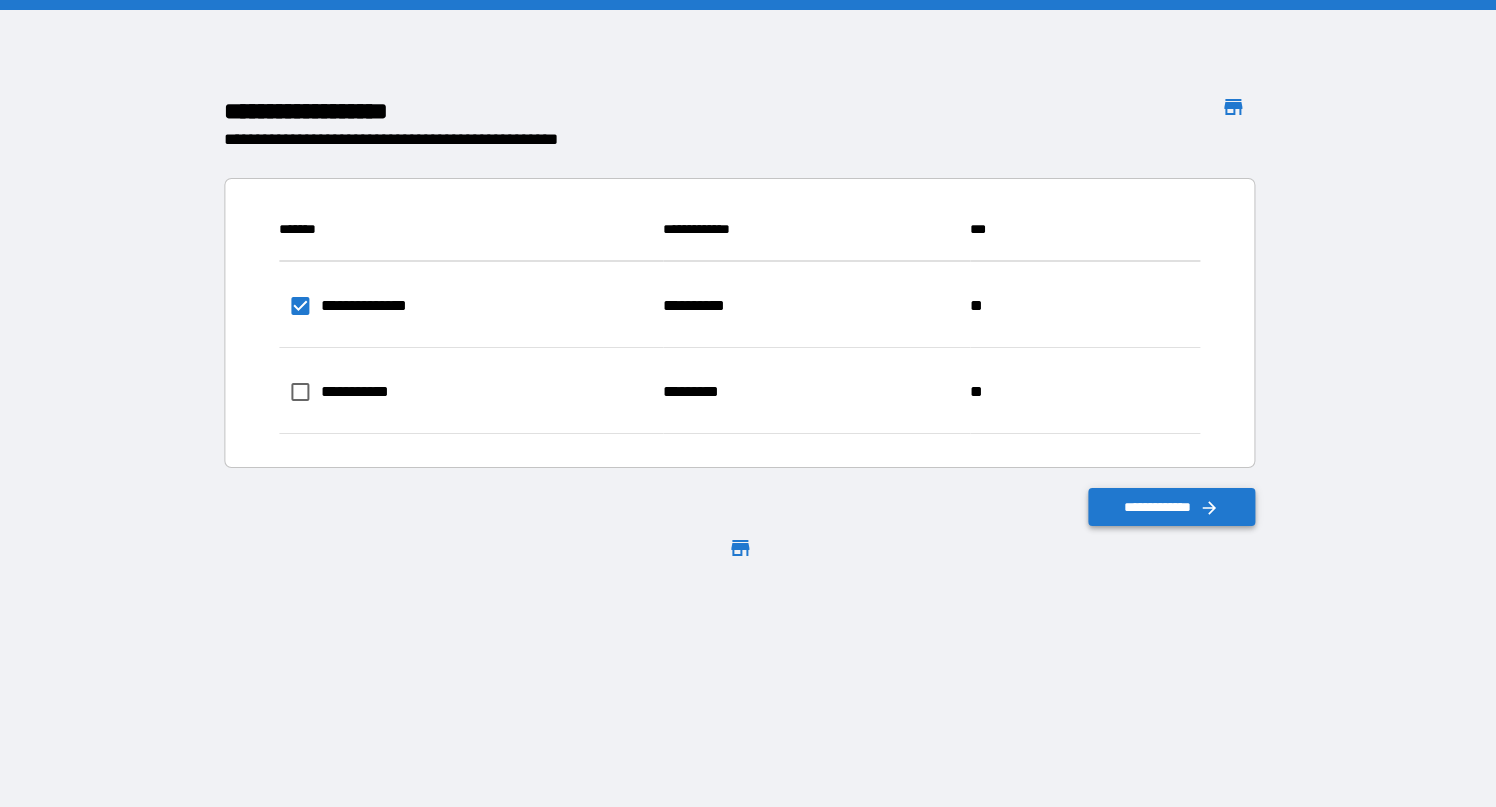 click on "**********" at bounding box center [1172, 507] 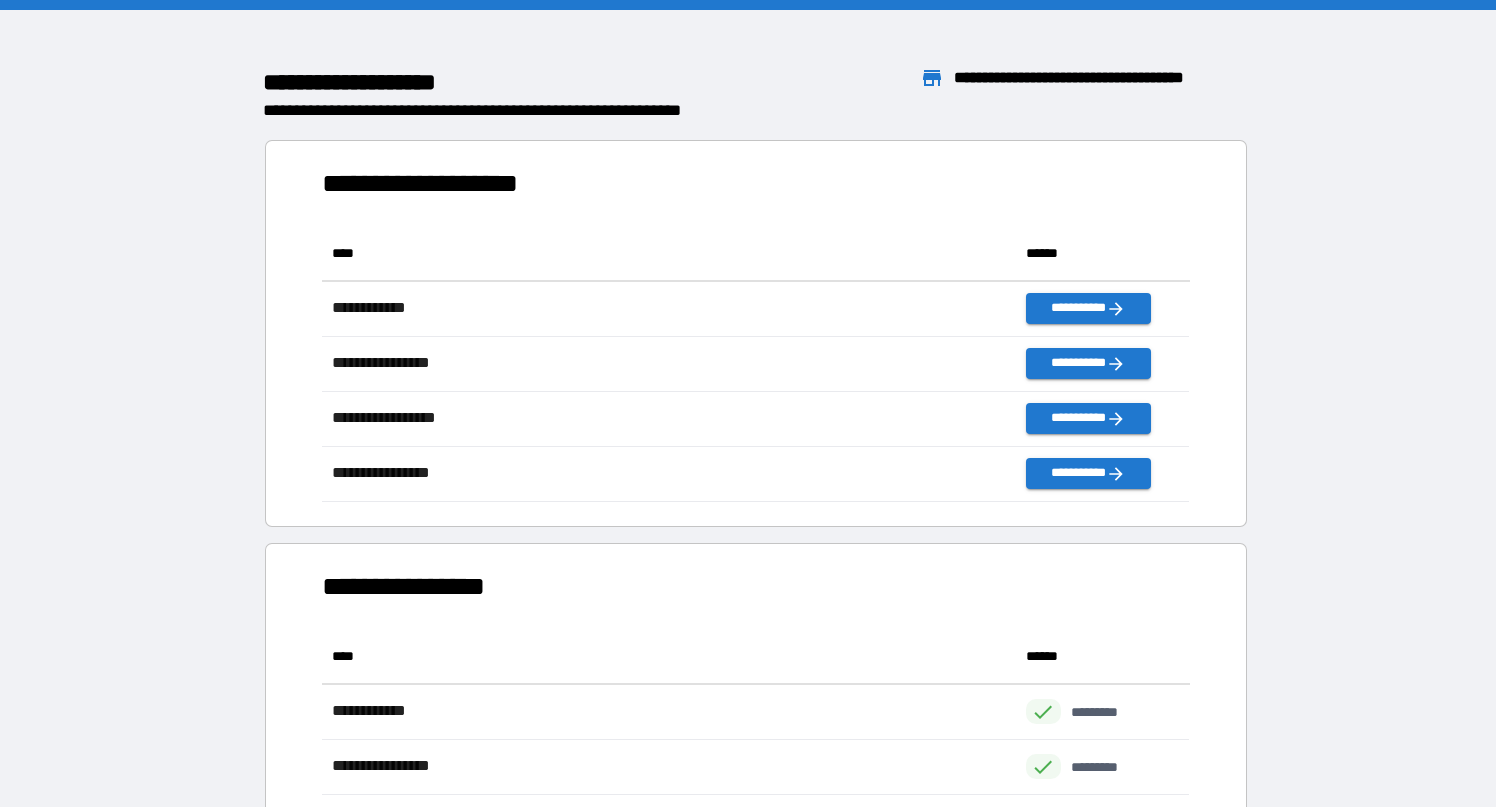 scroll, scrollTop: 1, scrollLeft: 0, axis: vertical 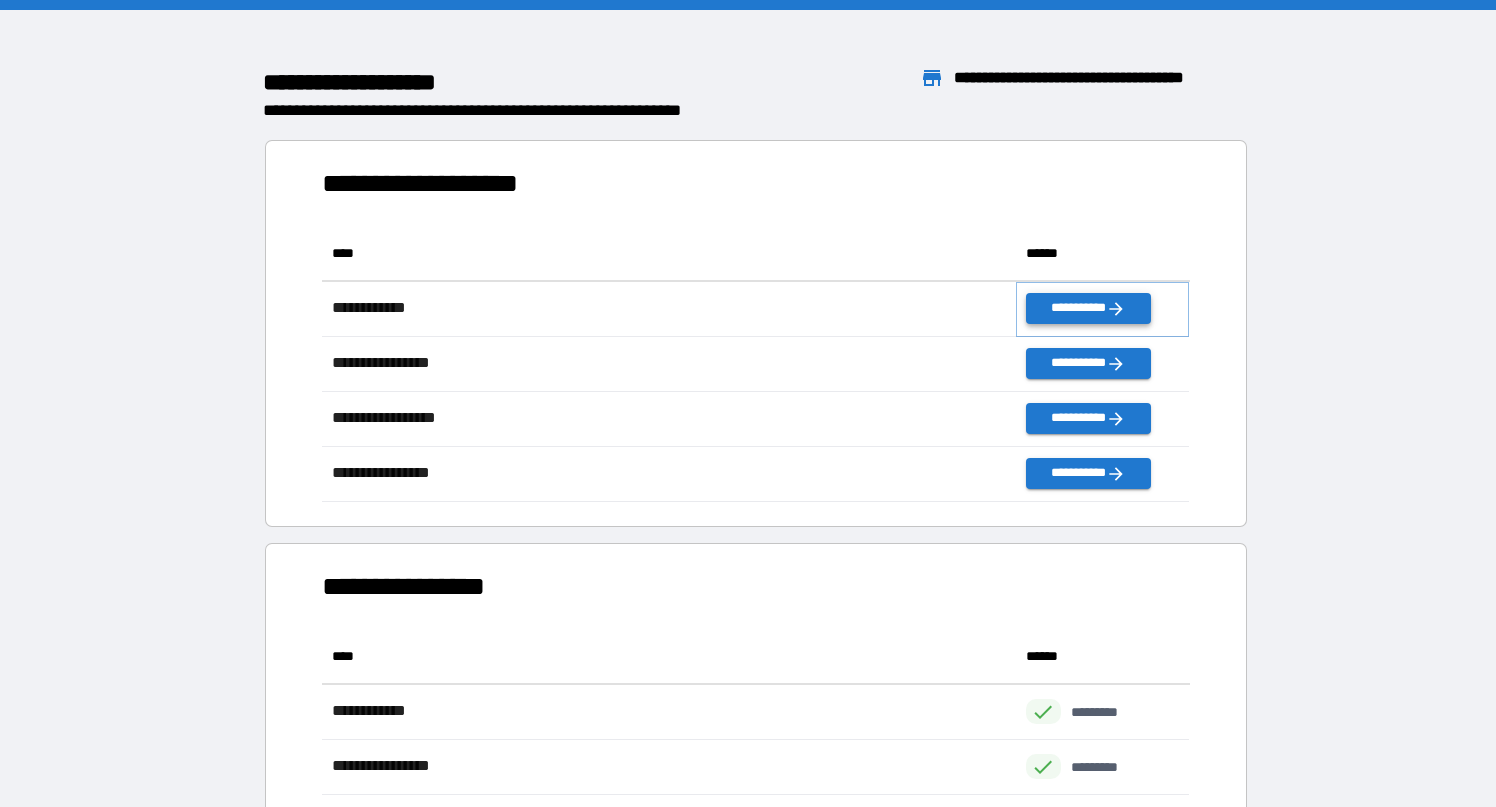 click on "**********" at bounding box center [1088, 308] 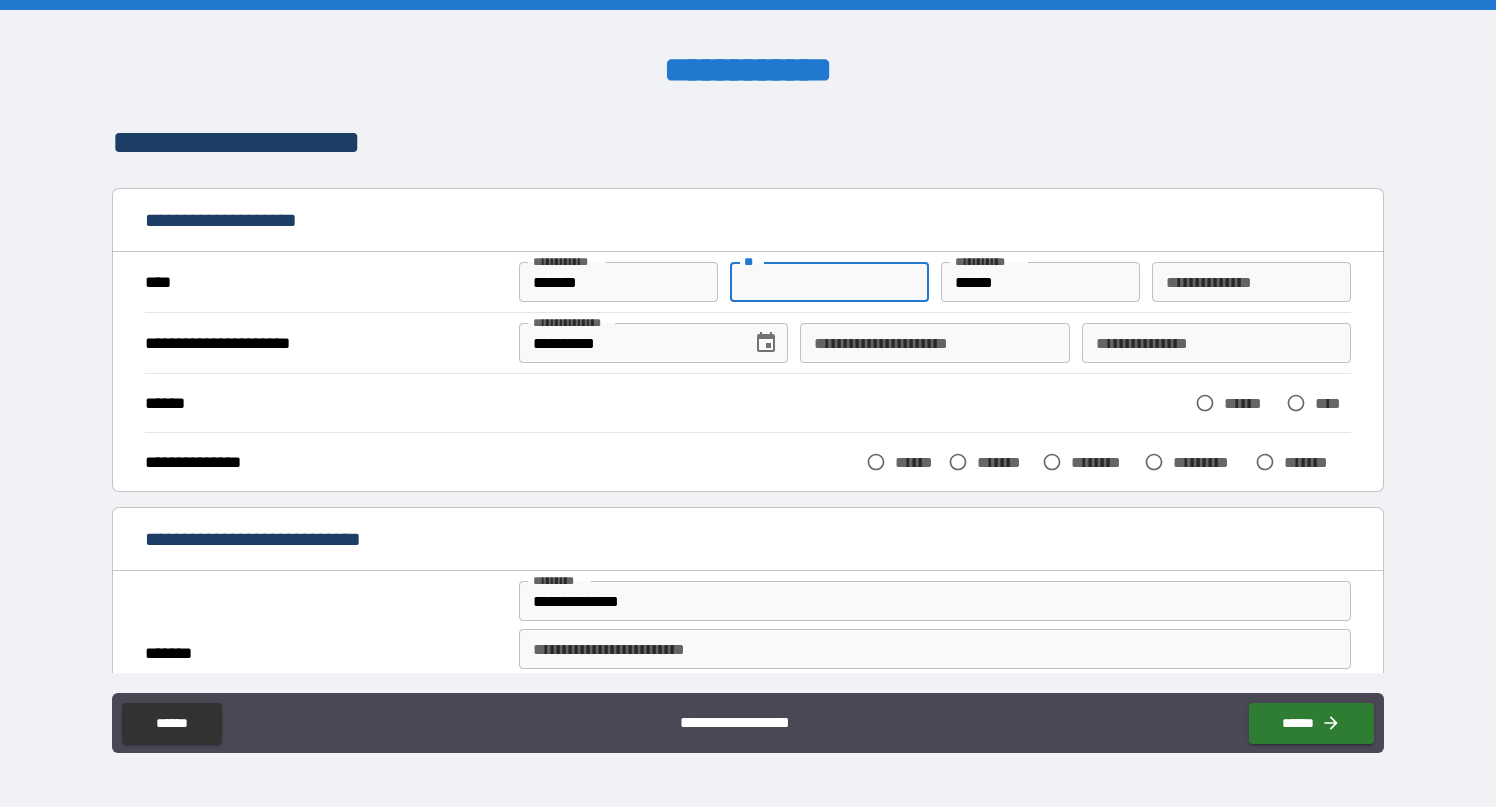 click on "**" at bounding box center [829, 282] 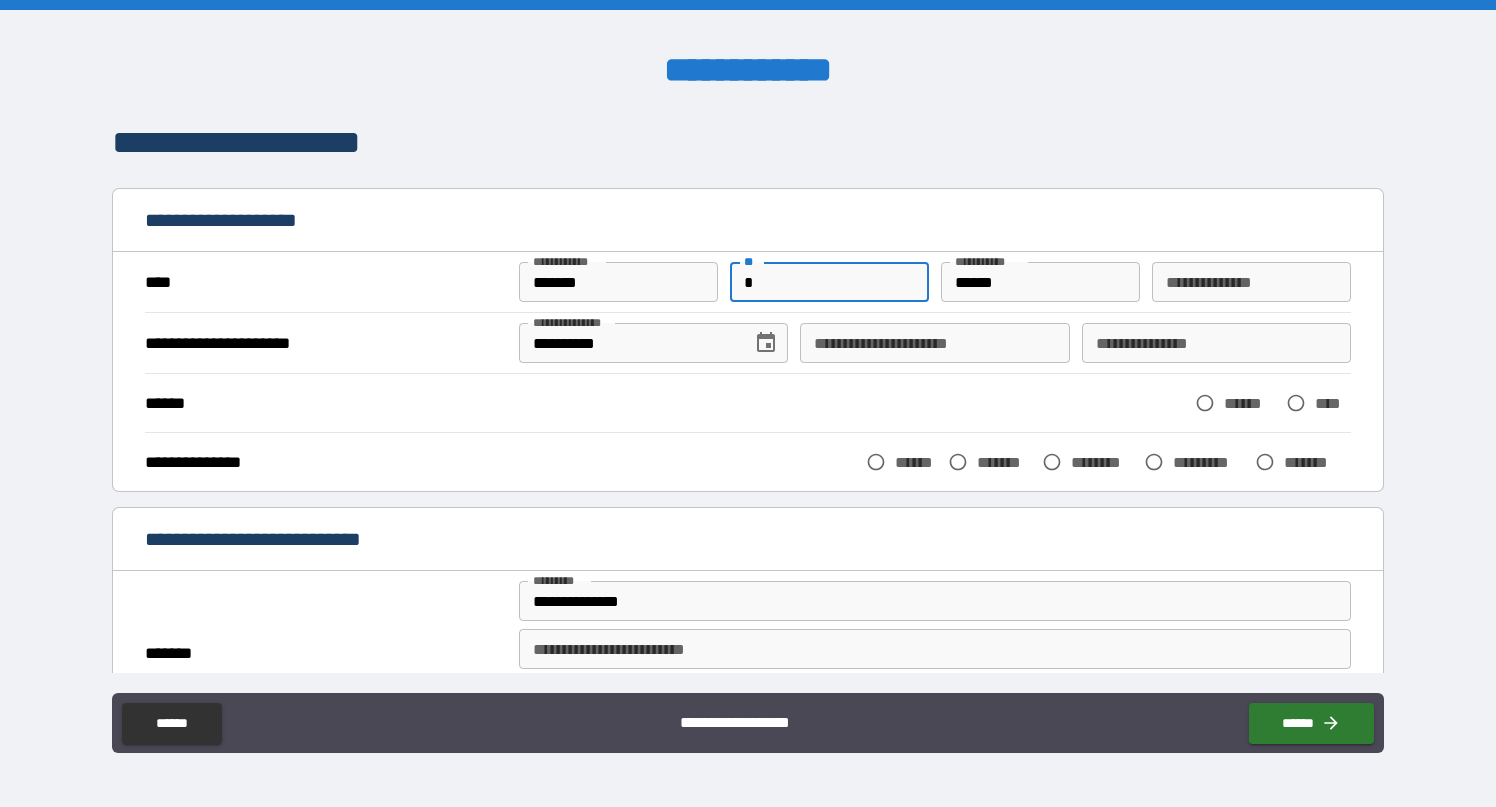 type on "*" 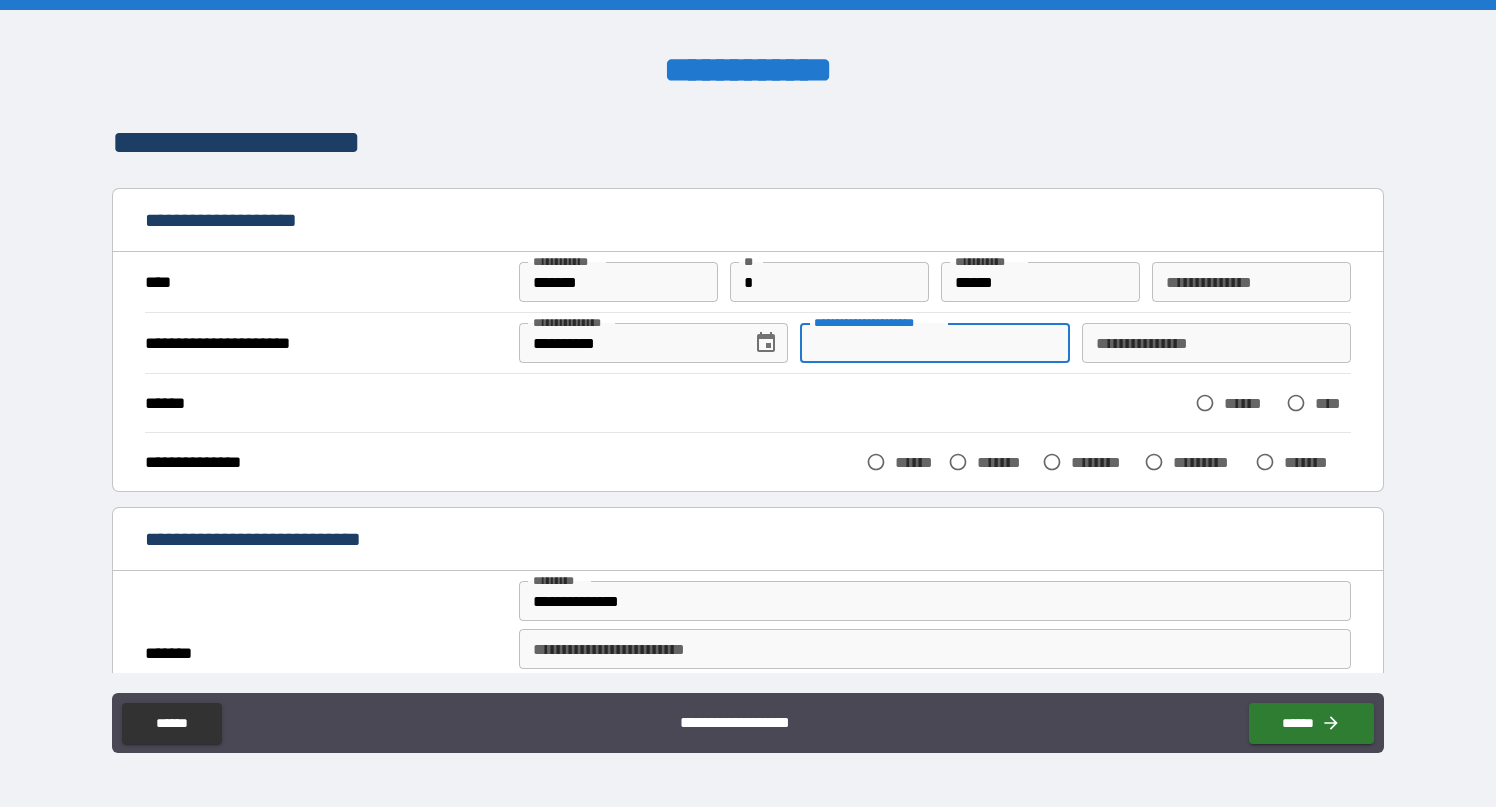 click on "**********" at bounding box center [934, 343] 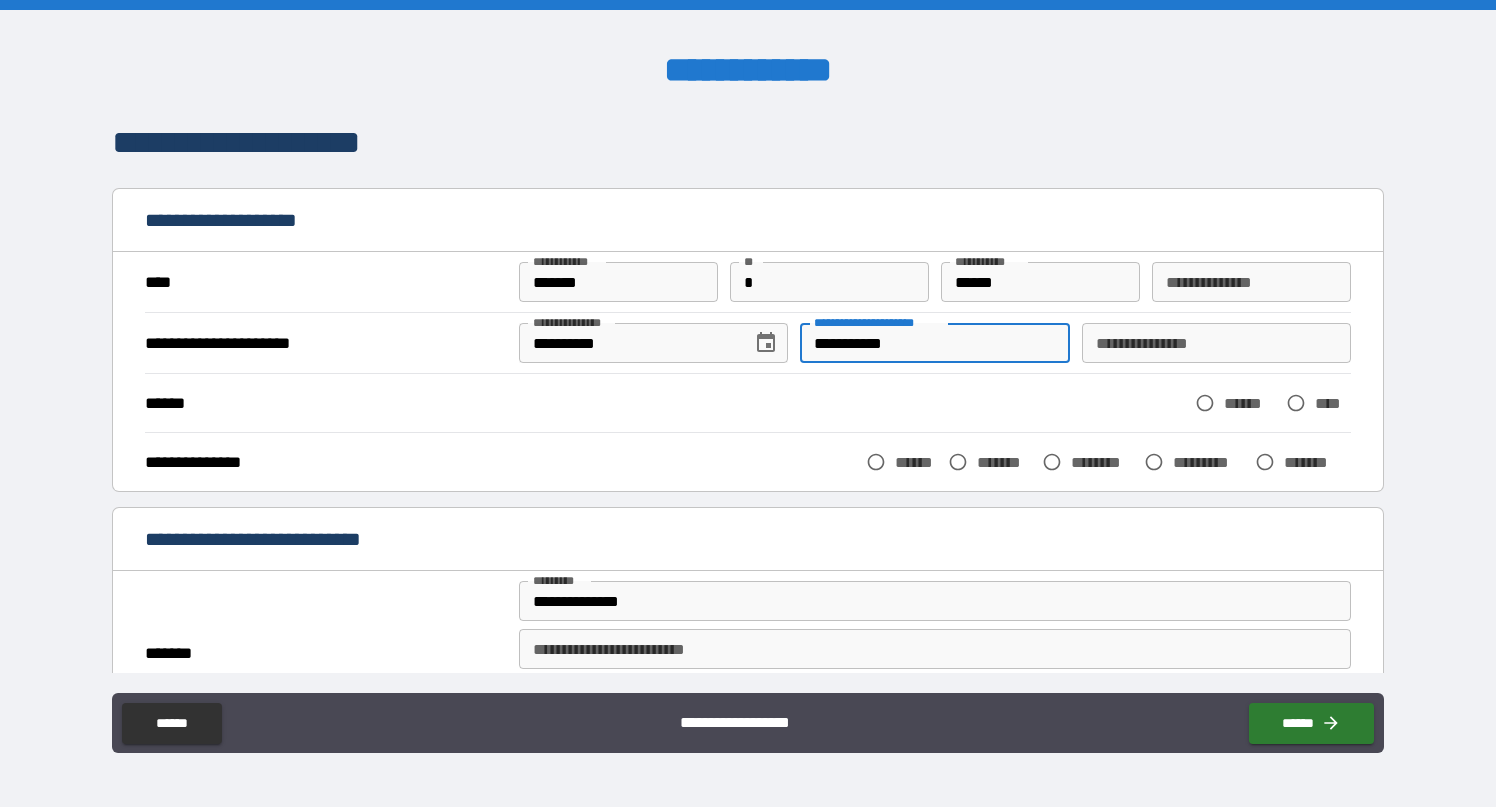 type on "**********" 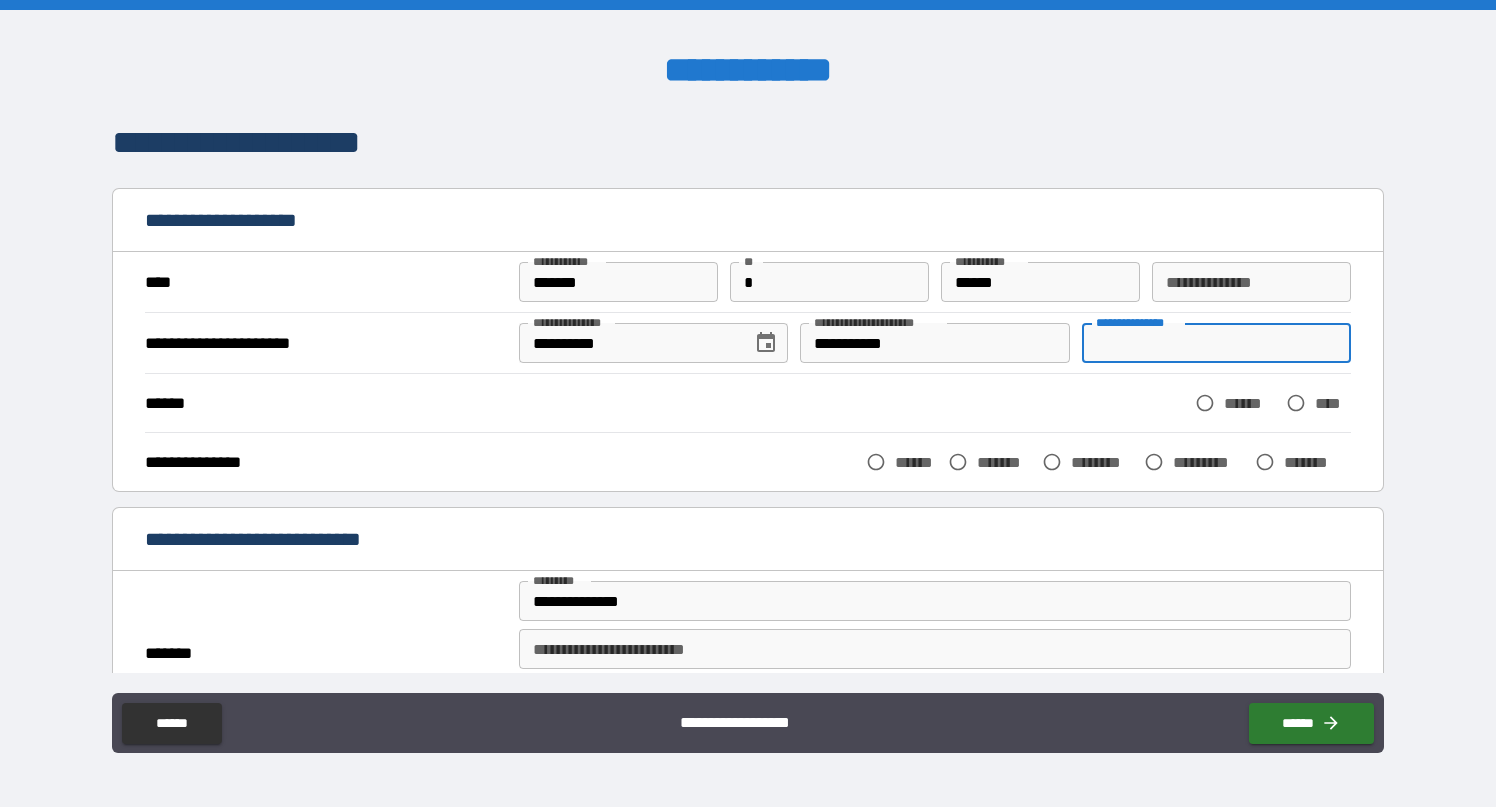 paste on "********" 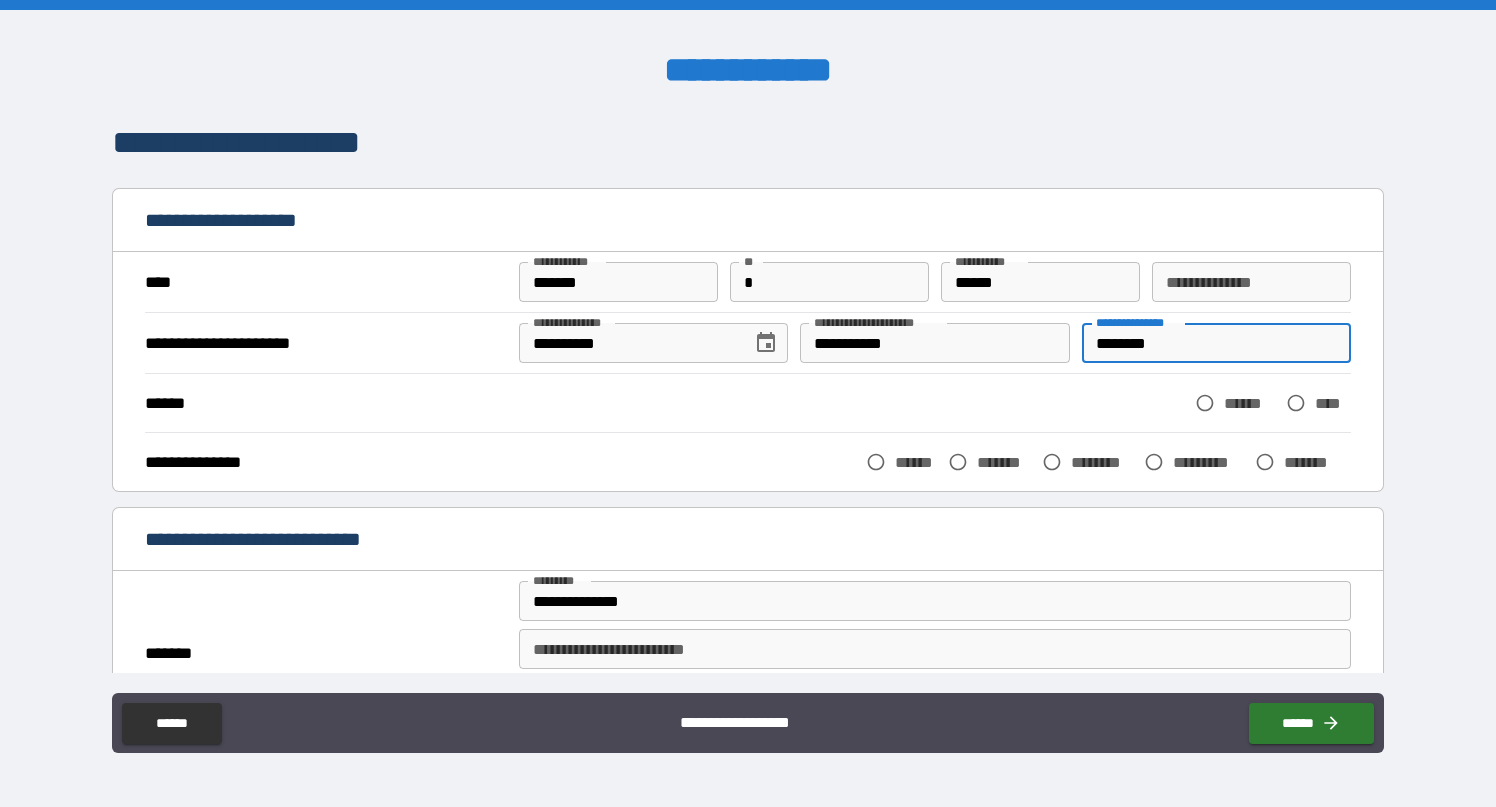 type on "********" 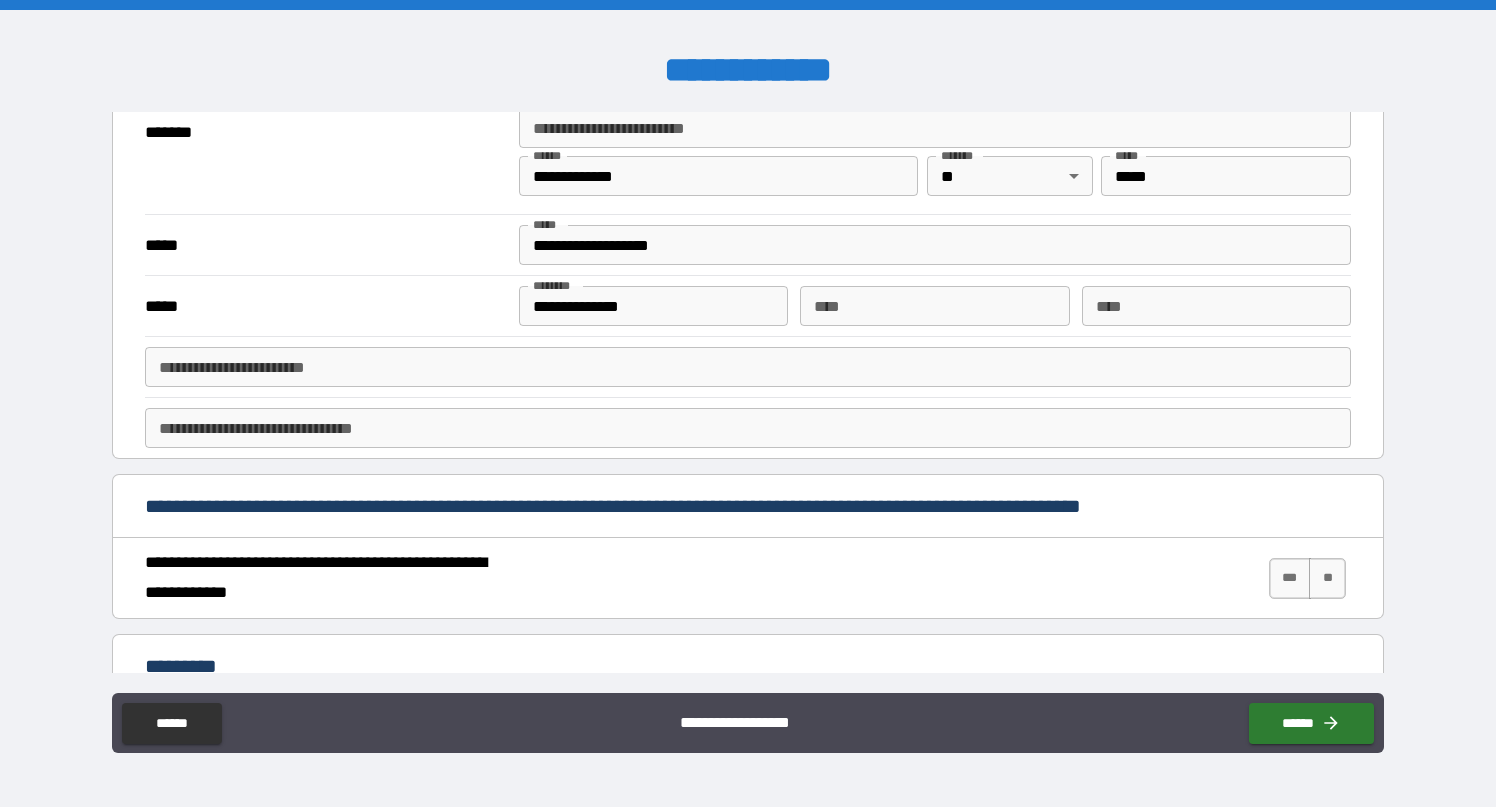 scroll, scrollTop: 1319, scrollLeft: 0, axis: vertical 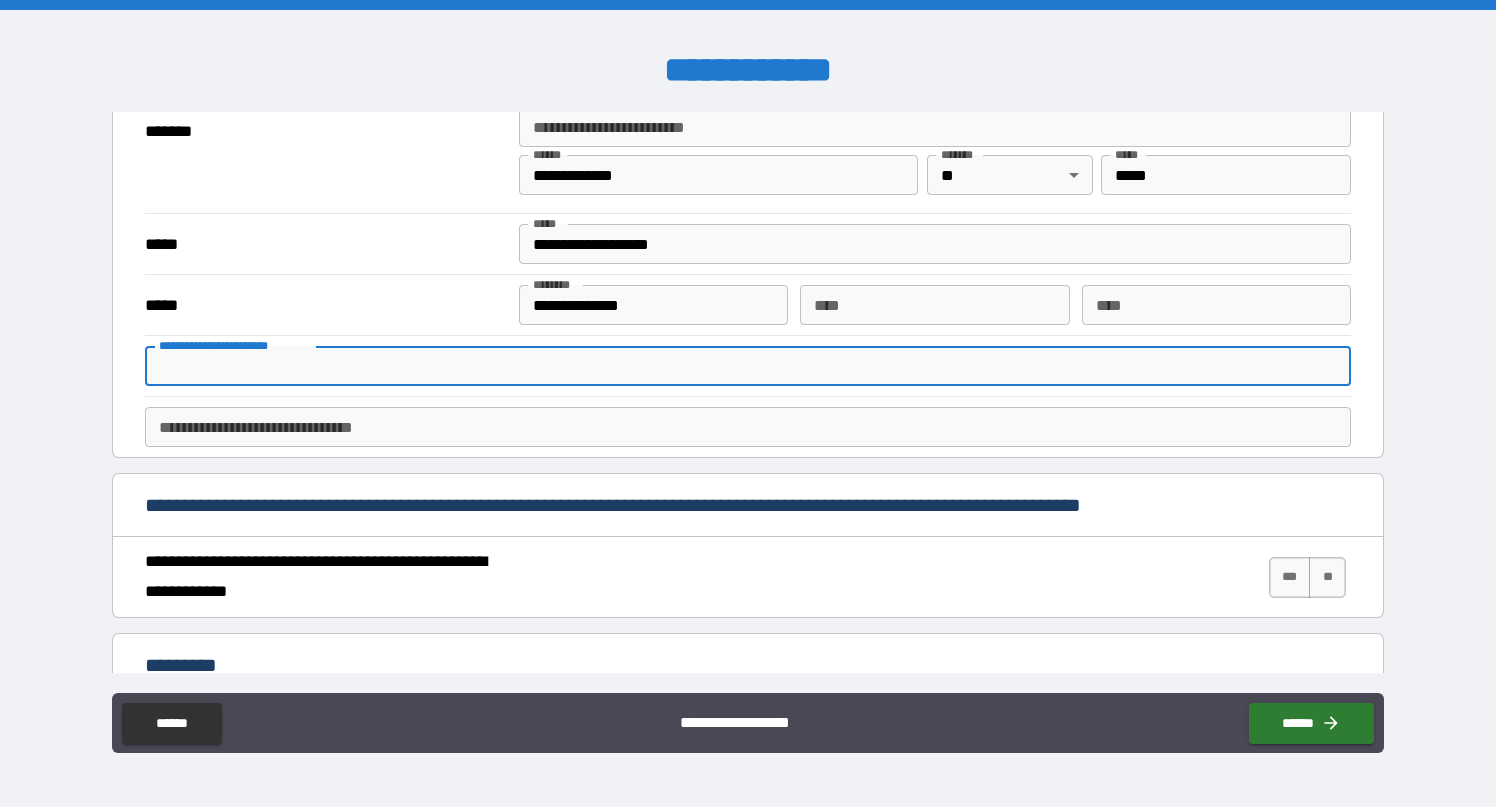 click on "**********" at bounding box center (748, 366) 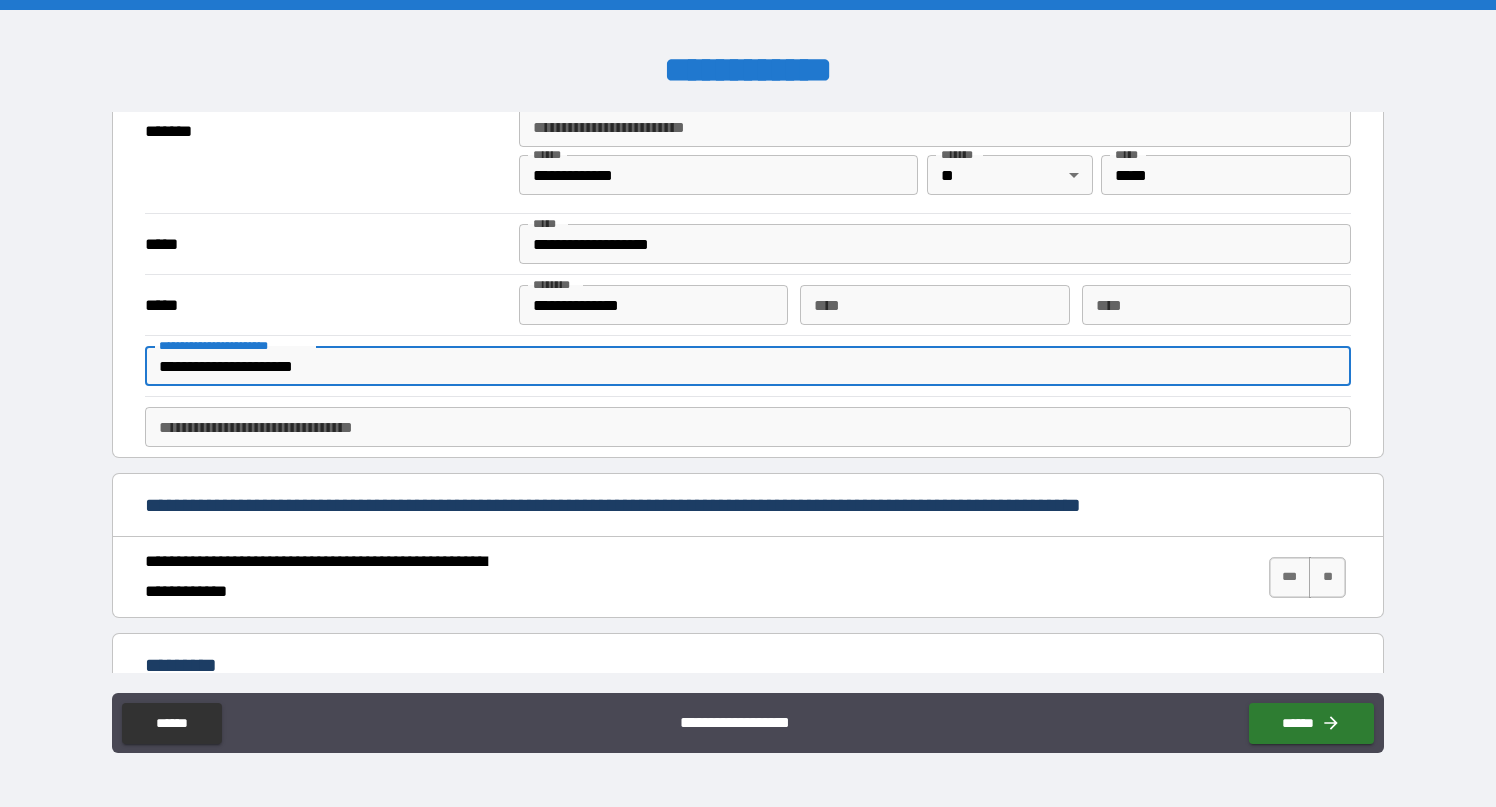 type on "**********" 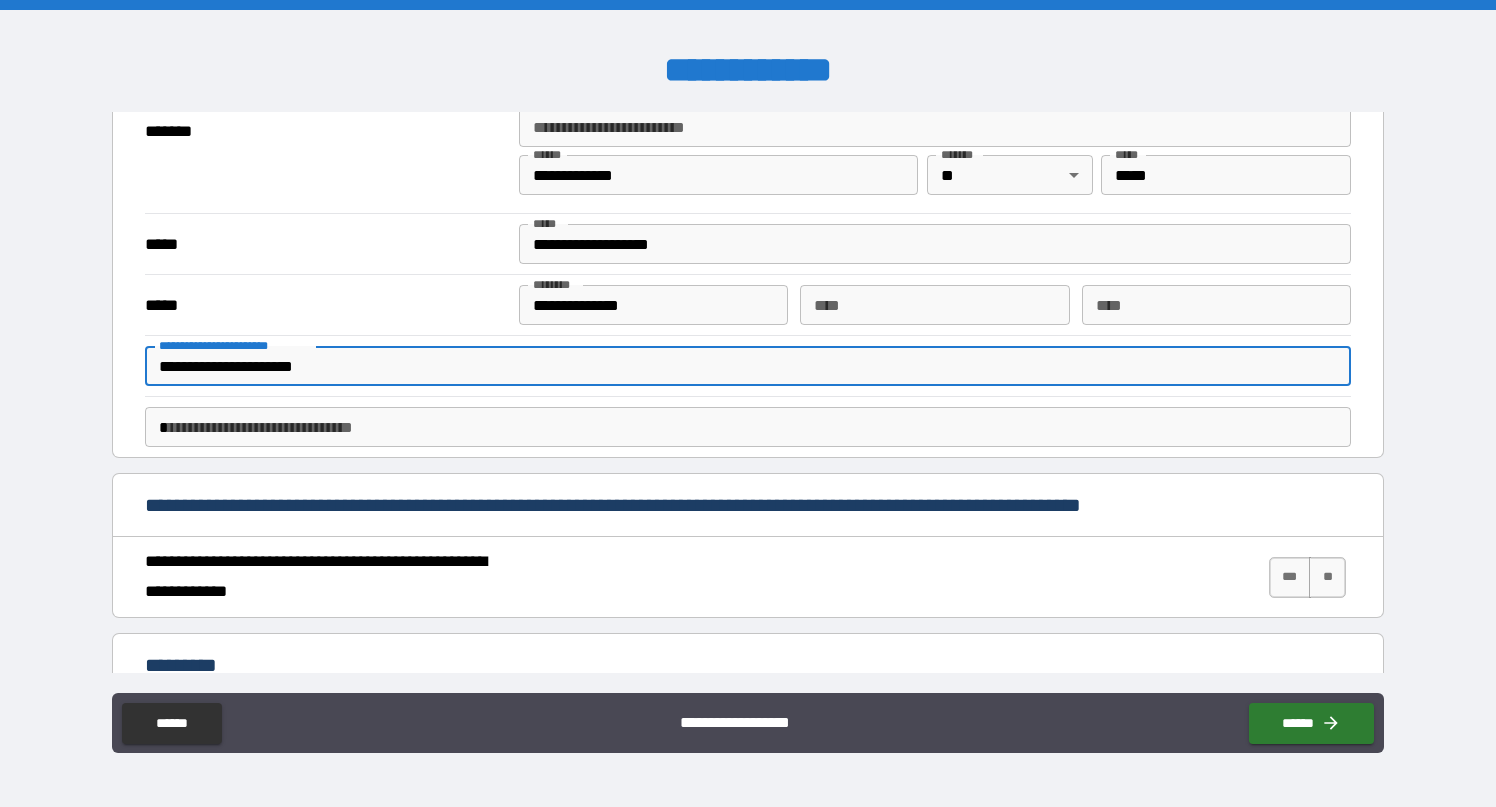 click on "*" at bounding box center (748, 427) 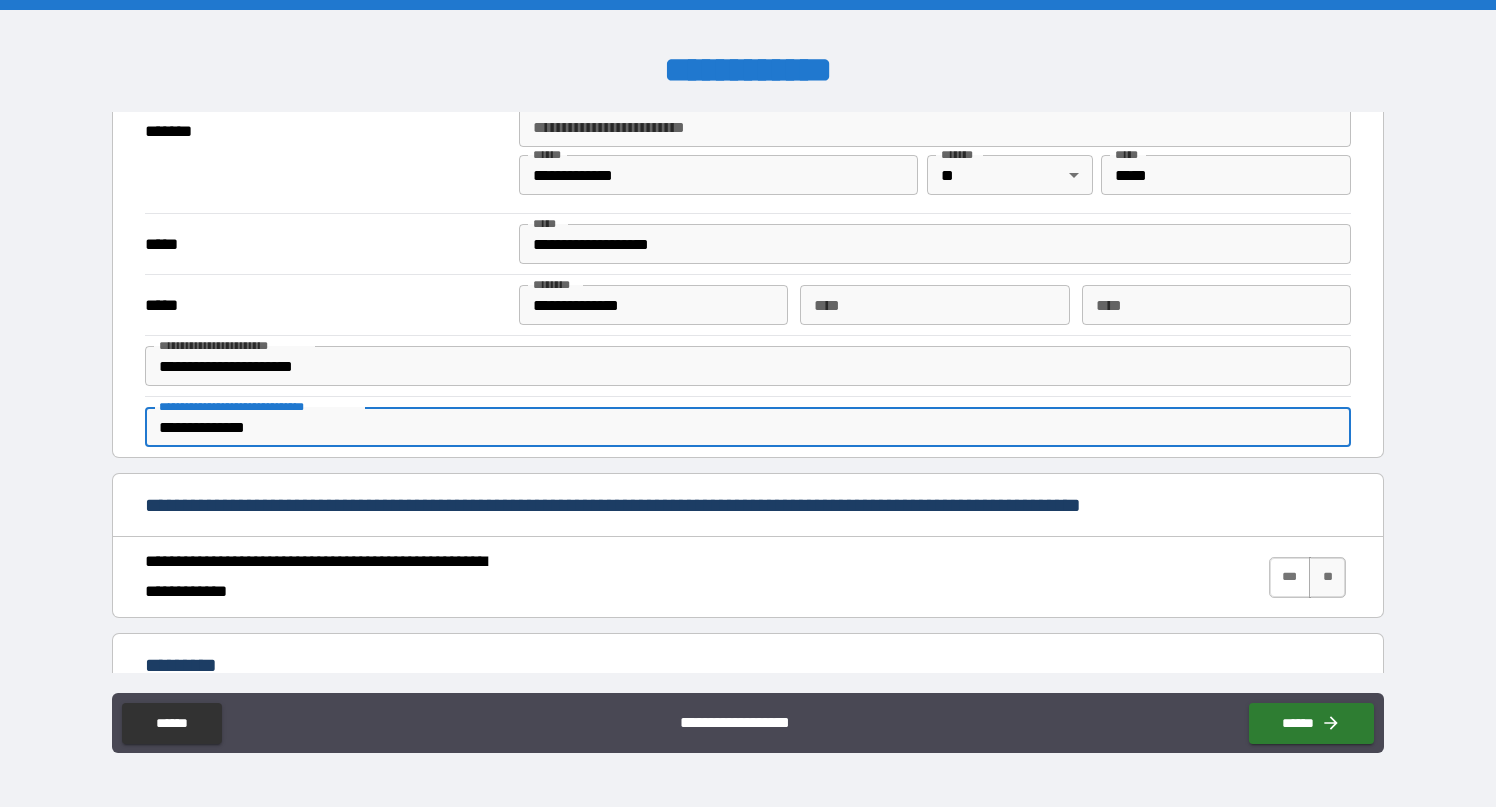 type on "**********" 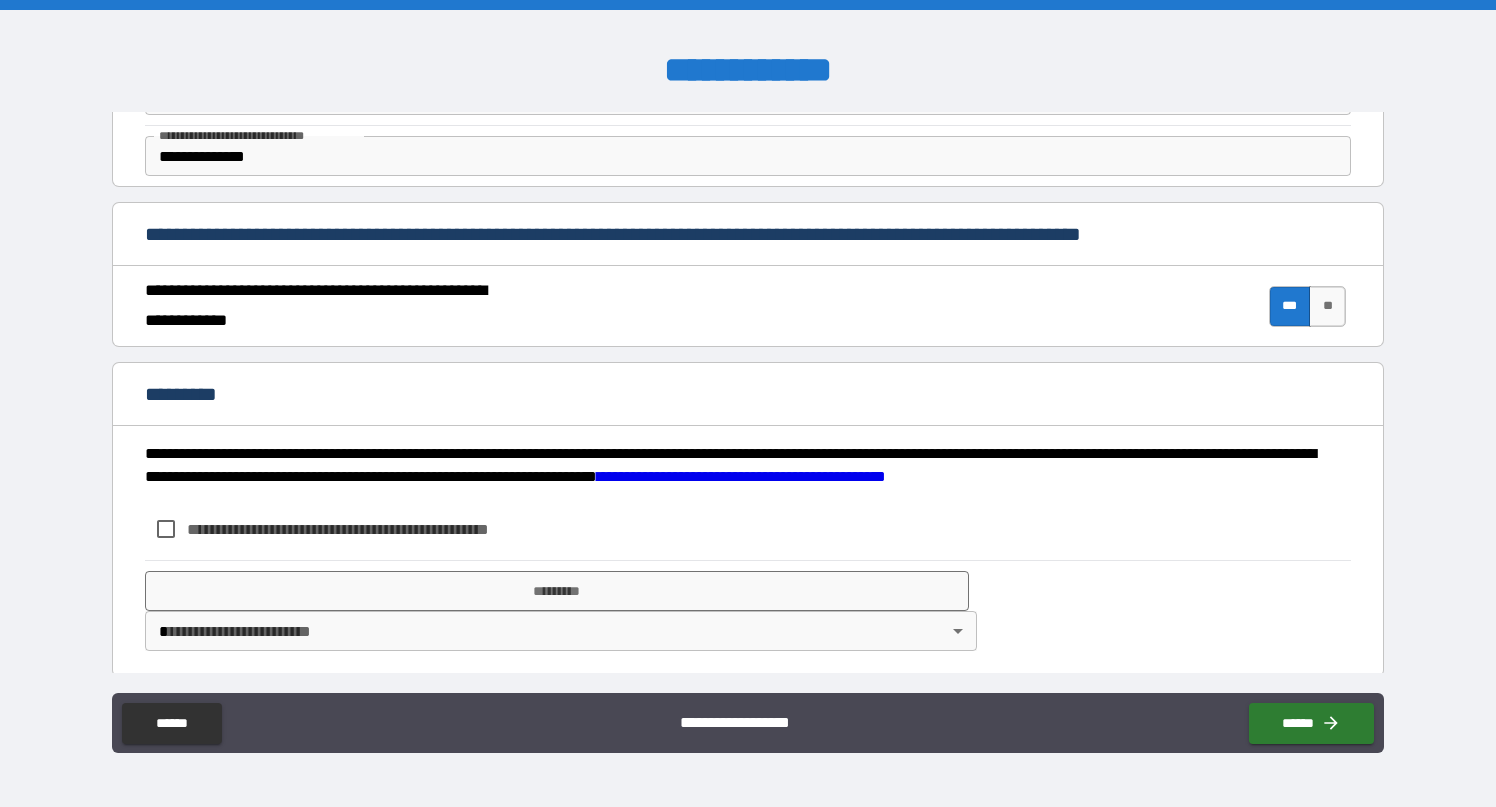 scroll, scrollTop: 1599, scrollLeft: 0, axis: vertical 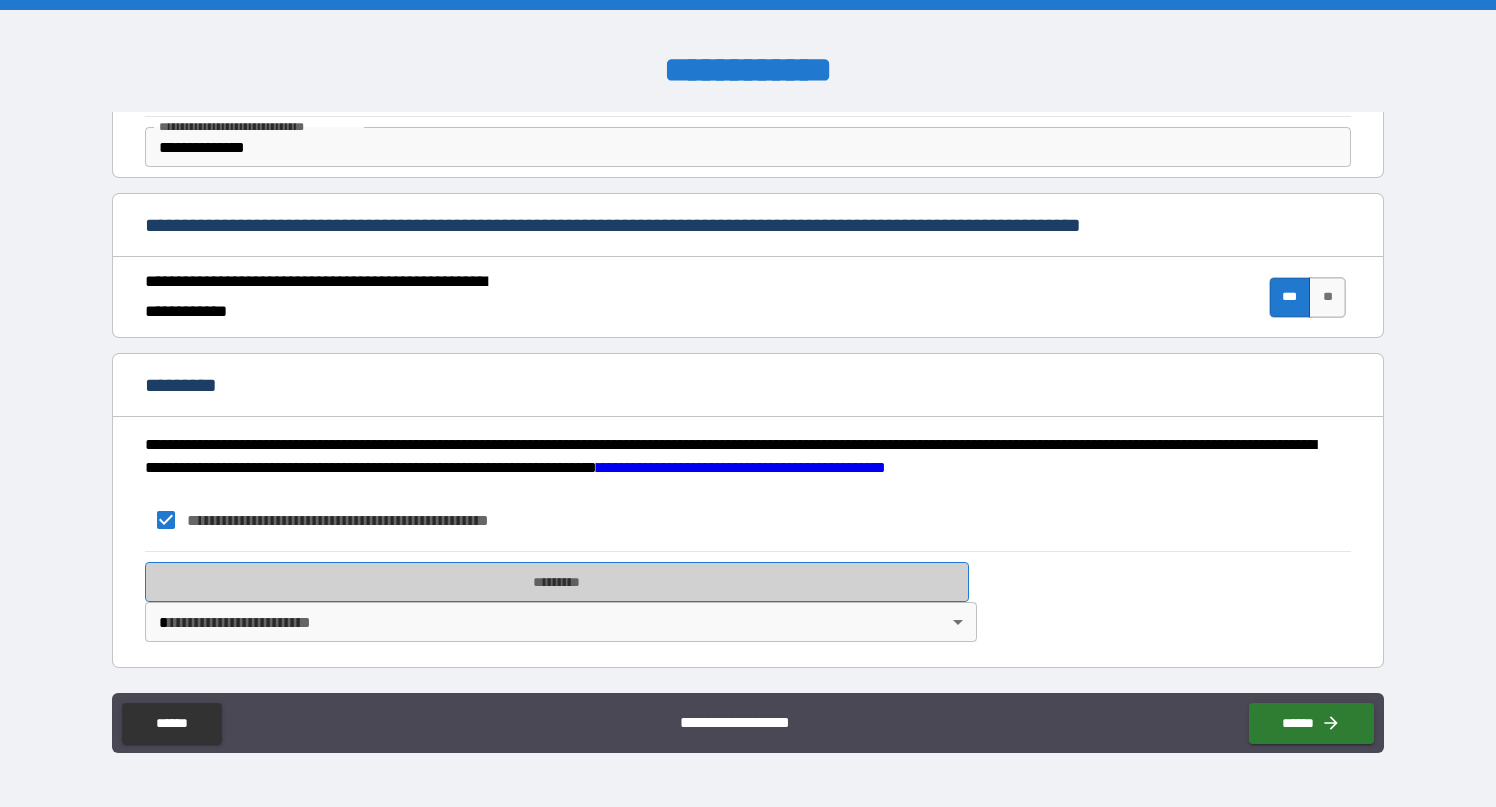 click on "*********" at bounding box center [557, 582] 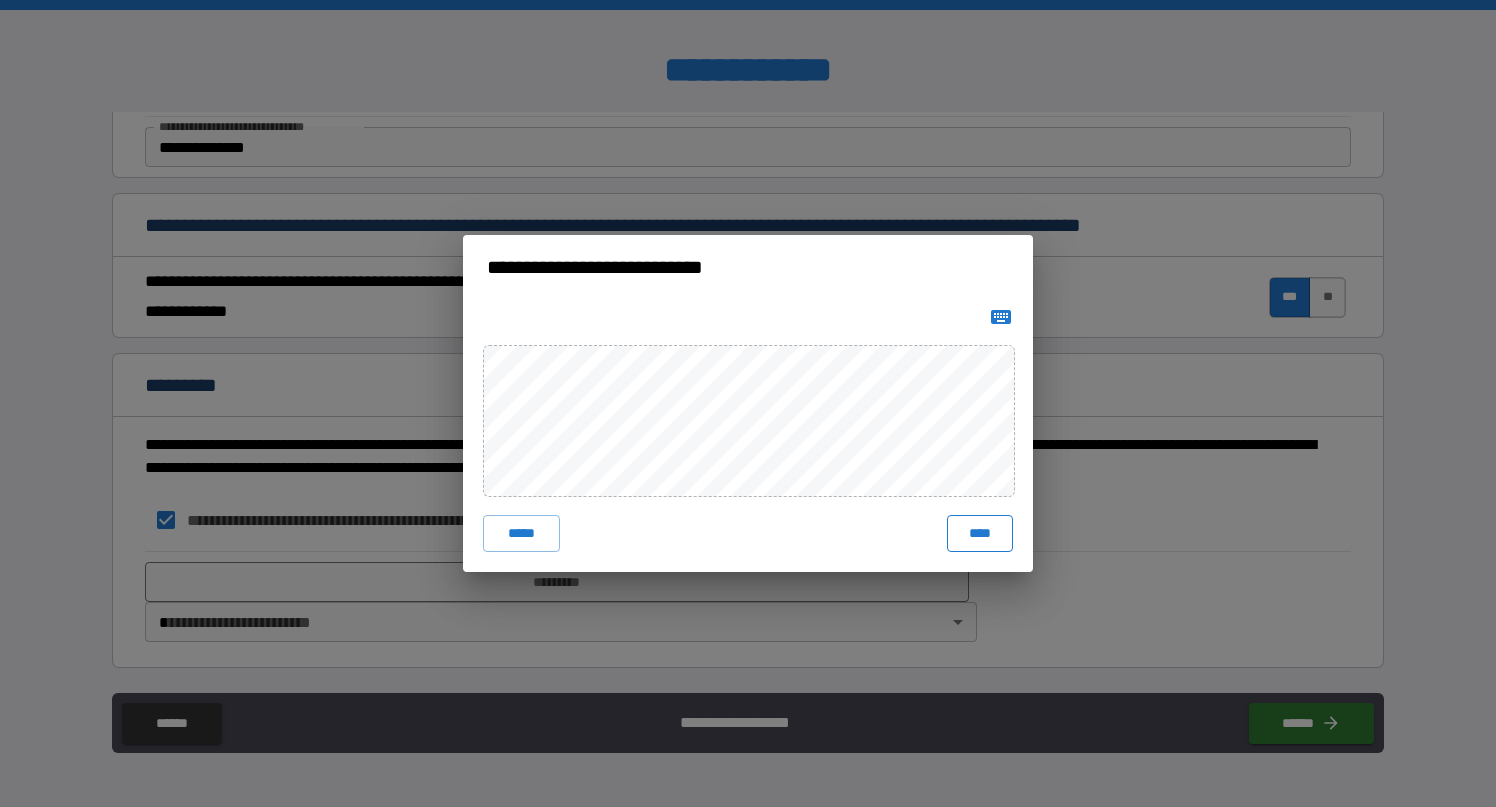 click on "****" at bounding box center [980, 533] 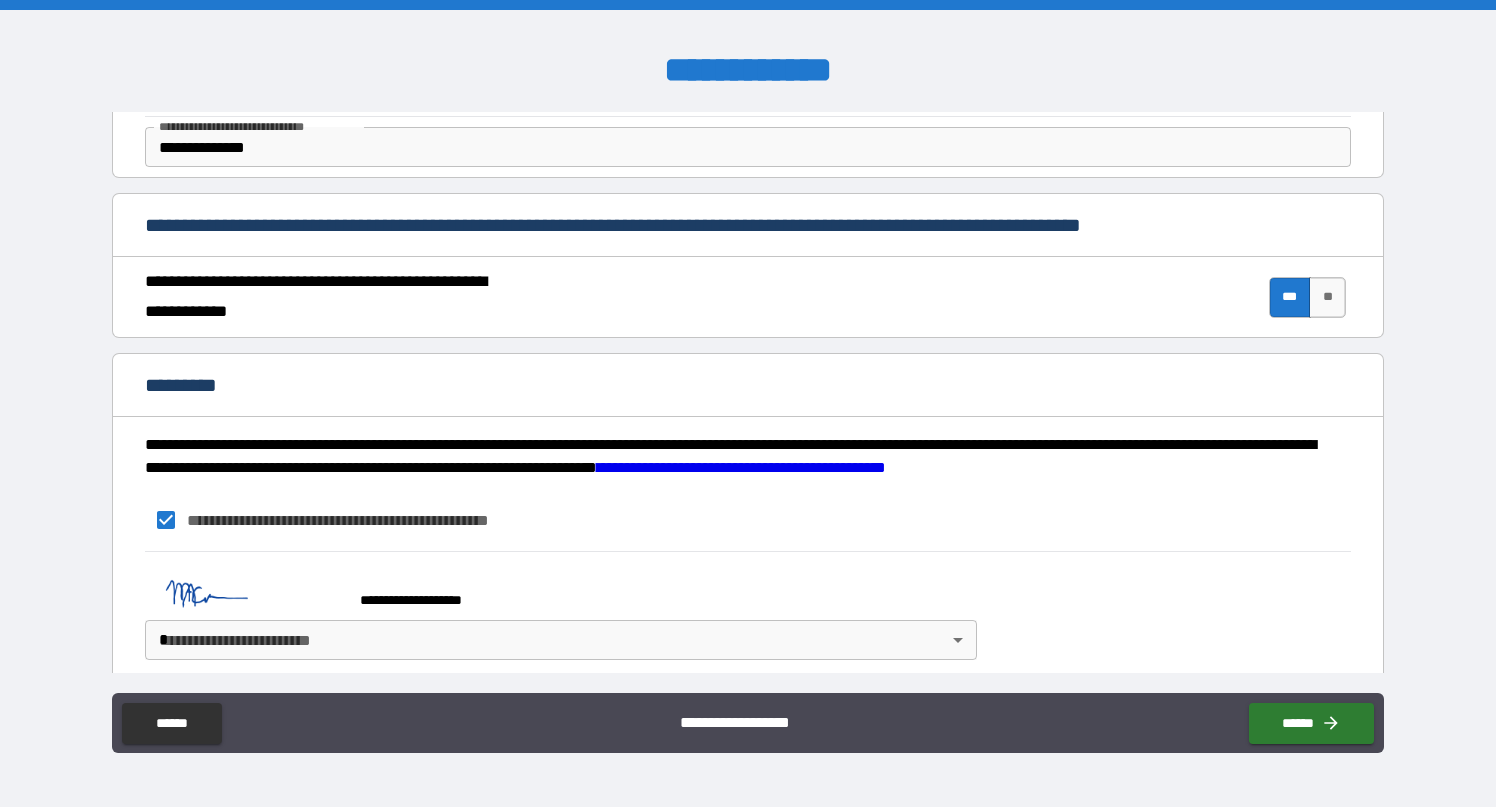 scroll, scrollTop: 1616, scrollLeft: 0, axis: vertical 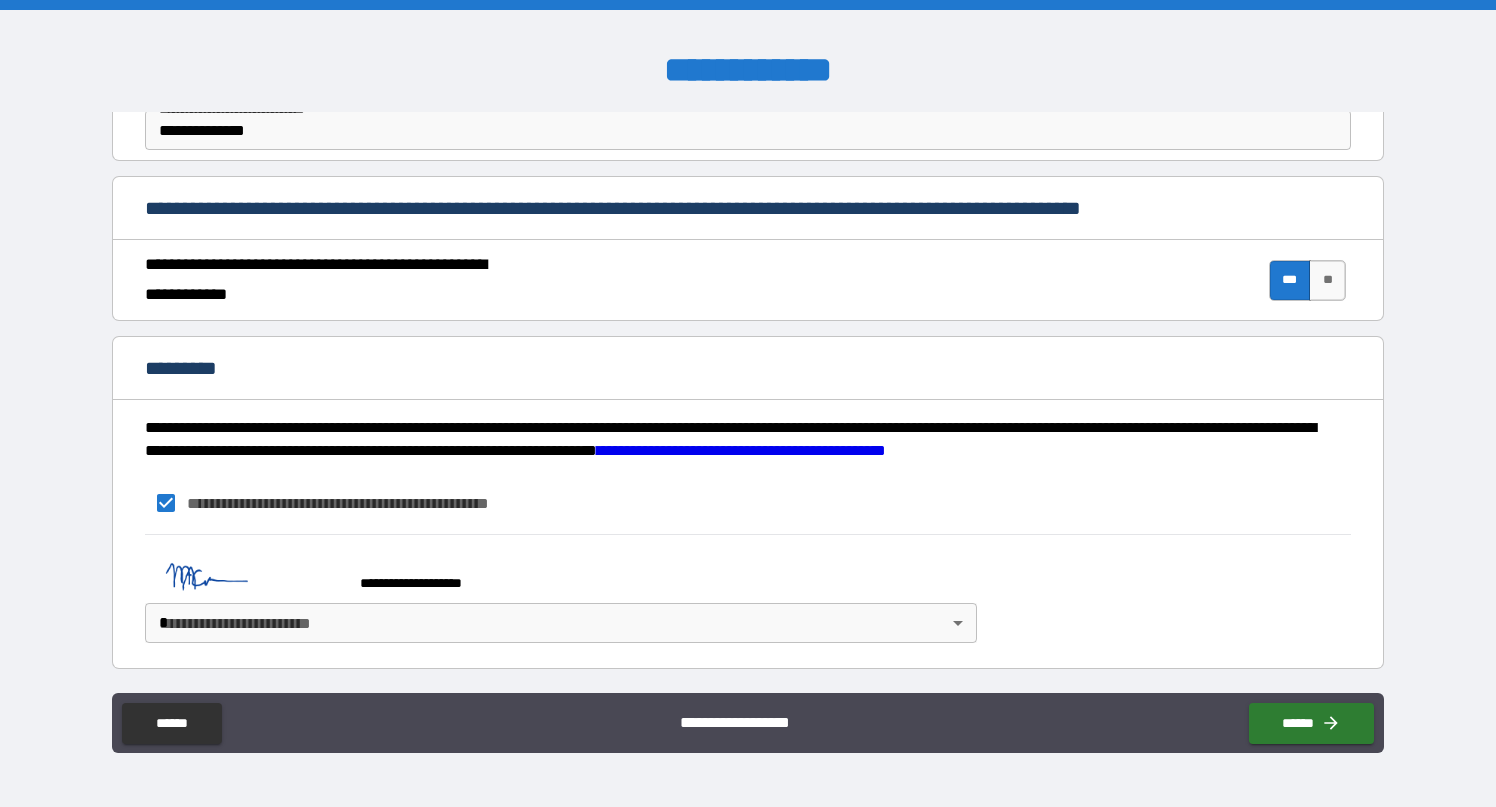 click on "**********" at bounding box center (748, 403) 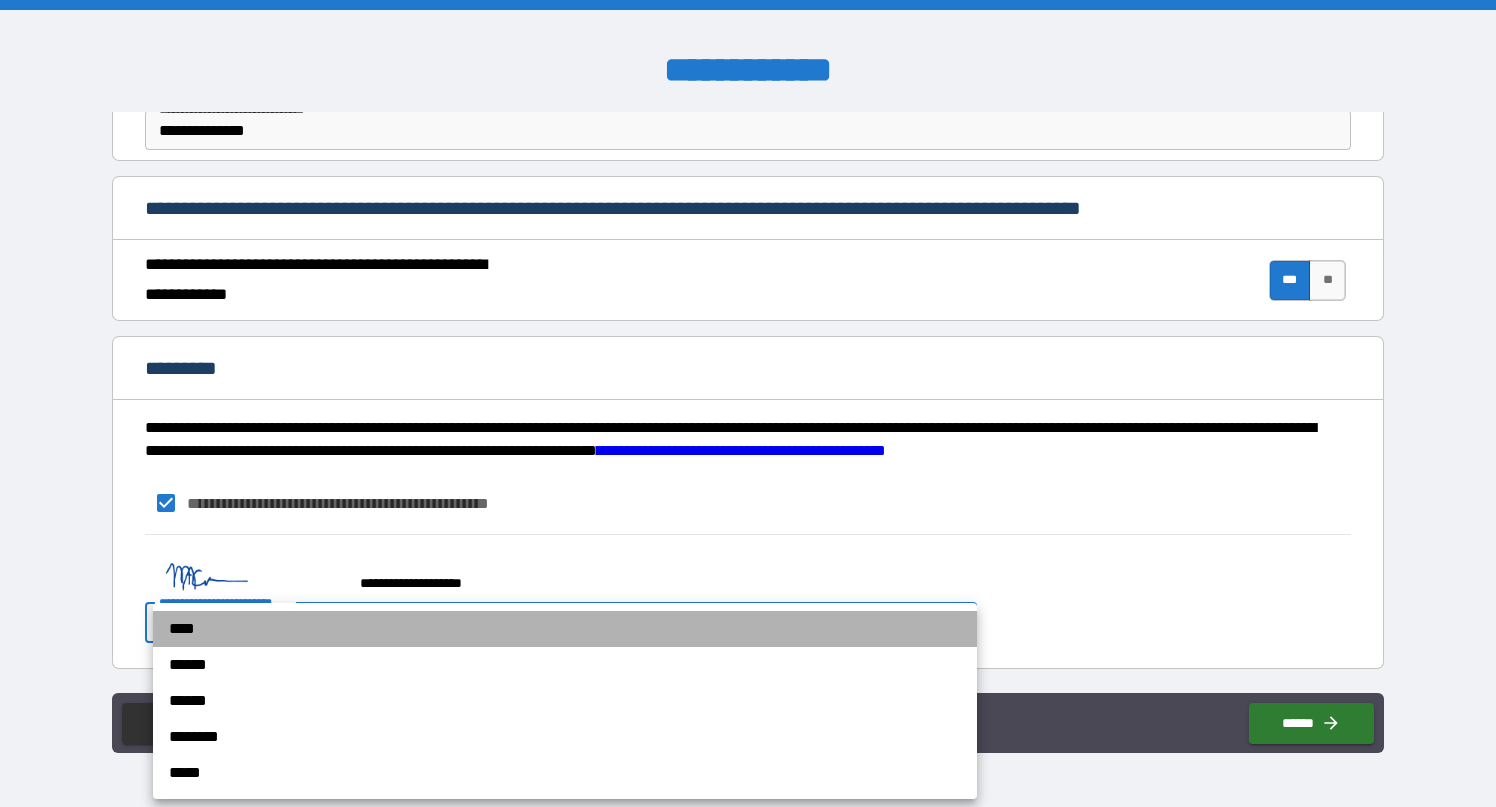 click on "****" at bounding box center [565, 629] 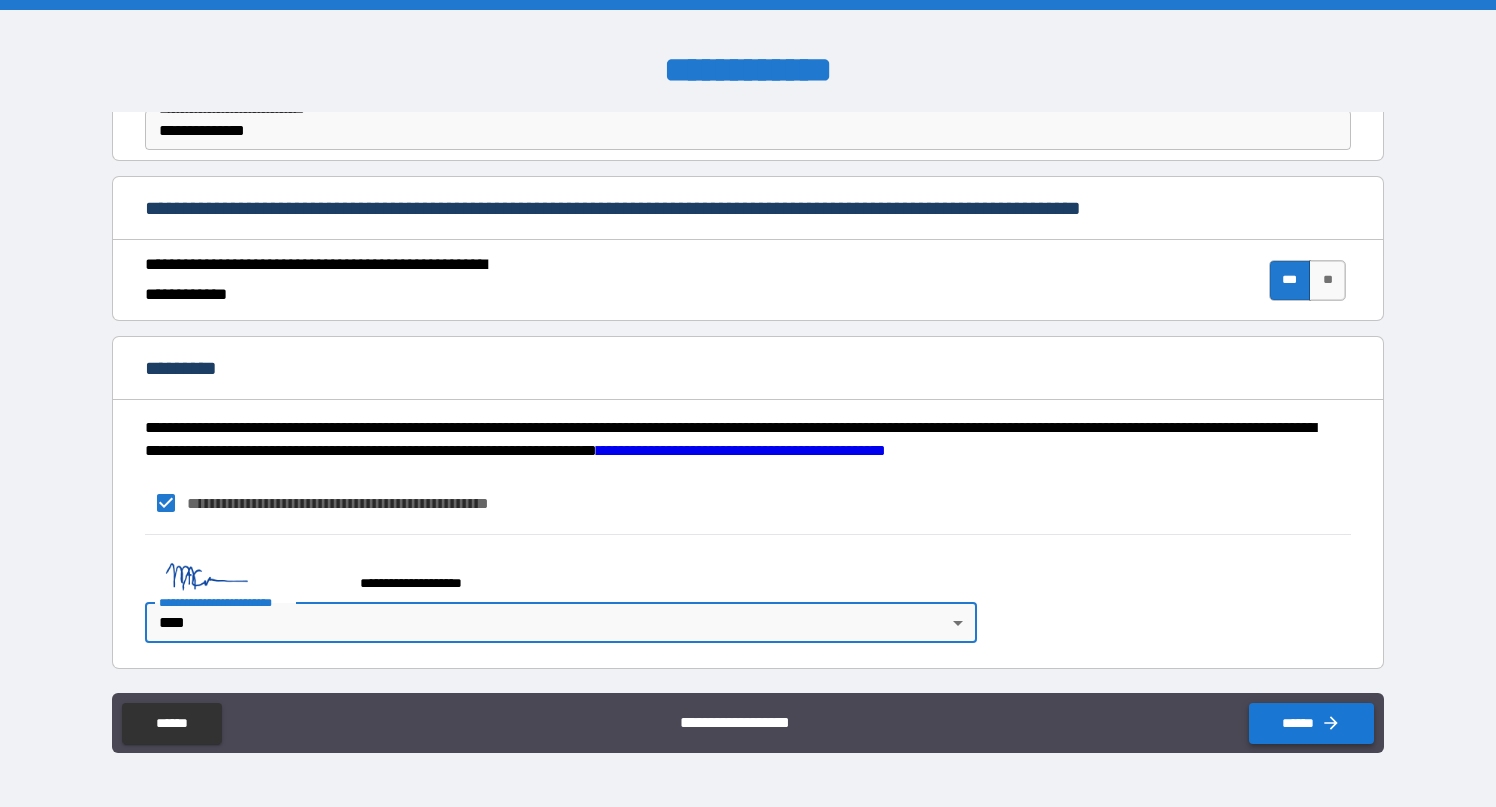 click on "******" at bounding box center (1311, 723) 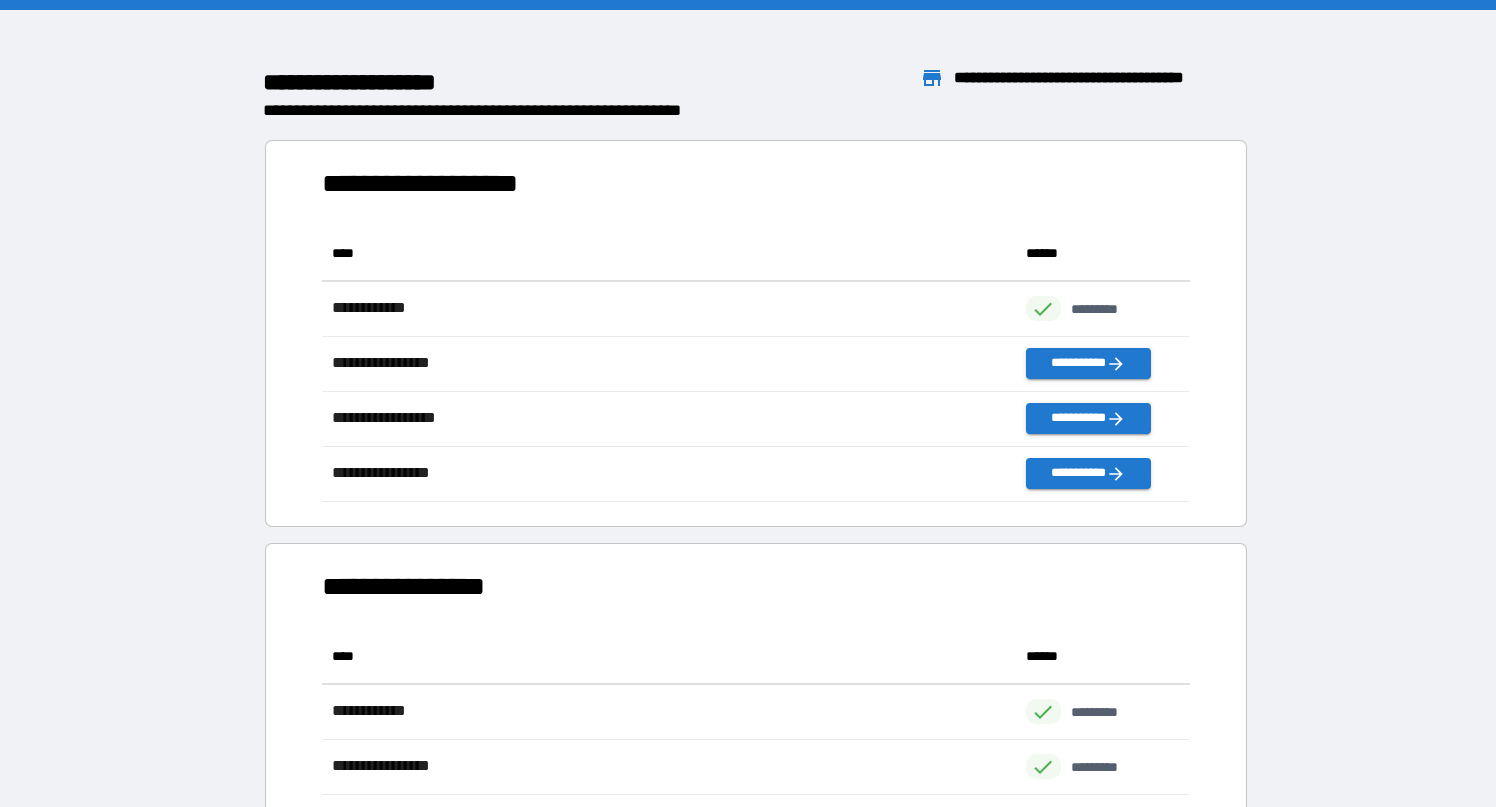 scroll, scrollTop: 1, scrollLeft: 0, axis: vertical 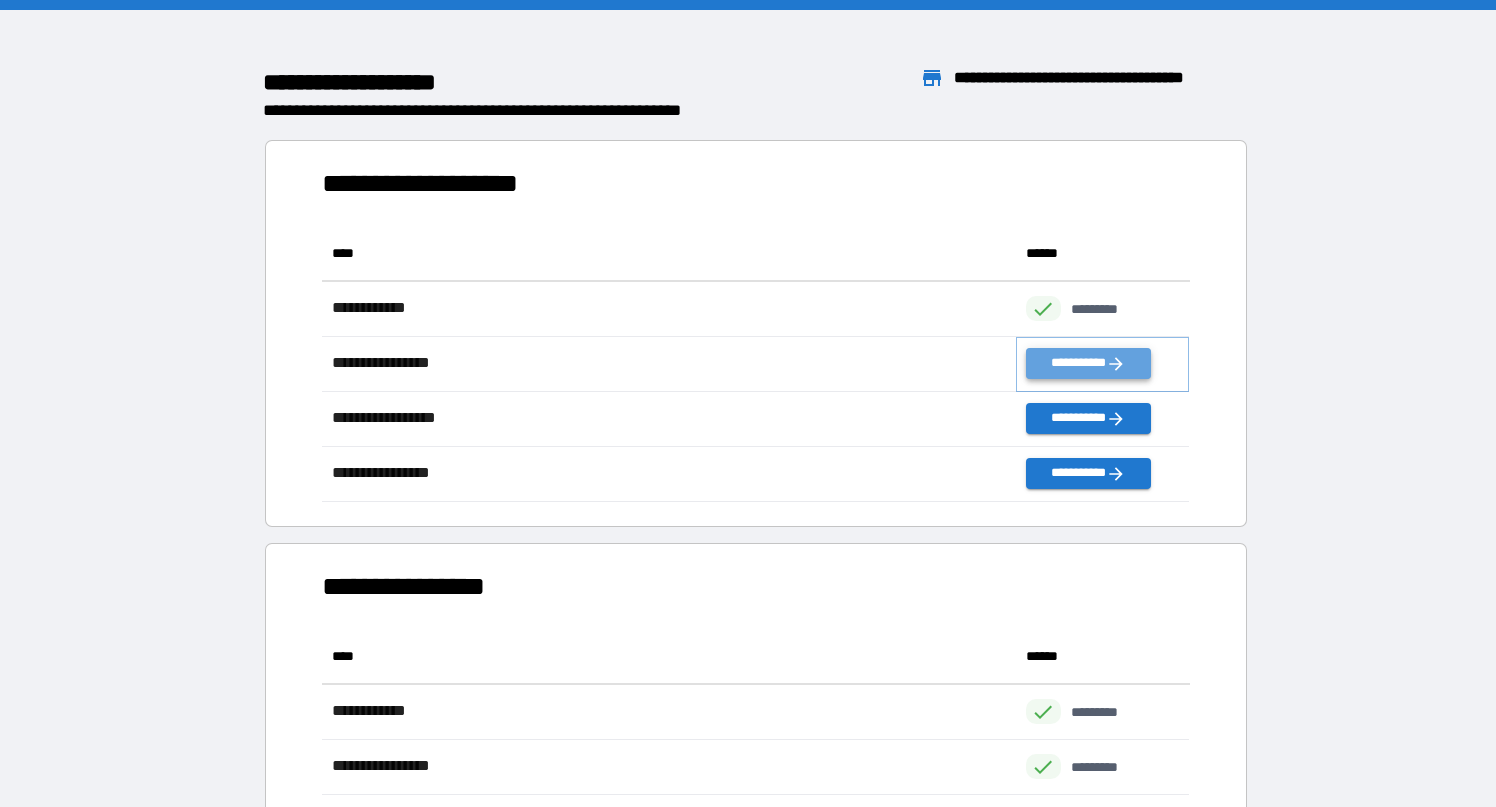 click on "**********" at bounding box center (1088, 363) 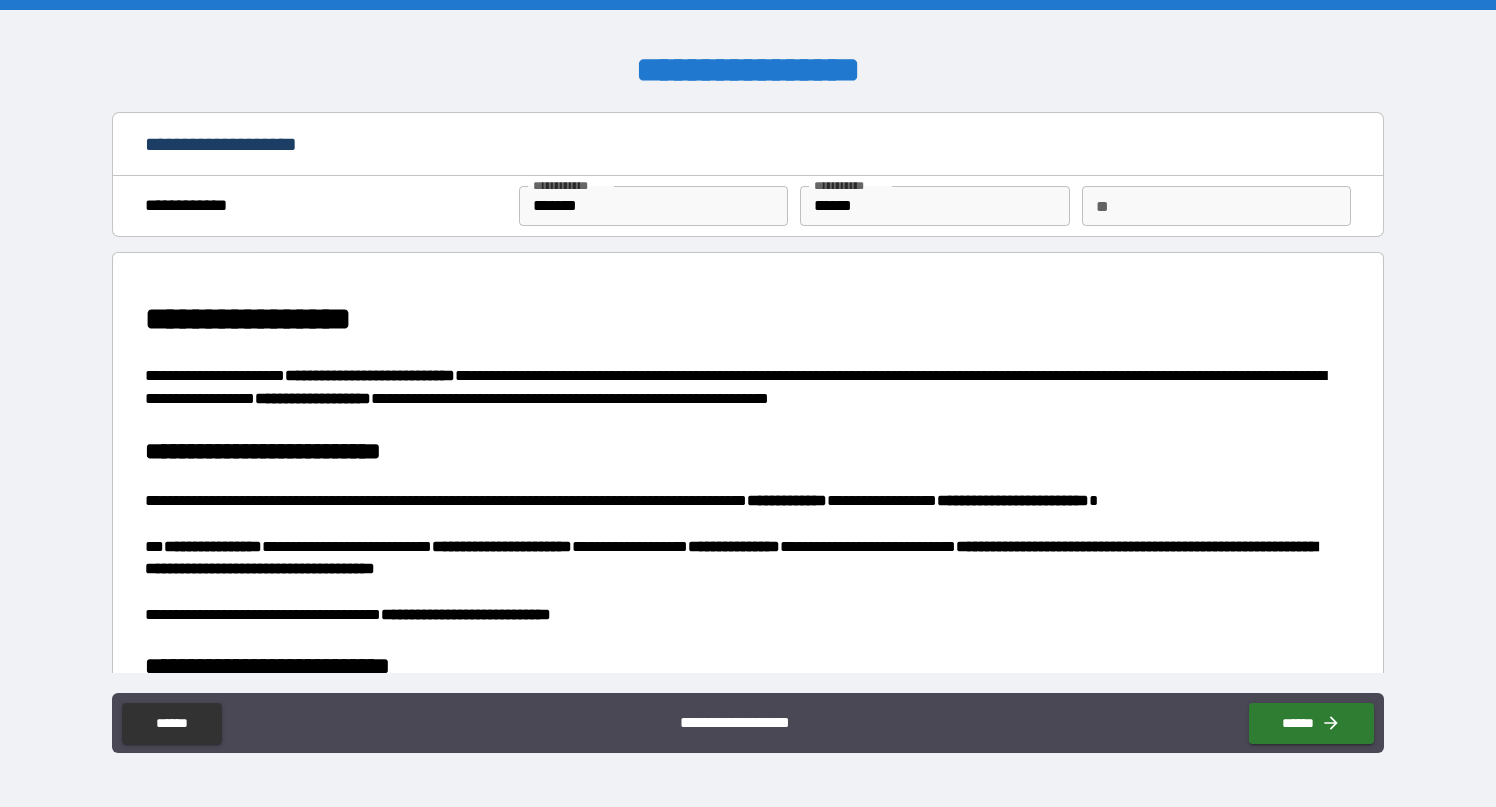 click on "**" at bounding box center [1216, 206] 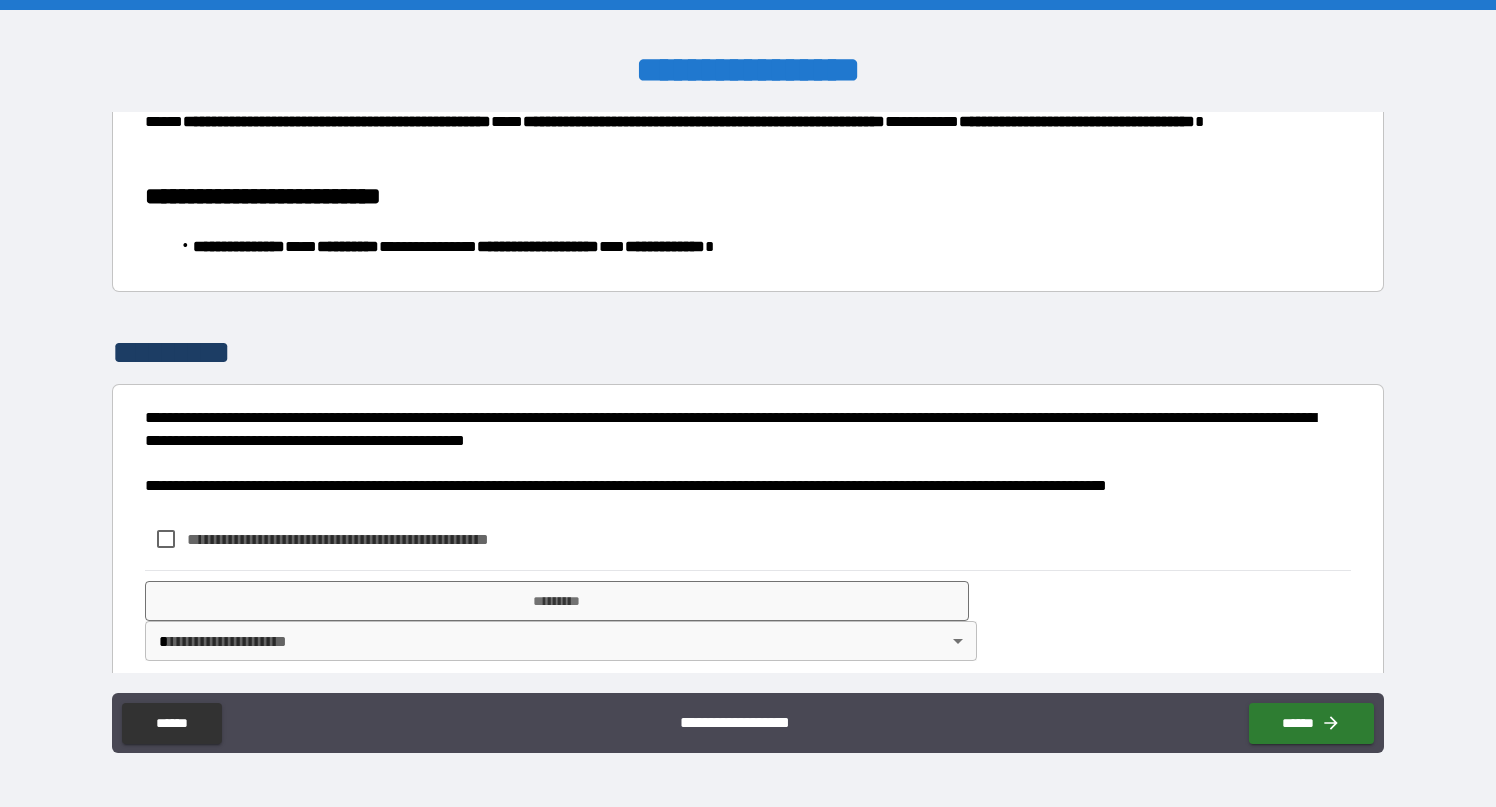 scroll, scrollTop: 1489, scrollLeft: 0, axis: vertical 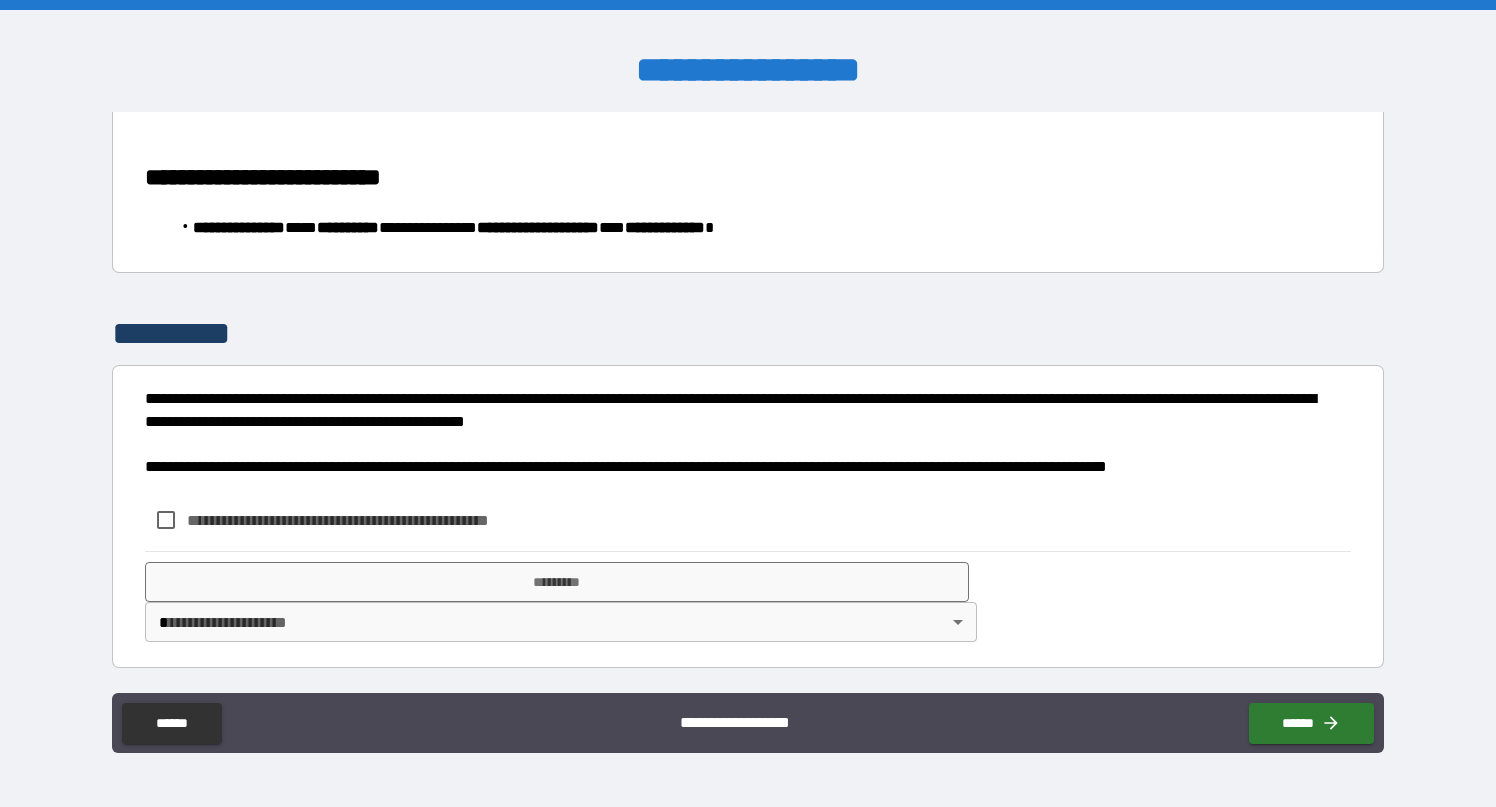 type on "*" 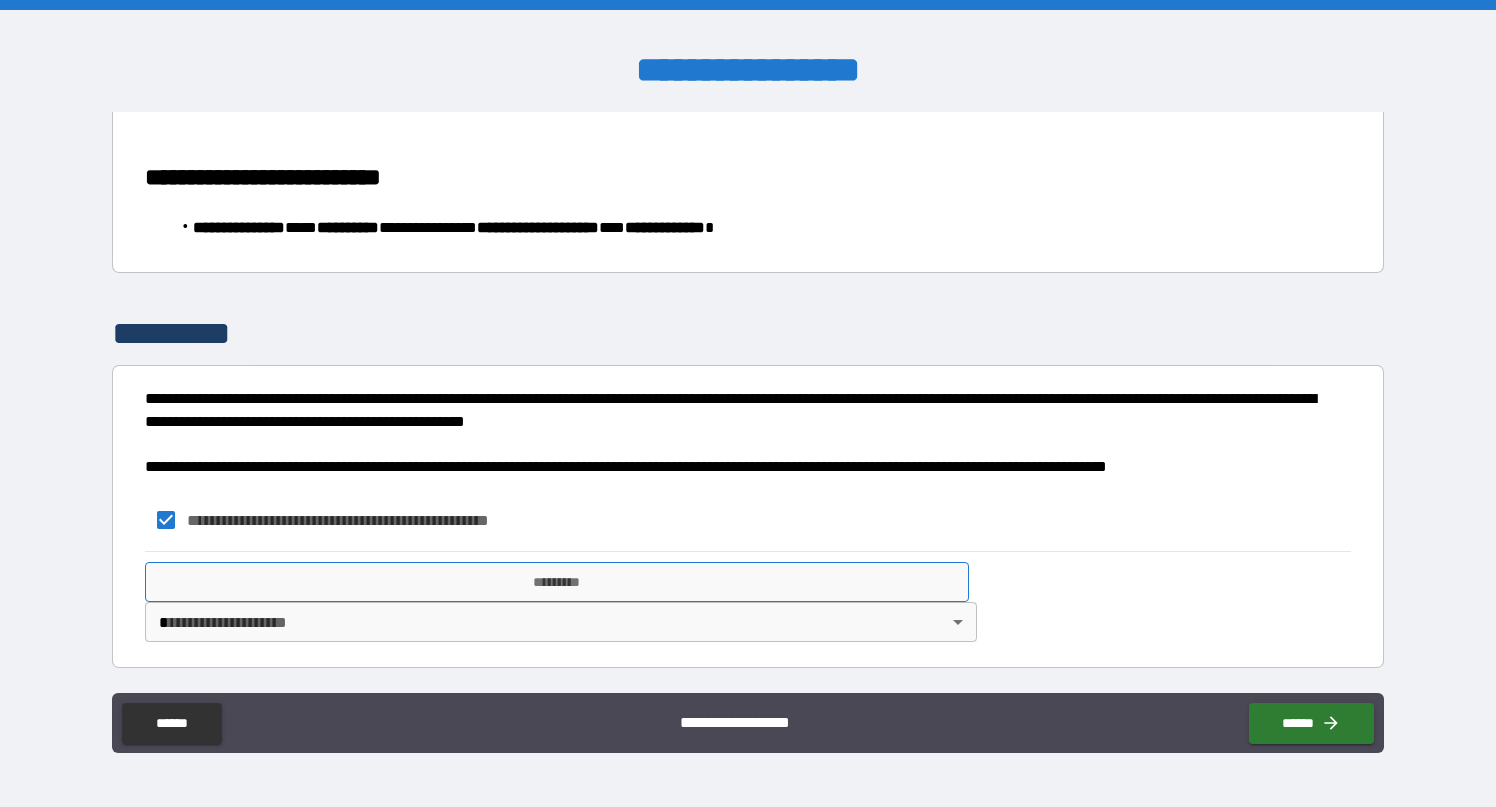 click on "*********" at bounding box center (557, 582) 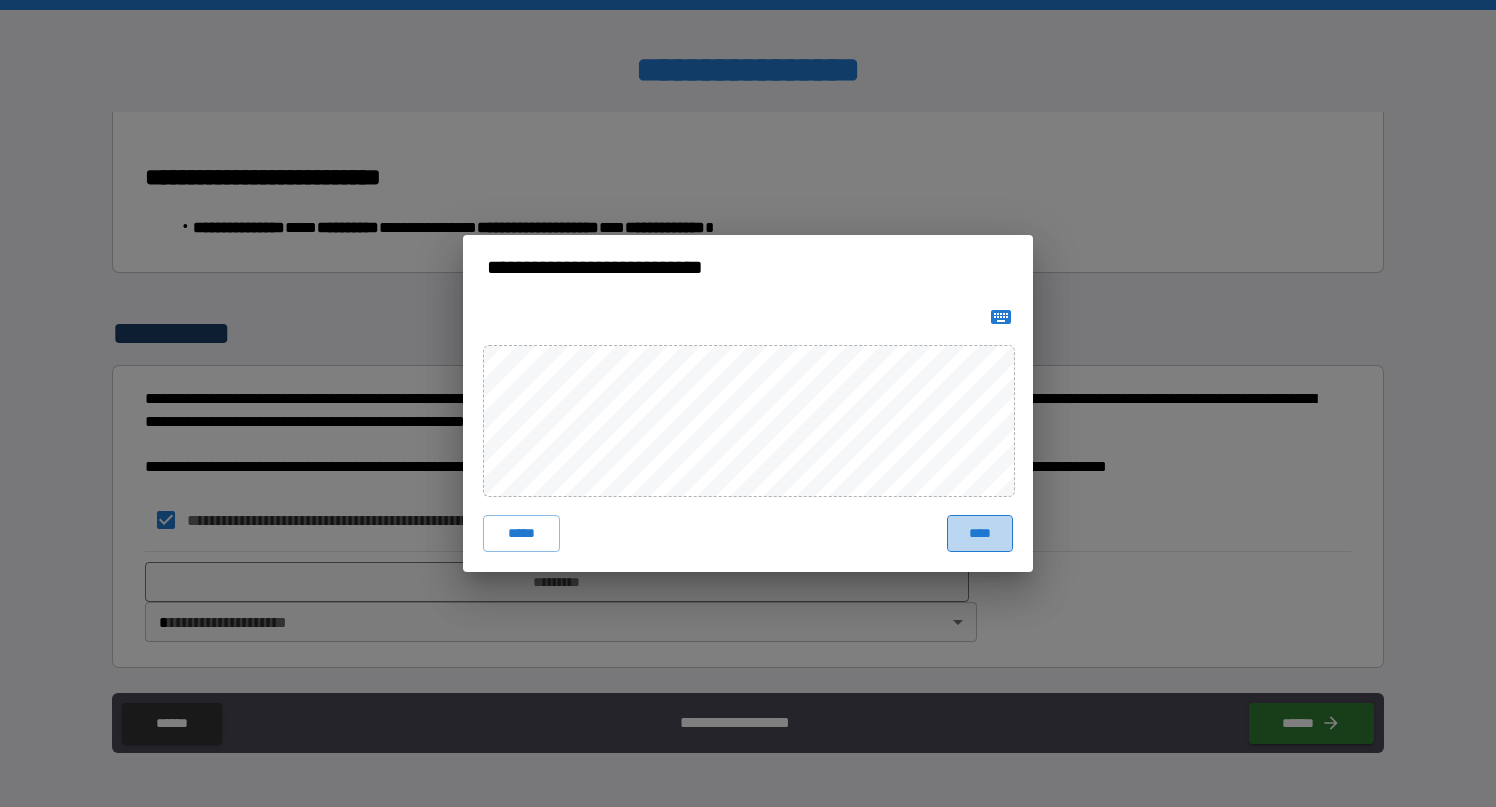 click on "****" at bounding box center (980, 533) 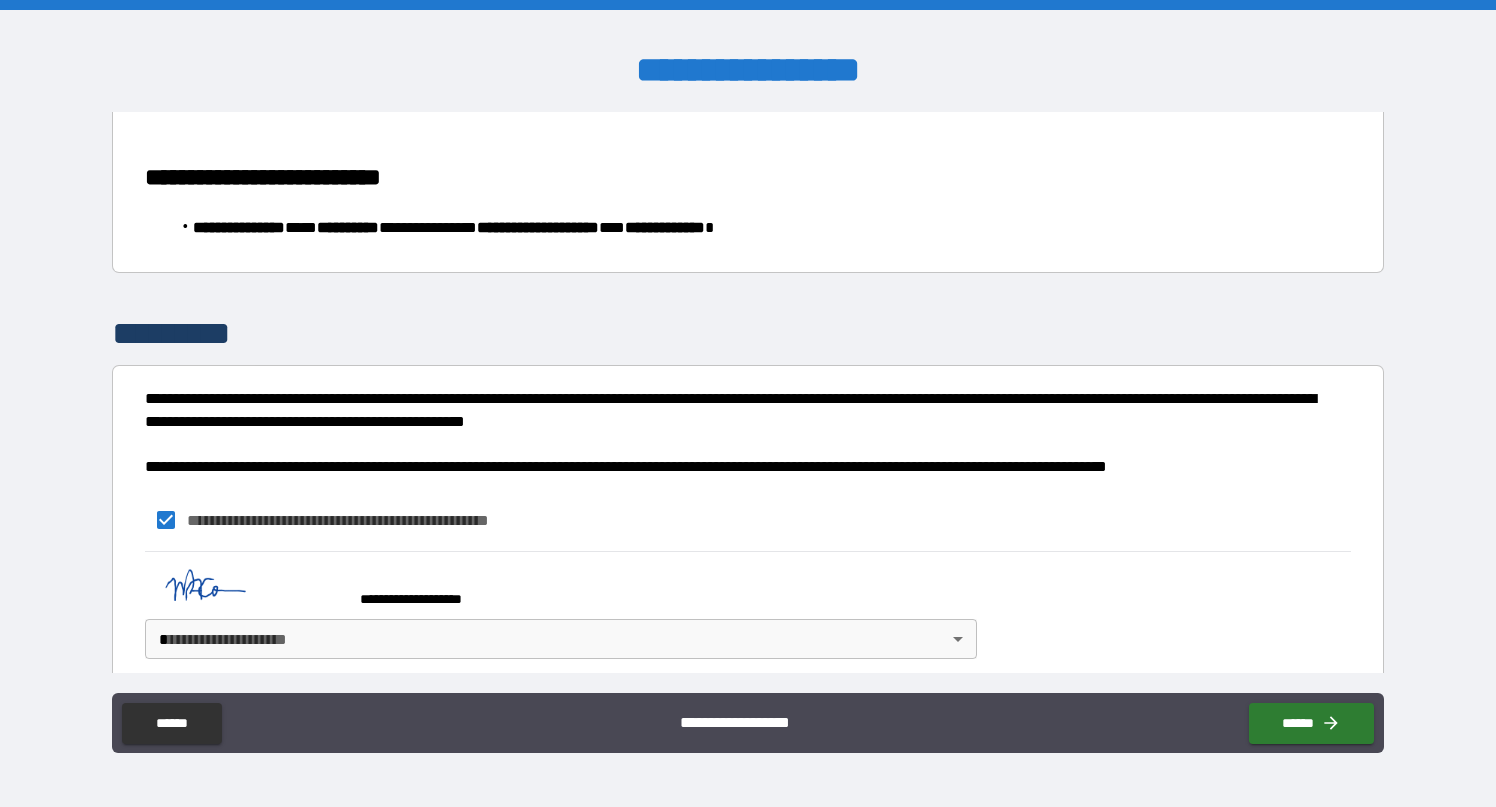 click on "**********" at bounding box center [748, 403] 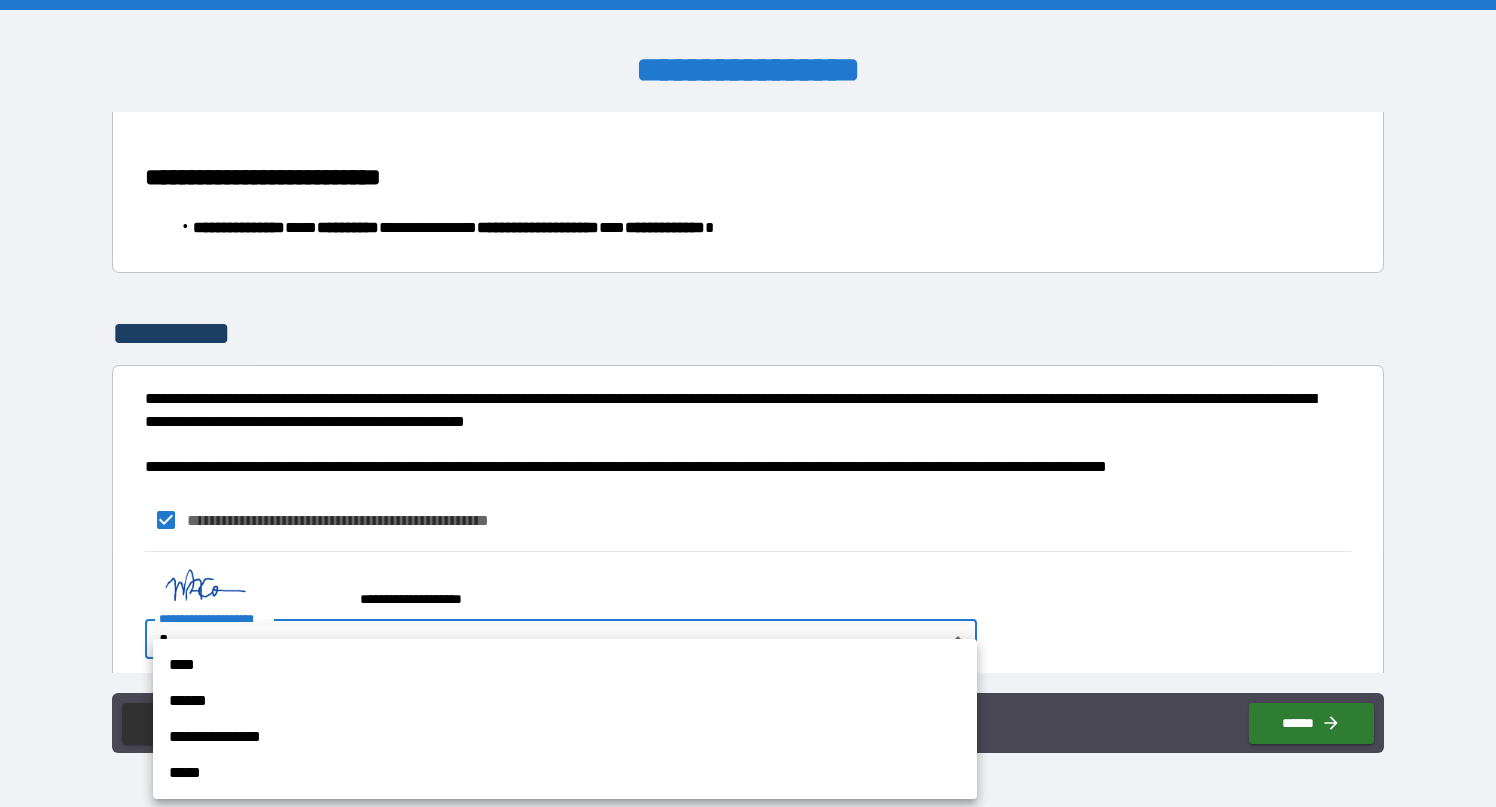 click on "****" at bounding box center [565, 665] 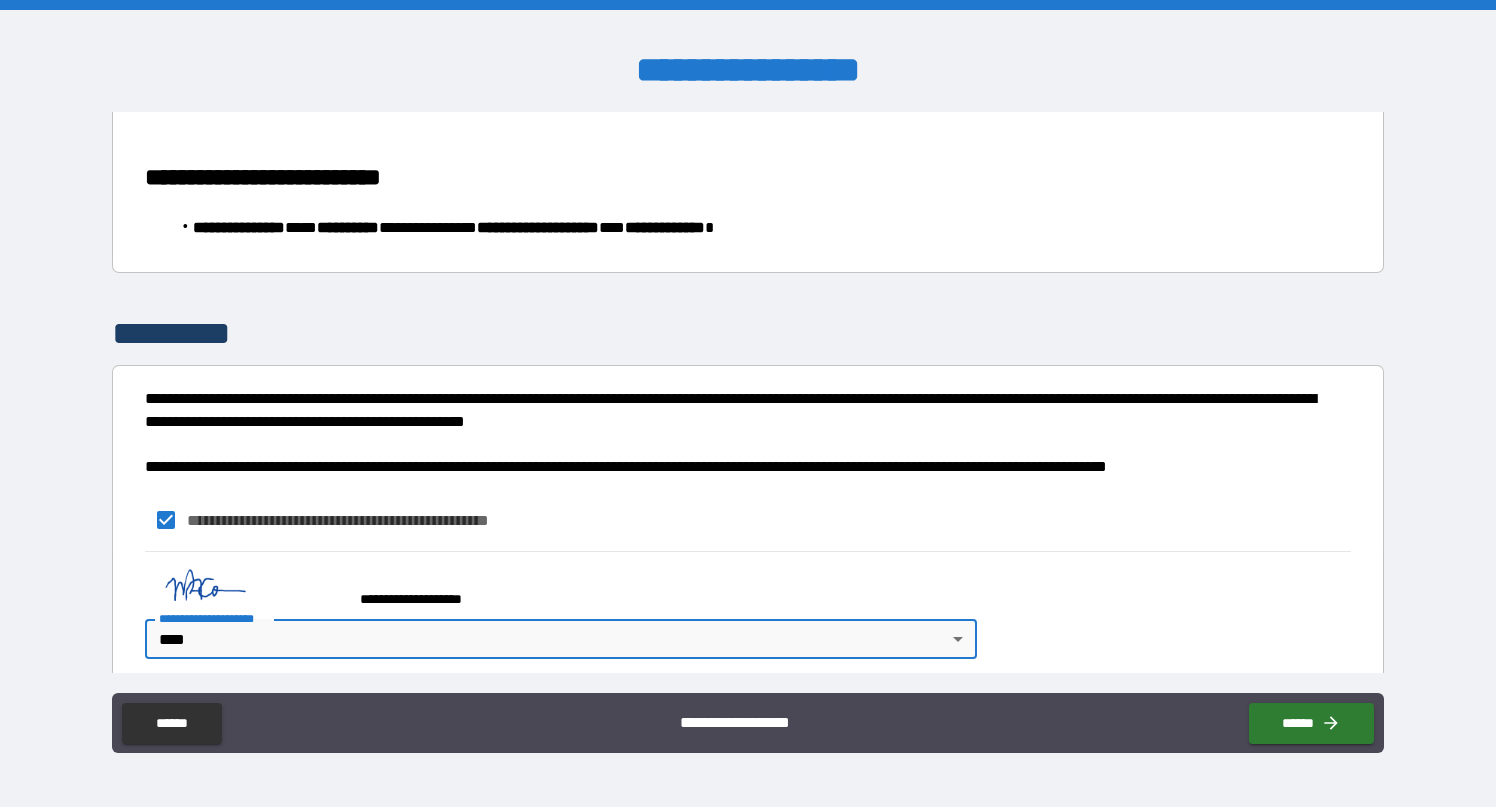 scroll, scrollTop: 1506, scrollLeft: 0, axis: vertical 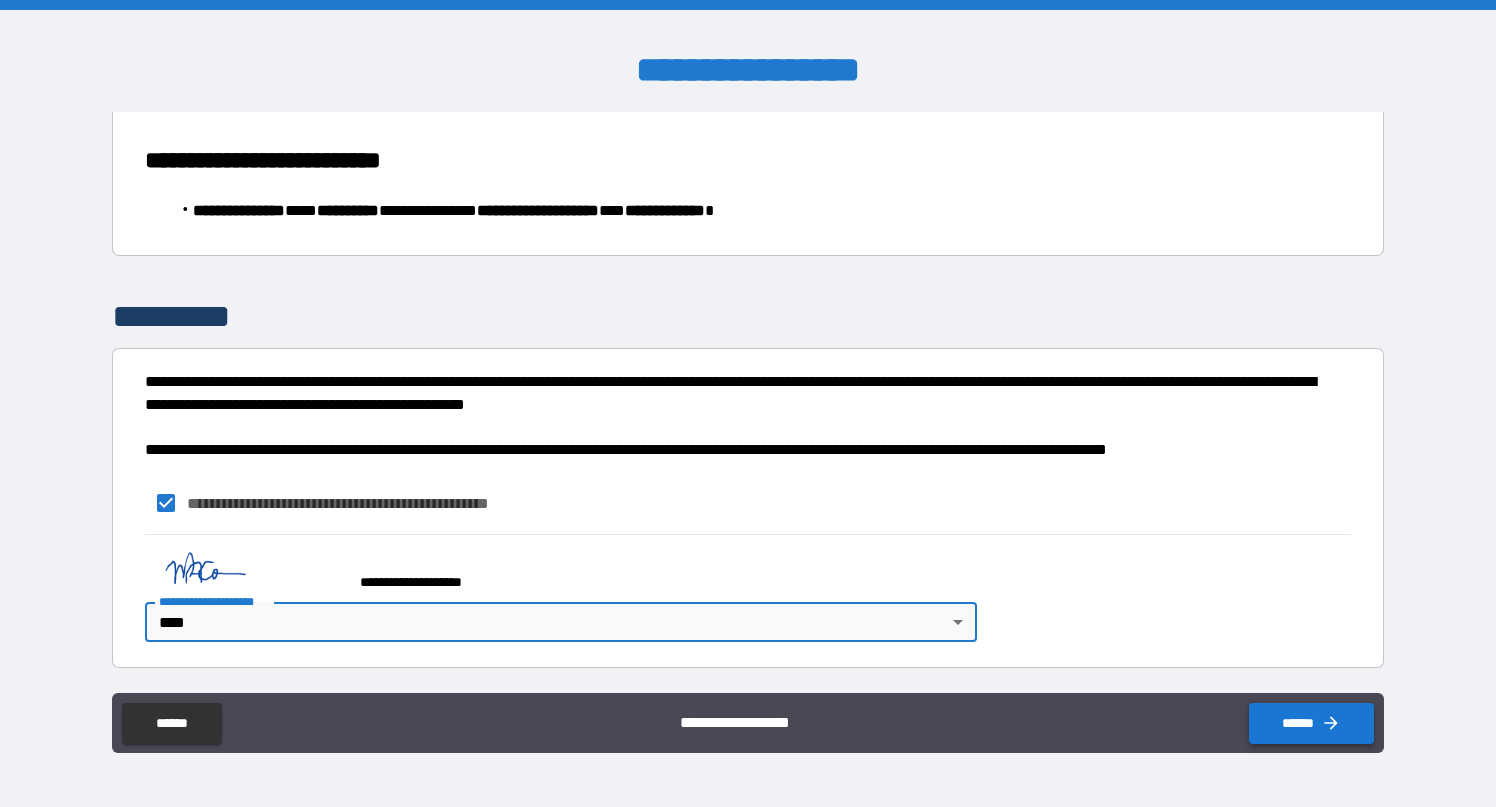 click on "******" at bounding box center [1311, 723] 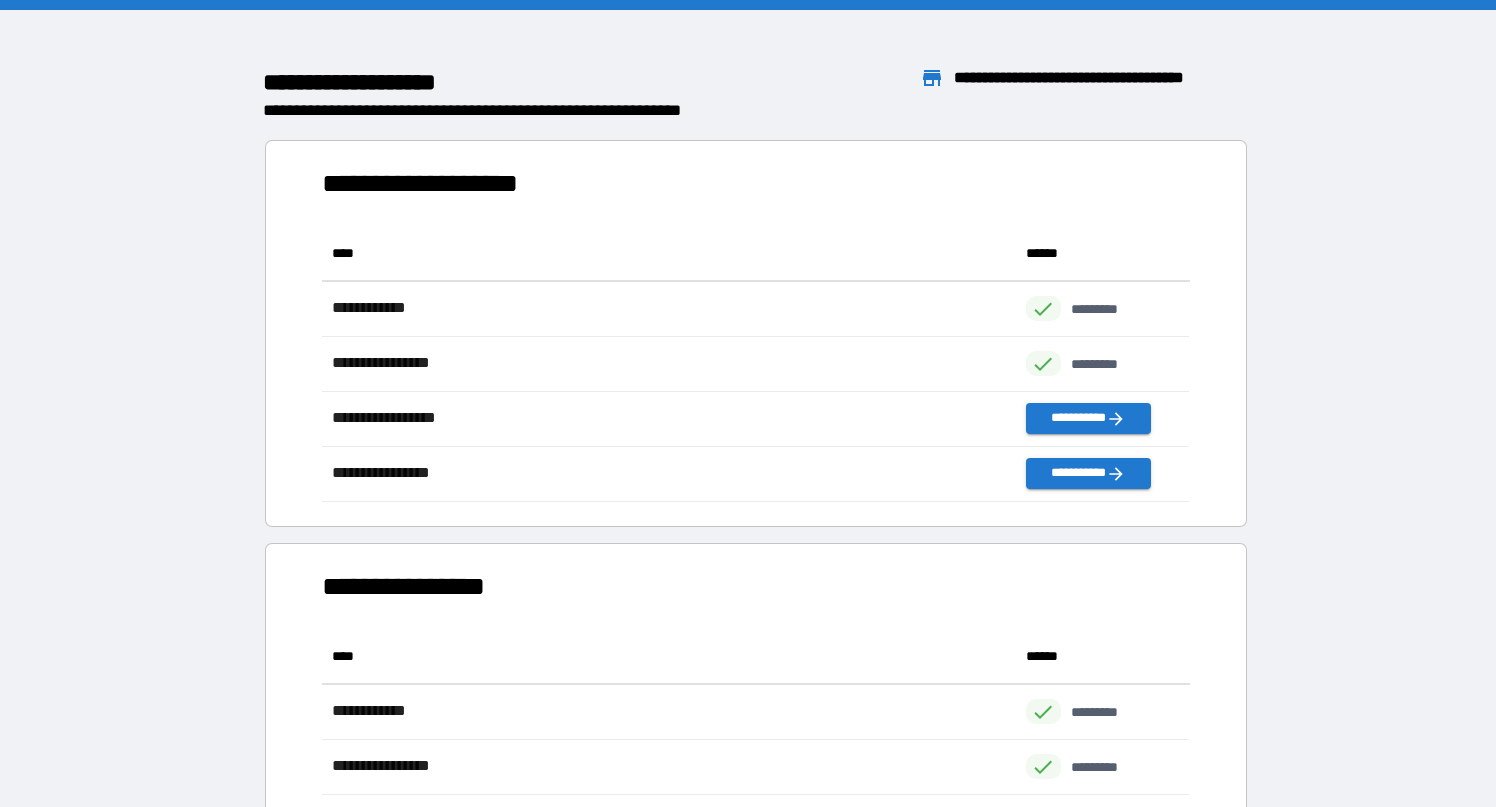 scroll, scrollTop: 1, scrollLeft: 0, axis: vertical 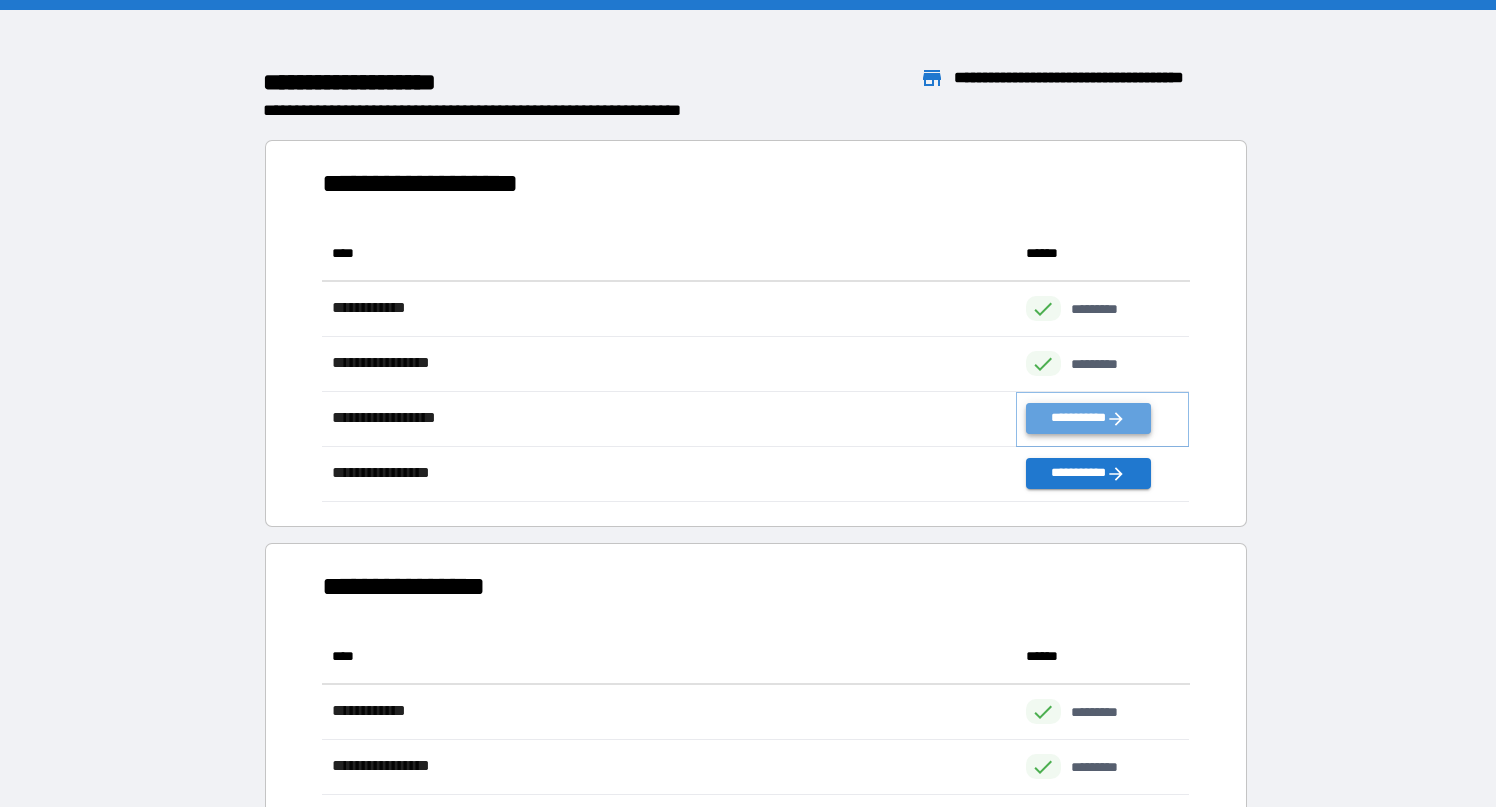 click on "**********" at bounding box center (1088, 418) 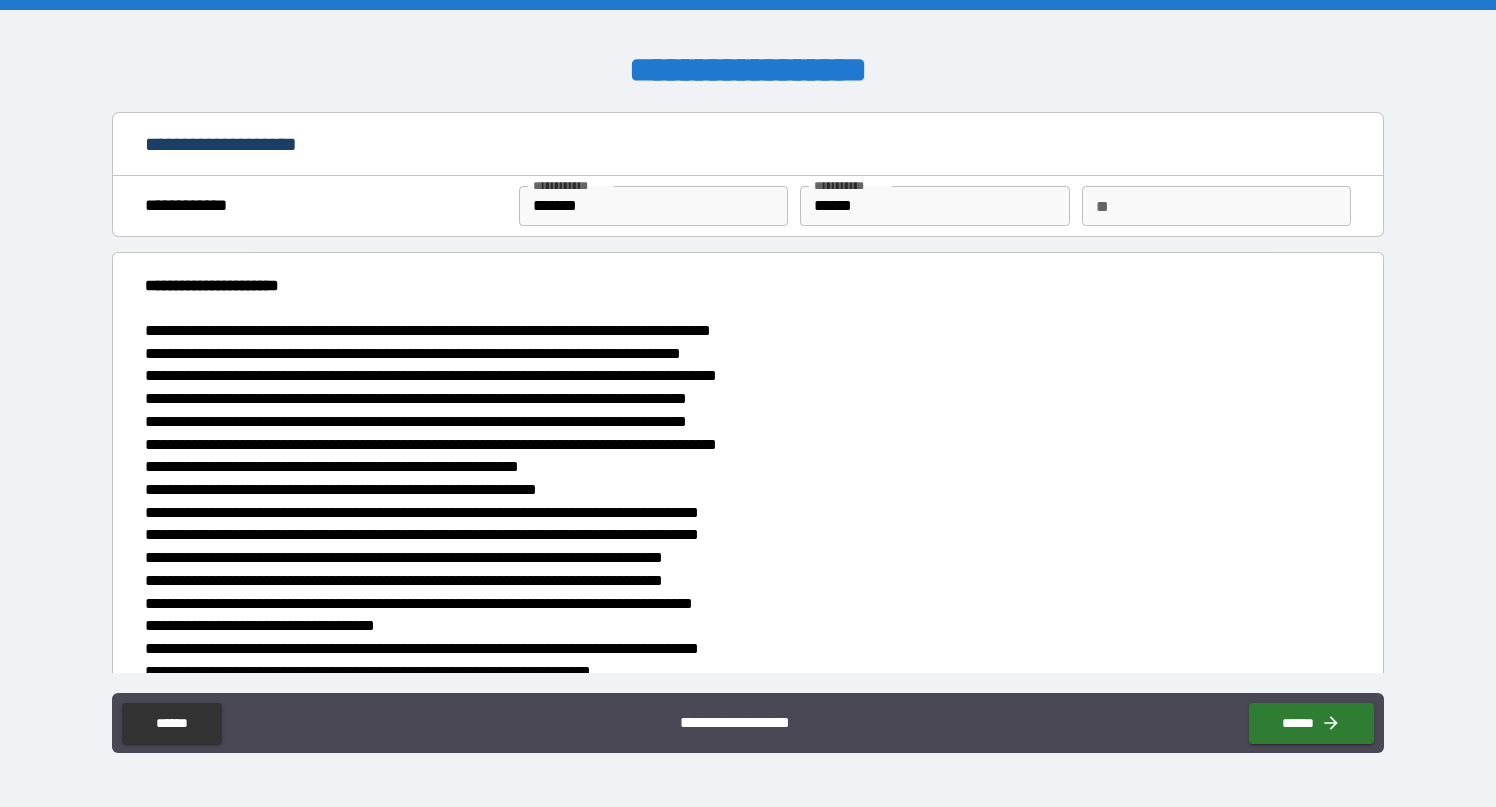 click on "**" at bounding box center [1216, 206] 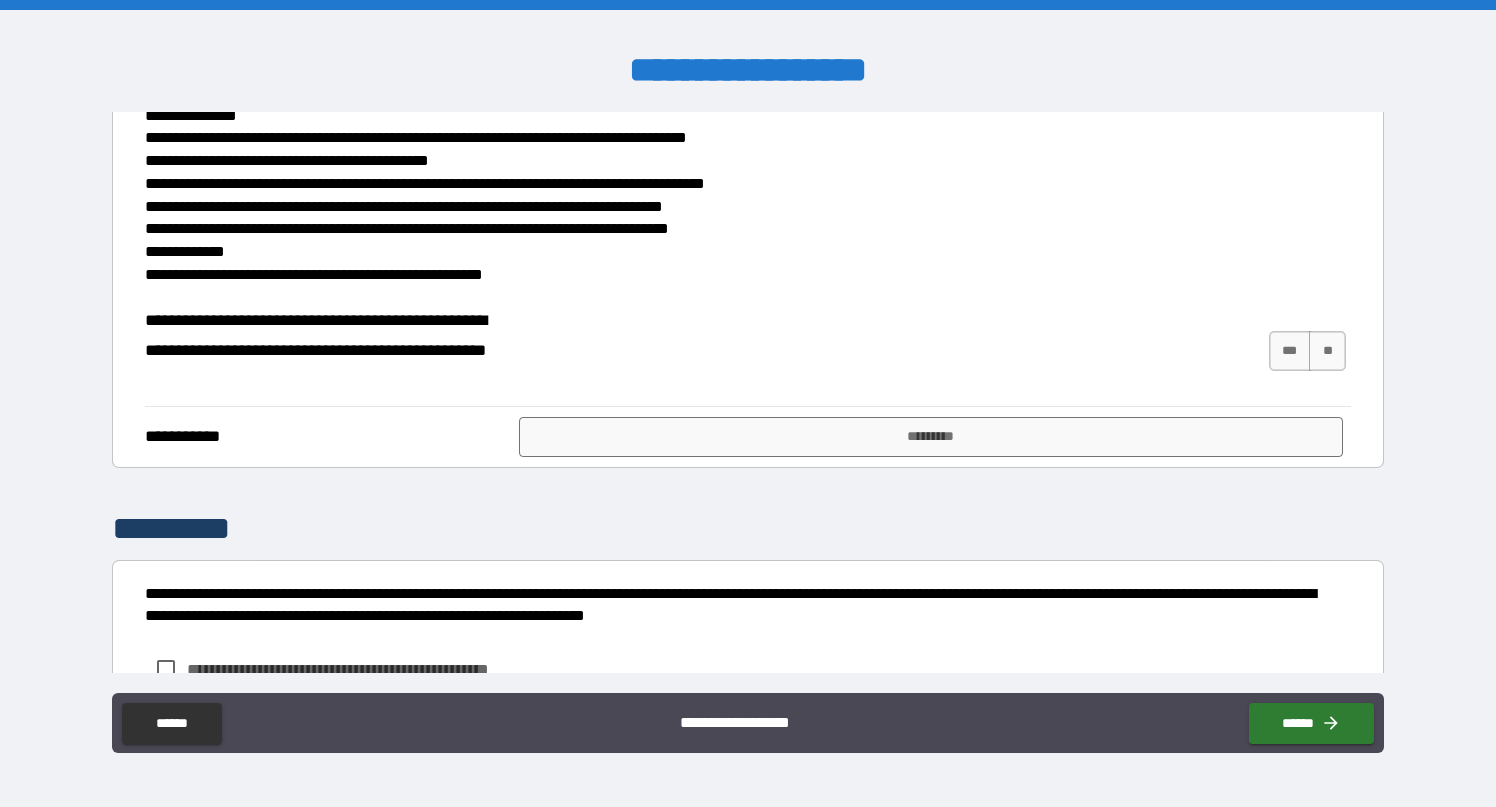 scroll, scrollTop: 808, scrollLeft: 0, axis: vertical 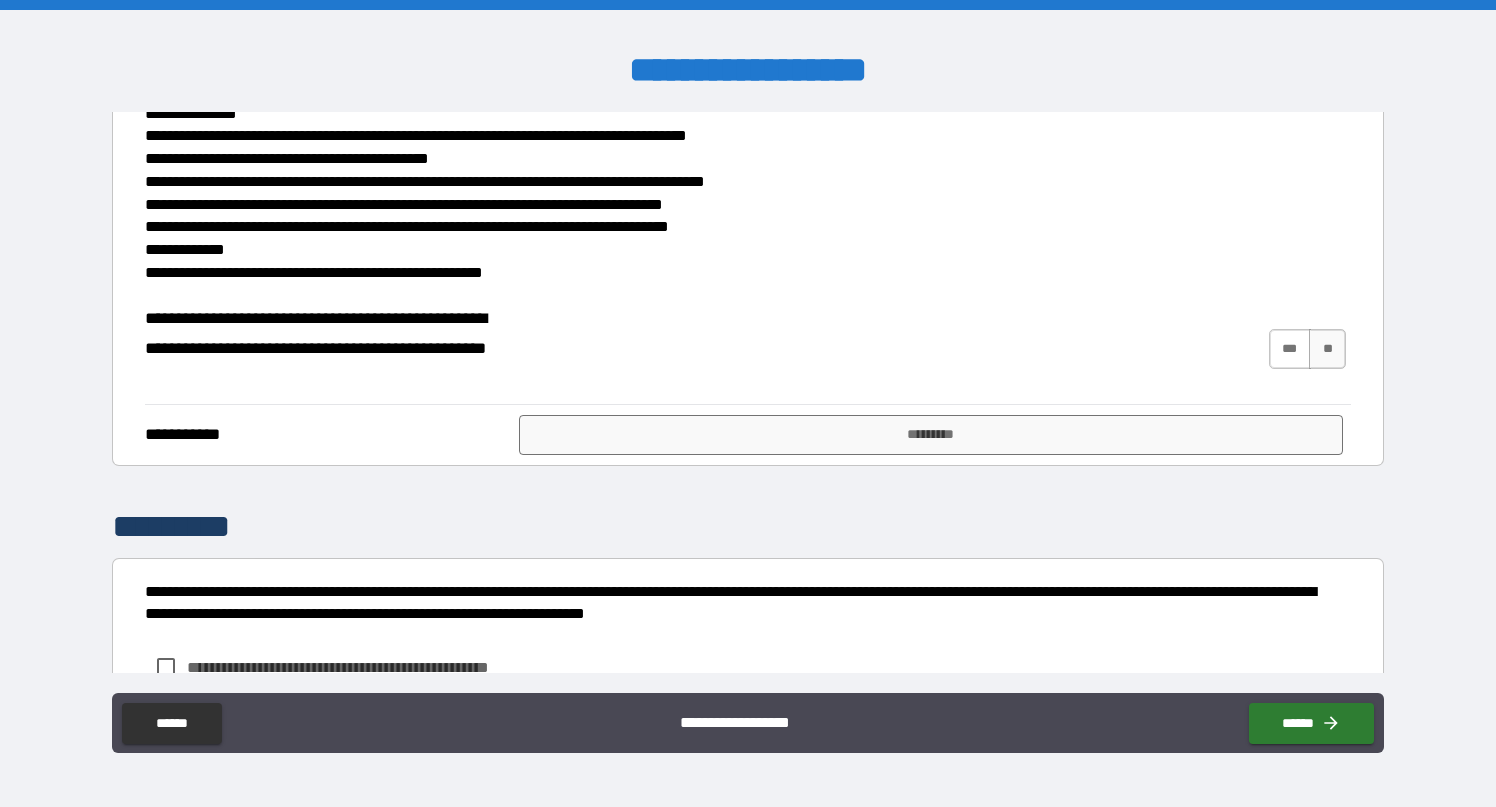 type on "*" 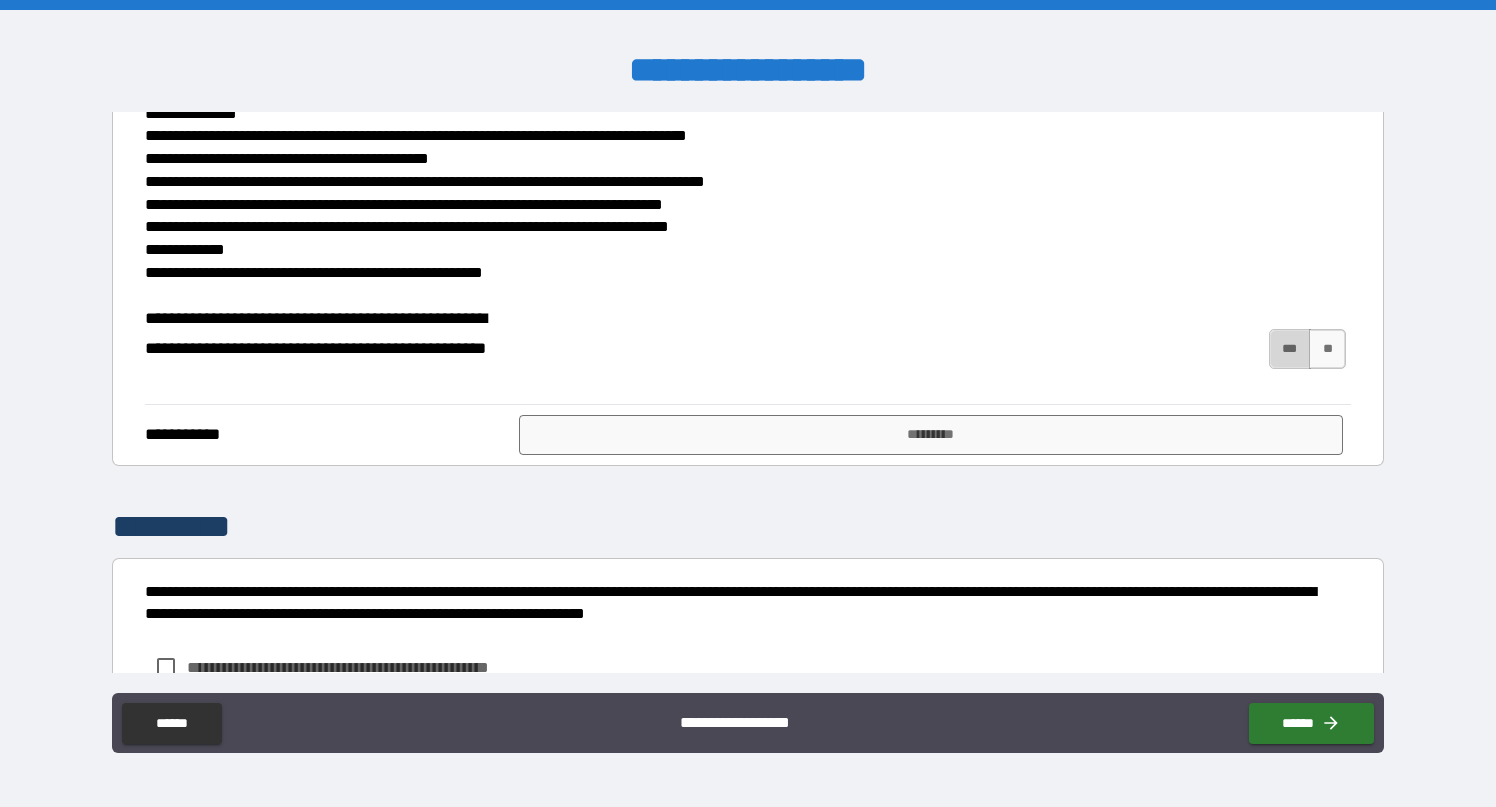 click on "***" at bounding box center (1290, 349) 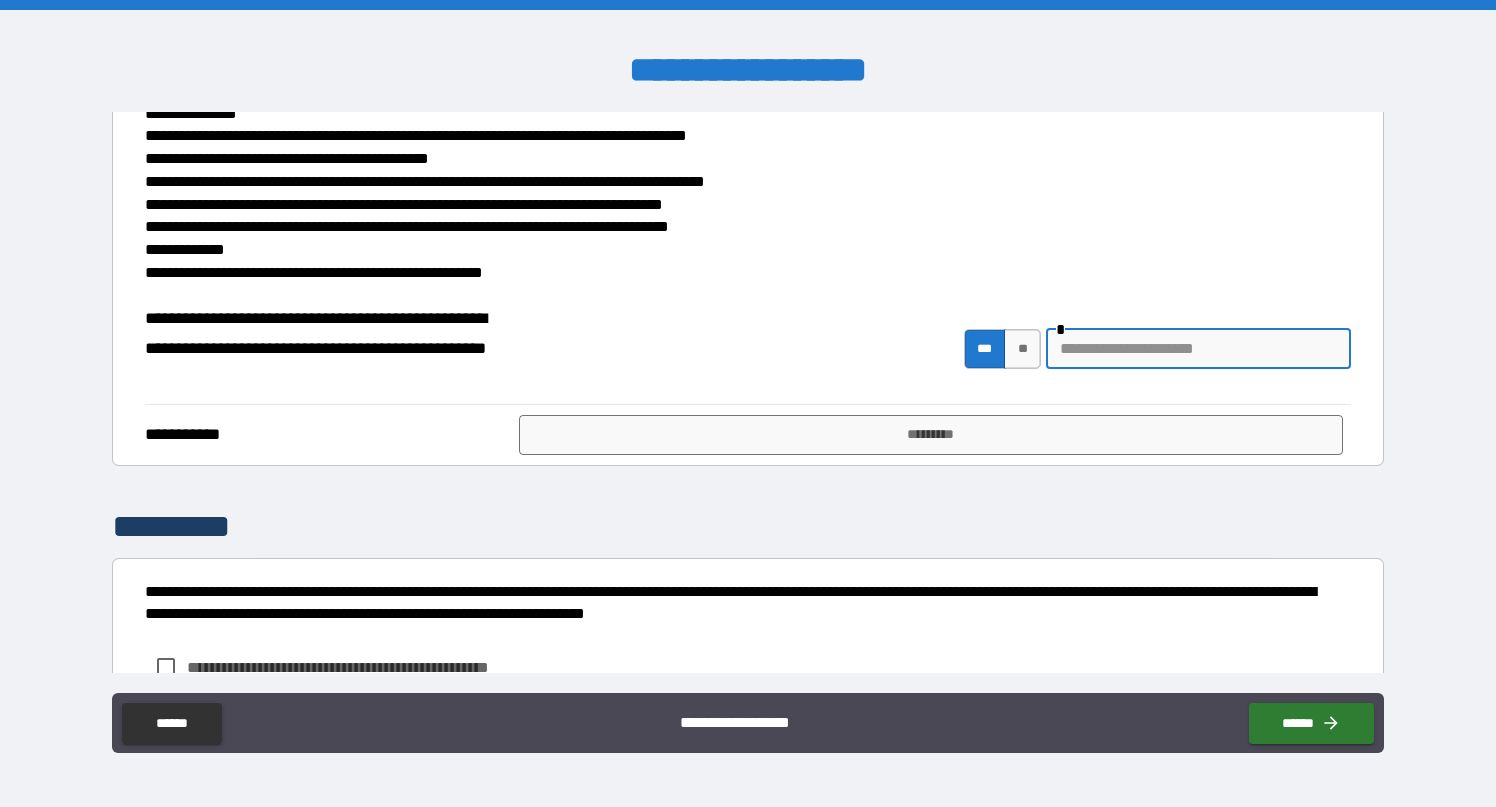 click at bounding box center (1198, 349) 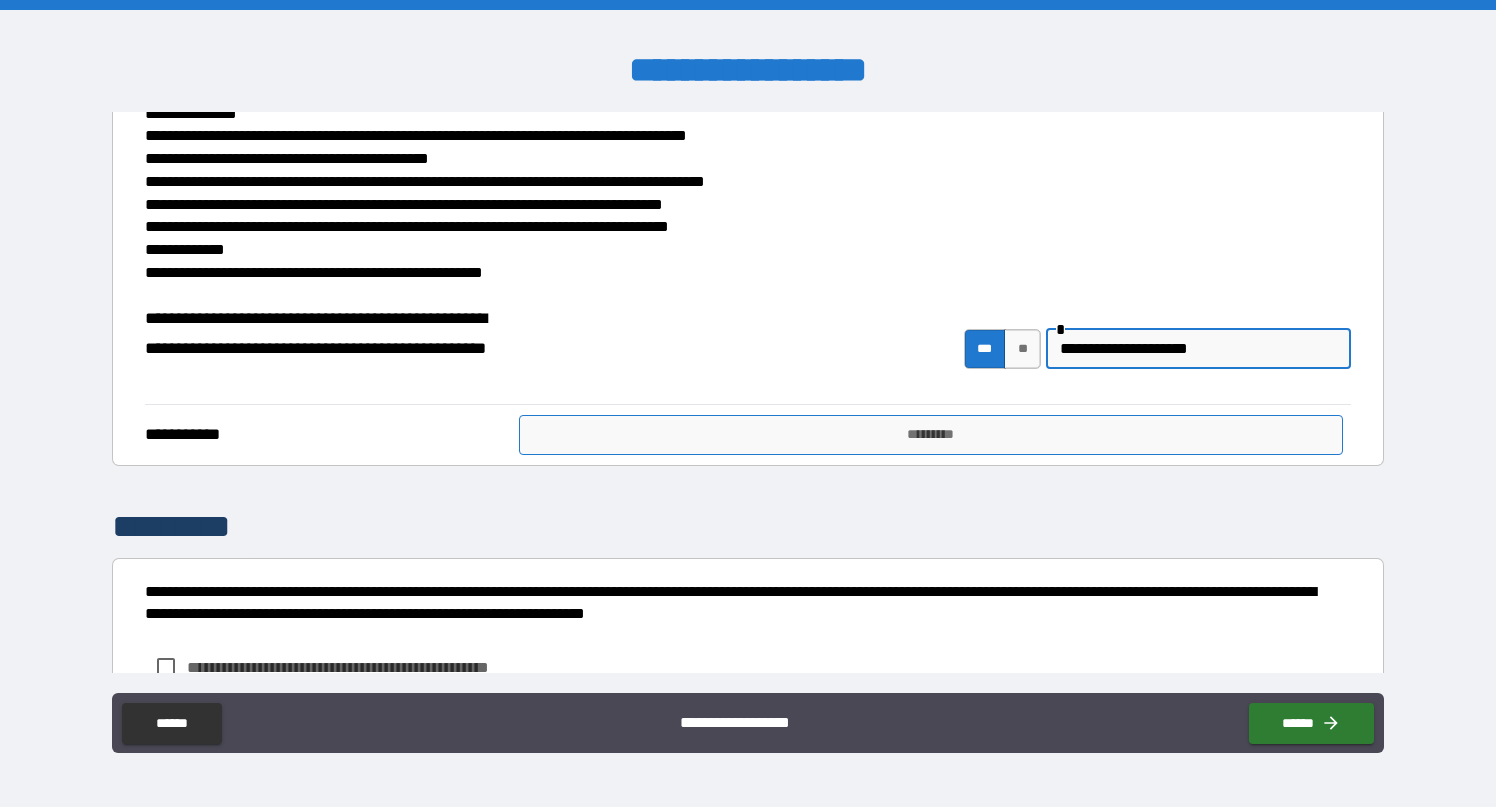 type on "**********" 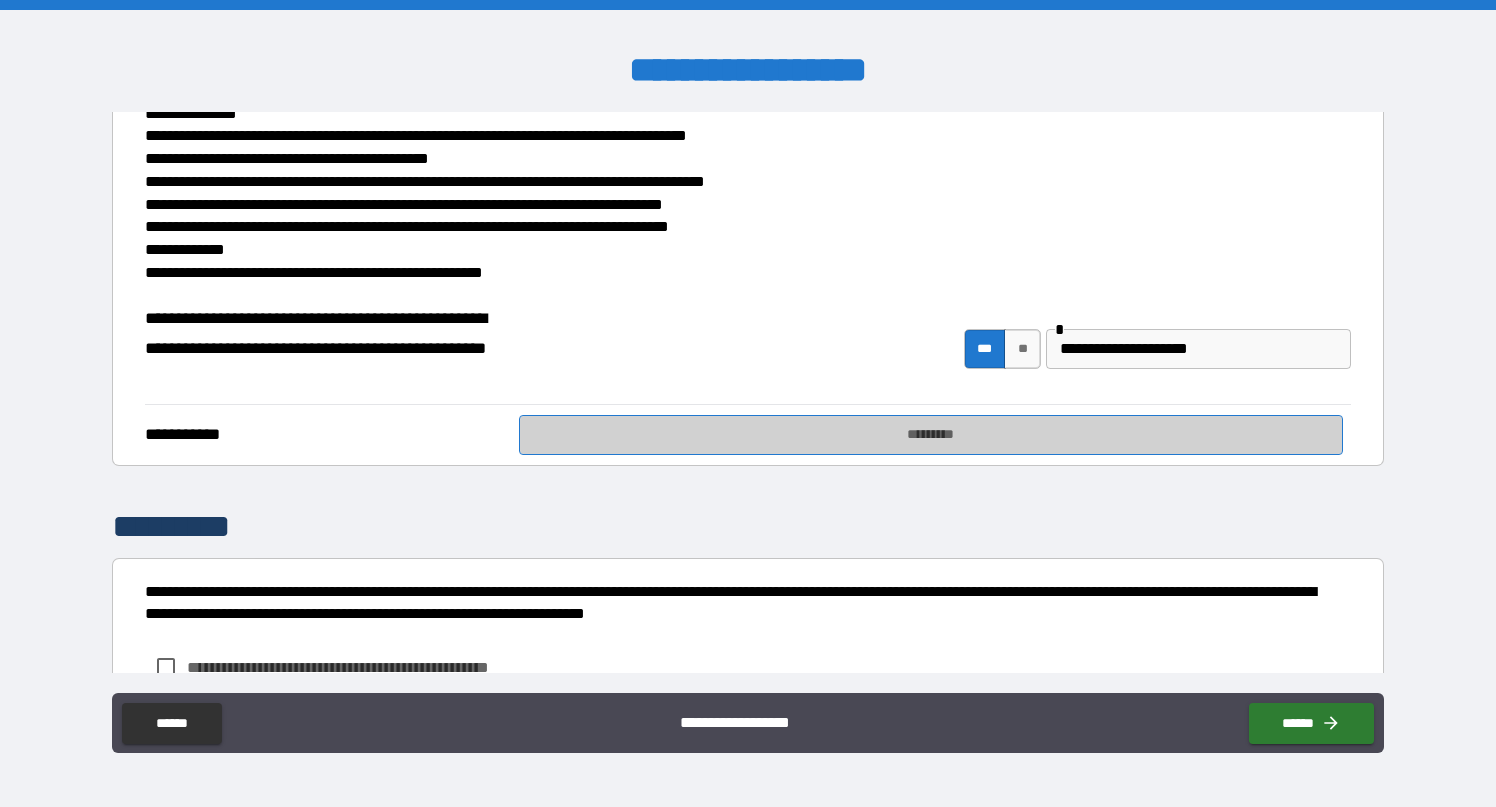 click on "*********" at bounding box center [931, 435] 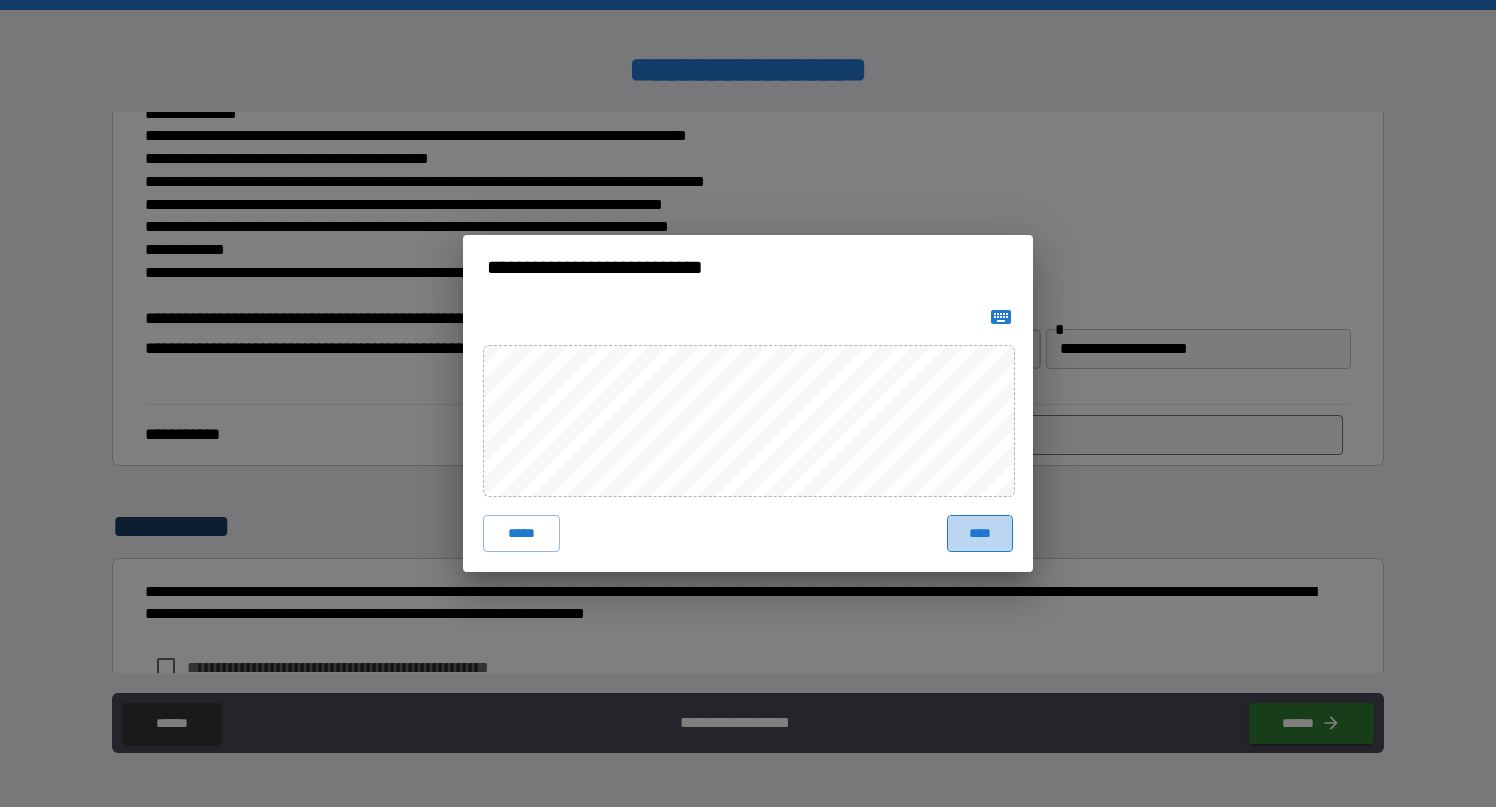 click on "****" at bounding box center (980, 533) 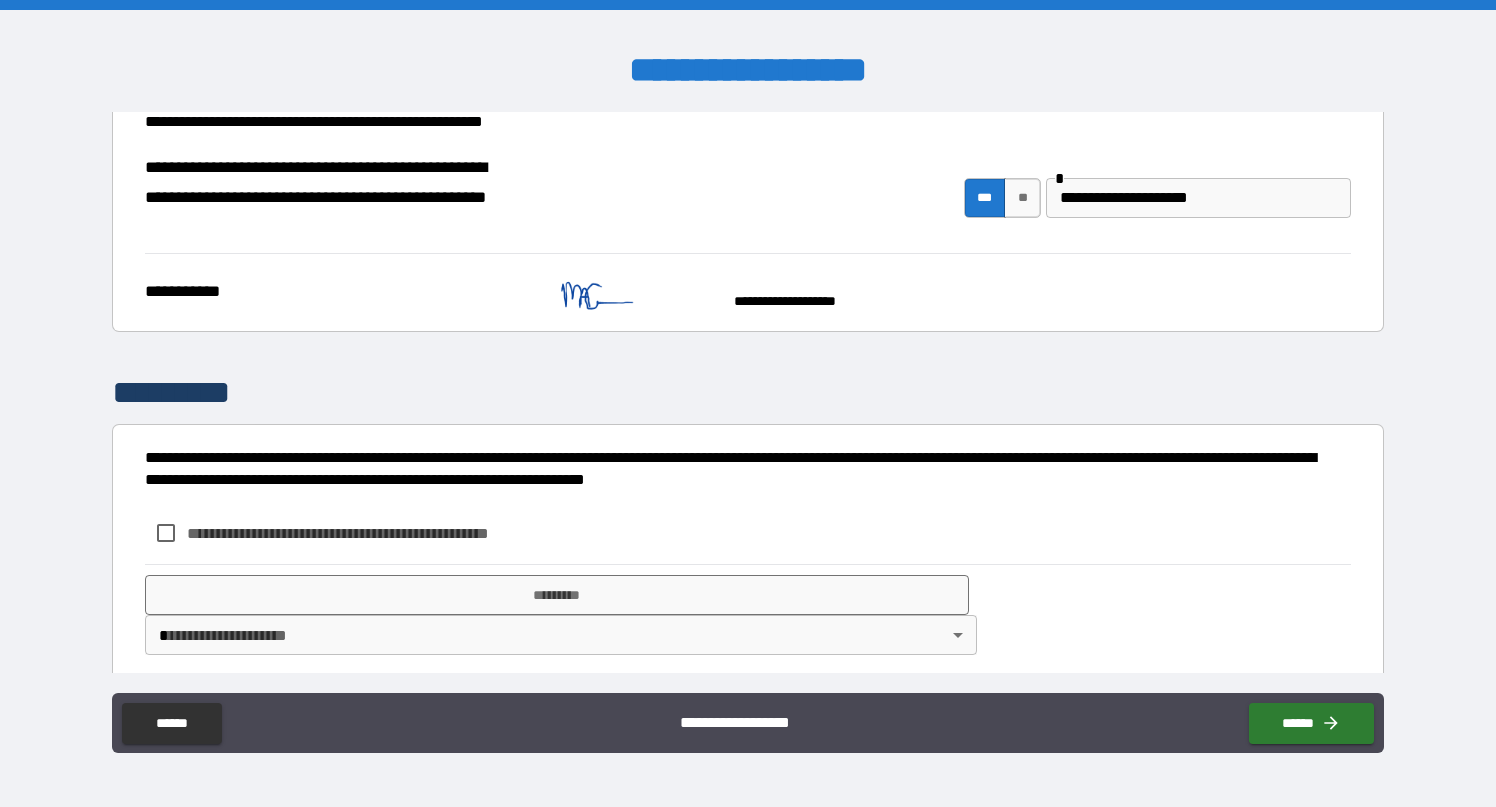 scroll, scrollTop: 972, scrollLeft: 0, axis: vertical 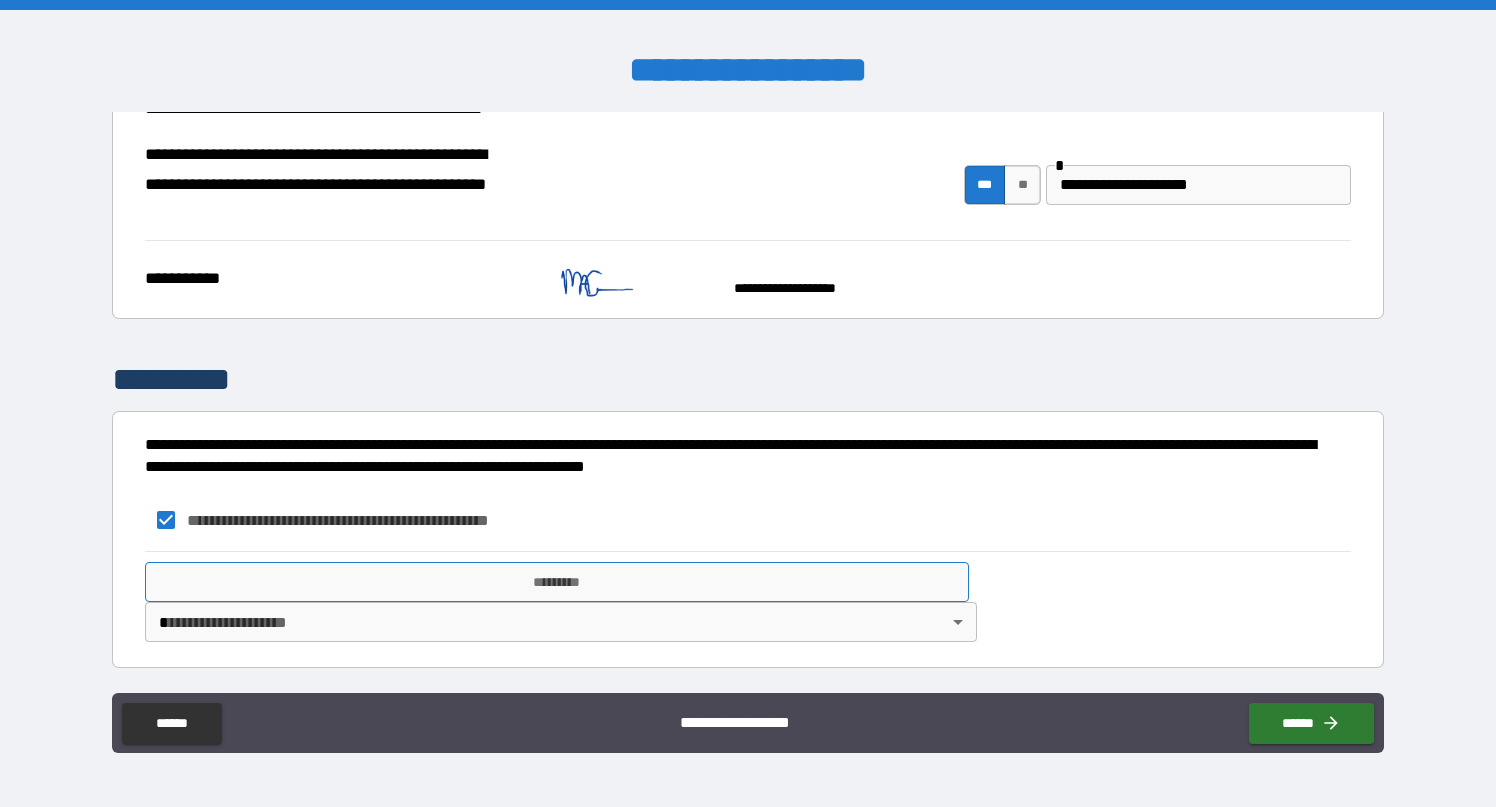 click on "*********" at bounding box center [557, 582] 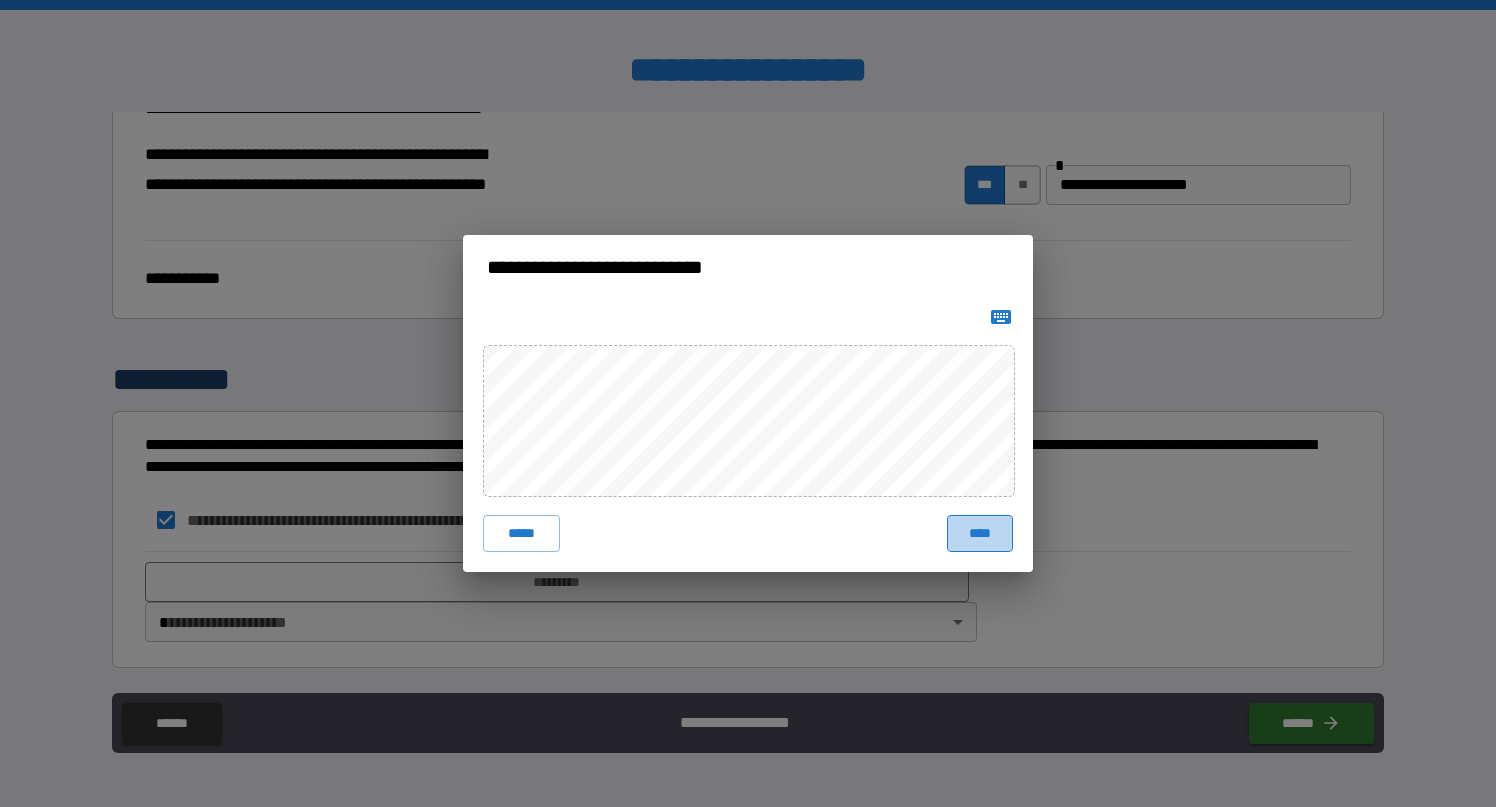 click on "****" at bounding box center [980, 533] 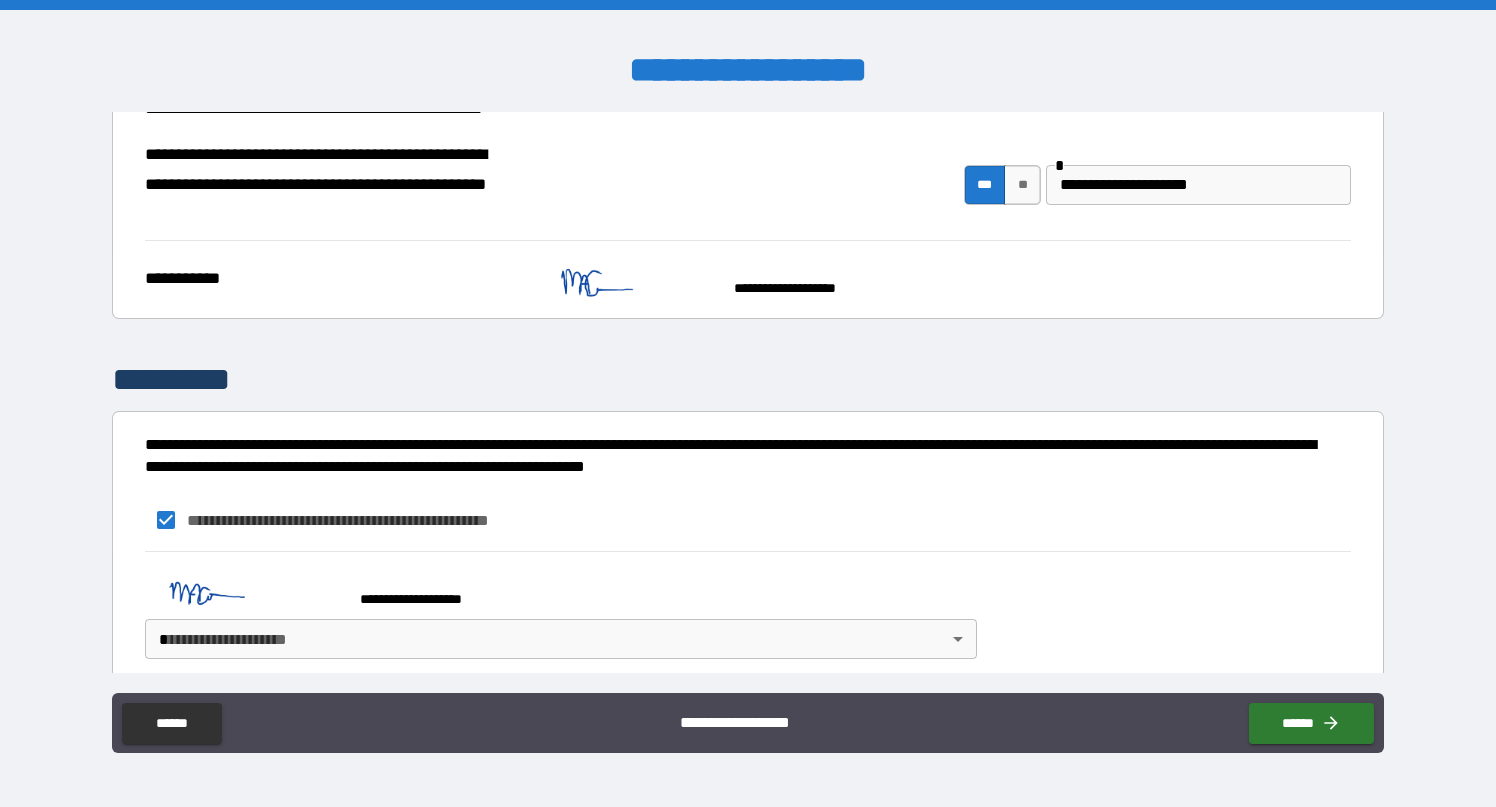 click on "**********" at bounding box center (748, 403) 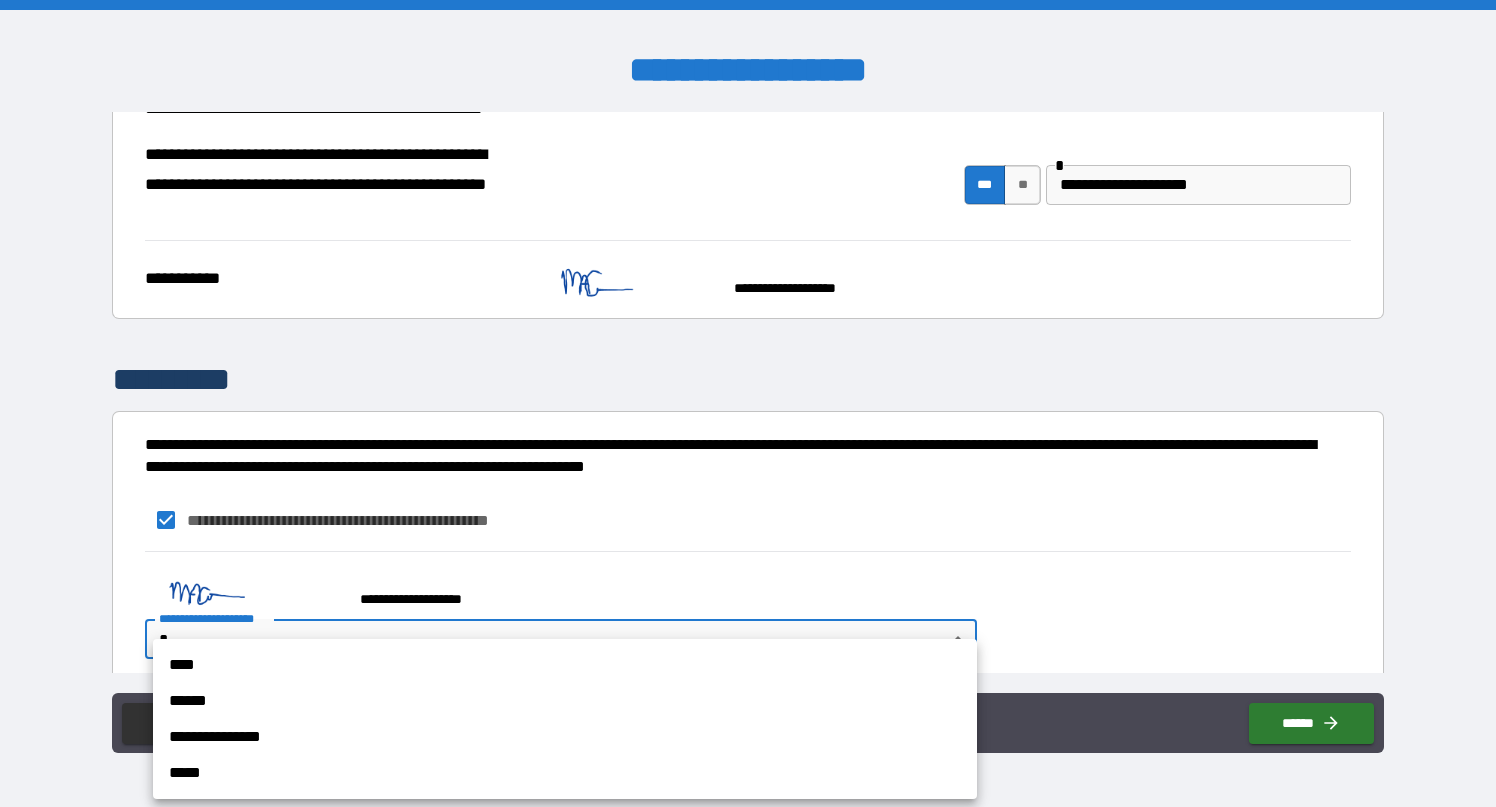 click on "****" at bounding box center (565, 665) 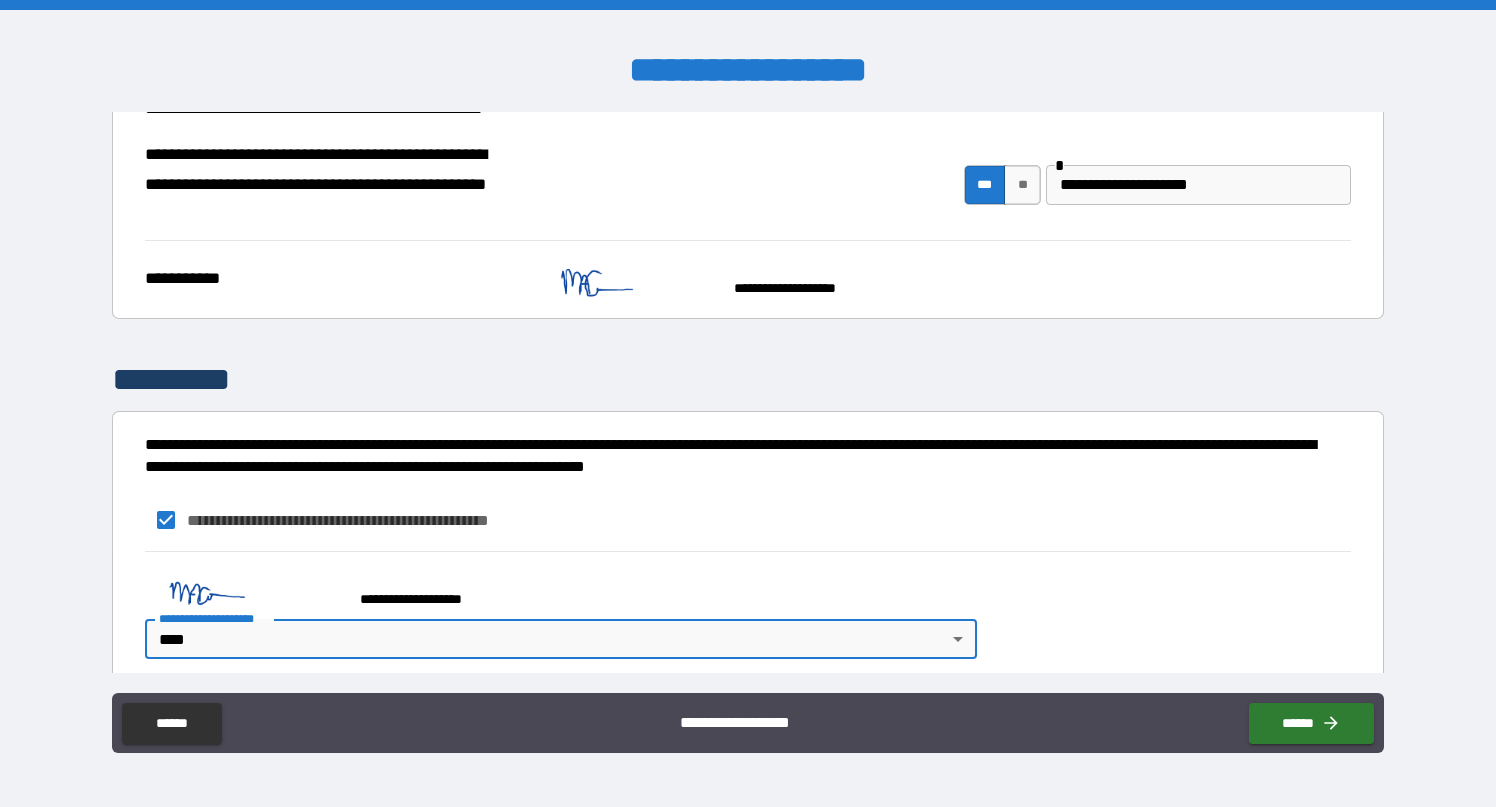 scroll, scrollTop: 989, scrollLeft: 0, axis: vertical 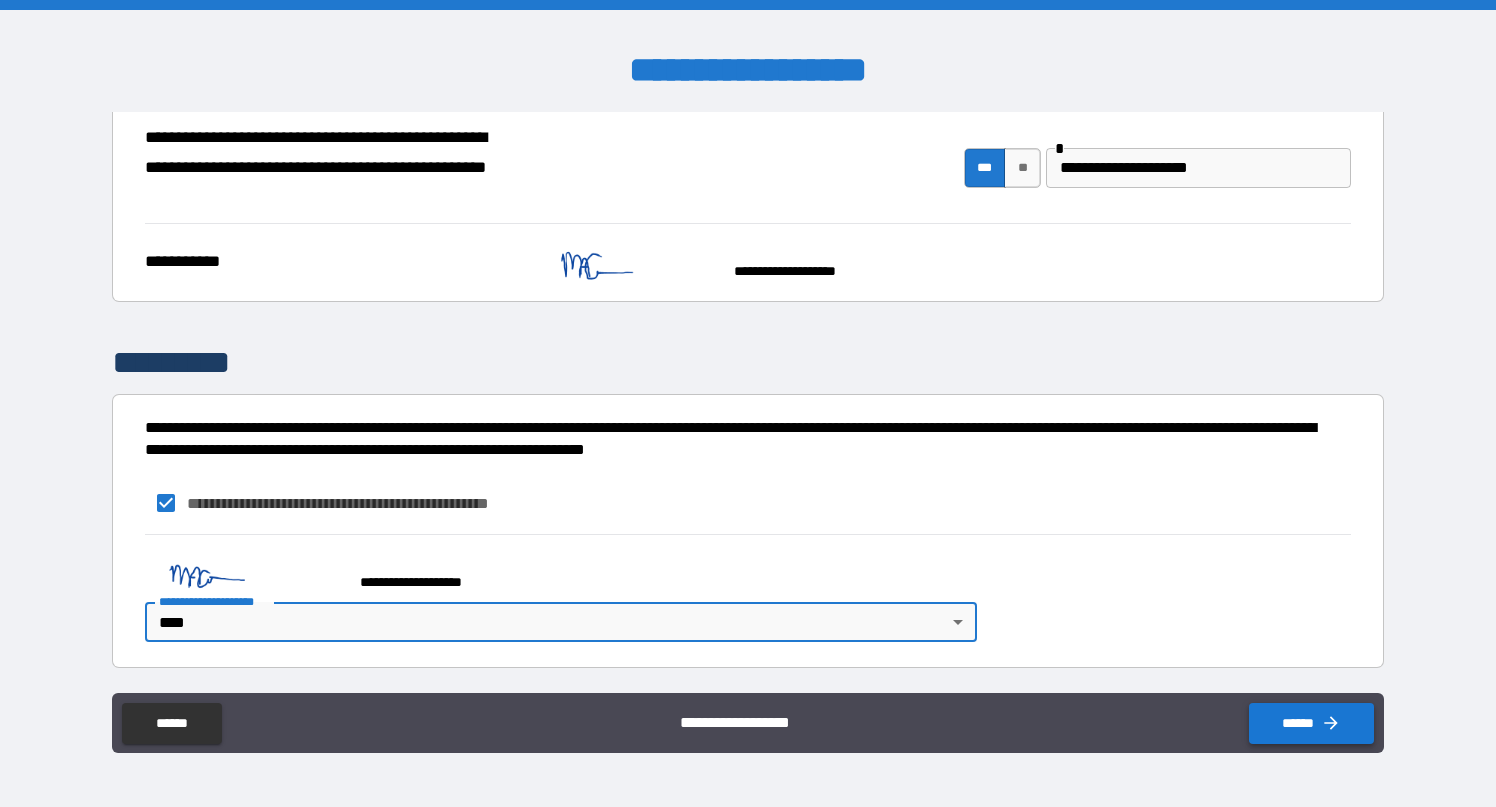 click on "******" at bounding box center [1311, 723] 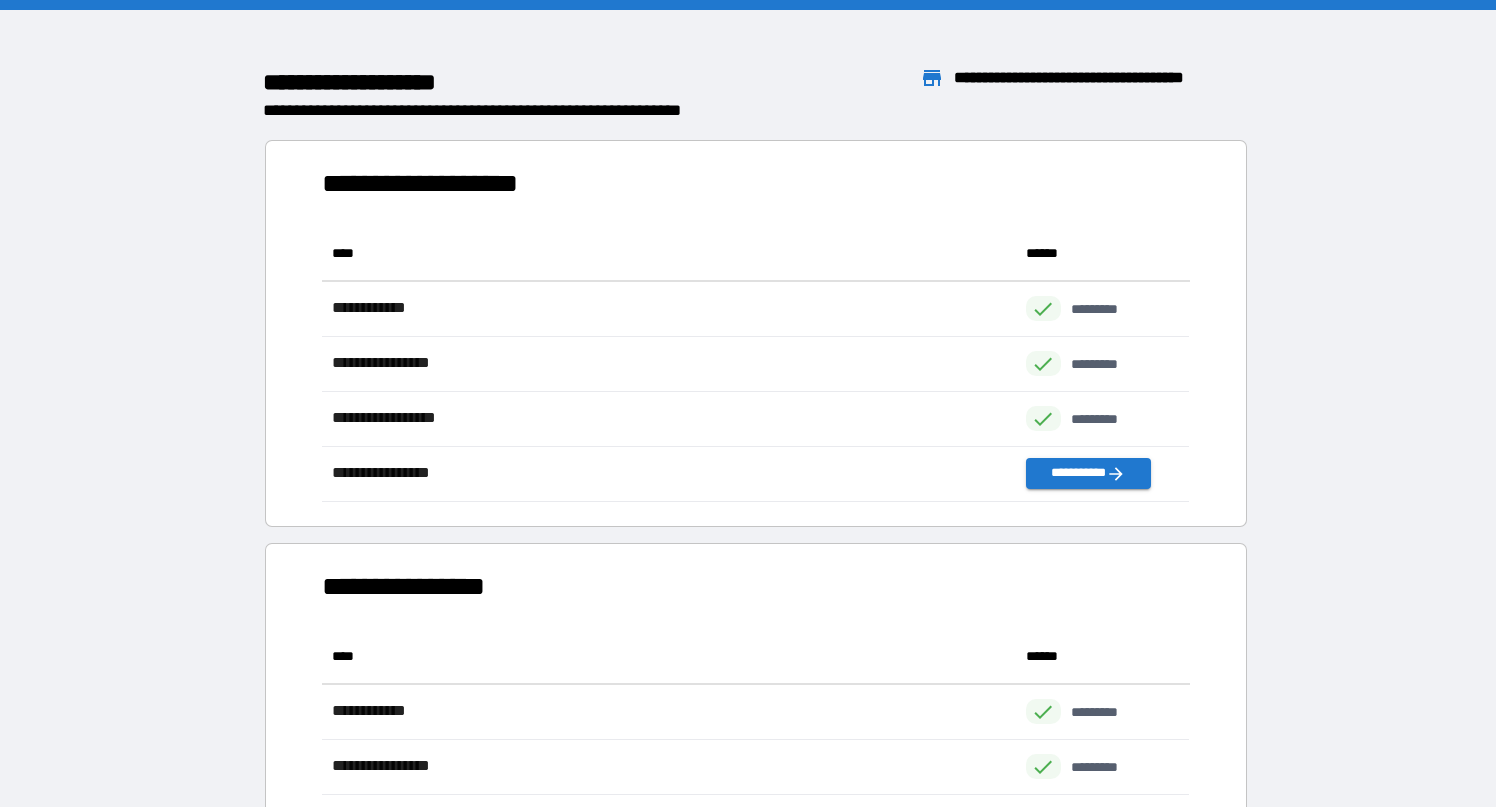 scroll, scrollTop: 1, scrollLeft: 0, axis: vertical 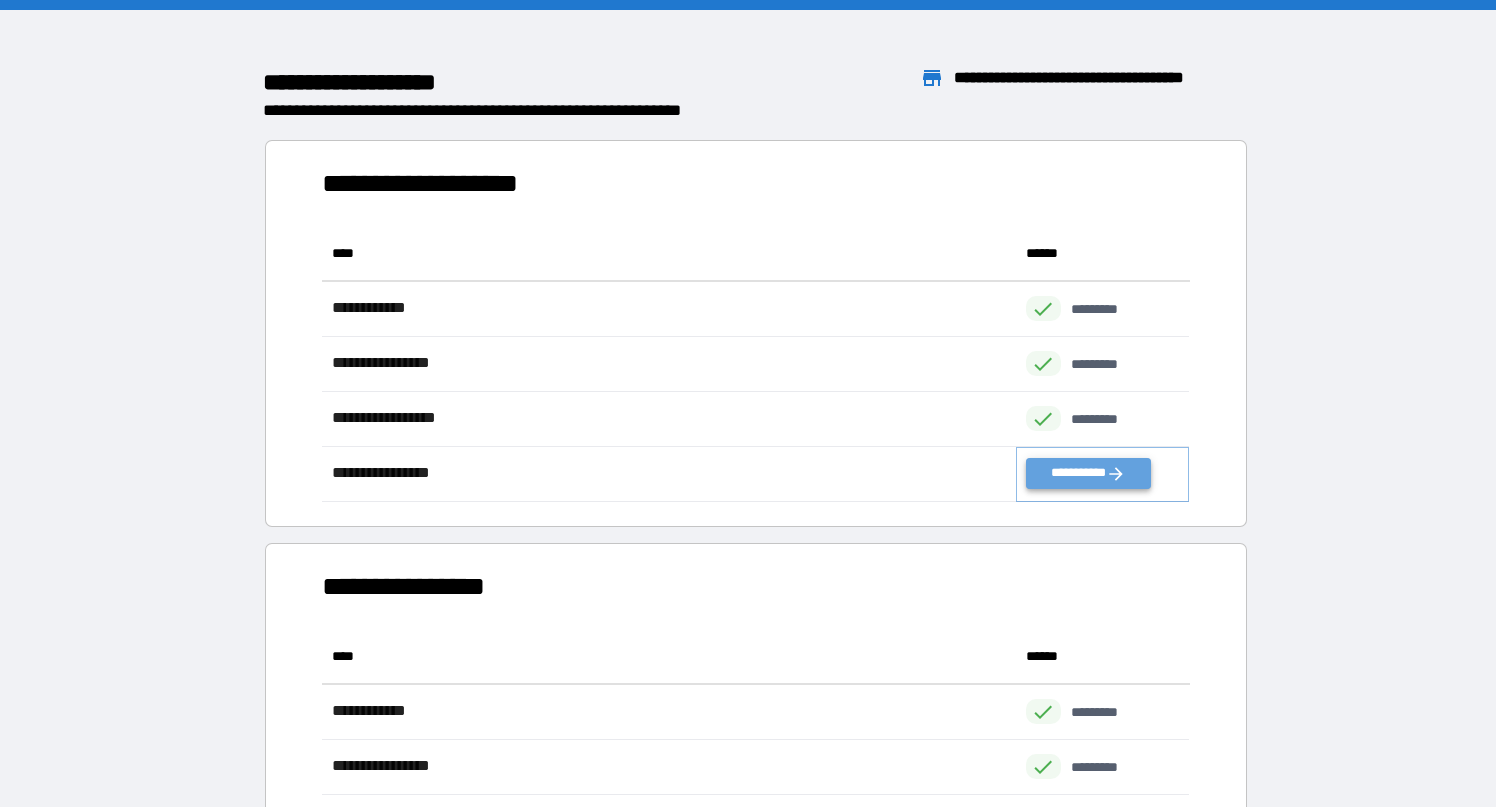 click on "**********" at bounding box center [1088, 473] 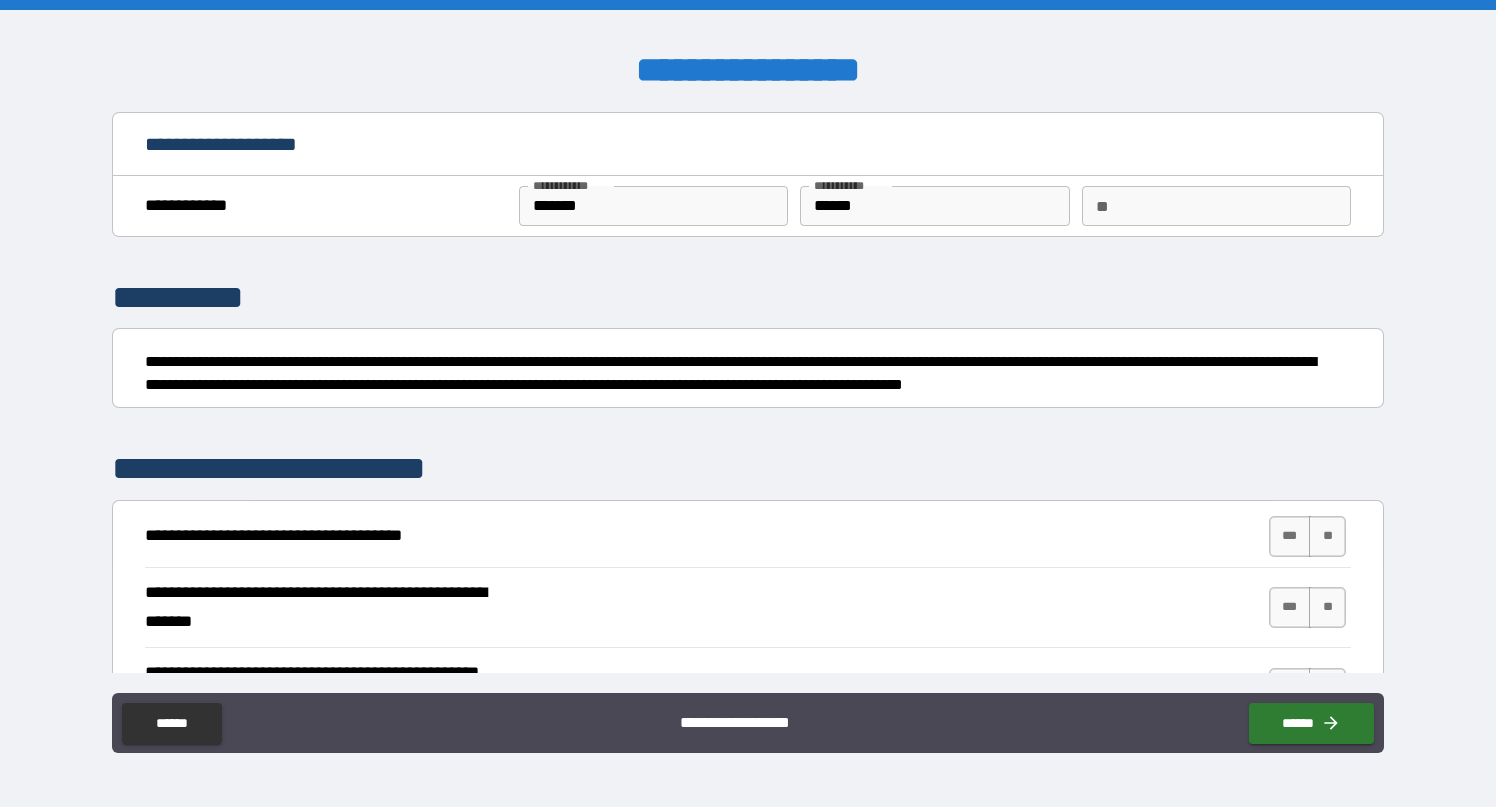 click on "**" at bounding box center [1216, 206] 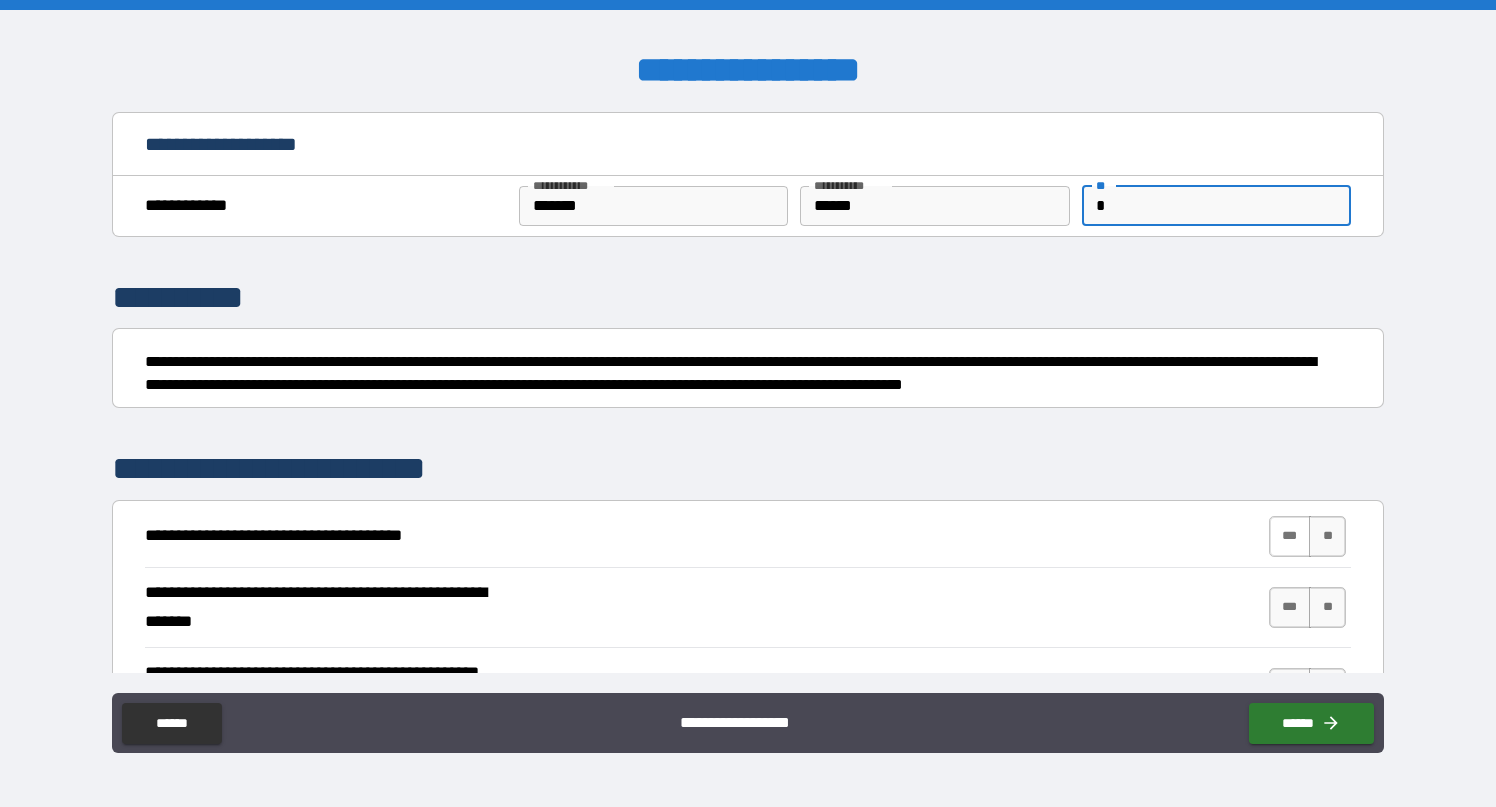 type on "*" 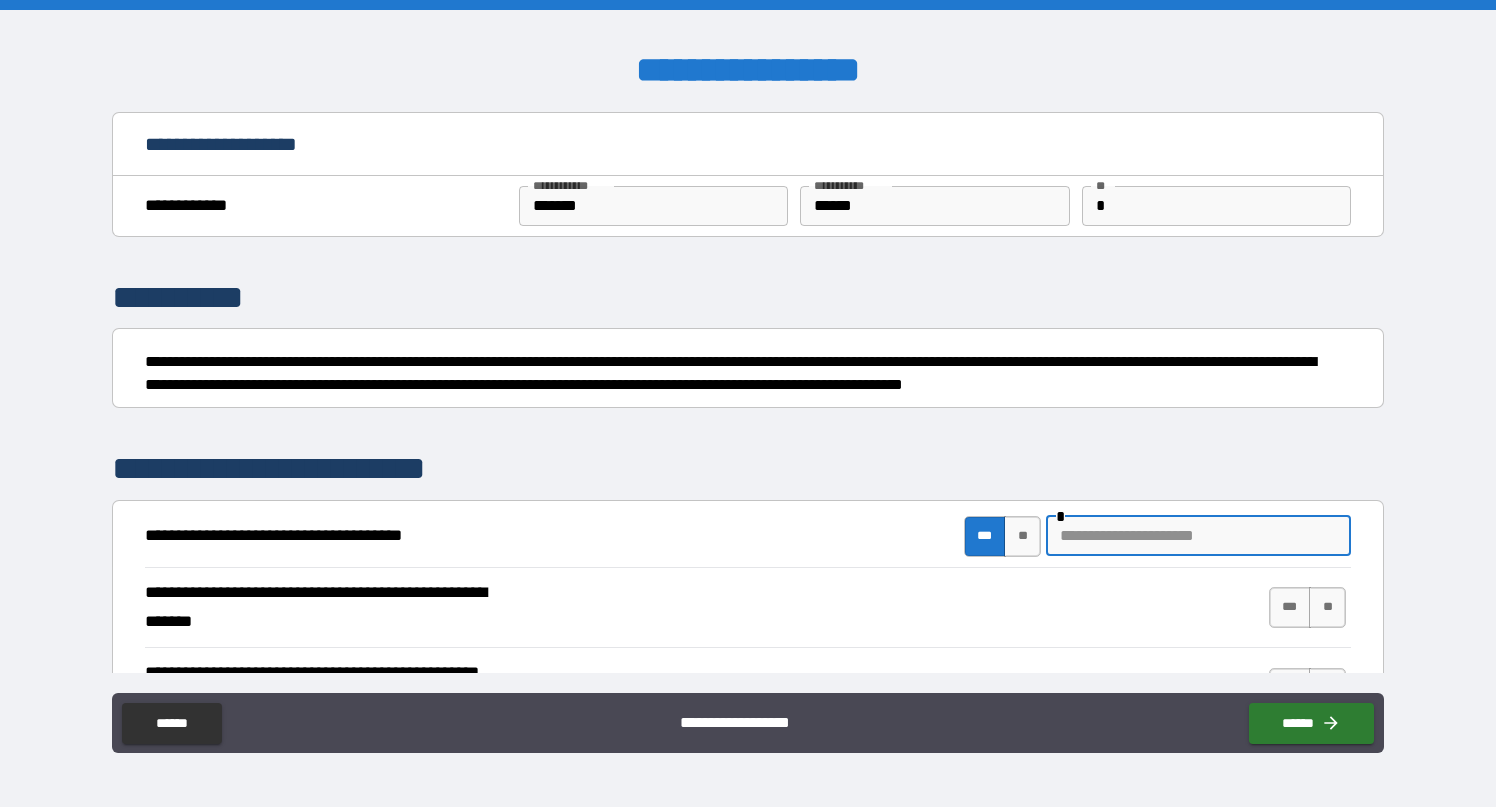click at bounding box center [1198, 536] 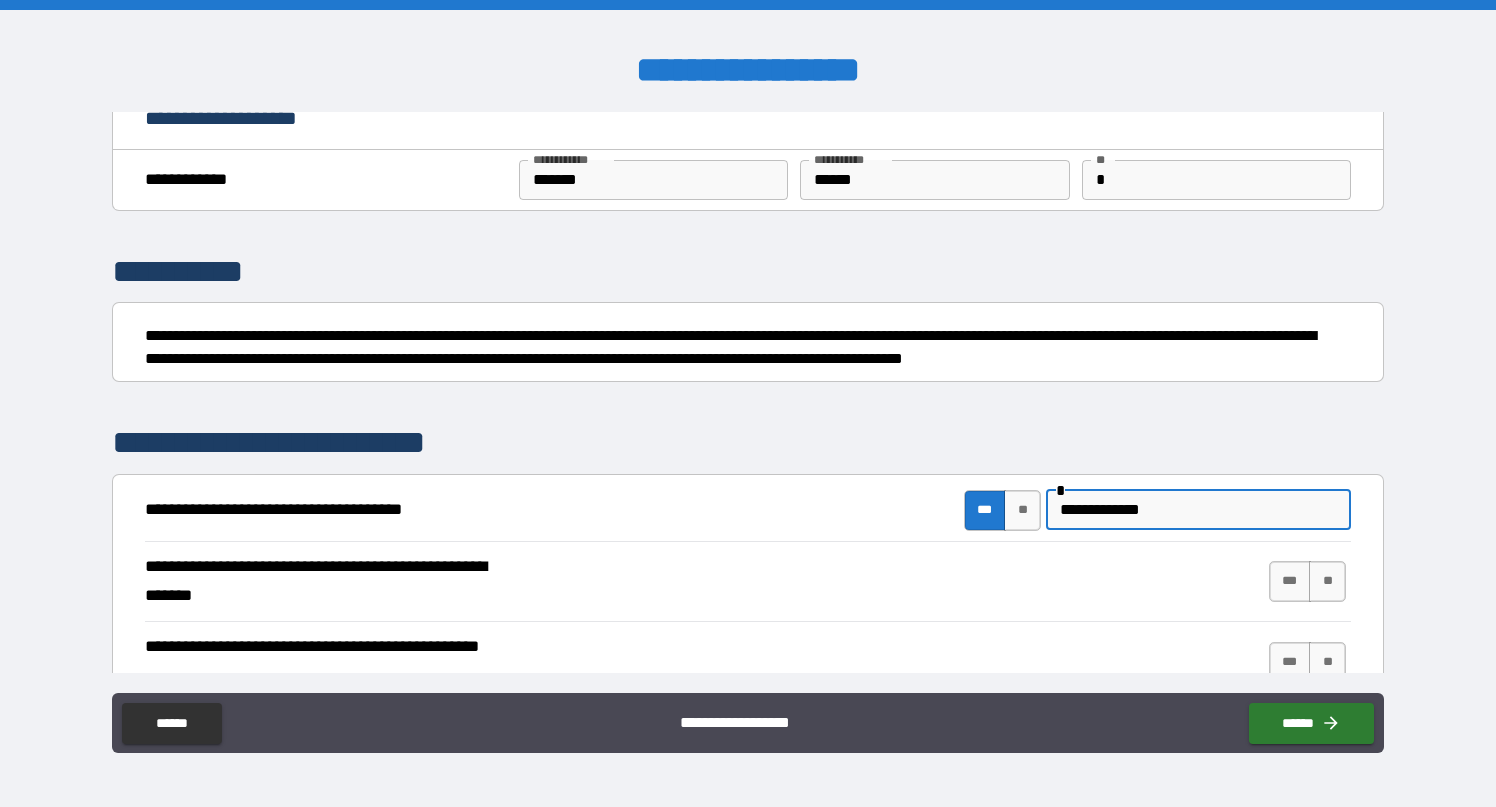 scroll, scrollTop: 51, scrollLeft: 0, axis: vertical 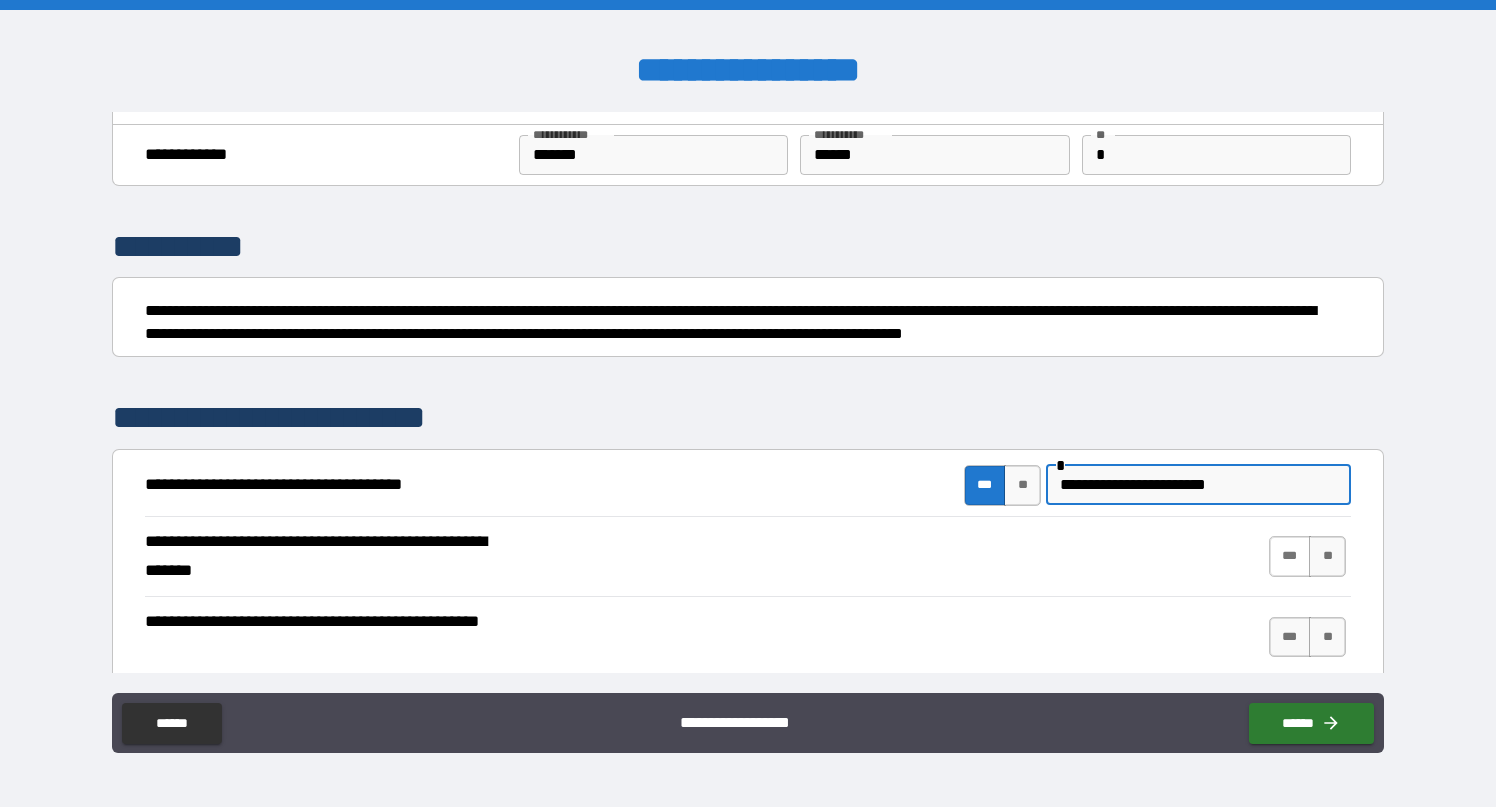 type on "**********" 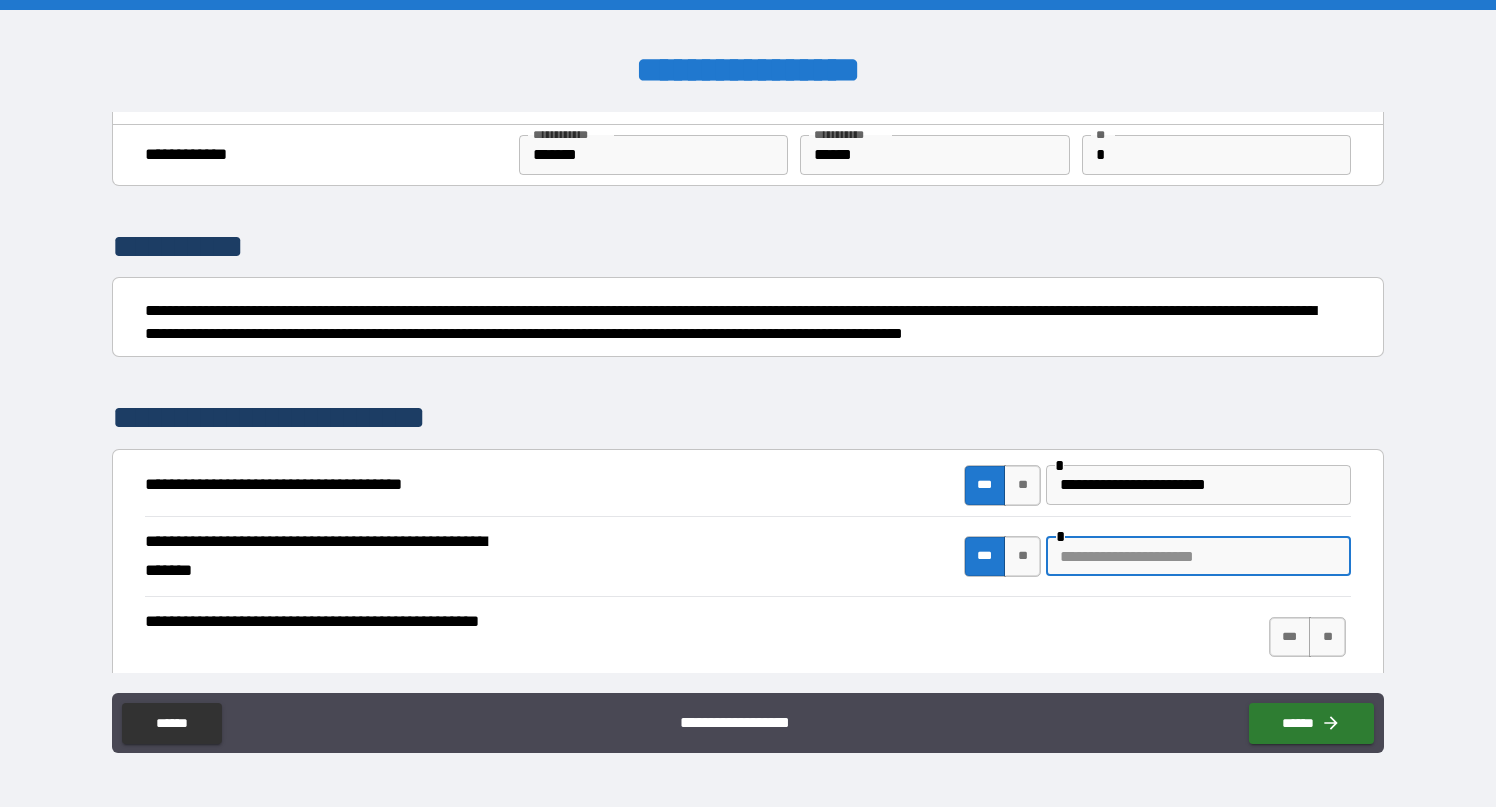 click at bounding box center [1198, 556] 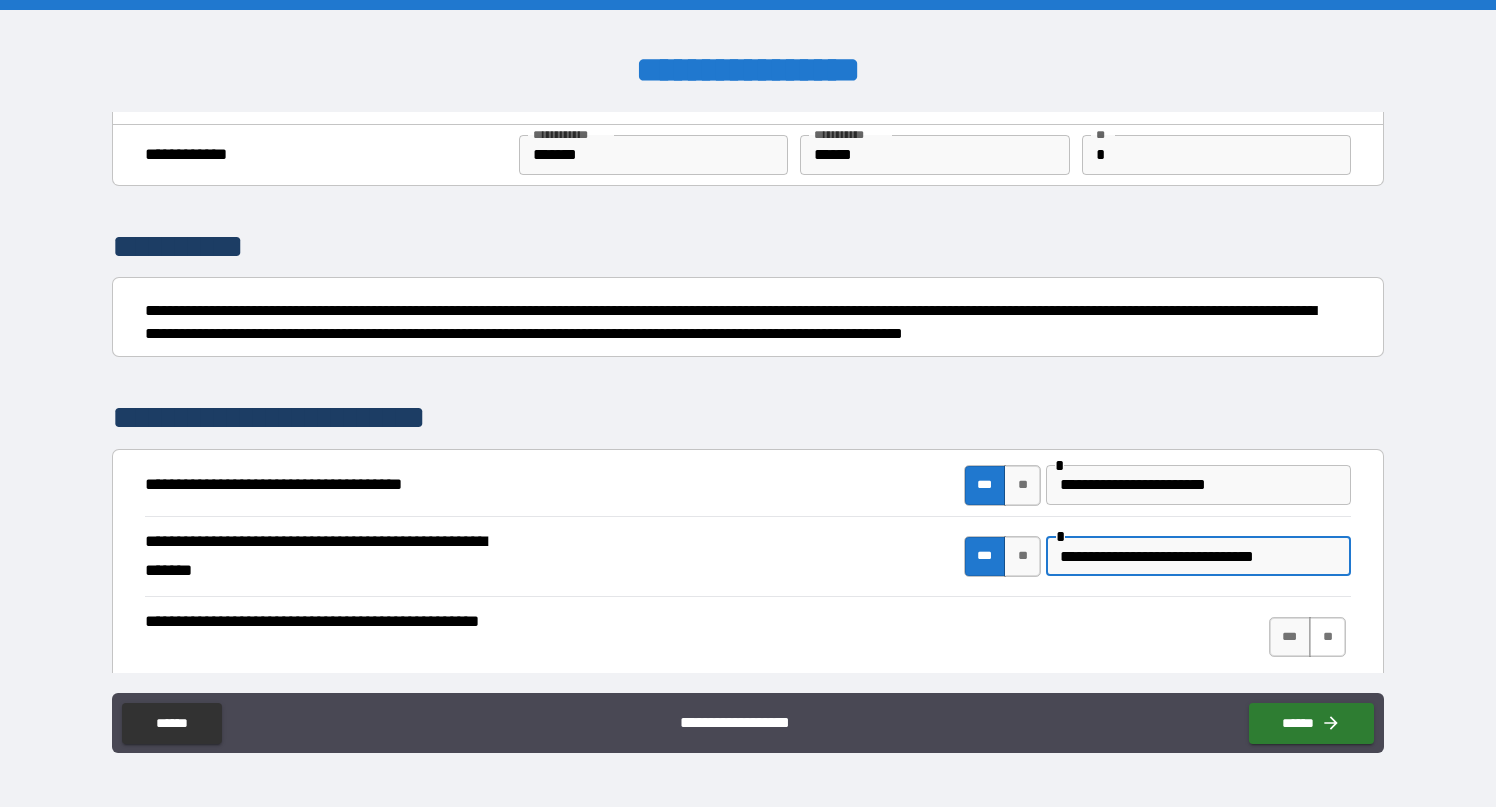 type on "**********" 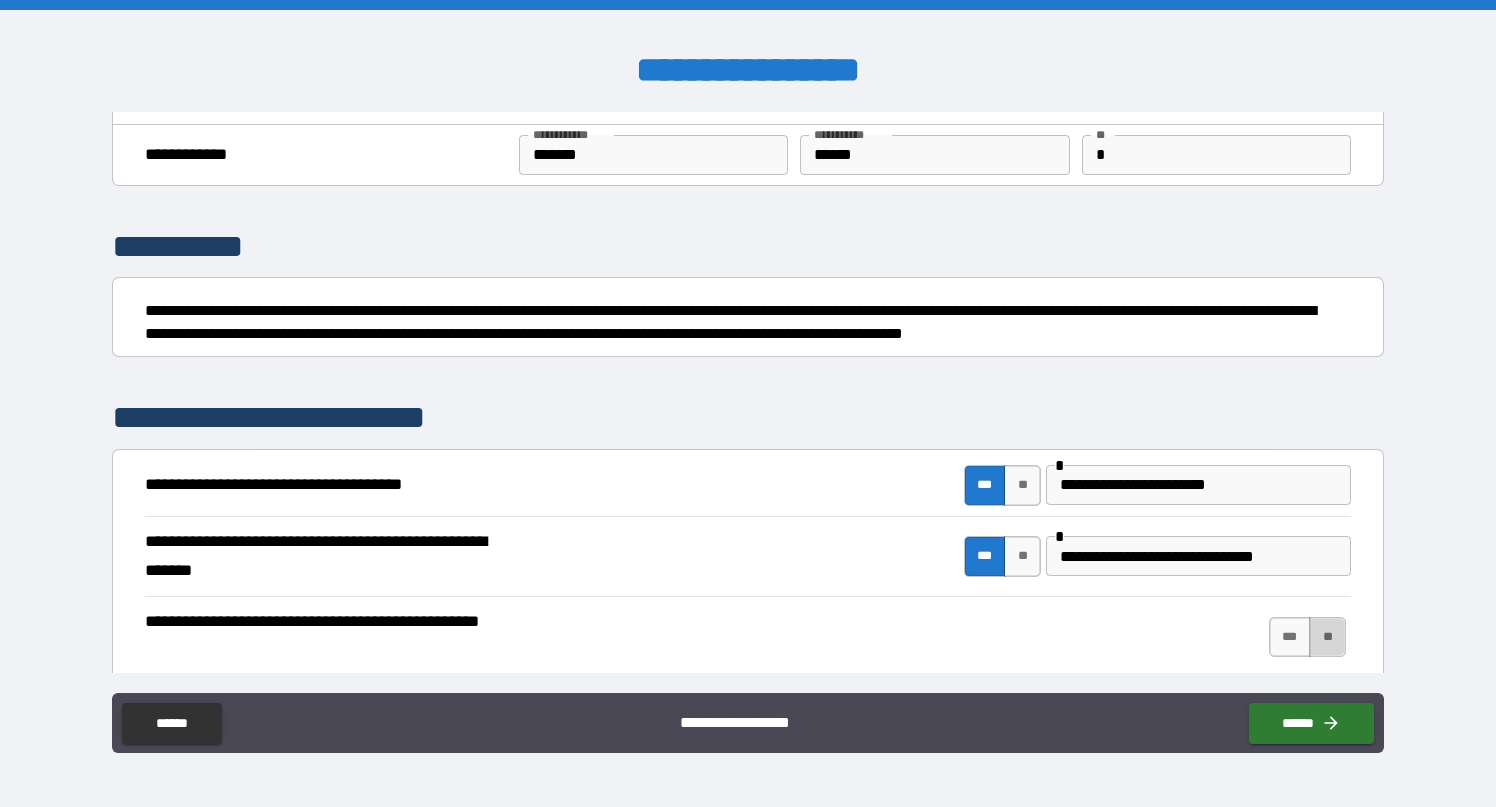 click on "**" at bounding box center (1327, 637) 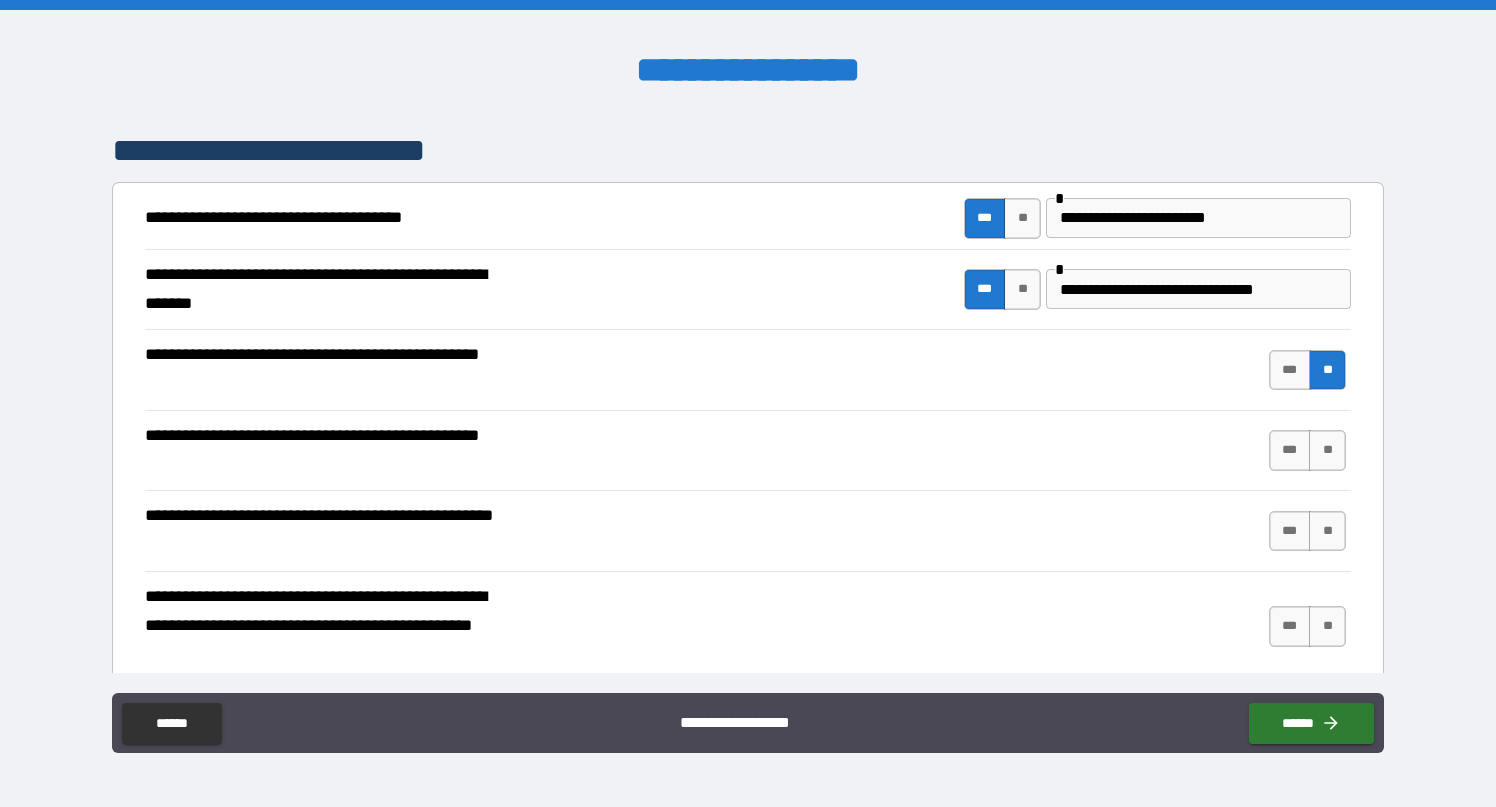 scroll, scrollTop: 342, scrollLeft: 0, axis: vertical 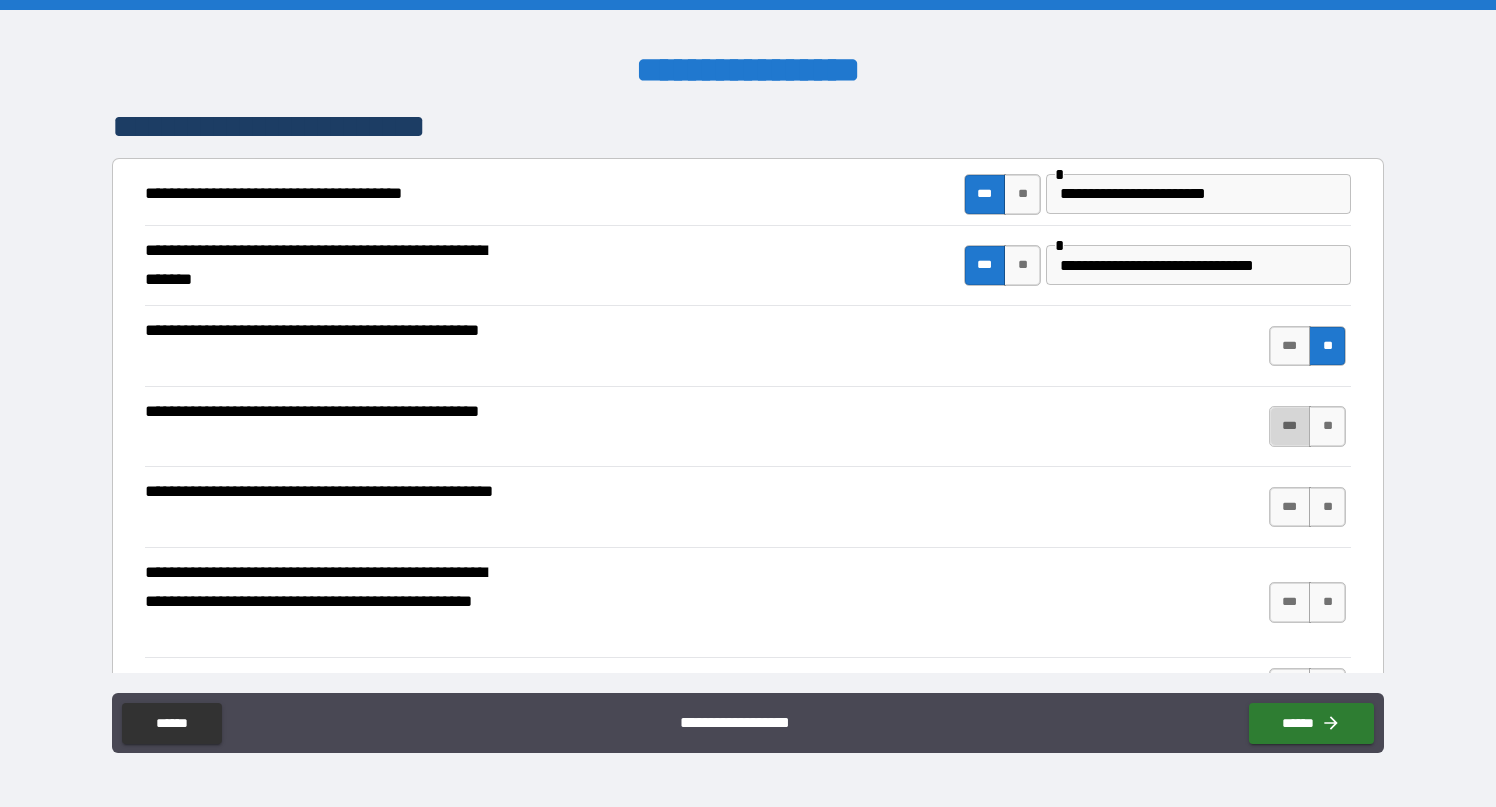 click on "***" at bounding box center [1290, 426] 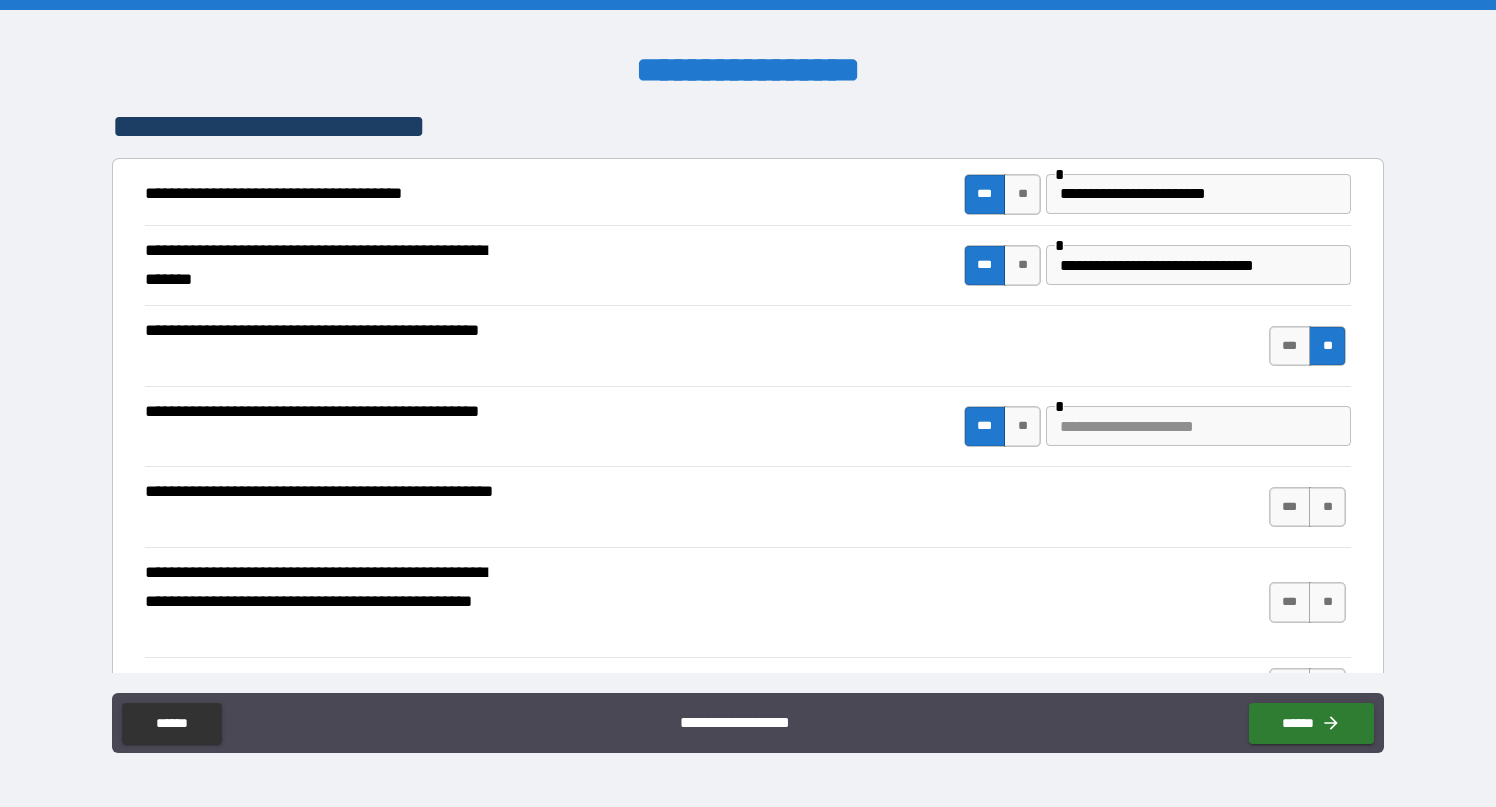 type on "****" 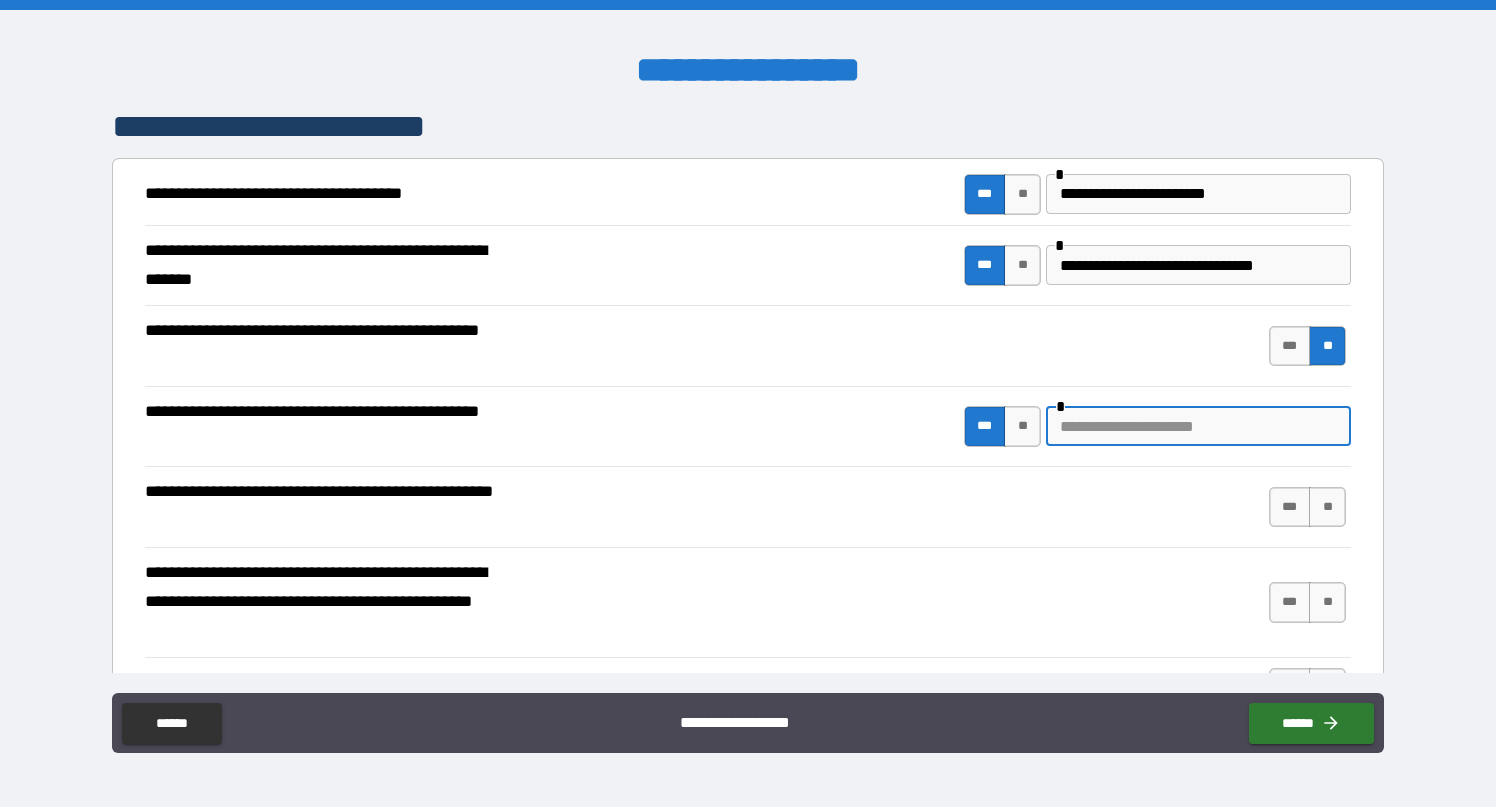 click at bounding box center (1198, 426) 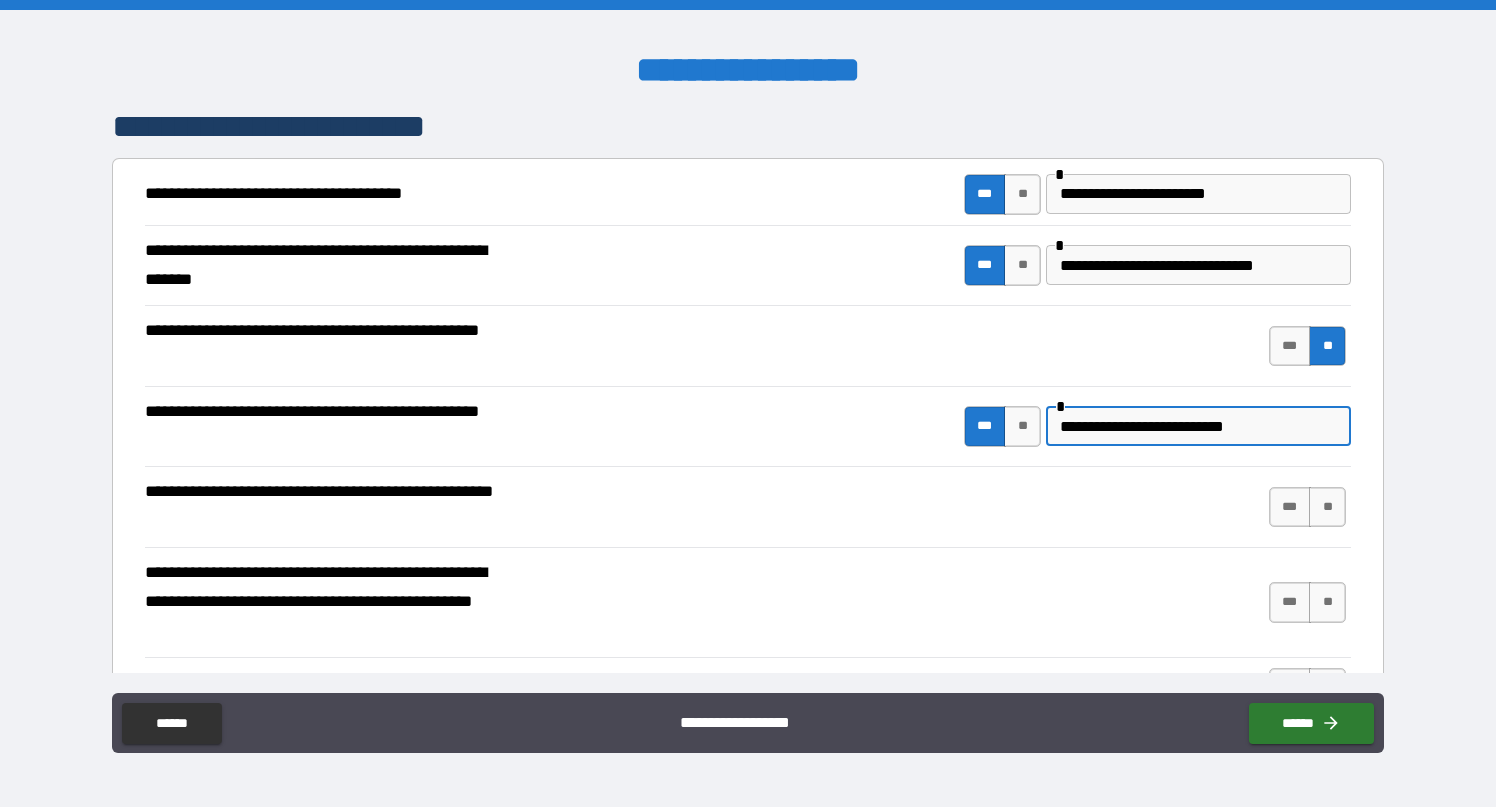 click on "**********" at bounding box center (1198, 426) 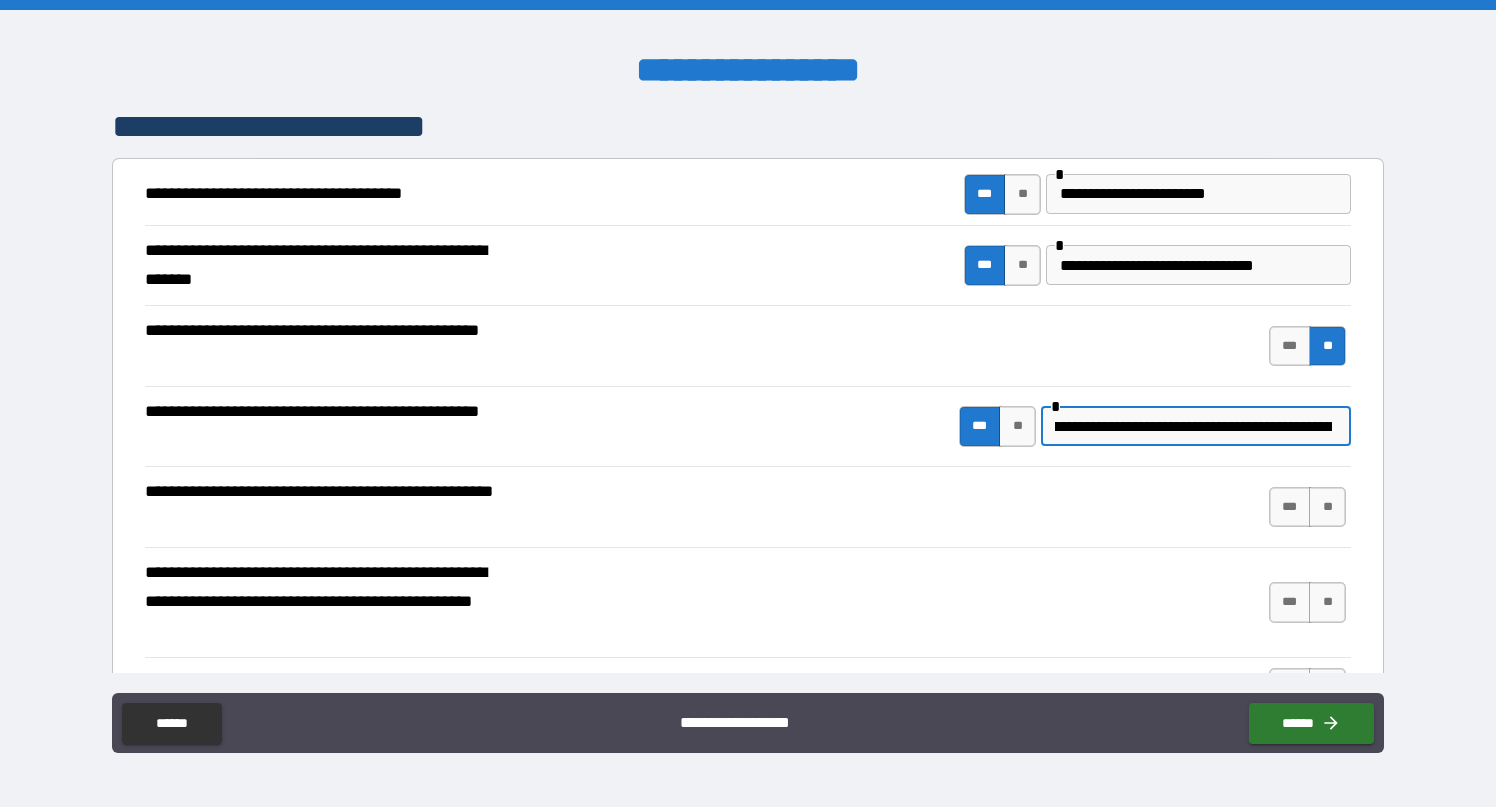 scroll, scrollTop: 0, scrollLeft: 43, axis: horizontal 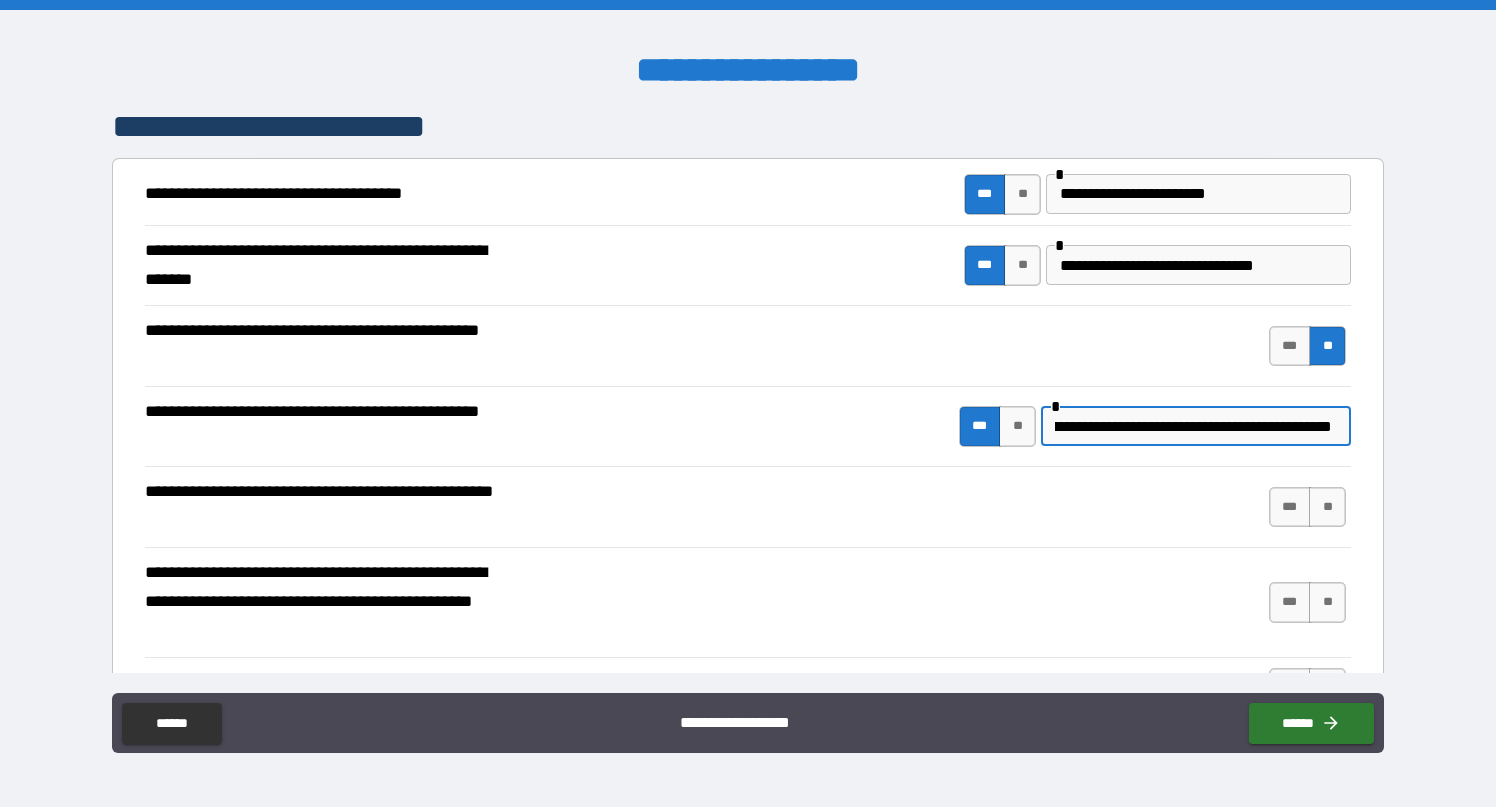 drag, startPoint x: 1259, startPoint y: 424, endPoint x: 1388, endPoint y: 428, distance: 129.062 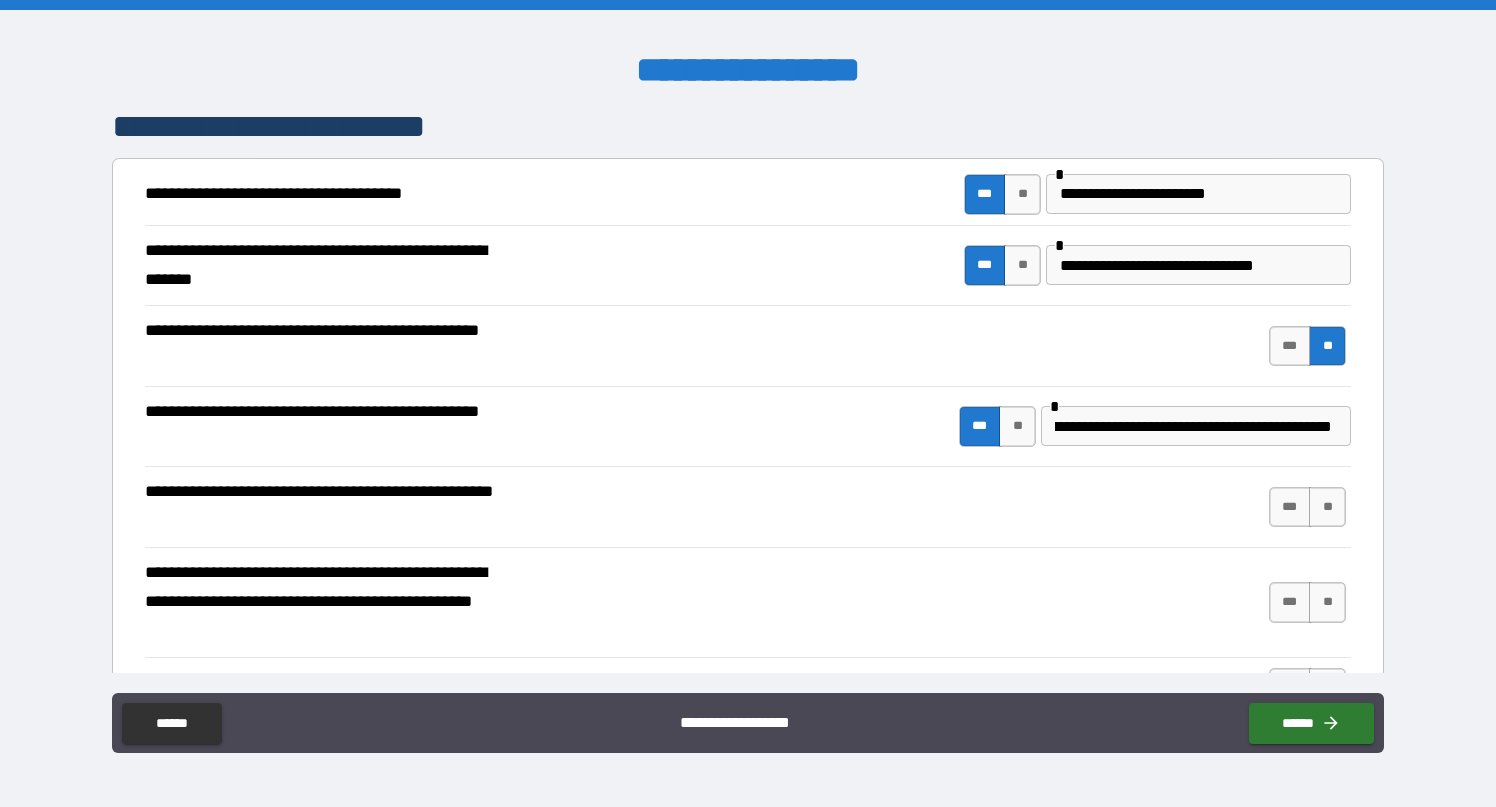 scroll, scrollTop: 0, scrollLeft: 0, axis: both 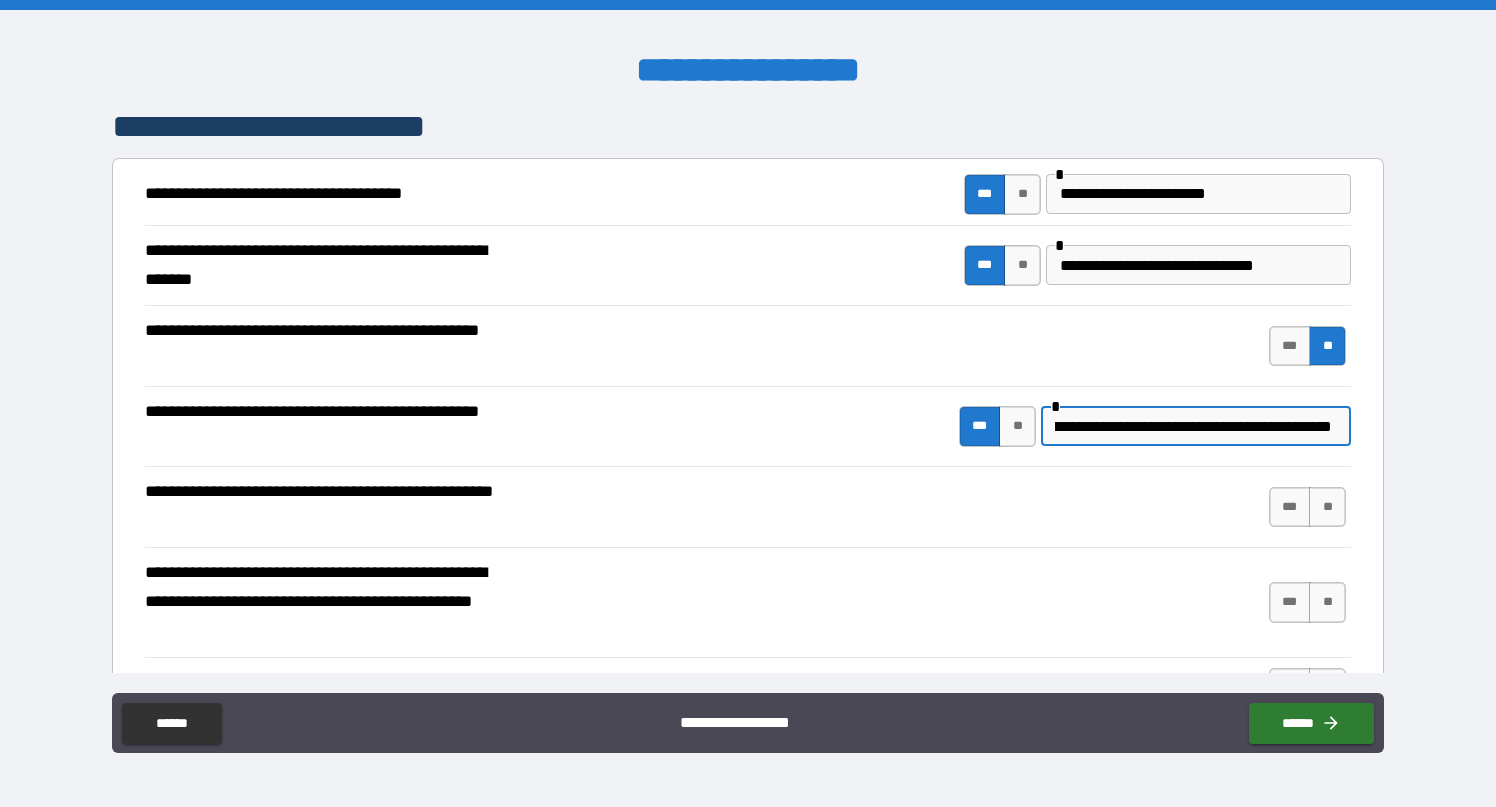 drag, startPoint x: 1246, startPoint y: 429, endPoint x: 1348, endPoint y: 430, distance: 102.0049 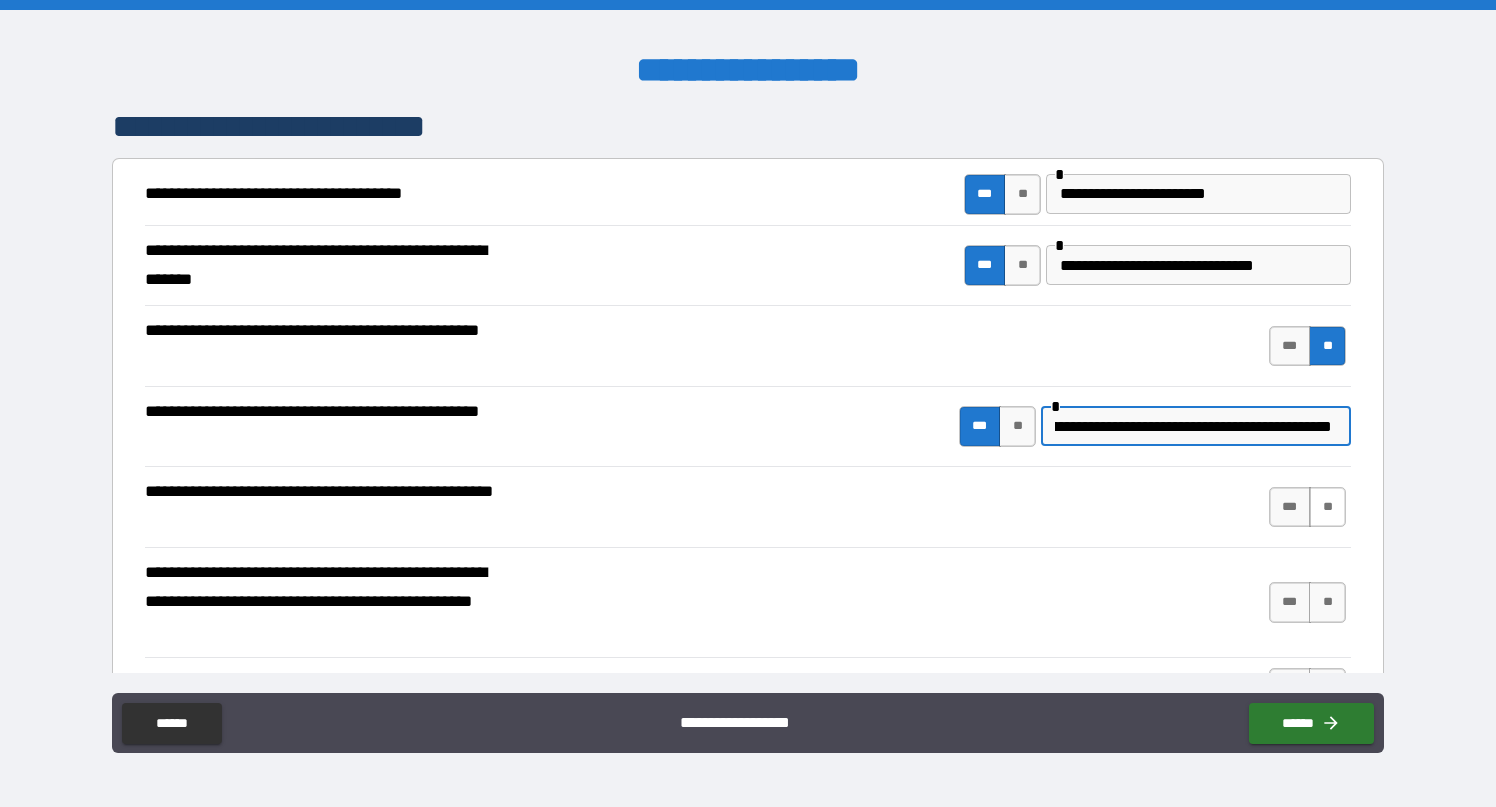 type on "**********" 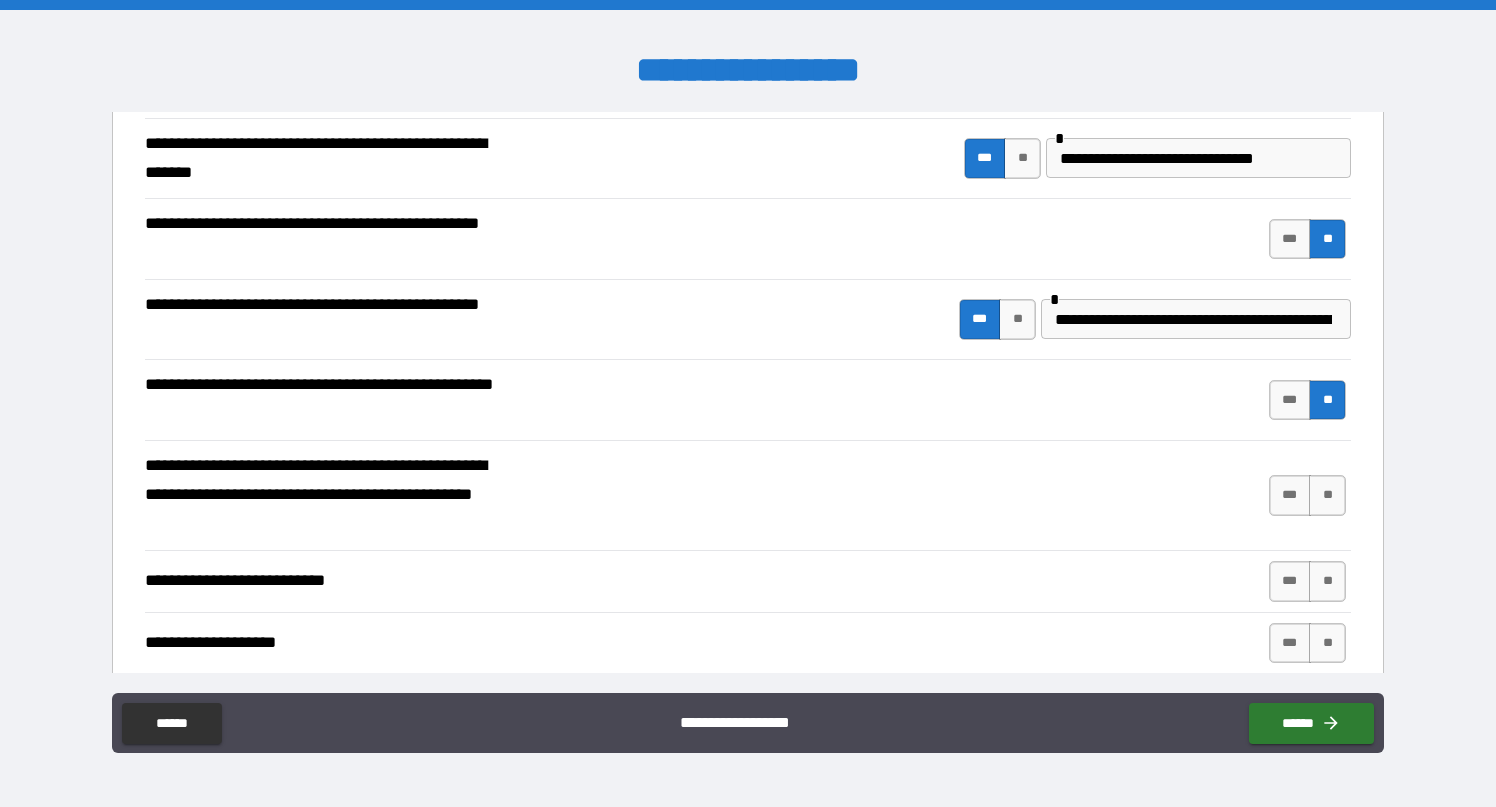 scroll, scrollTop: 474, scrollLeft: 0, axis: vertical 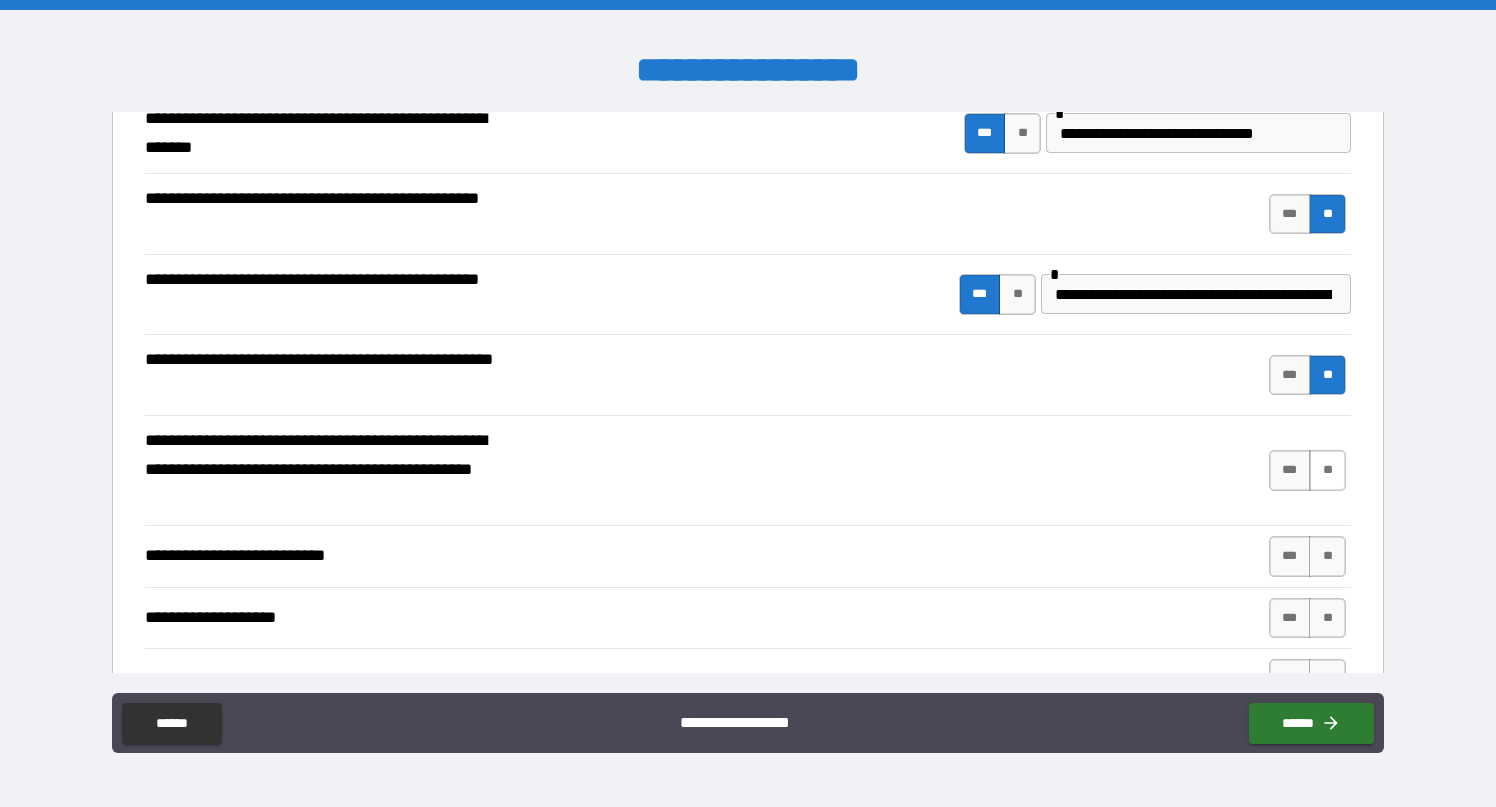 click on "**" at bounding box center (1327, 470) 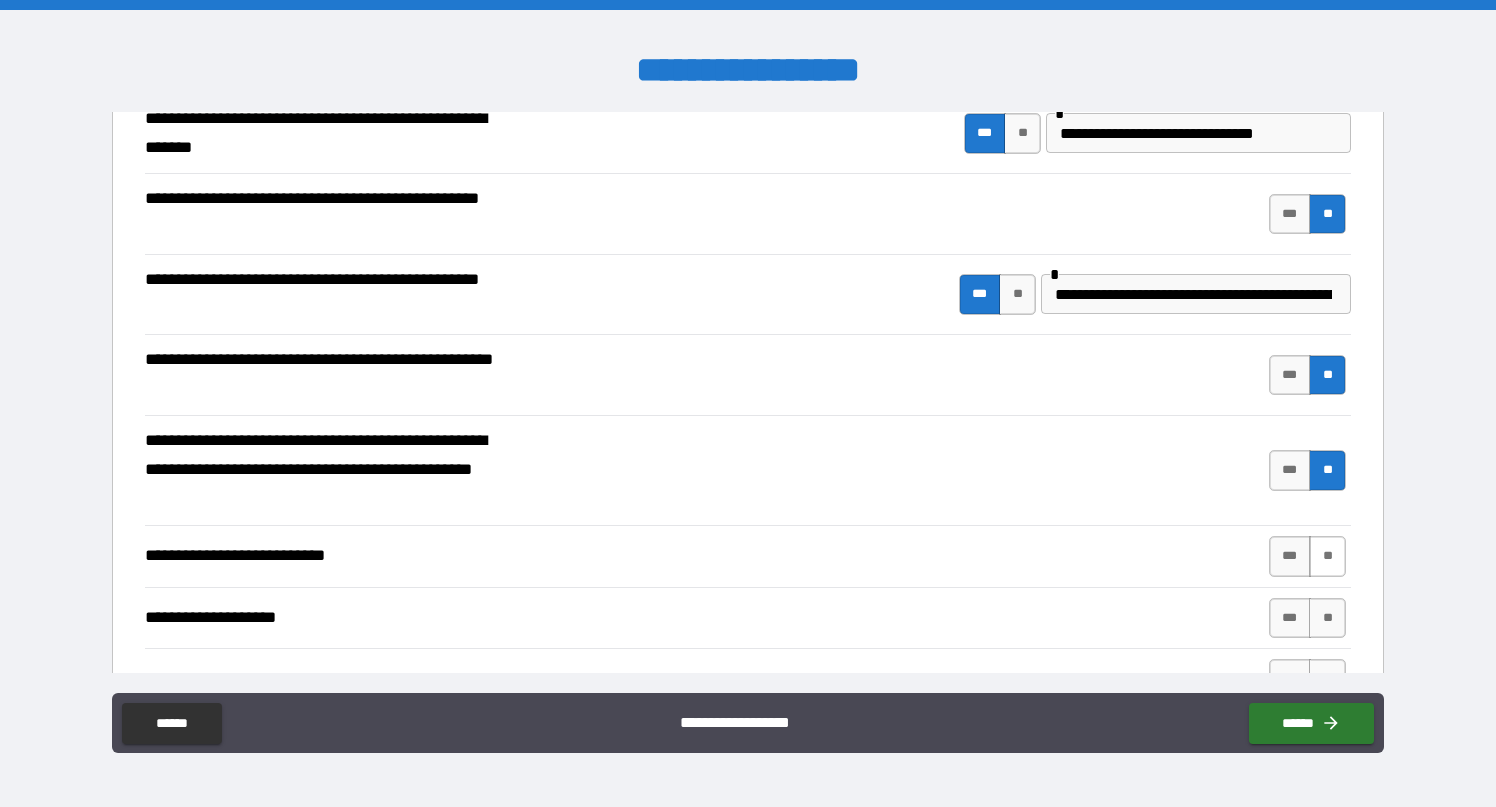 click on "**" at bounding box center [1327, 556] 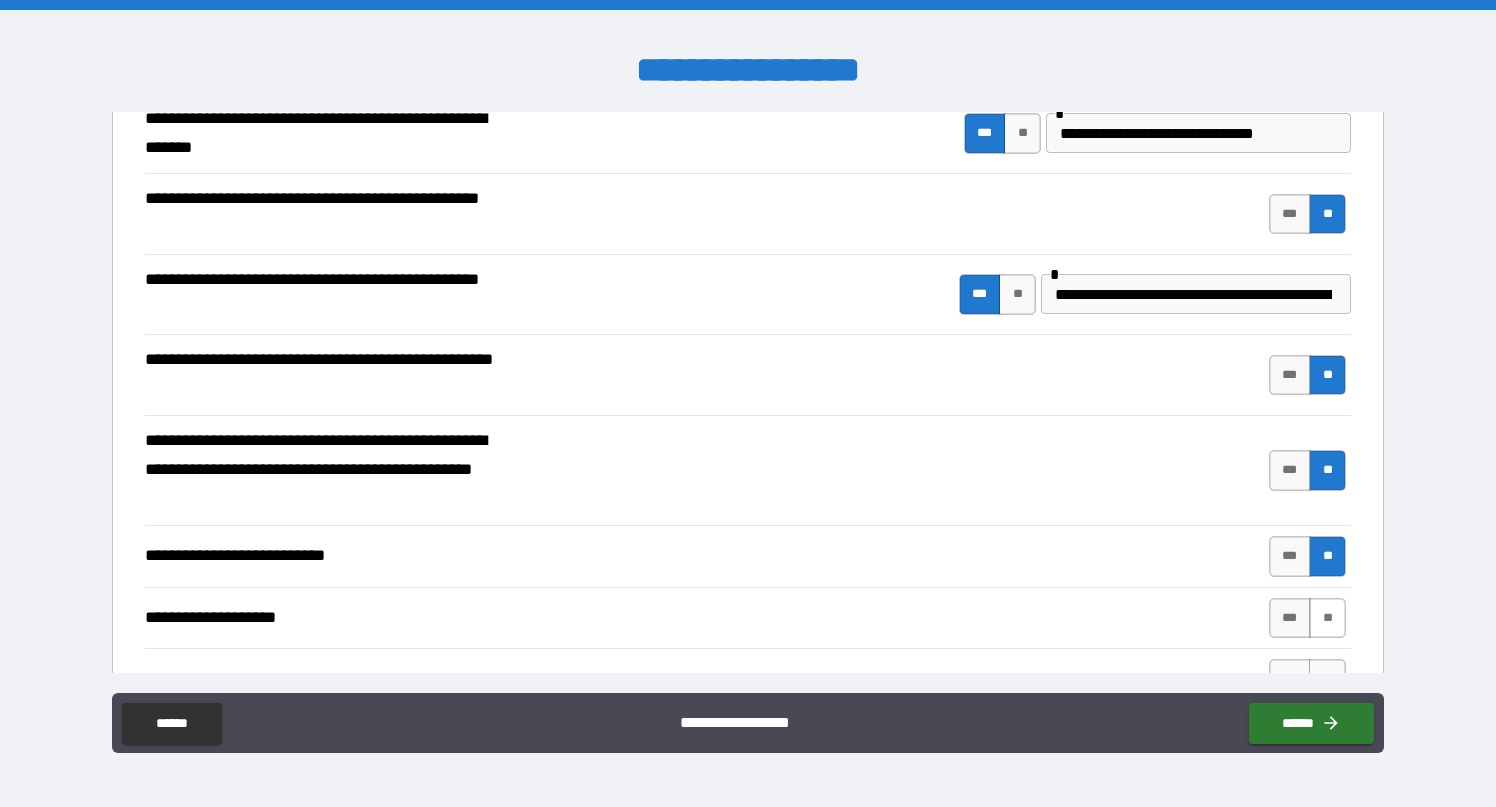 click on "**" at bounding box center (1327, 618) 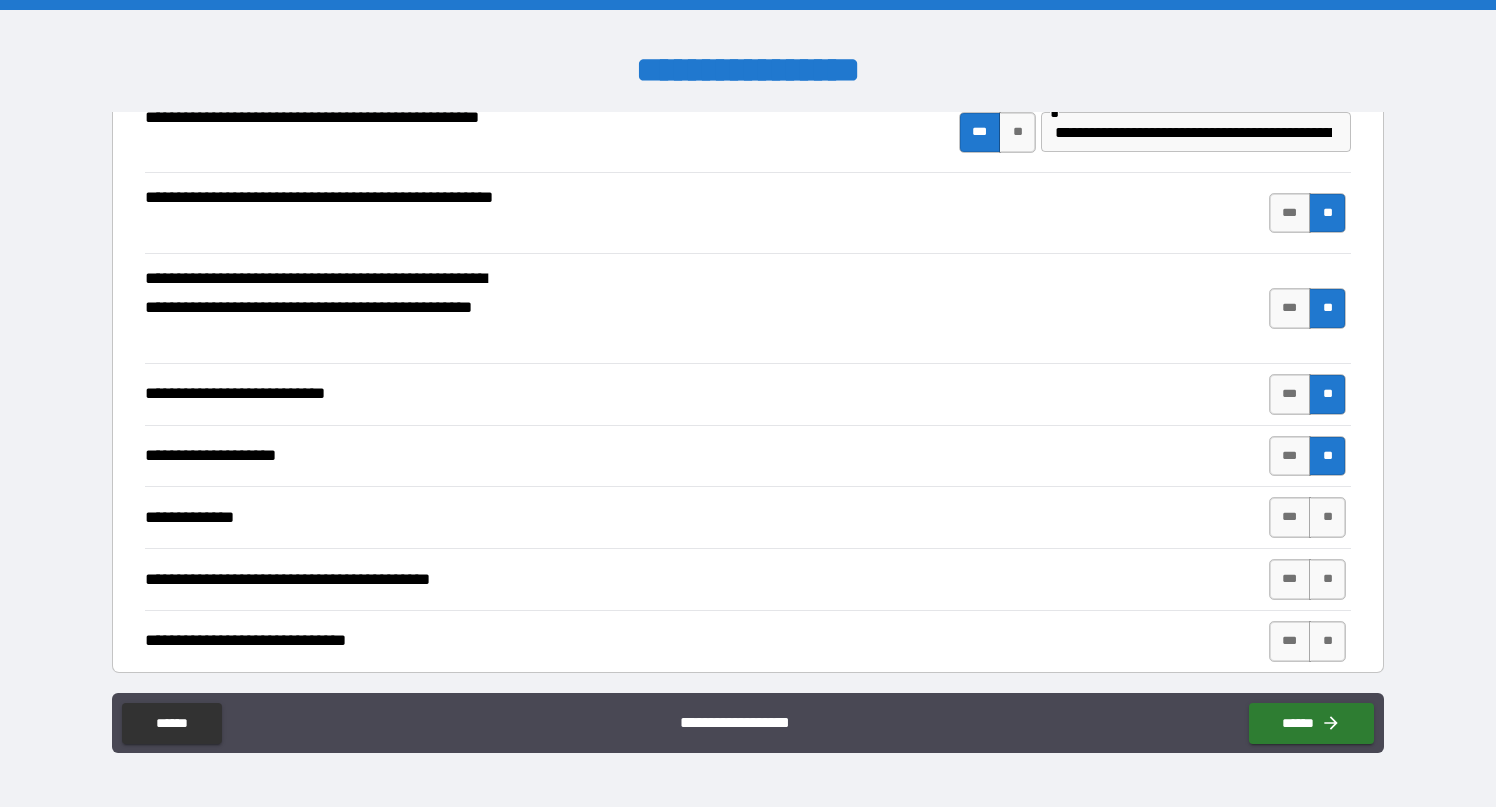 scroll, scrollTop: 637, scrollLeft: 0, axis: vertical 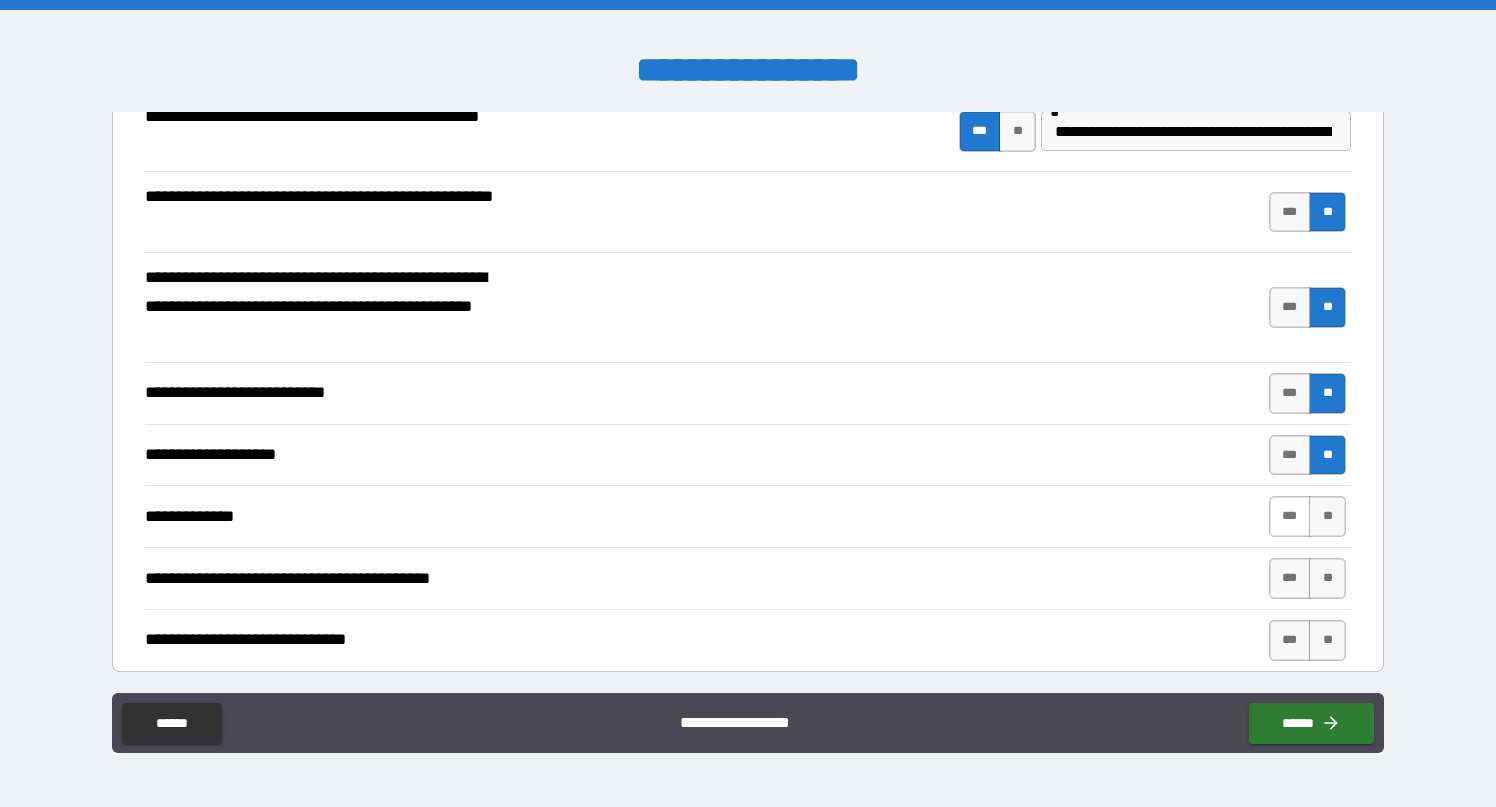 click on "***" at bounding box center [1290, 516] 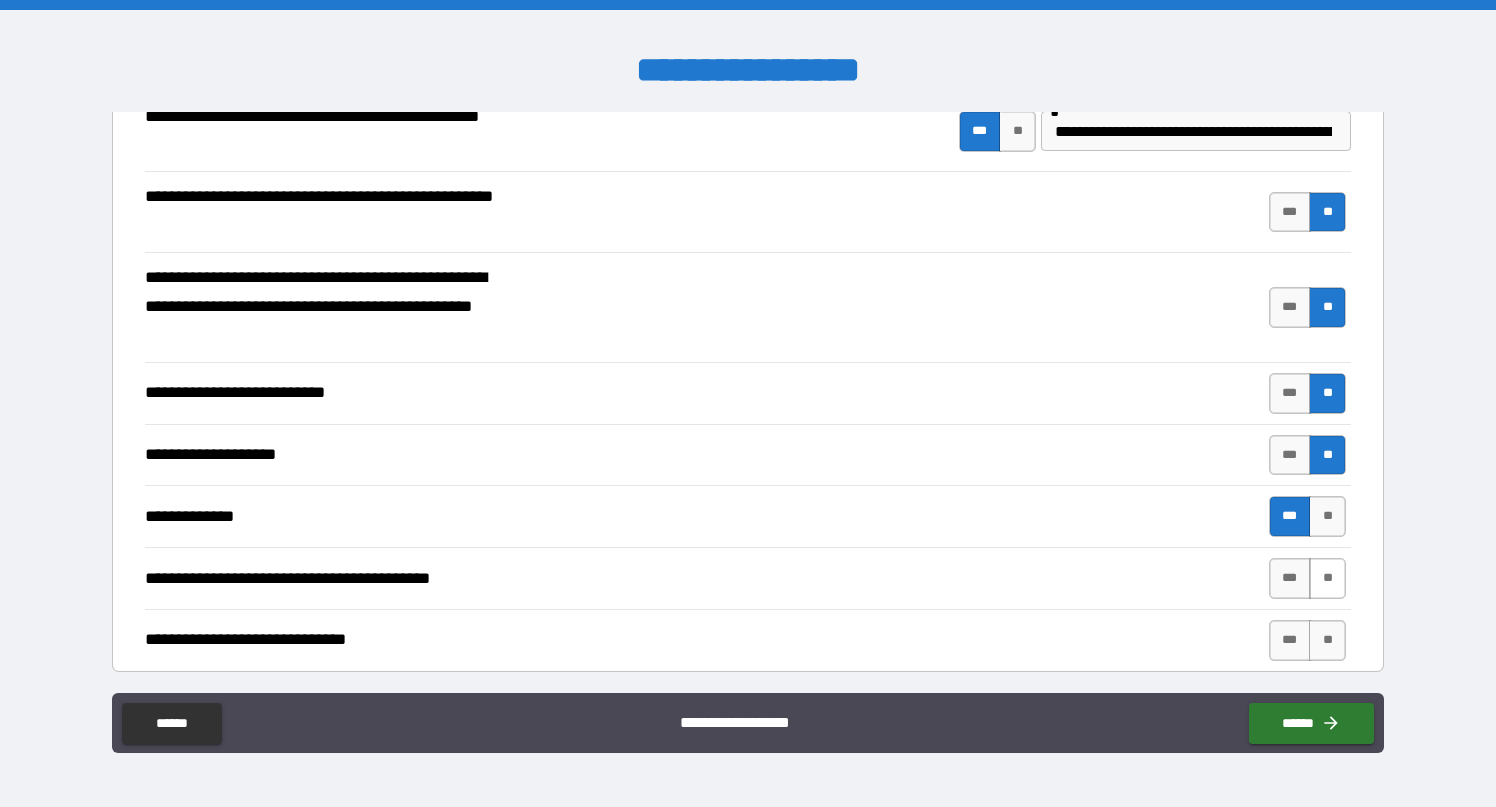 click on "**" at bounding box center (1327, 578) 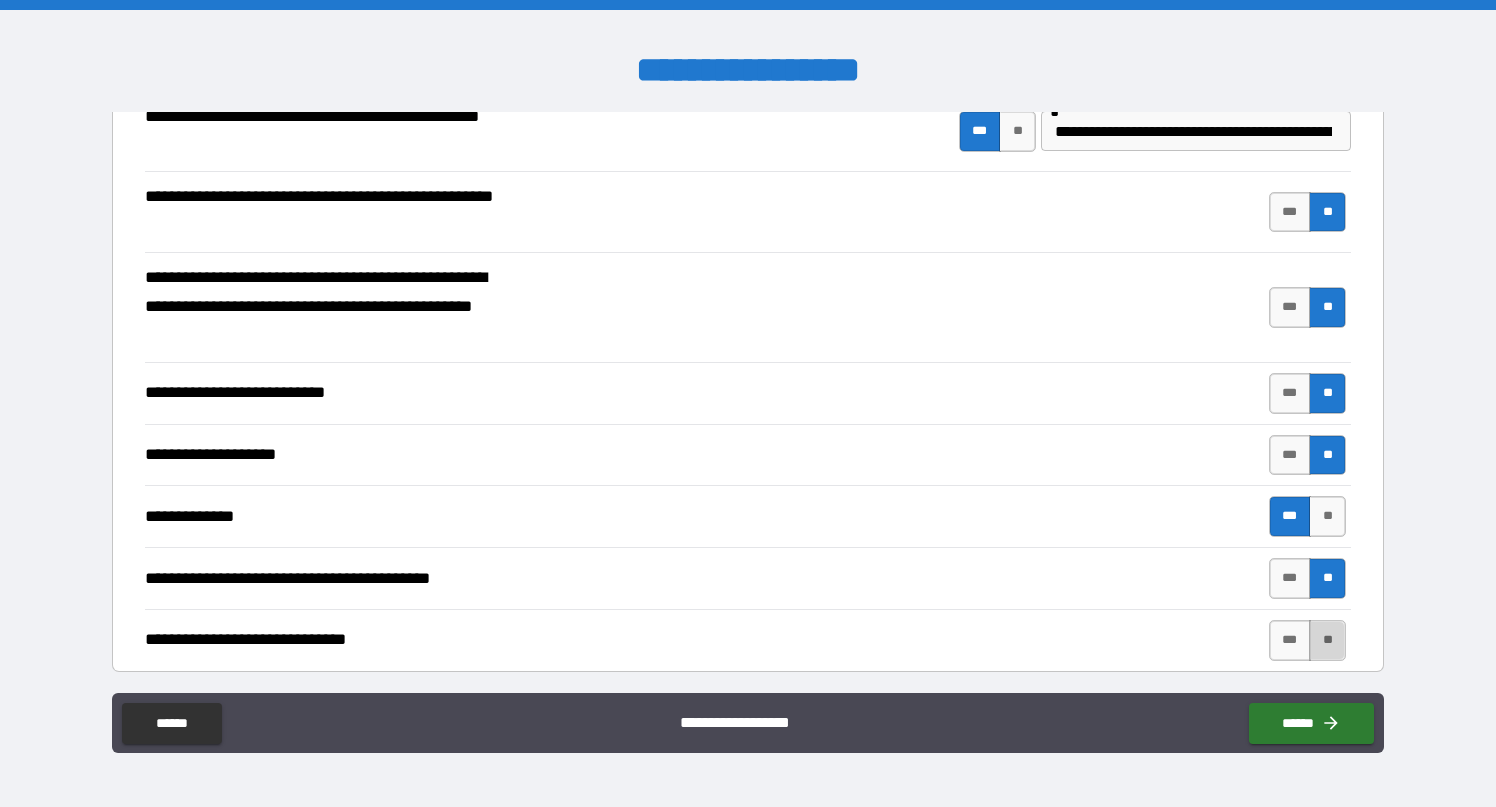 click on "**" at bounding box center (1327, 640) 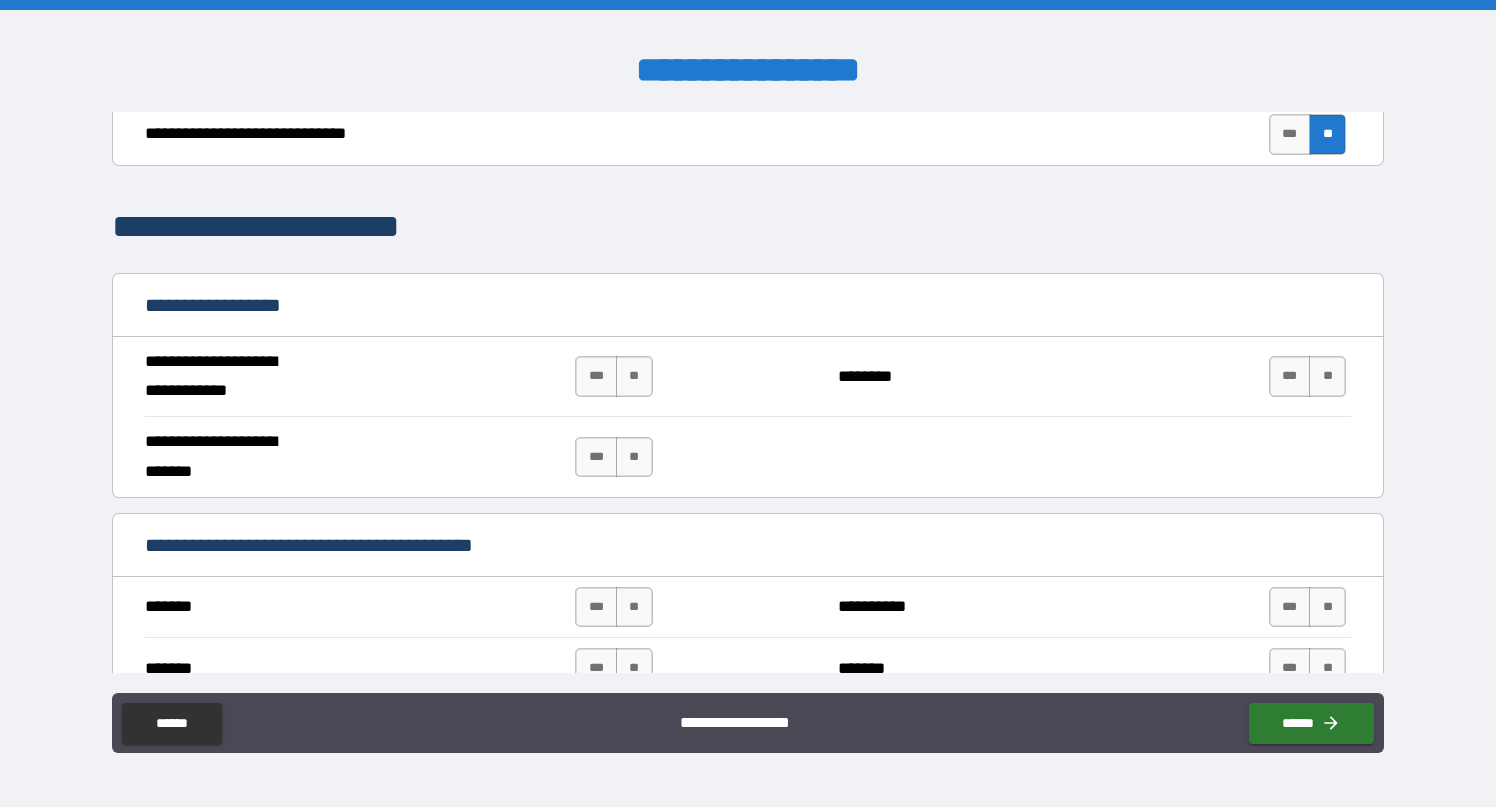 scroll, scrollTop: 1142, scrollLeft: 0, axis: vertical 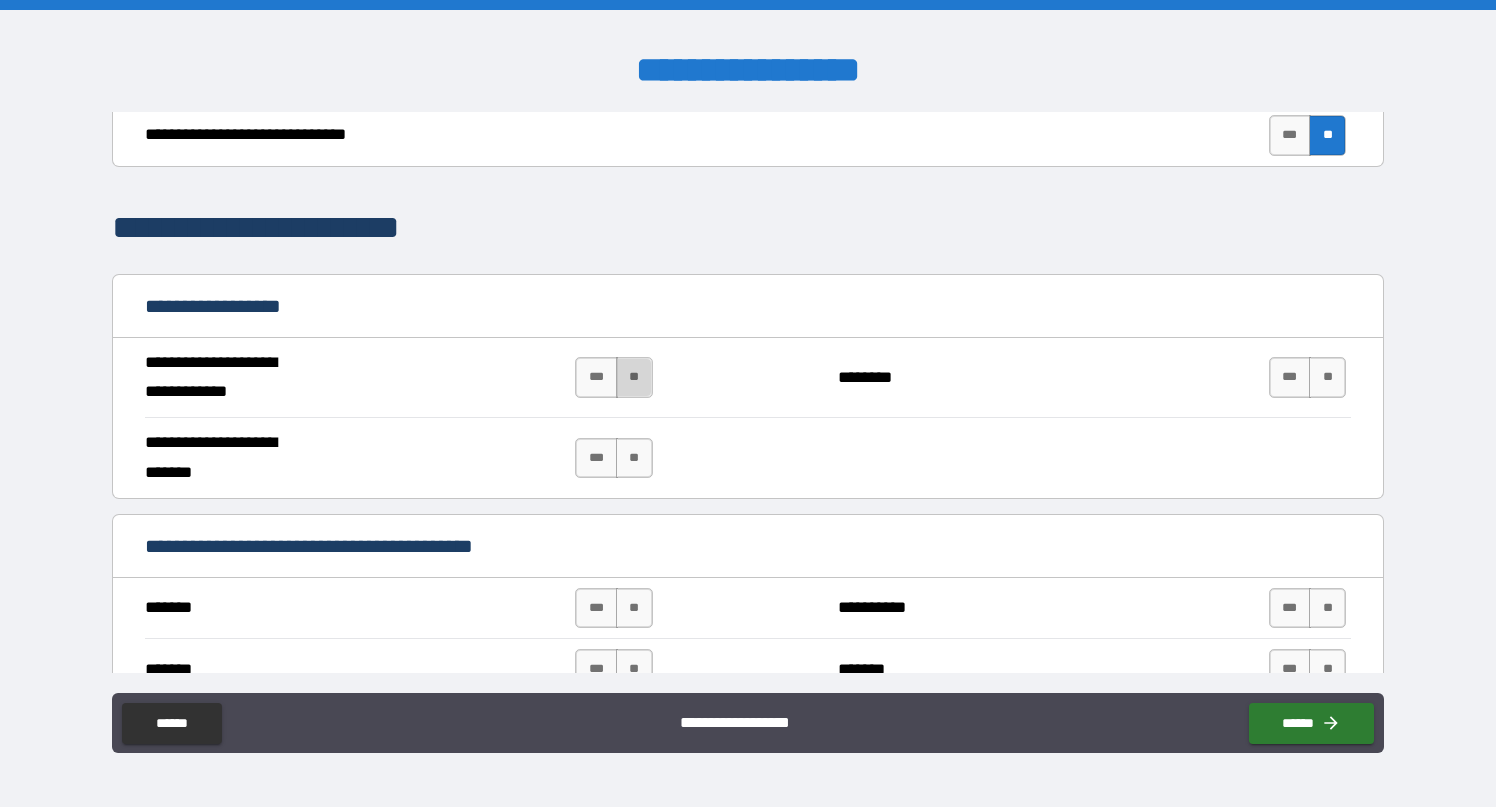 click on "**" at bounding box center (634, 377) 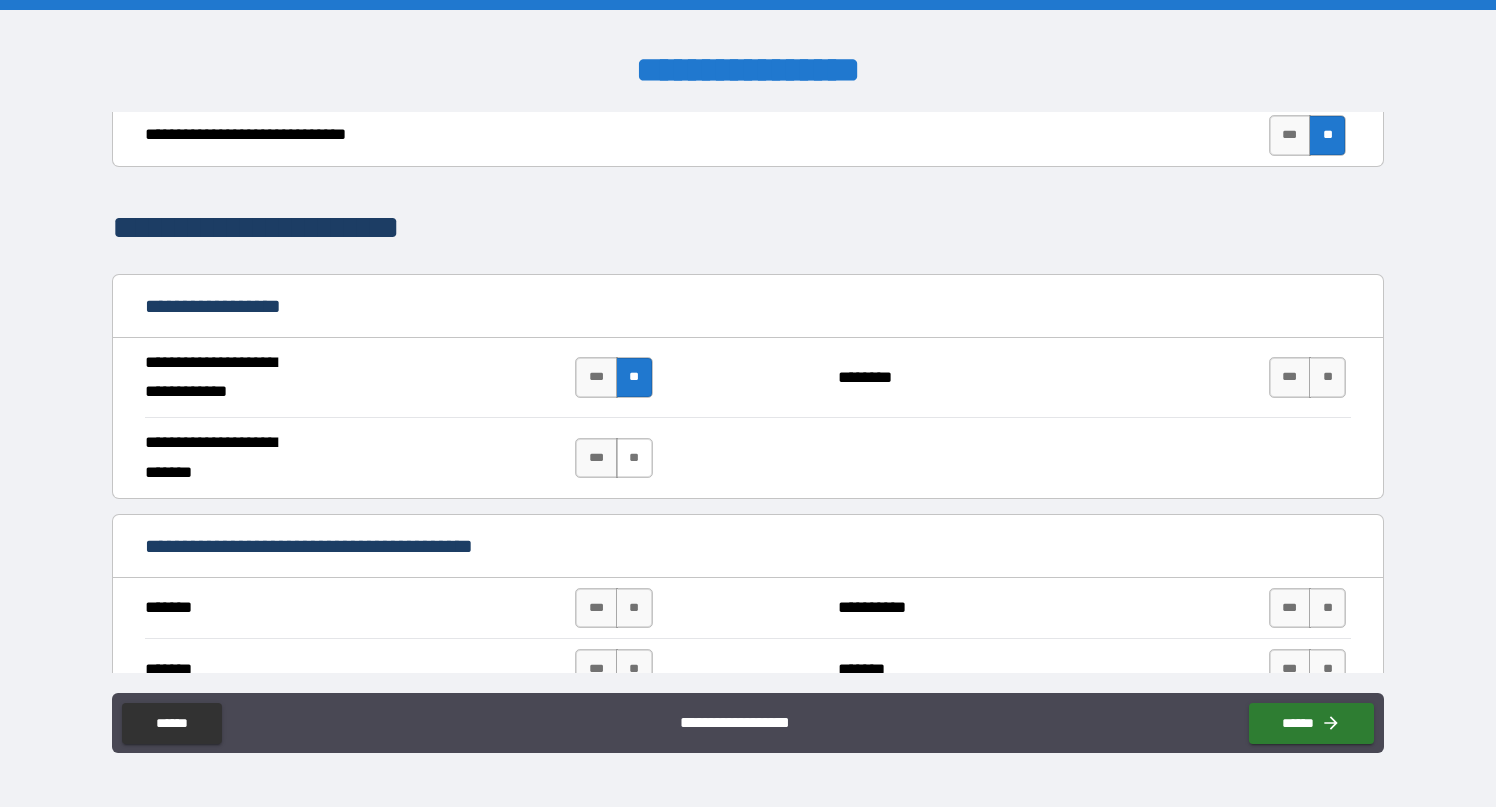 click on "**" at bounding box center [634, 458] 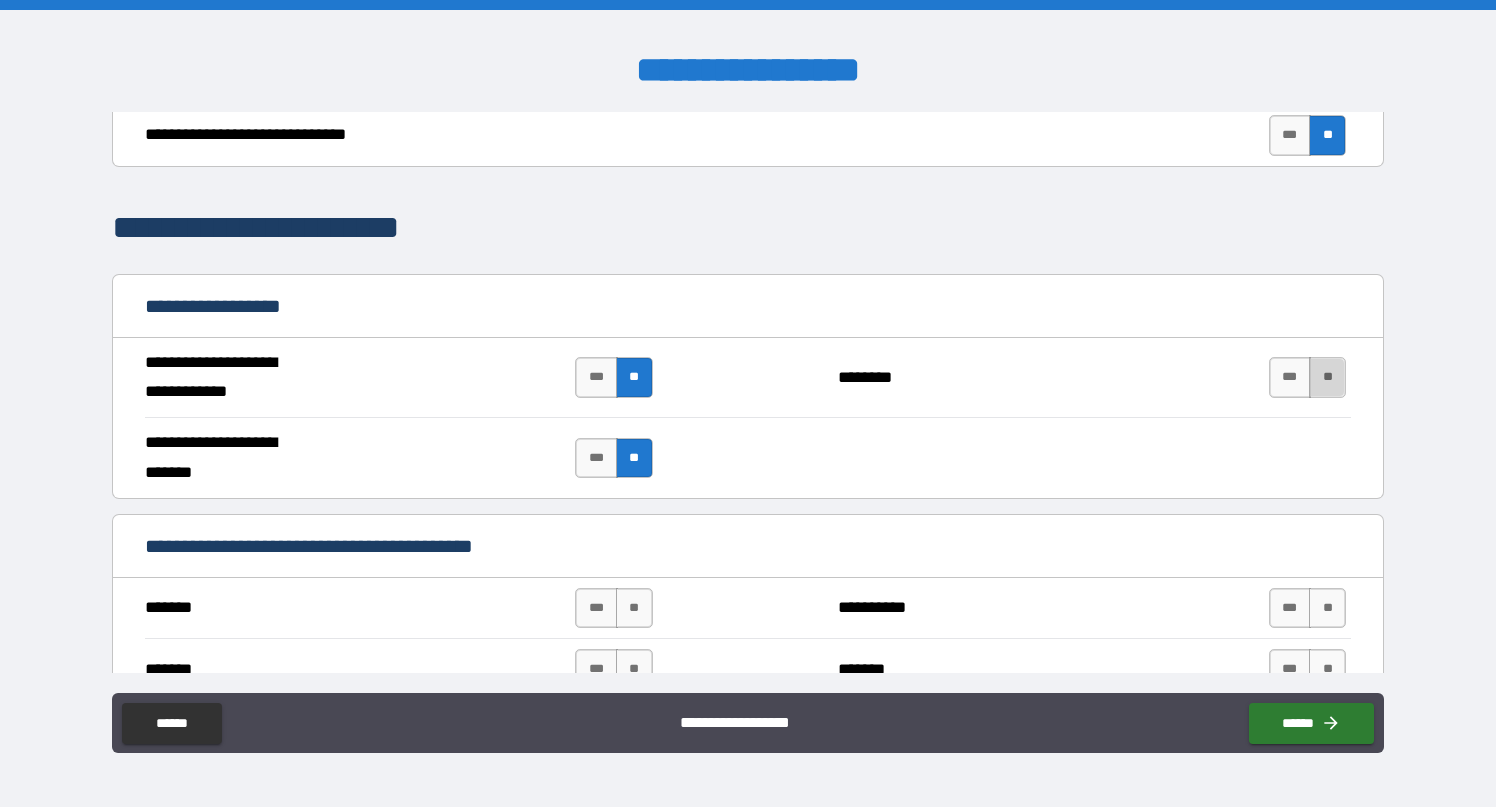 click on "**" at bounding box center [1327, 377] 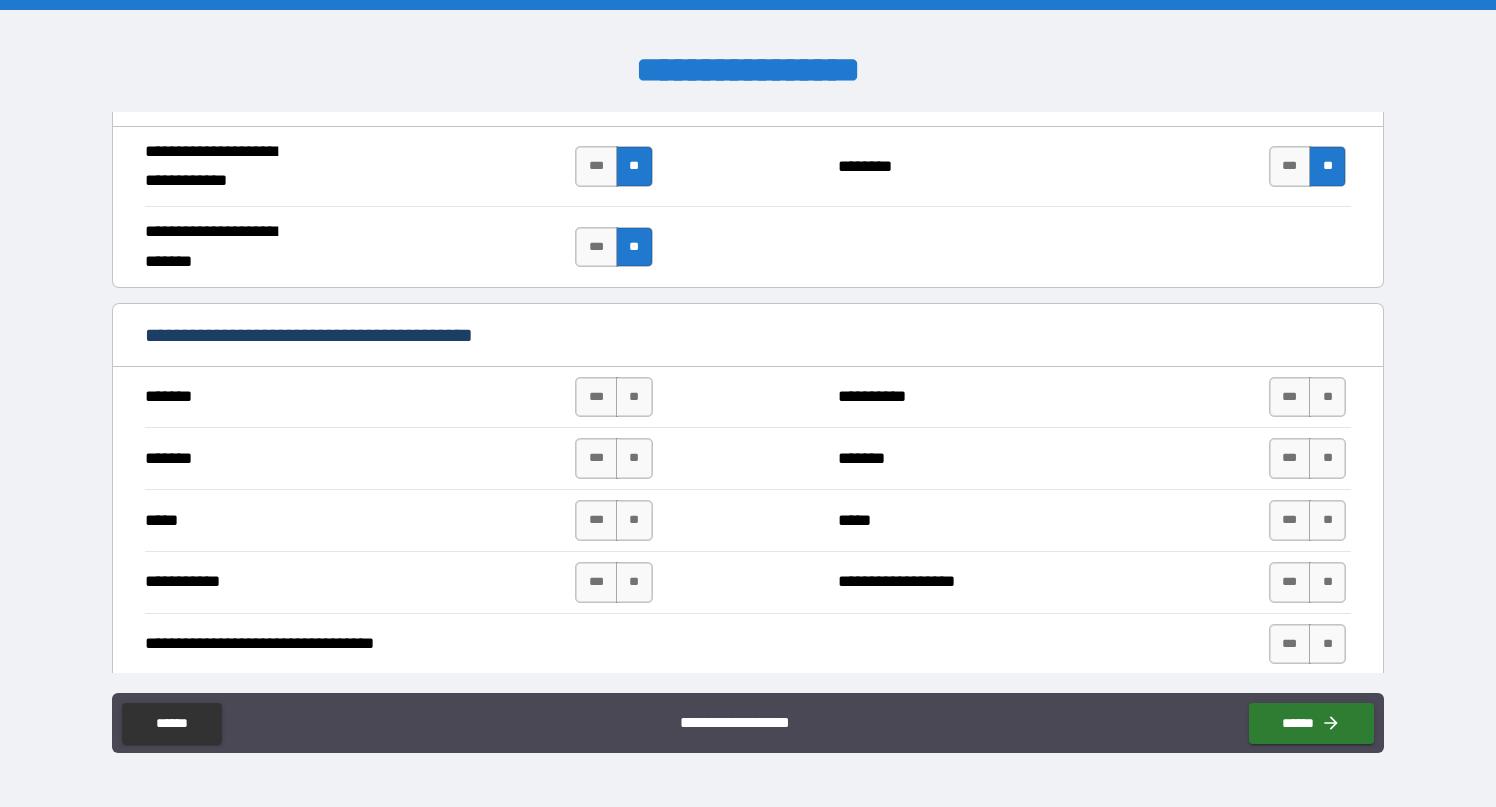 scroll, scrollTop: 1366, scrollLeft: 0, axis: vertical 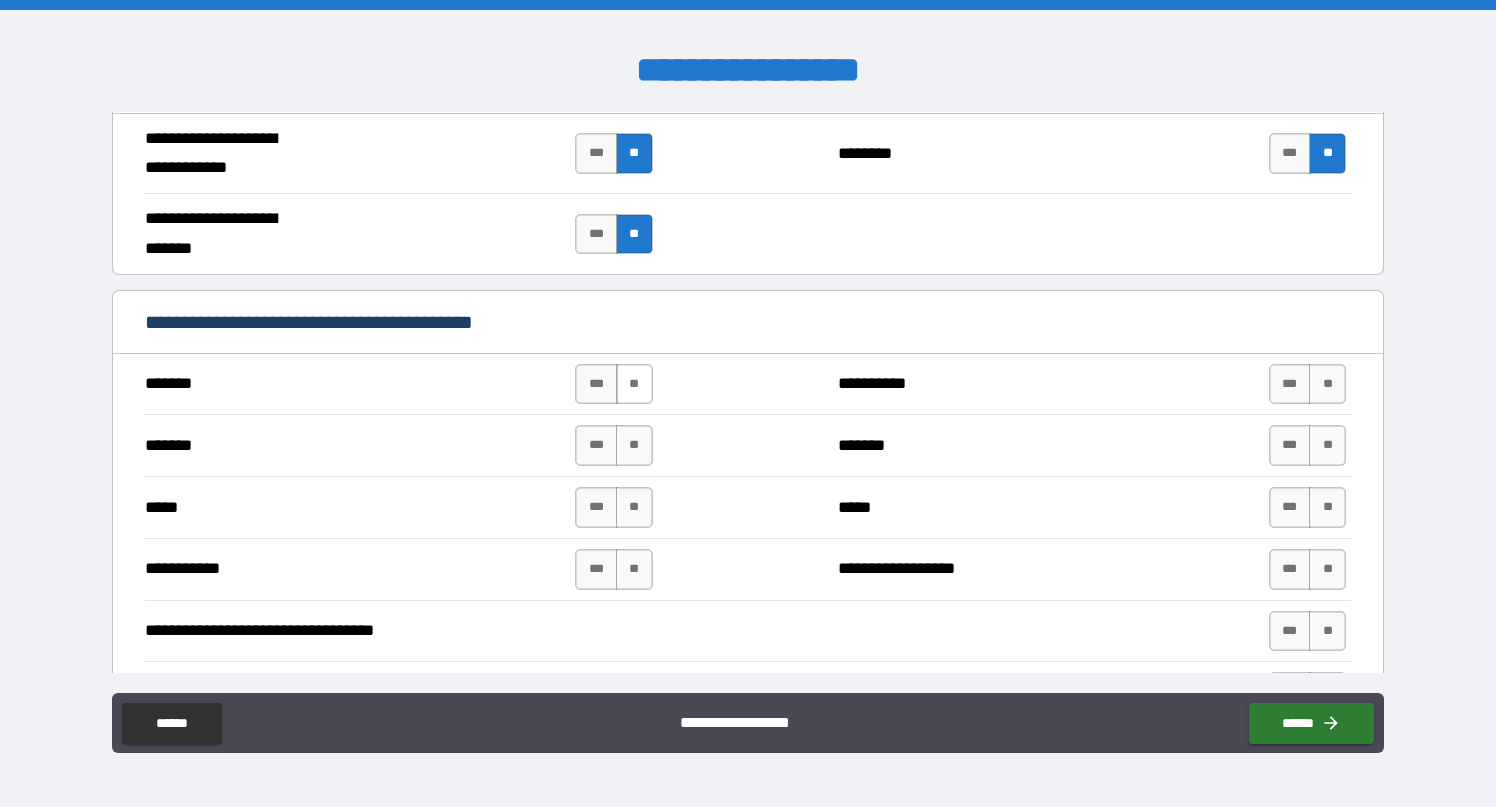 click on "**" at bounding box center [634, 384] 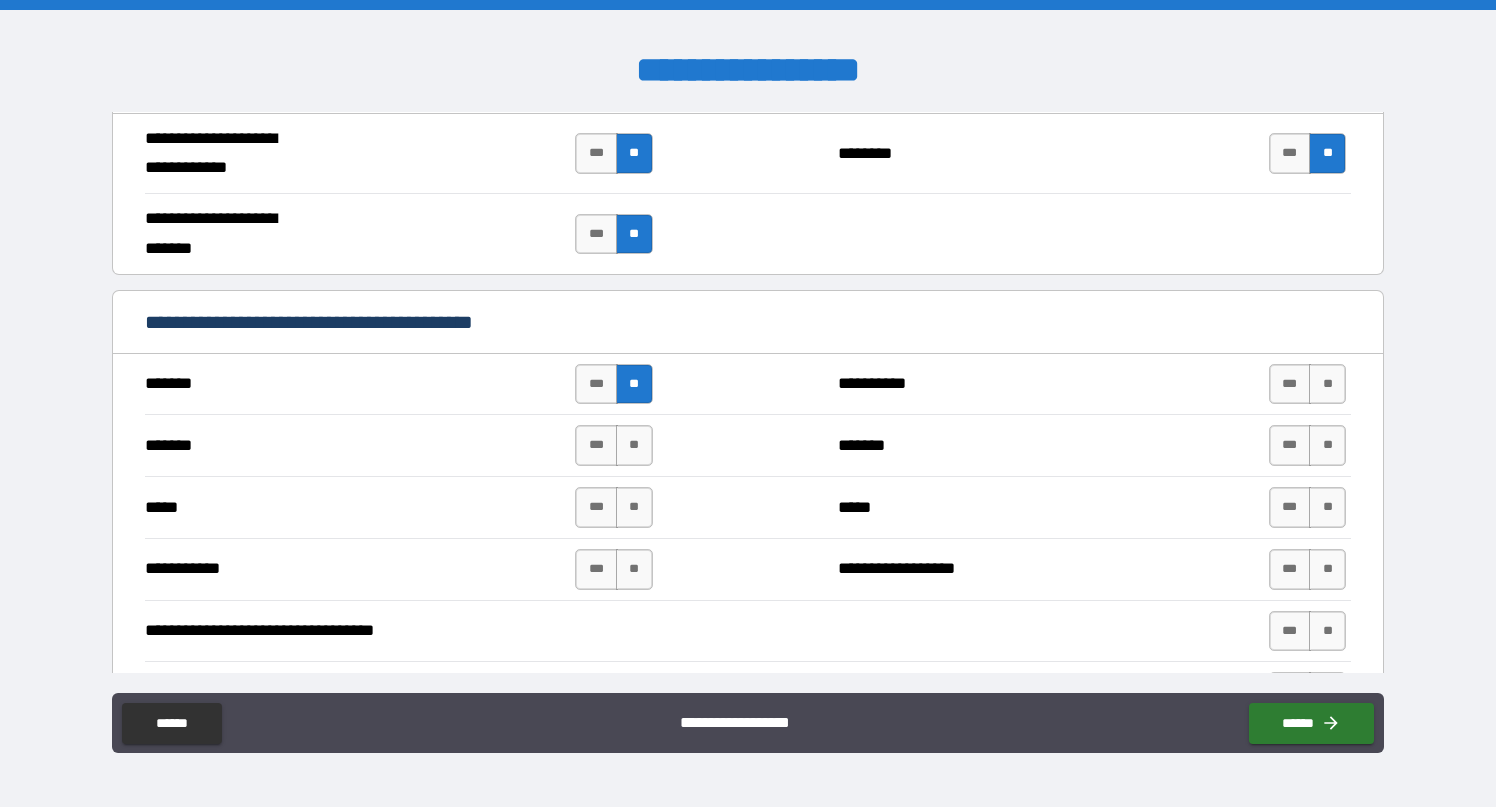 click on "******* *** ** ******* *** **" at bounding box center [748, 445] 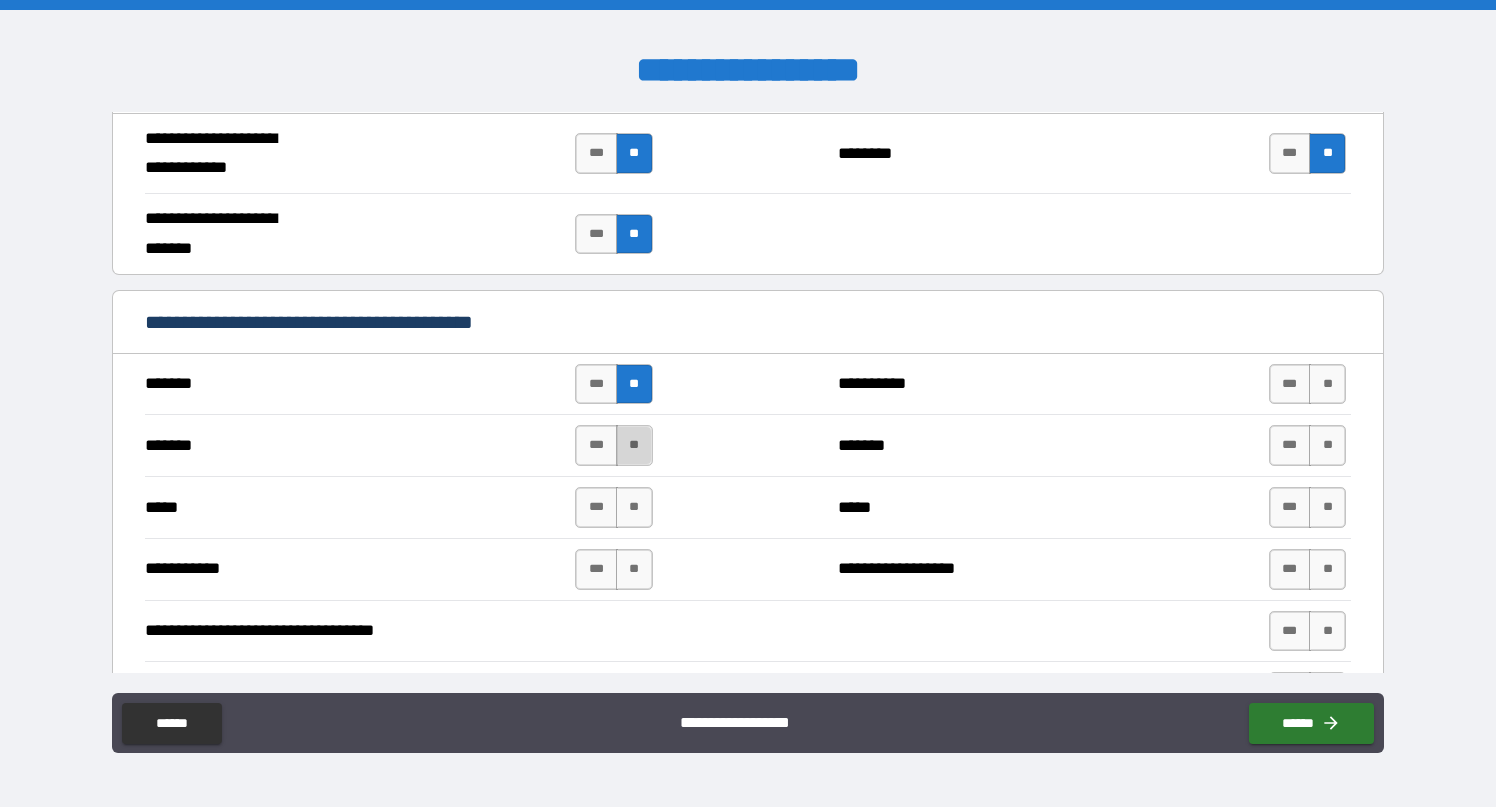 click on "**" at bounding box center (634, 445) 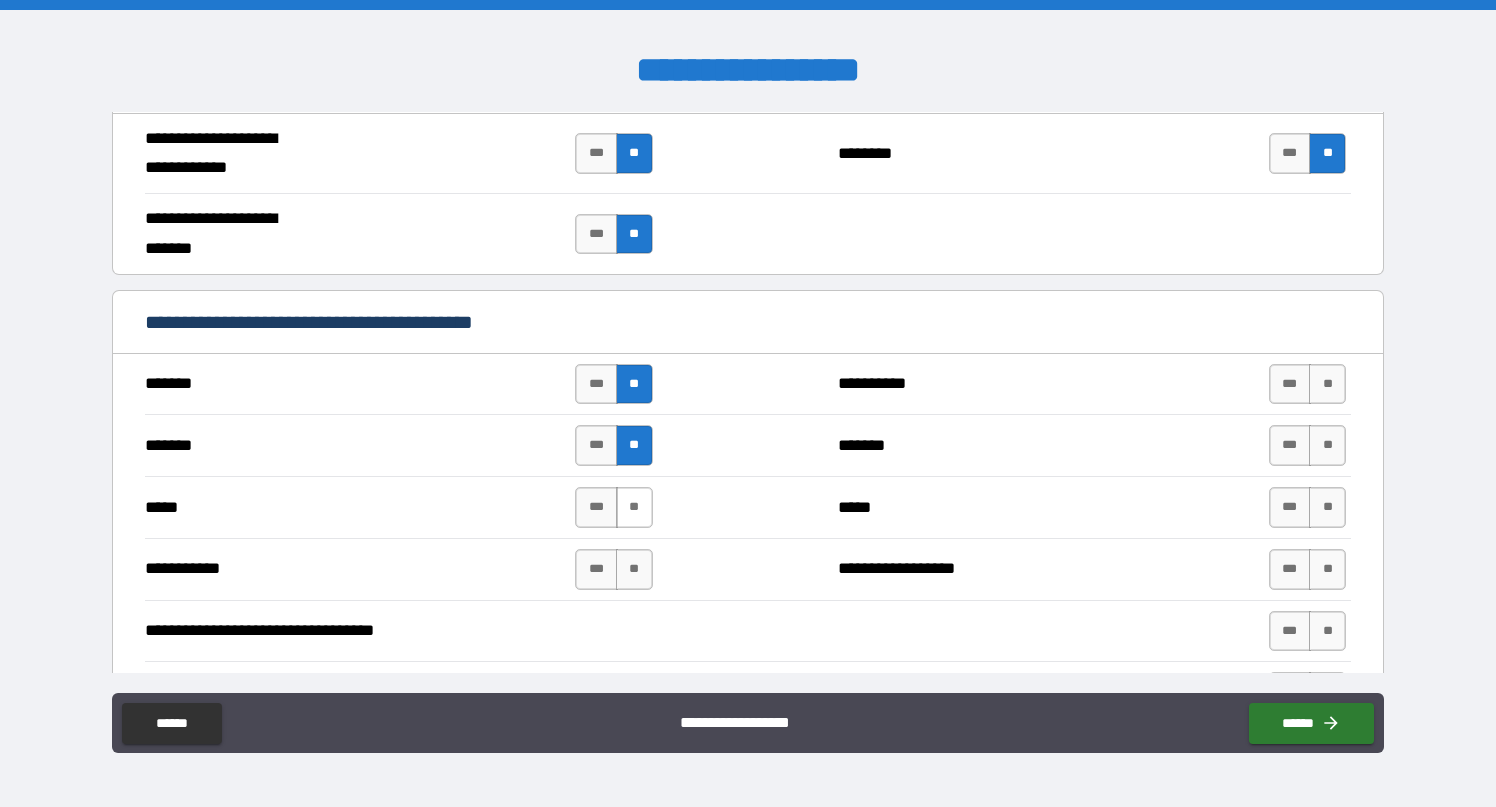 click on "**" at bounding box center [634, 507] 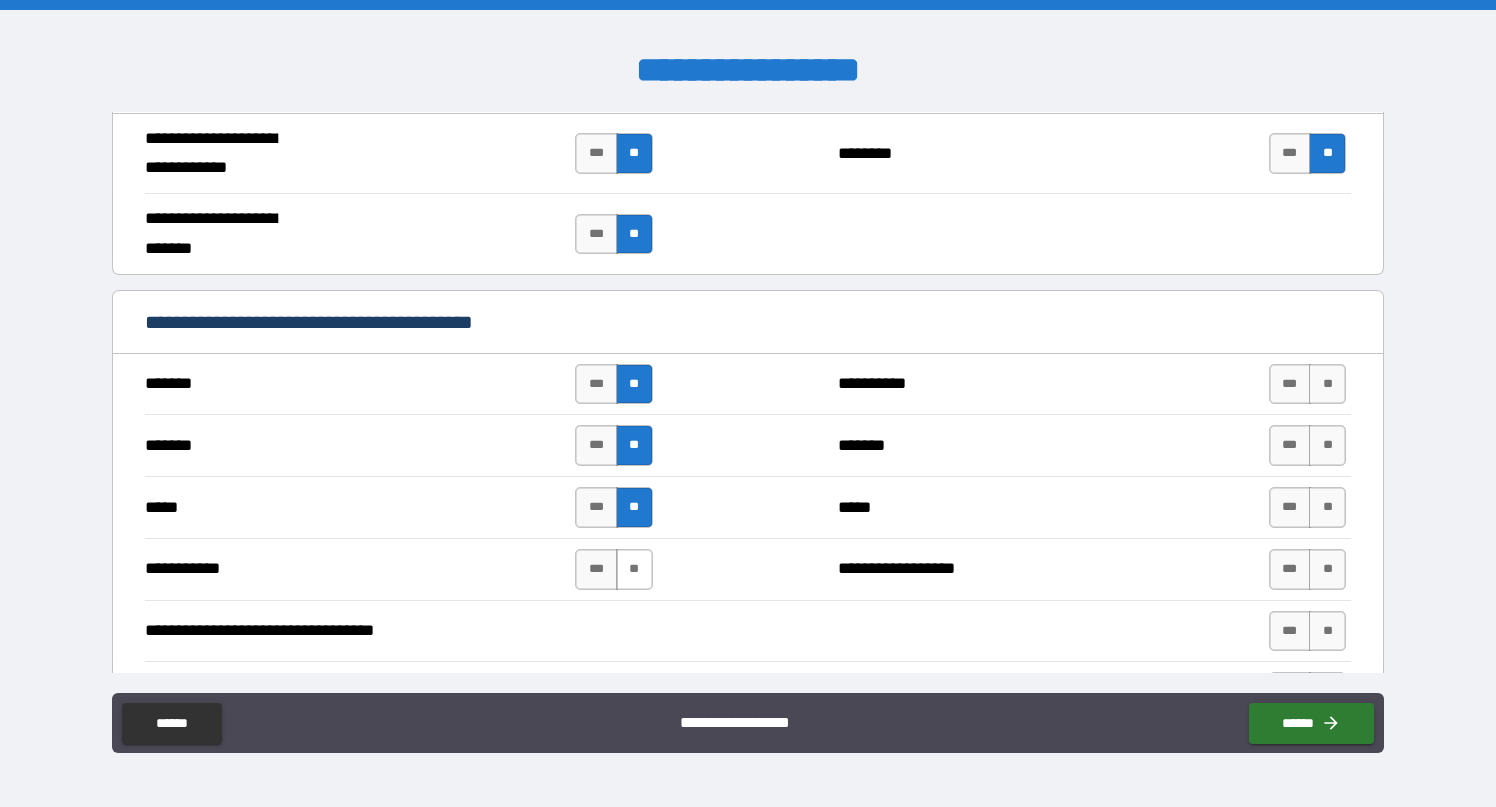 click on "**" at bounding box center [634, 569] 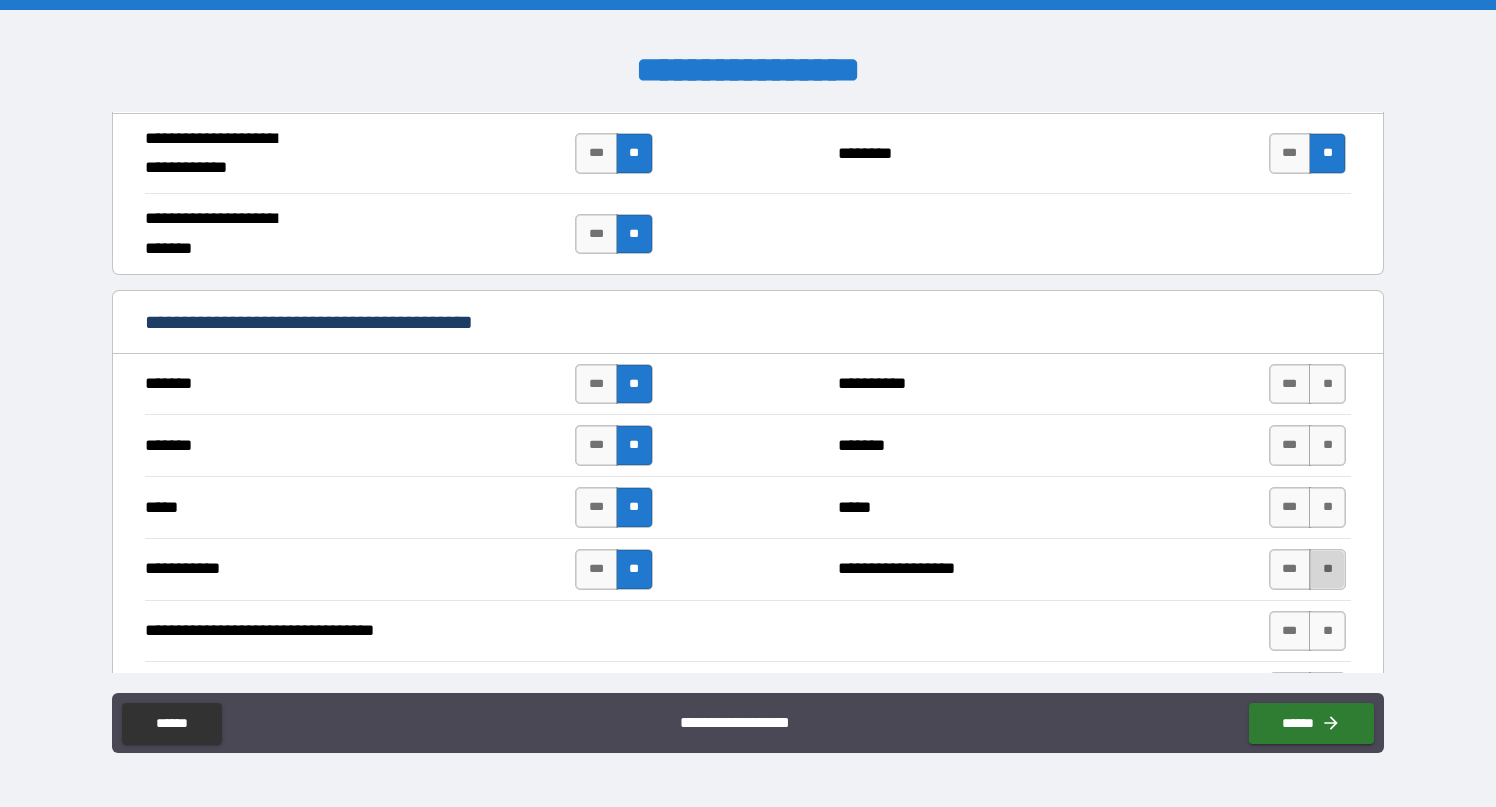 click on "**" at bounding box center [1327, 569] 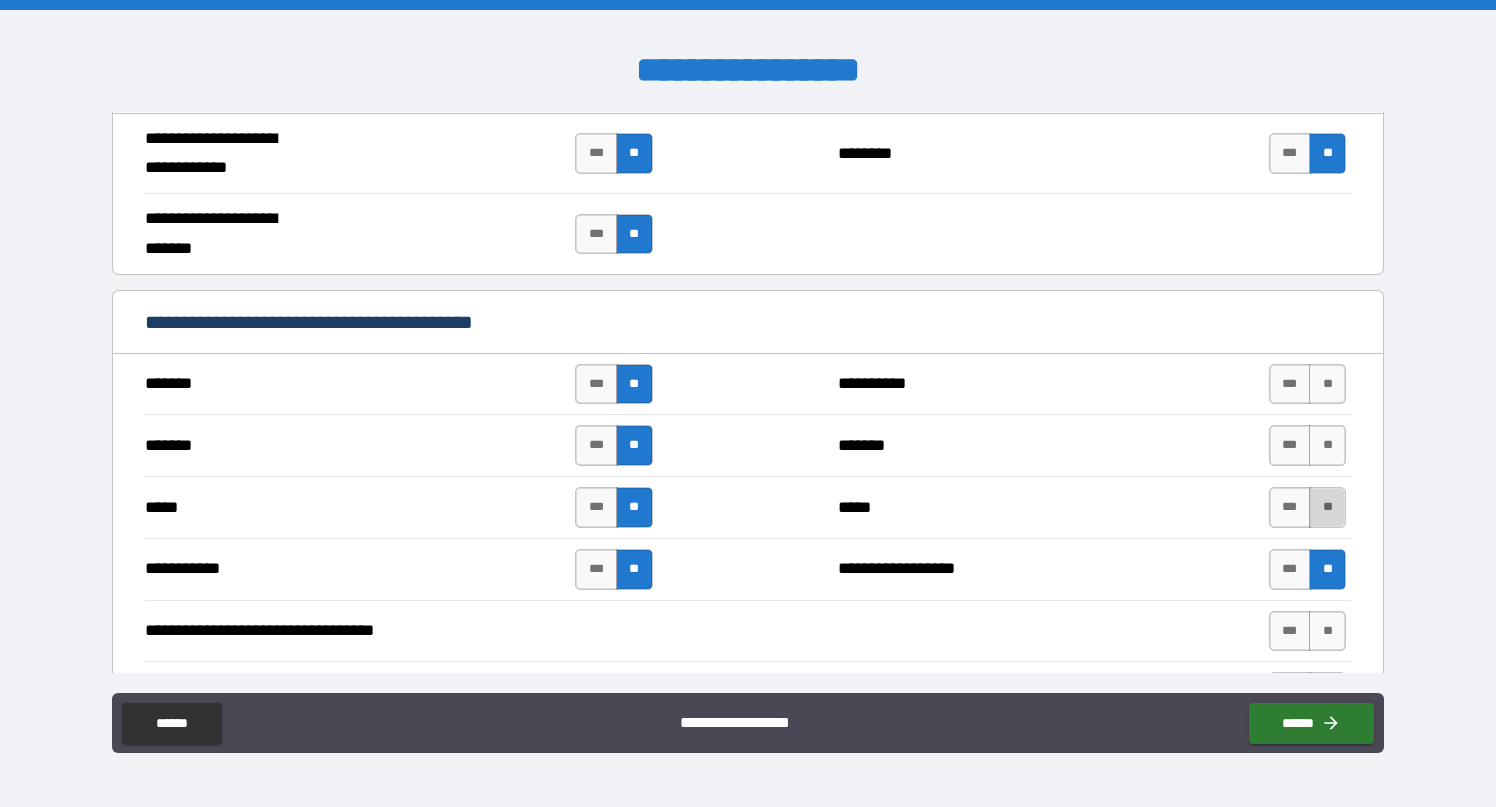 click on "**" at bounding box center [1327, 507] 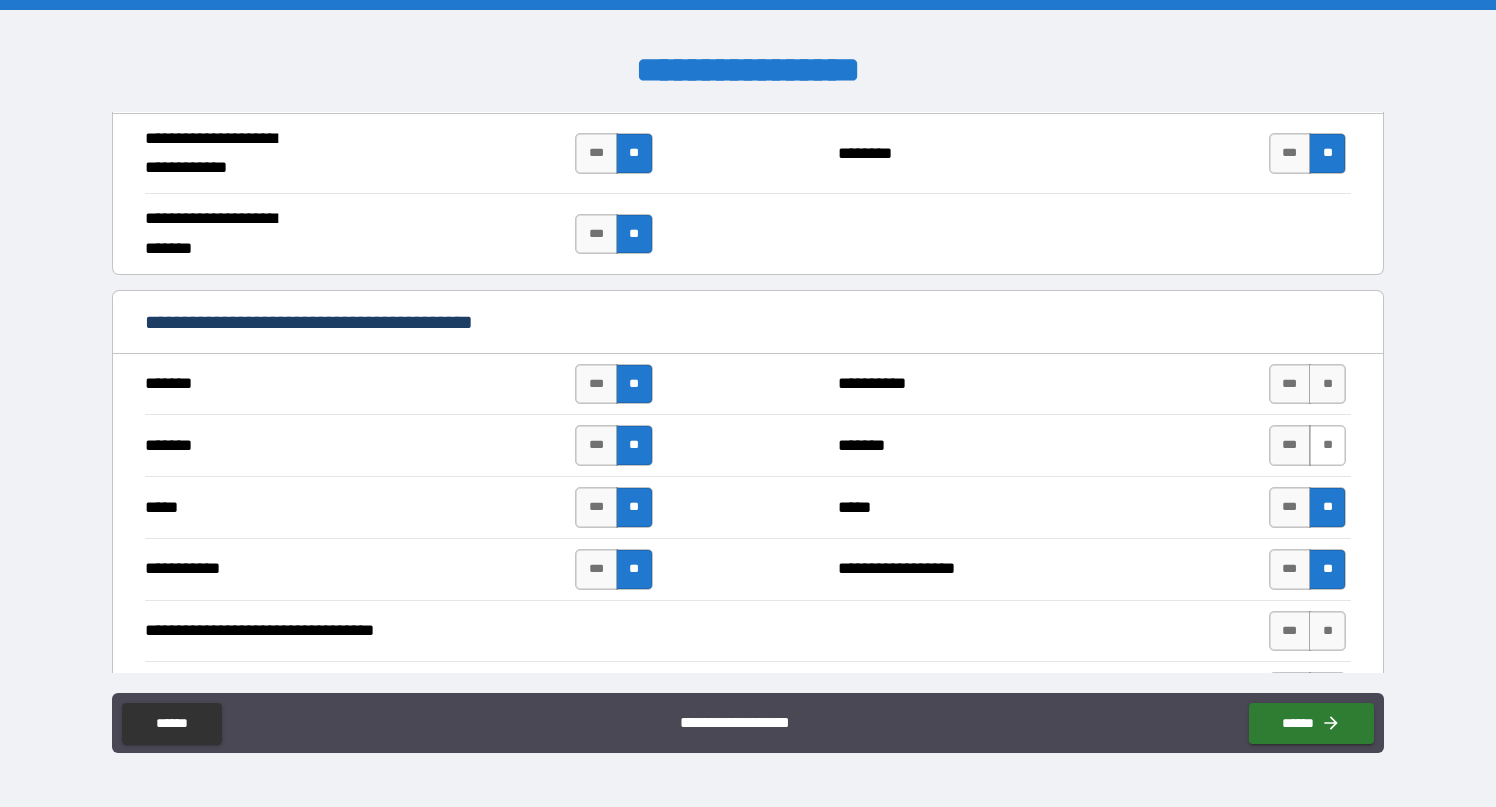click on "**" at bounding box center (1327, 445) 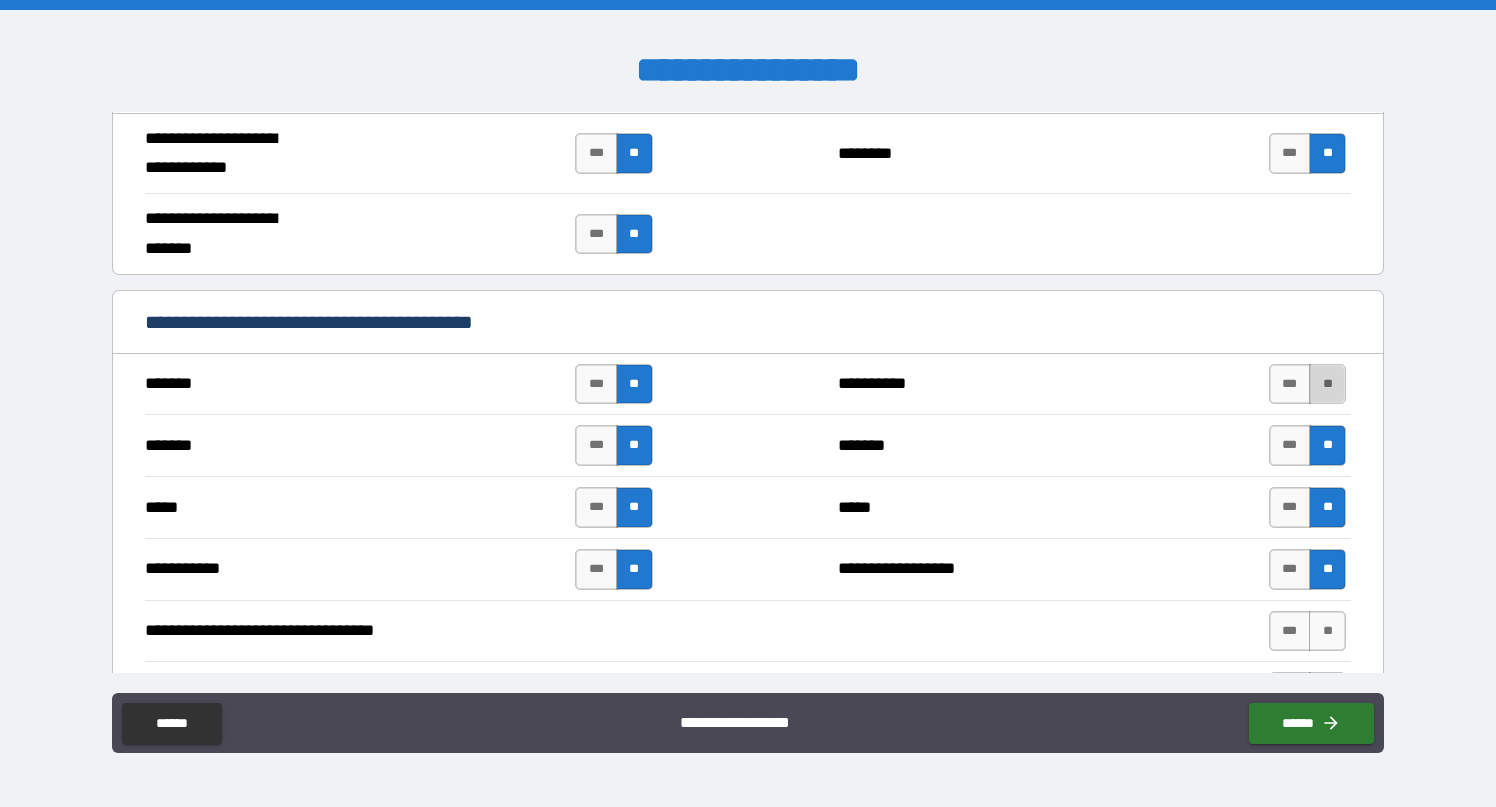 click on "**" at bounding box center [1327, 384] 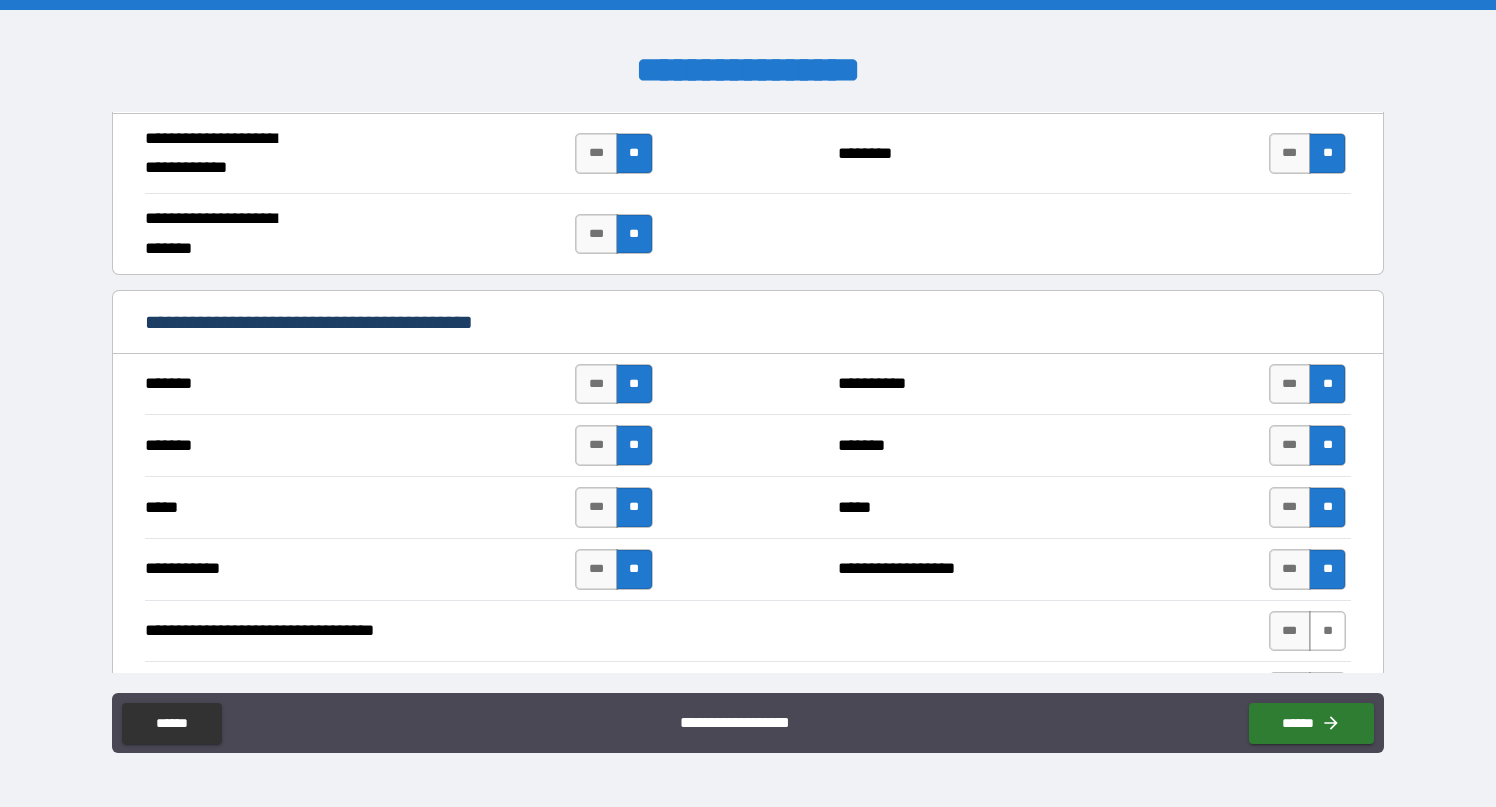click on "**" at bounding box center (1327, 631) 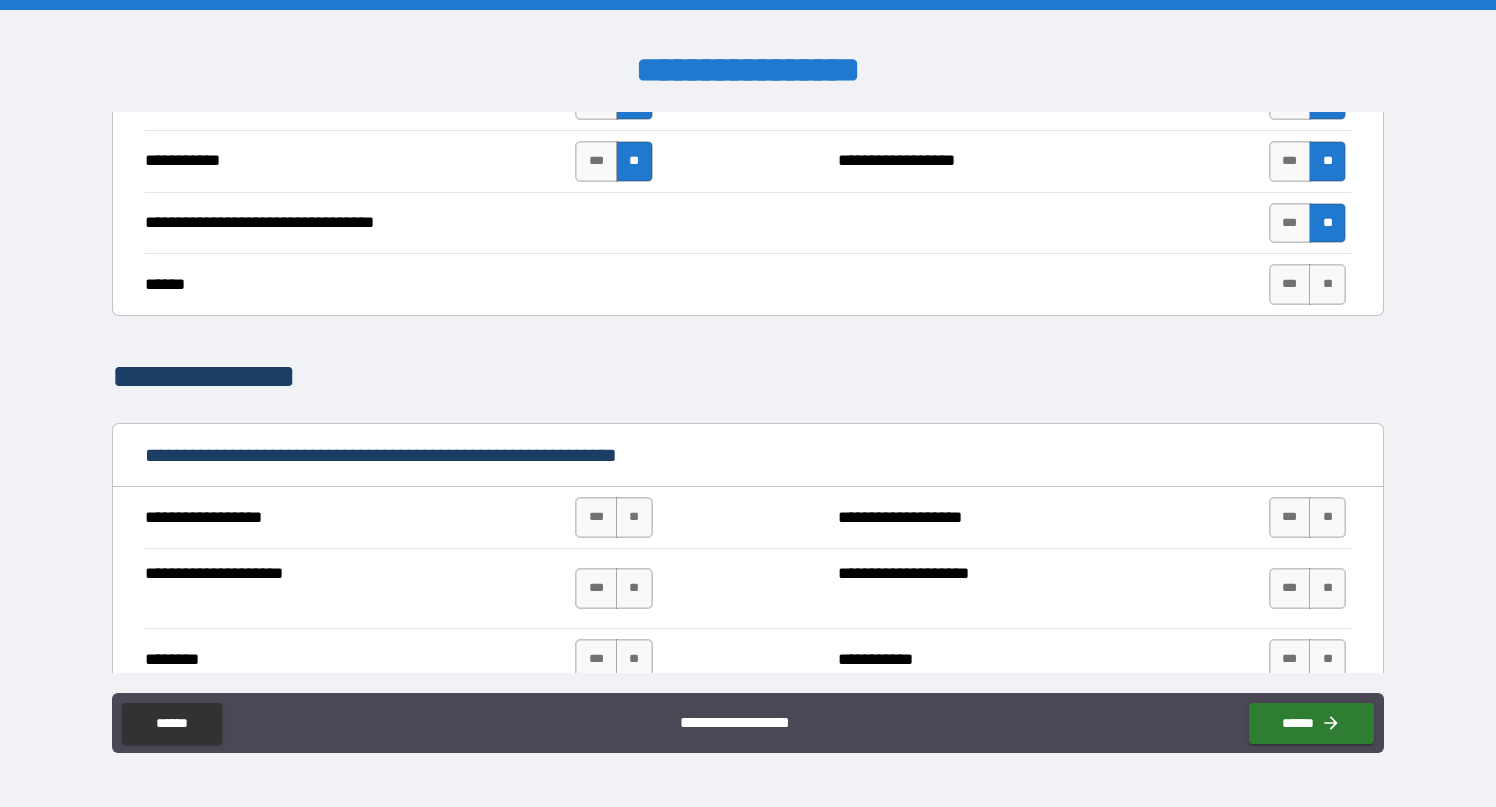 scroll, scrollTop: 1778, scrollLeft: 0, axis: vertical 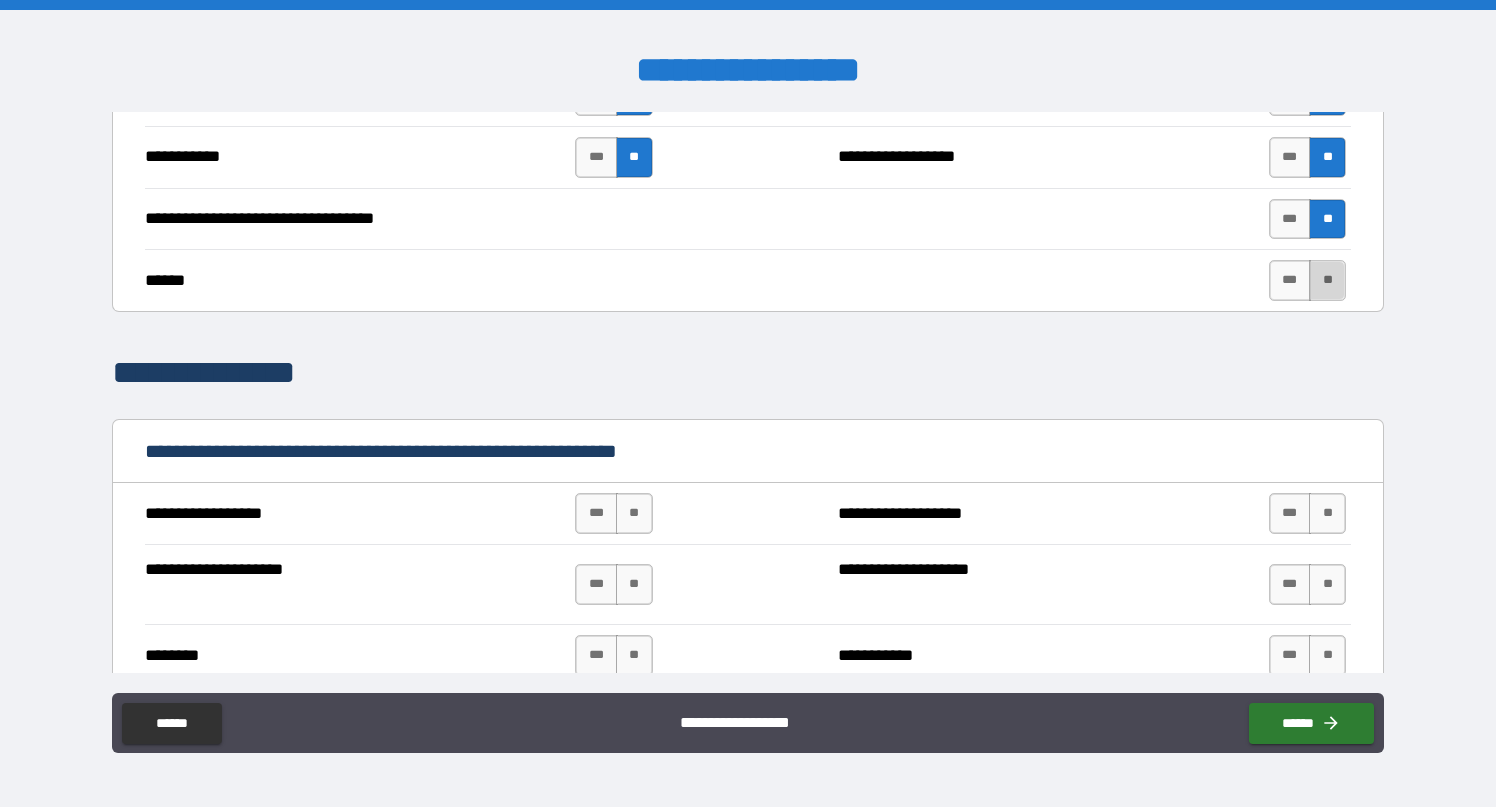 click on "**" at bounding box center [1327, 280] 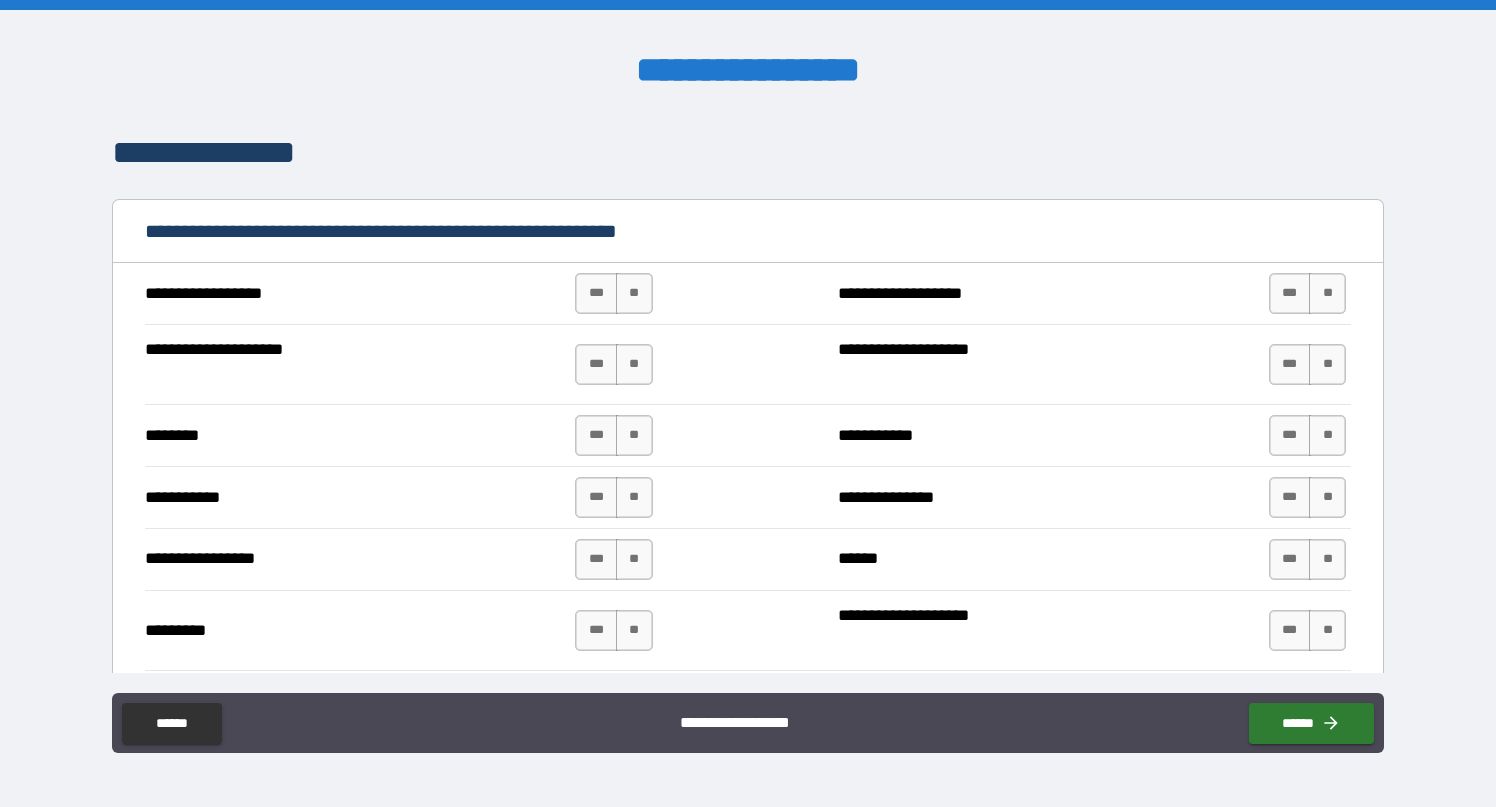 scroll, scrollTop: 2001, scrollLeft: 0, axis: vertical 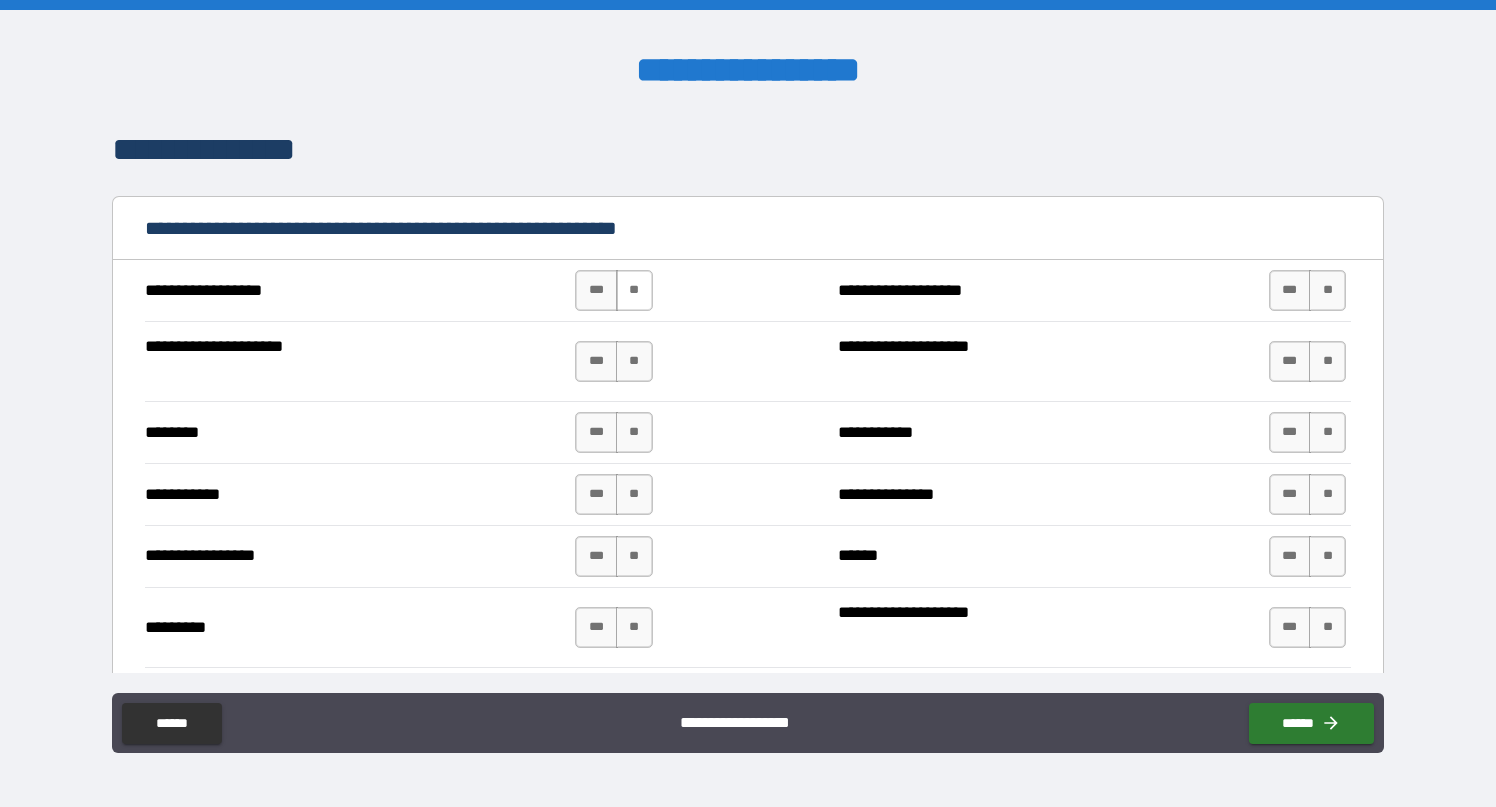 click on "**" at bounding box center [634, 290] 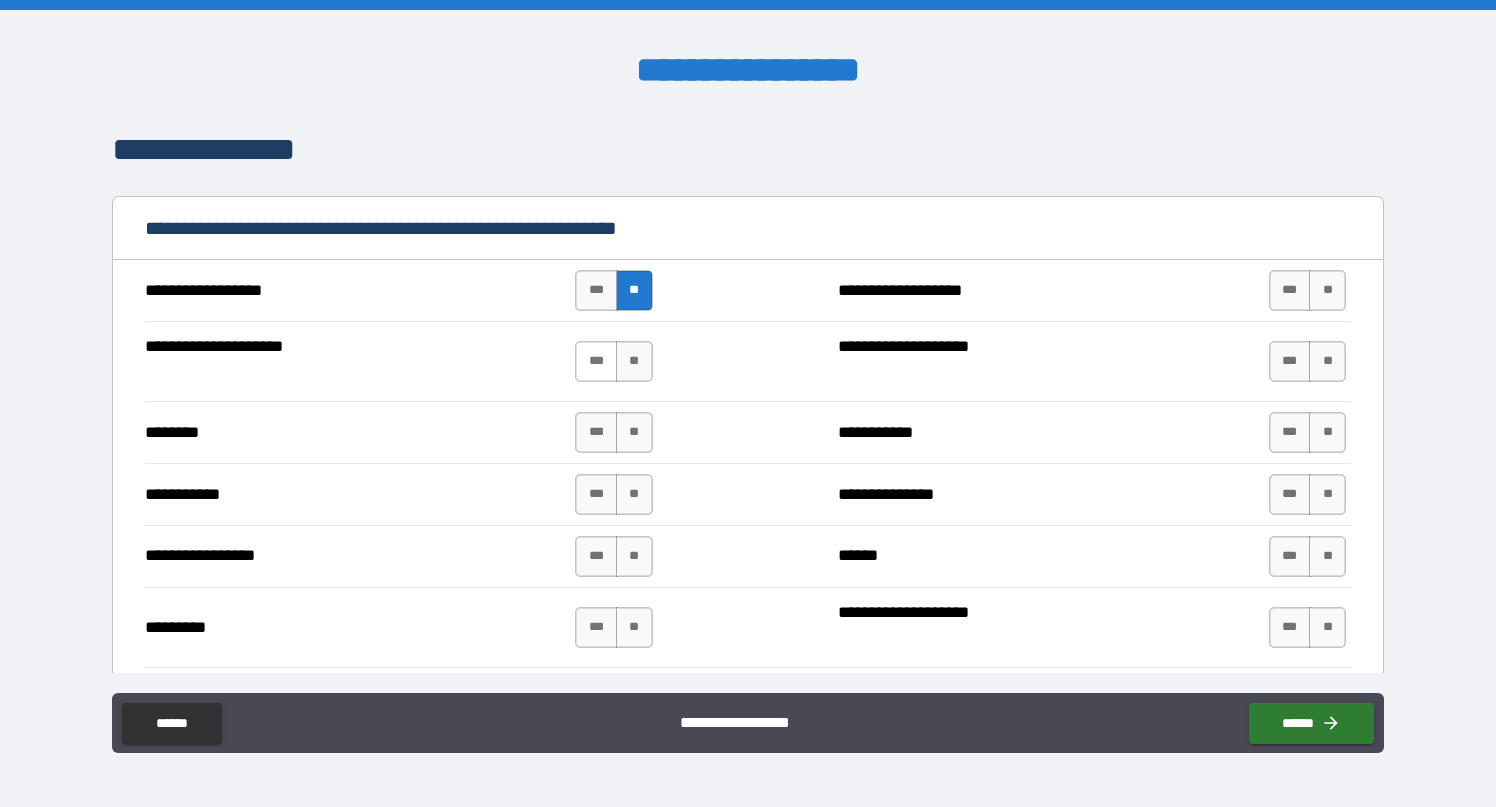 click on "***" at bounding box center [596, 361] 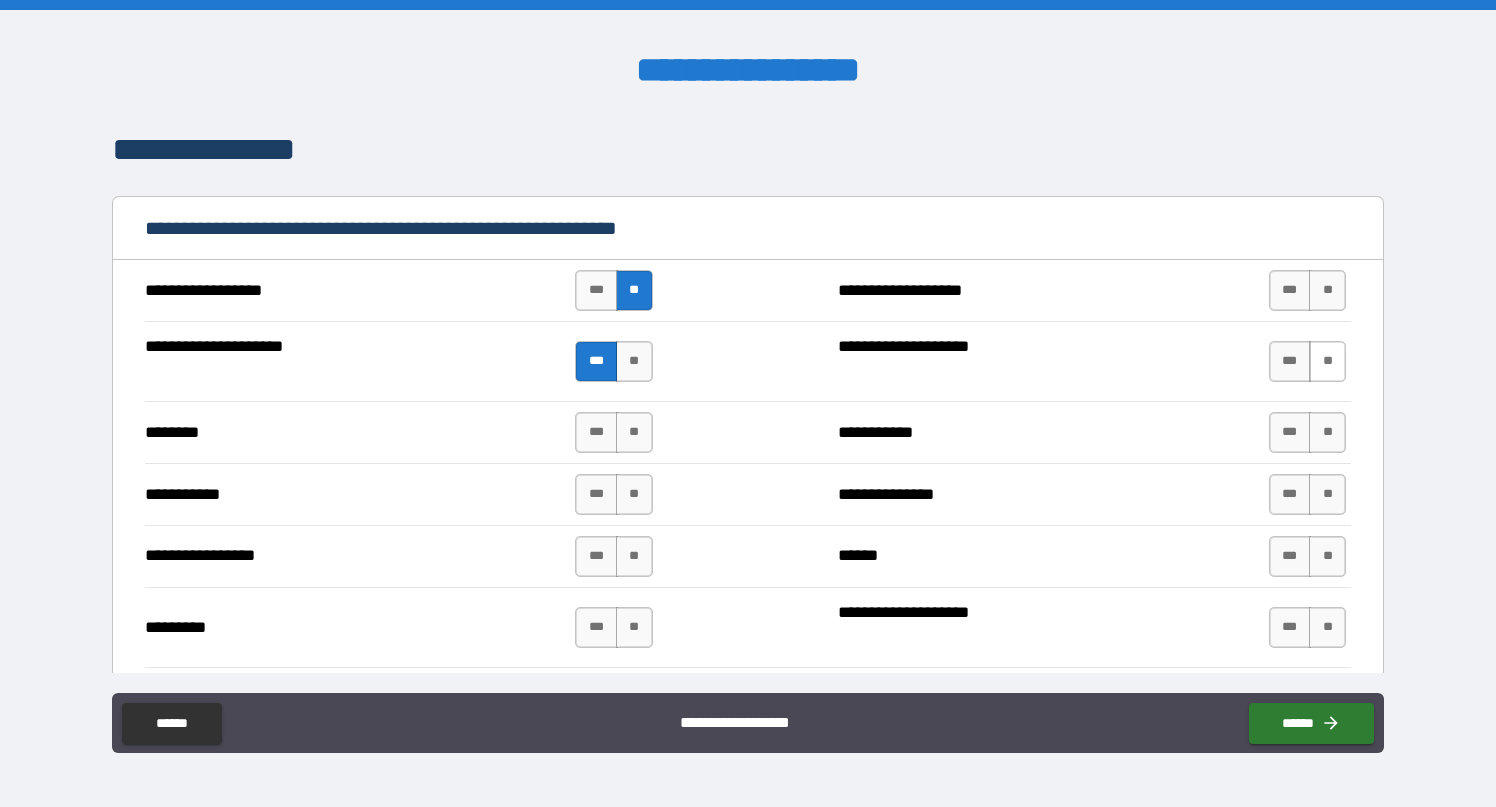 click on "**" at bounding box center (1327, 361) 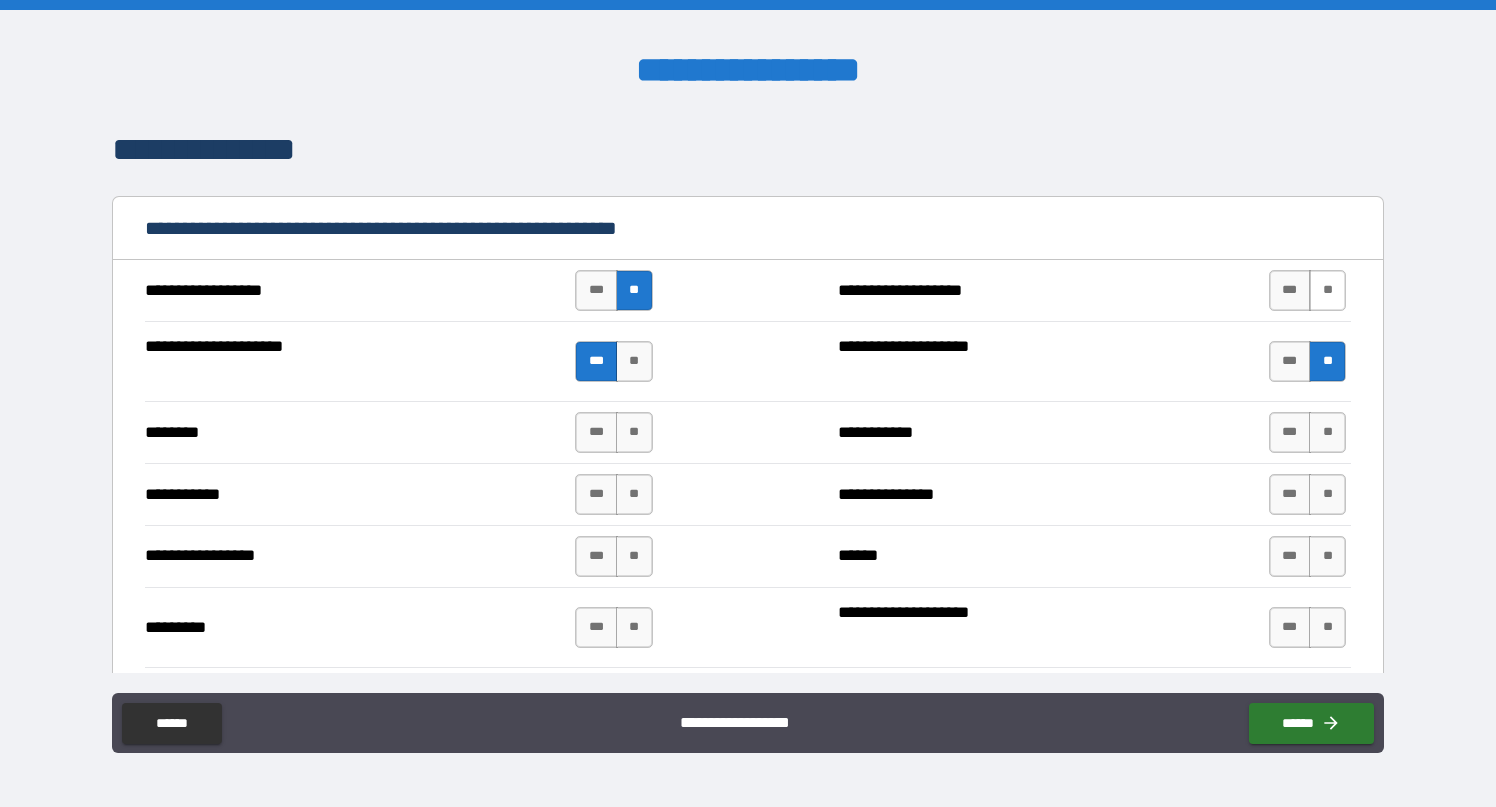 click on "**" at bounding box center [1327, 290] 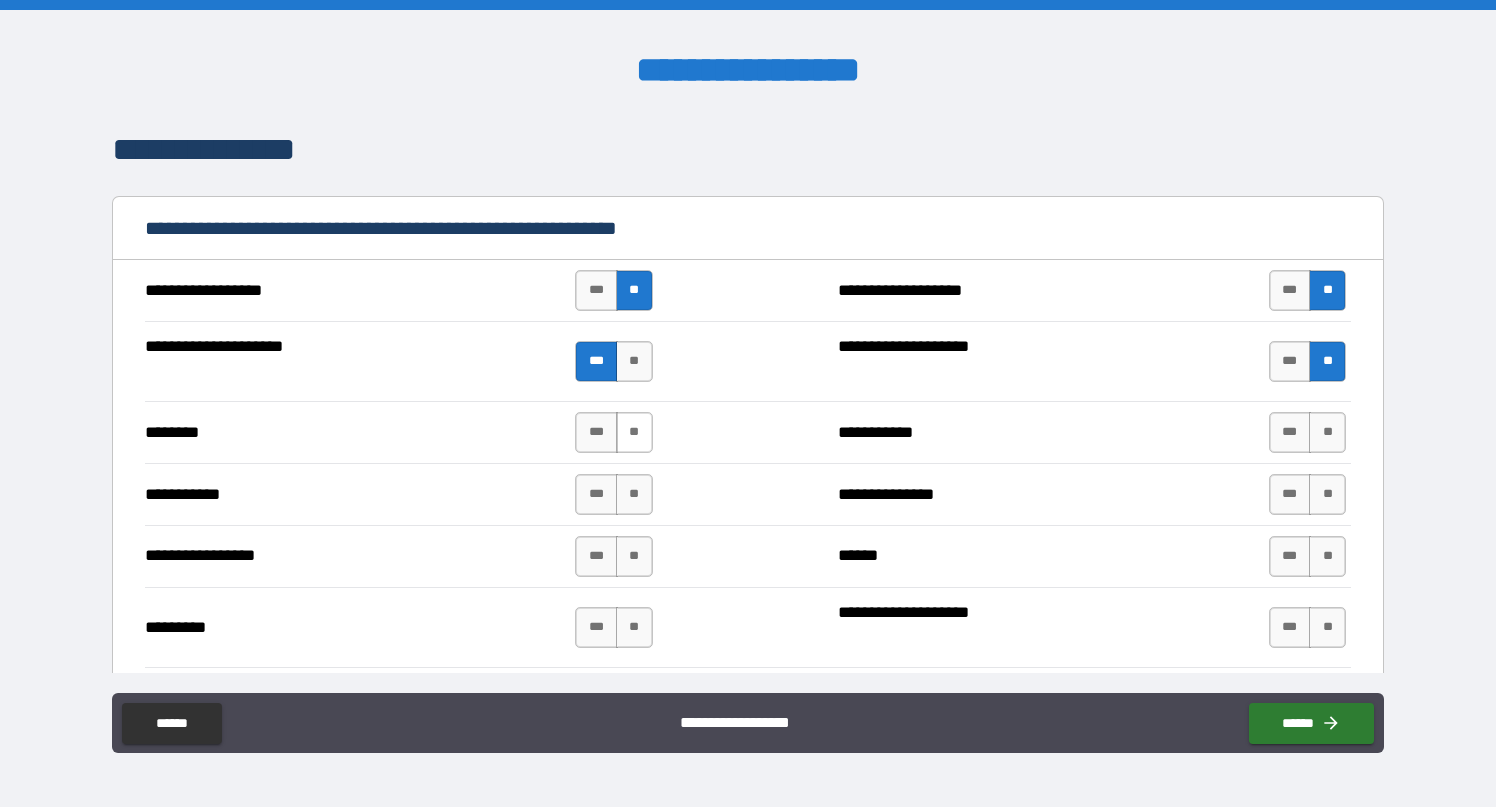 click on "**" at bounding box center (634, 432) 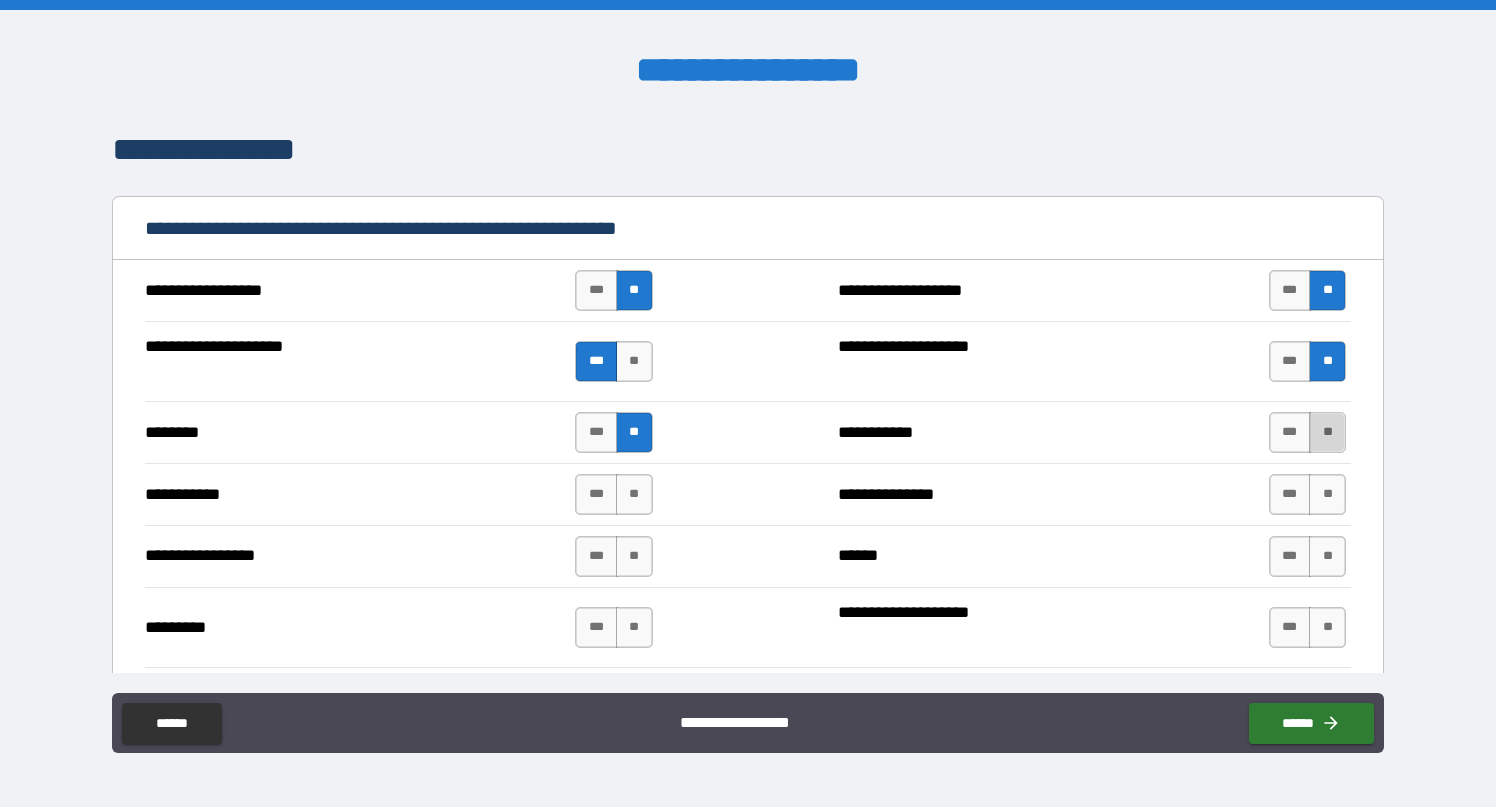 click on "**" at bounding box center (1327, 432) 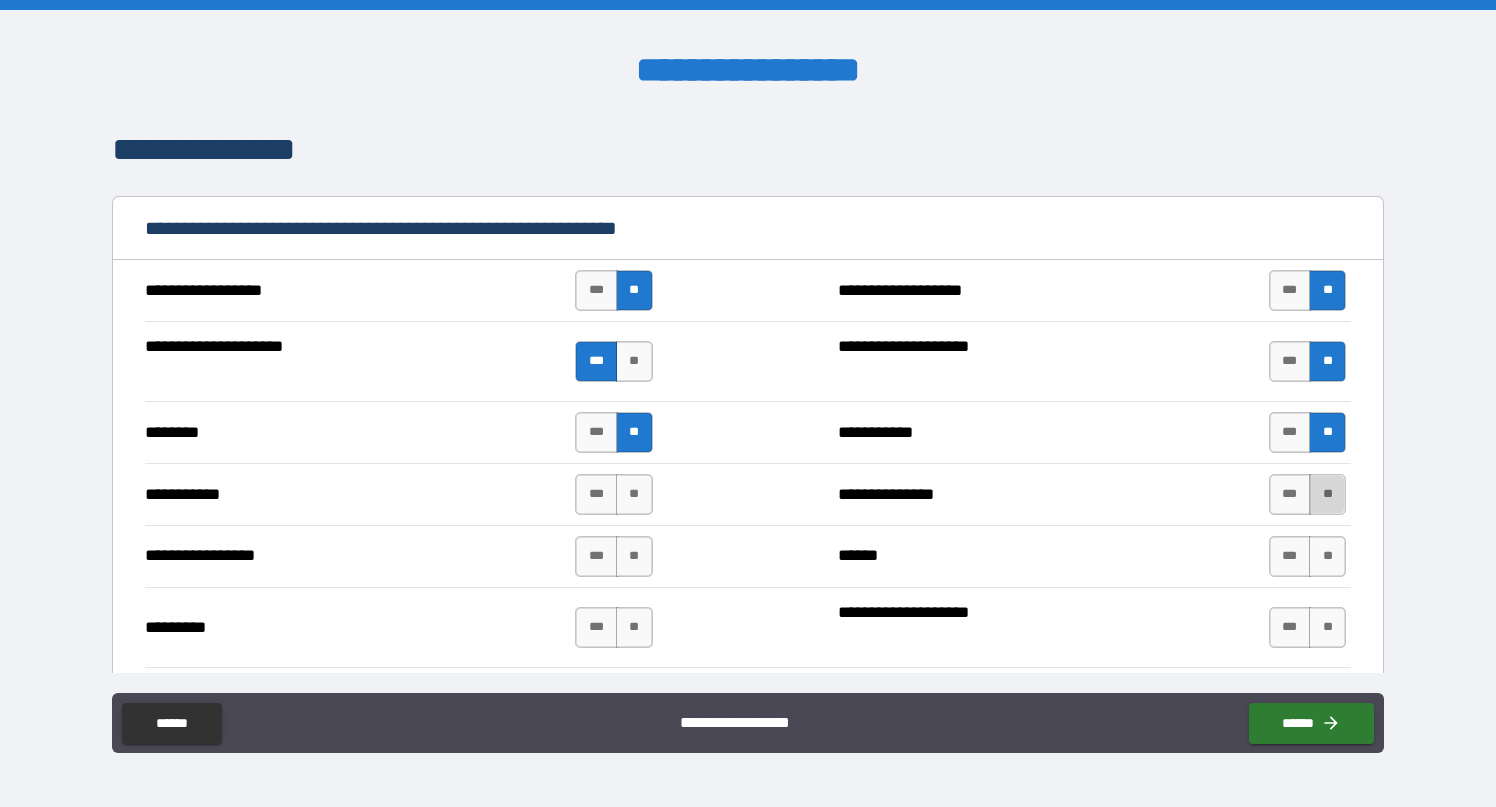 click on "**" at bounding box center [1327, 494] 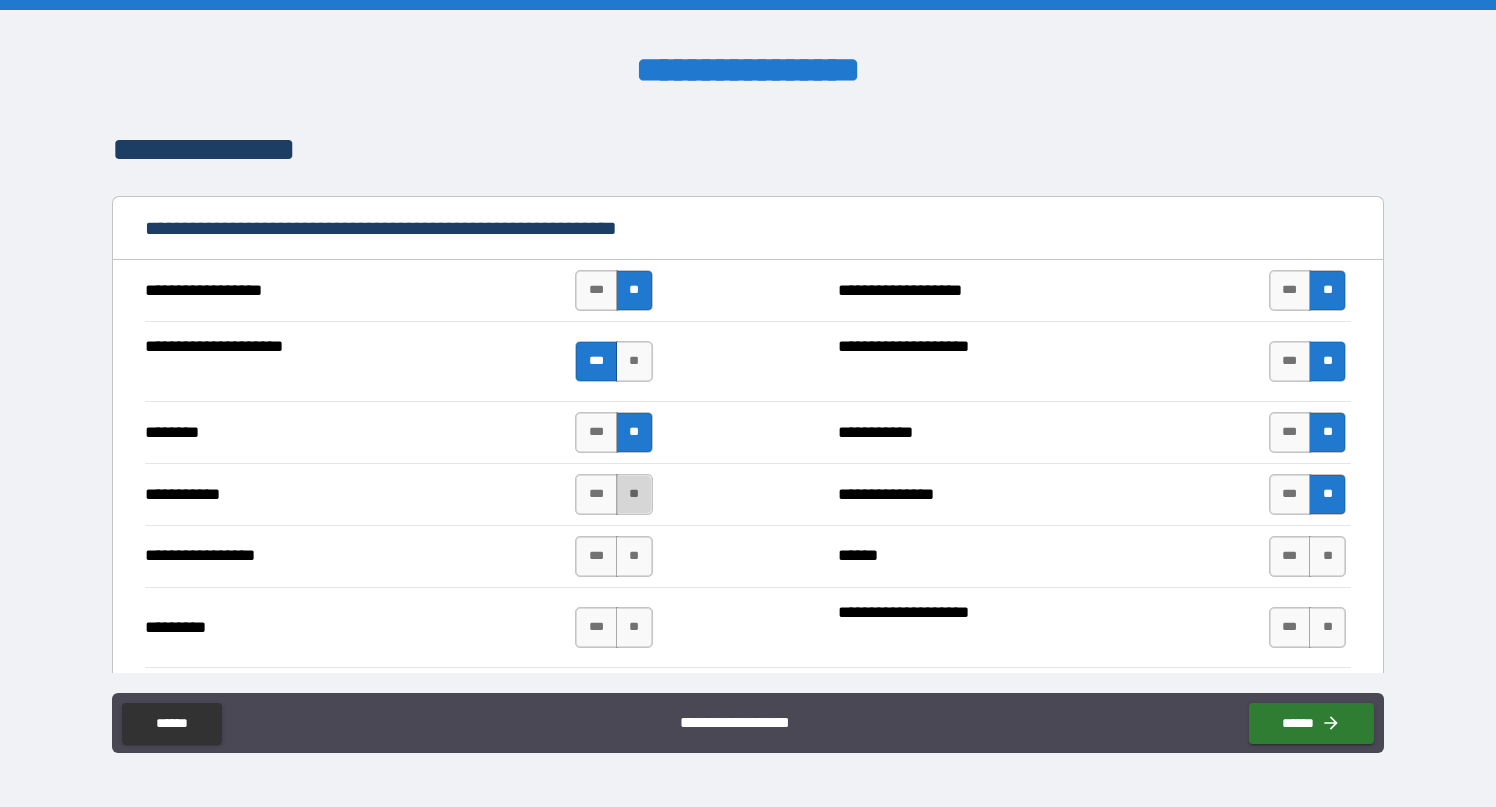 click on "**" at bounding box center [634, 494] 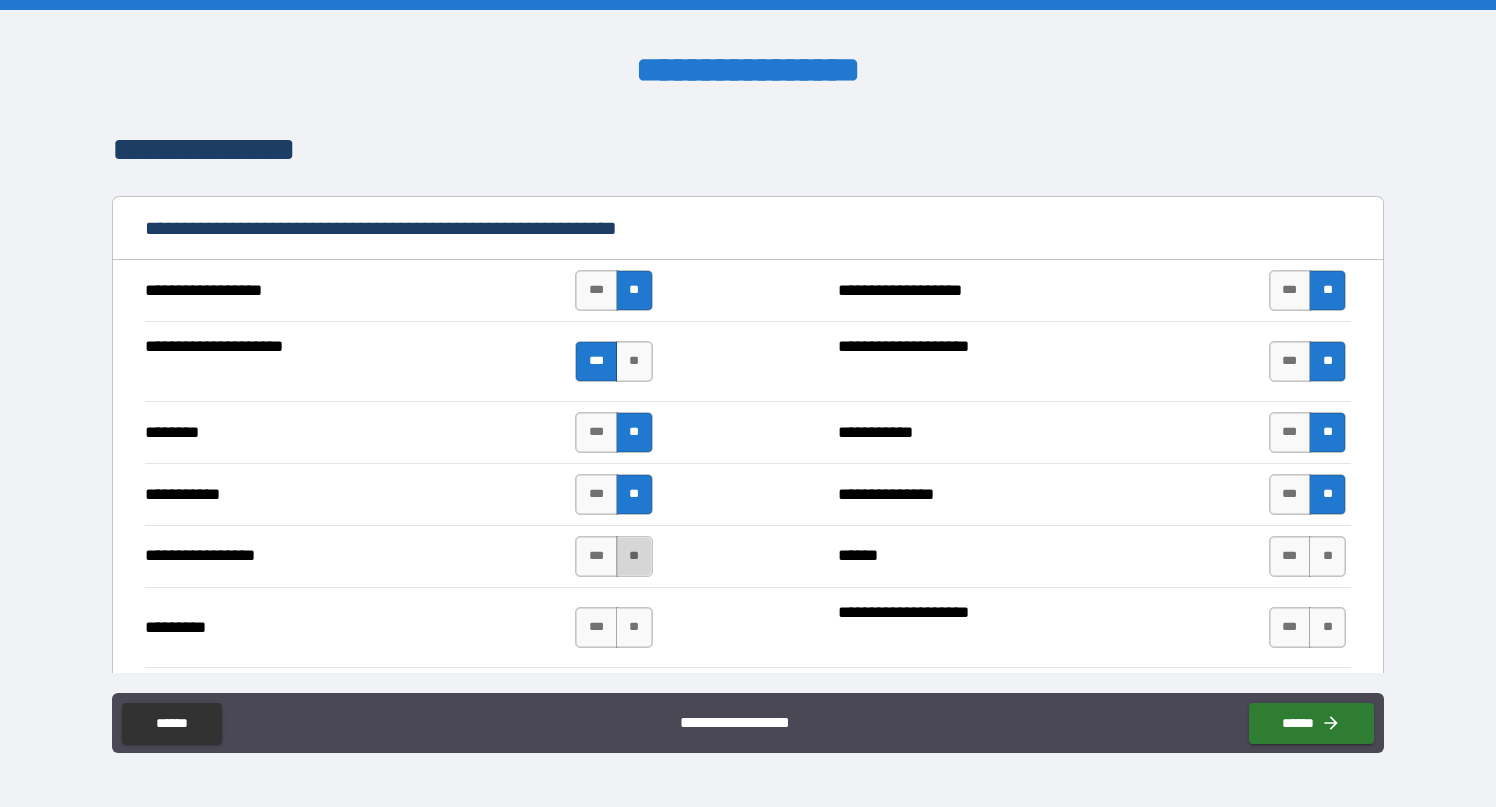 click on "**" at bounding box center [634, 556] 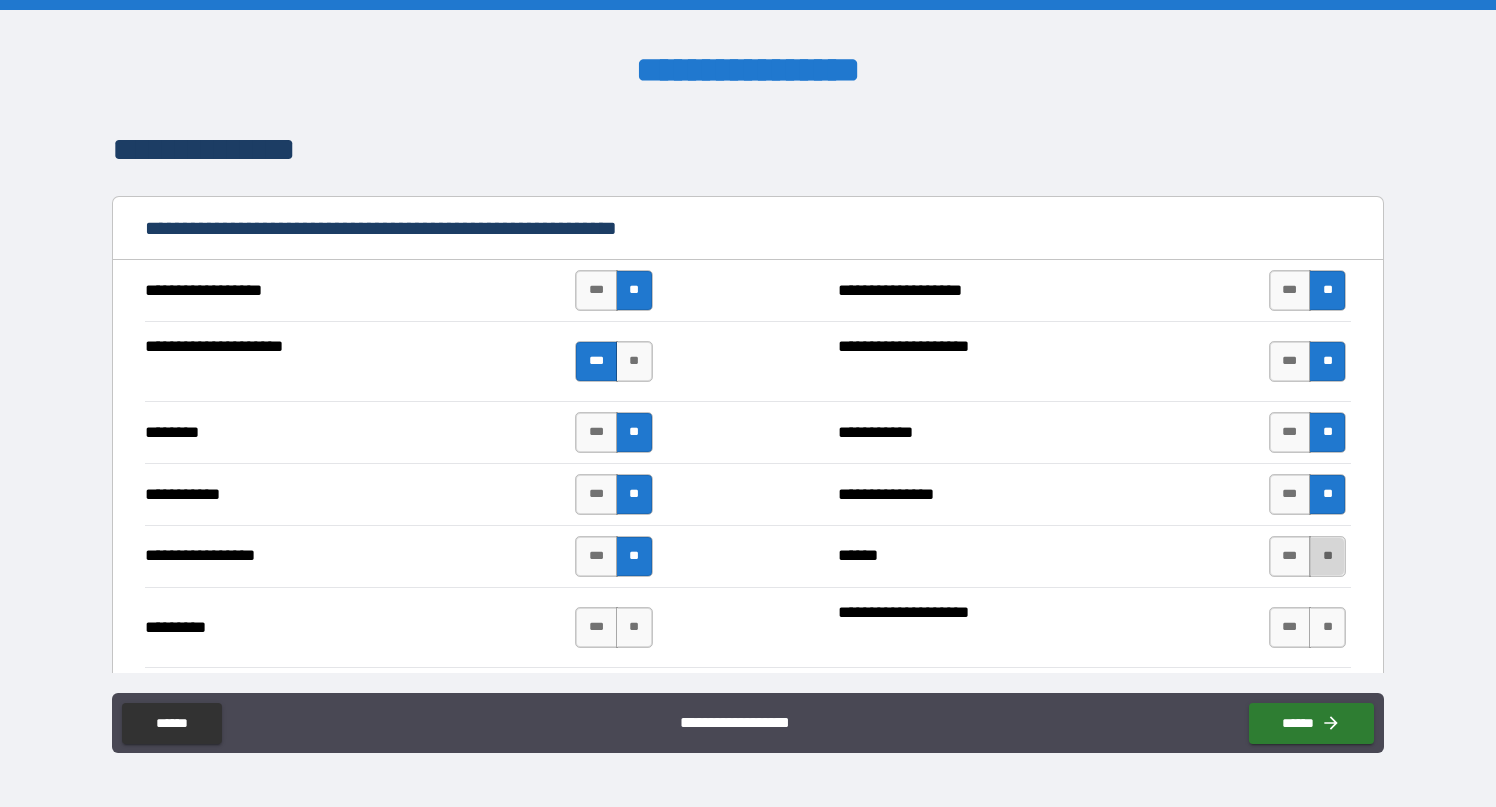 click on "**" at bounding box center [1327, 556] 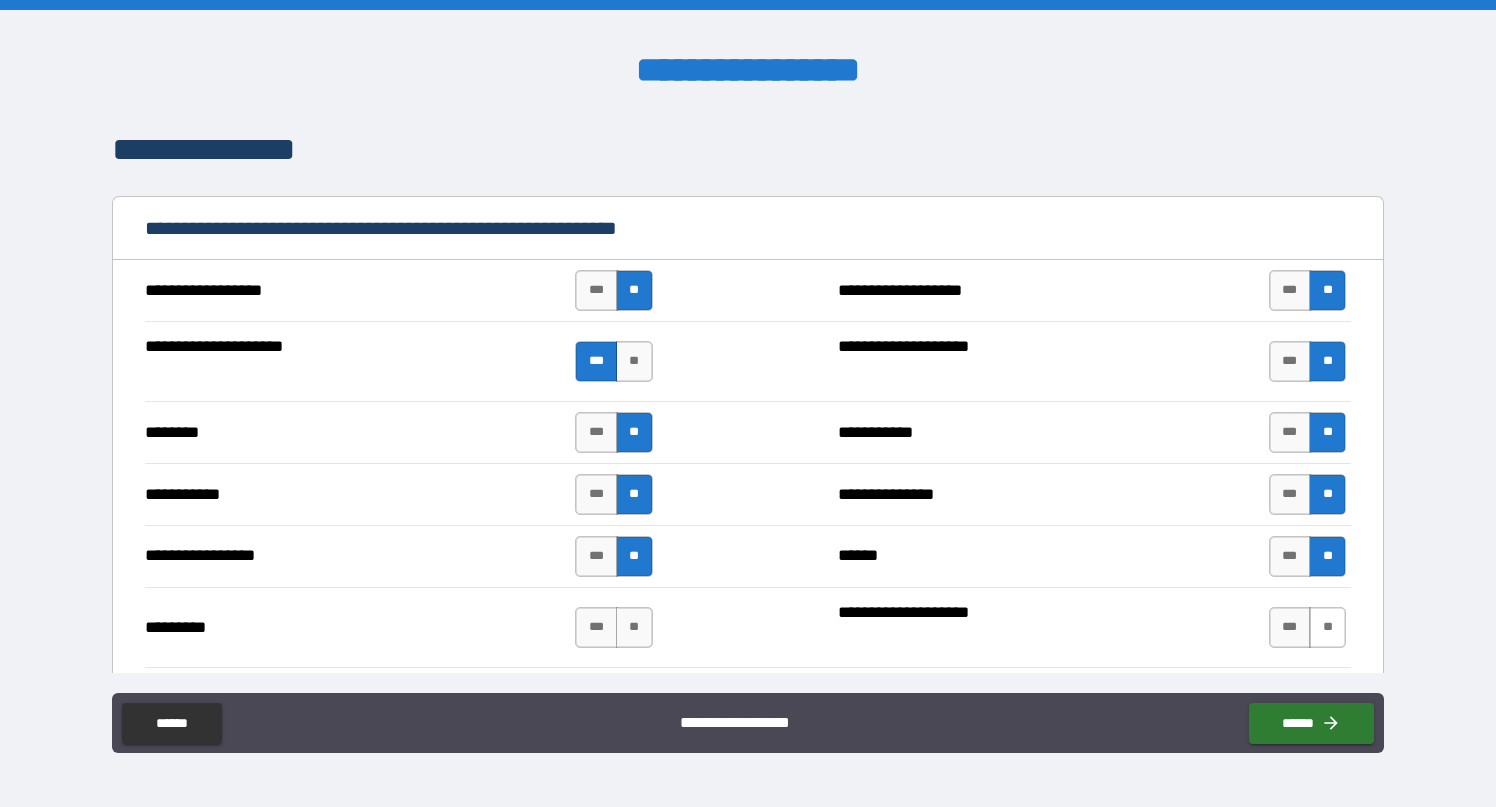 click on "**" at bounding box center (1327, 627) 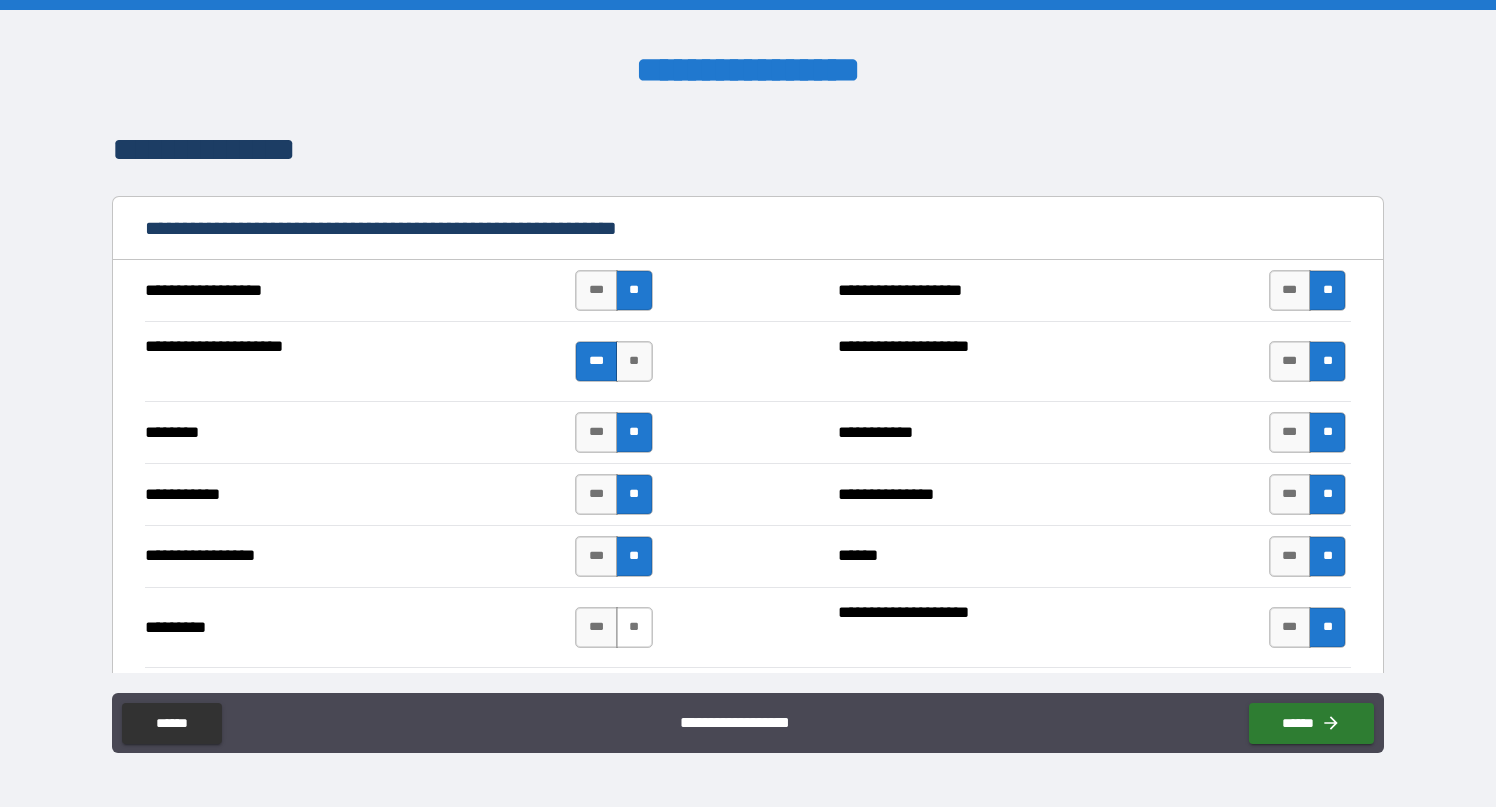 click on "**" at bounding box center [634, 627] 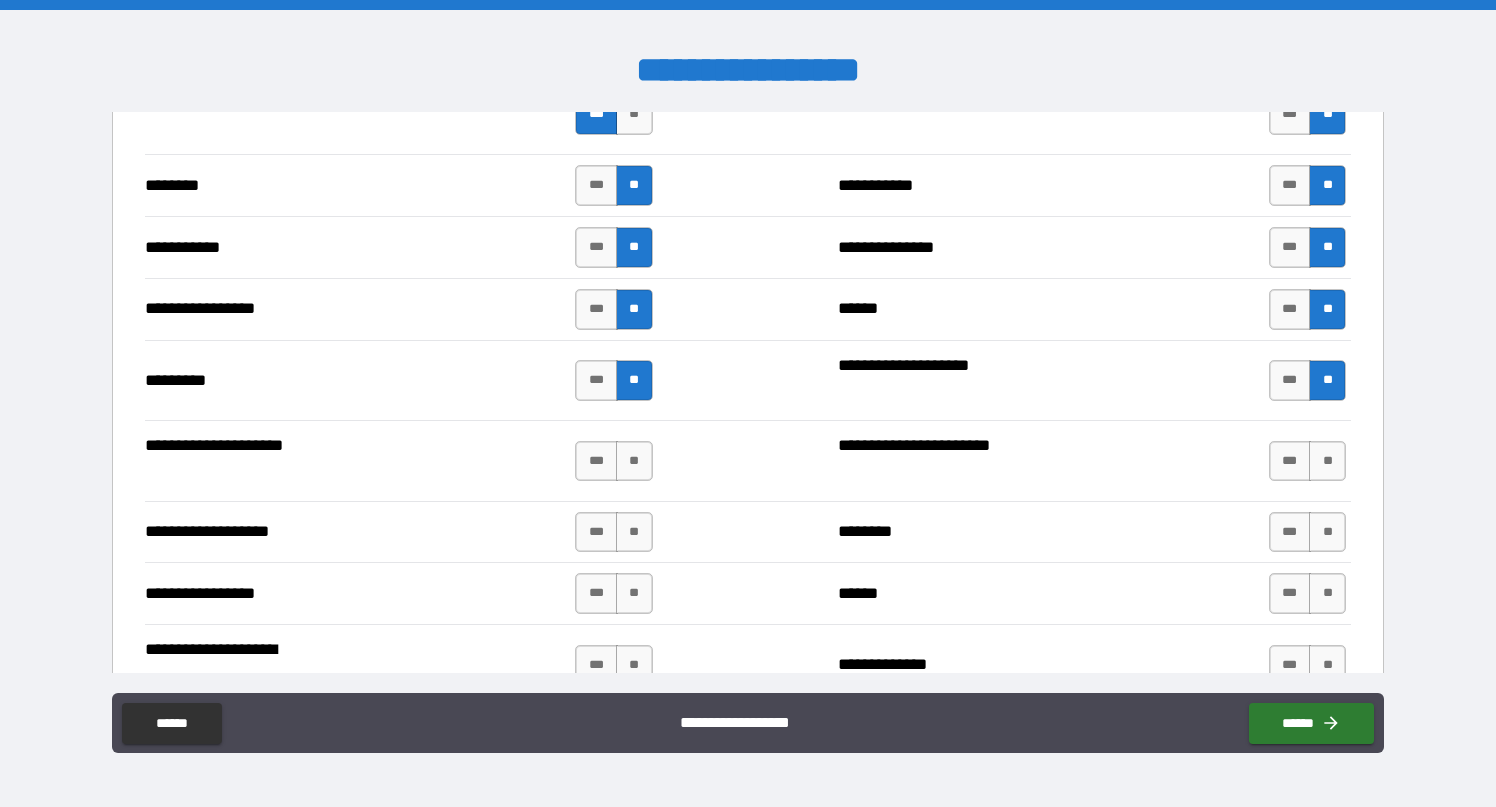 scroll, scrollTop: 2521, scrollLeft: 0, axis: vertical 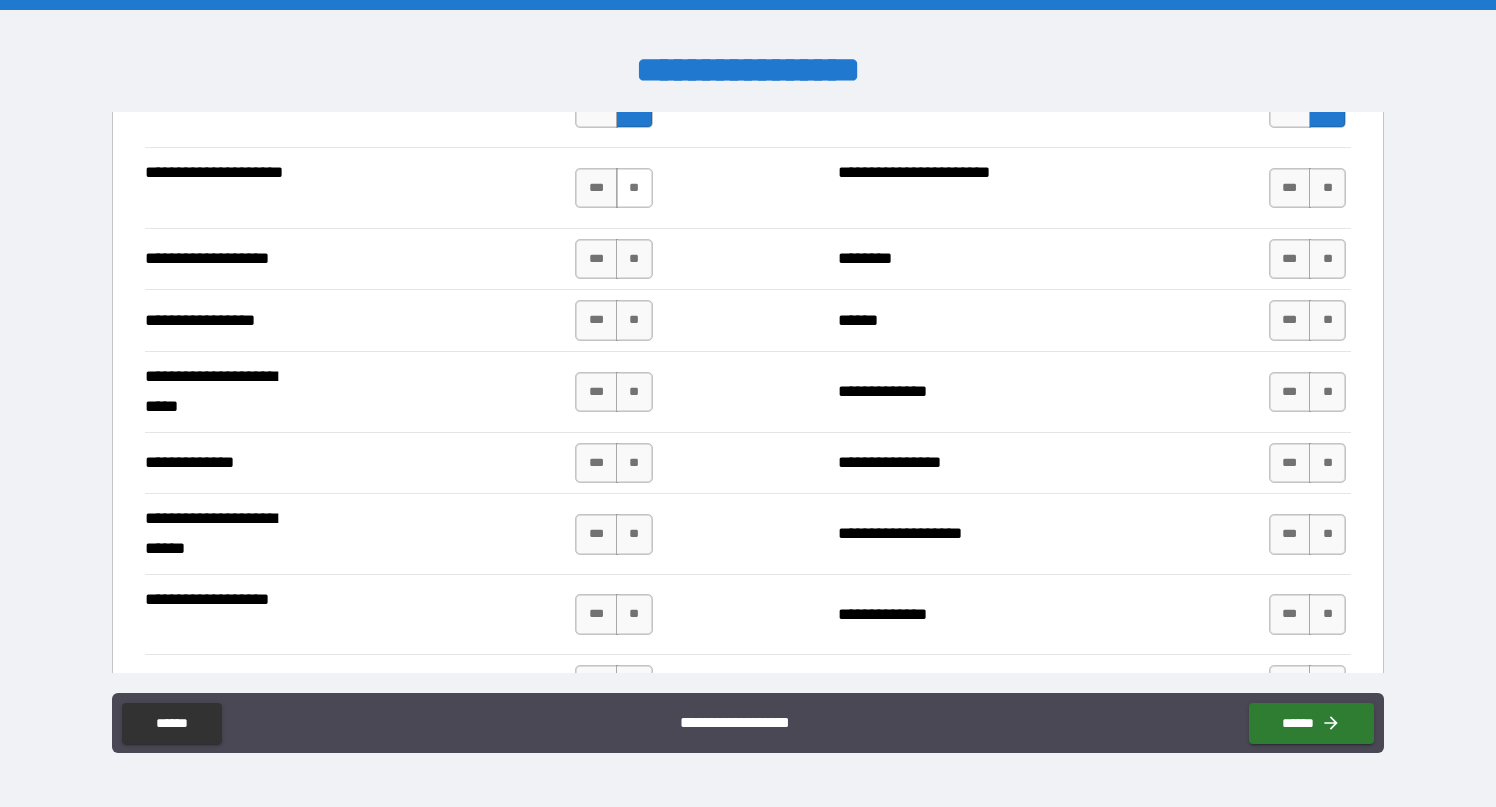 click on "**" at bounding box center [634, 188] 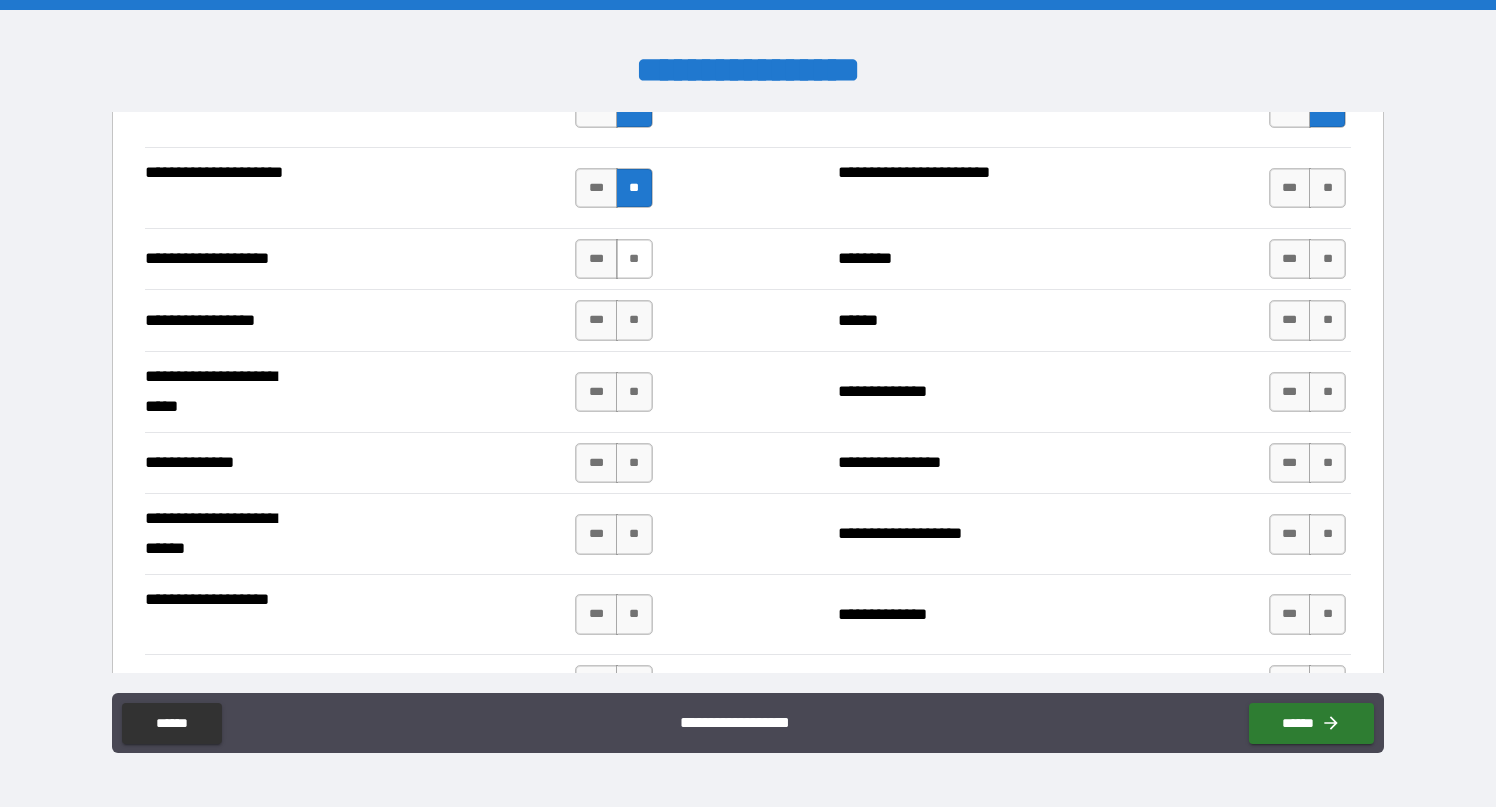 click on "**" at bounding box center [634, 259] 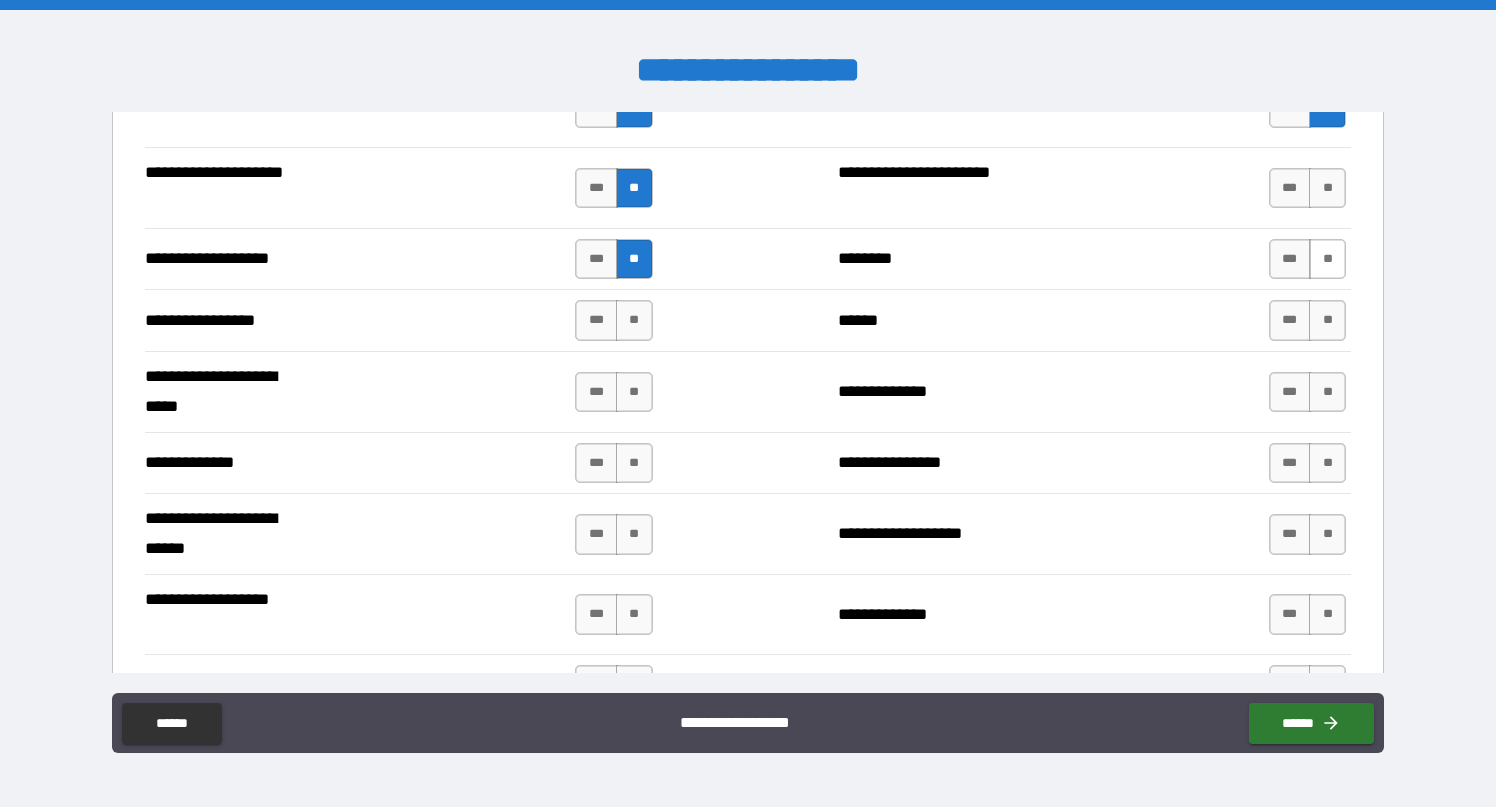 click on "**" at bounding box center [1327, 259] 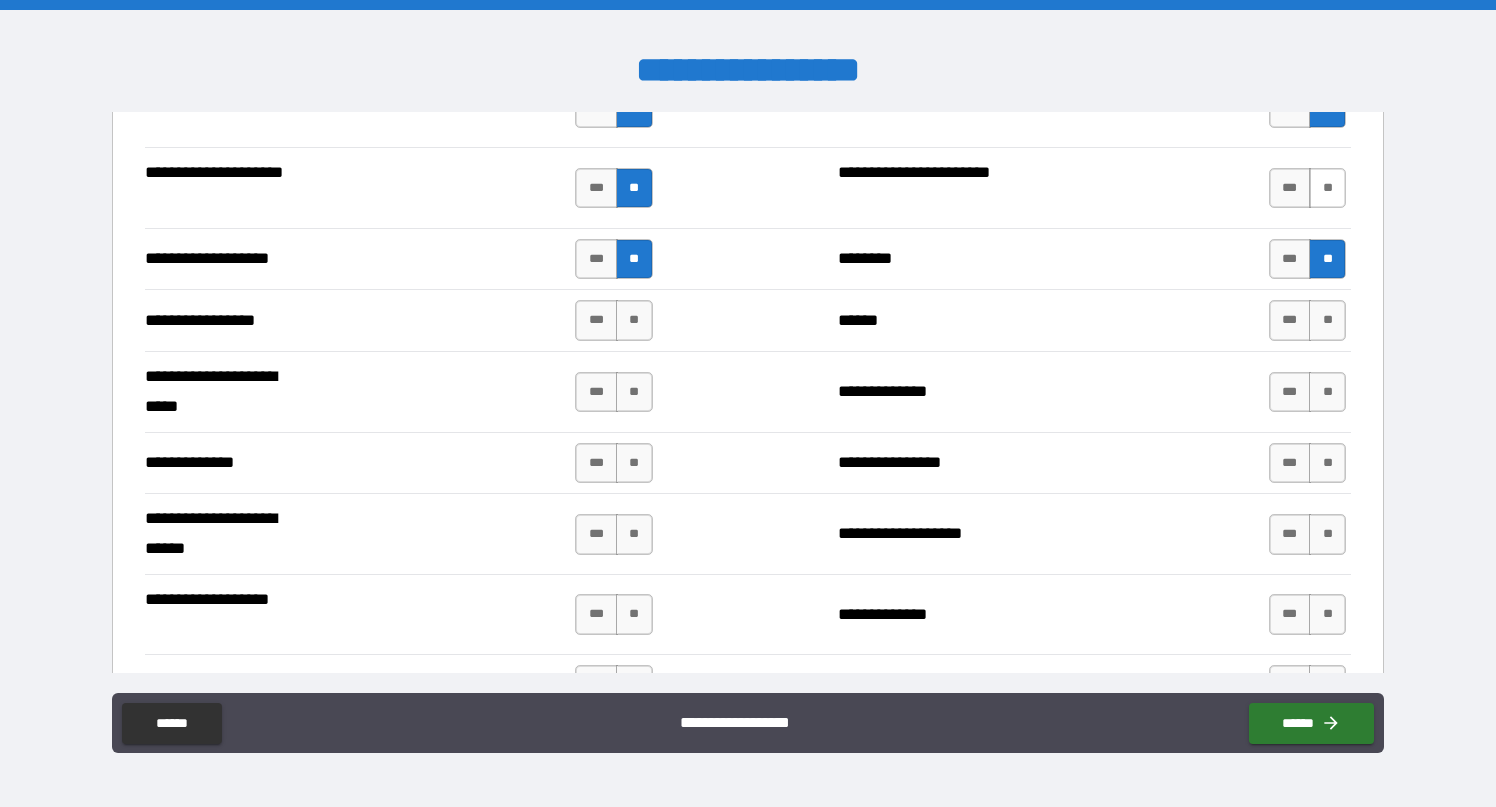 click on "**" at bounding box center (1327, 188) 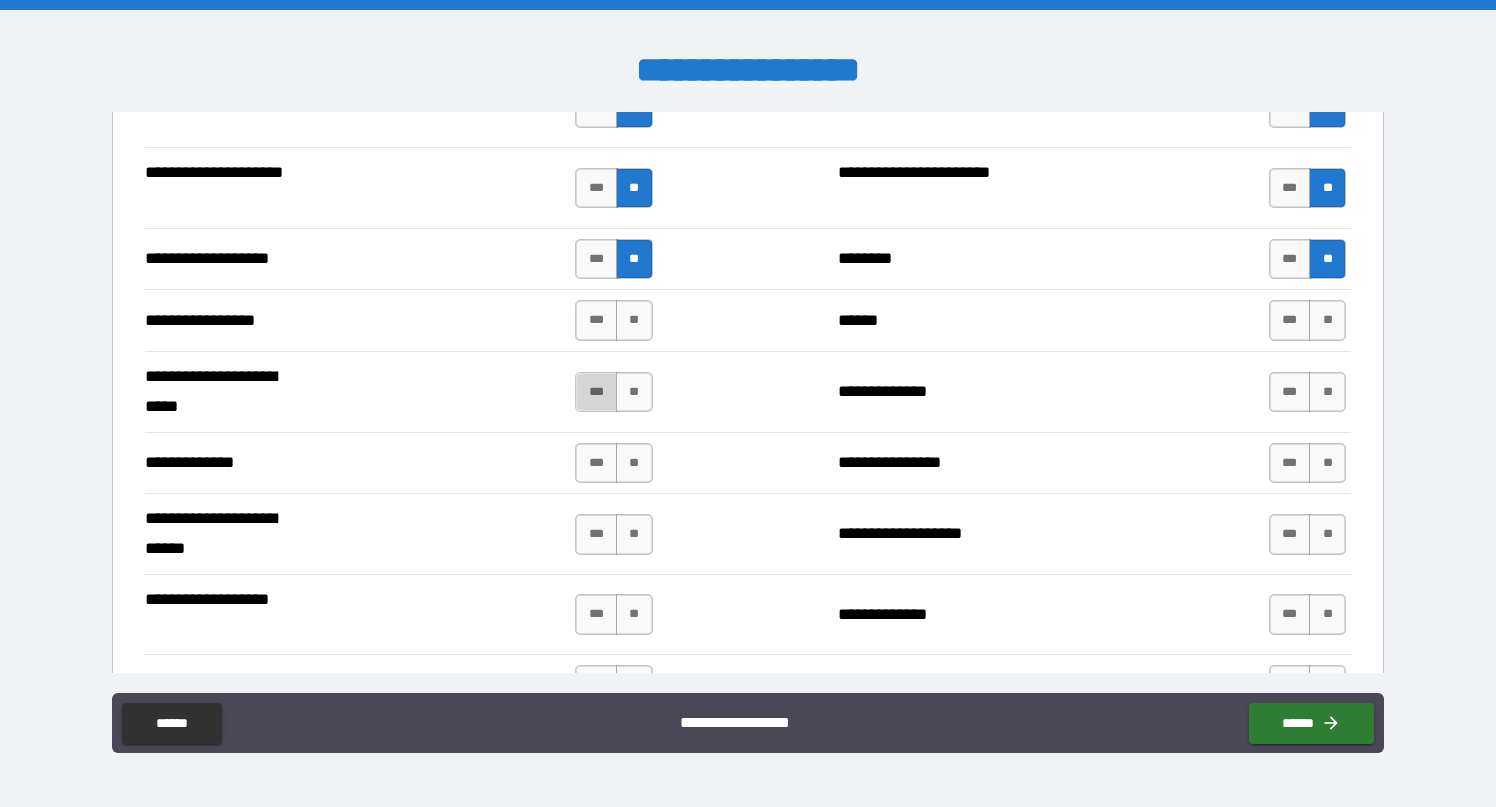 click on "***" at bounding box center (596, 392) 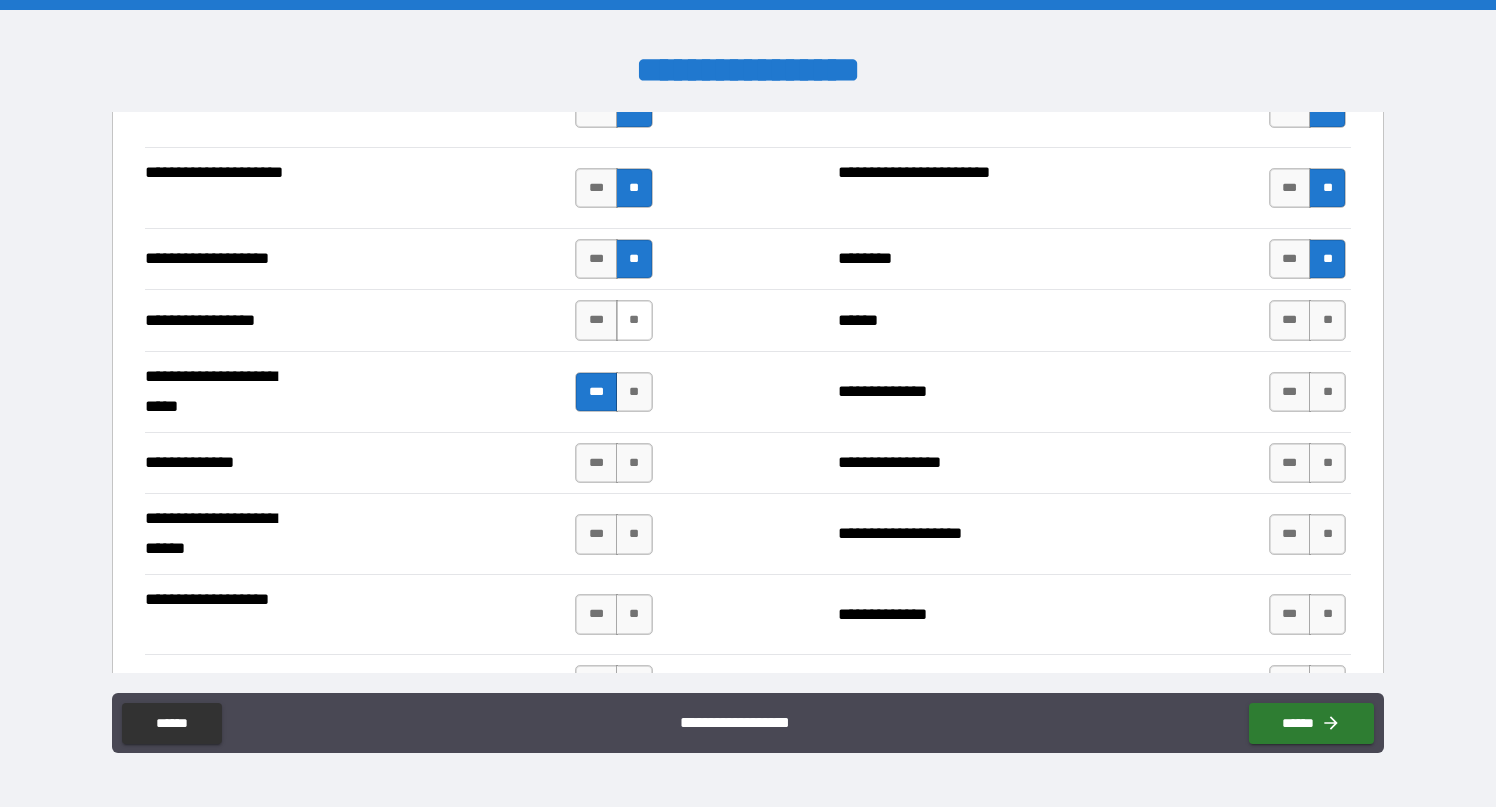 click on "**" at bounding box center (634, 320) 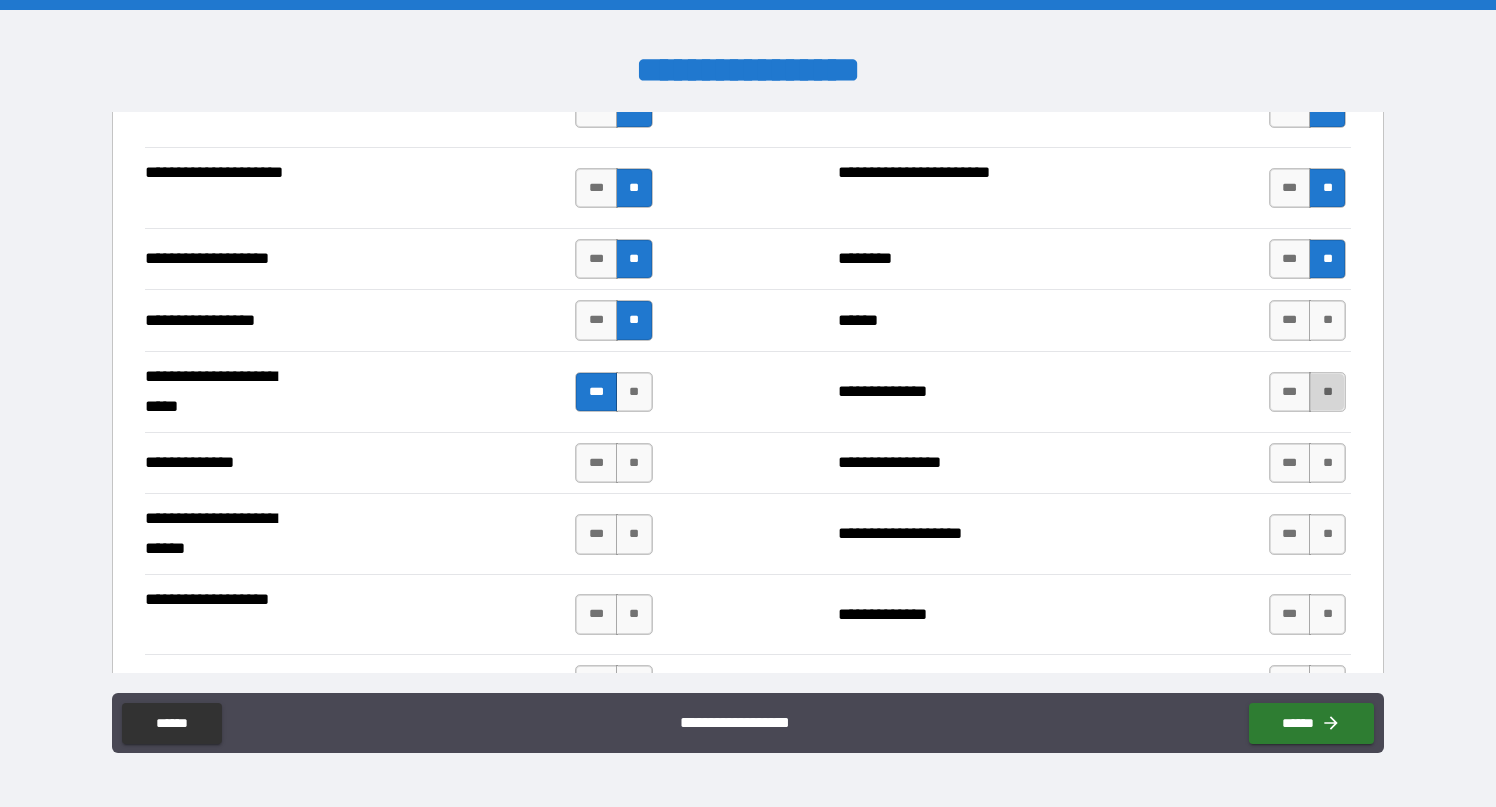 click on "**" at bounding box center [1327, 392] 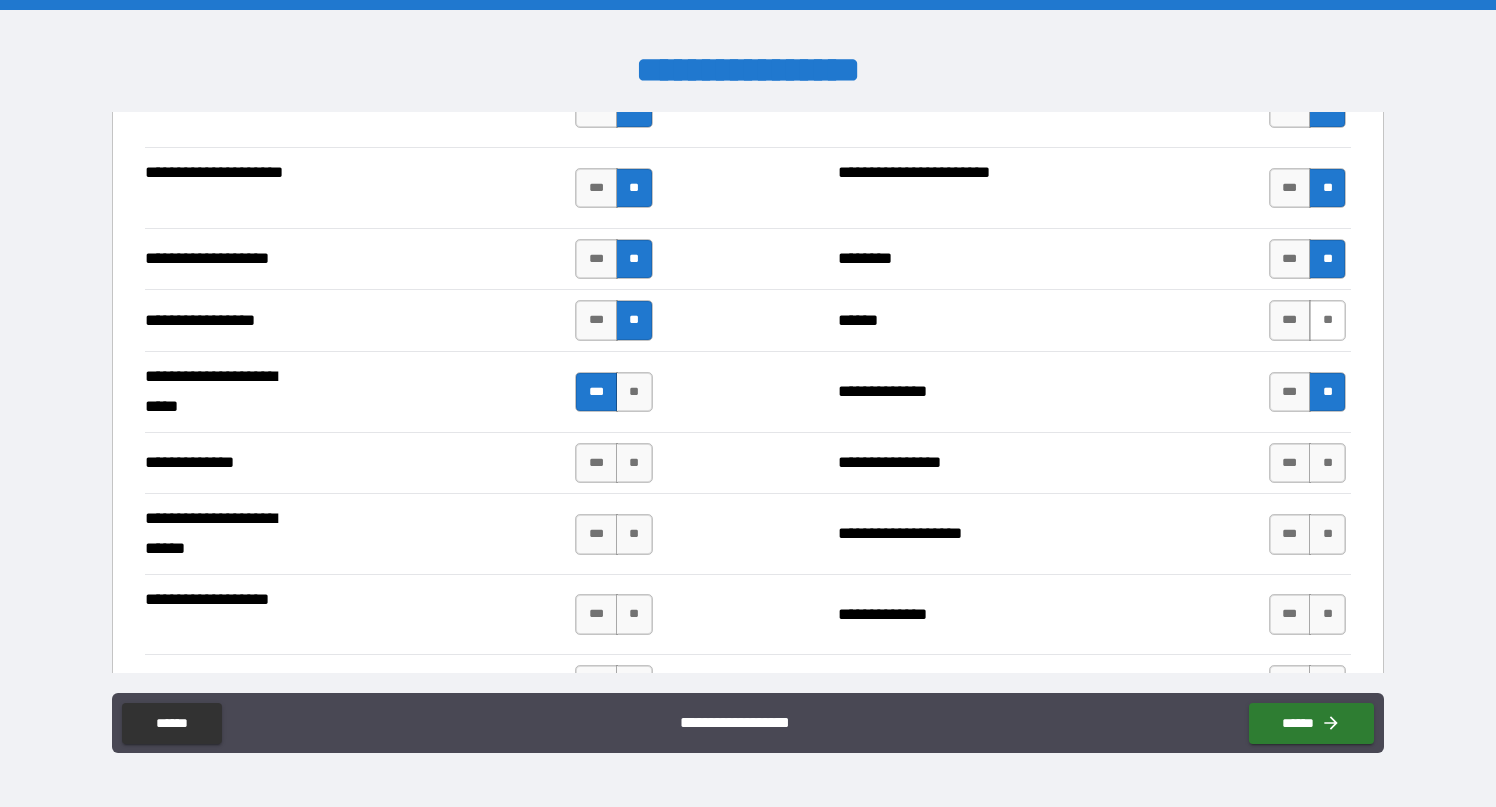 click on "**" at bounding box center (1327, 320) 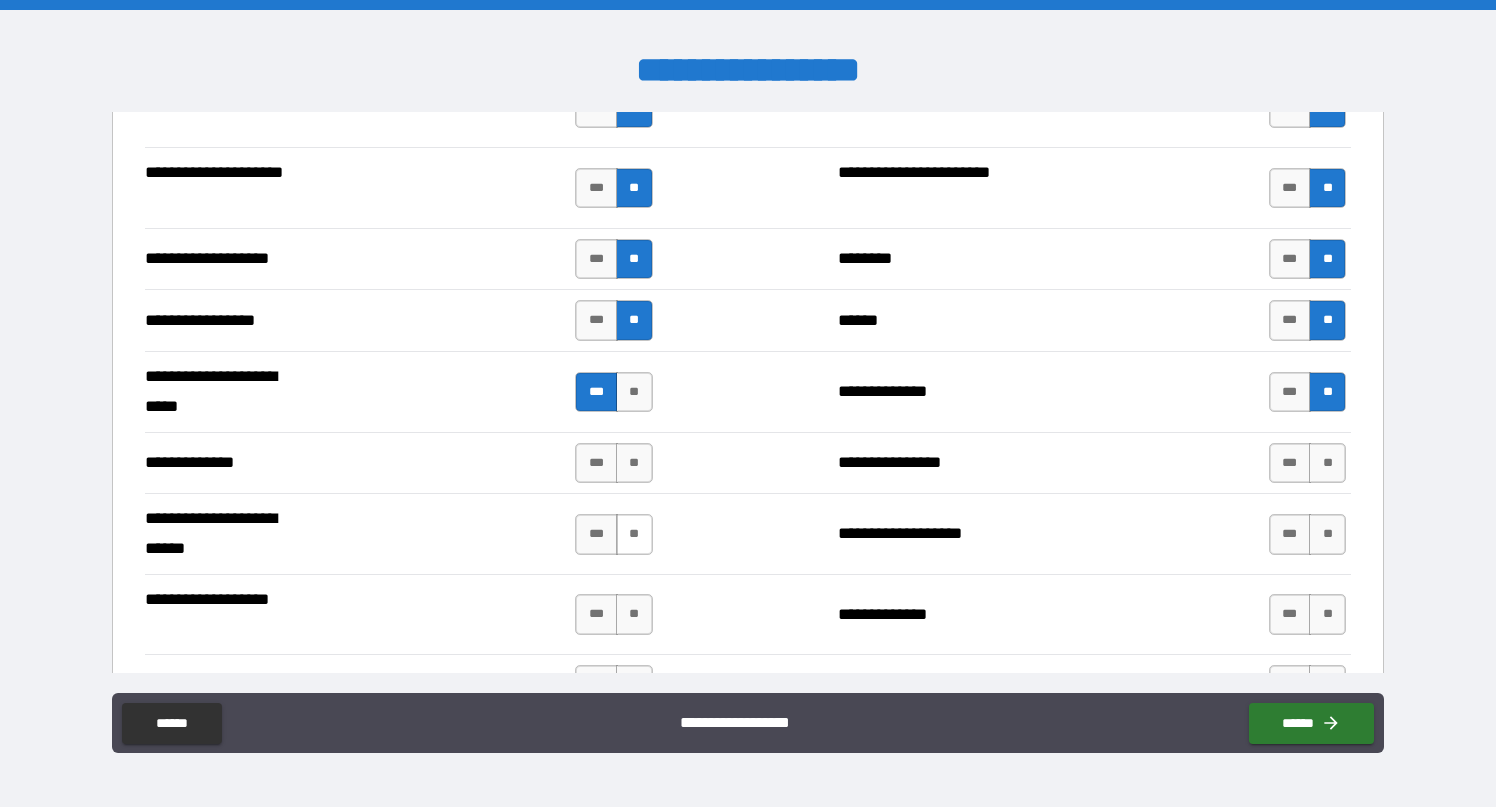 click on "**" at bounding box center [634, 534] 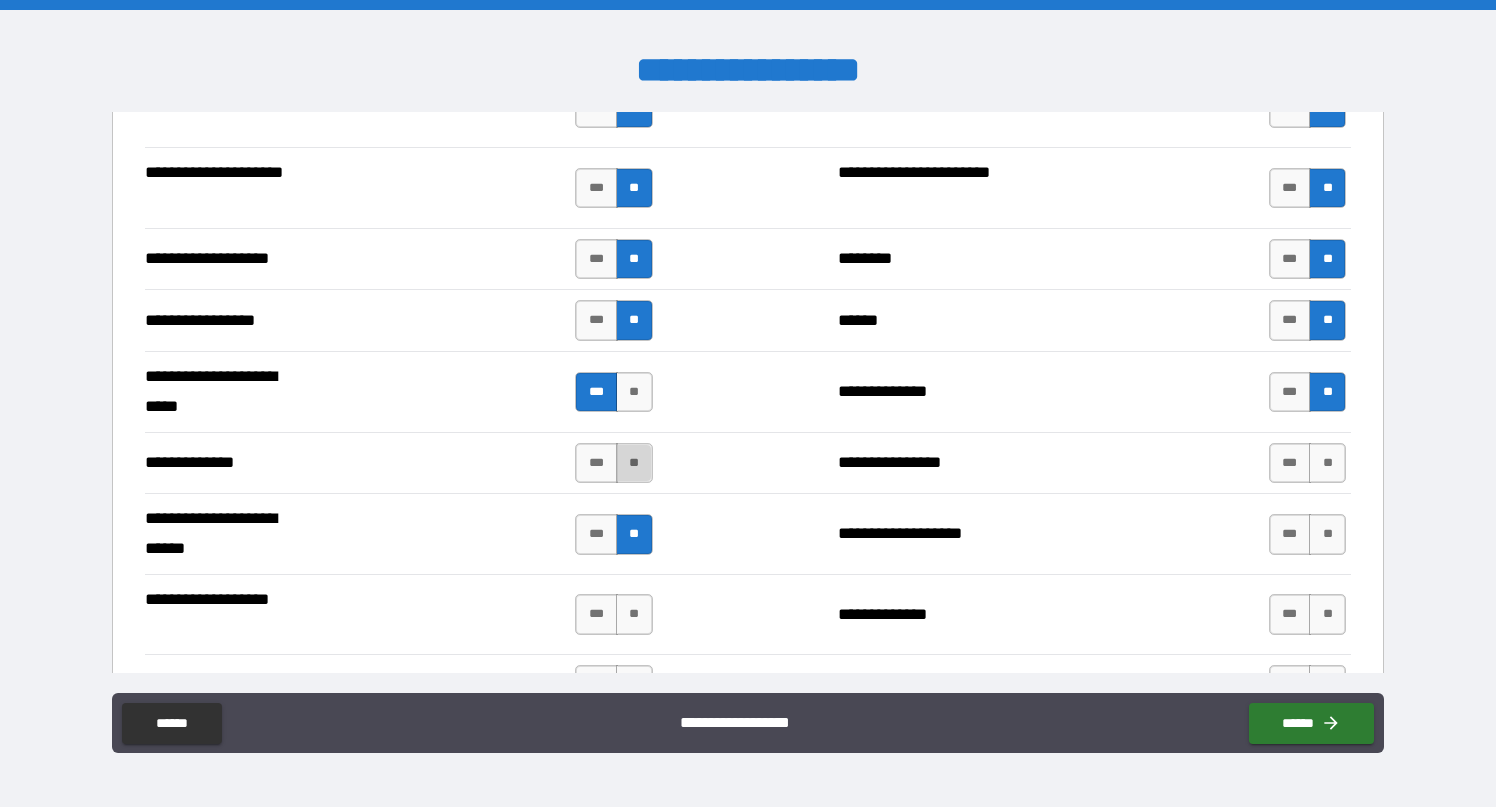 click on "**" at bounding box center (634, 463) 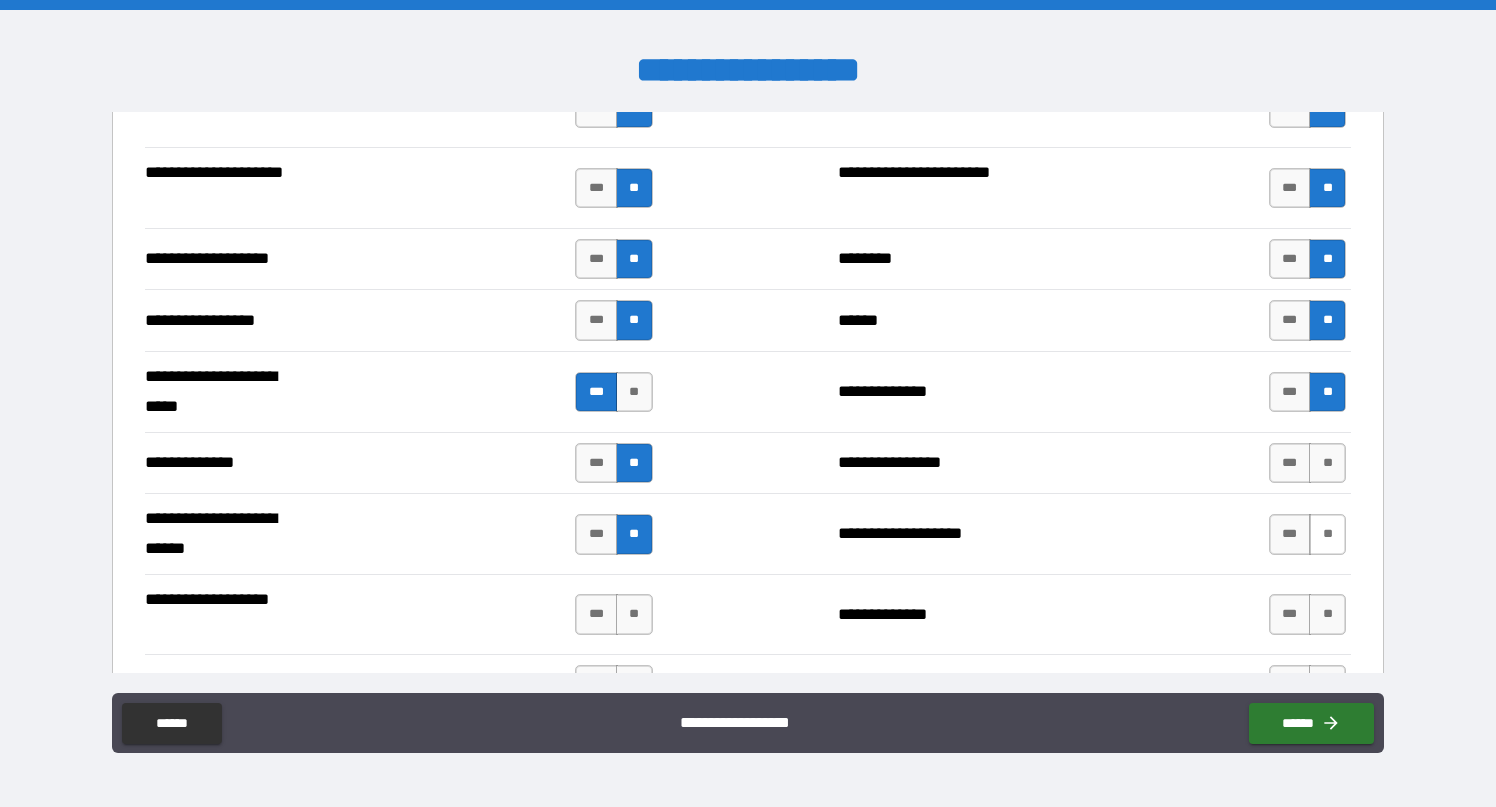 click on "**" at bounding box center [1327, 534] 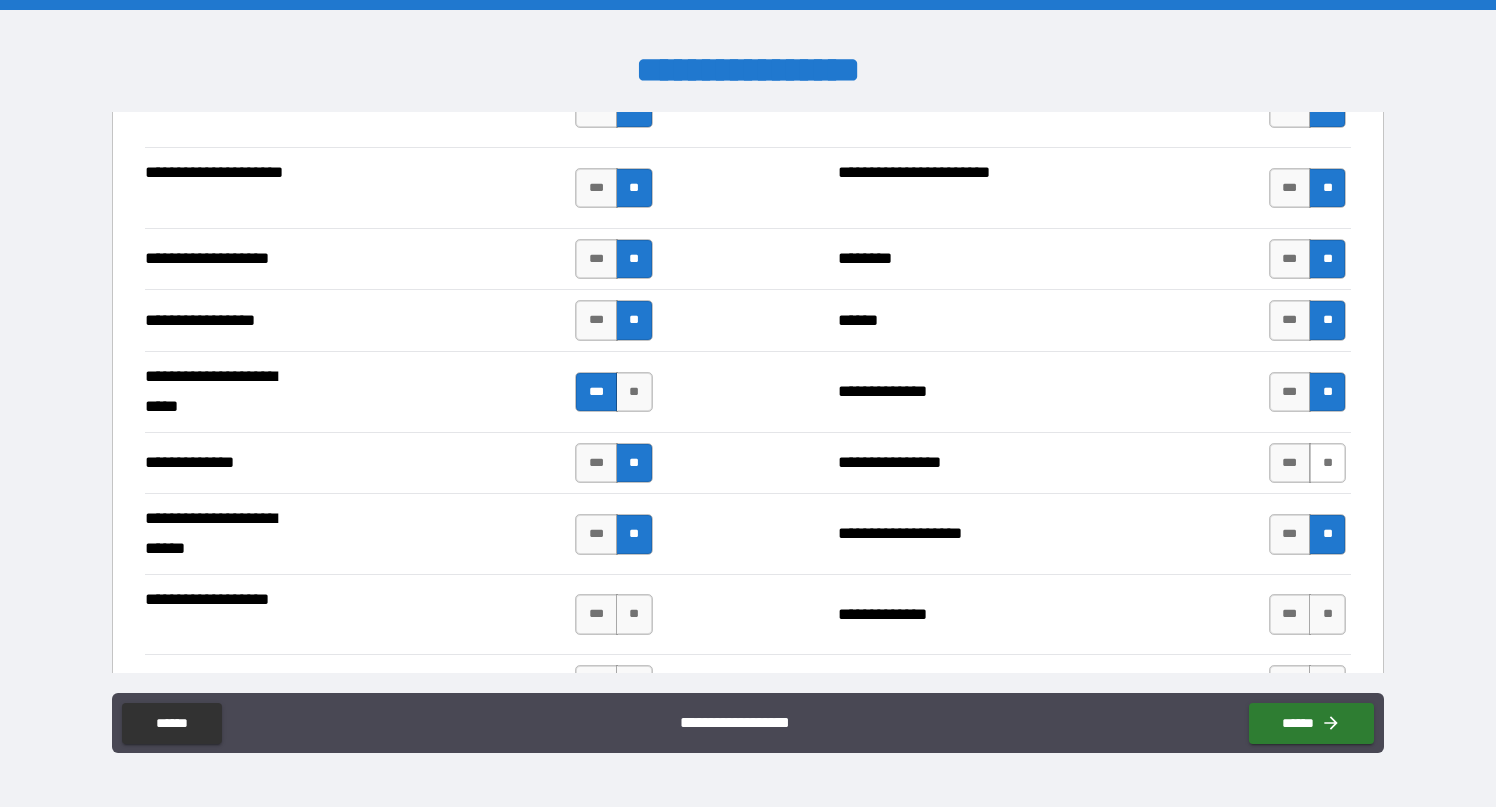 click on "**" at bounding box center (1327, 463) 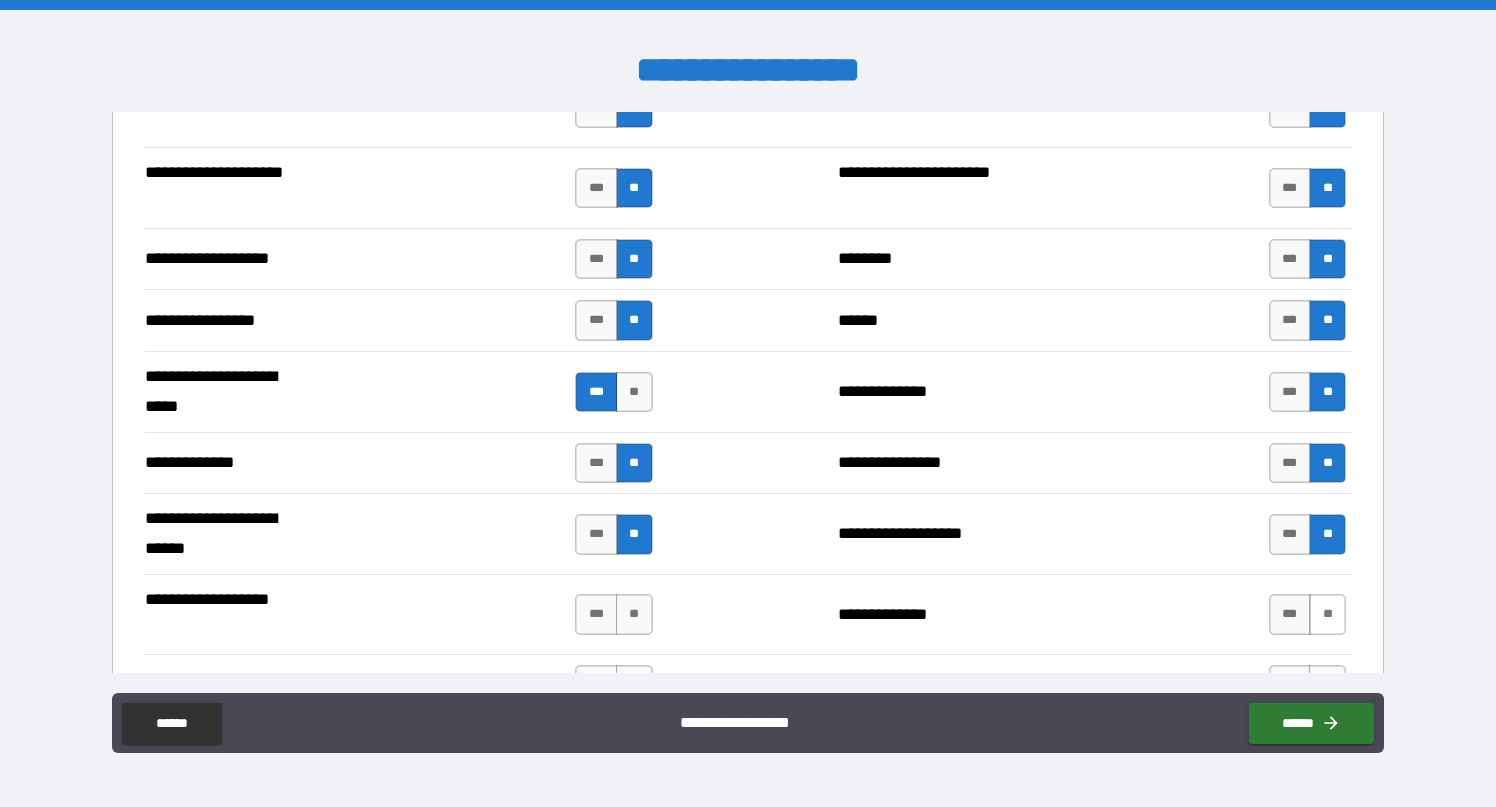 click on "**" at bounding box center (1327, 614) 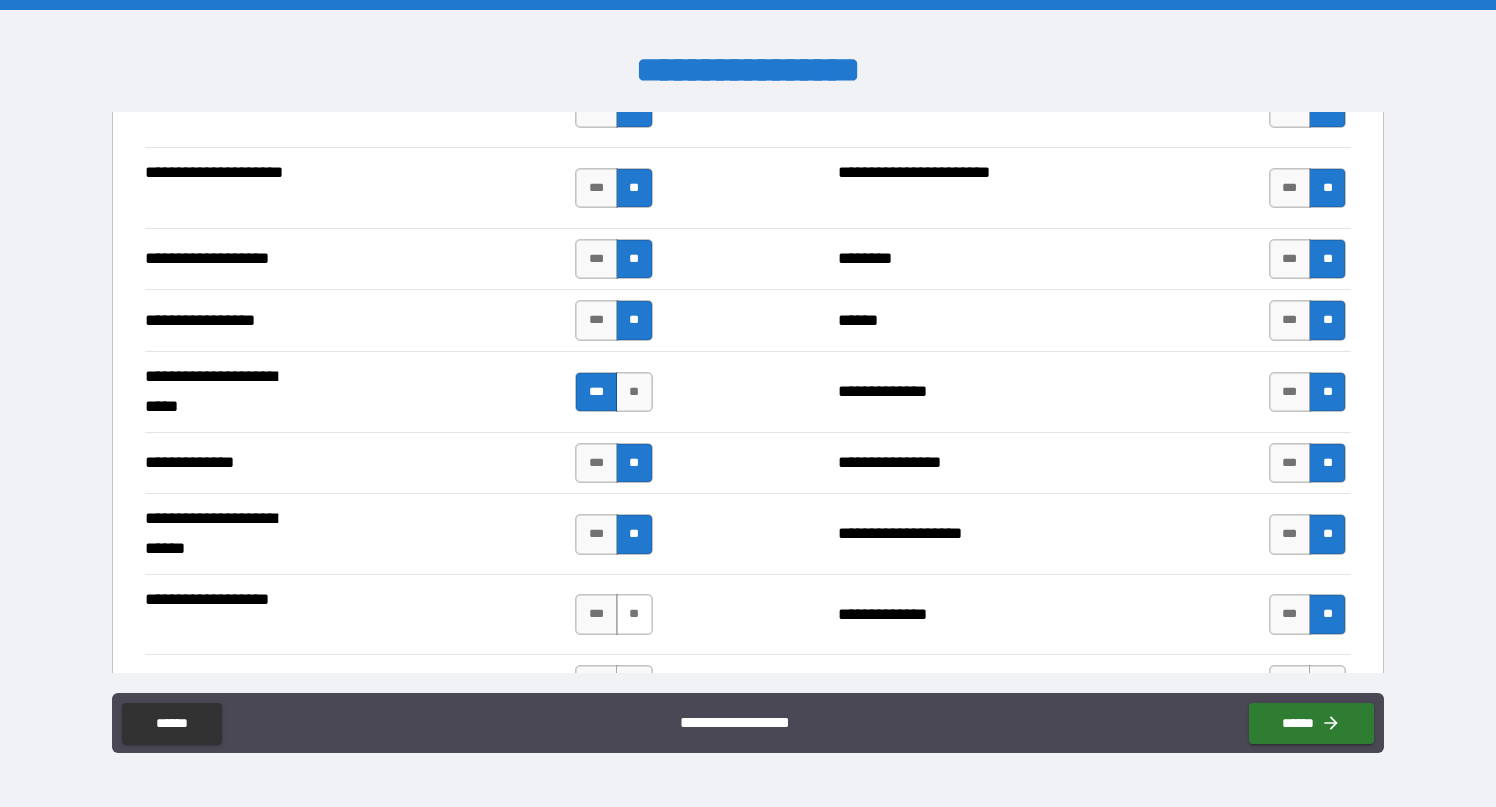 click on "**" at bounding box center (634, 614) 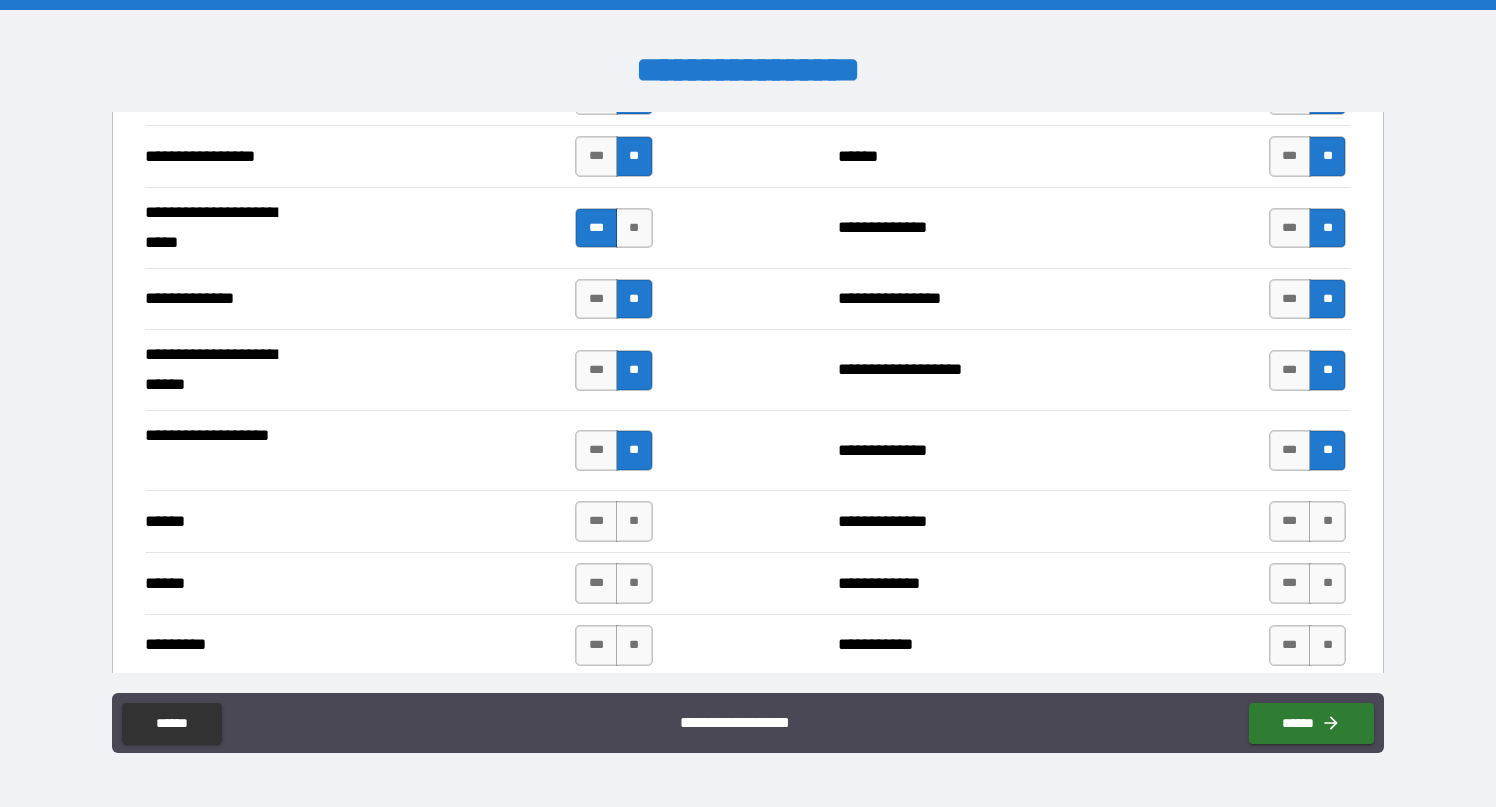 scroll, scrollTop: 2703, scrollLeft: 0, axis: vertical 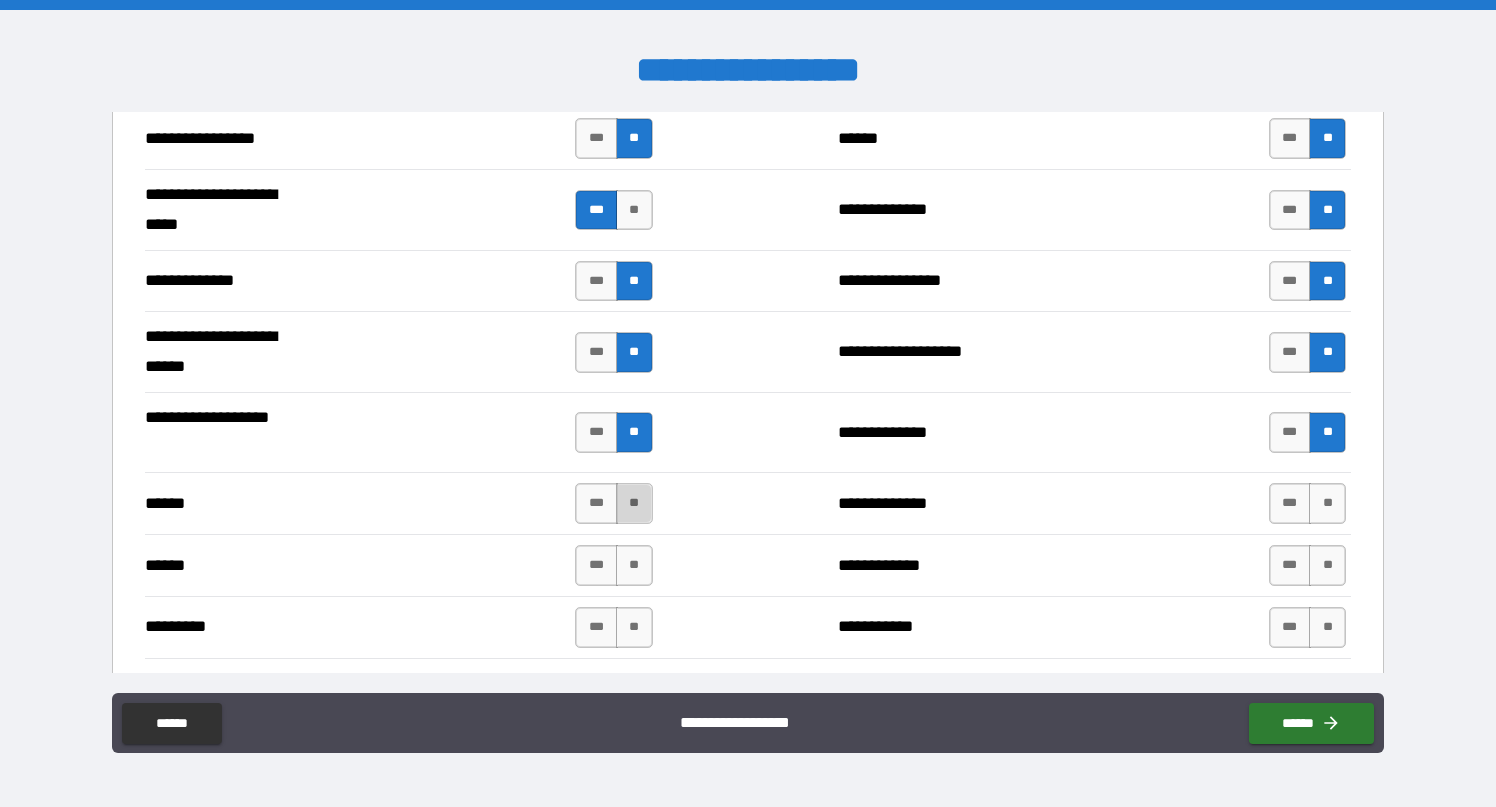 click on "**" at bounding box center (634, 503) 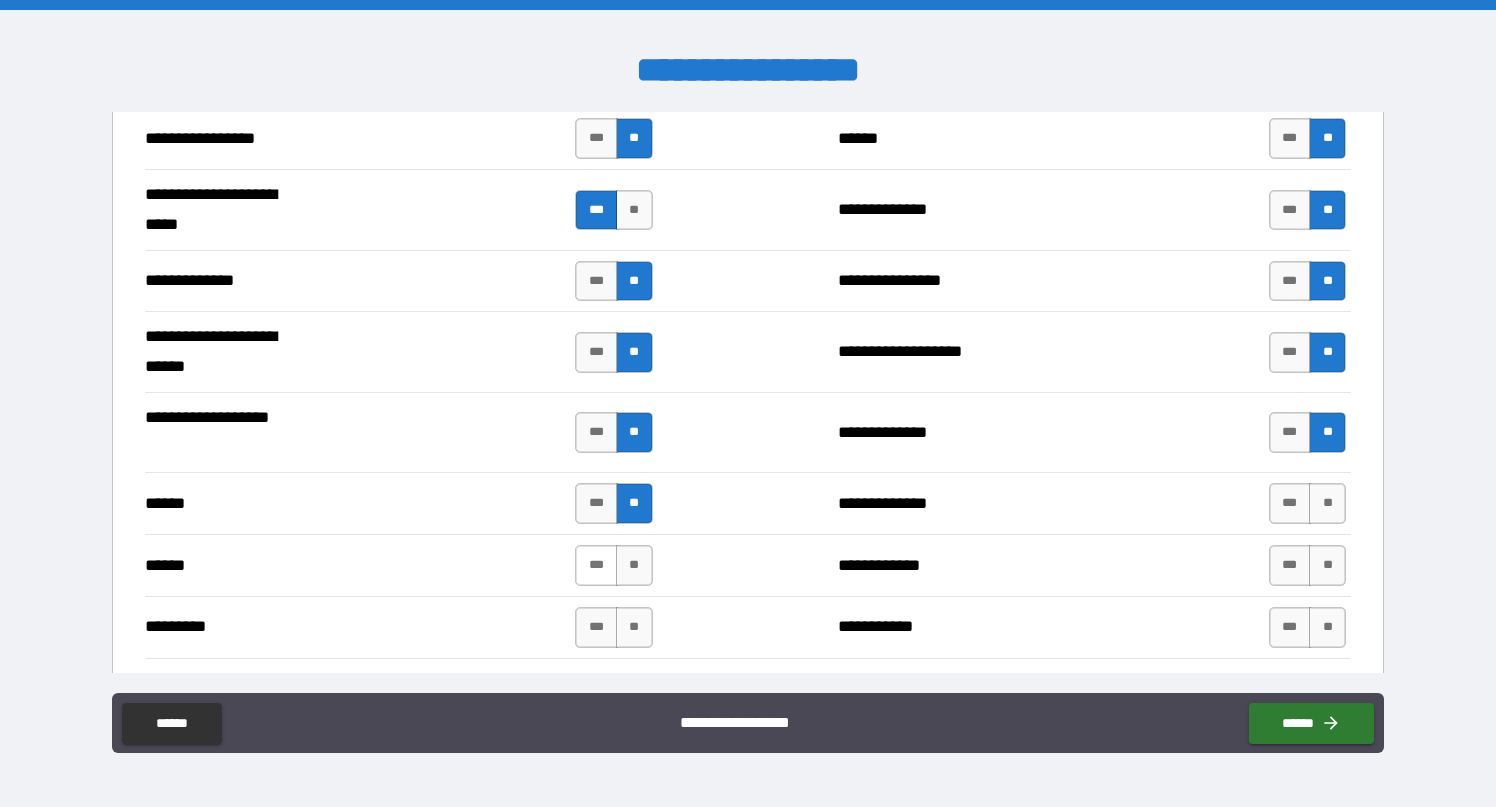 click on "***" at bounding box center [596, 565] 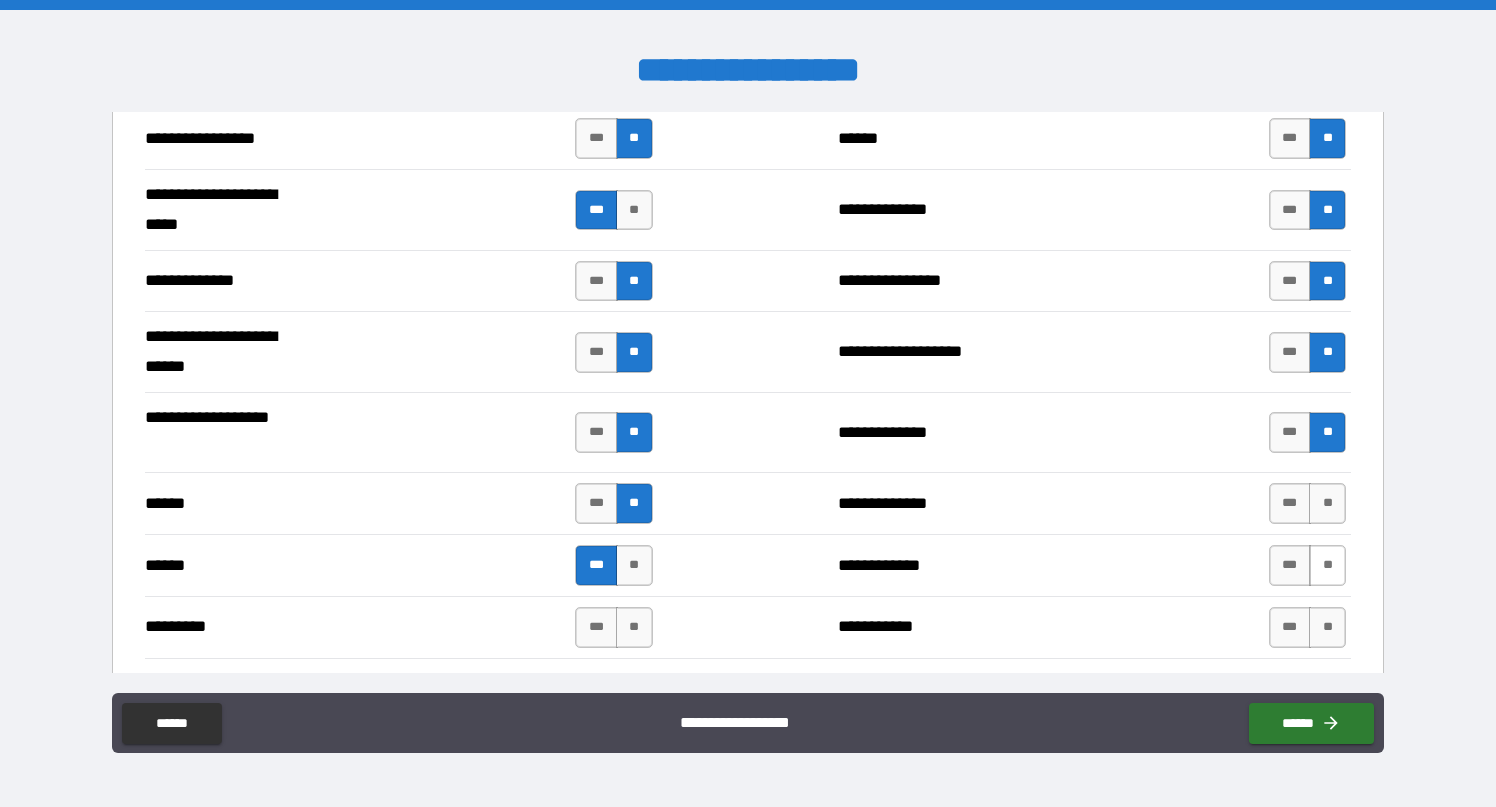 click on "**" at bounding box center [1327, 565] 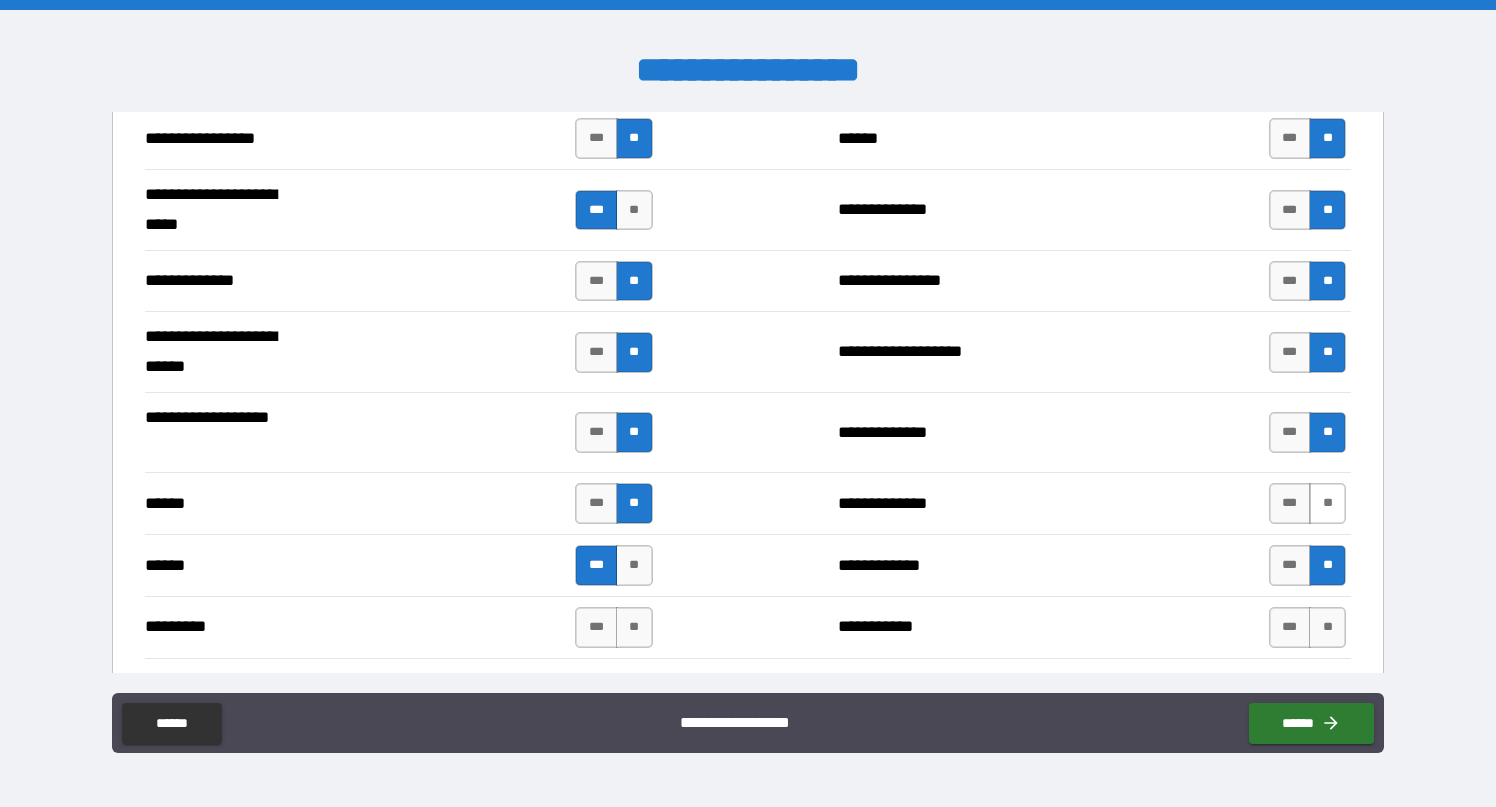 click on "**" at bounding box center (1327, 503) 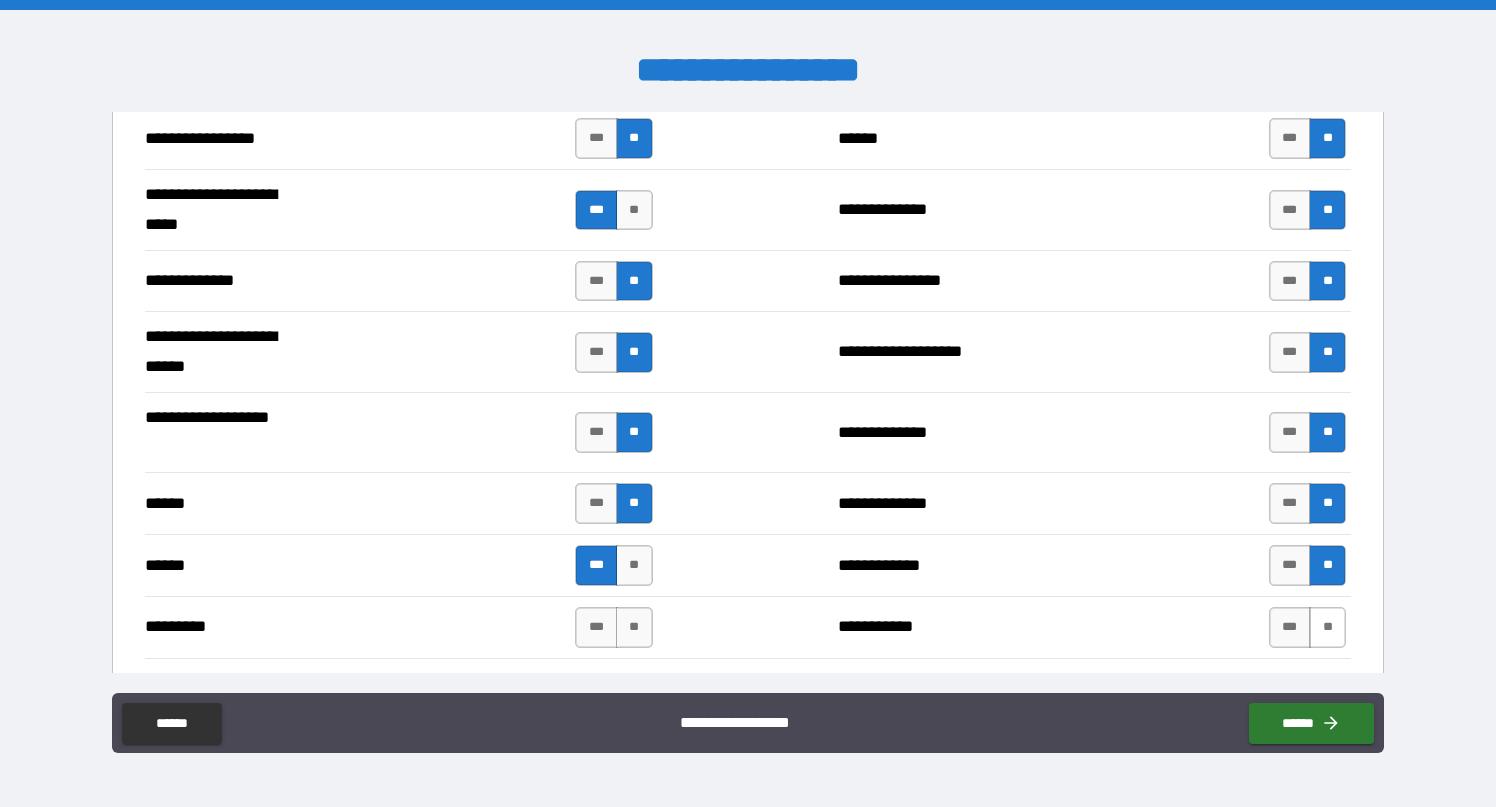 click on "**" at bounding box center [1327, 627] 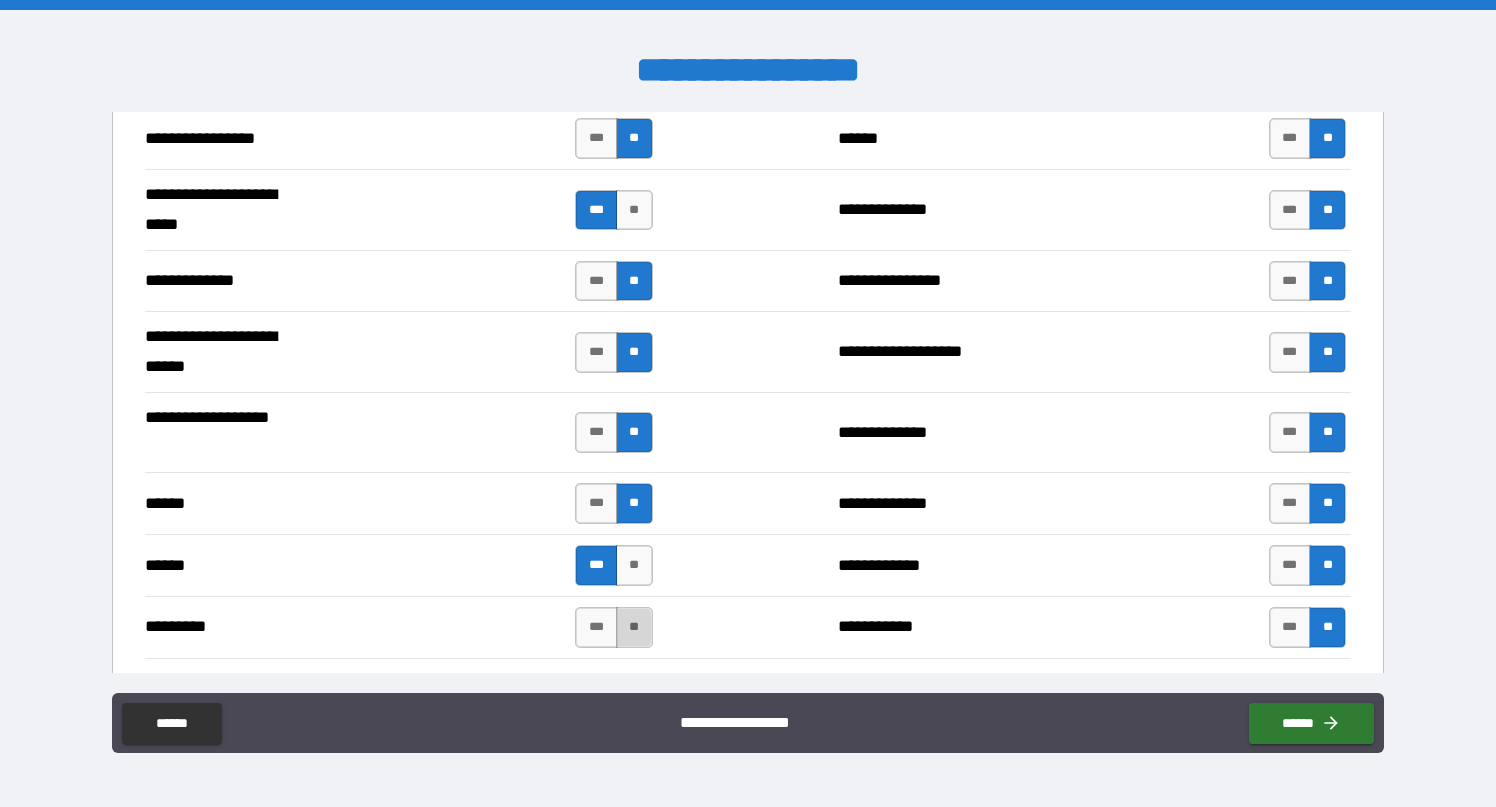 click on "**" at bounding box center [634, 627] 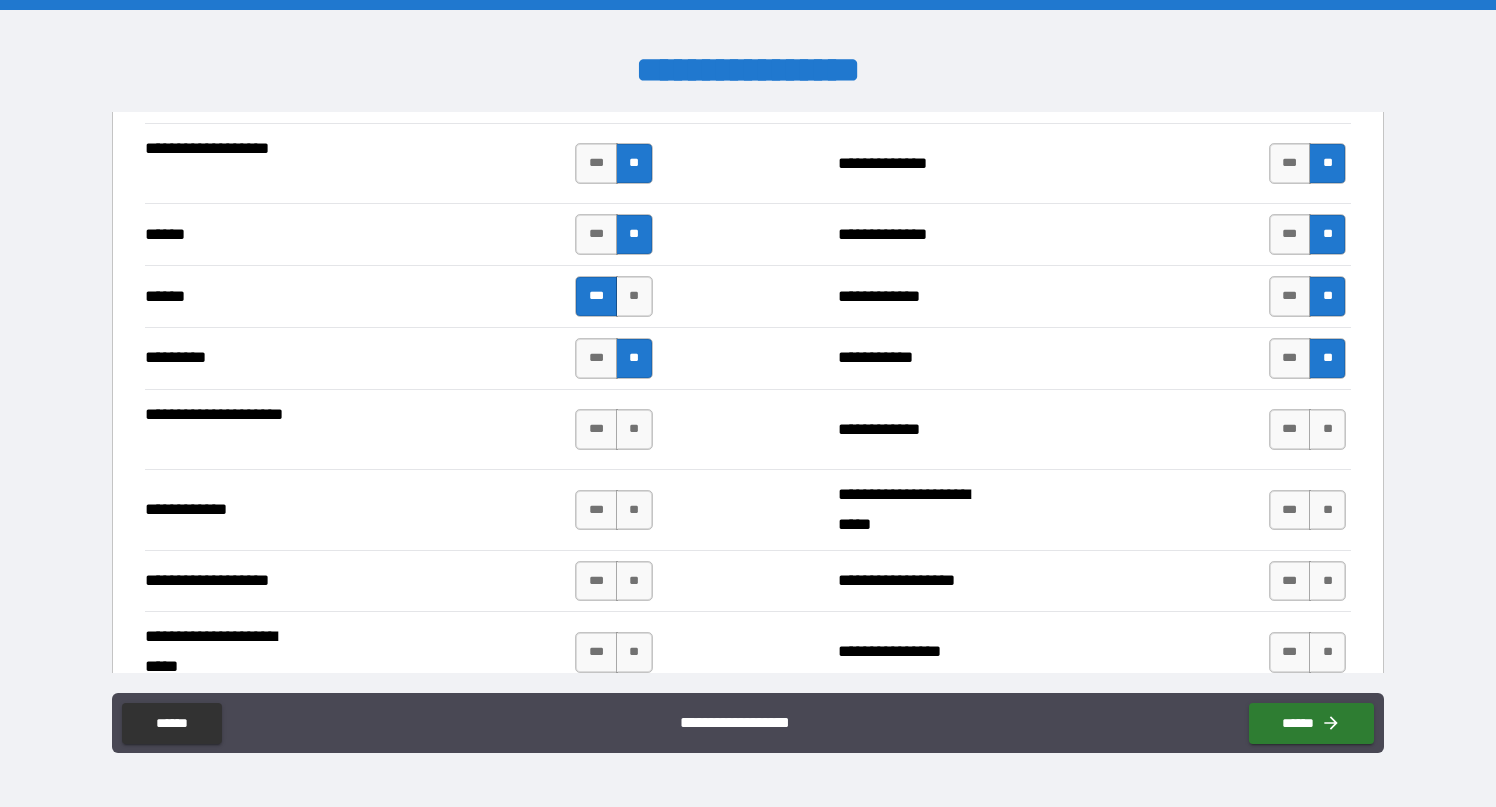 scroll, scrollTop: 3127, scrollLeft: 0, axis: vertical 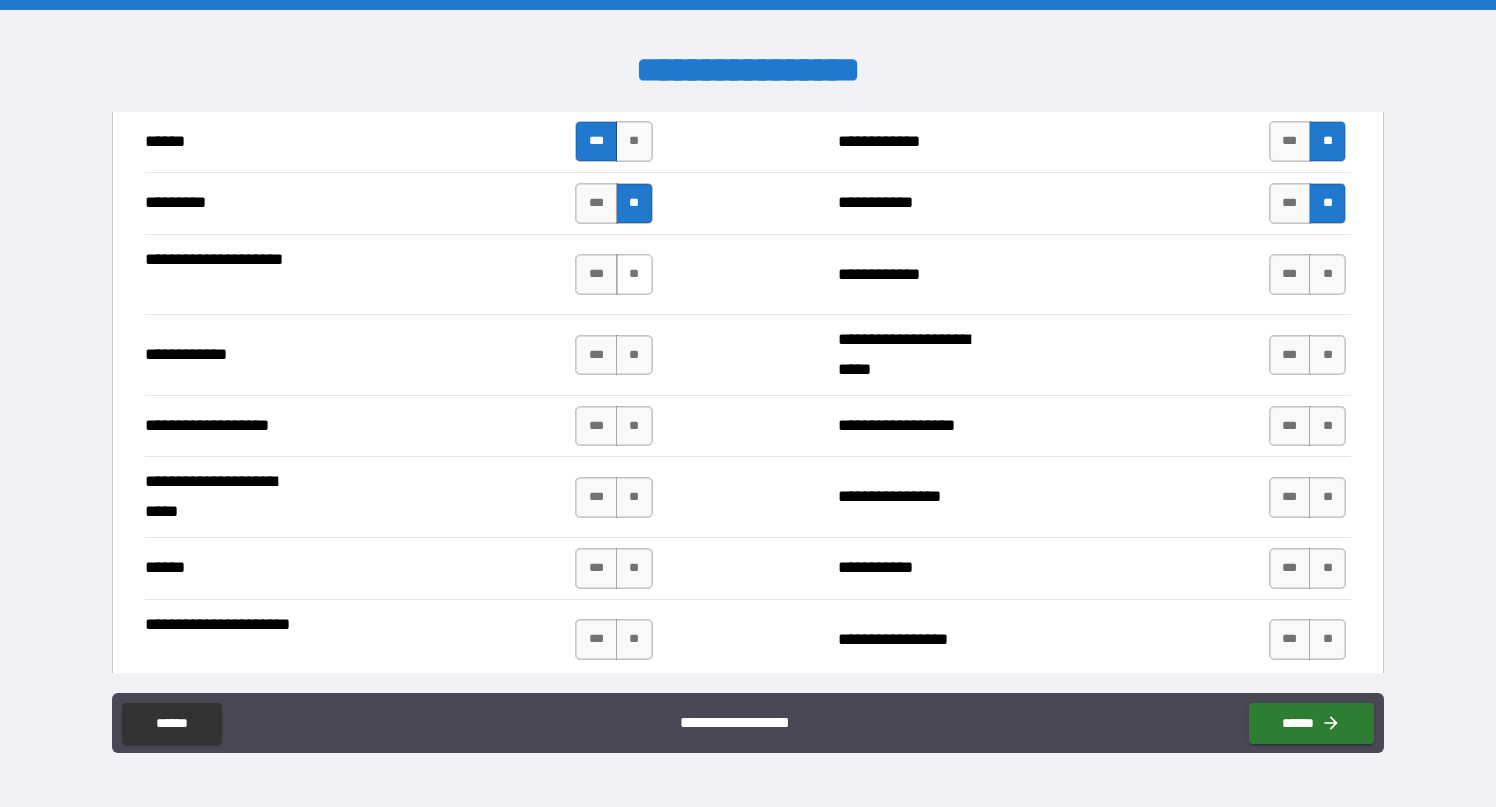 click on "**" at bounding box center (634, 274) 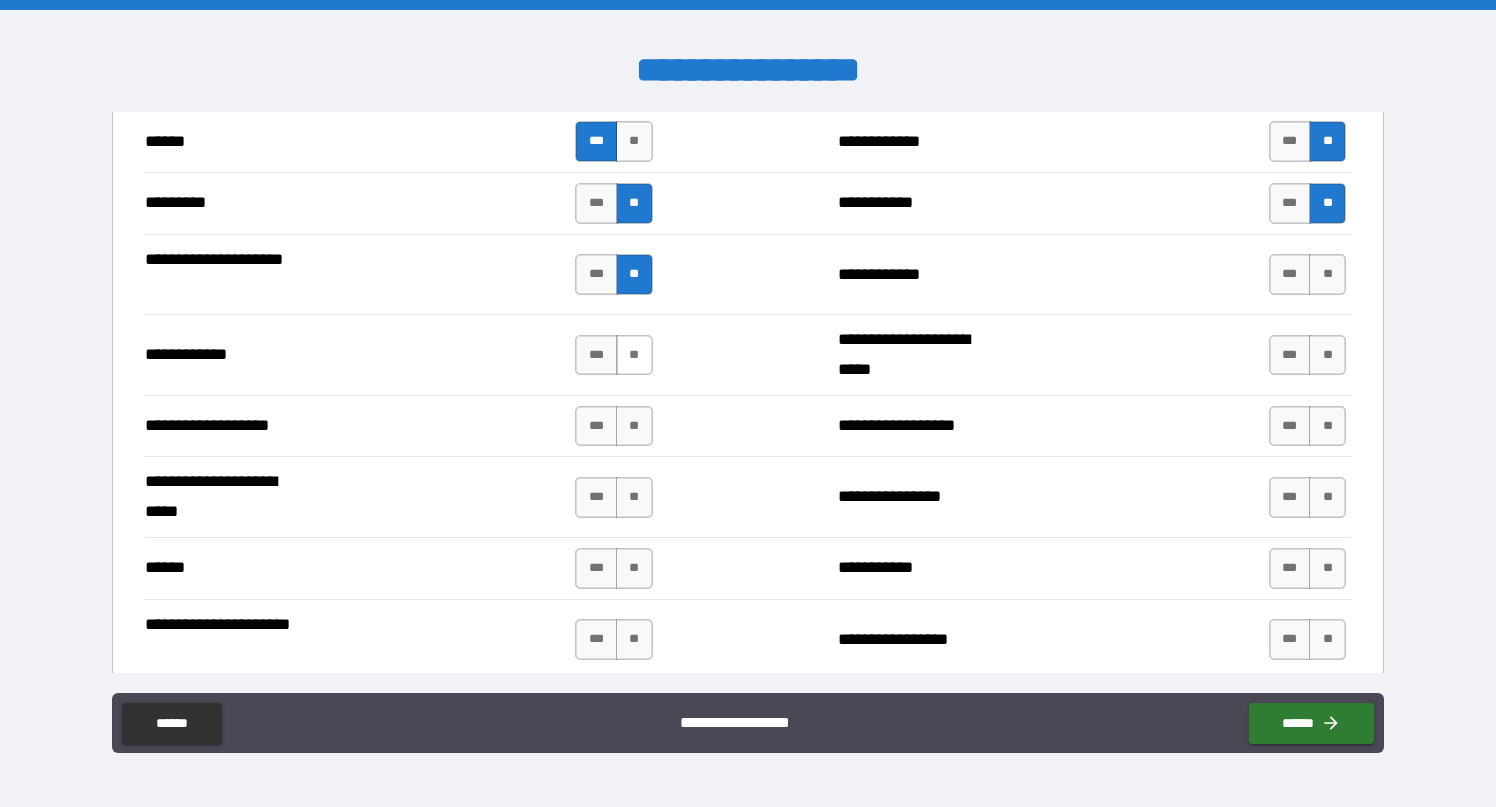 click on "**" at bounding box center [634, 355] 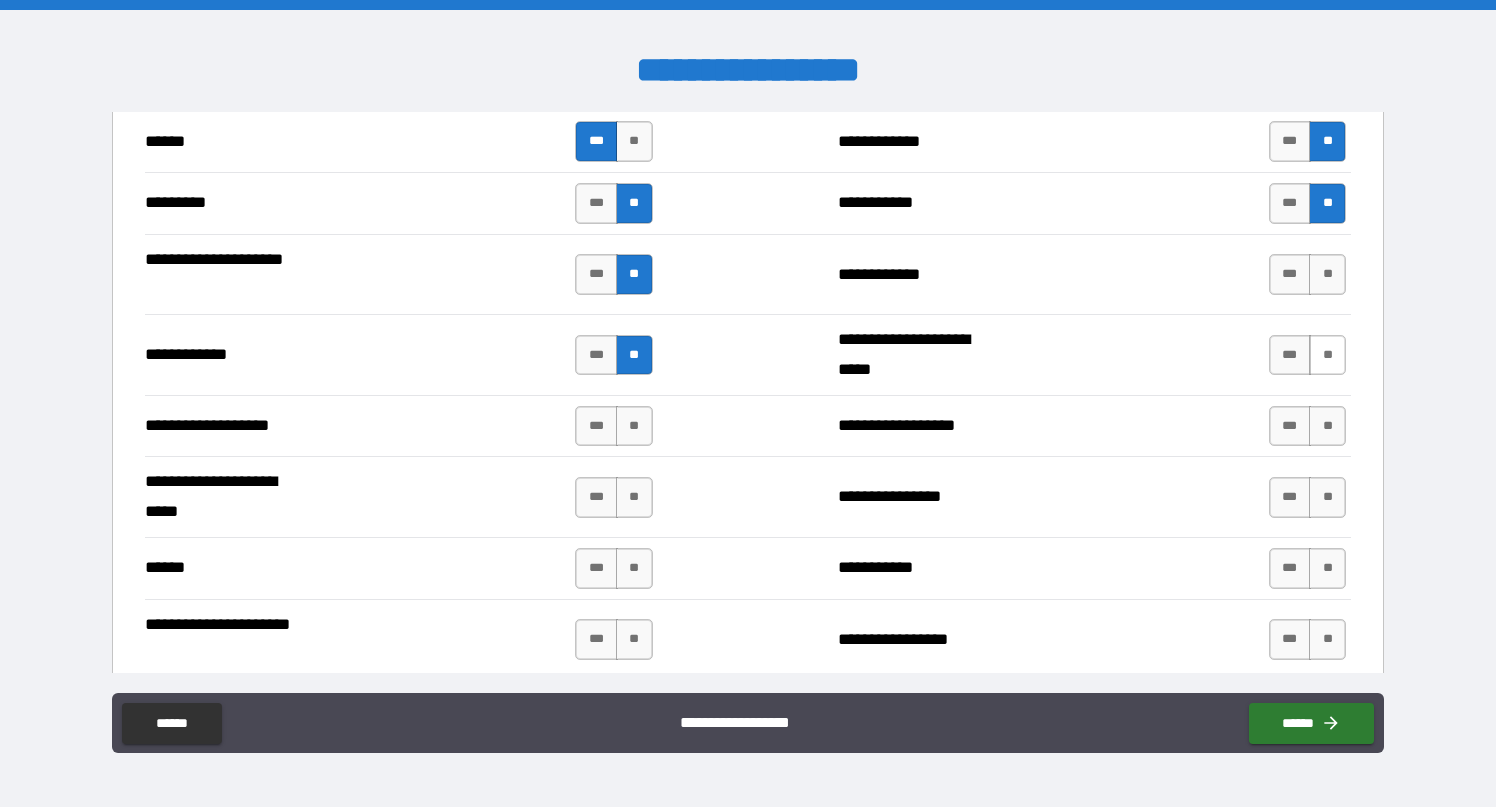 click on "**" at bounding box center (1327, 355) 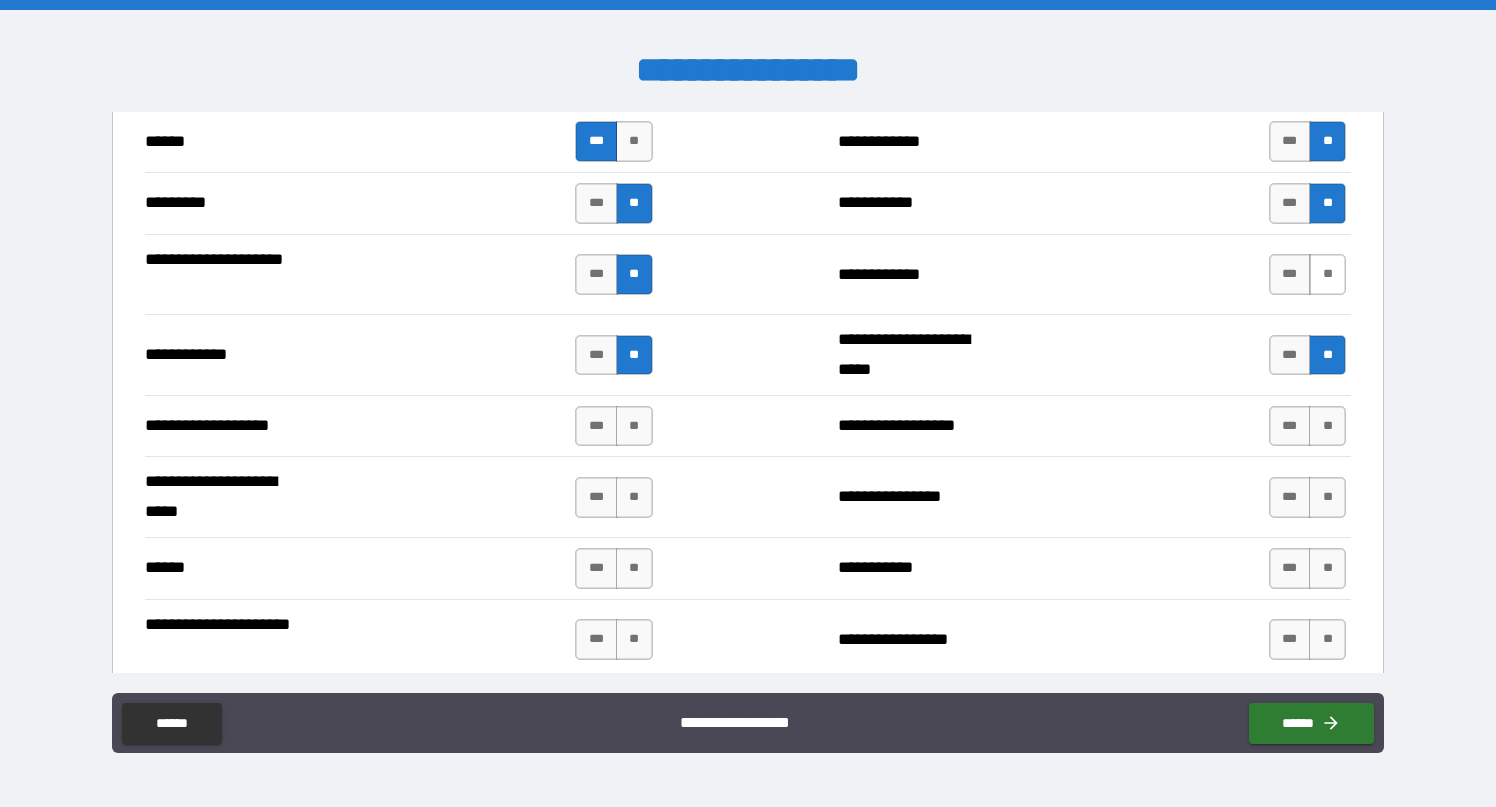 click on "**" at bounding box center (1327, 274) 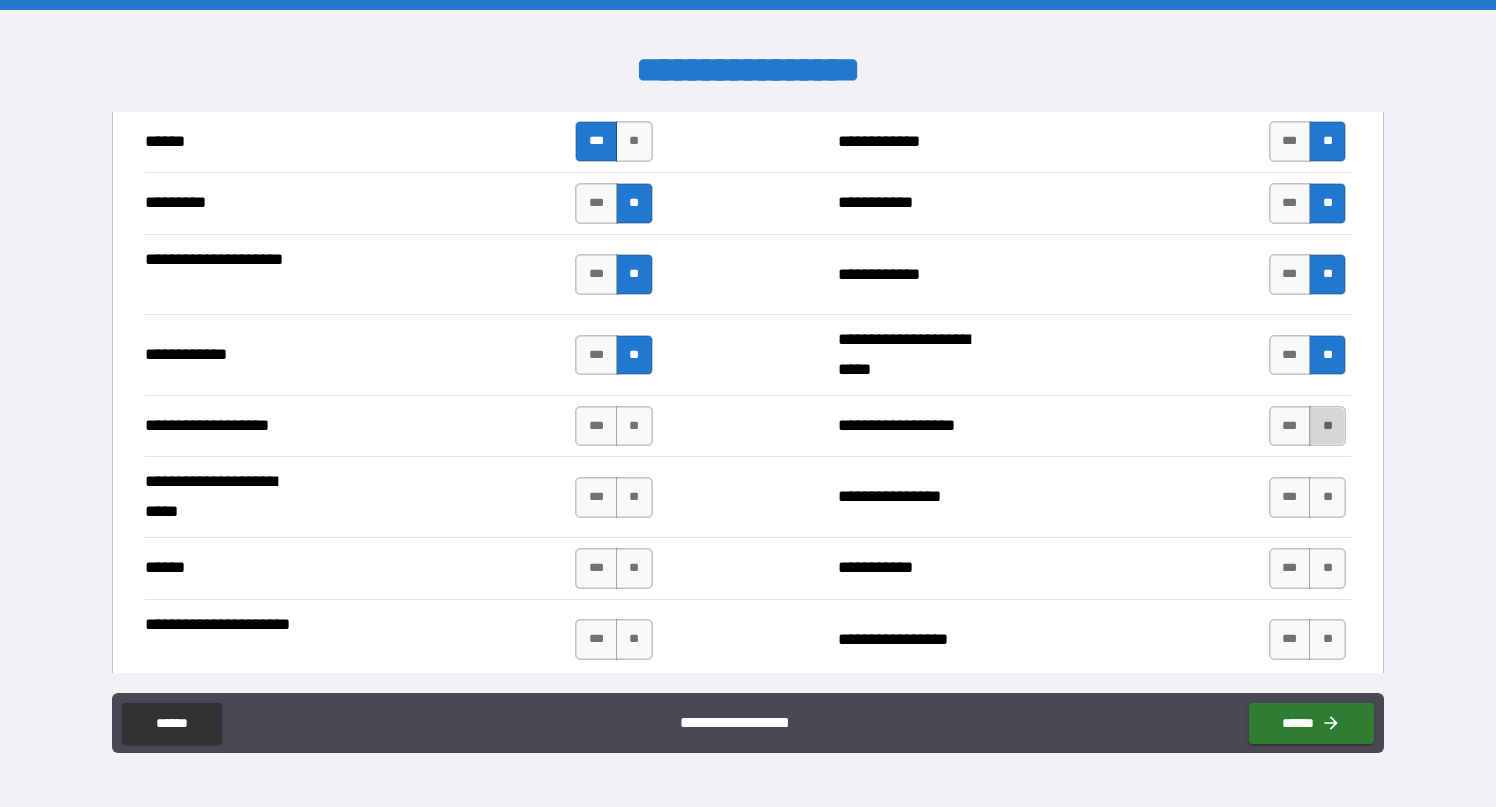 click on "**" at bounding box center (1327, 426) 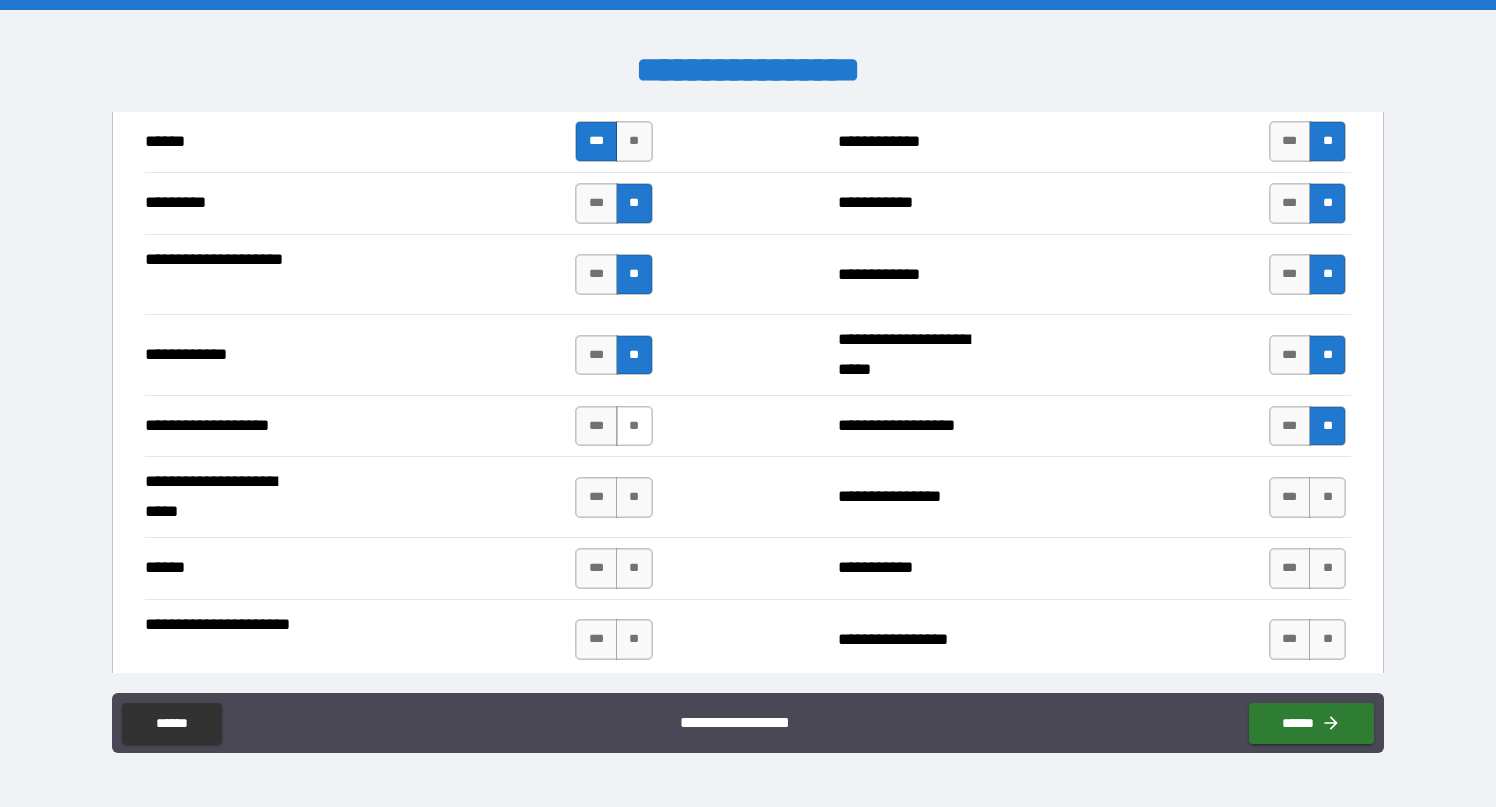 click on "**" at bounding box center [634, 426] 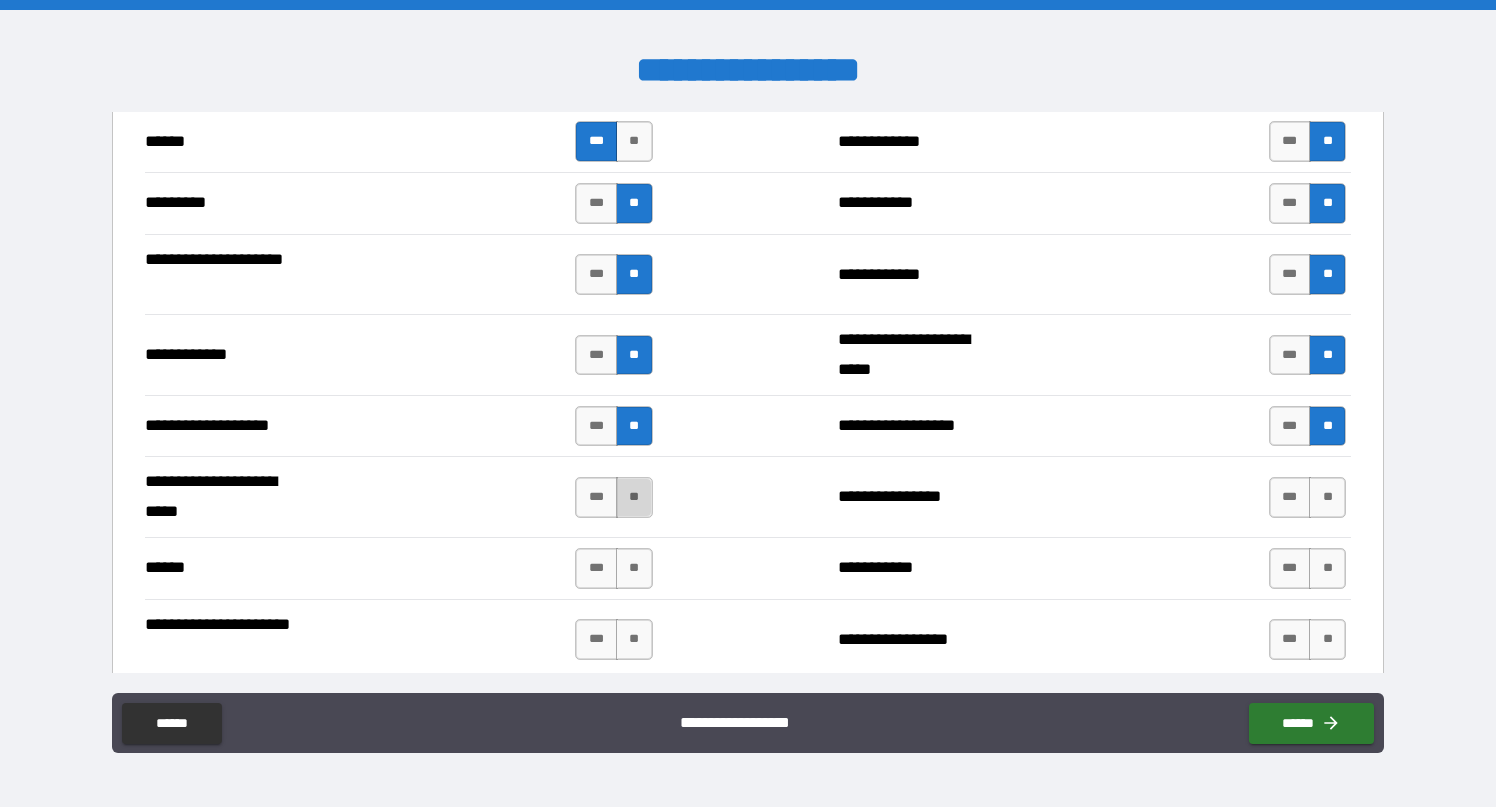 click on "**" at bounding box center (634, 497) 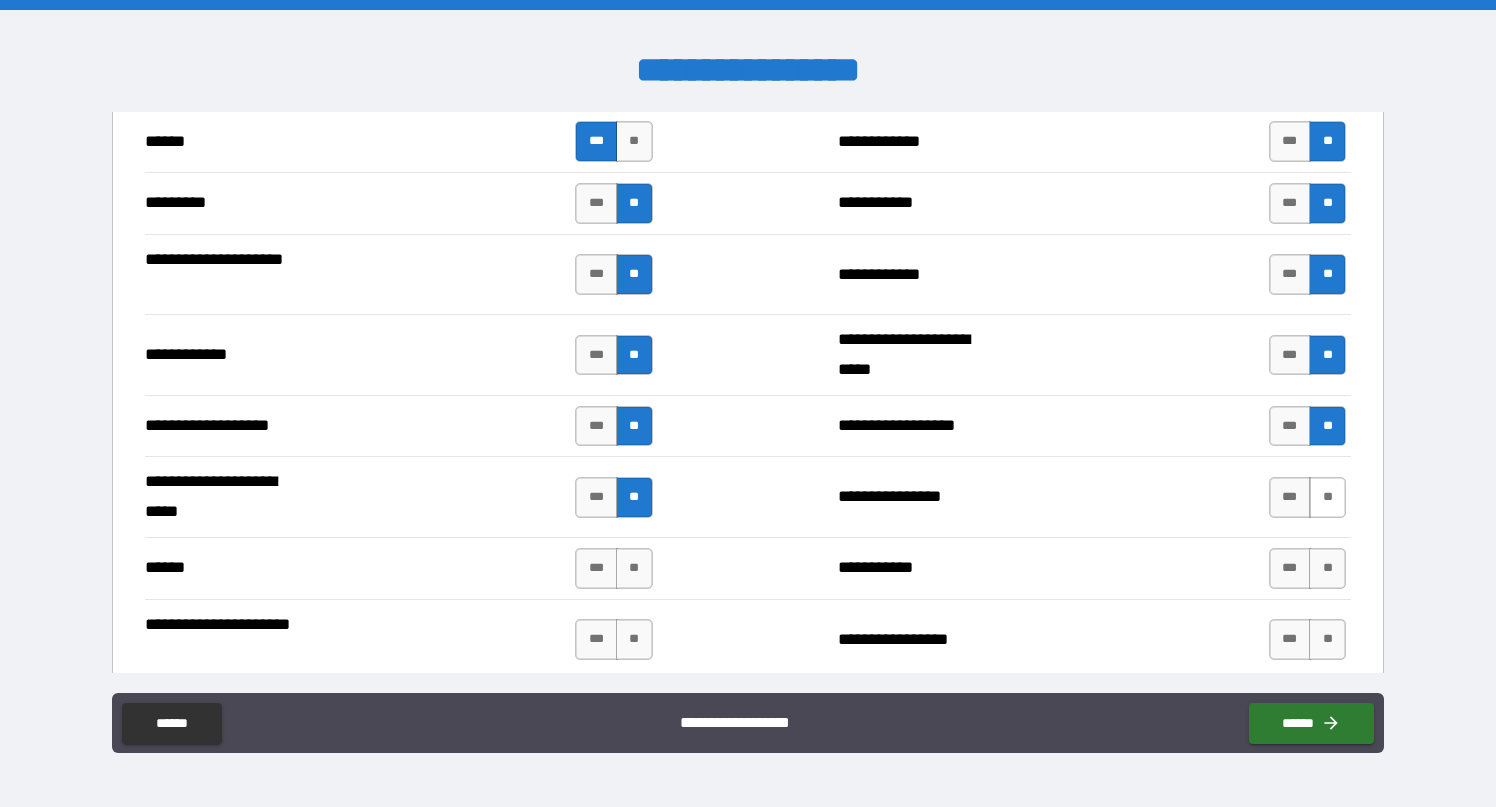click on "**" at bounding box center (1327, 497) 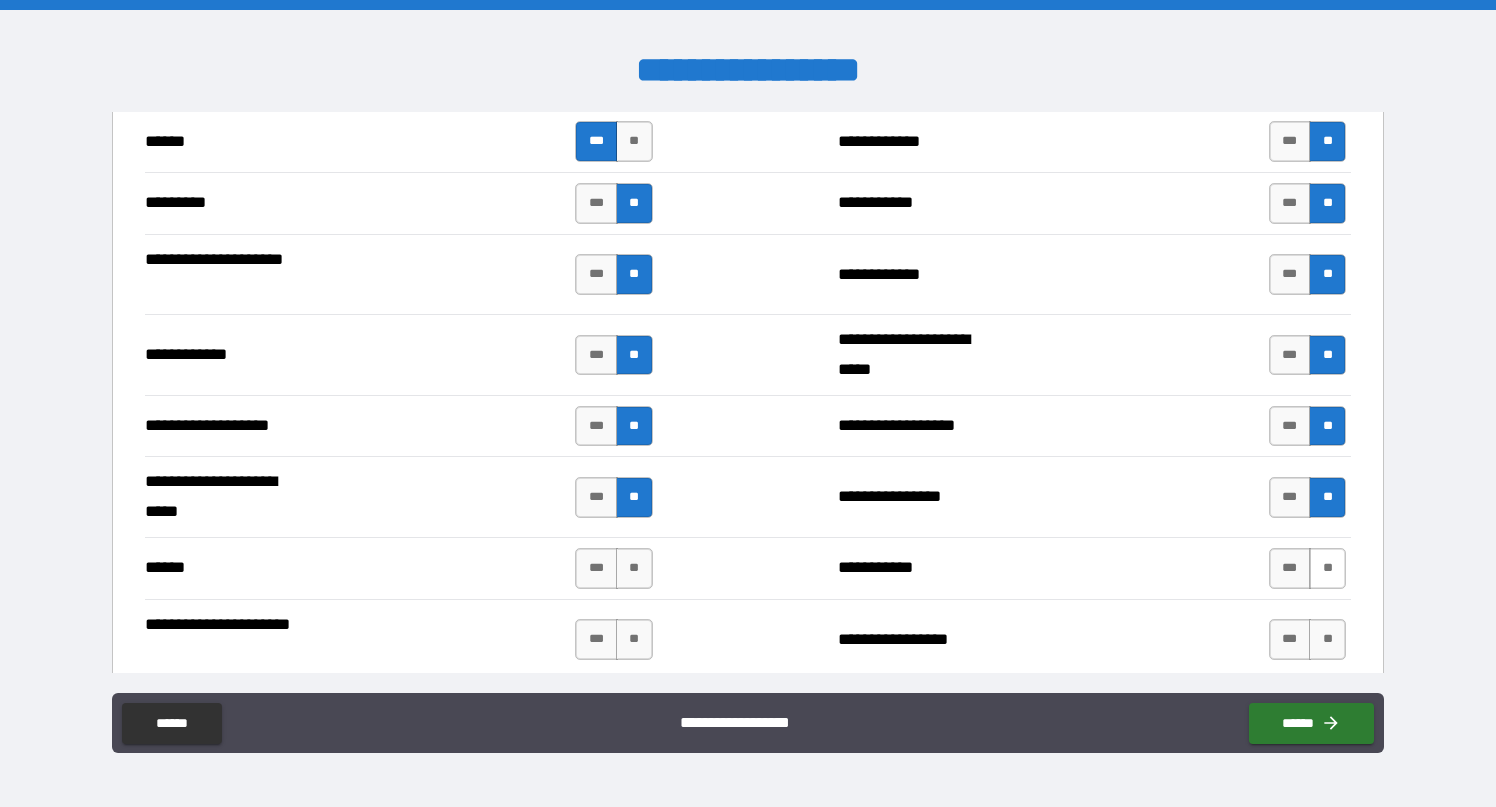 click on "**" at bounding box center [1327, 568] 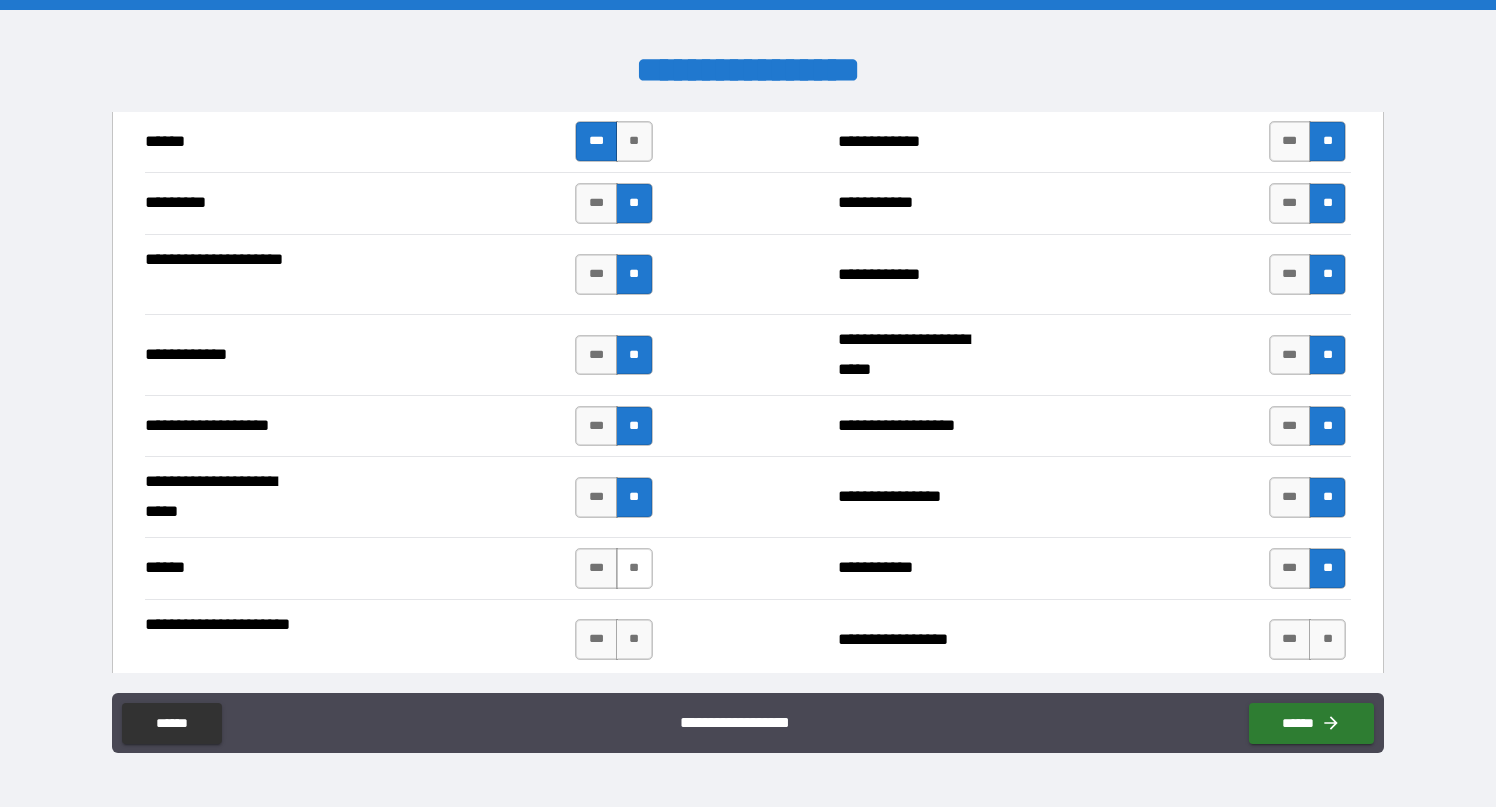 click on "**" at bounding box center (634, 568) 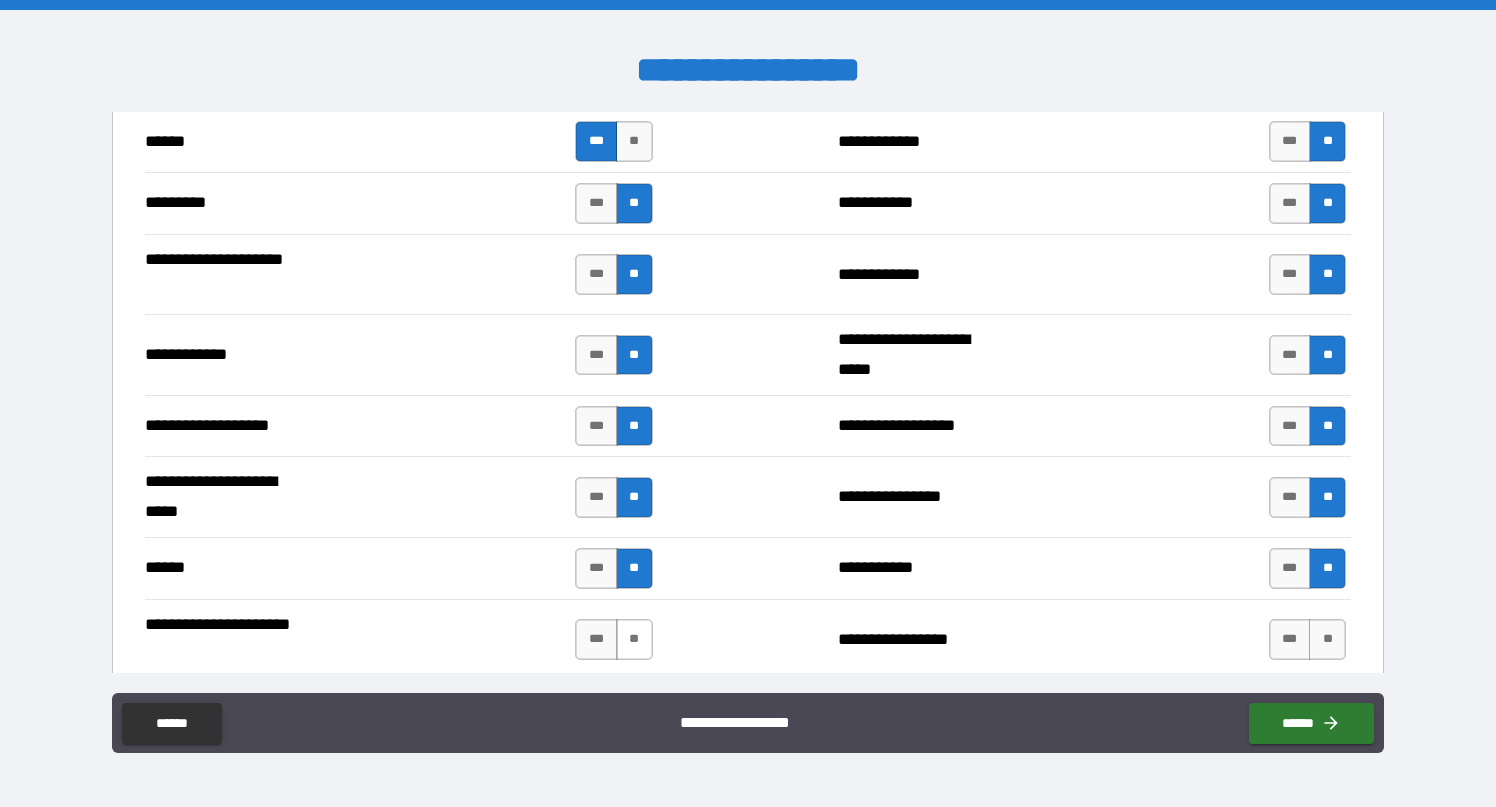 click on "**" at bounding box center [634, 639] 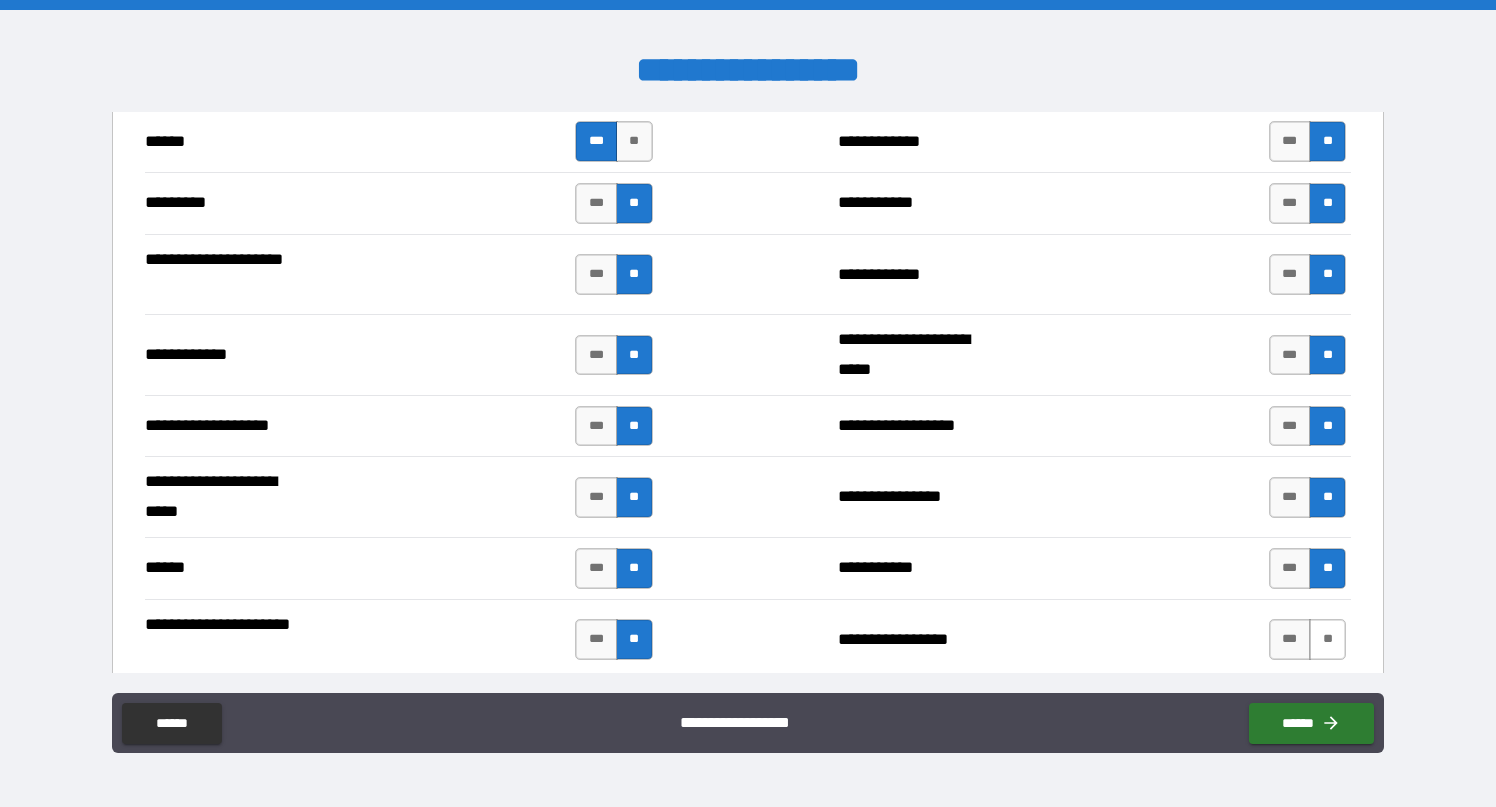 click on "**" at bounding box center (1327, 639) 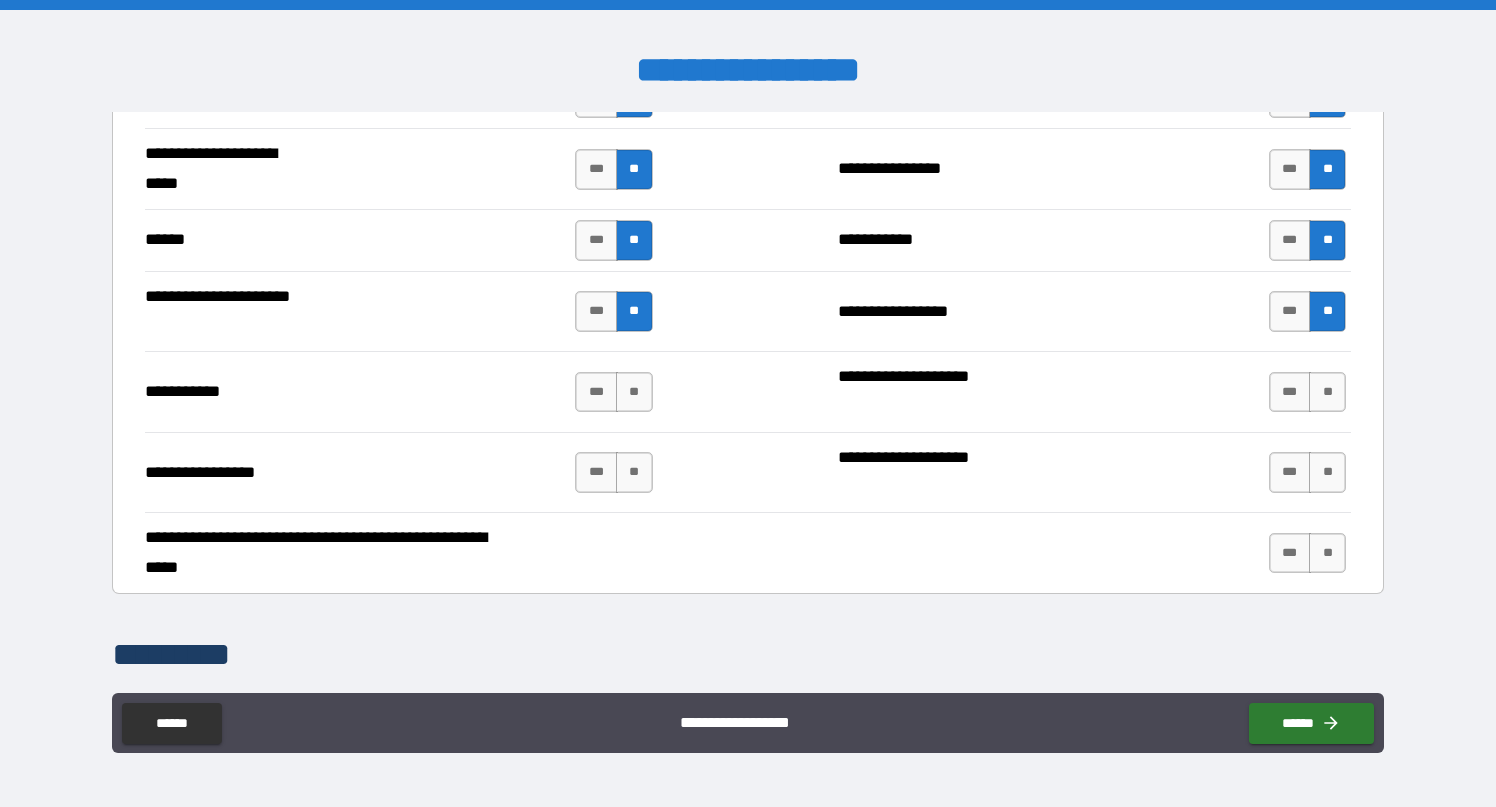 scroll, scrollTop: 3455, scrollLeft: 0, axis: vertical 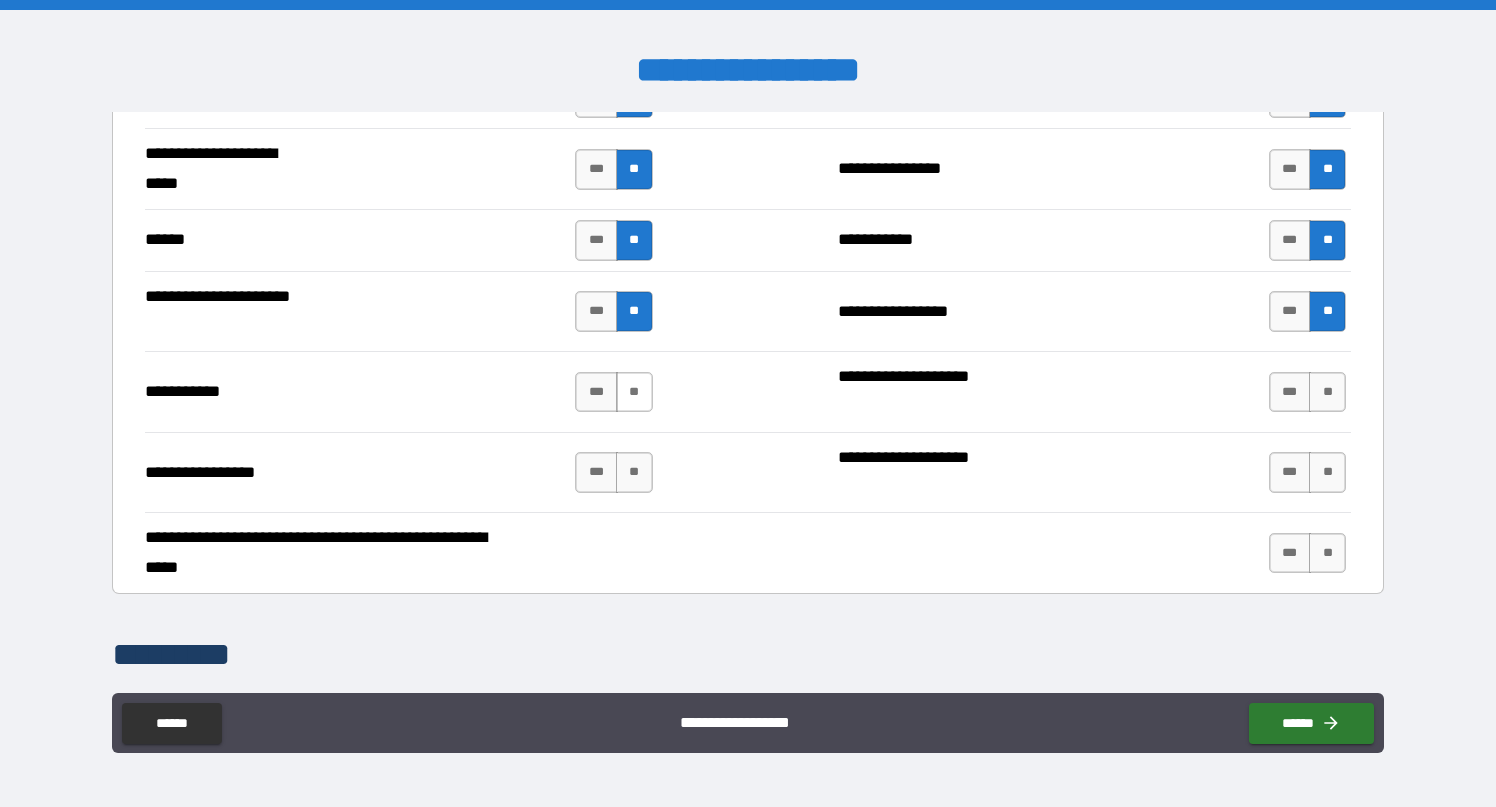 click on "**" at bounding box center [634, 392] 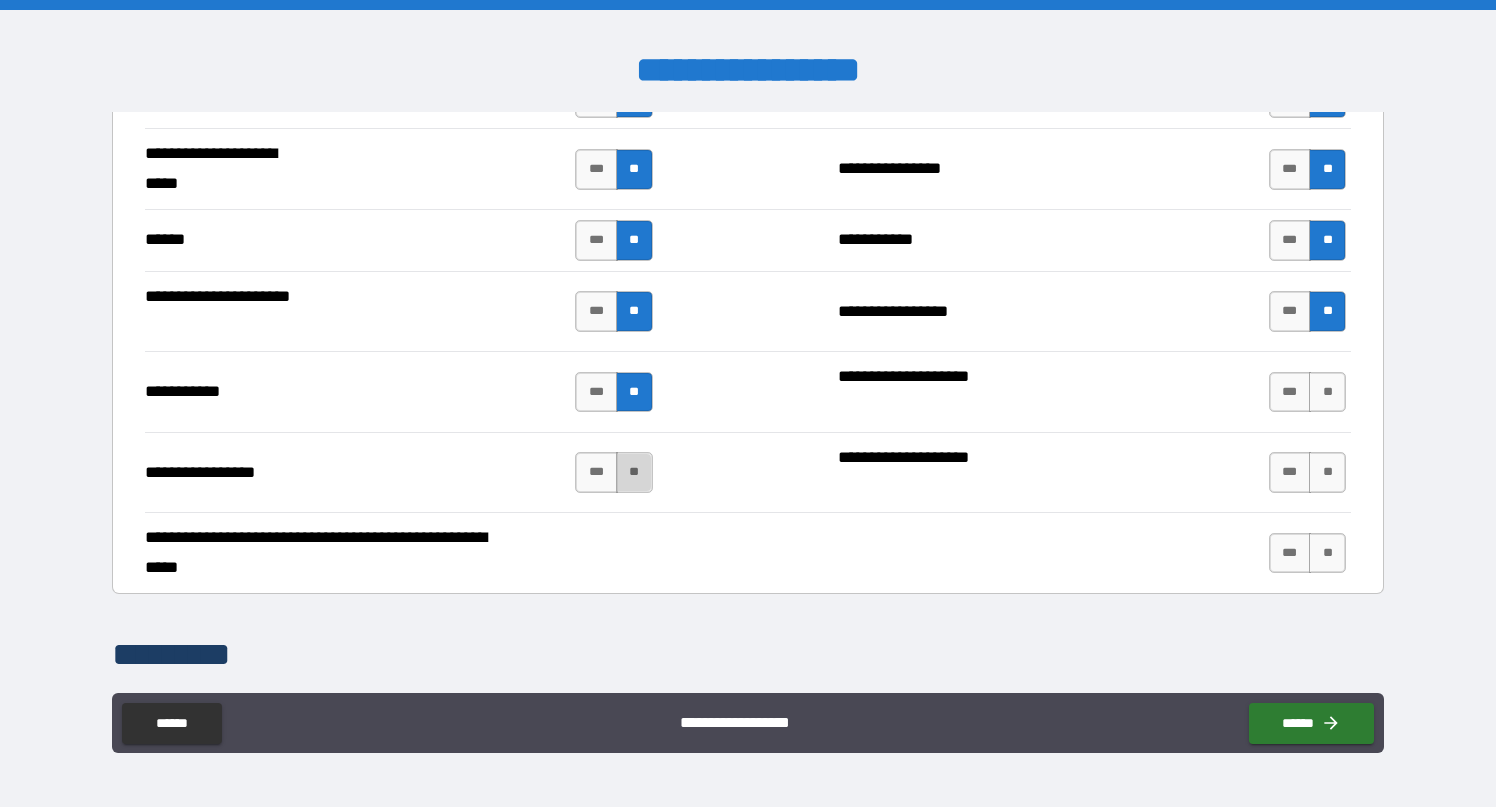 click on "**" at bounding box center (634, 472) 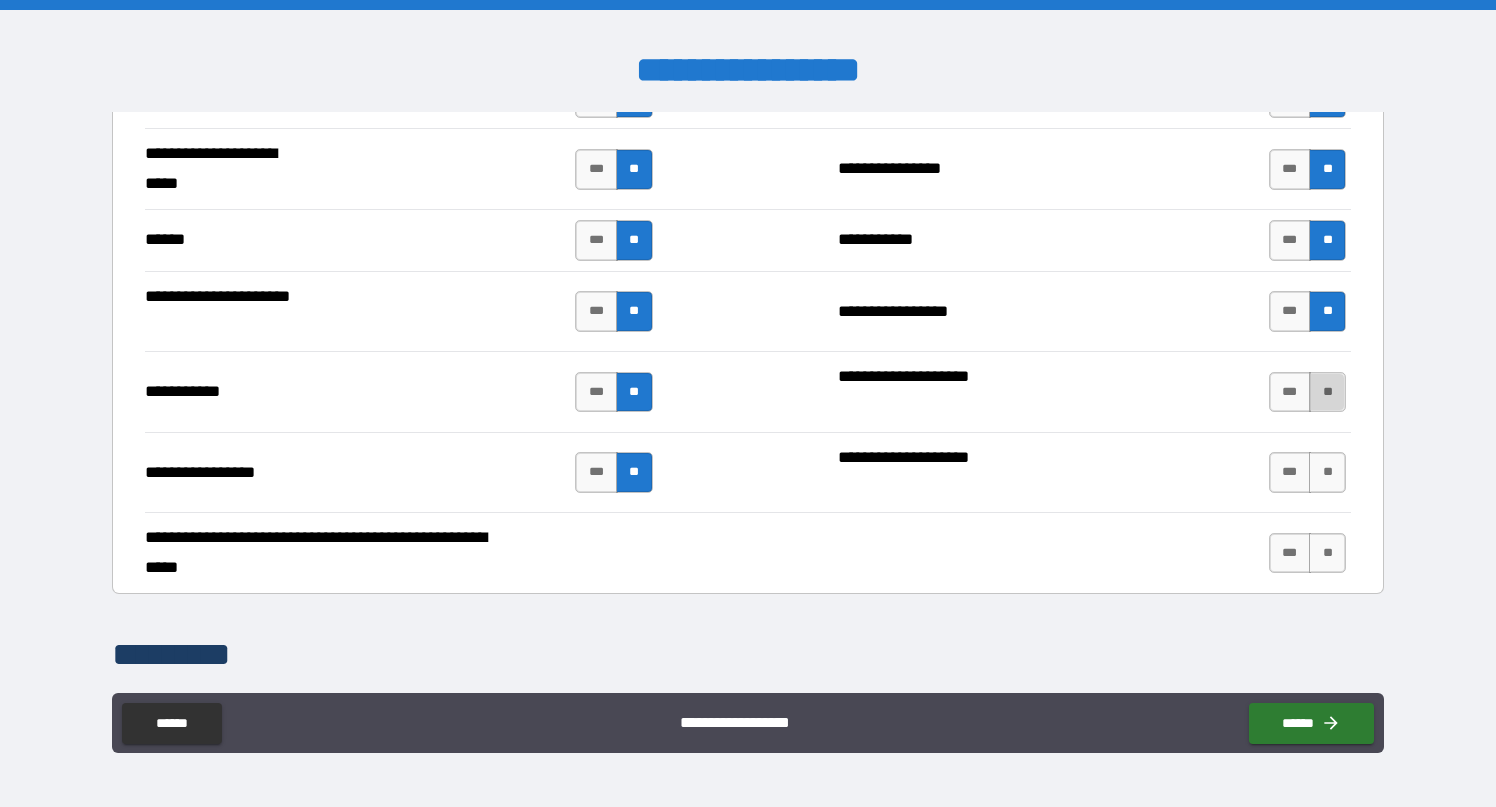 click on "**" at bounding box center [1327, 392] 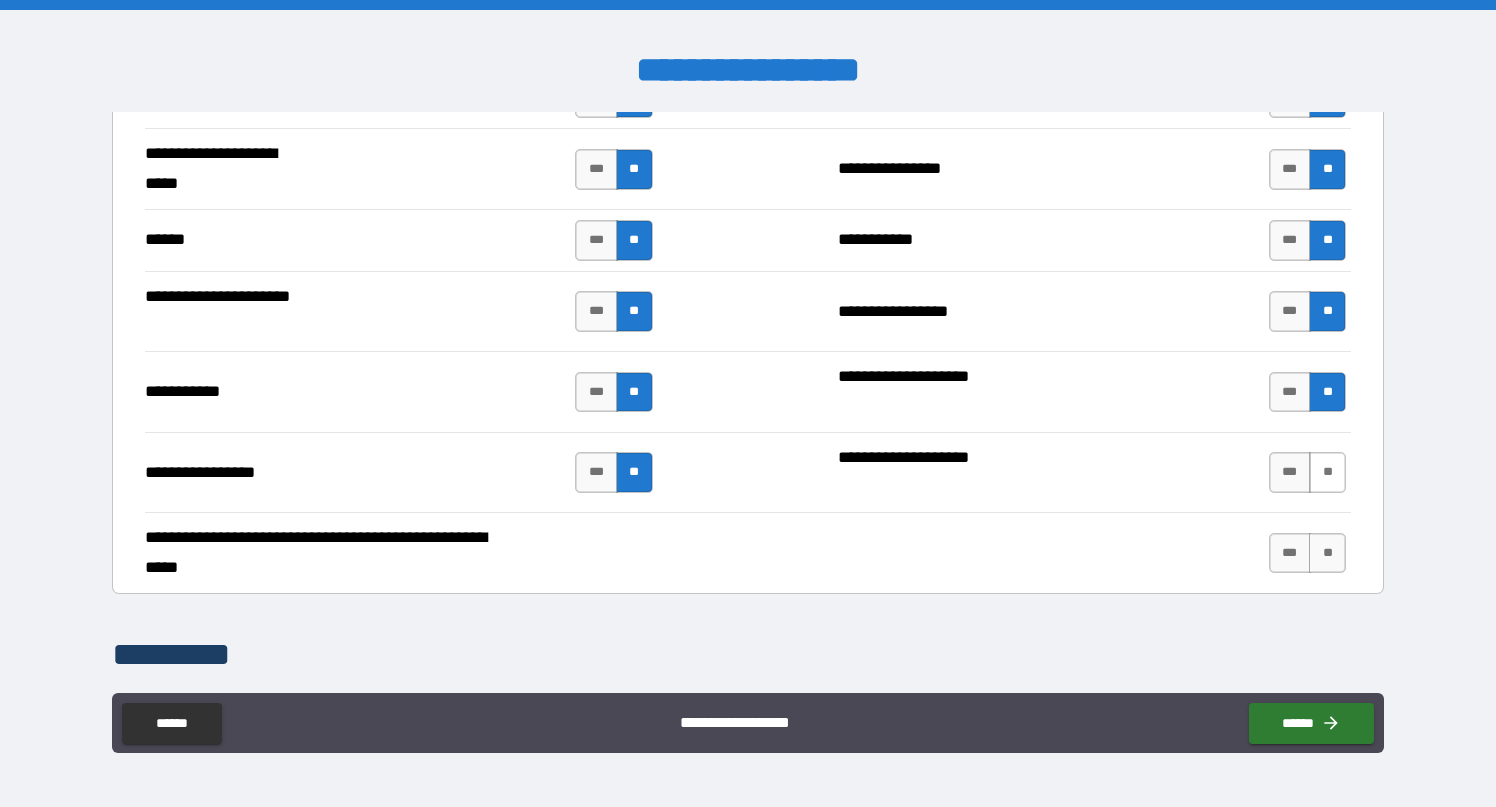 click on "**" at bounding box center [1327, 472] 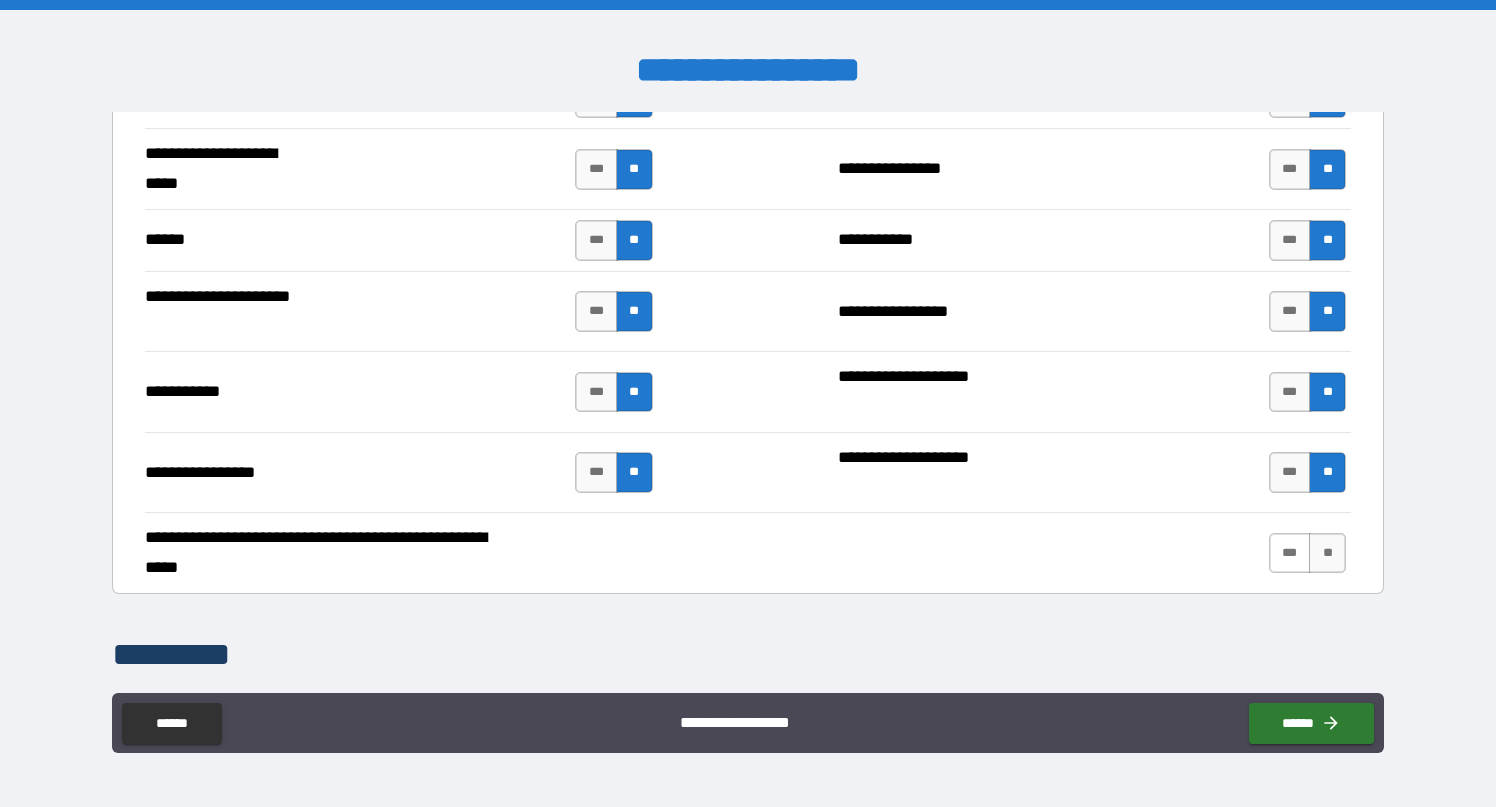 click on "***" at bounding box center (1290, 553) 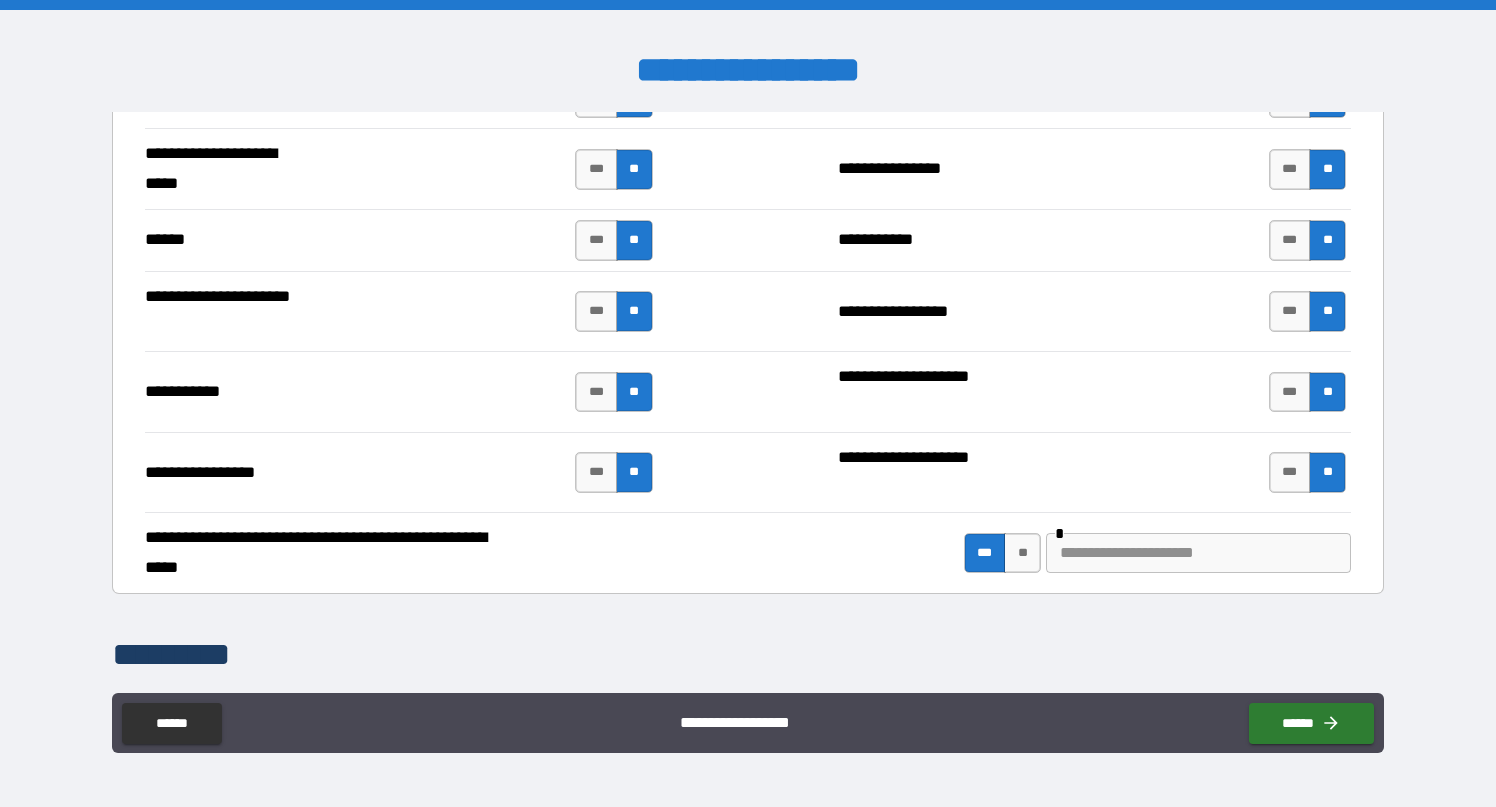 click at bounding box center (1198, 553) 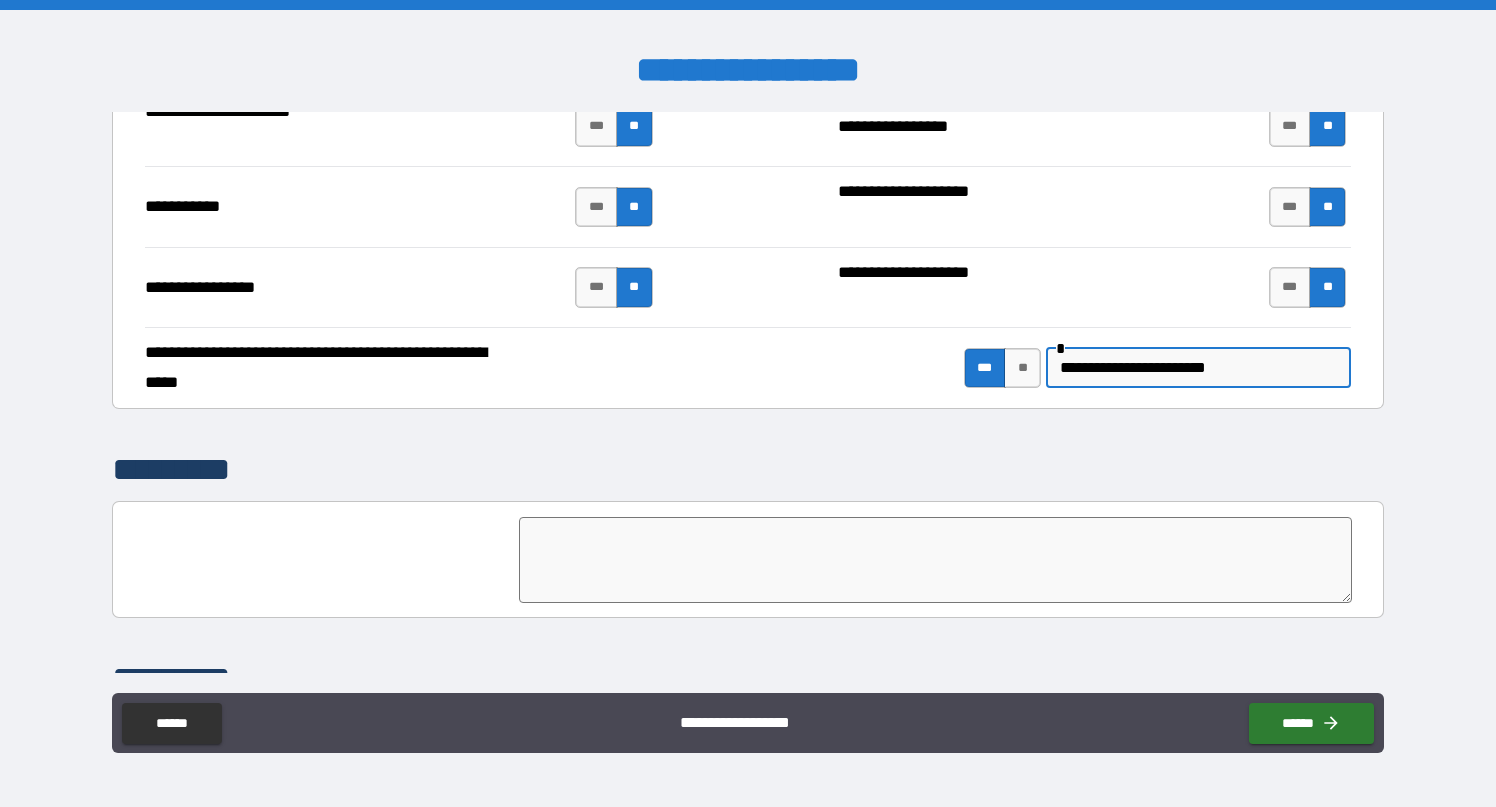 scroll, scrollTop: 3641, scrollLeft: 0, axis: vertical 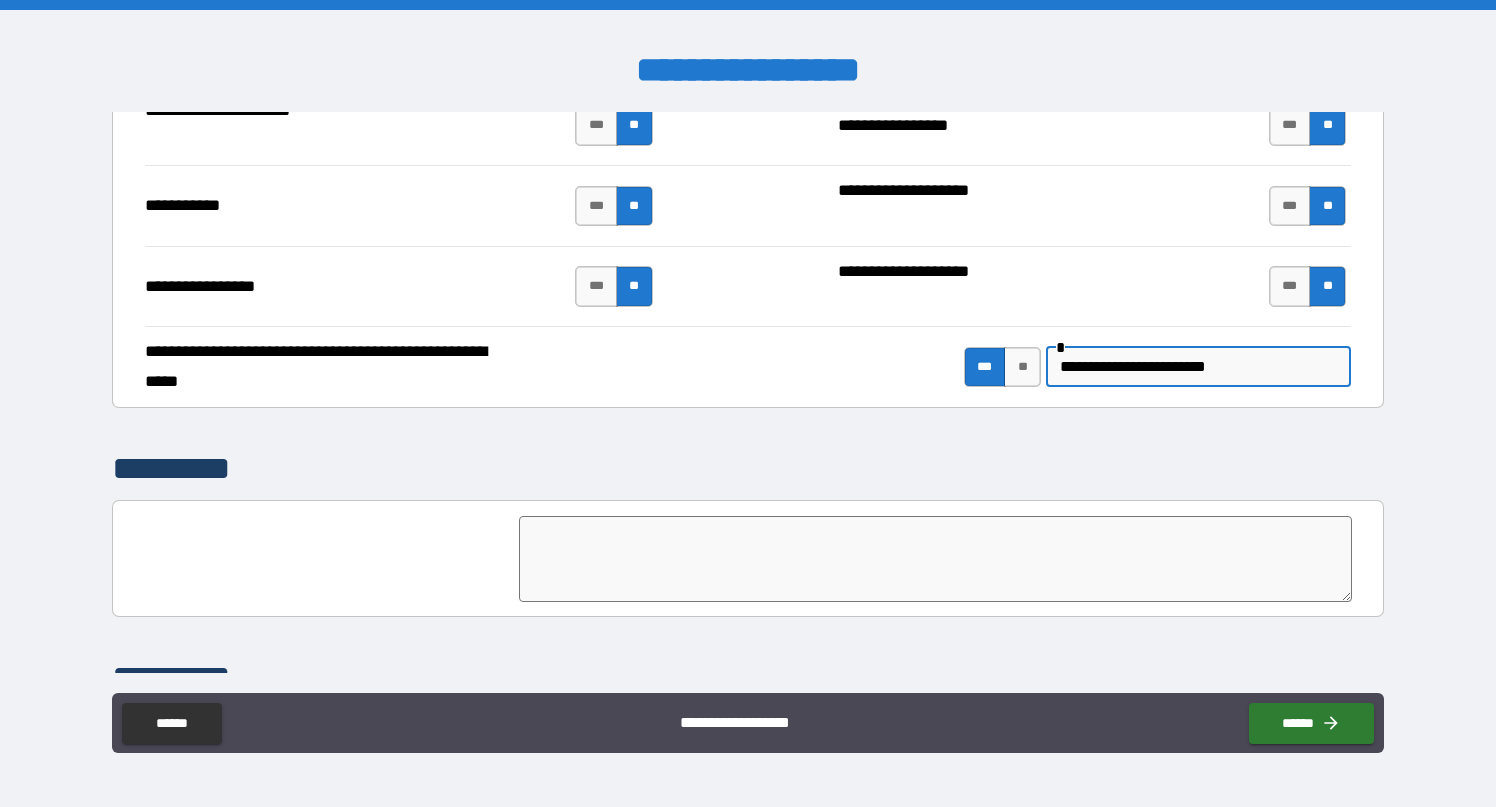 type on "**********" 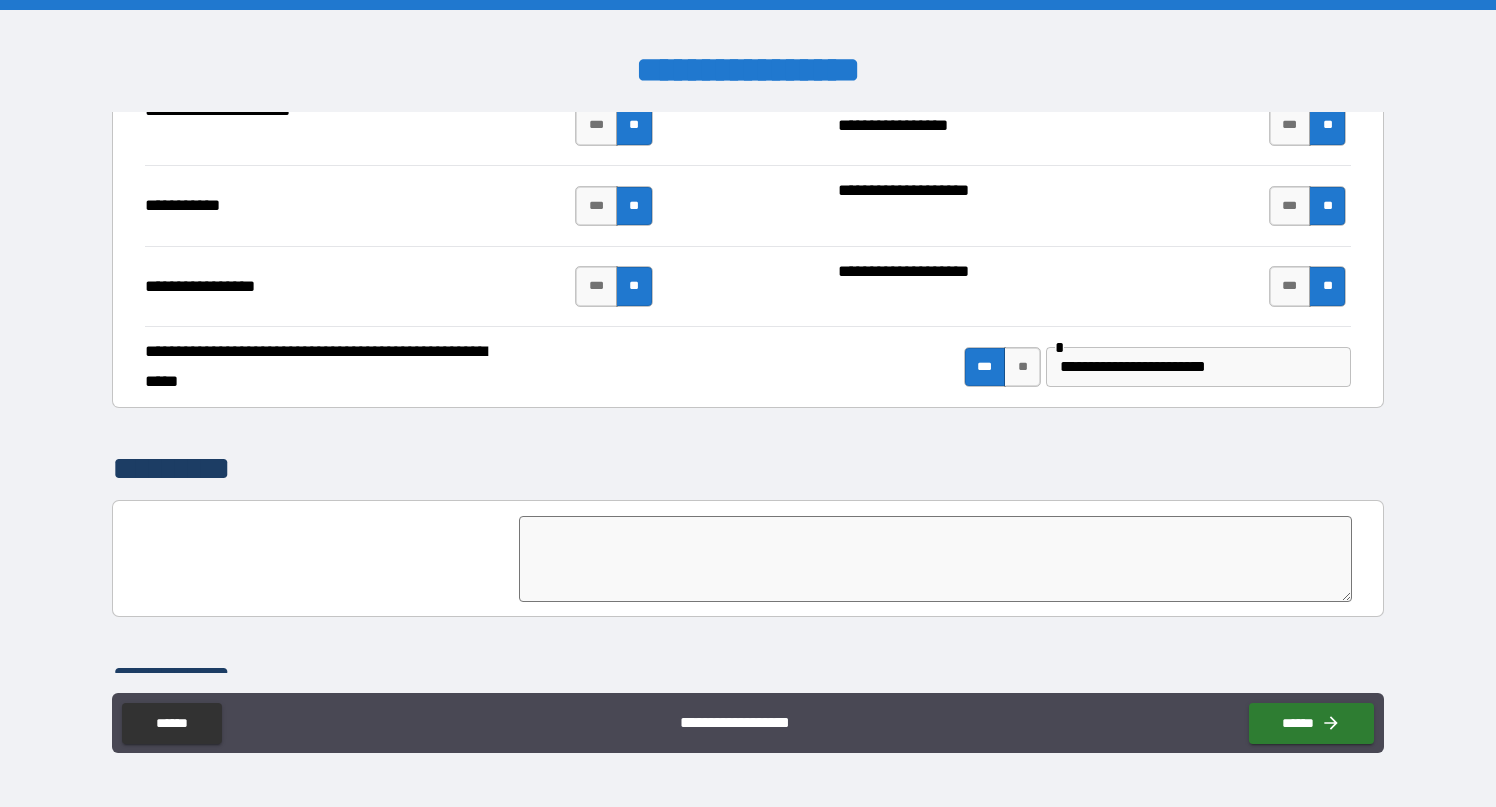 type on "*" 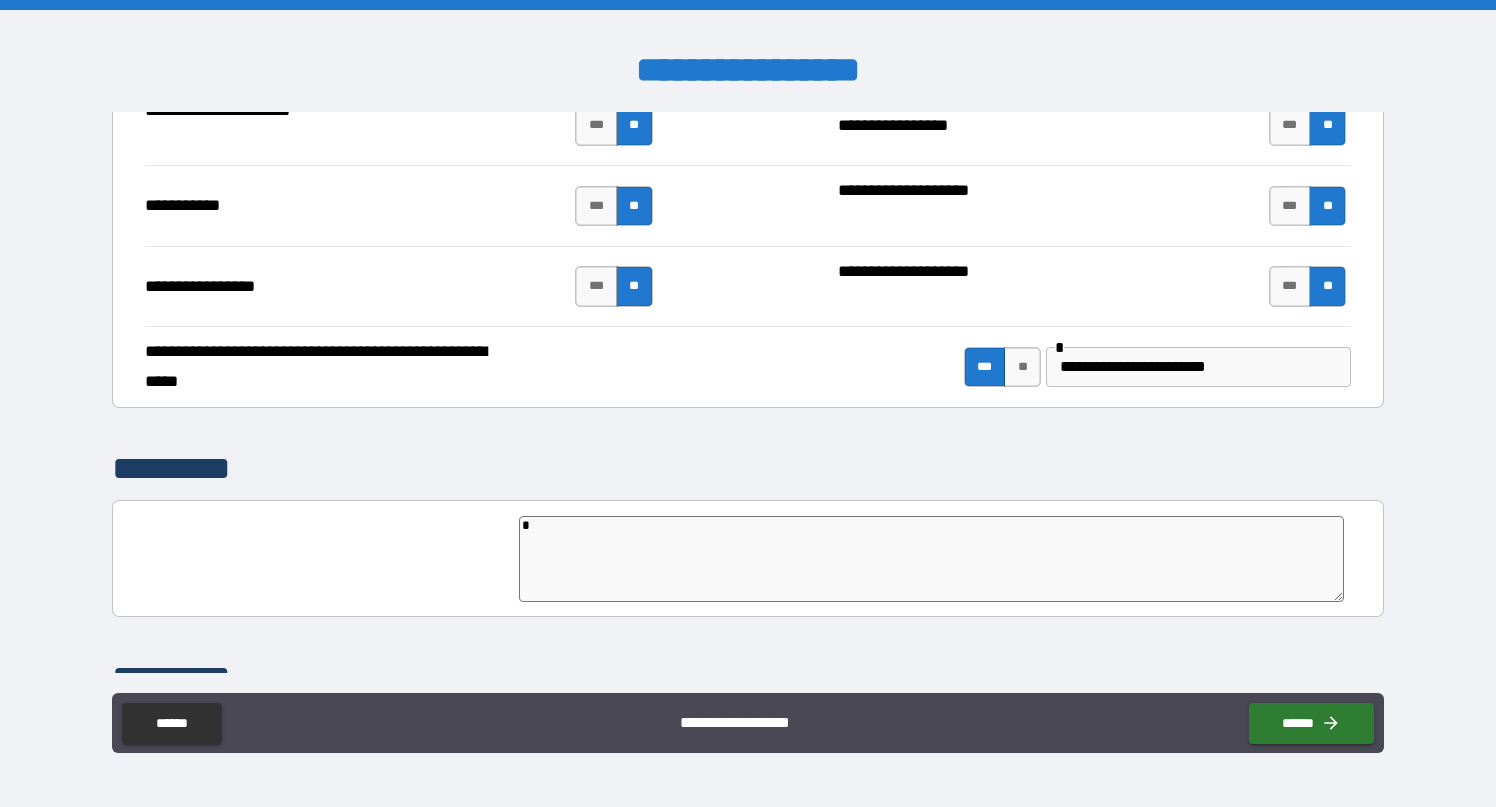 type on "*" 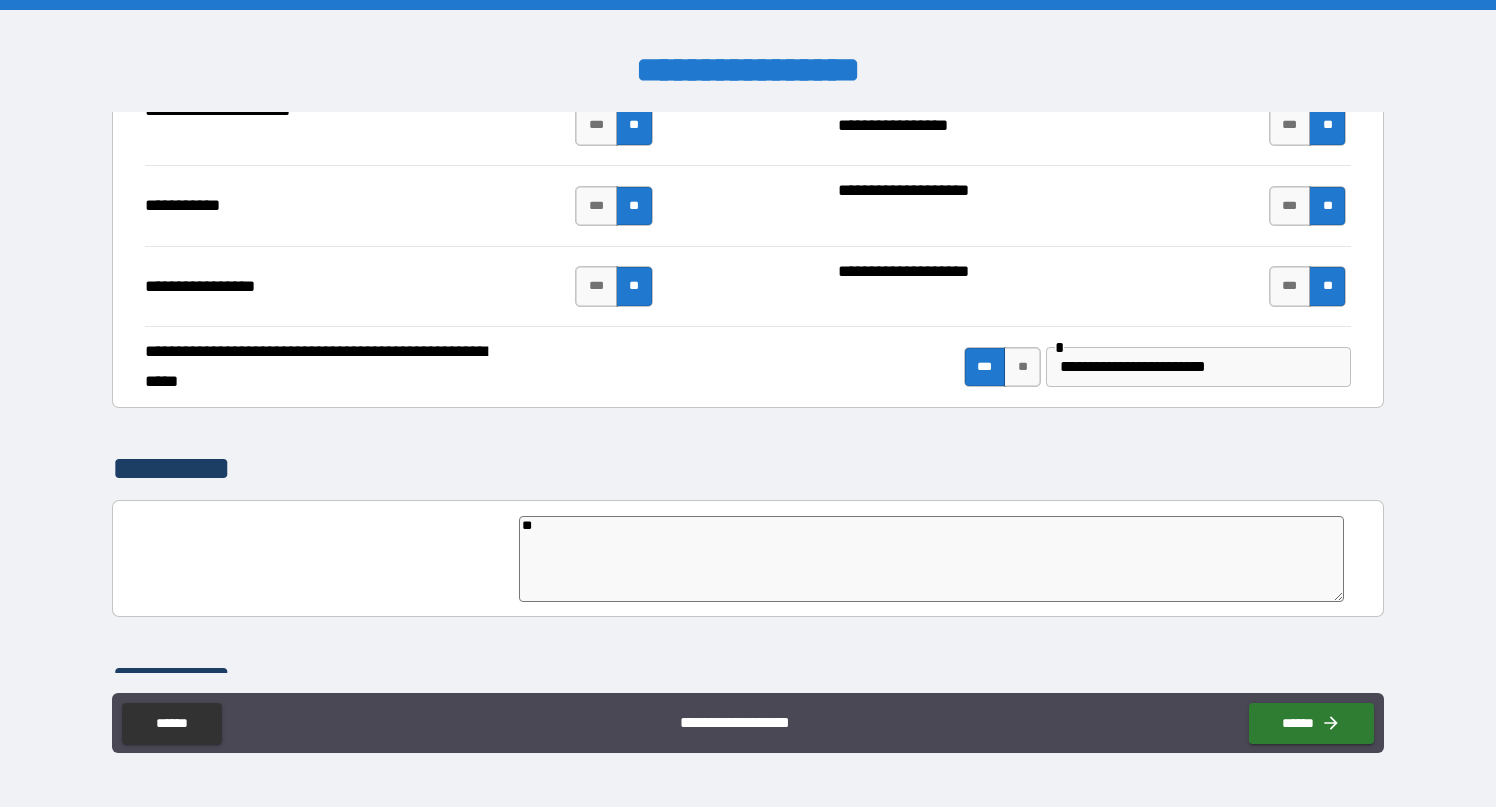 type on "**" 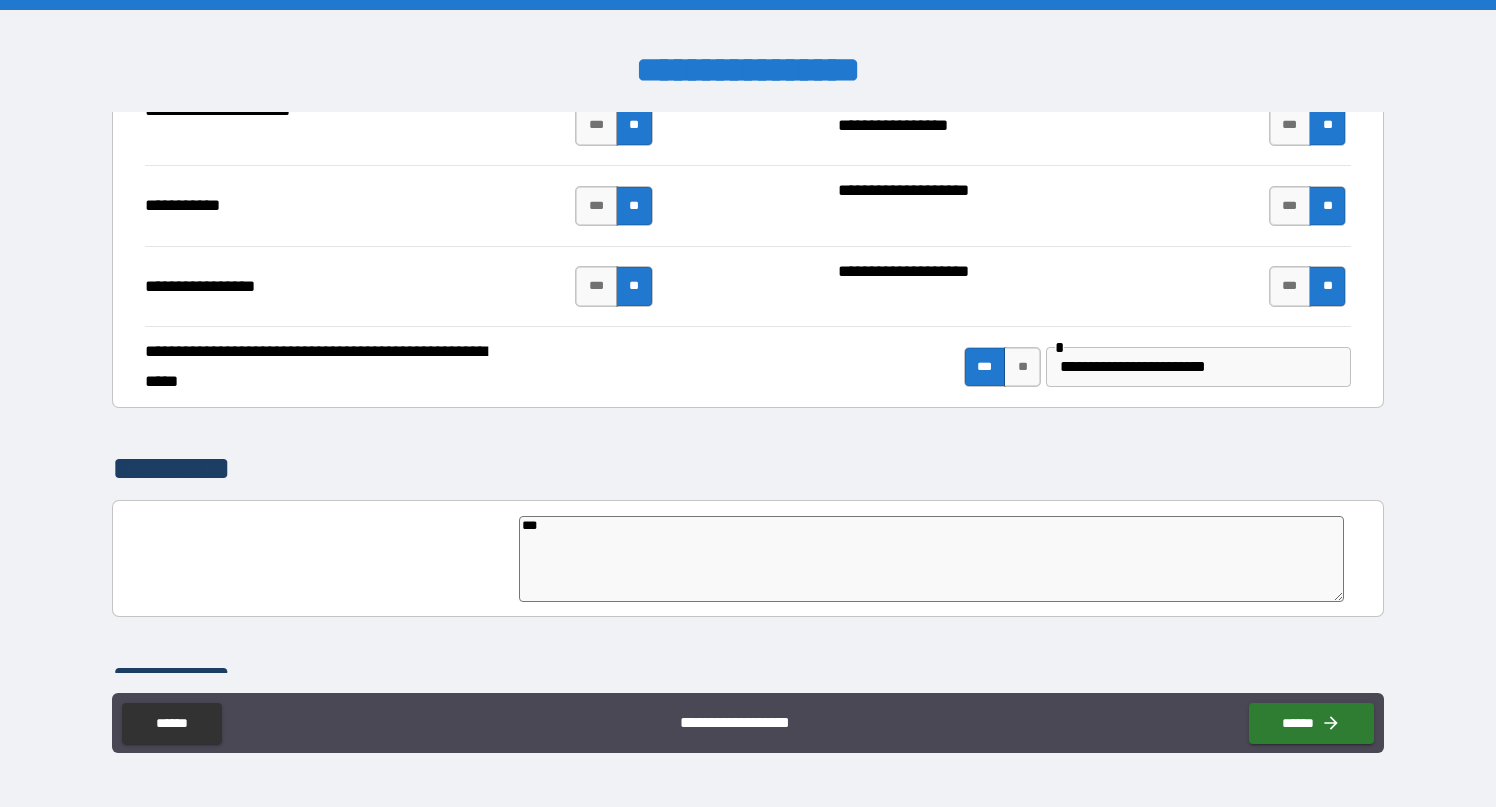 type on "*" 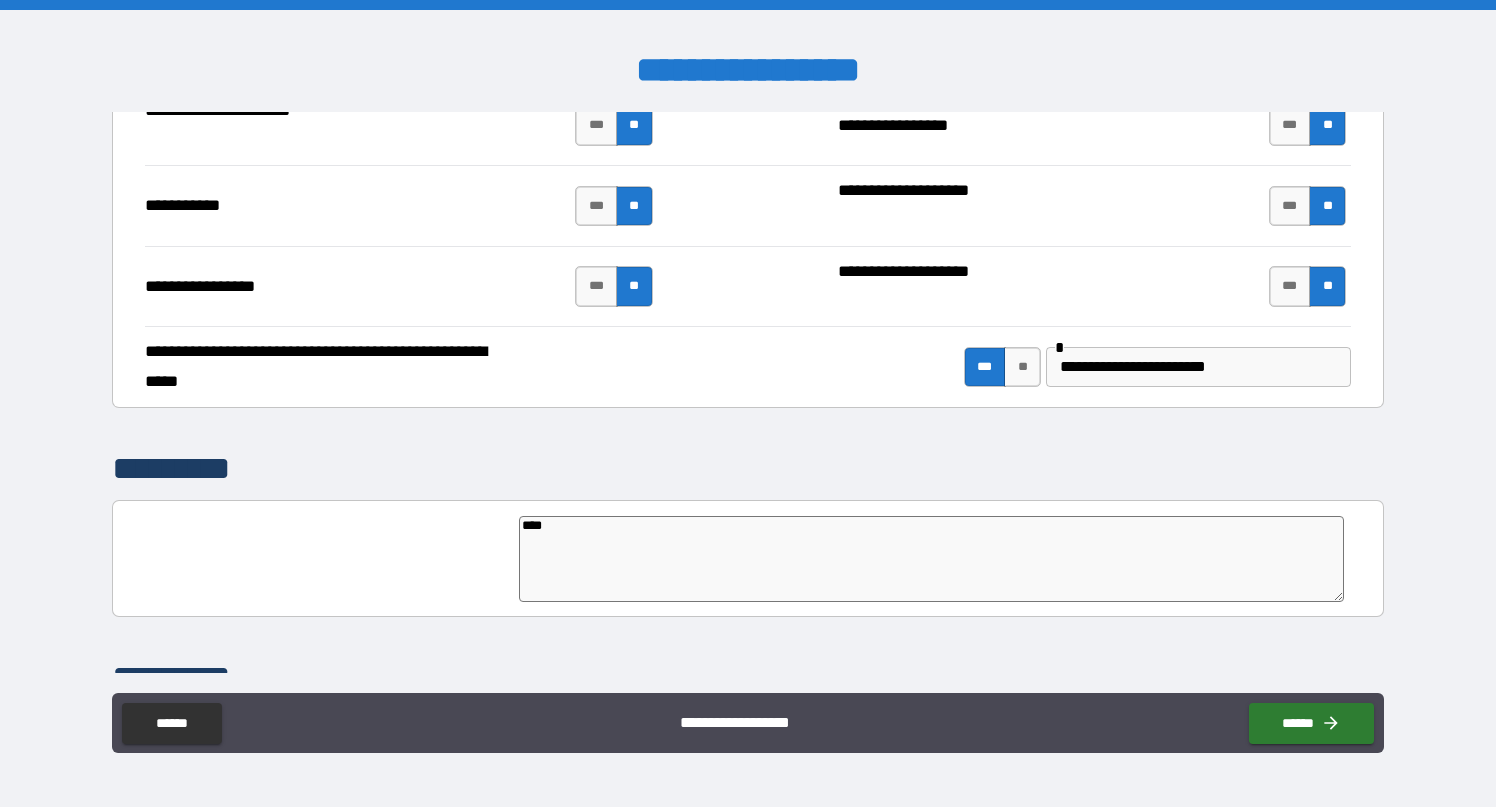 type on "*****" 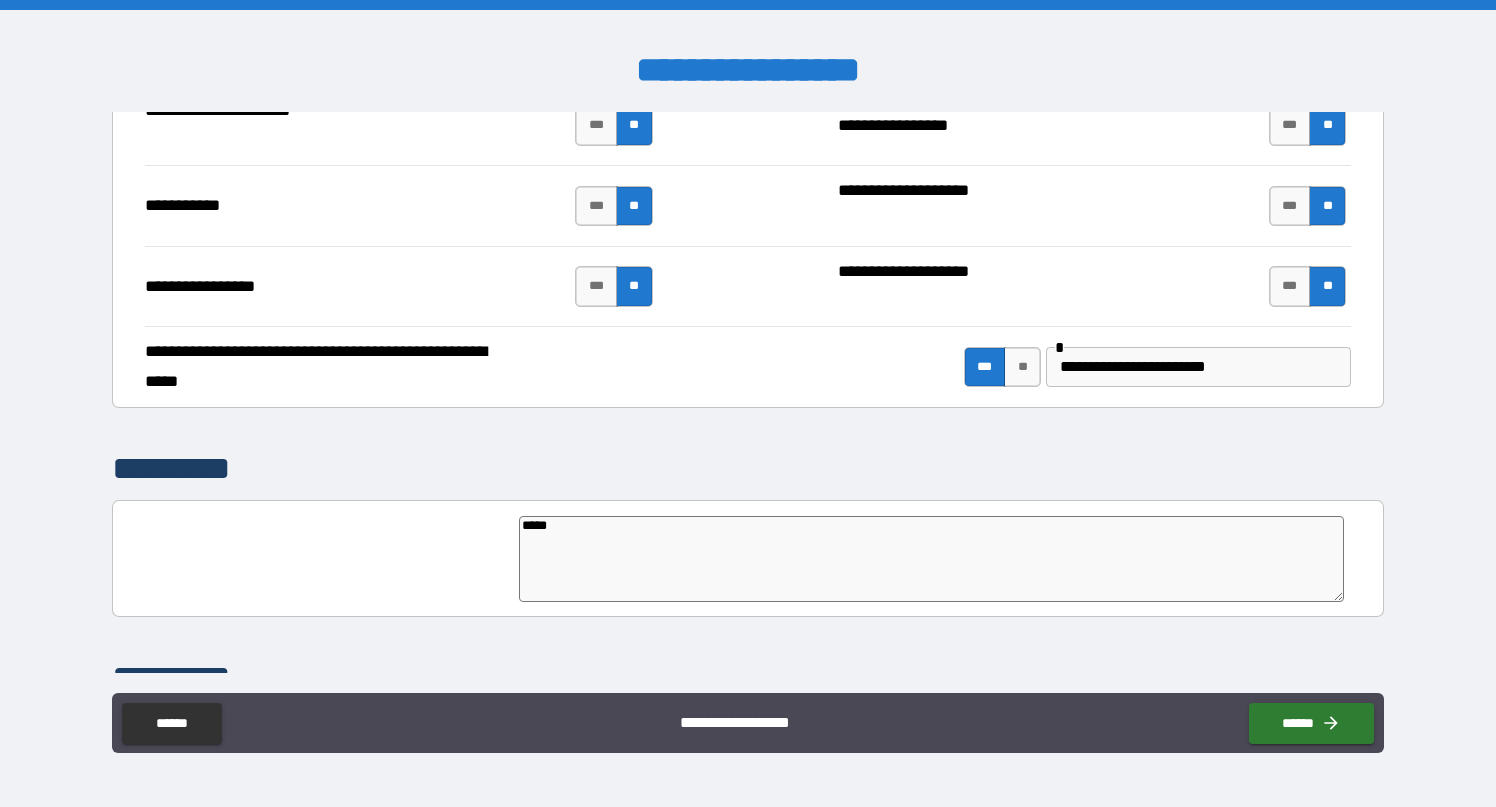 type on "*" 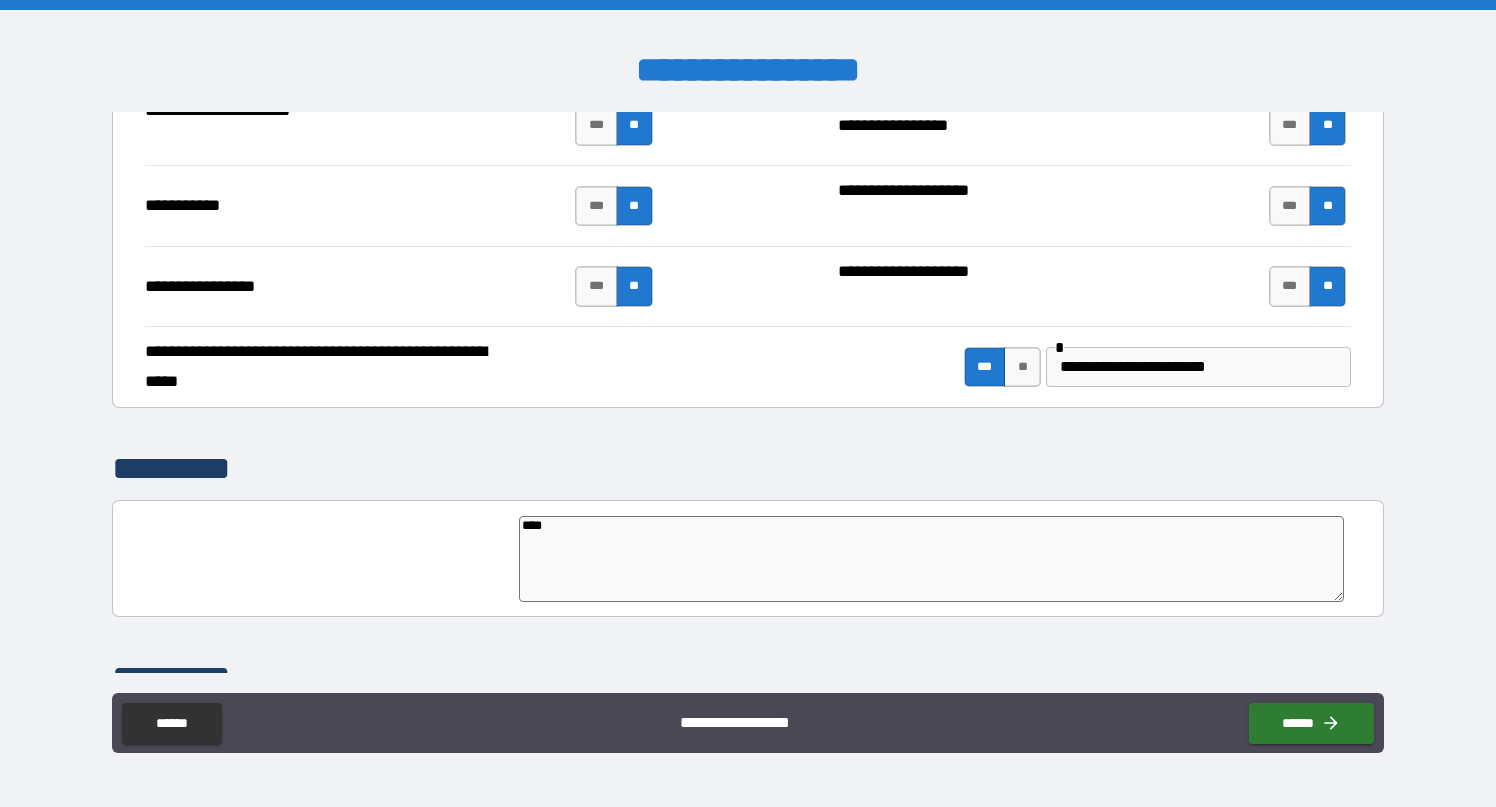type on "**" 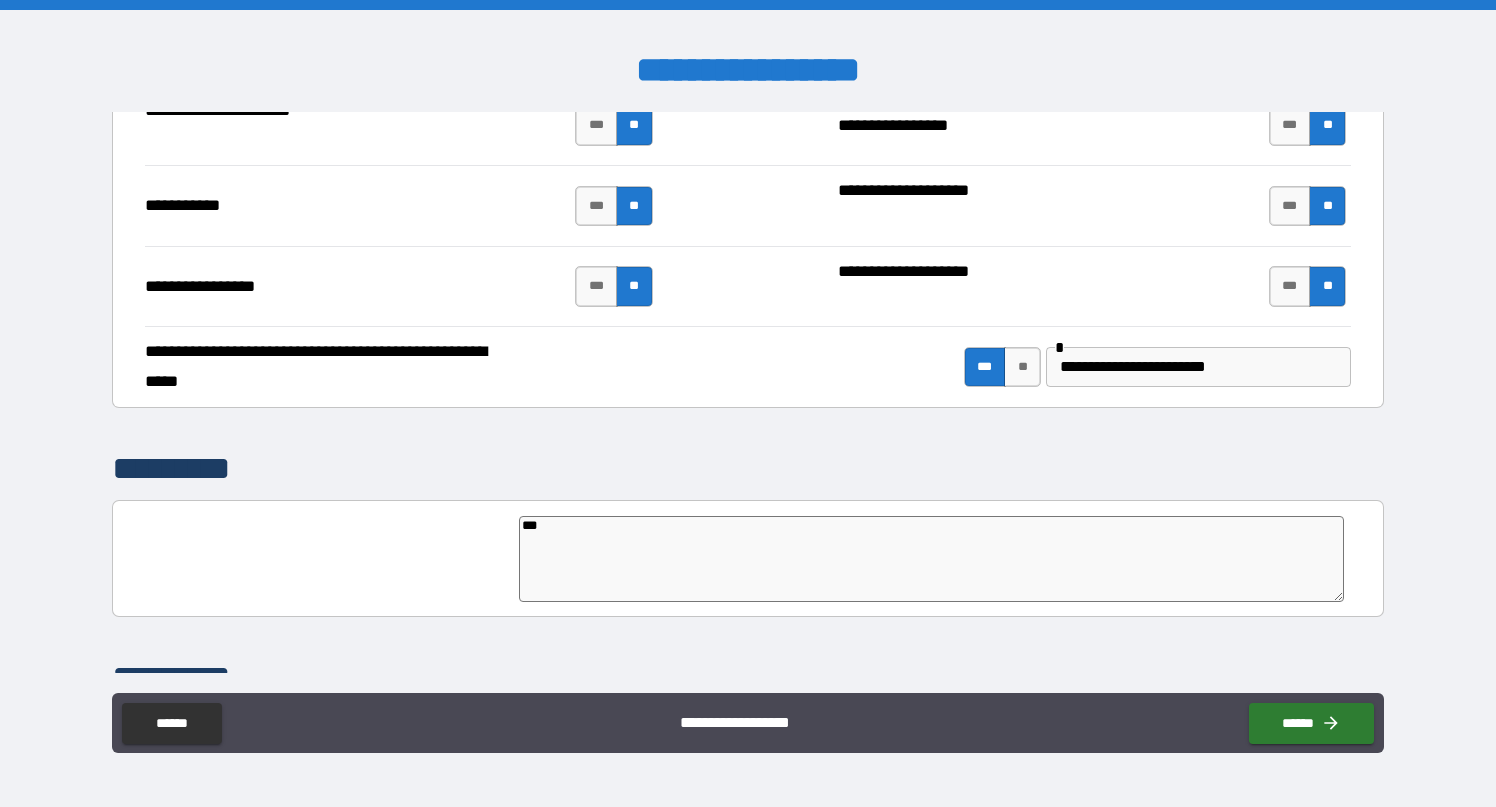 type on "*" 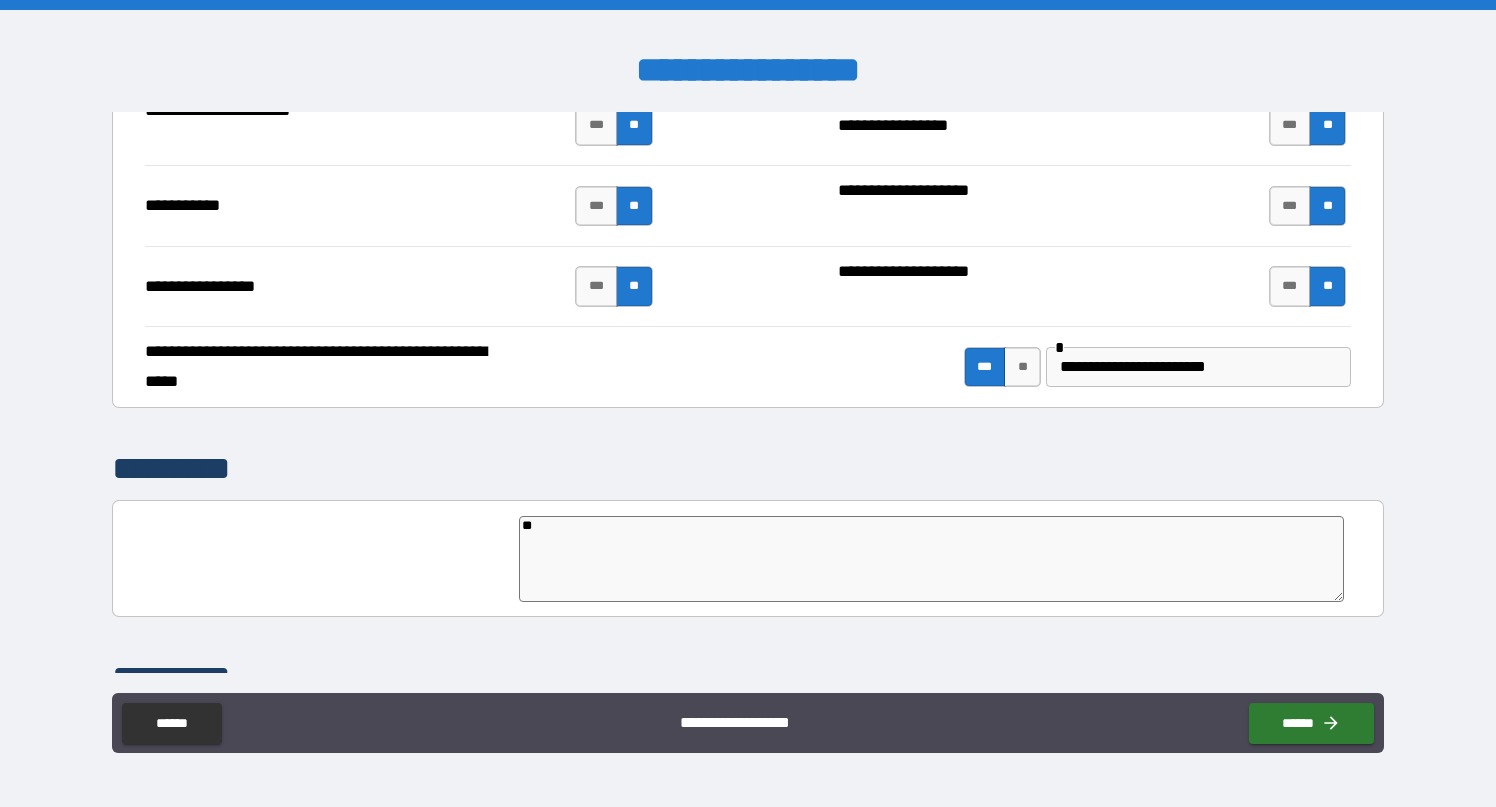 type on "*" 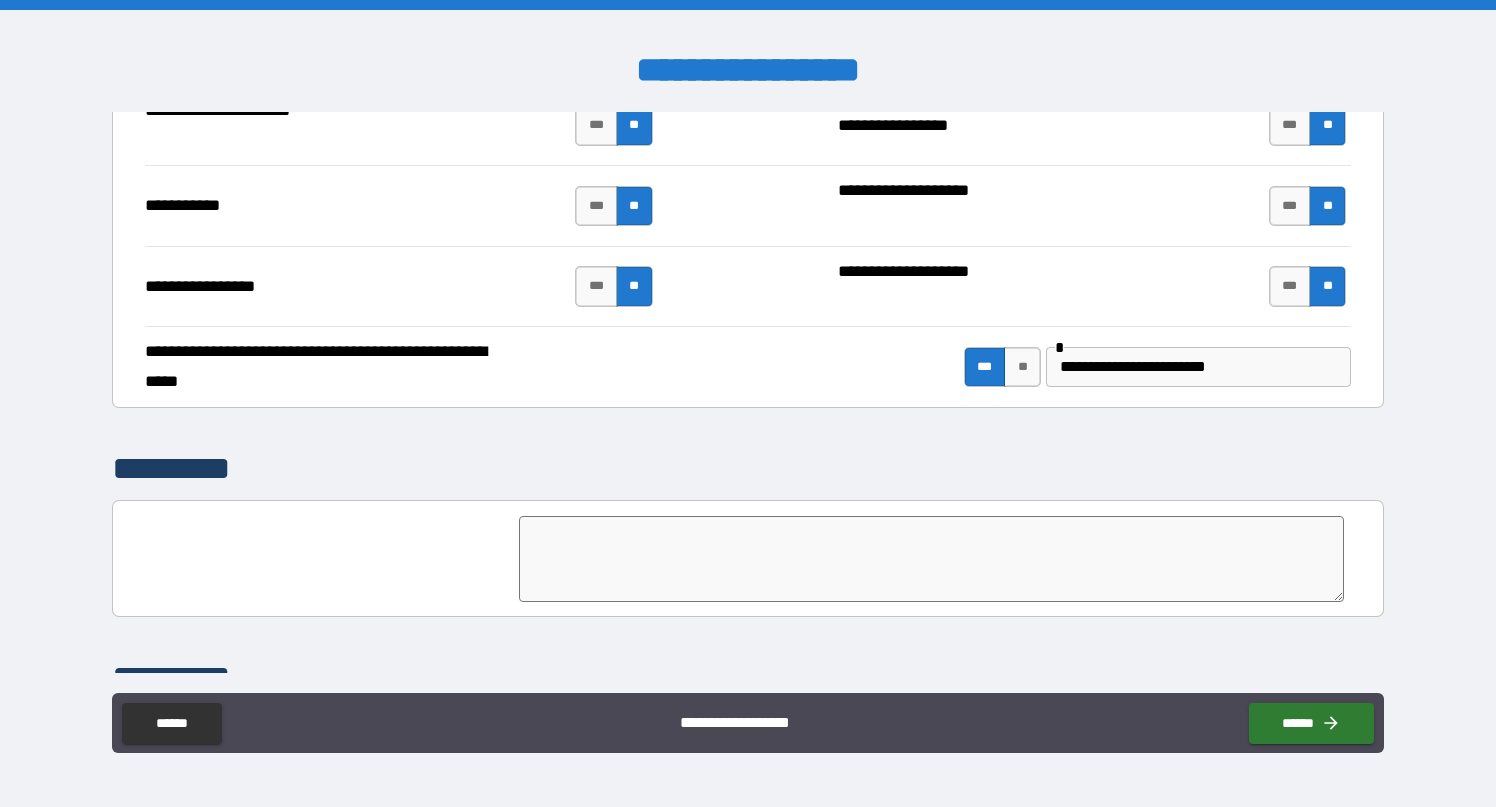 type on "*" 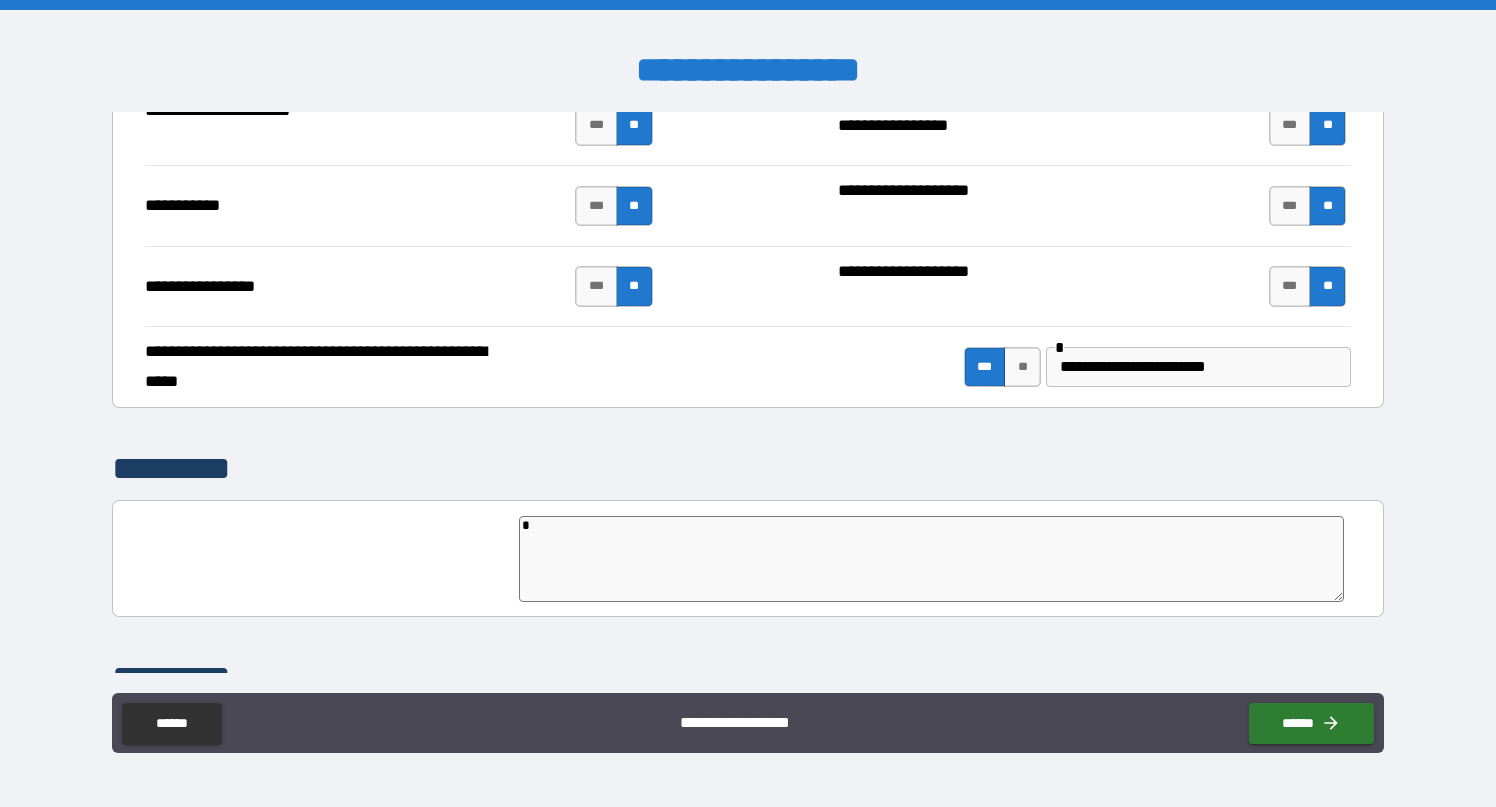 type on "*" 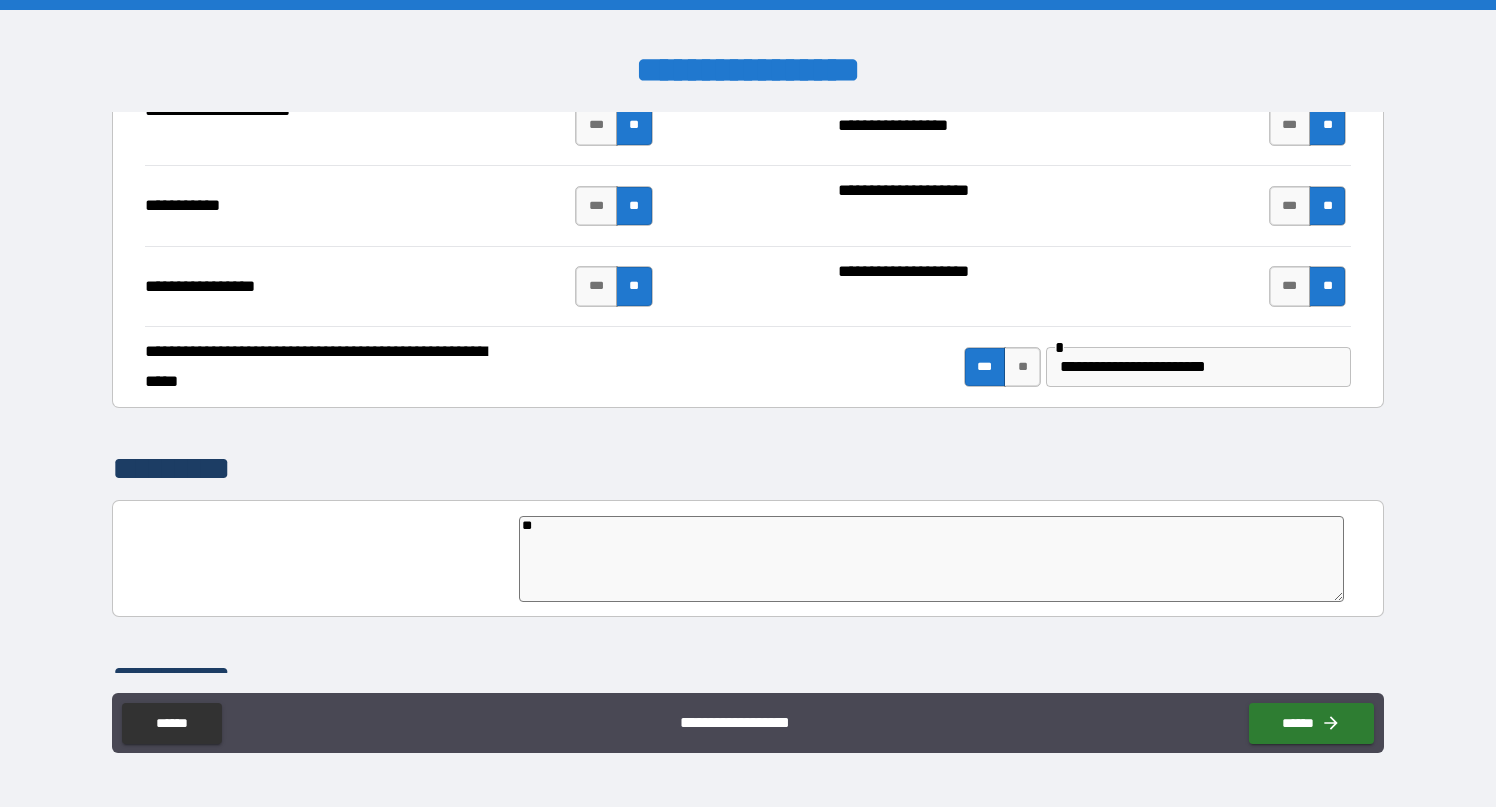 type on "*" 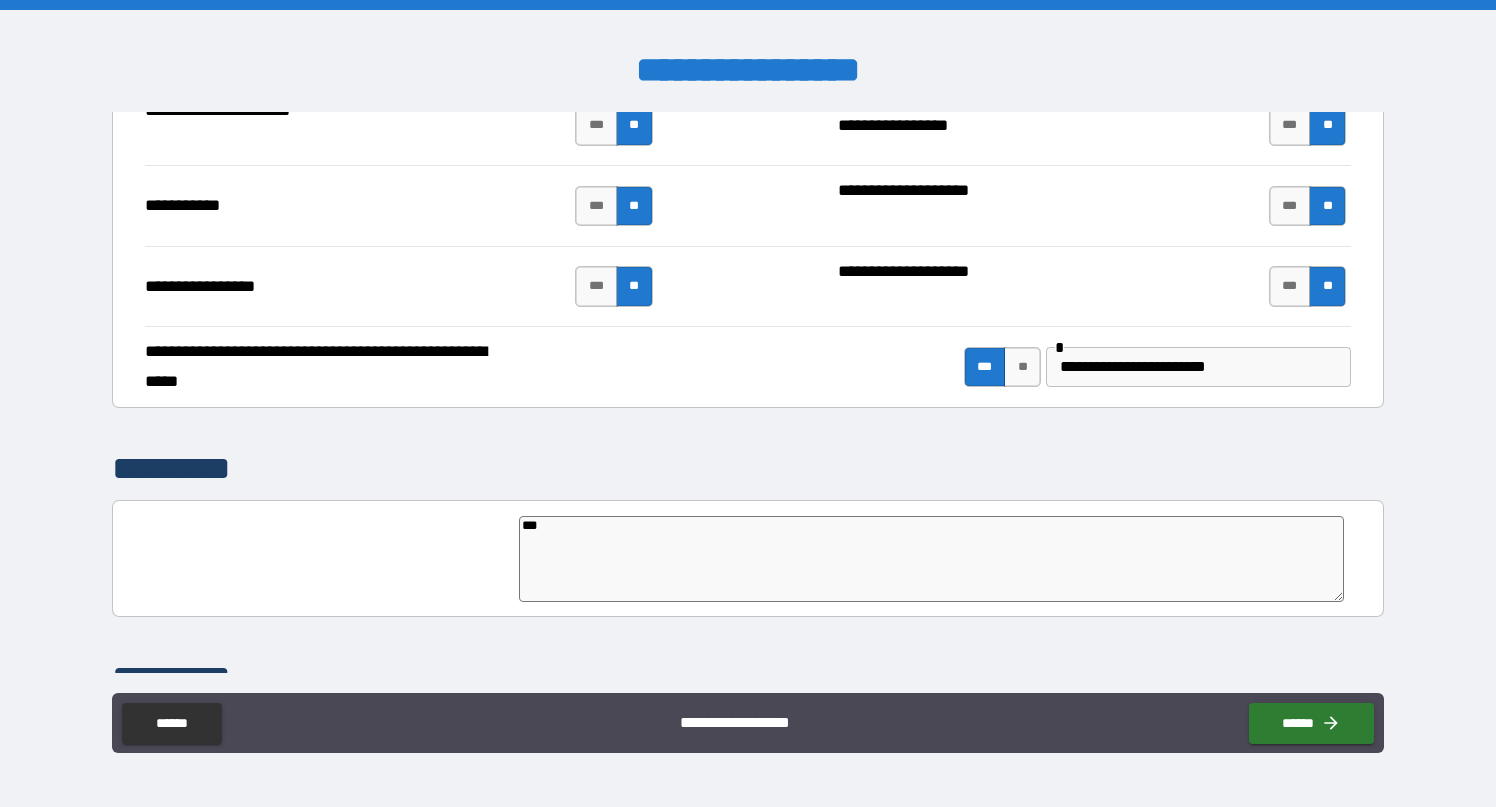 type on "*" 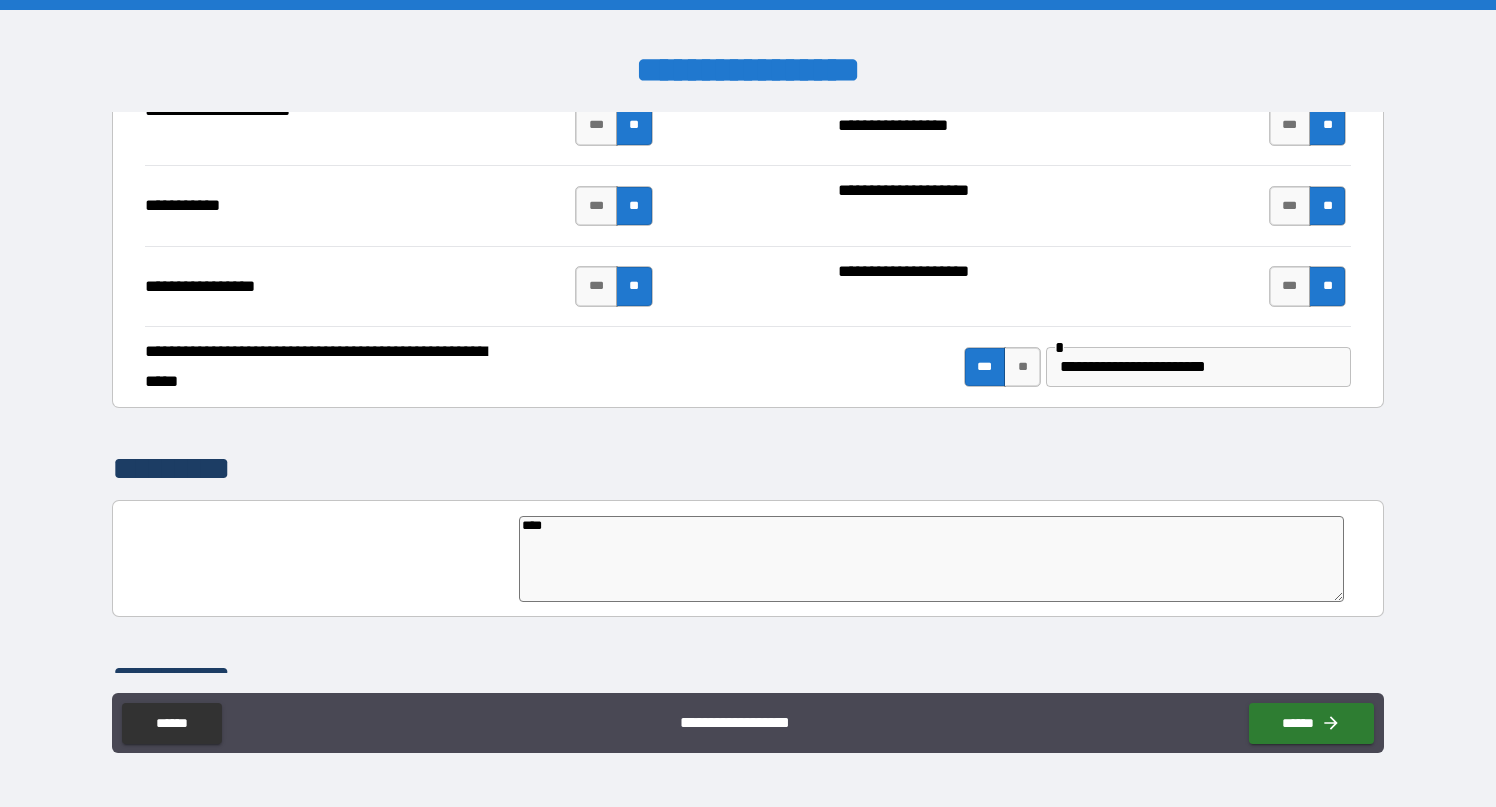 type on "*****" 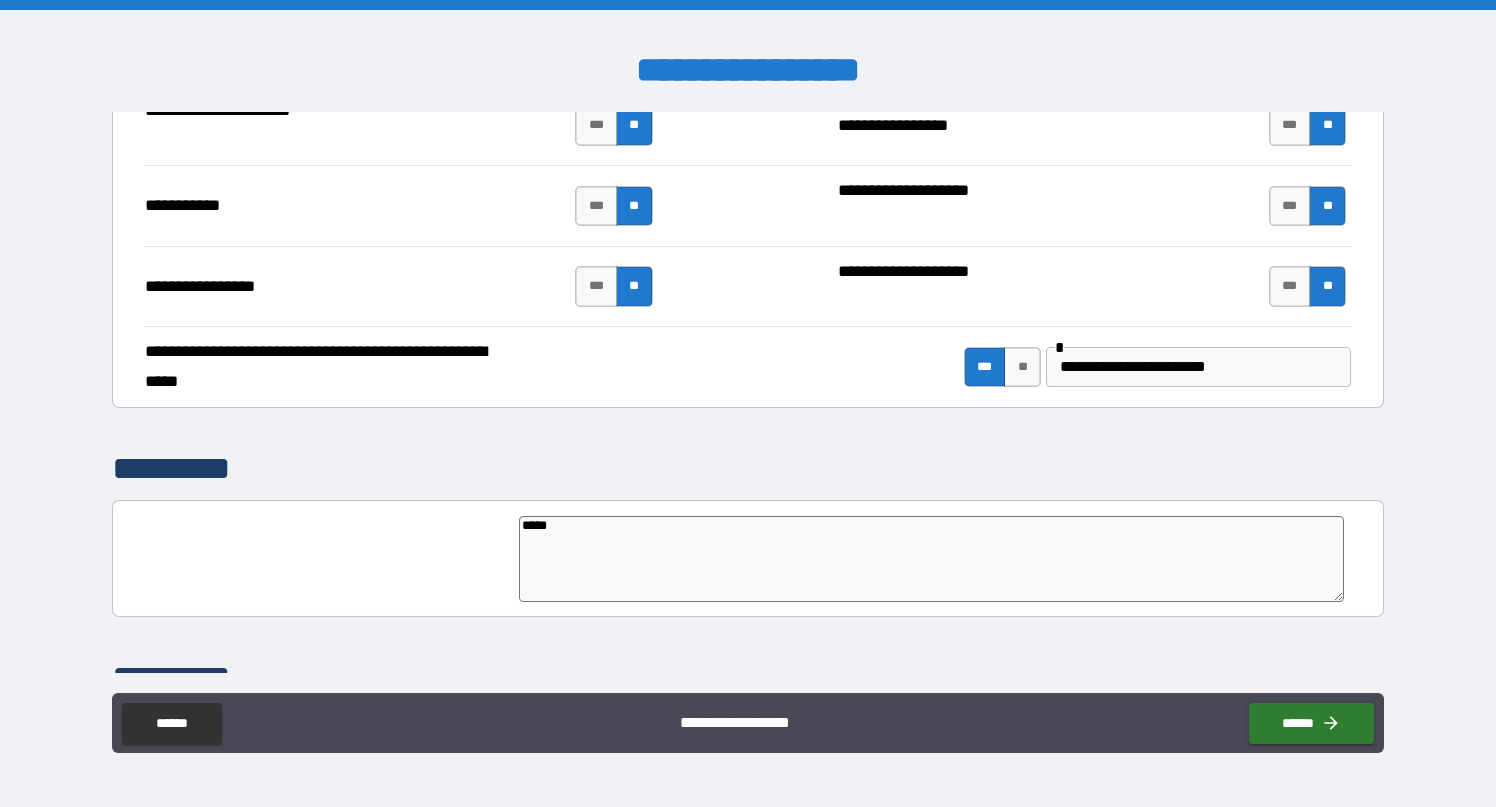 type on "******" 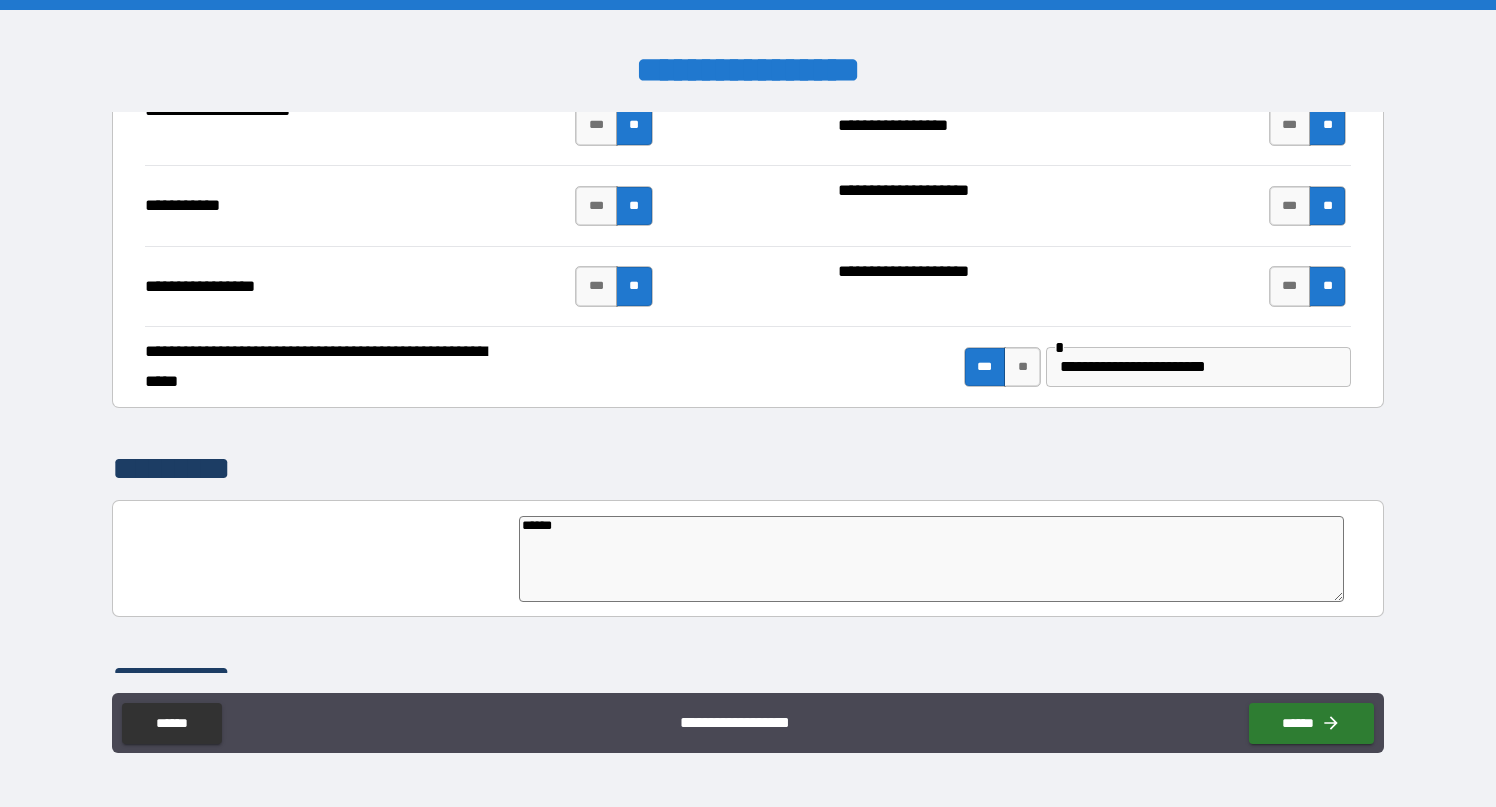 type on "*******" 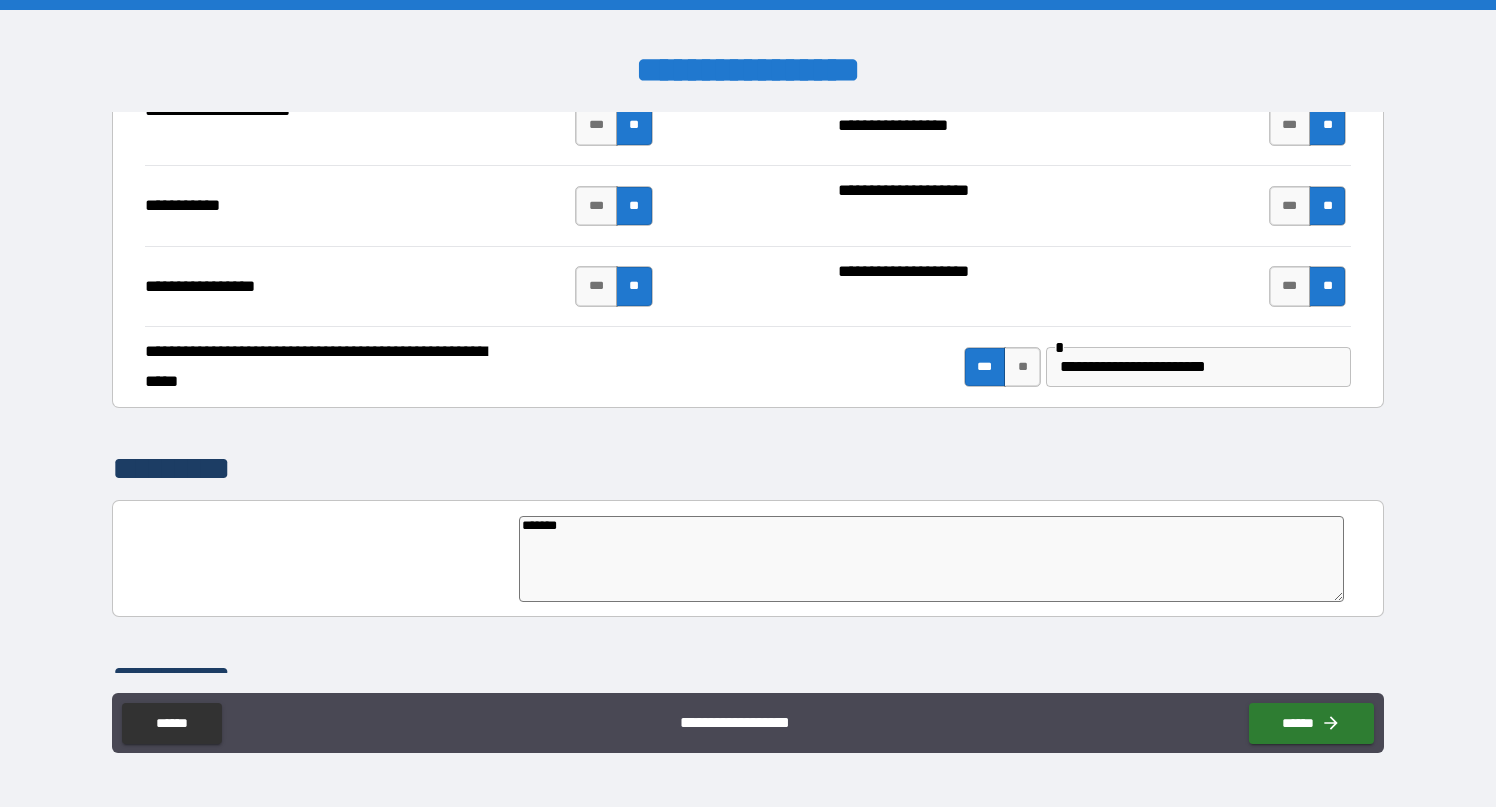 type on "********" 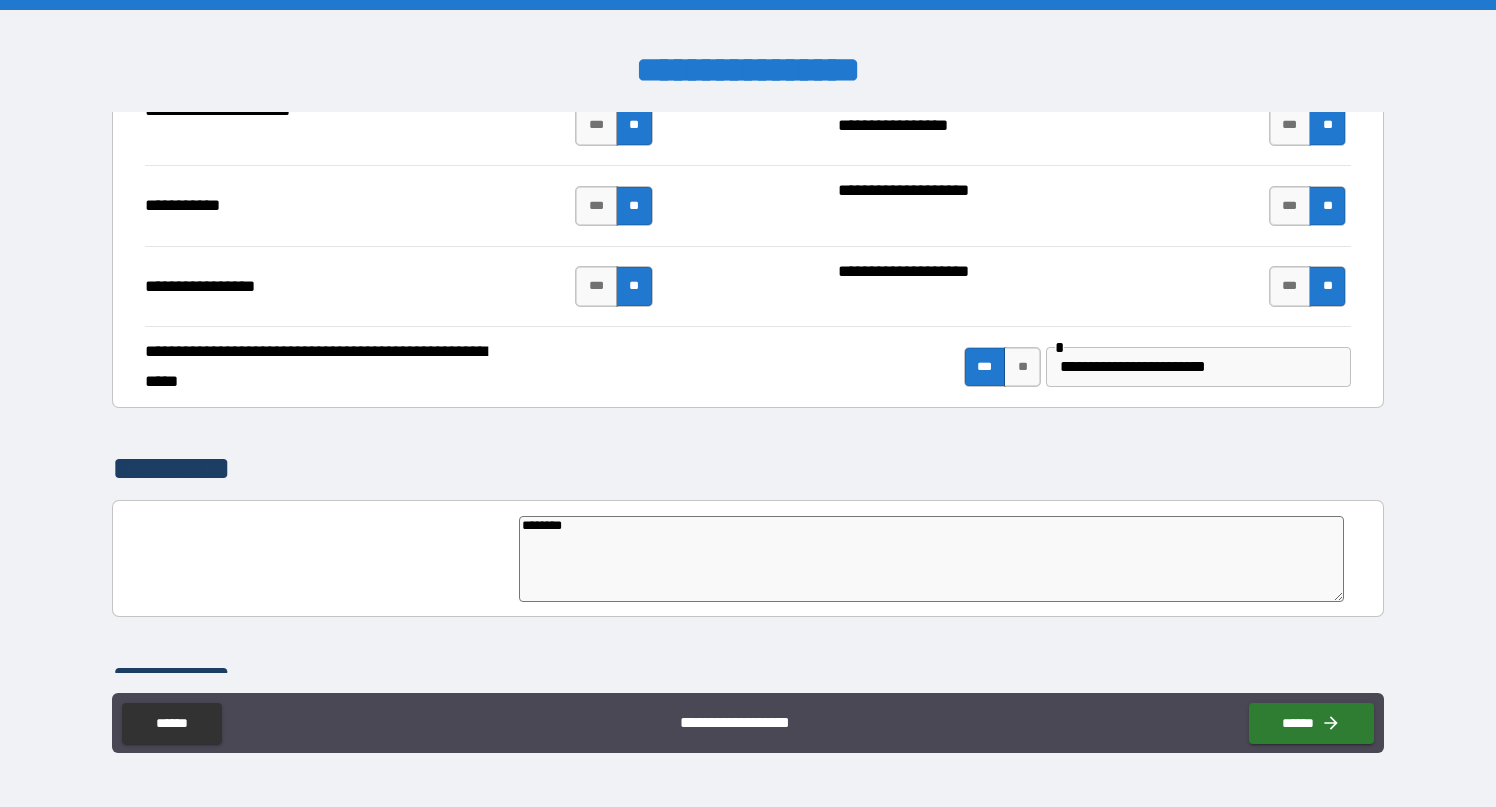 type on "*********" 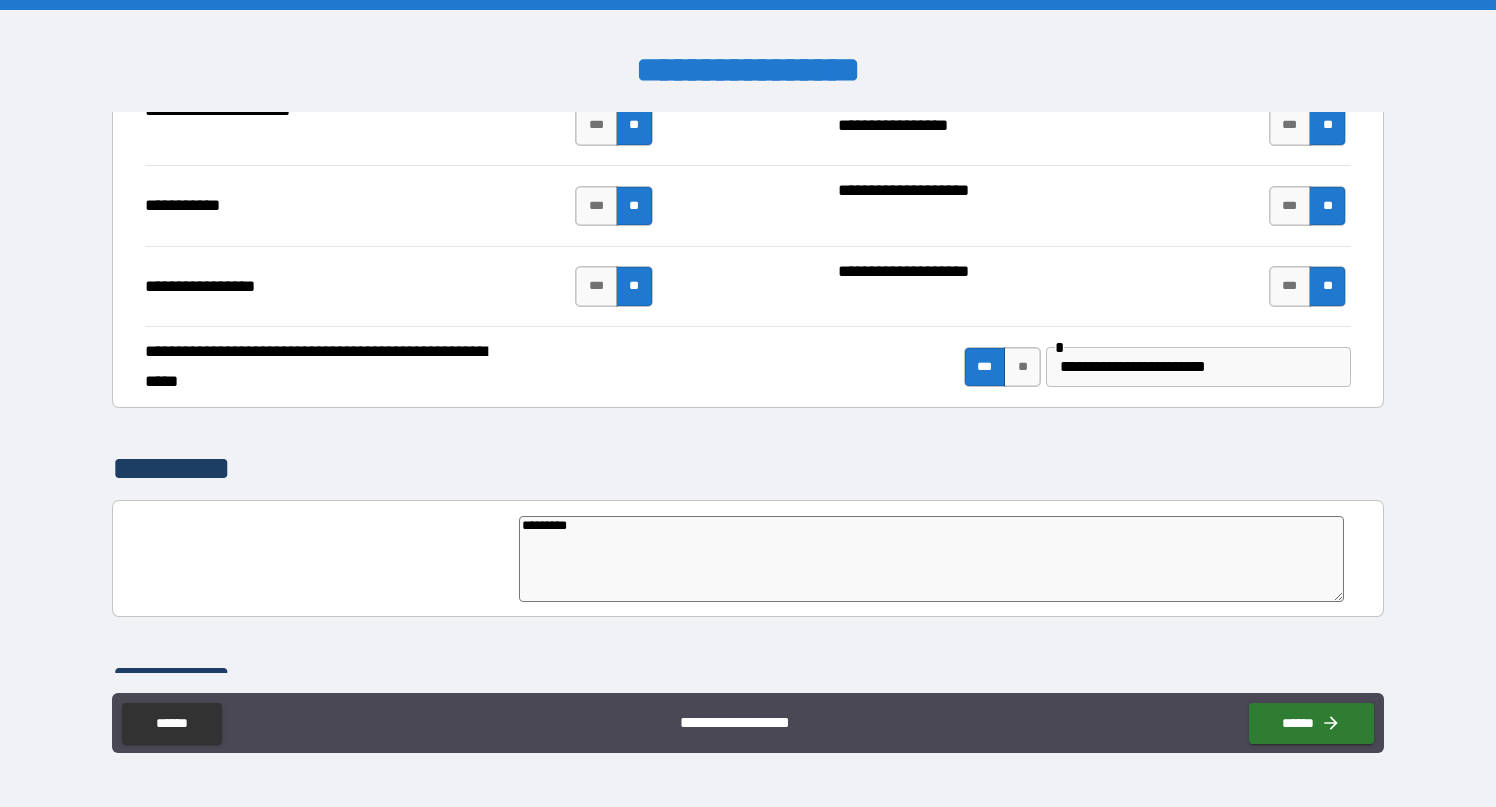 type on "**********" 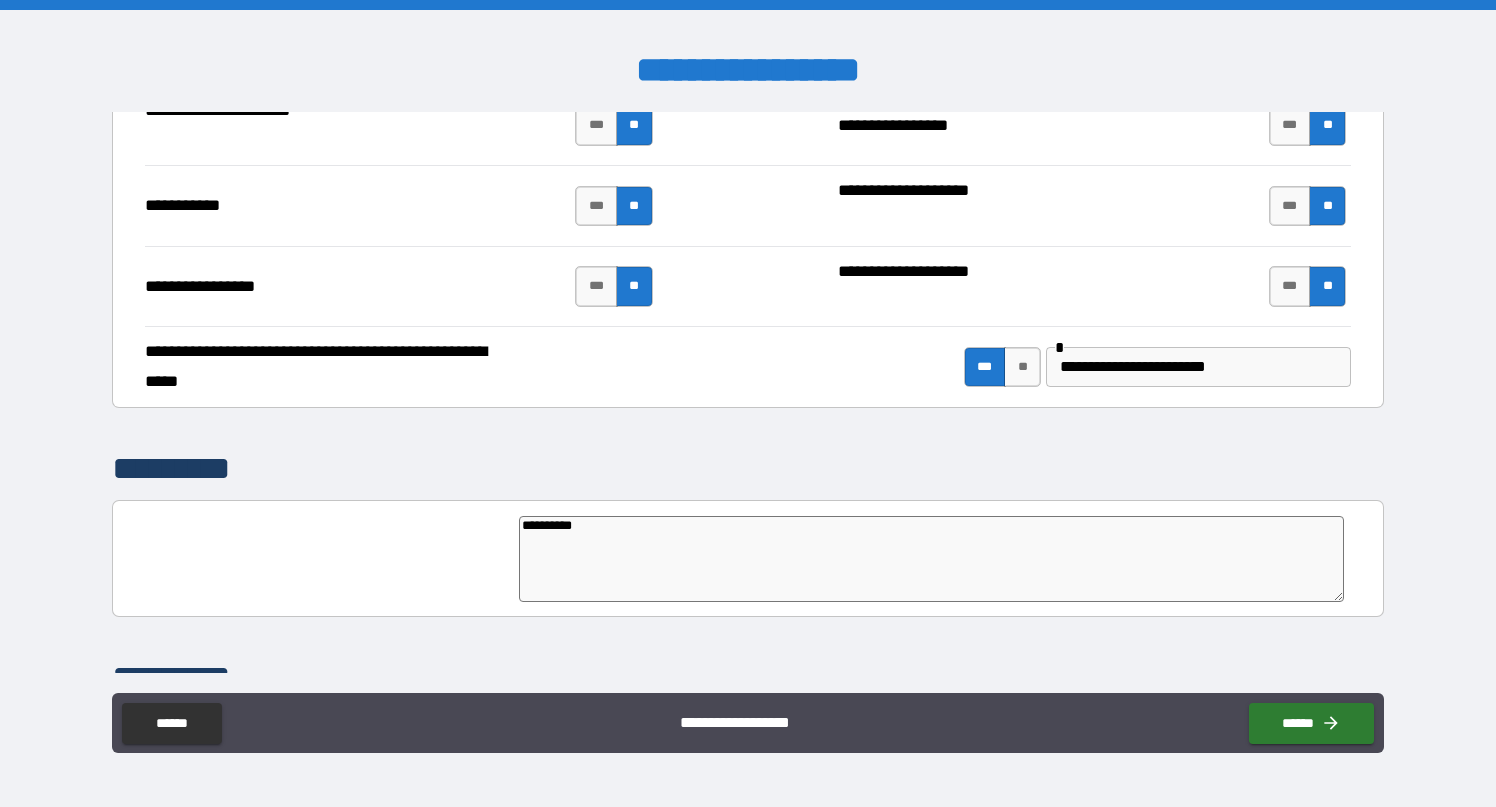 type on "**********" 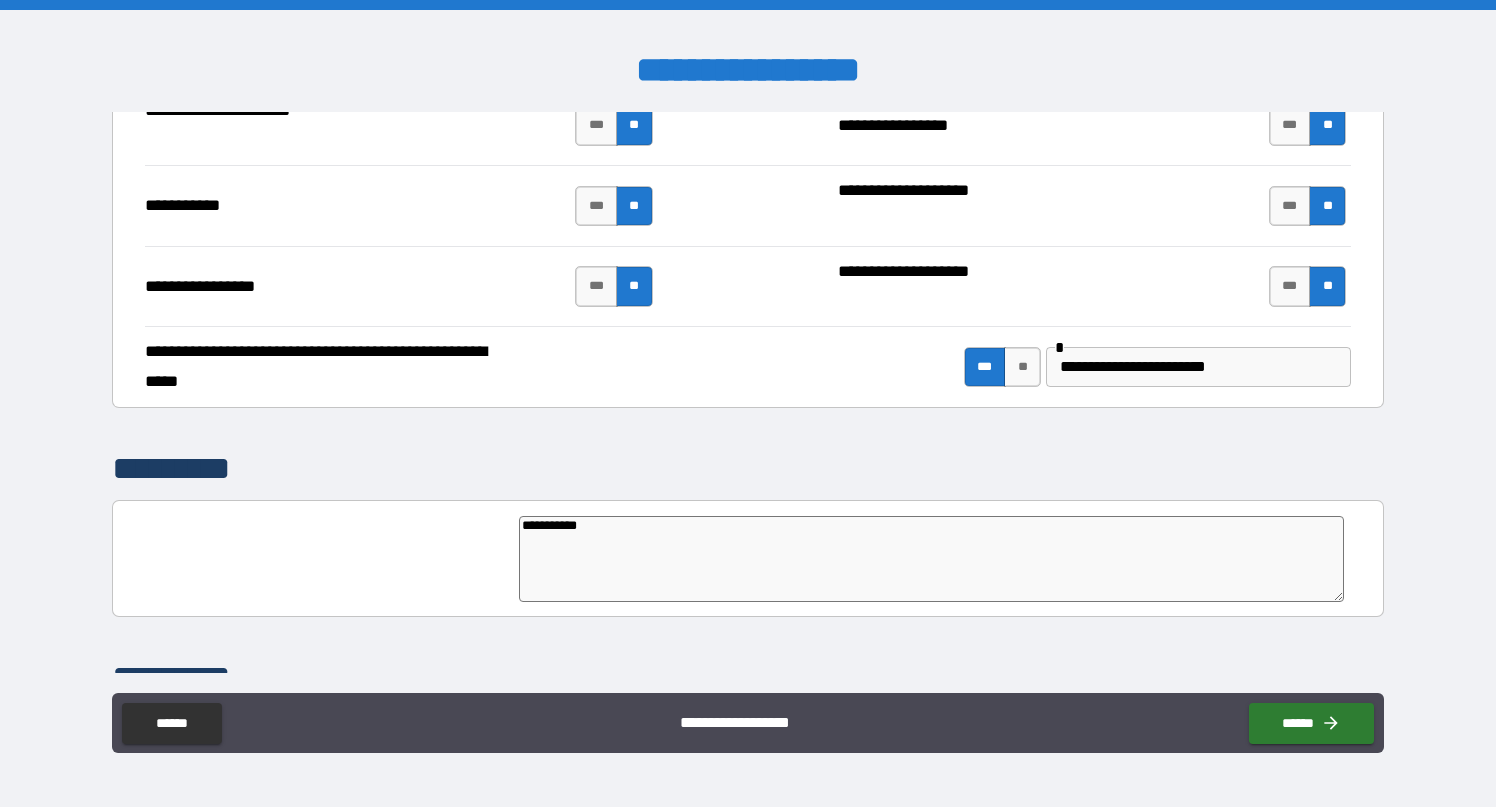 type on "*" 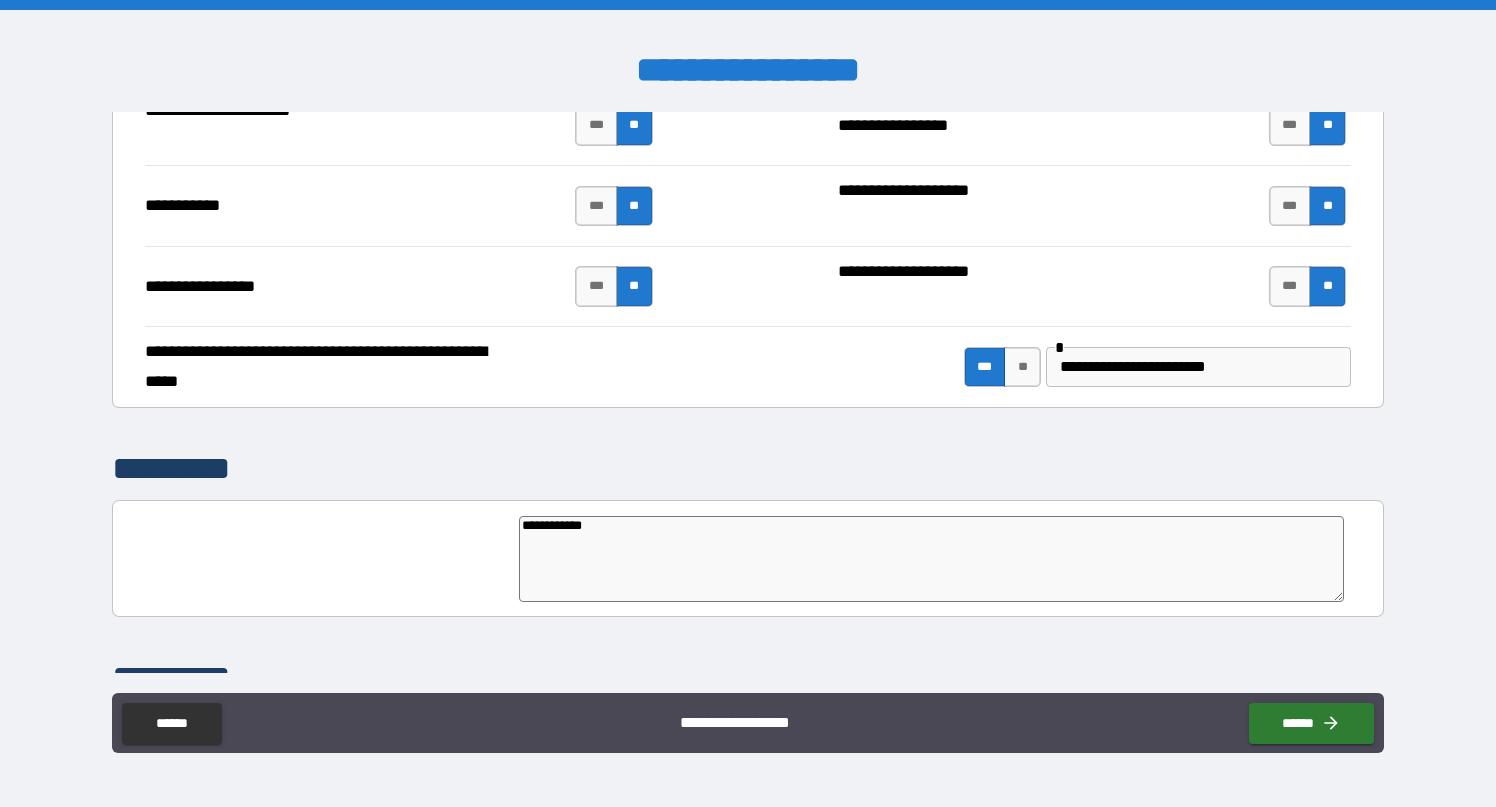 type on "**********" 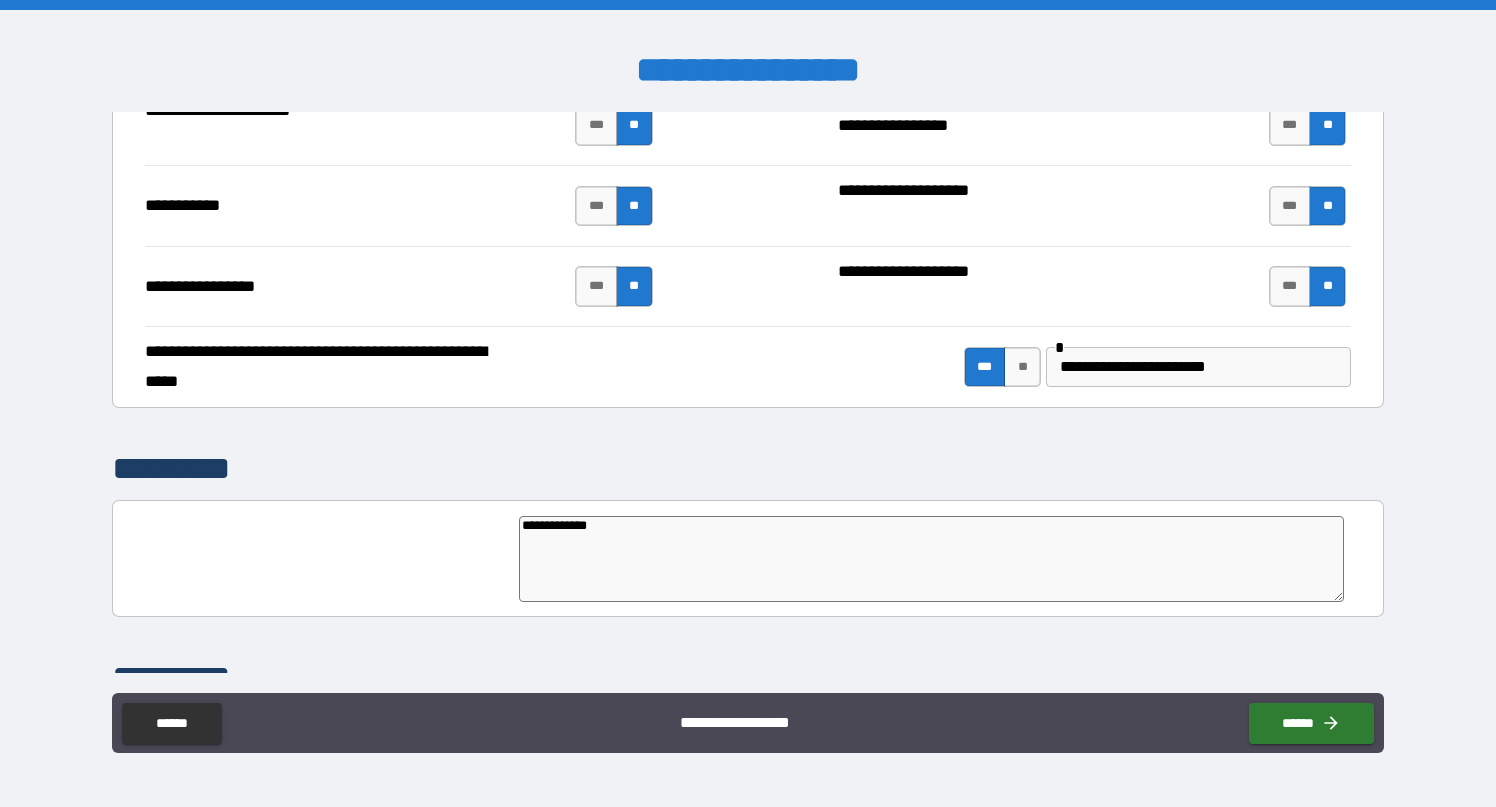 type on "*" 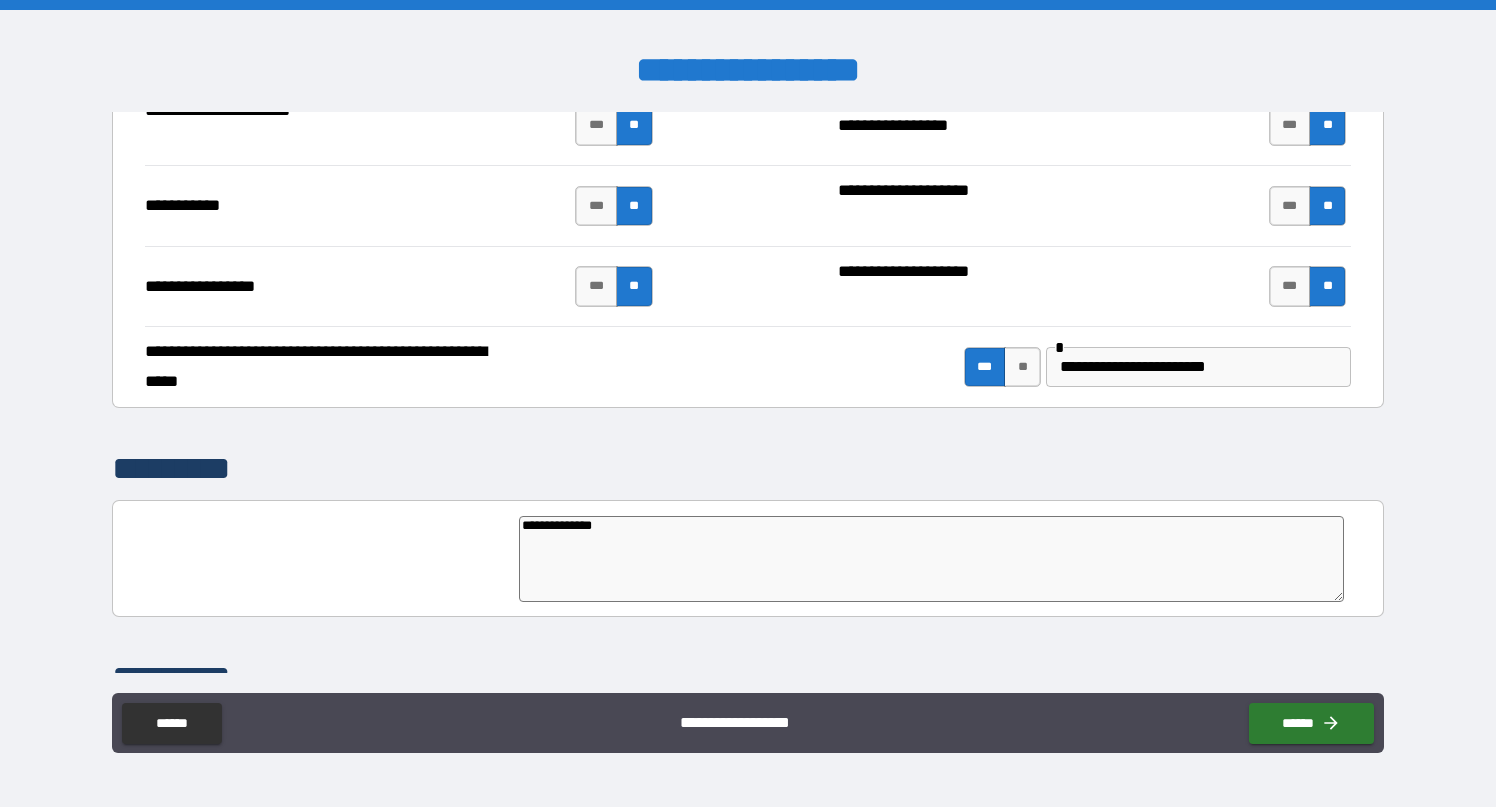 type on "**********" 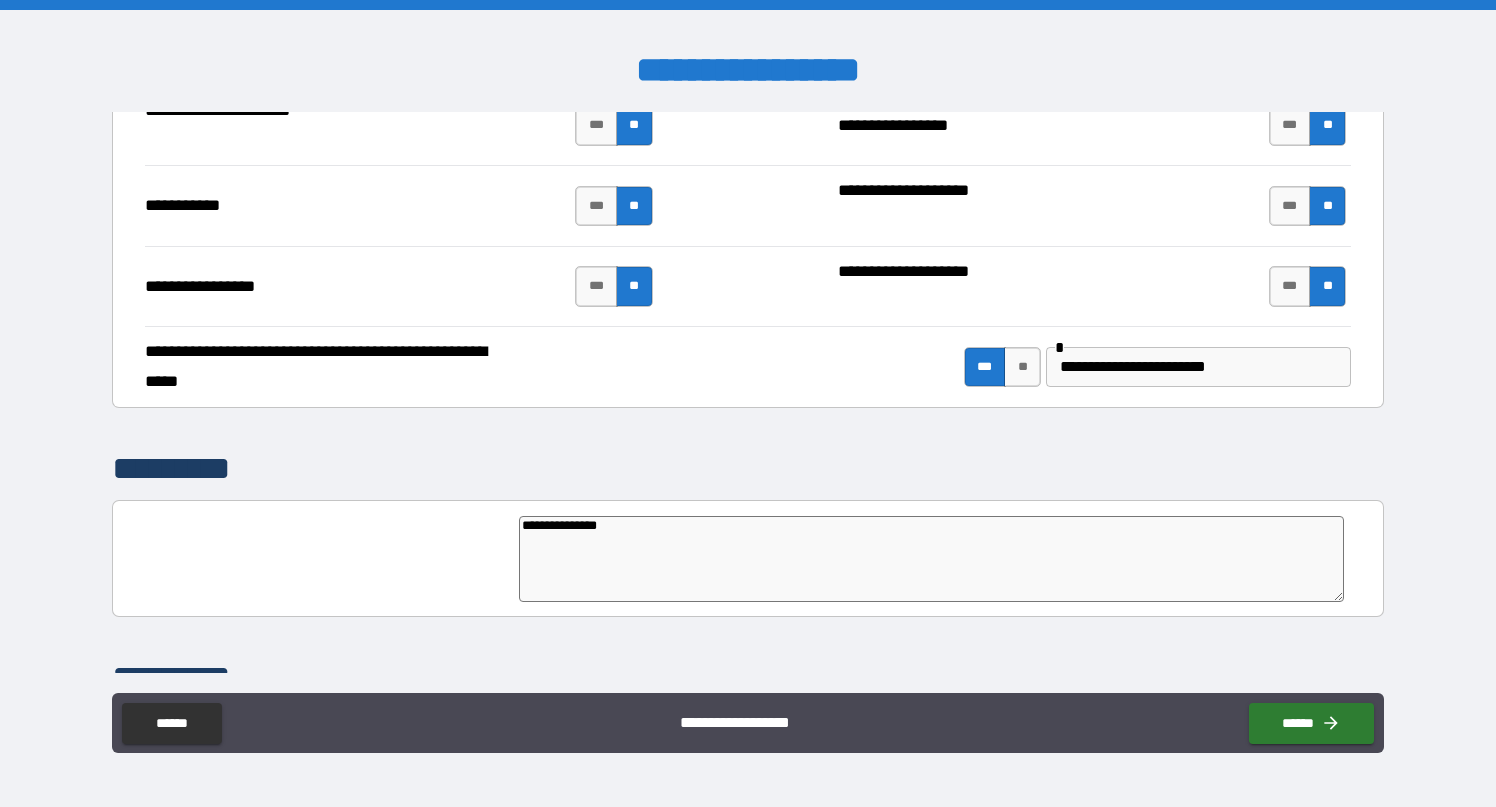 type on "**********" 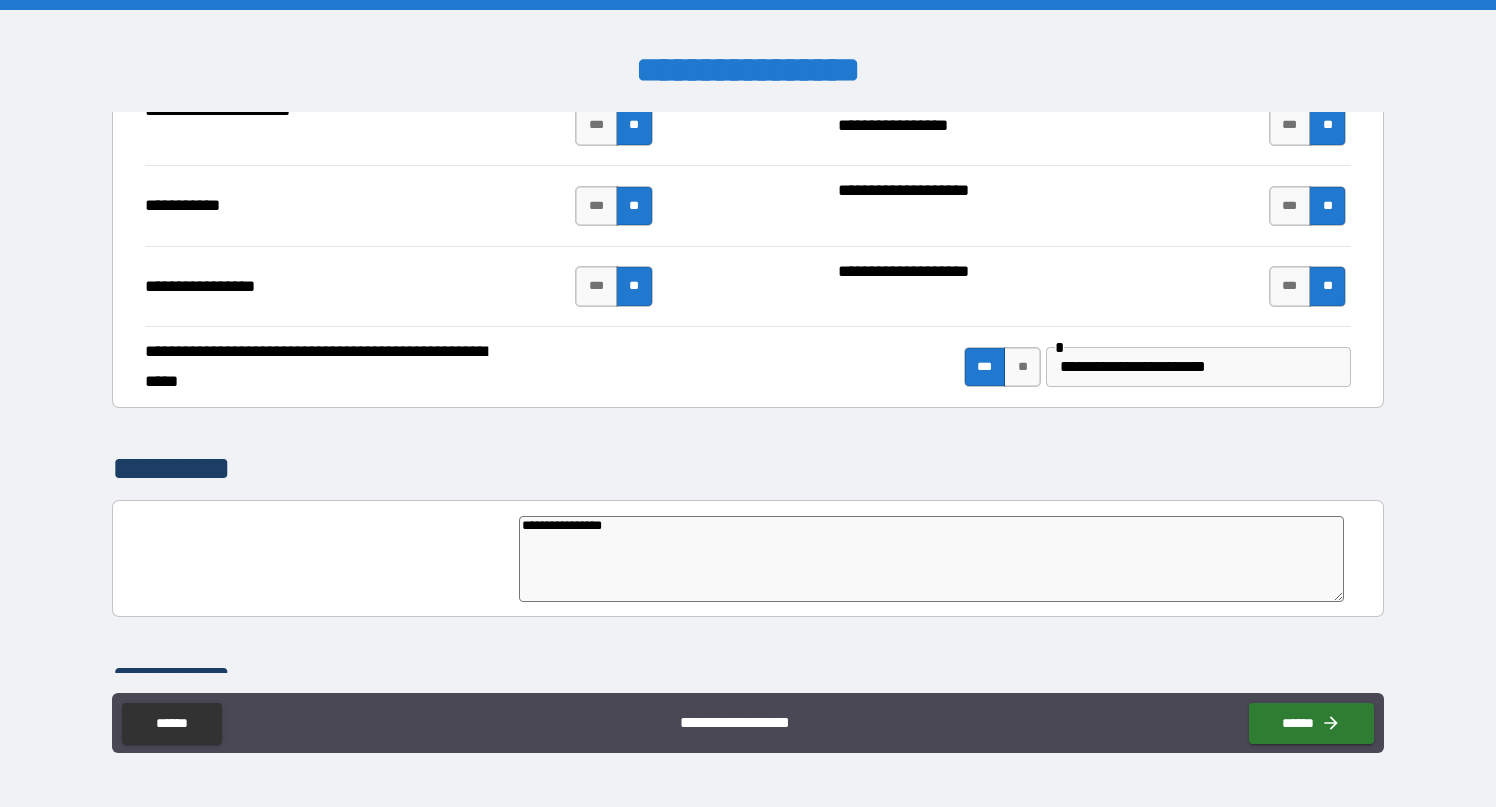 type on "*" 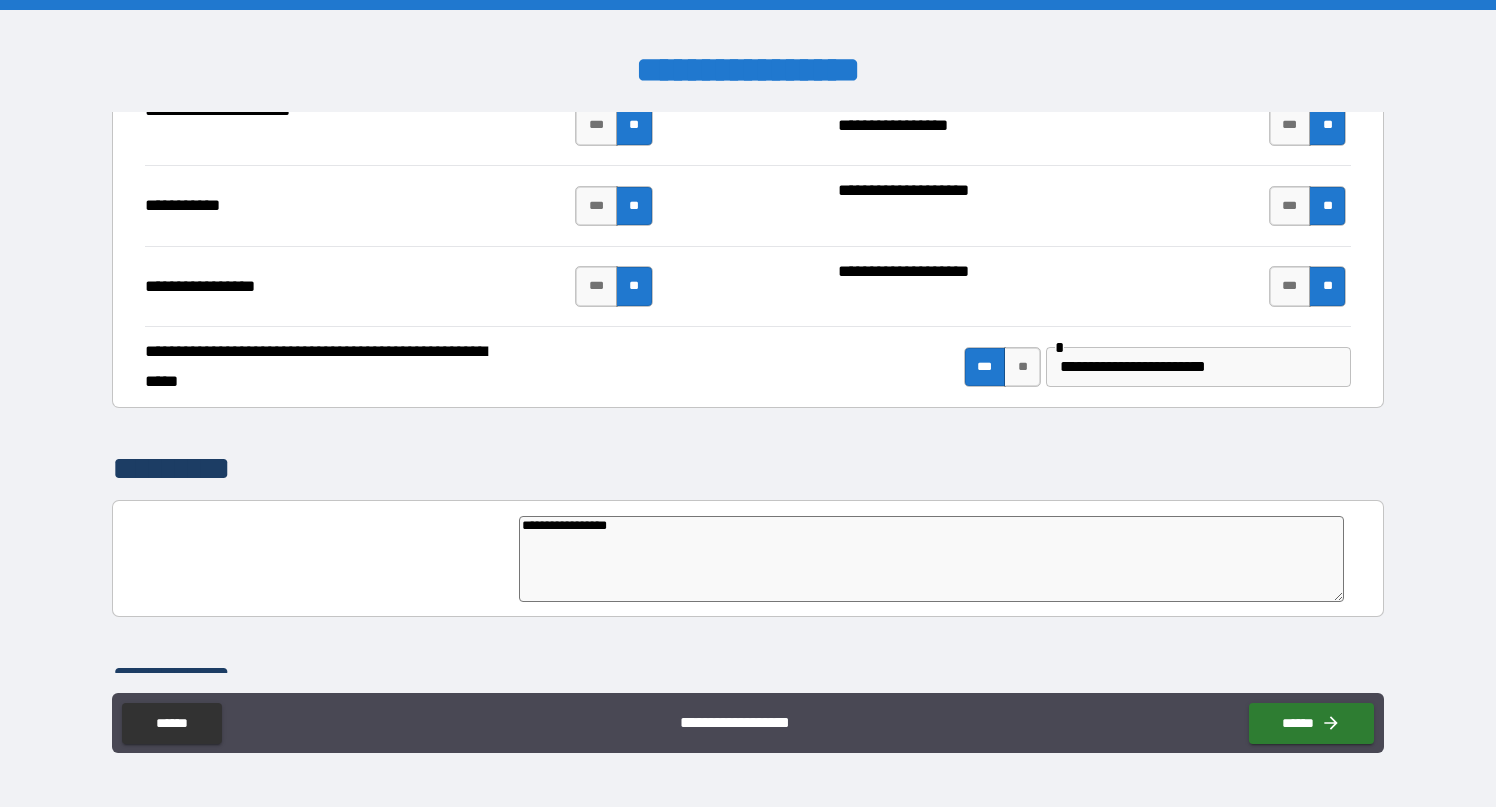 type on "**********" 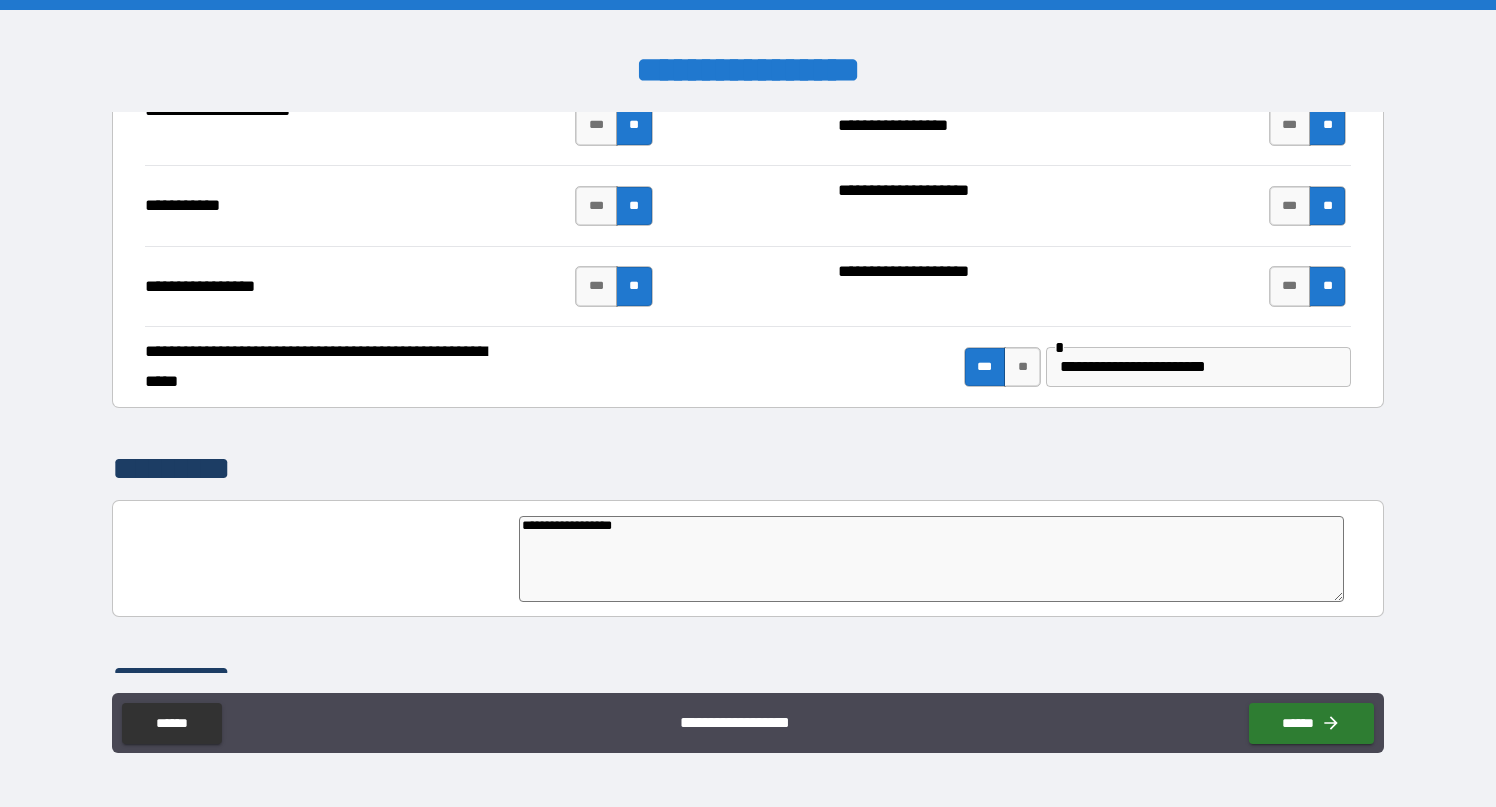 type on "*" 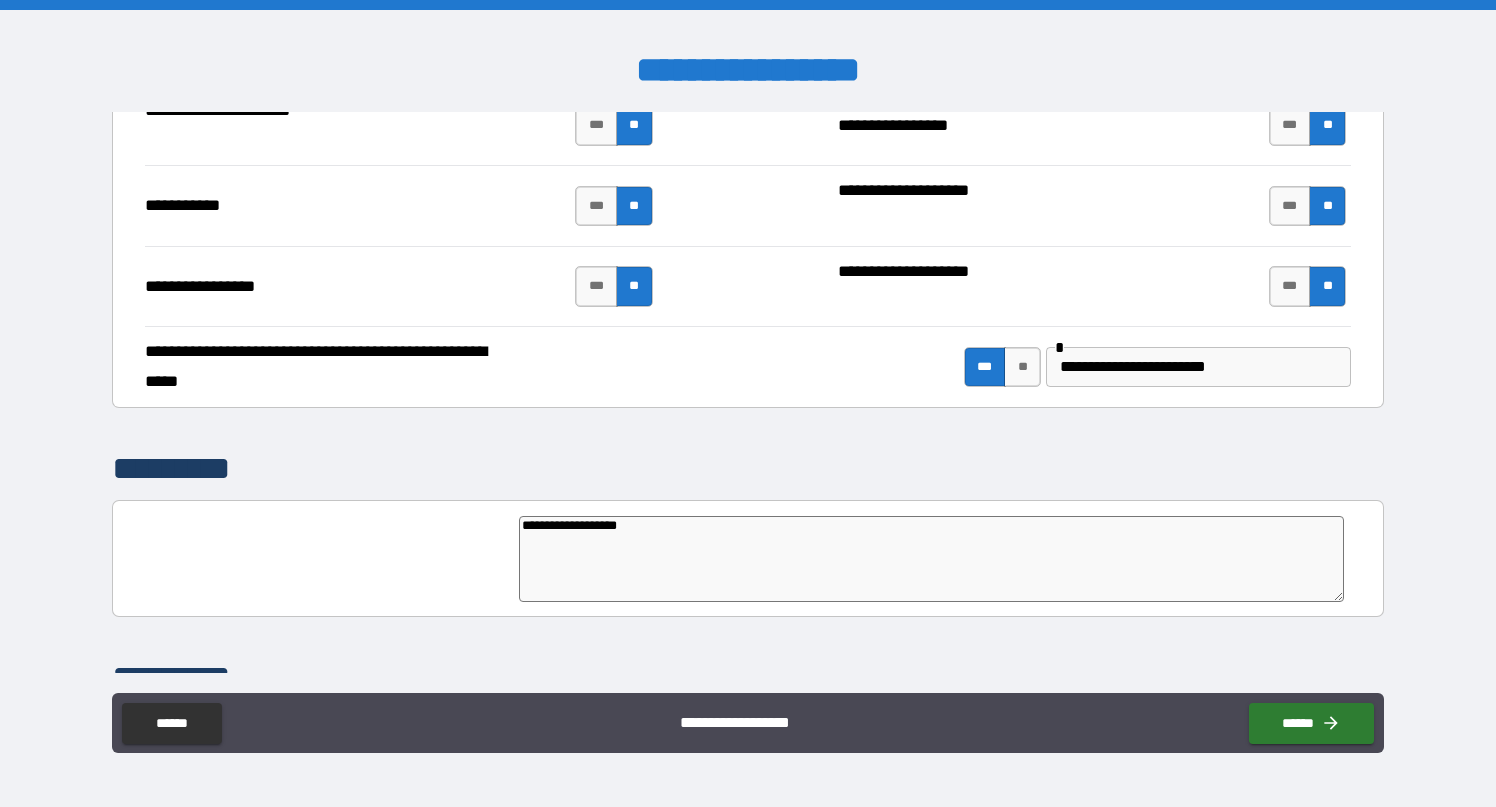 type on "*" 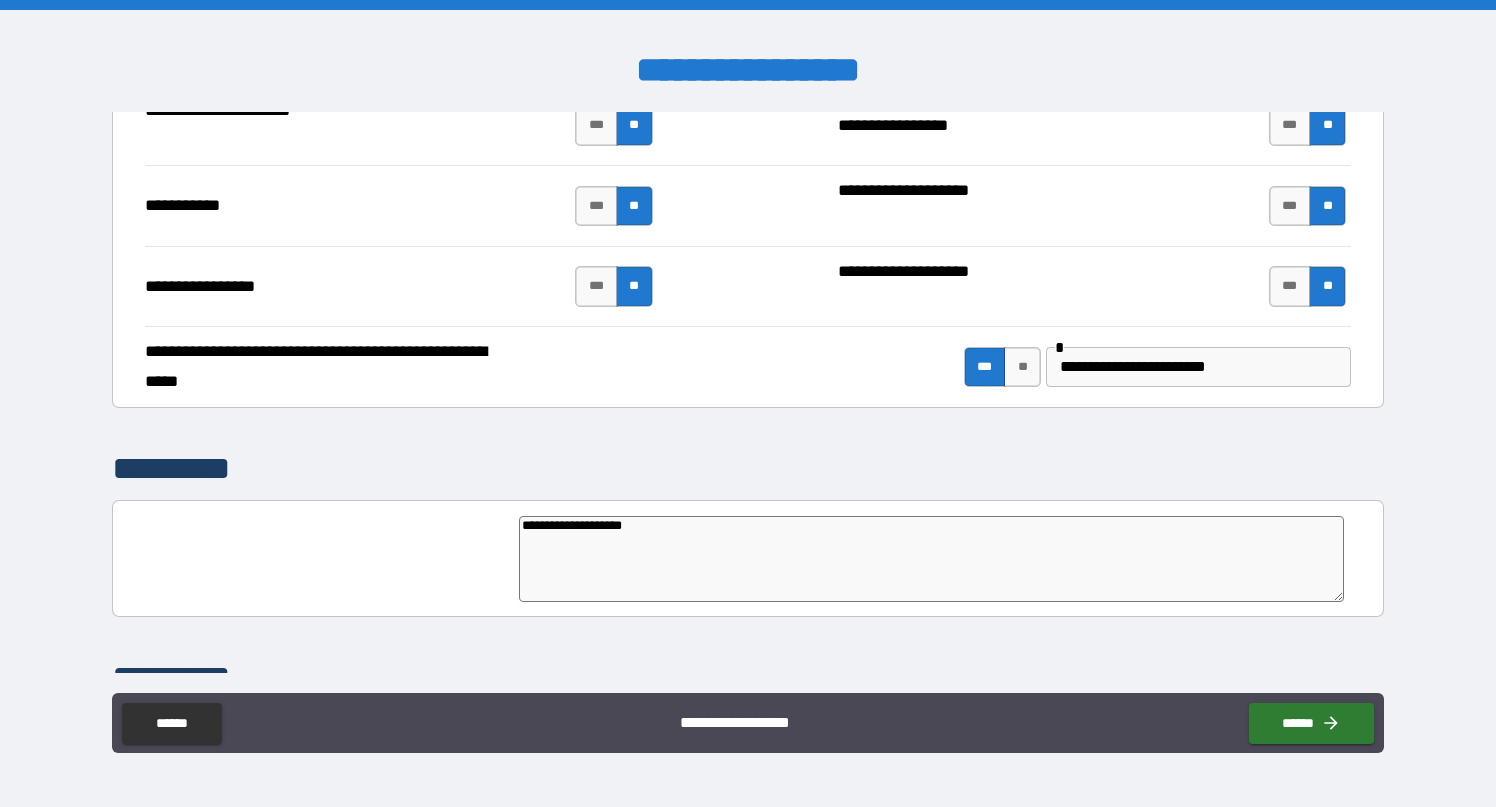 type on "*" 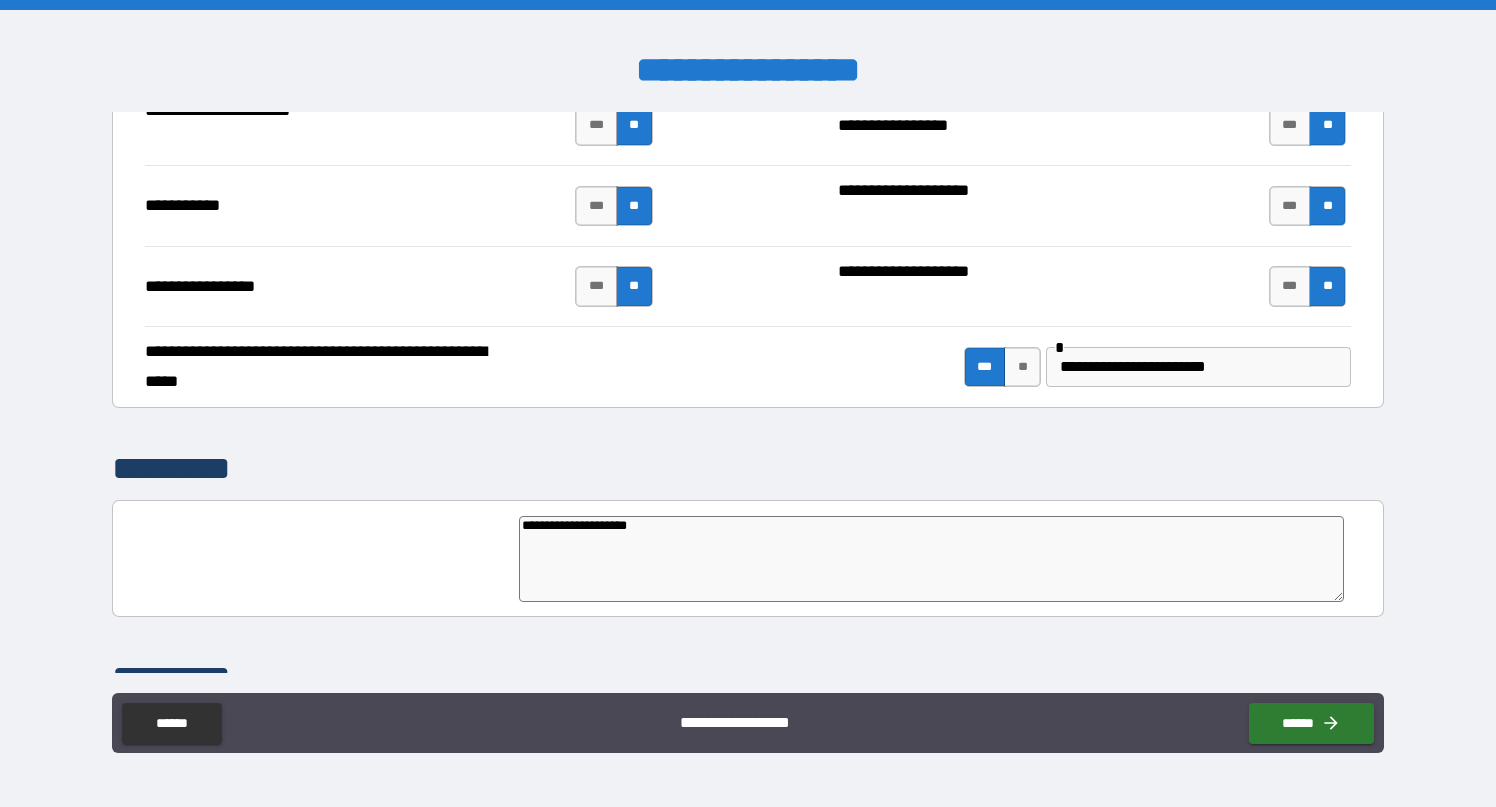type on "**********" 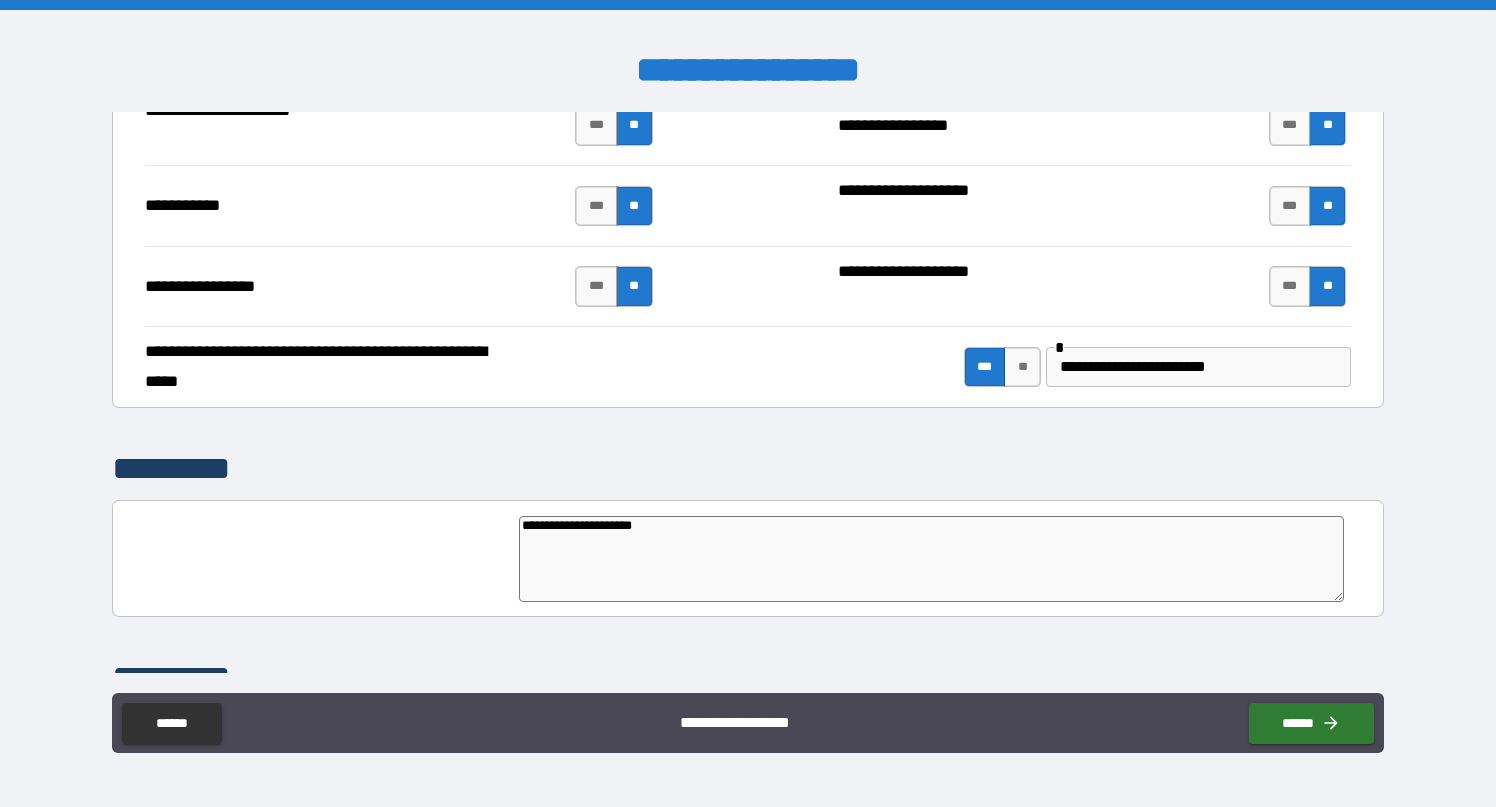 type on "**********" 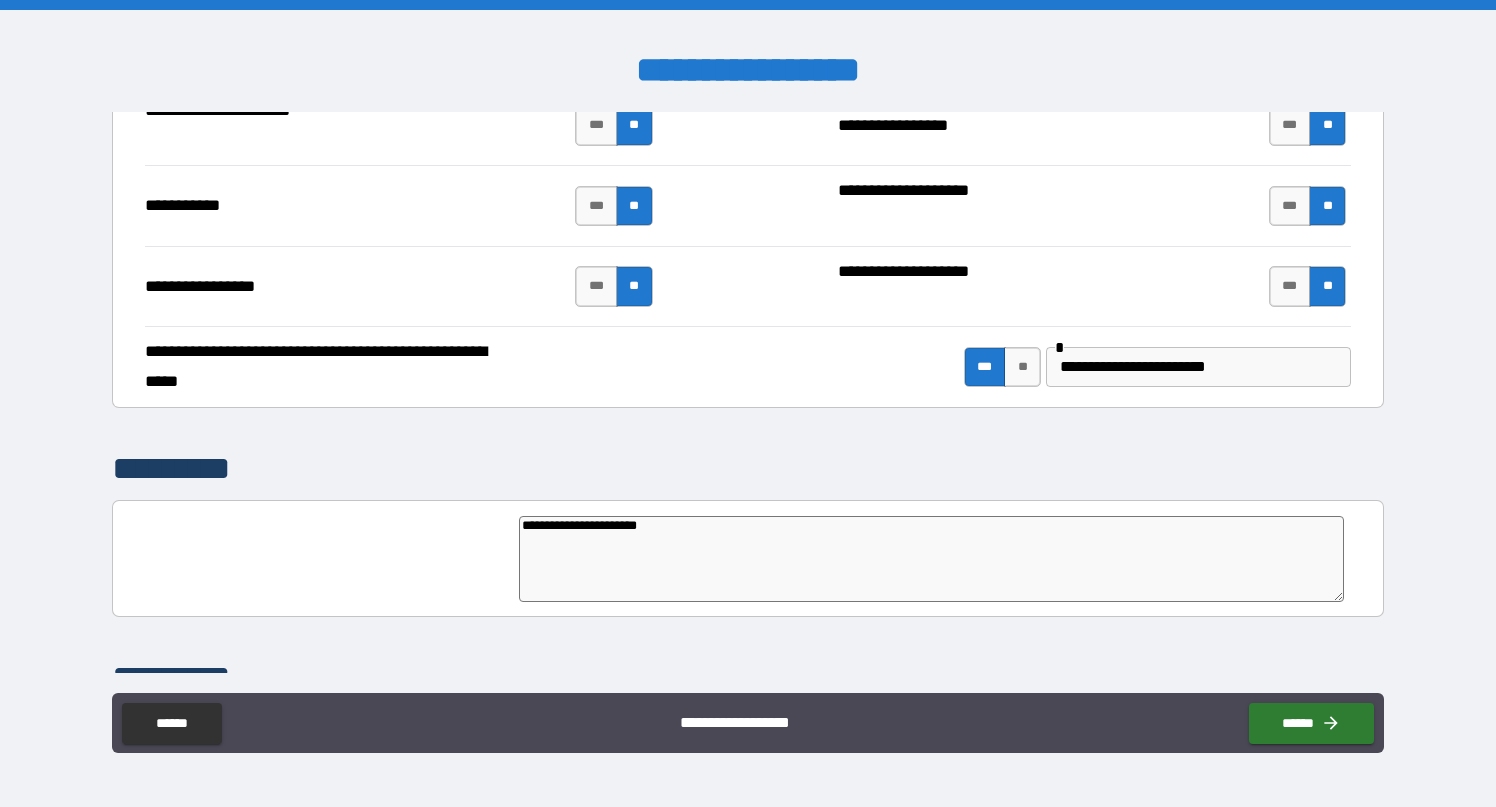 type on "**********" 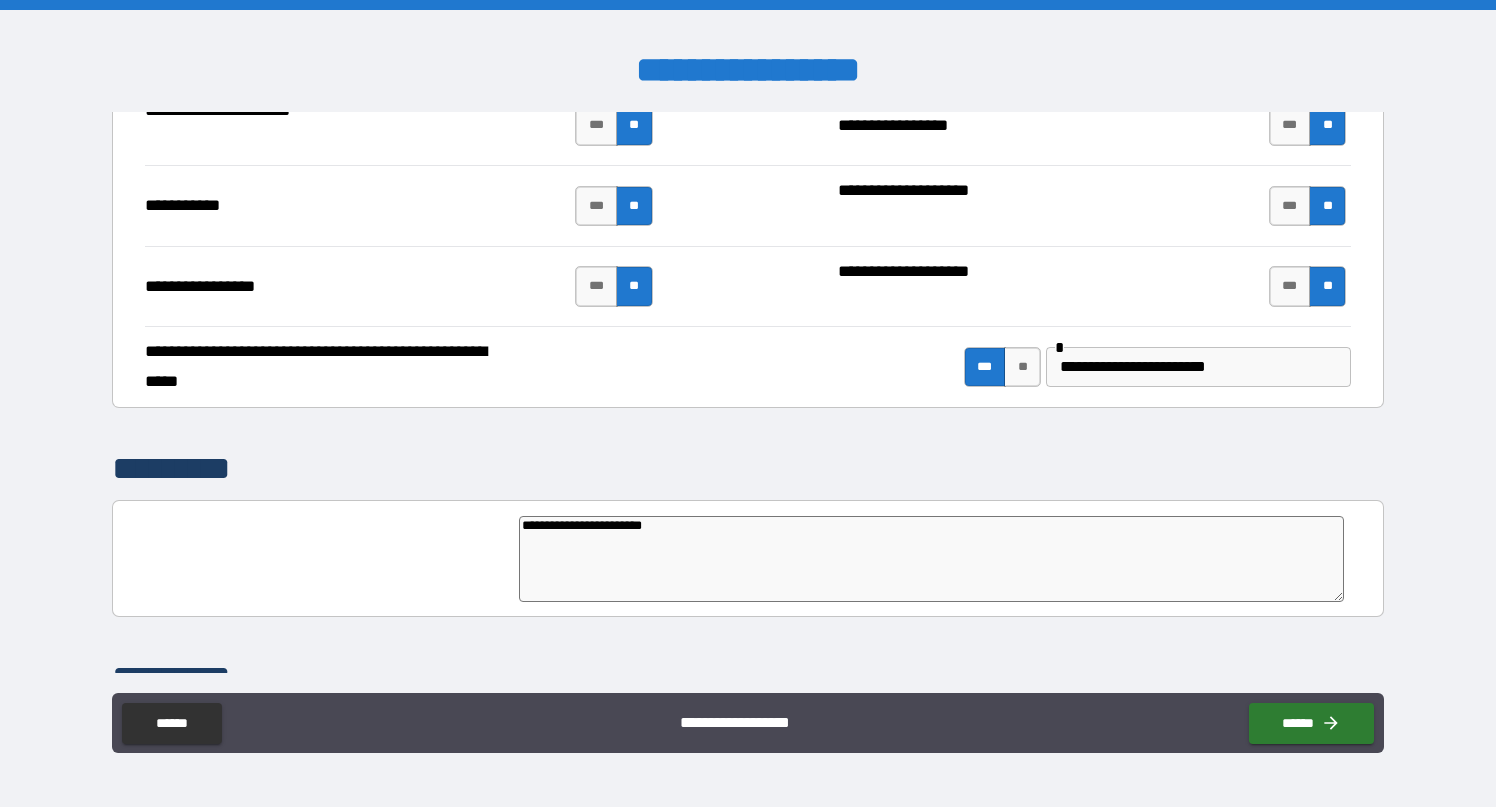 type on "*" 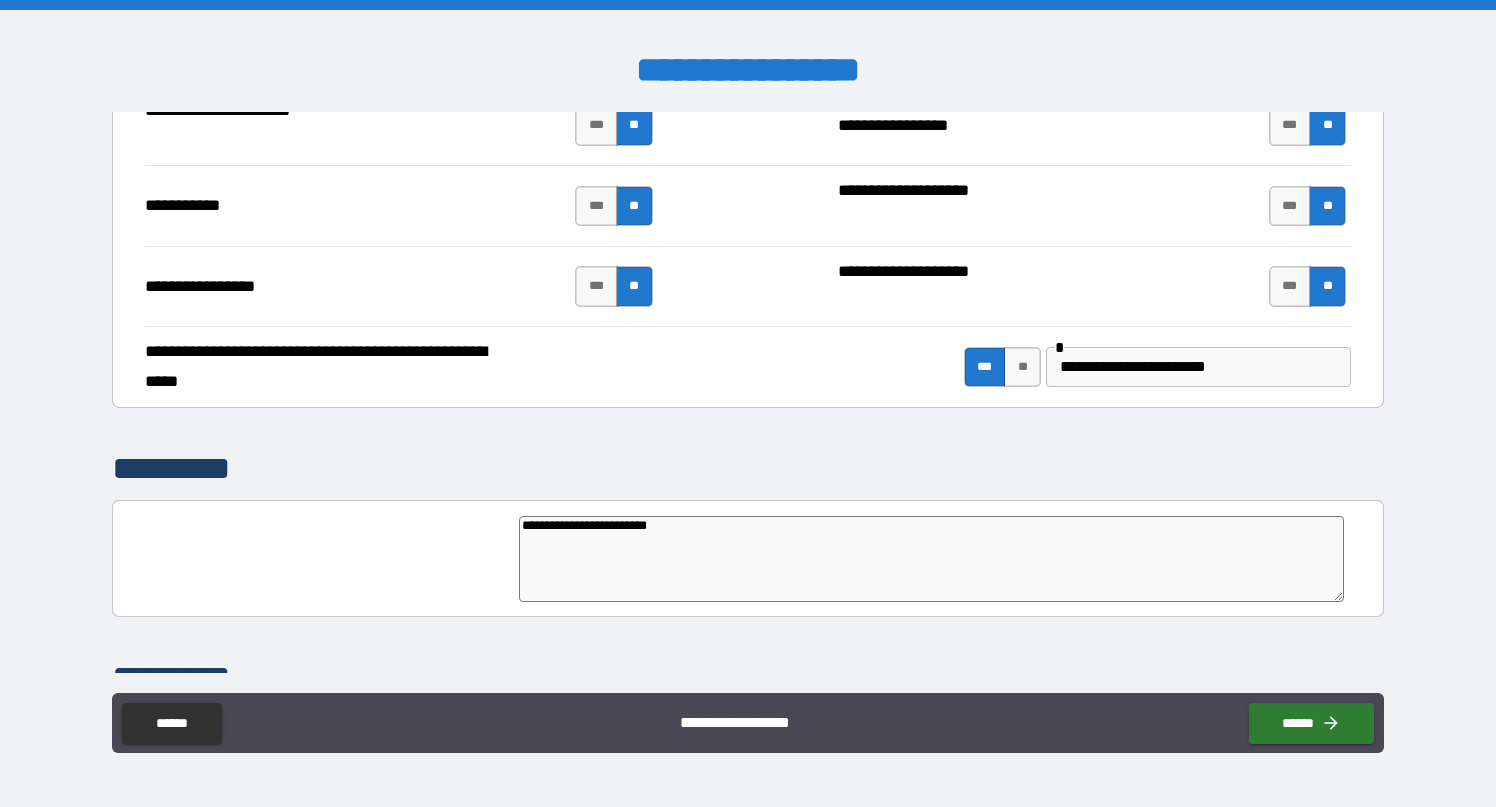 type on "**********" 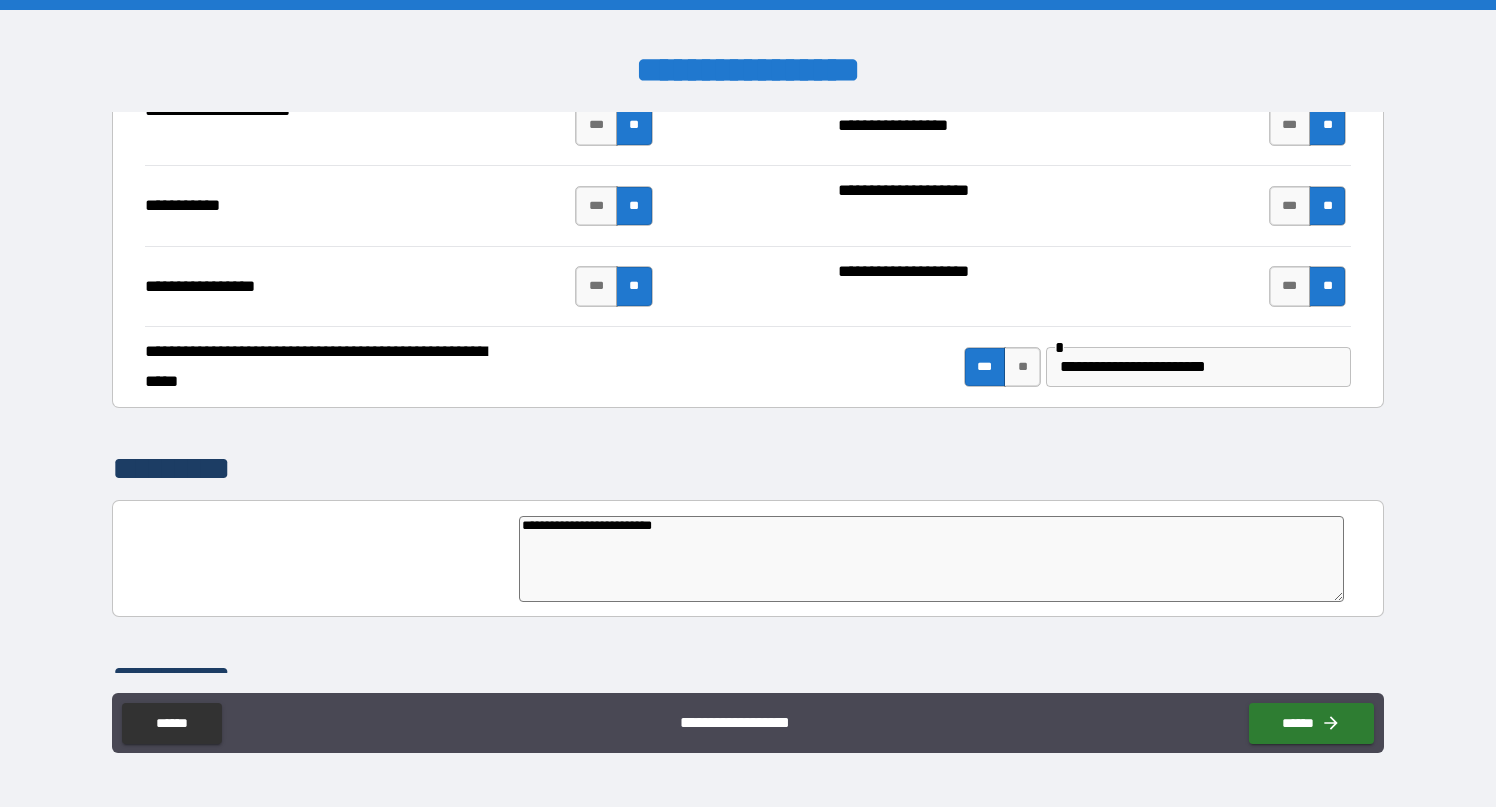 type on "**********" 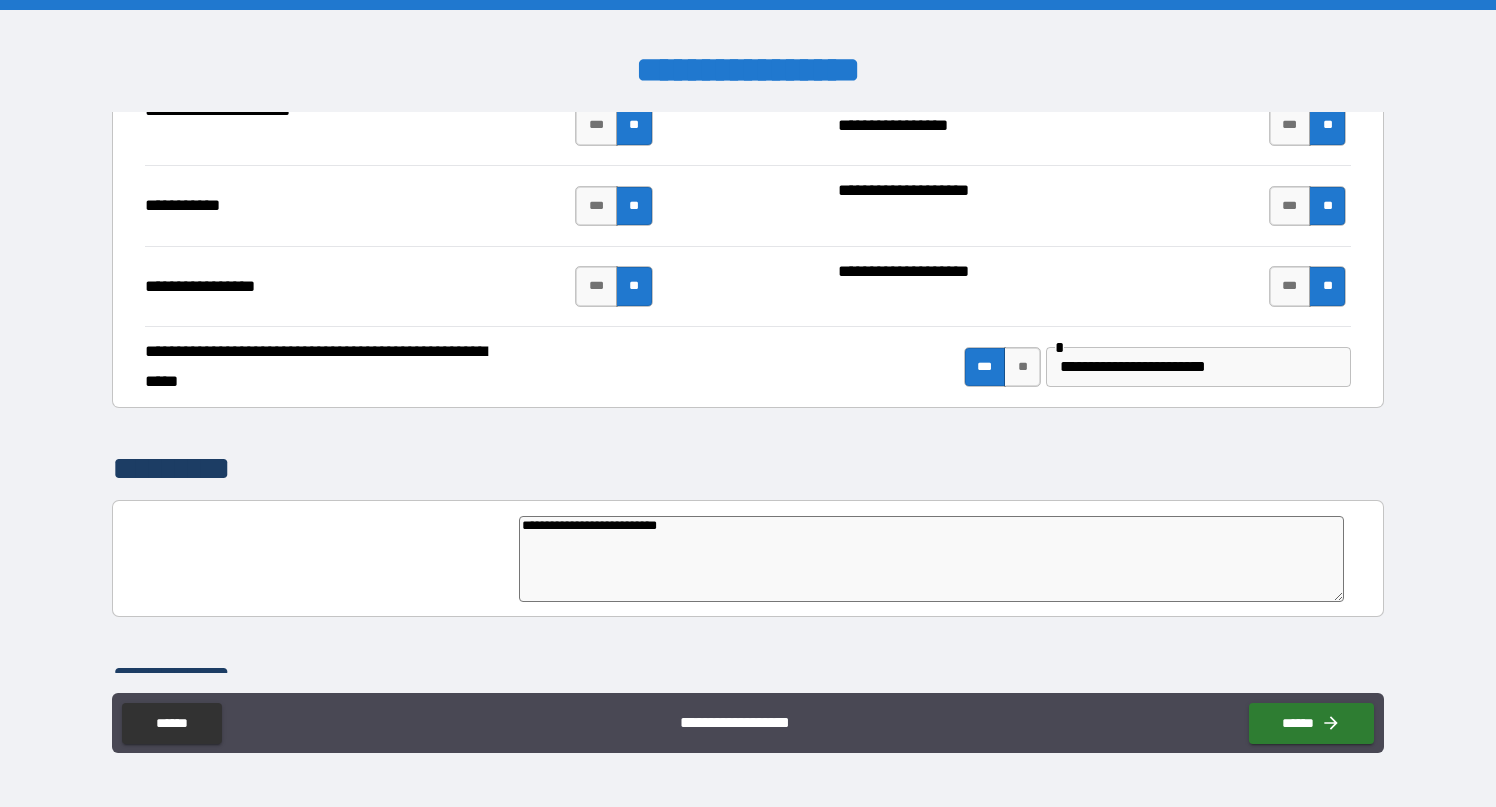 type on "**********" 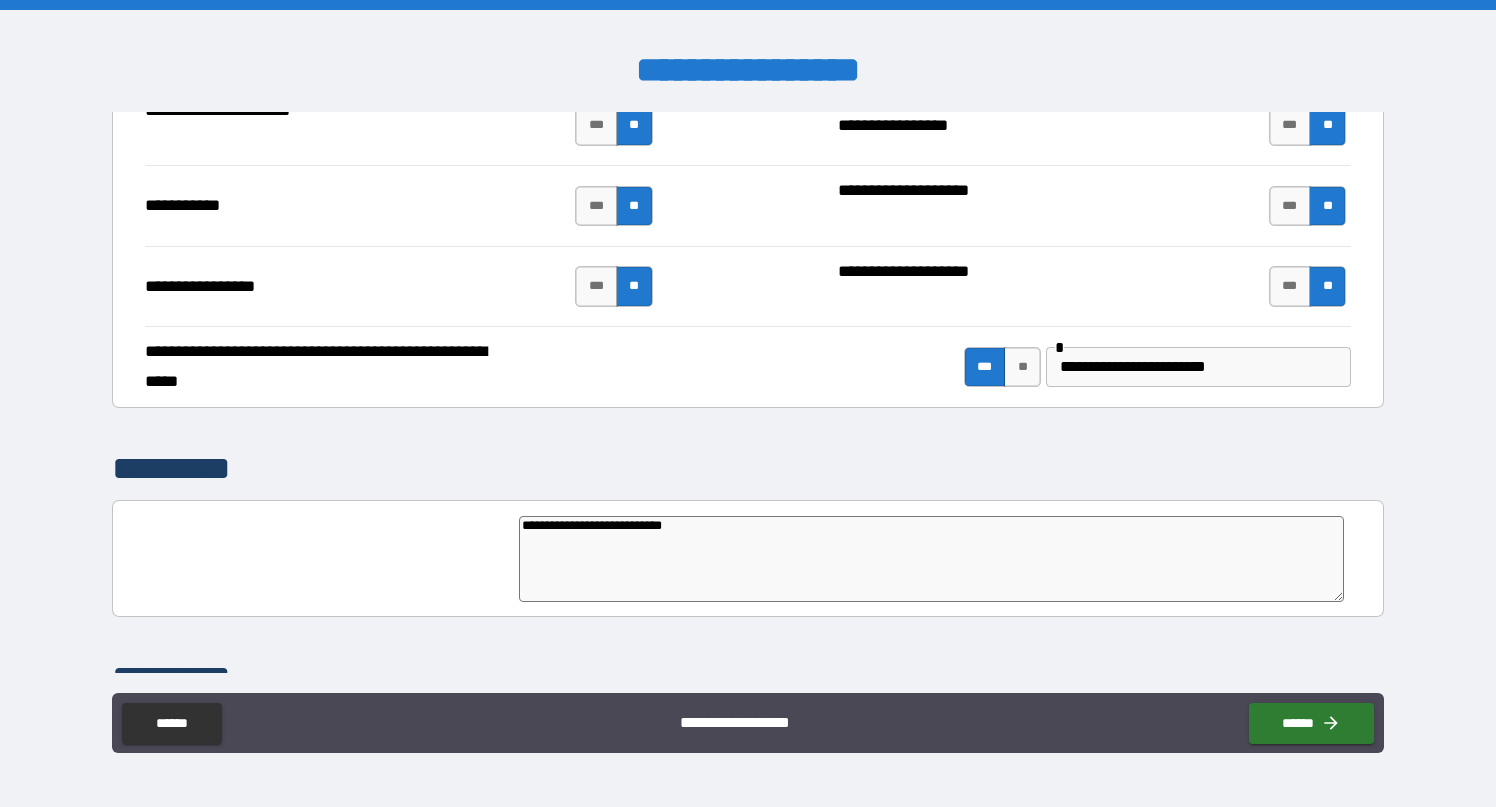 type on "**********" 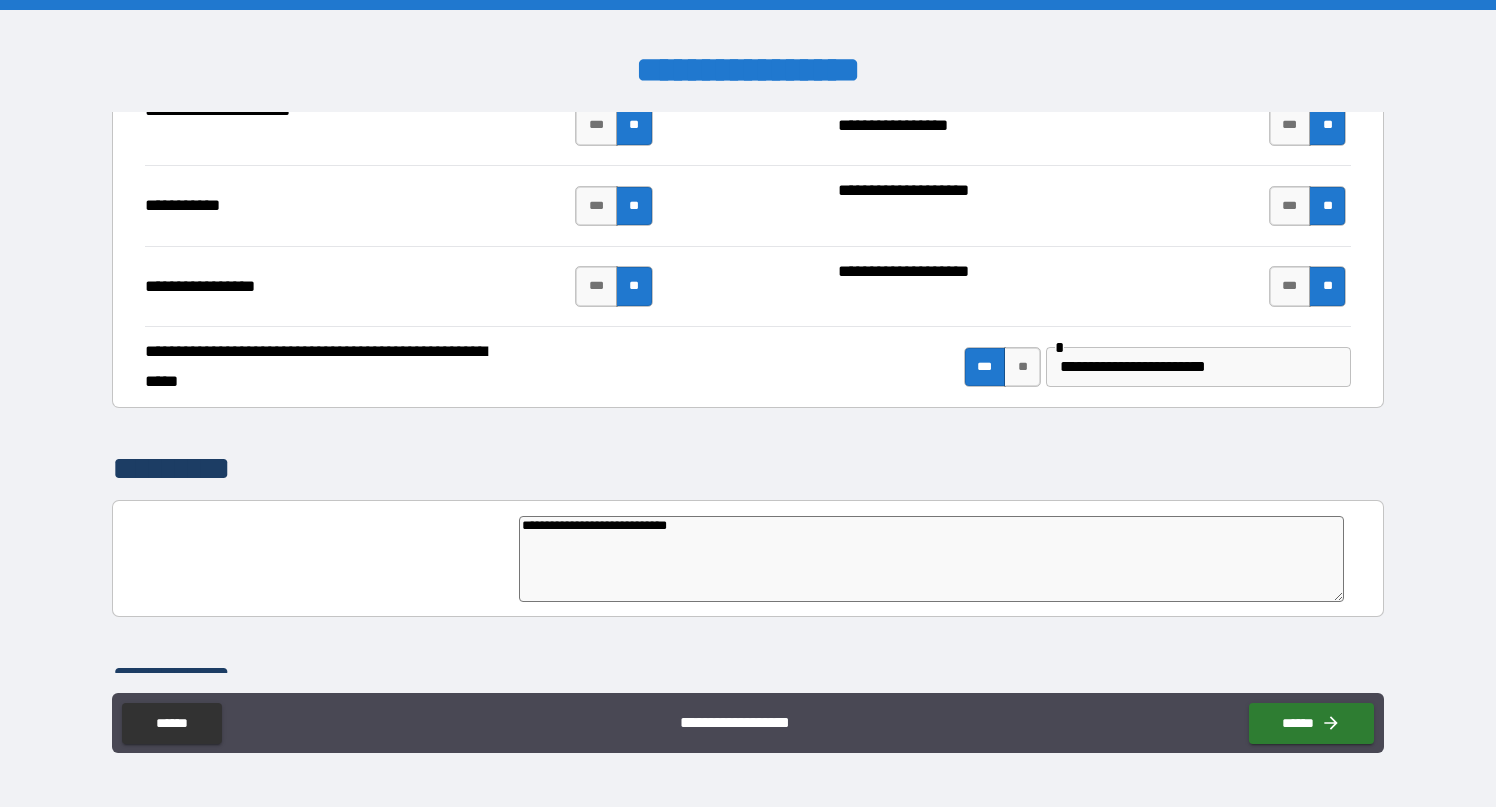 type on "**********" 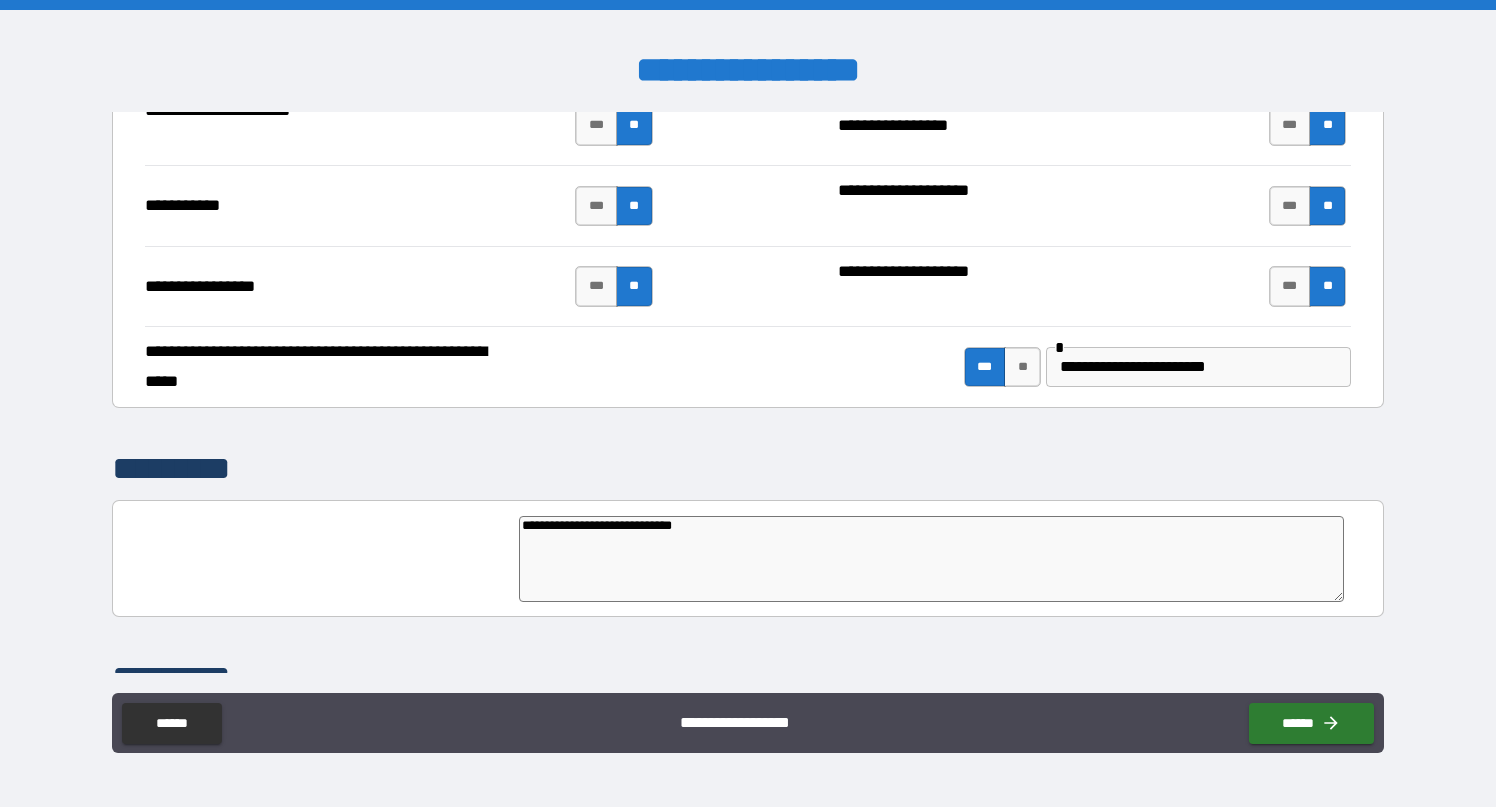 type on "*" 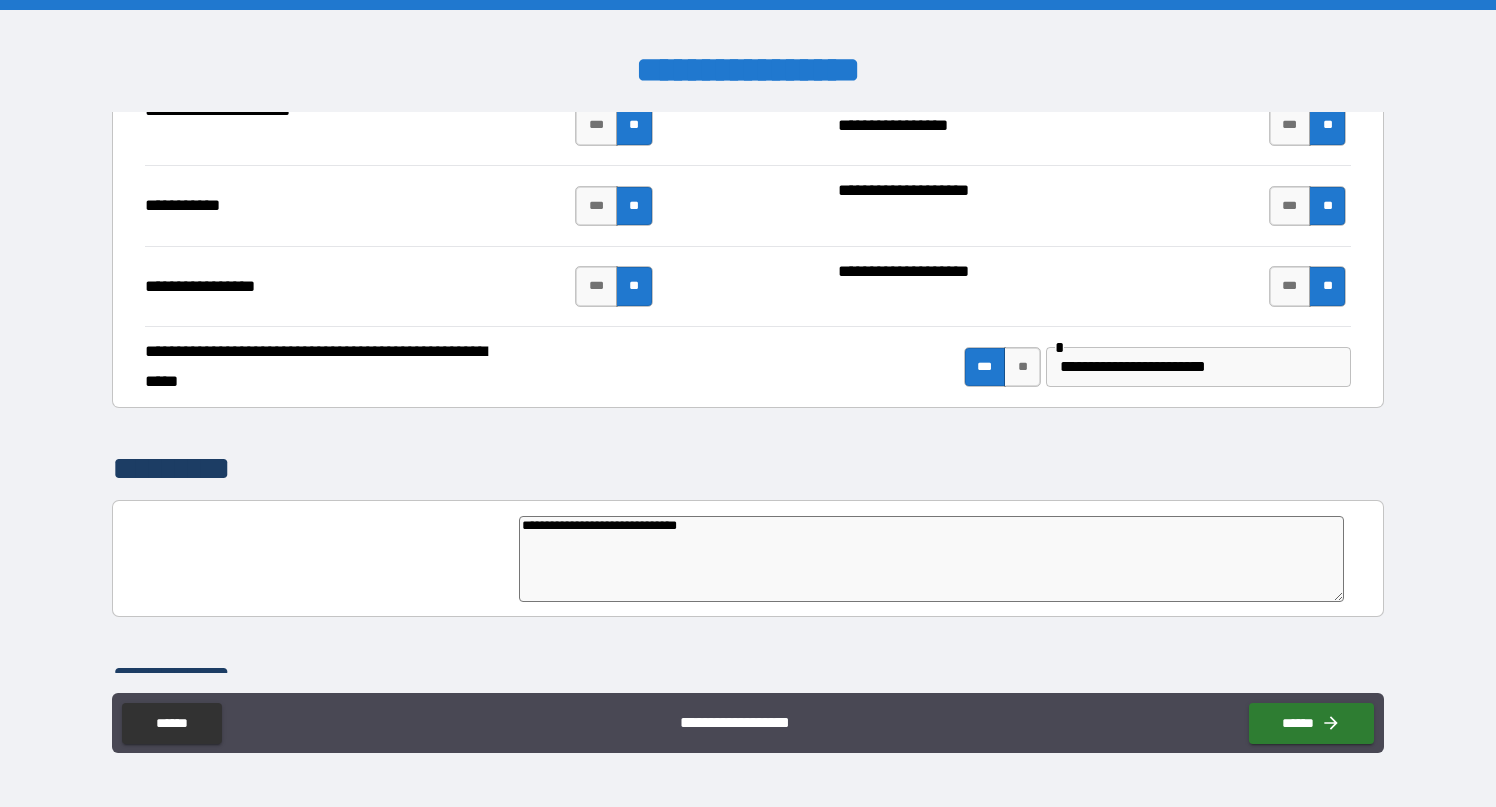 type on "**********" 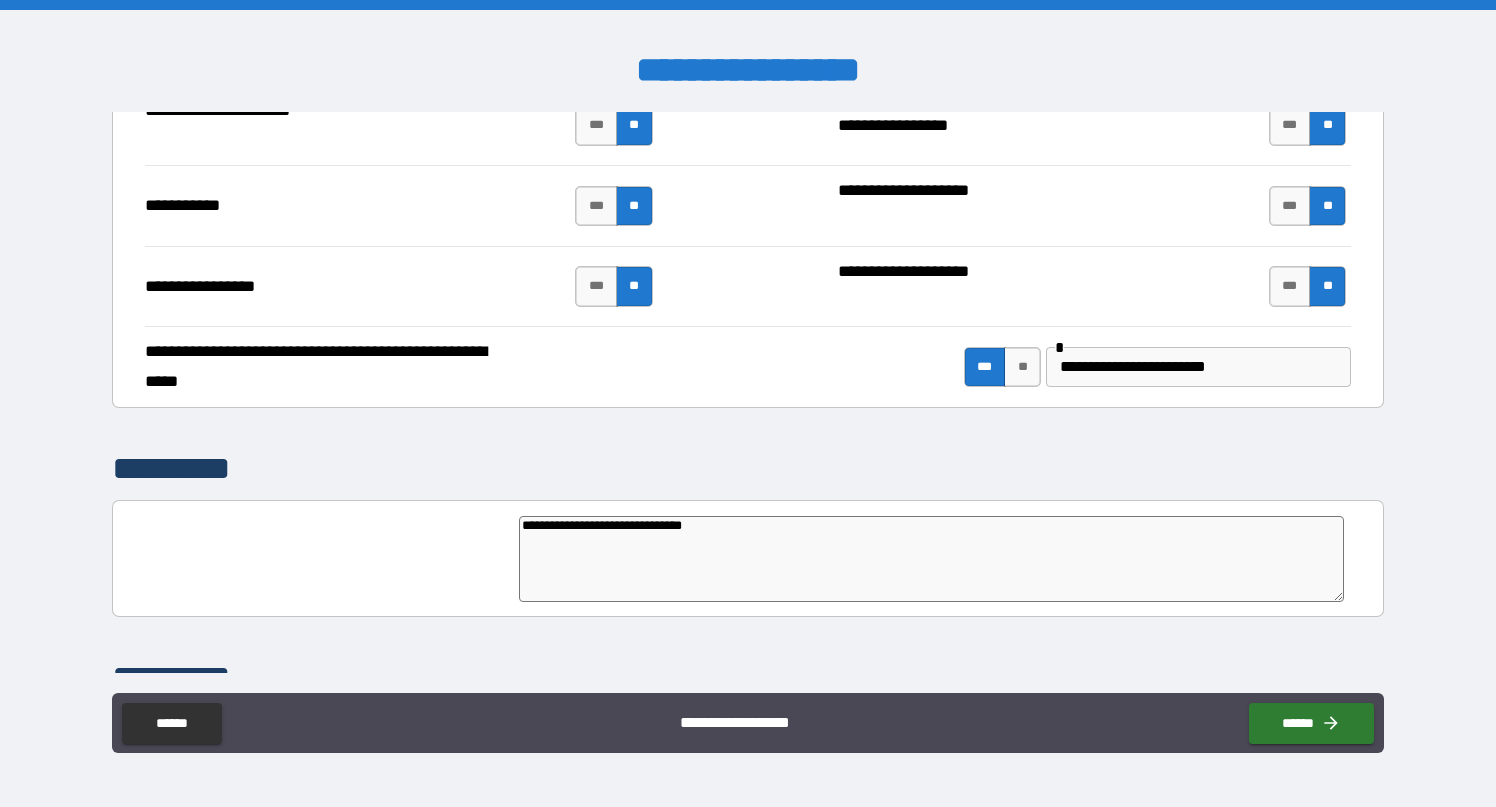 type on "*" 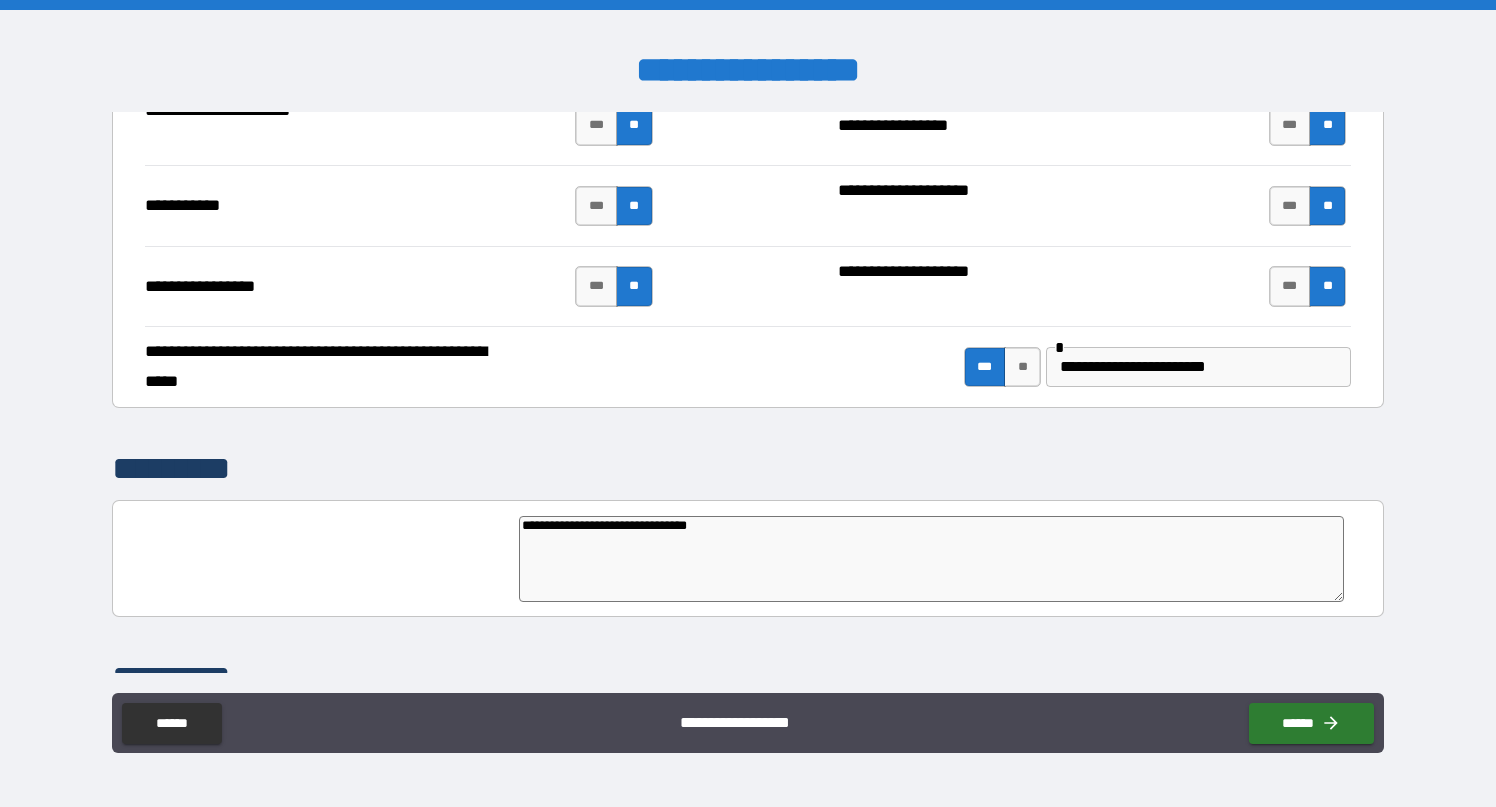 type on "**********" 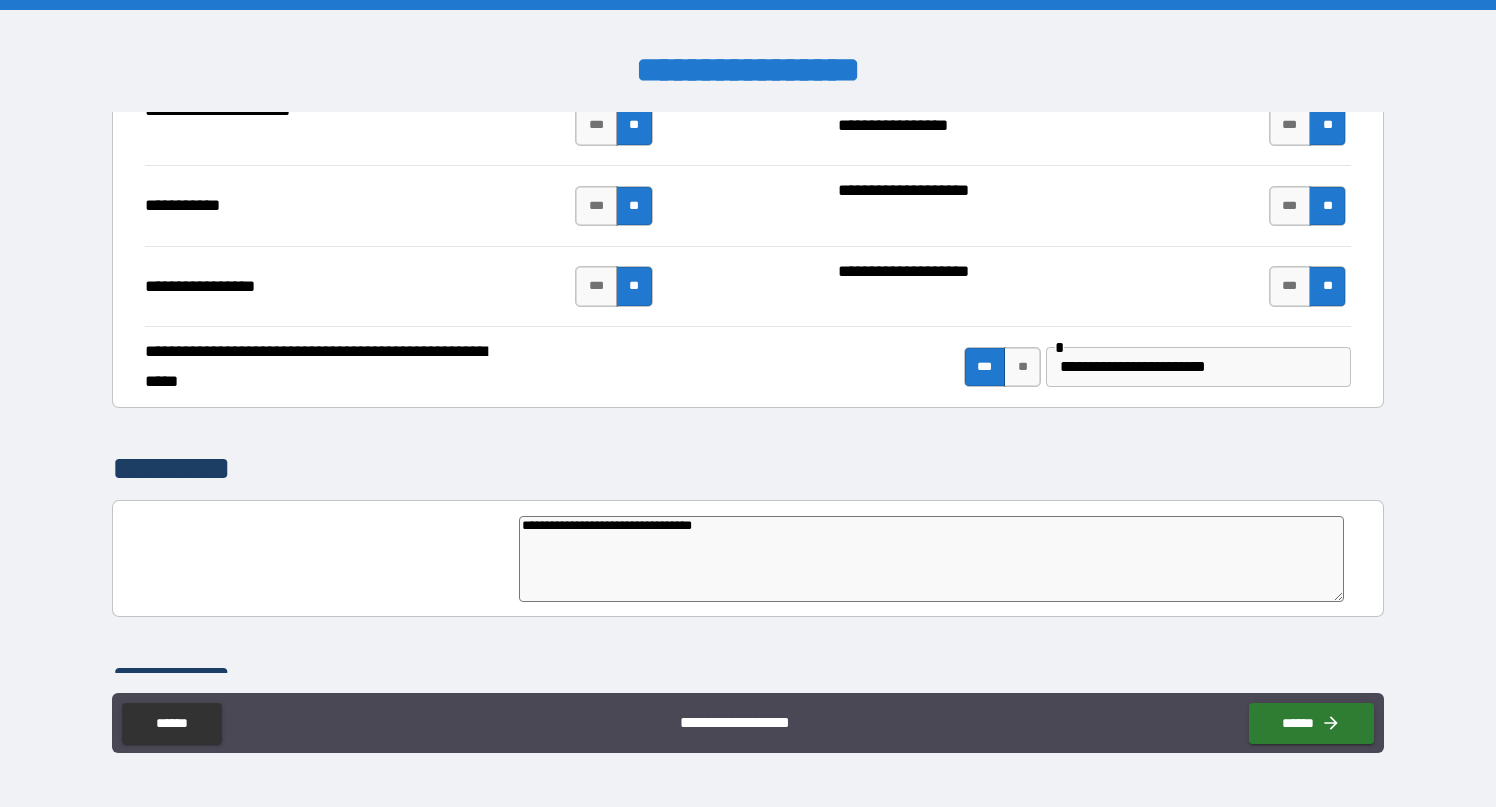type on "*" 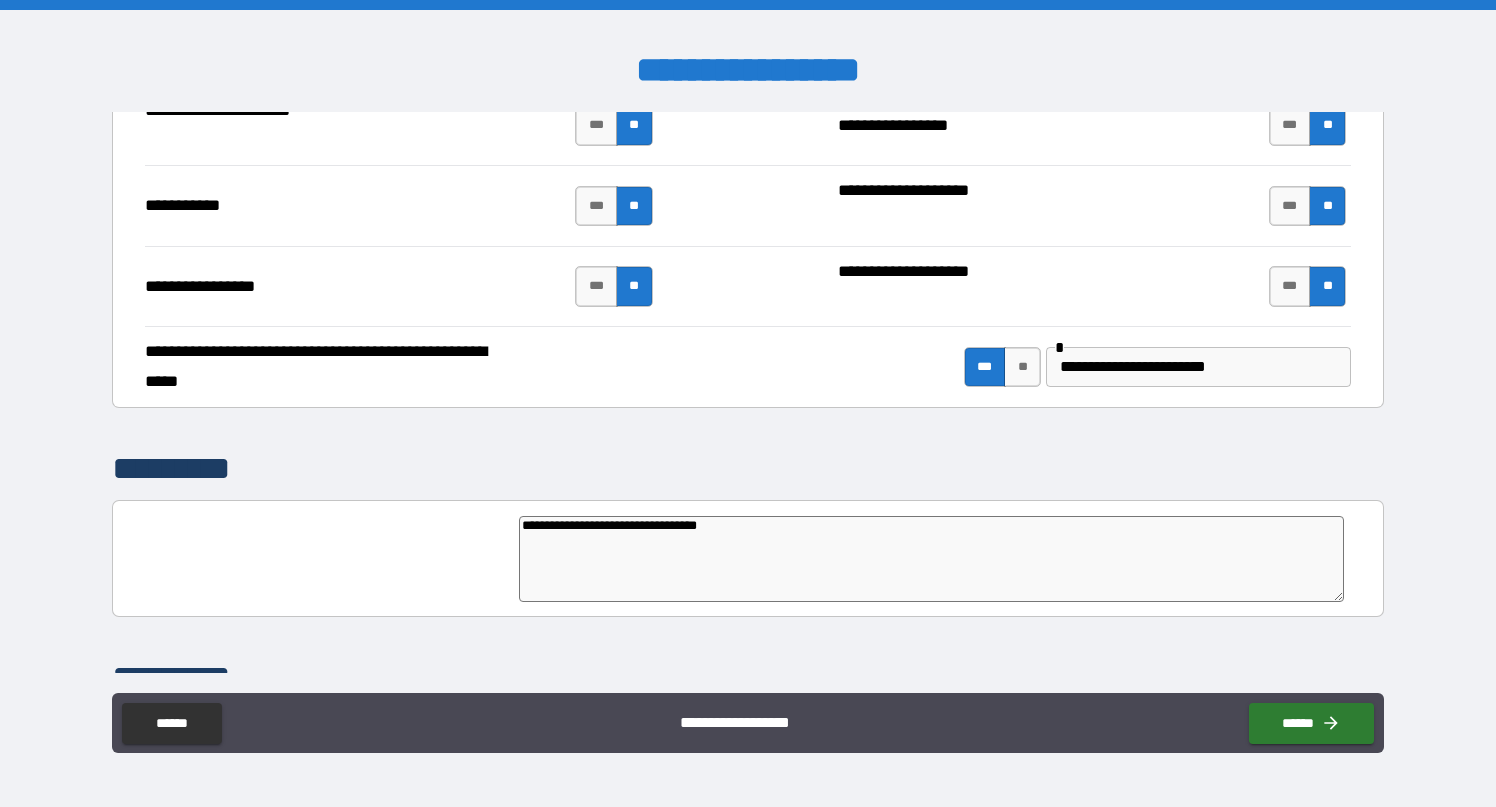 type on "**********" 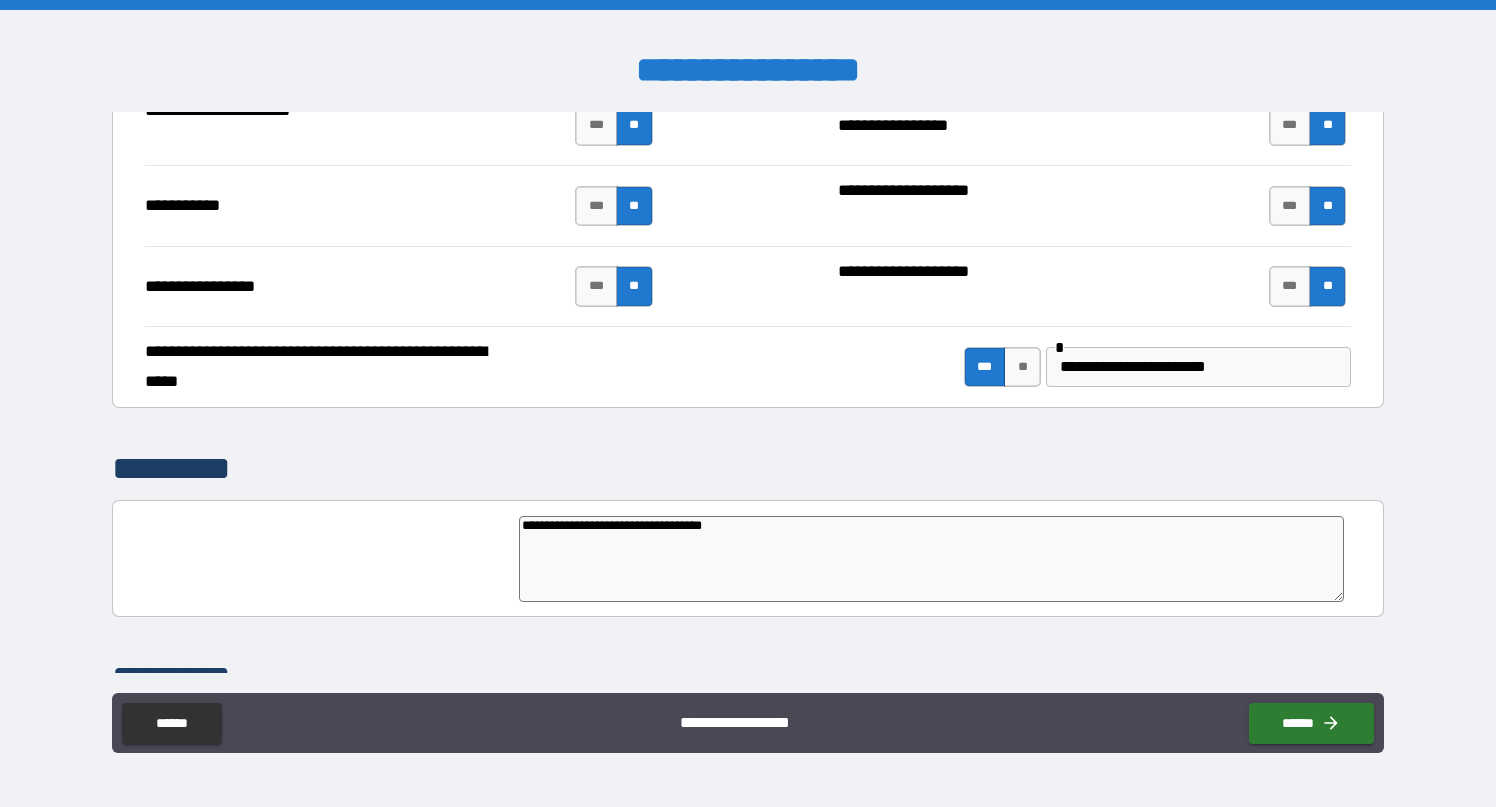 type on "**********" 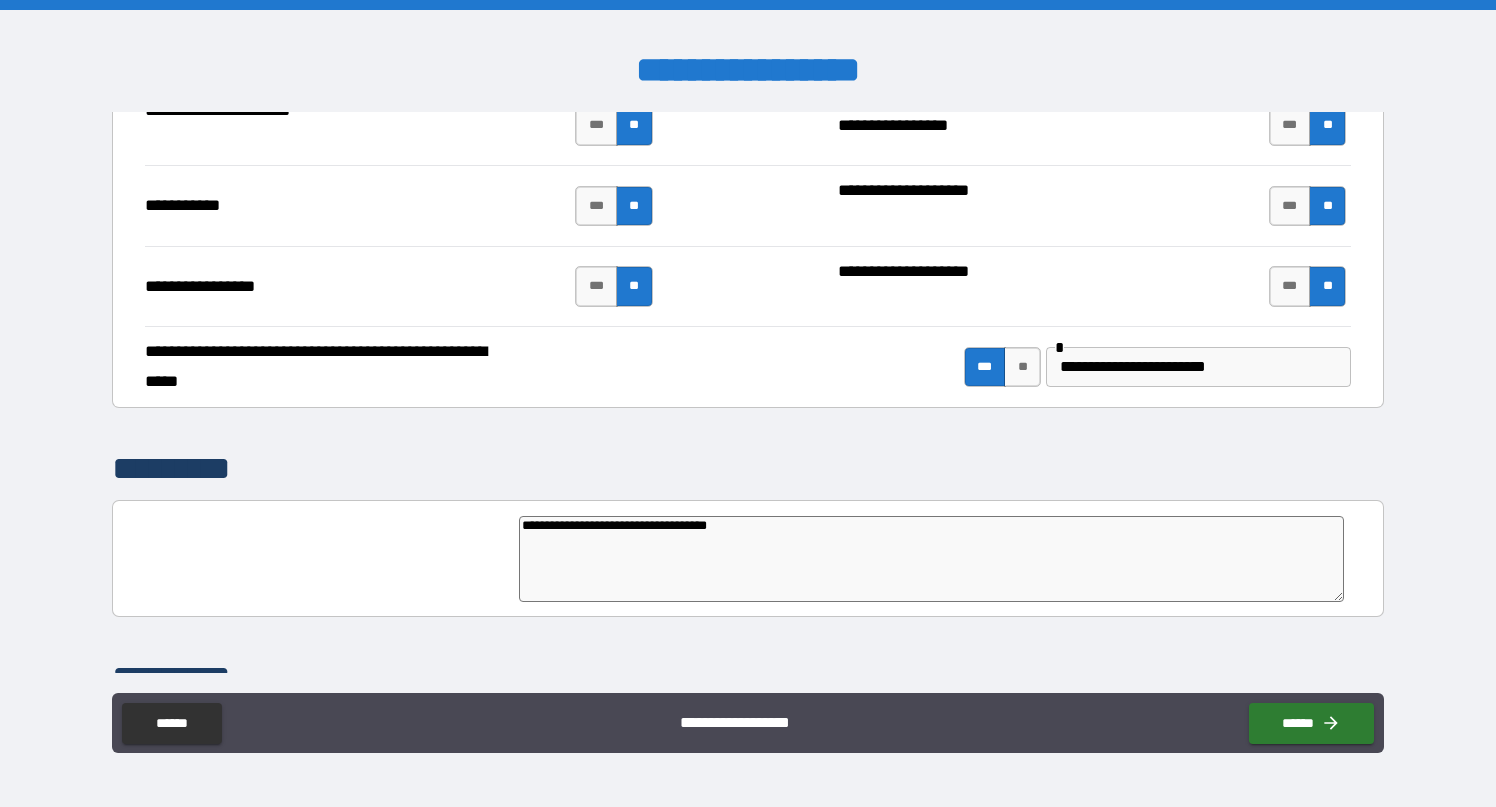 type on "*" 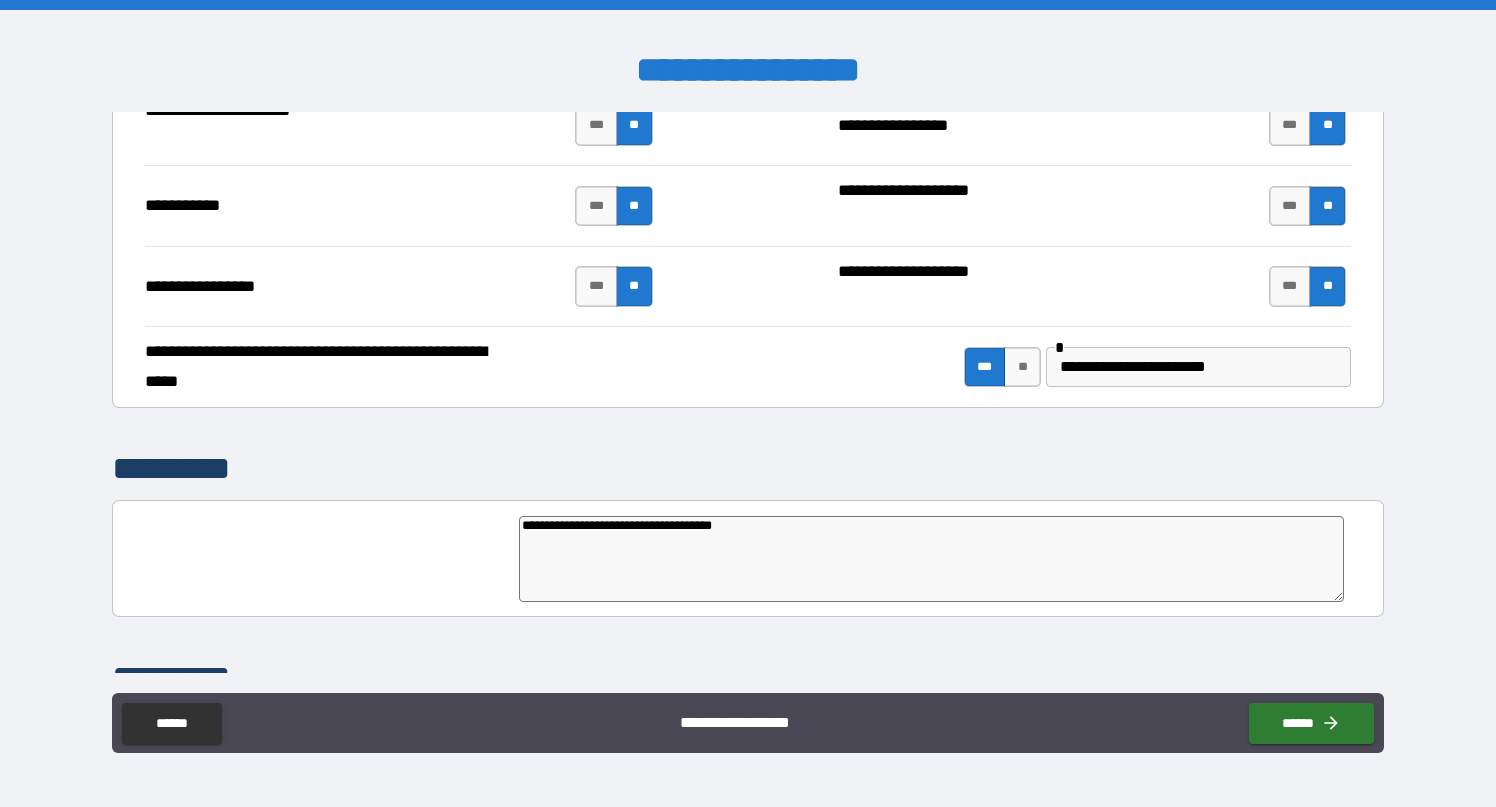 type on "**********" 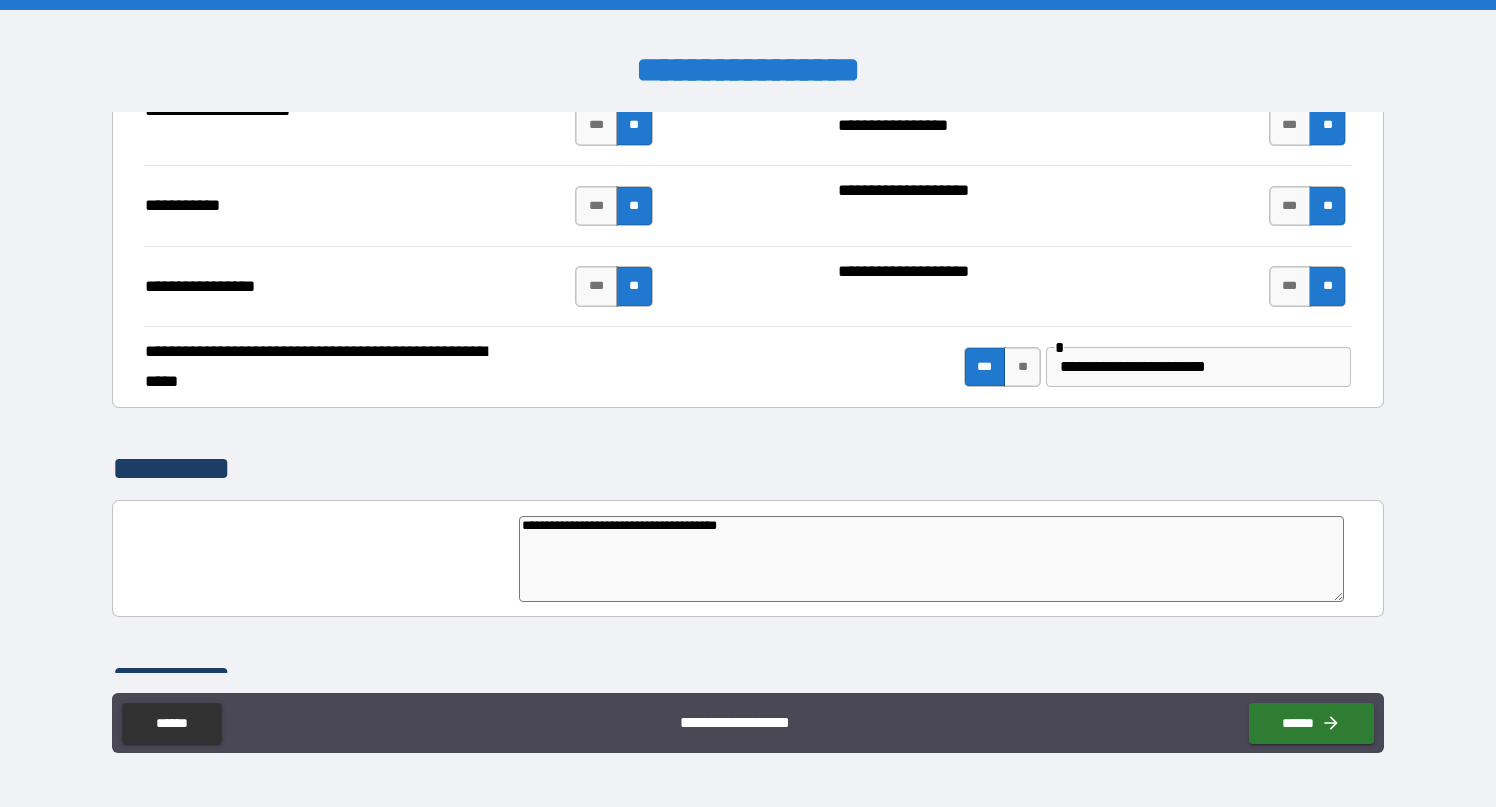 type on "*" 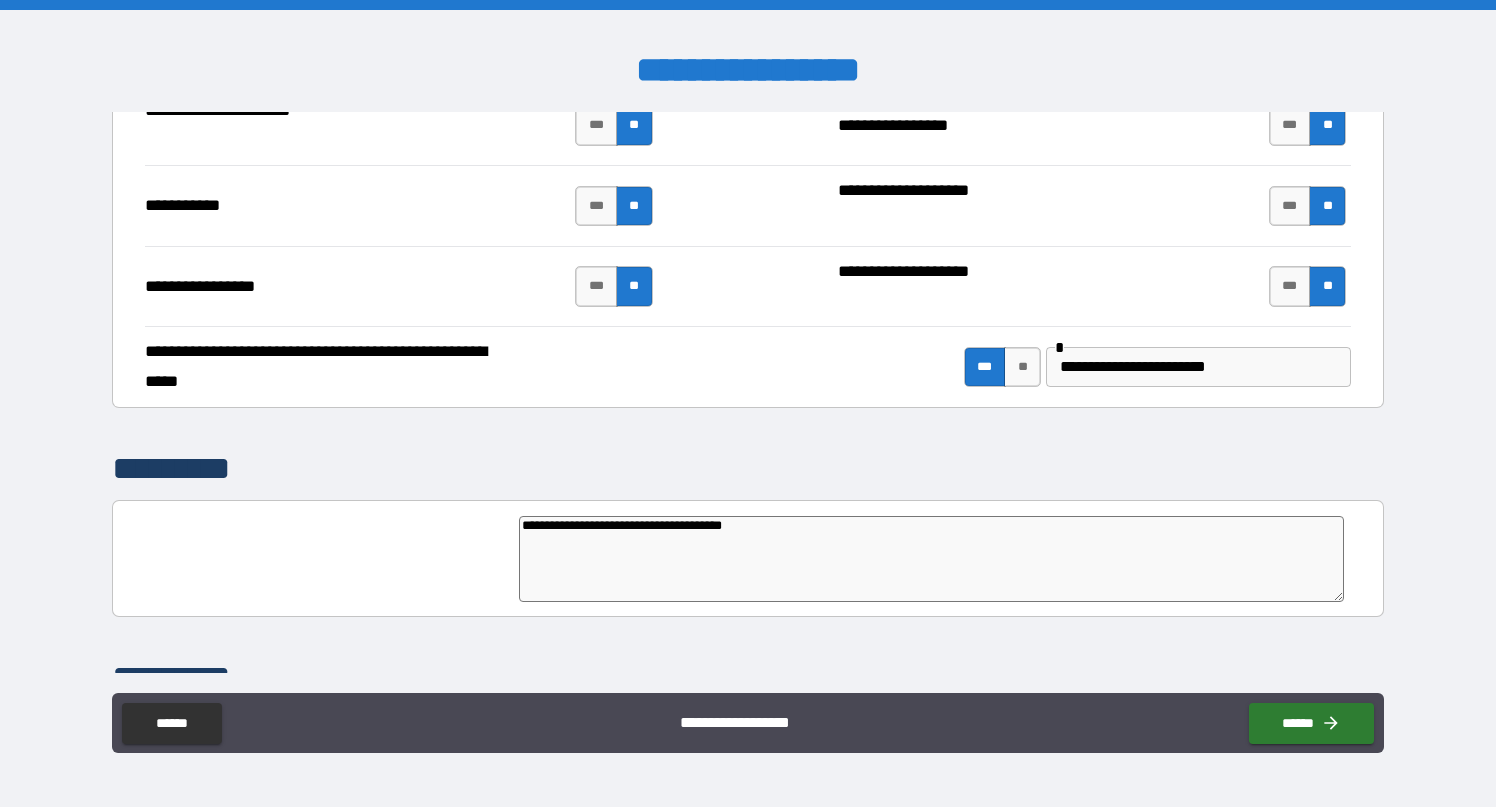 type on "**********" 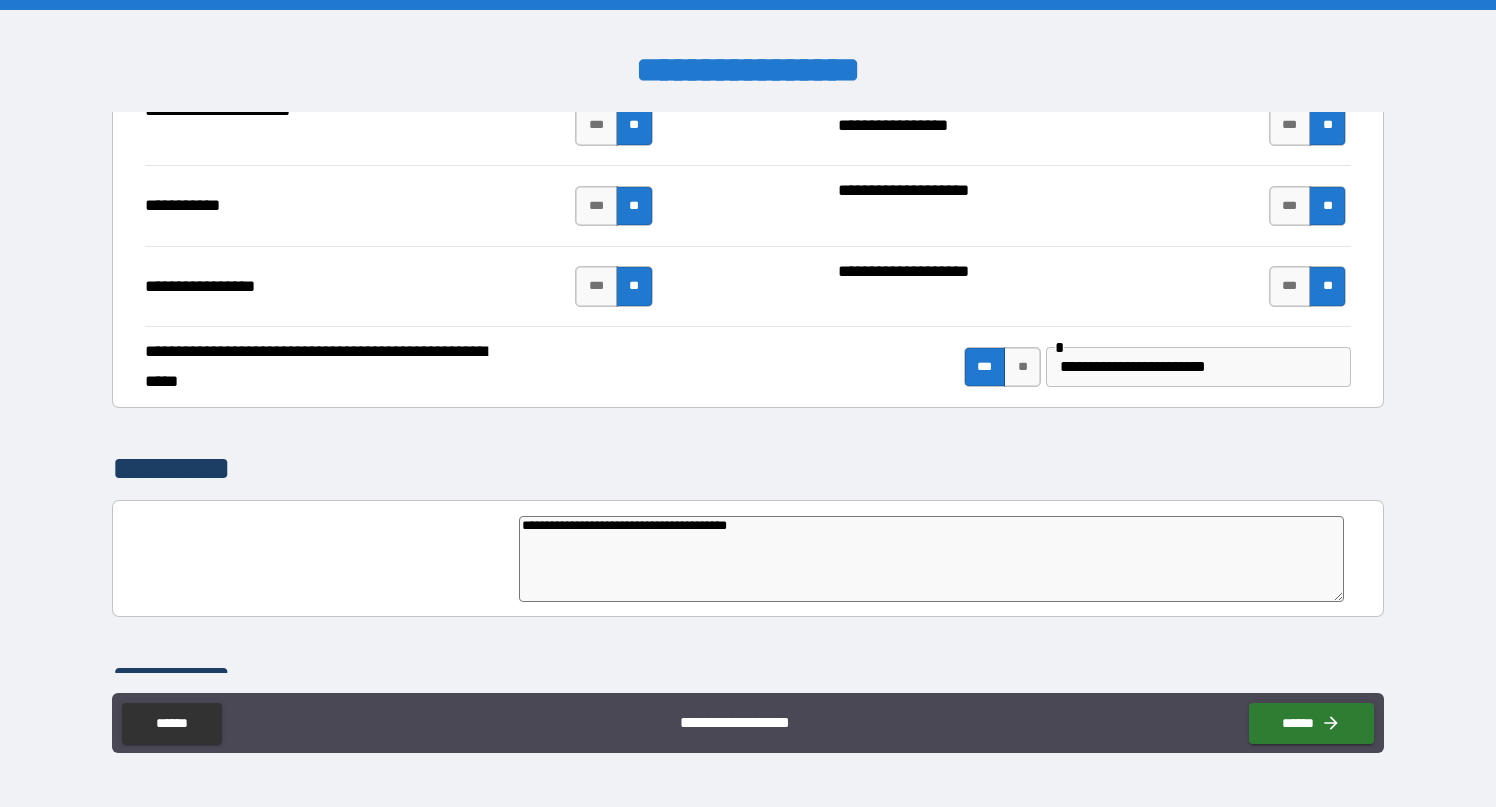 type on "**********" 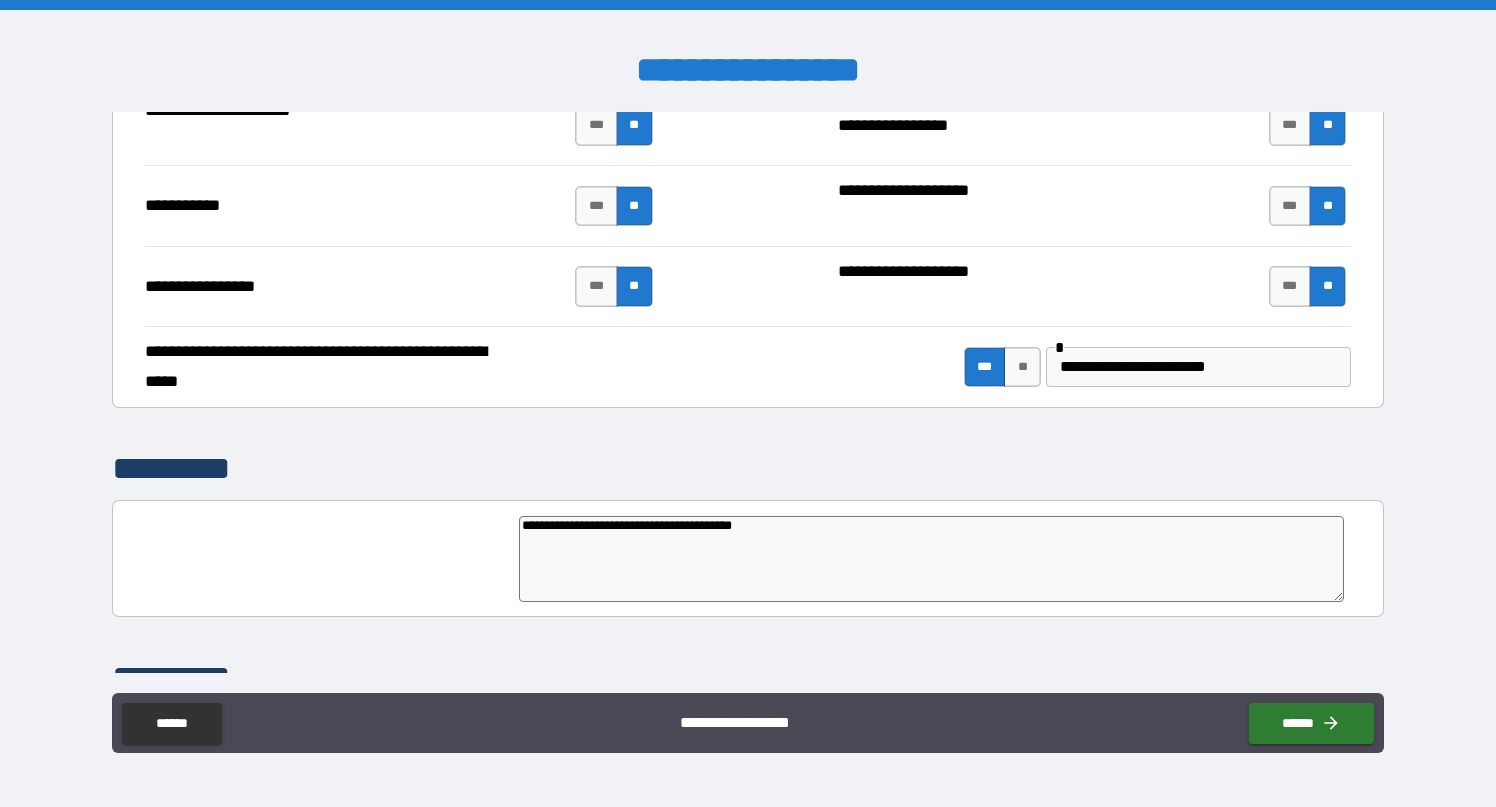 type on "*" 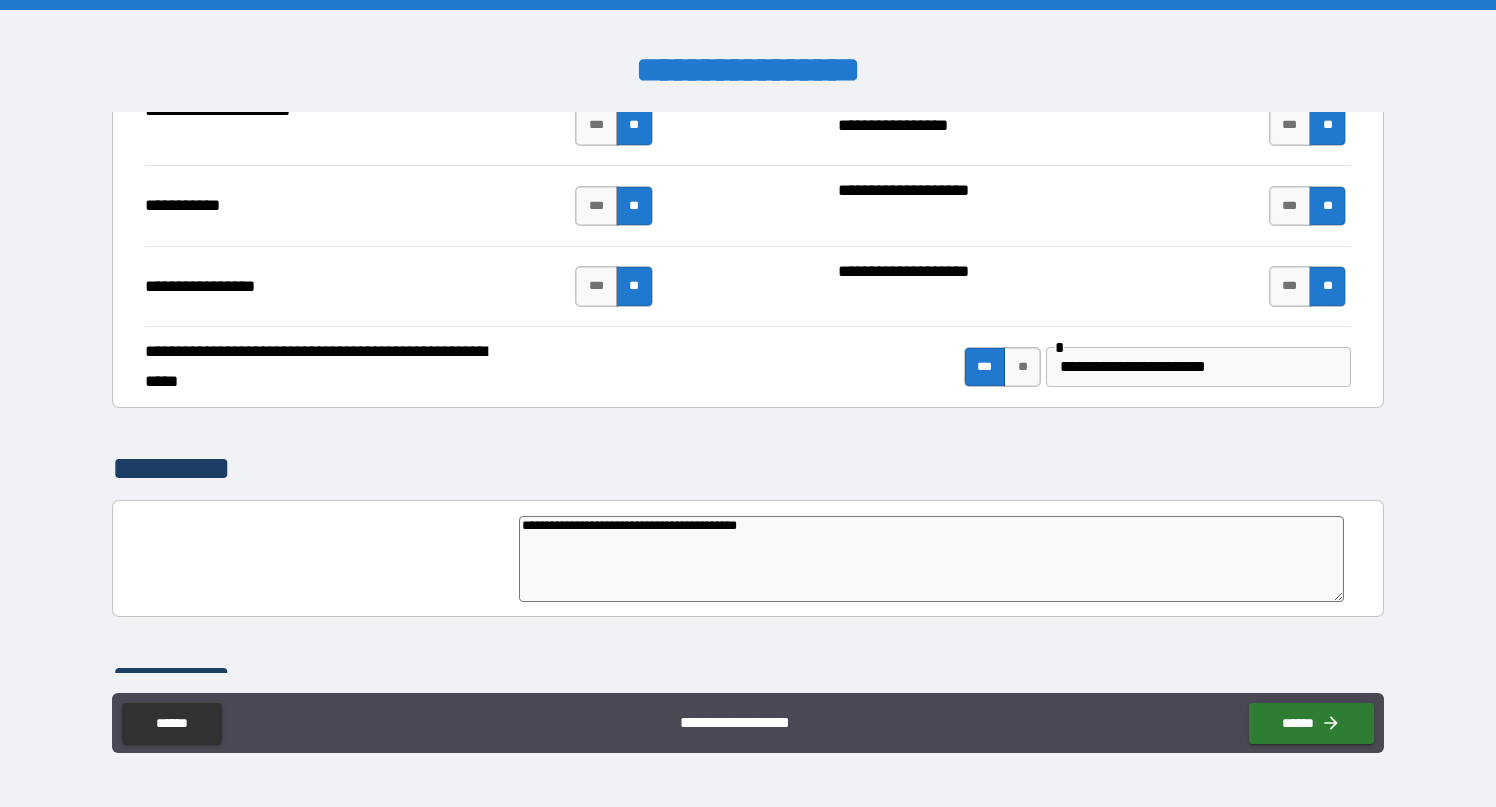 type on "*" 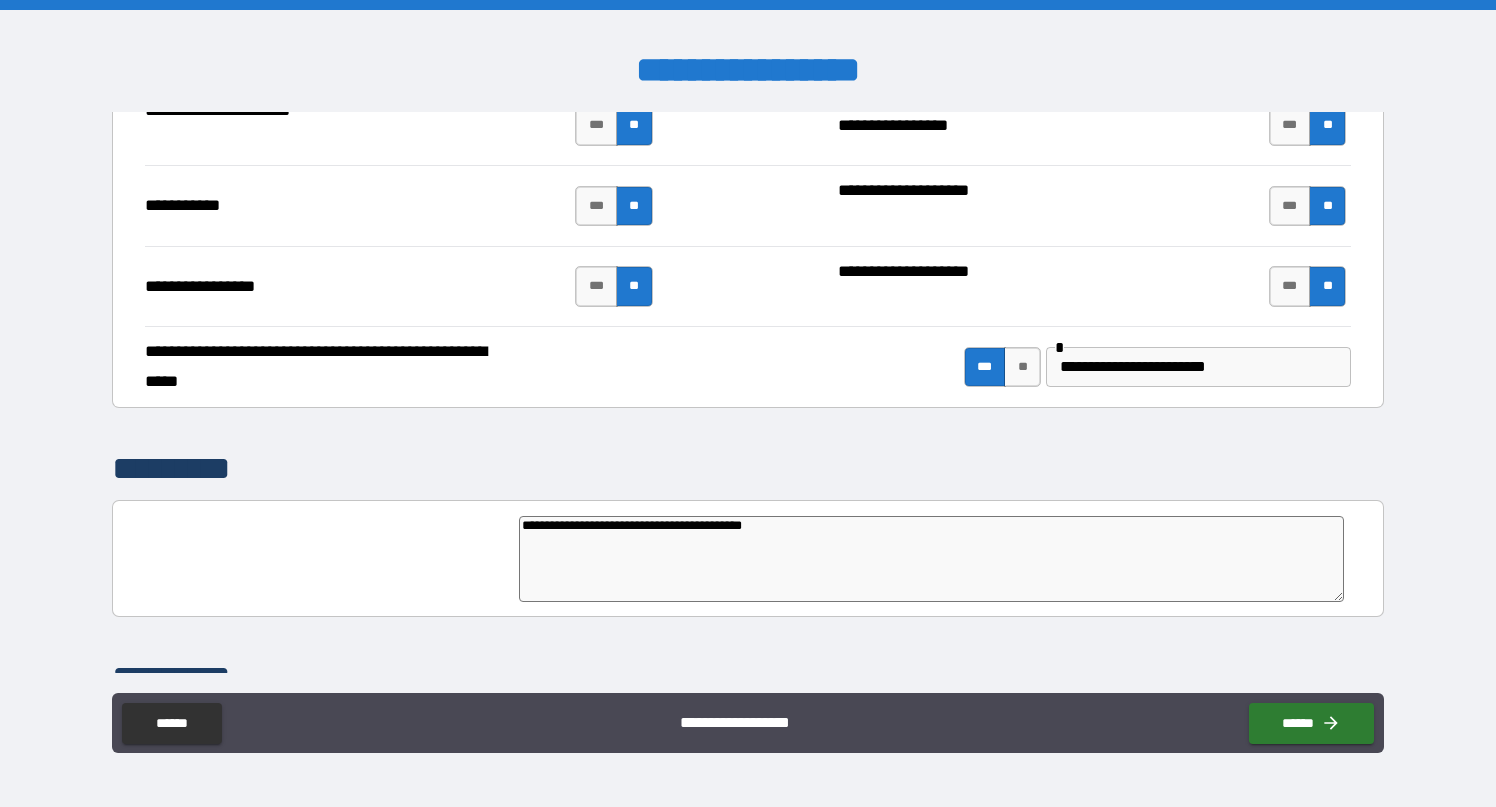 type on "**********" 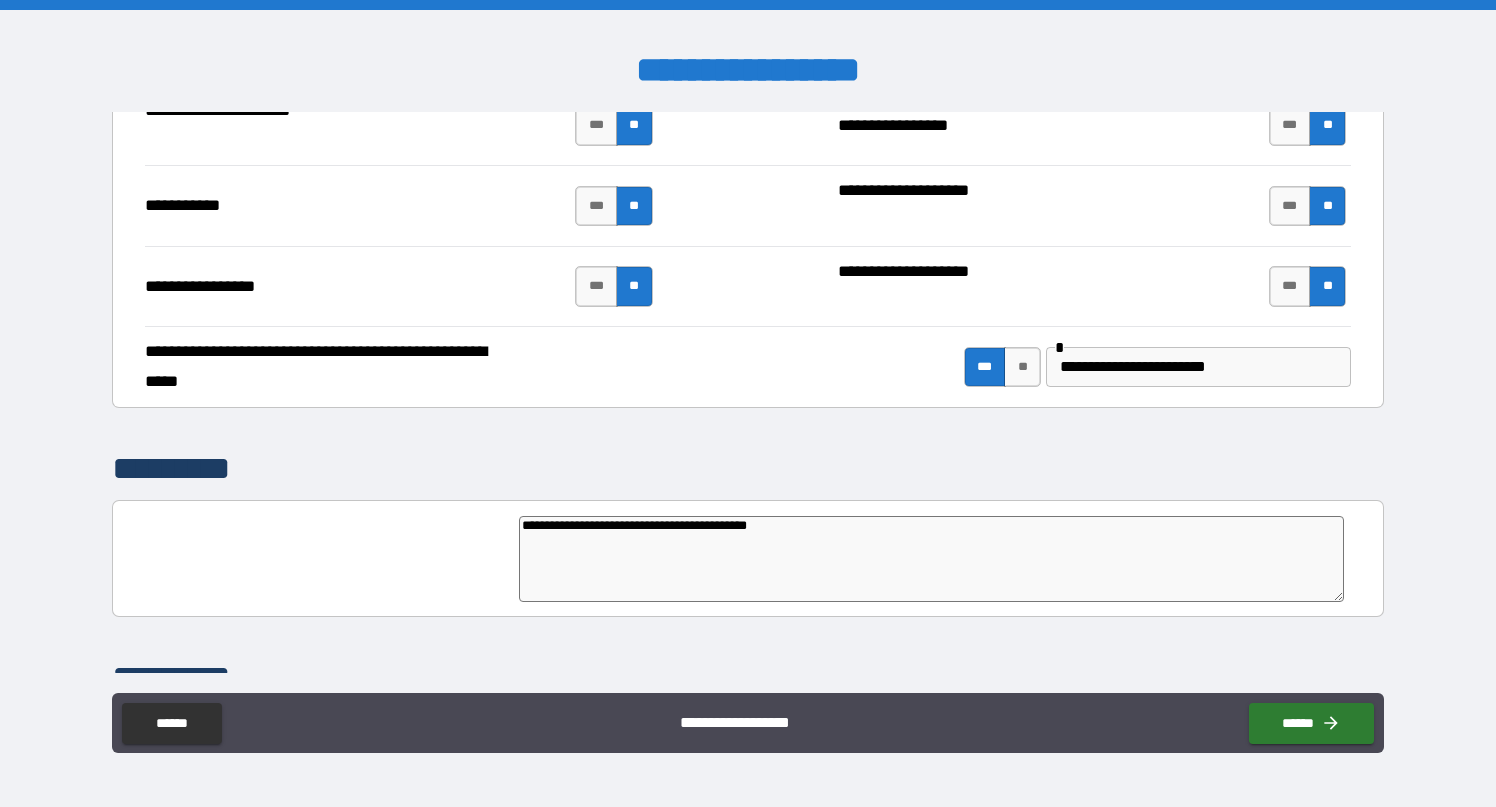 type on "*" 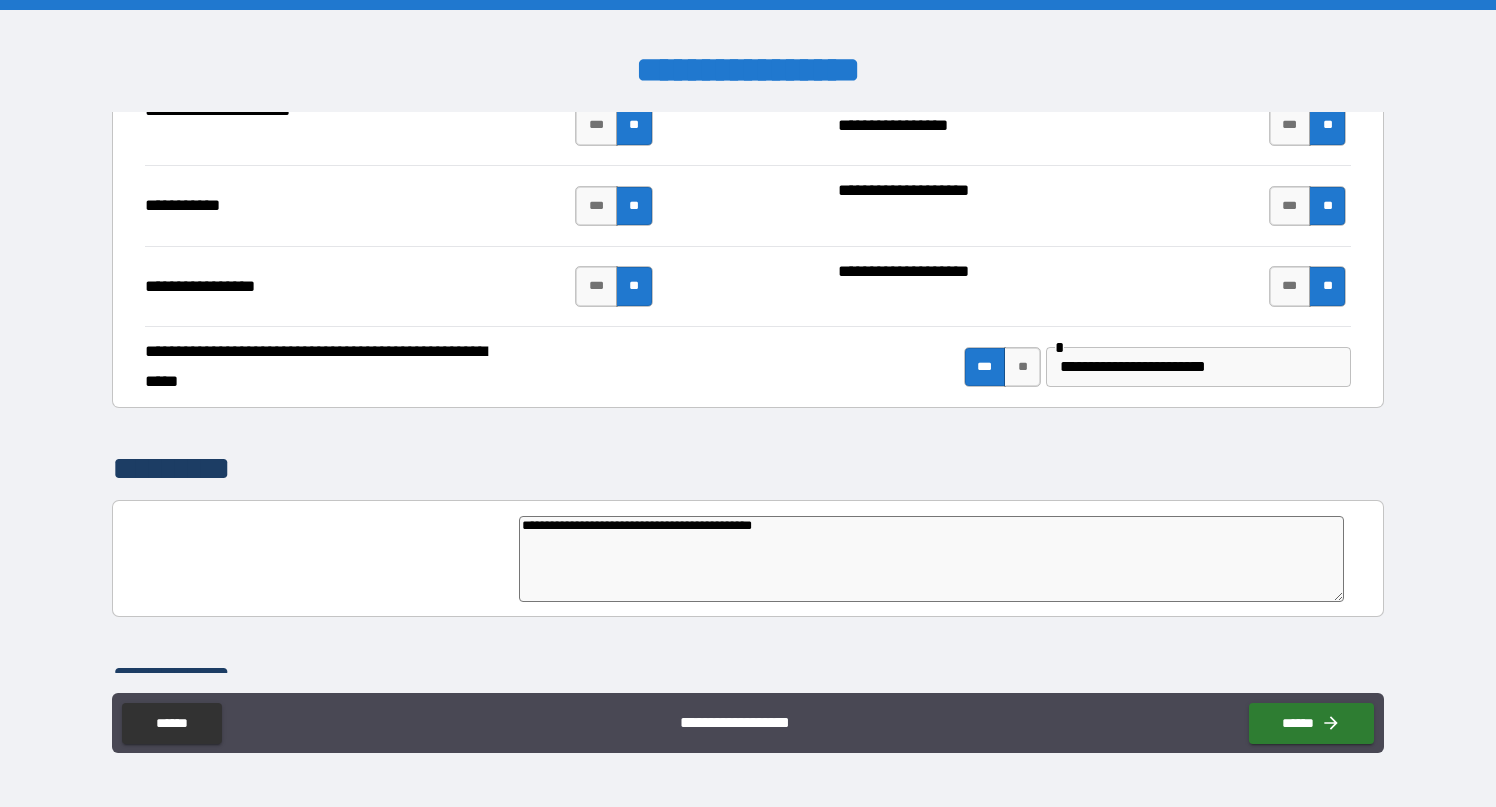 type on "*" 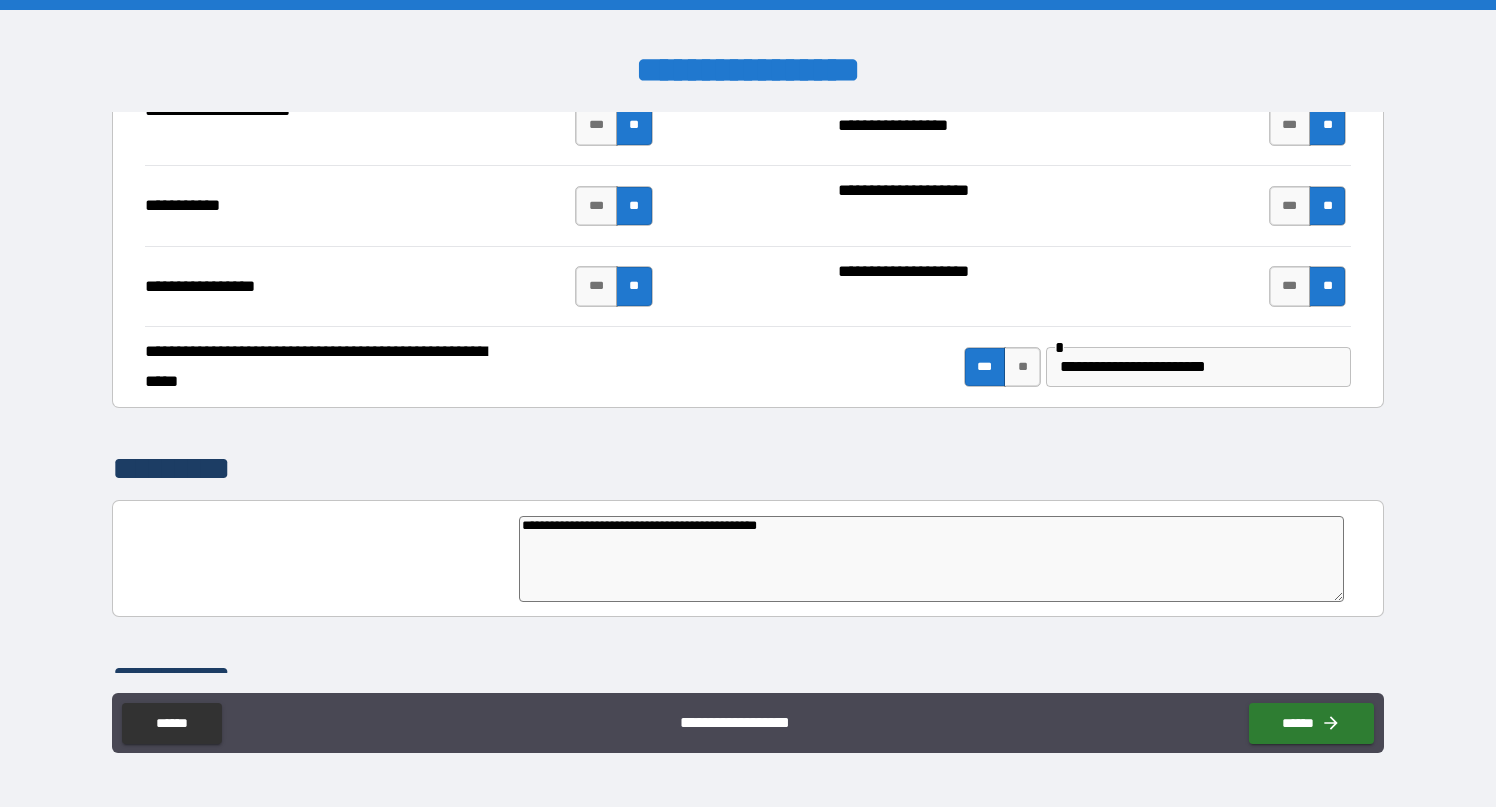 type on "*" 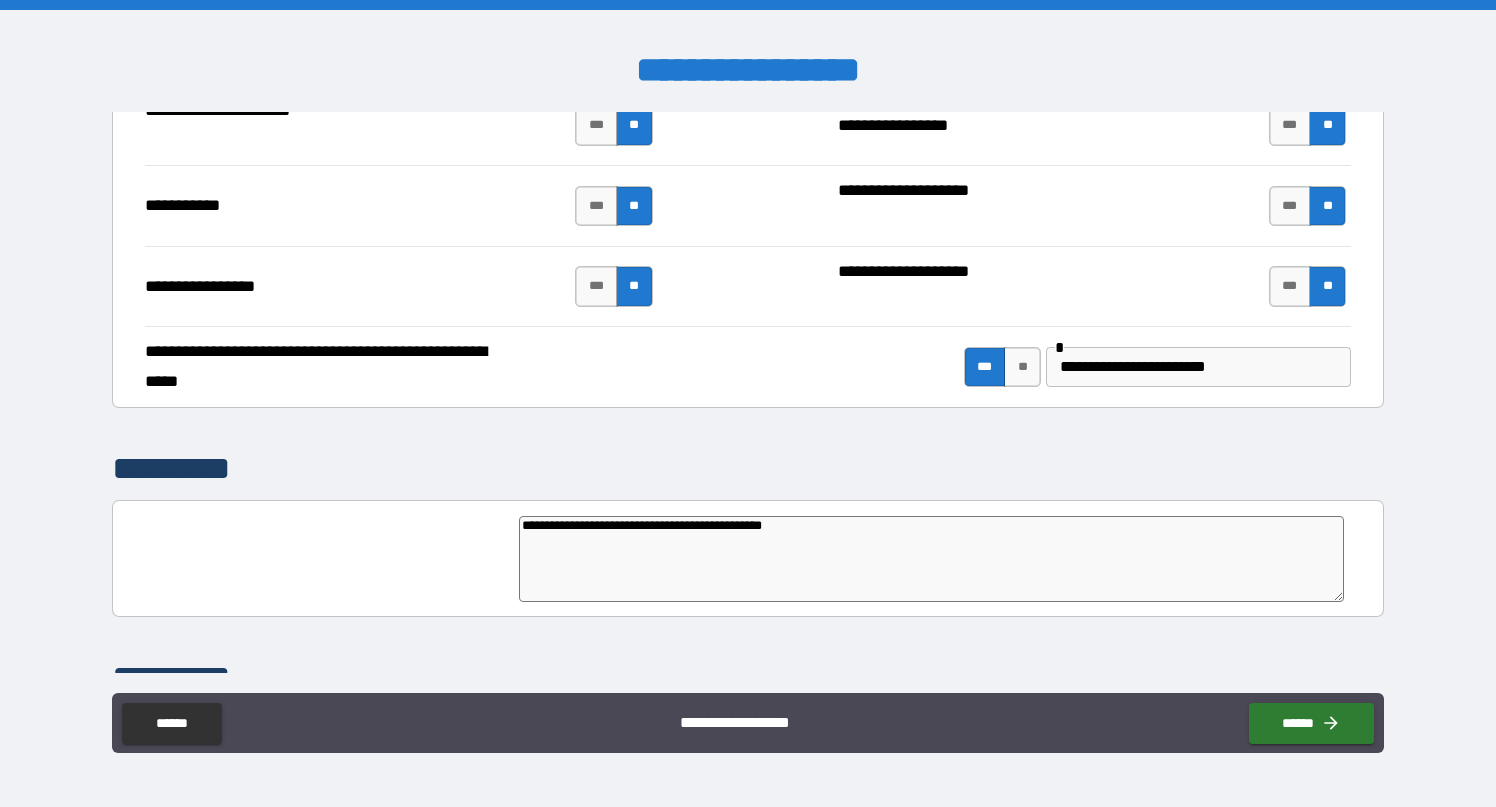 type on "**********" 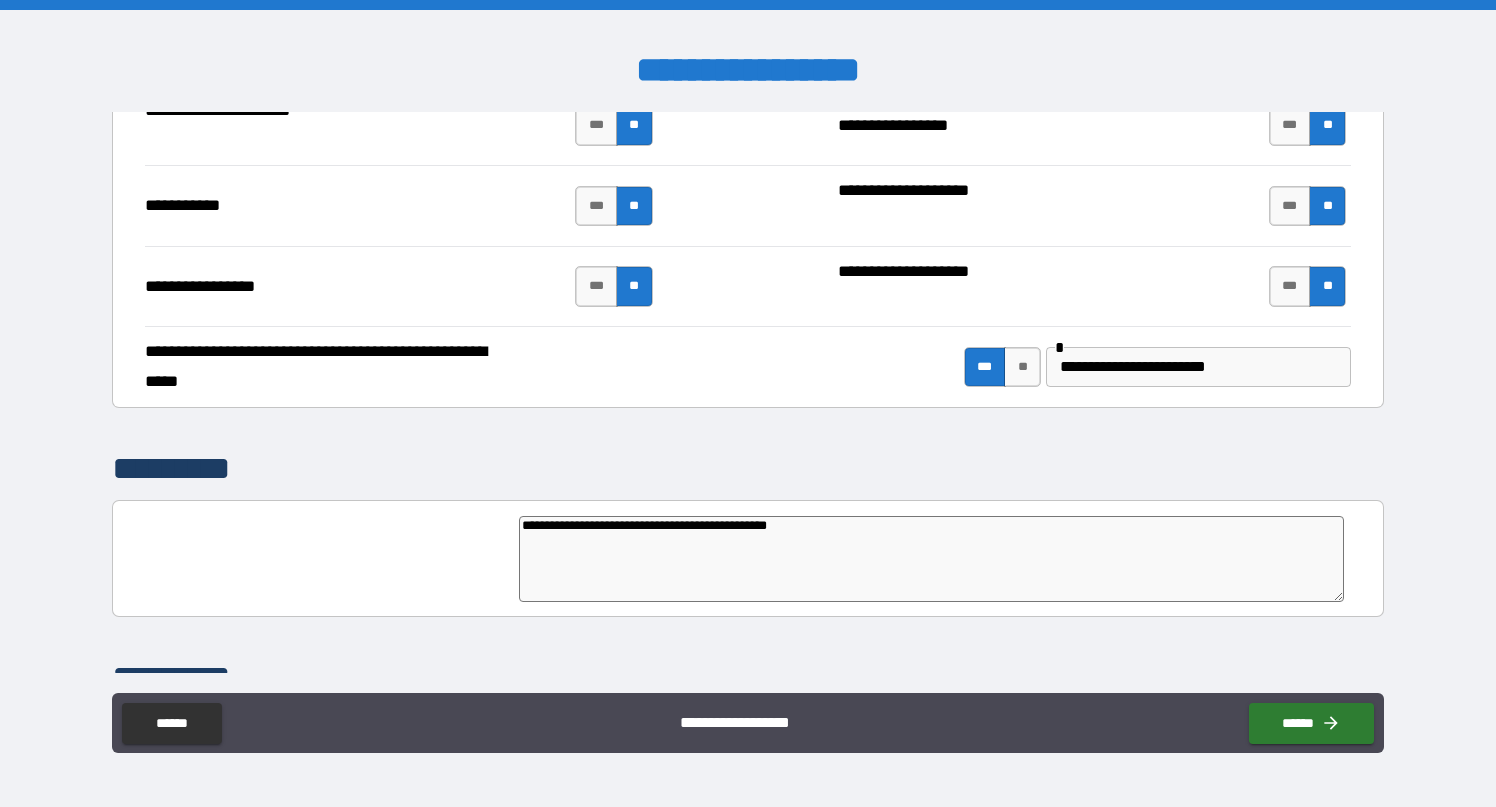 type on "*" 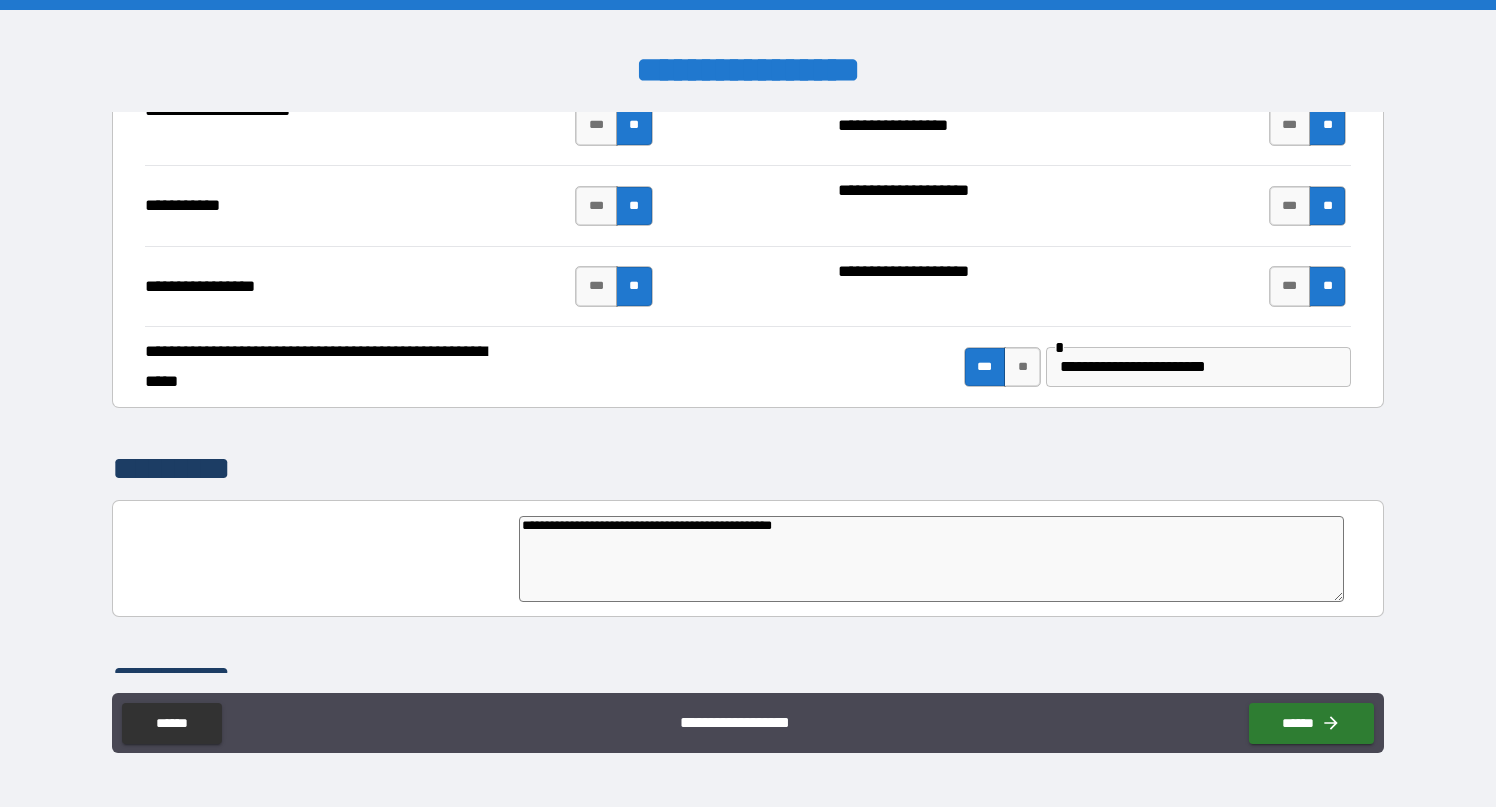 type on "**********" 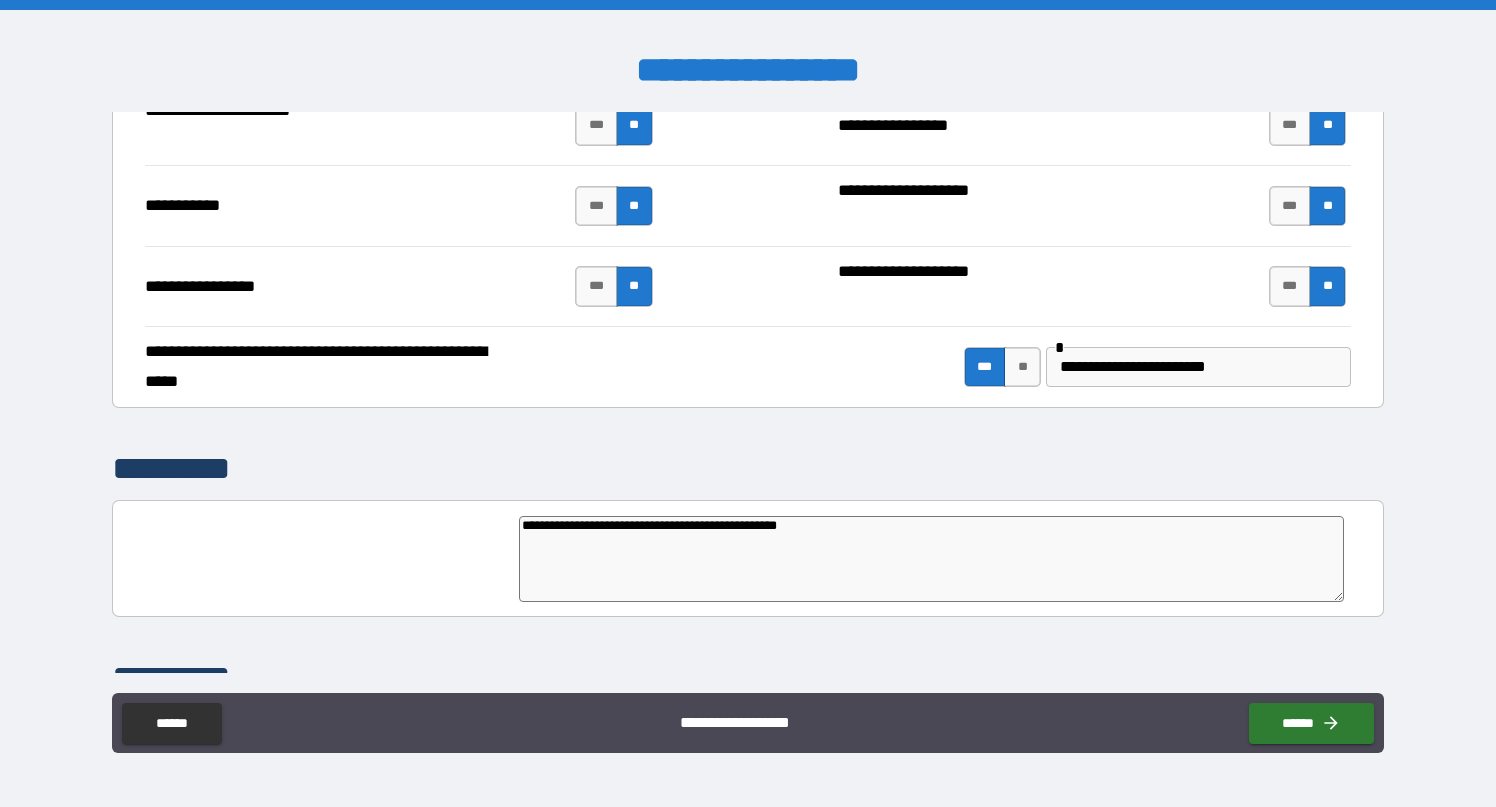 type on "**********" 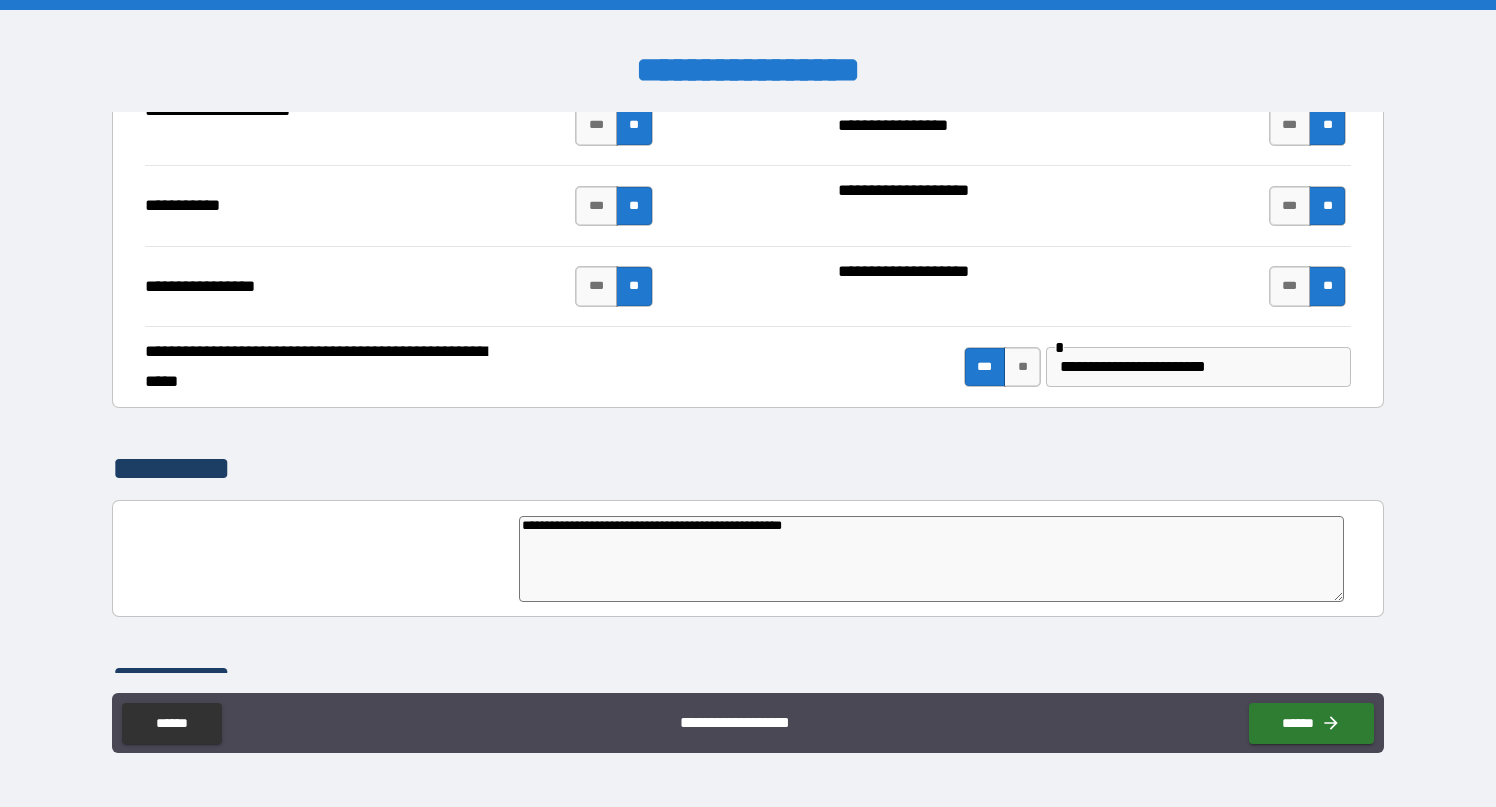 type on "*" 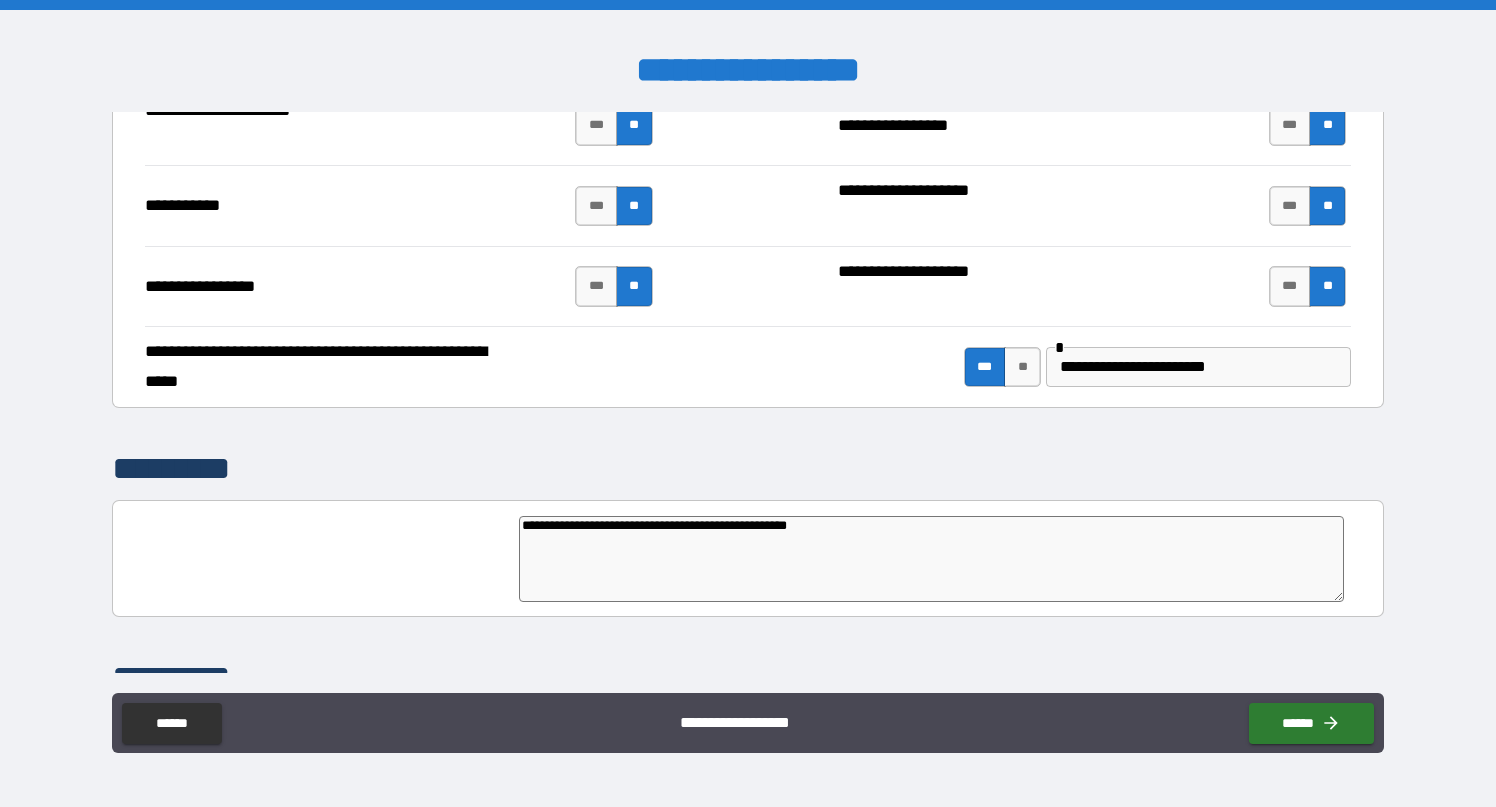 type on "**********" 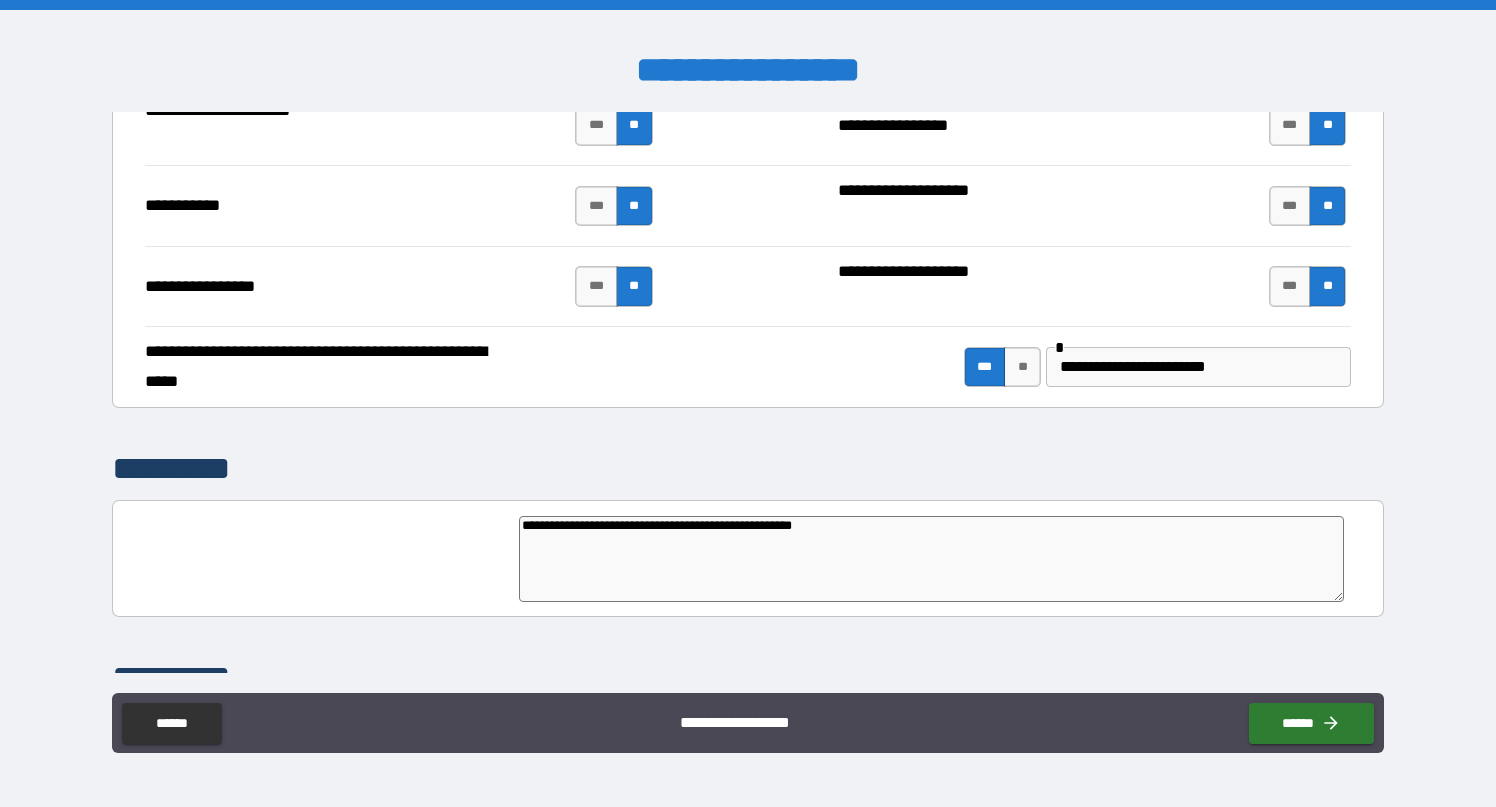 type on "**********" 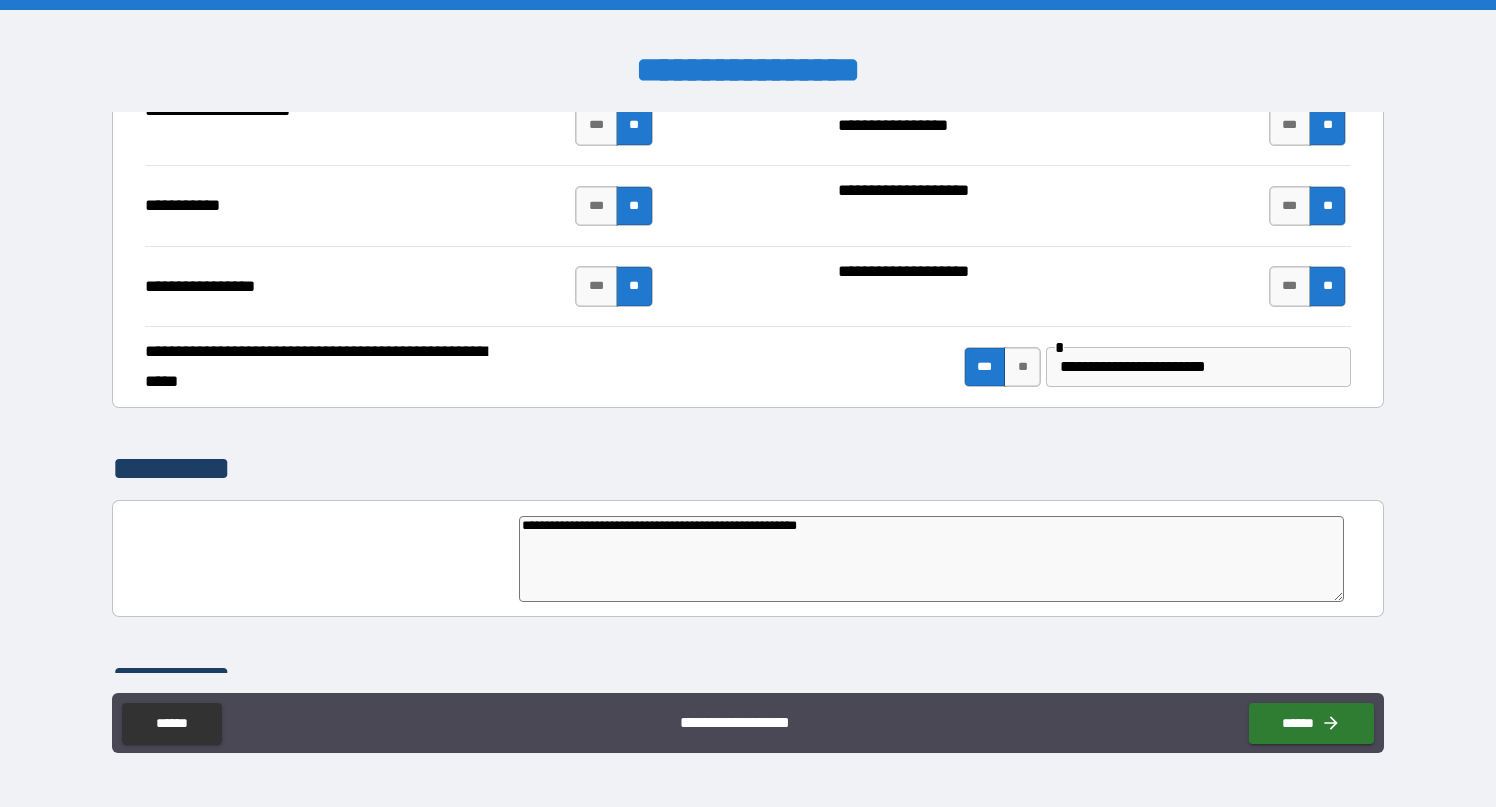 type on "**********" 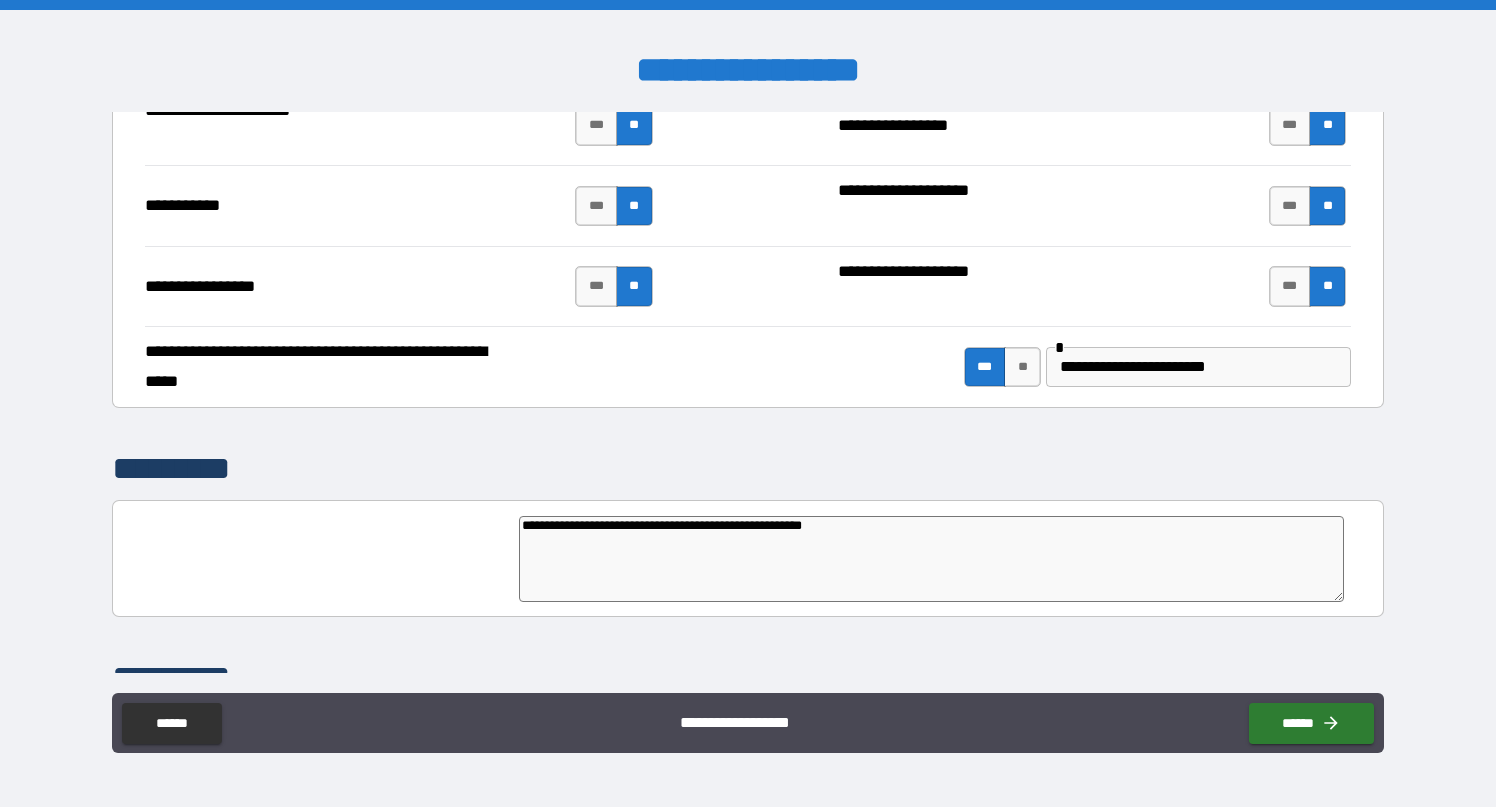 type on "**********" 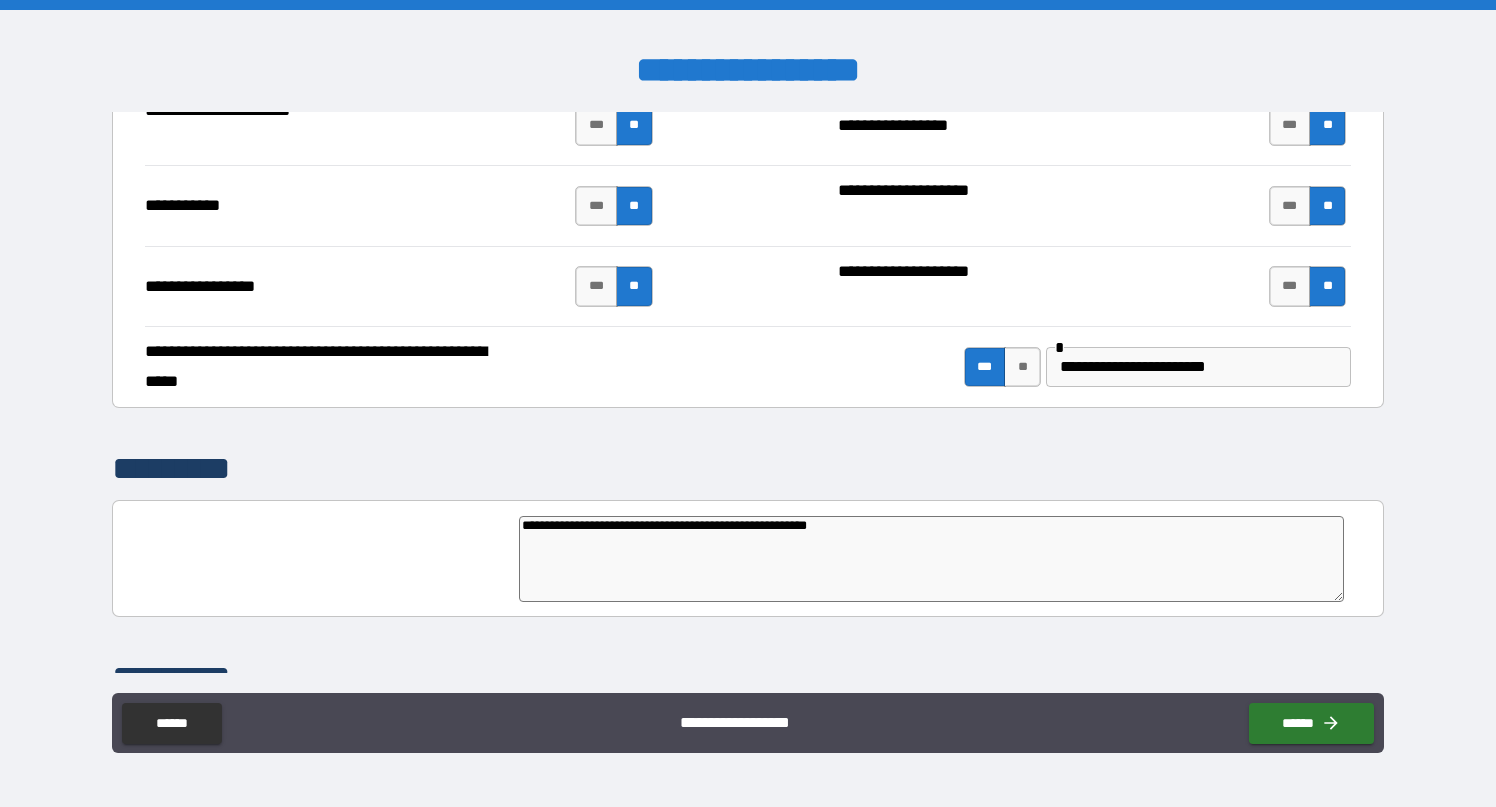 type on "**********" 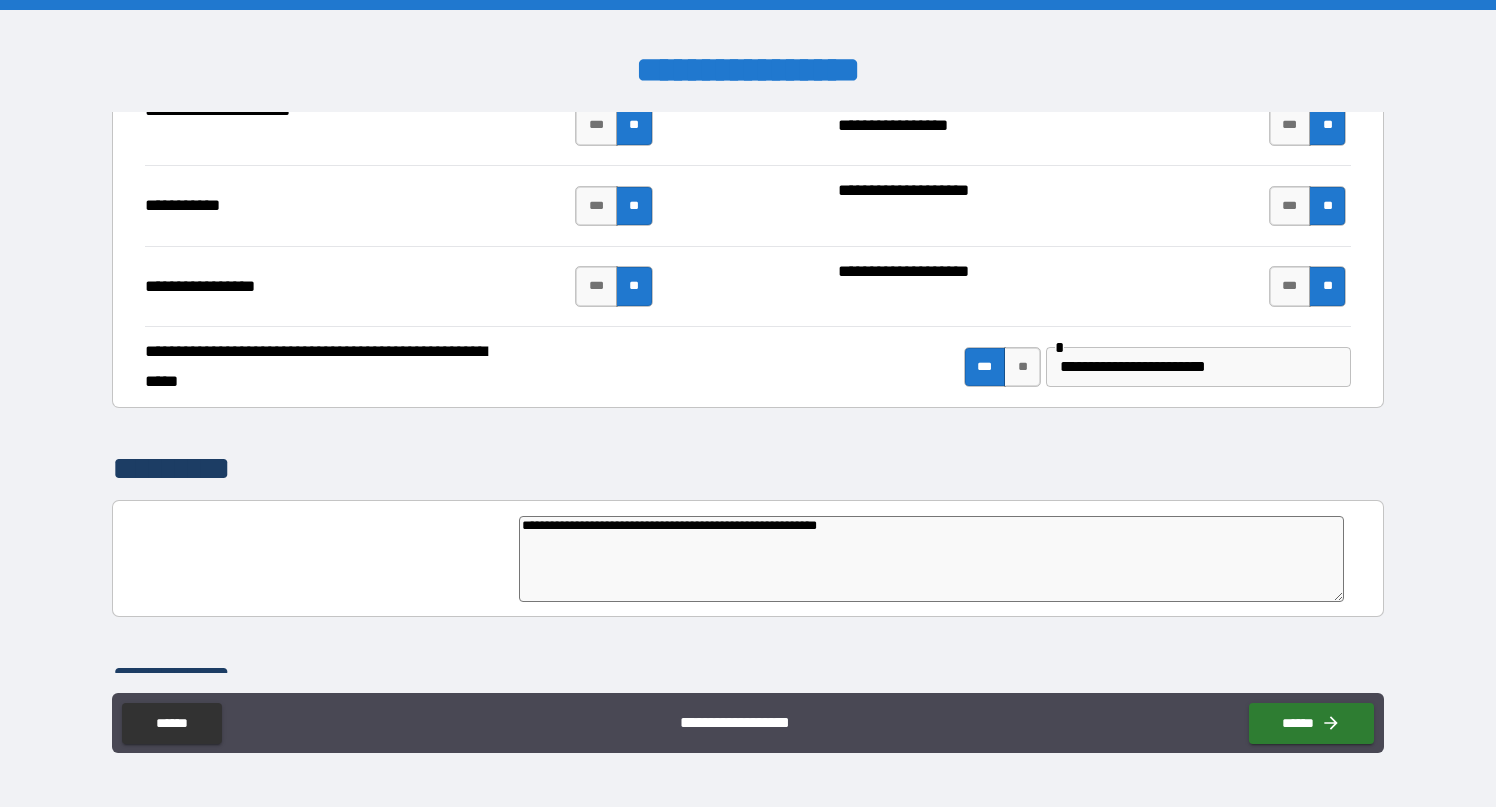 type on "**********" 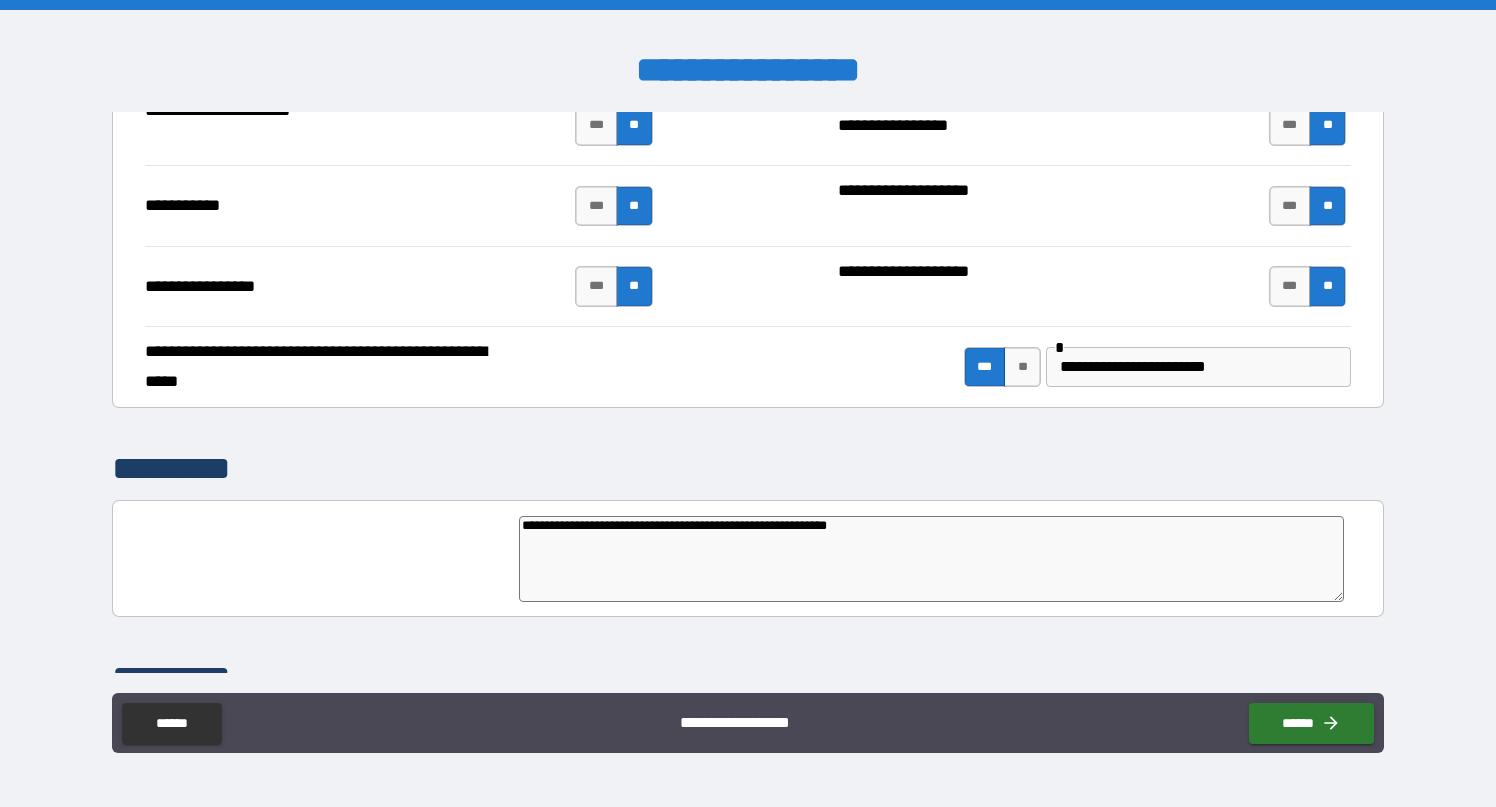 type on "**********" 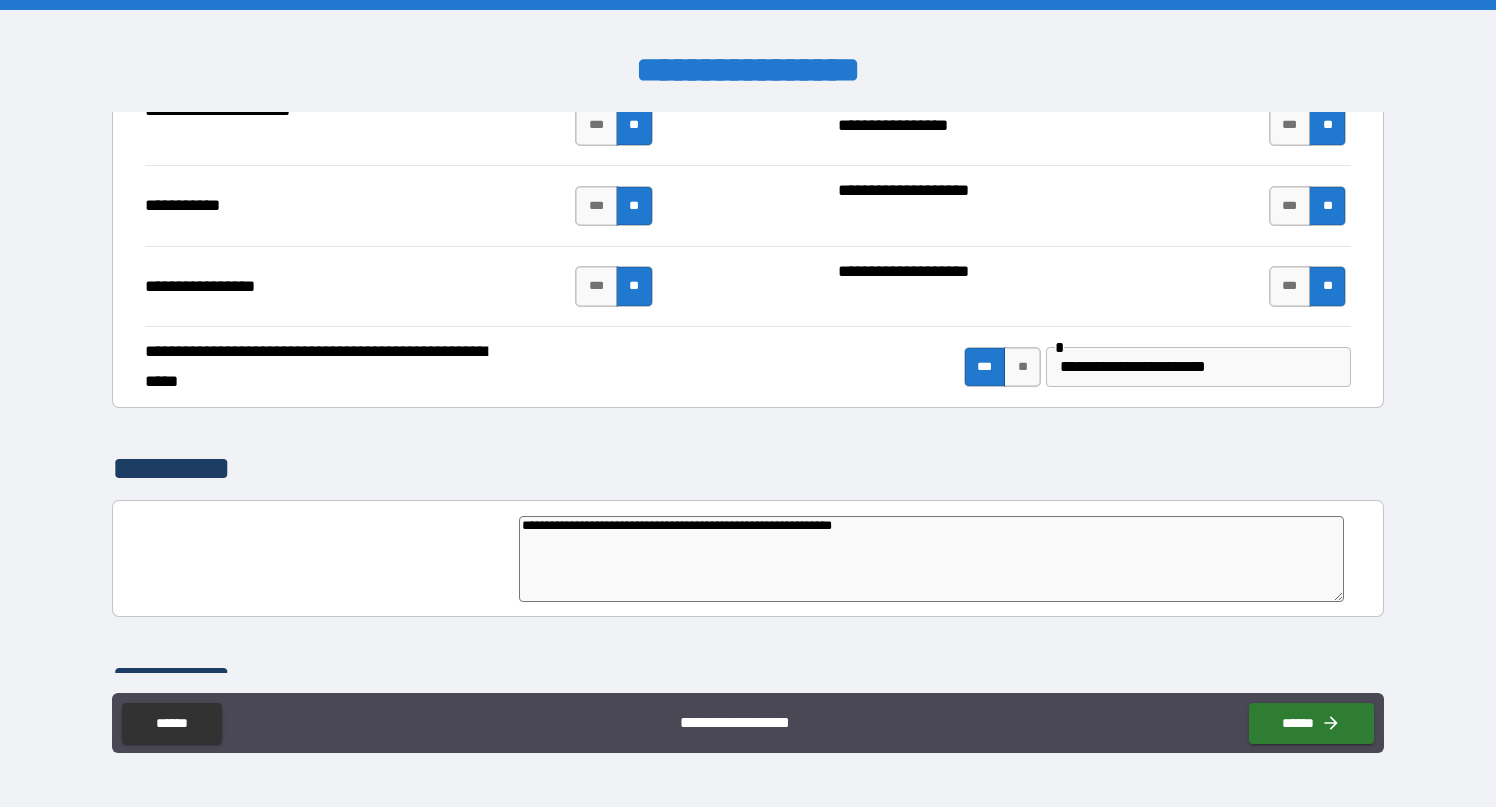 type on "*" 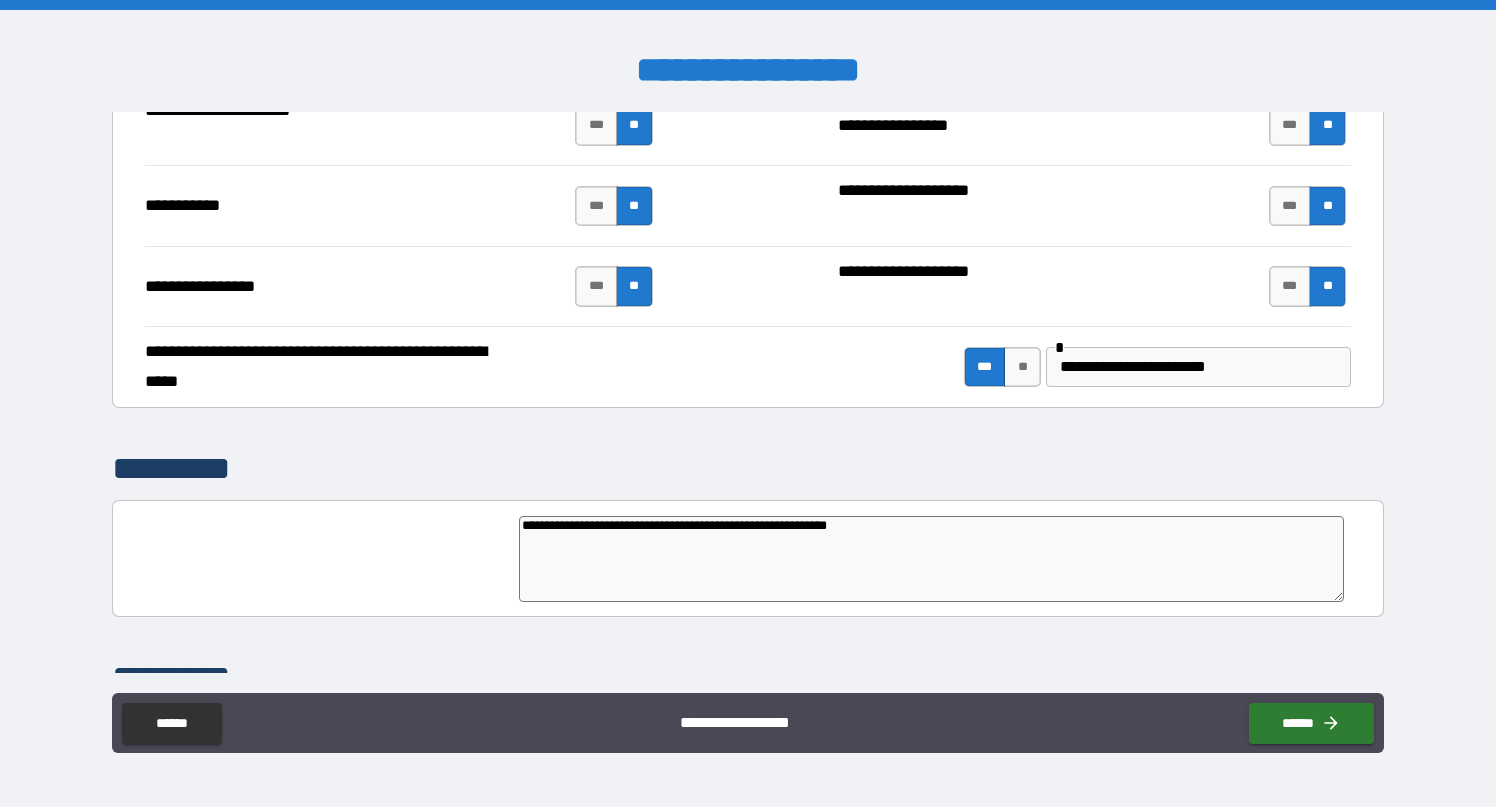 type on "**********" 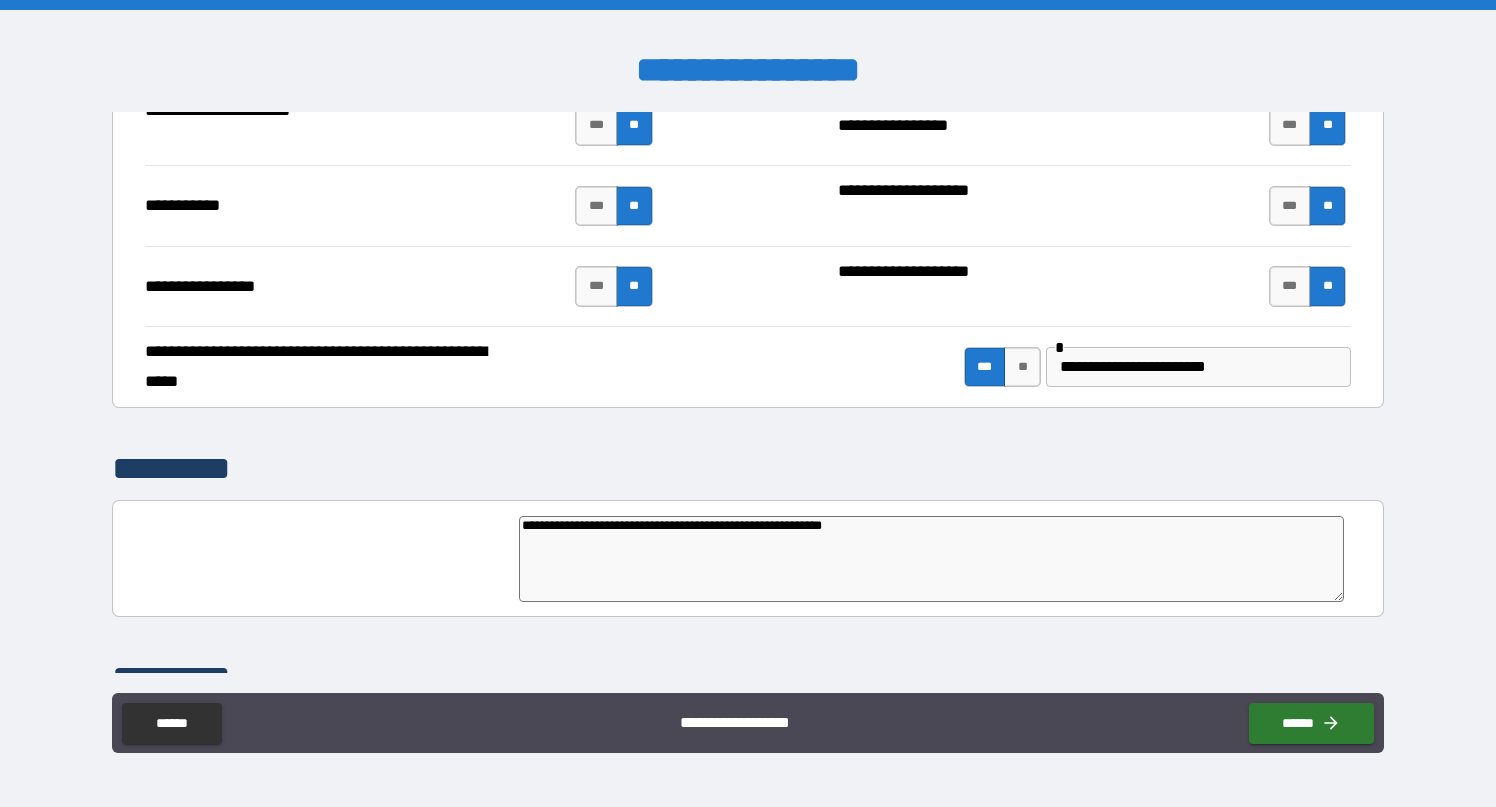 type on "*" 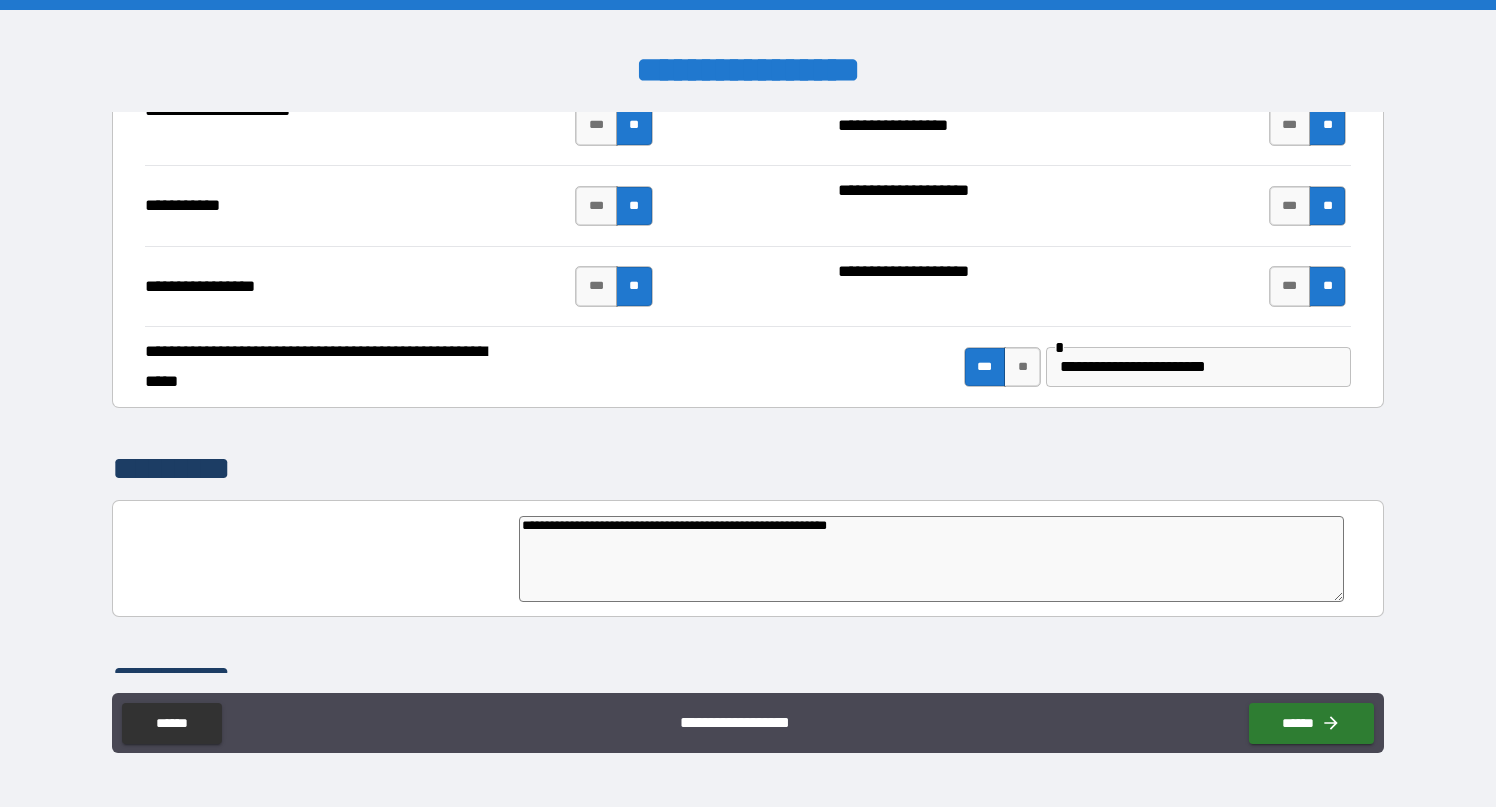 type on "**********" 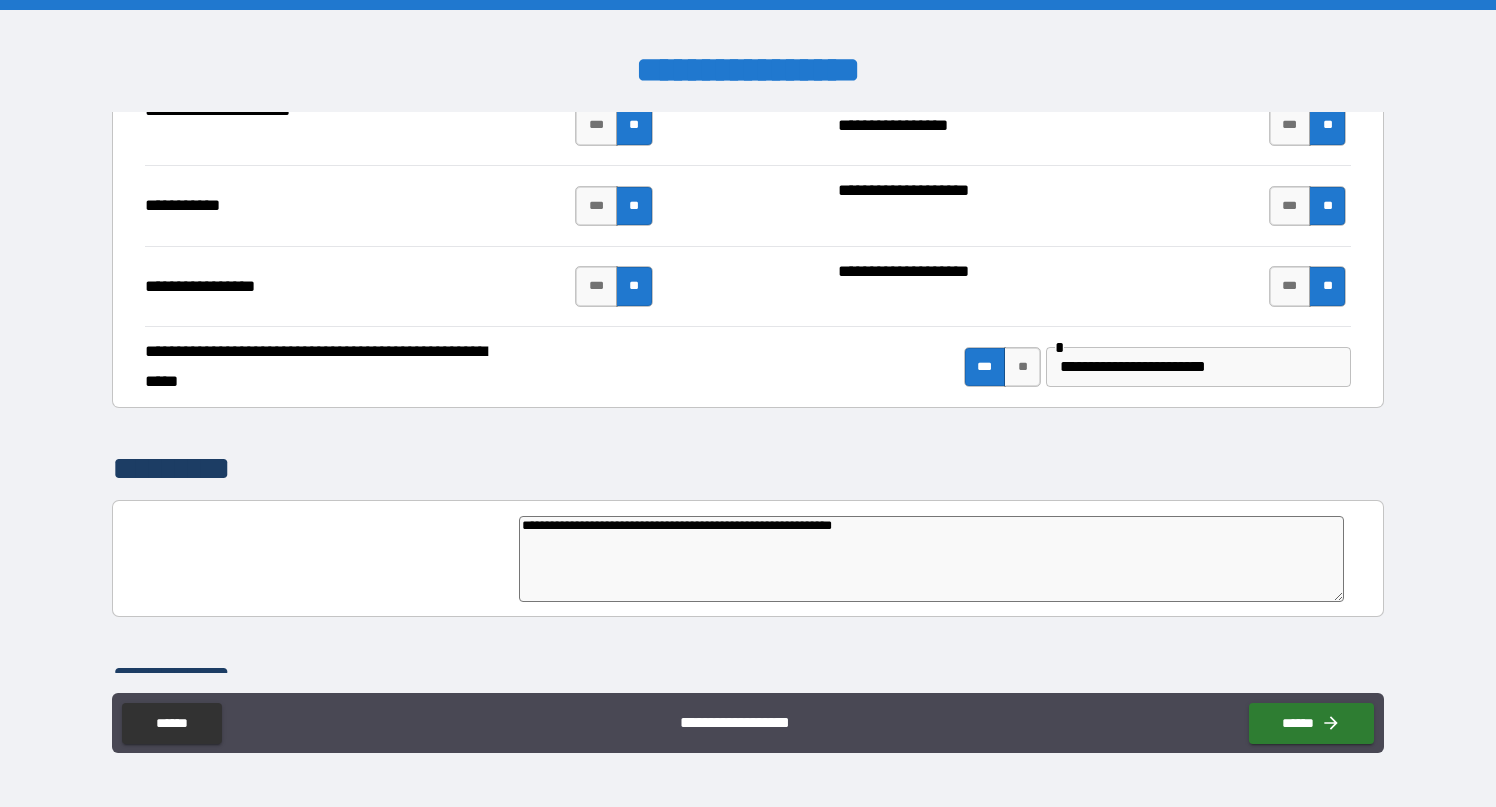 type on "*" 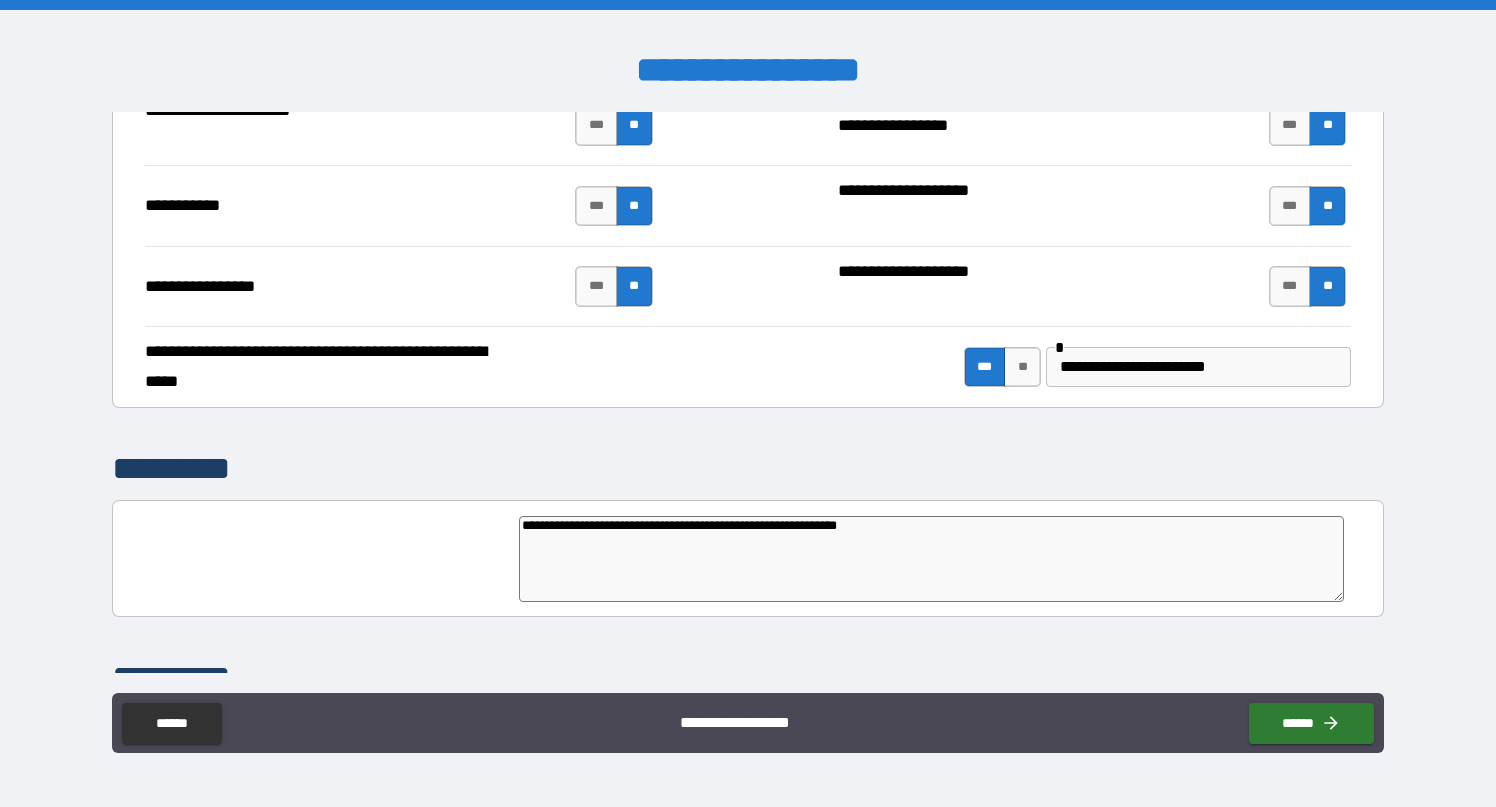 type on "*" 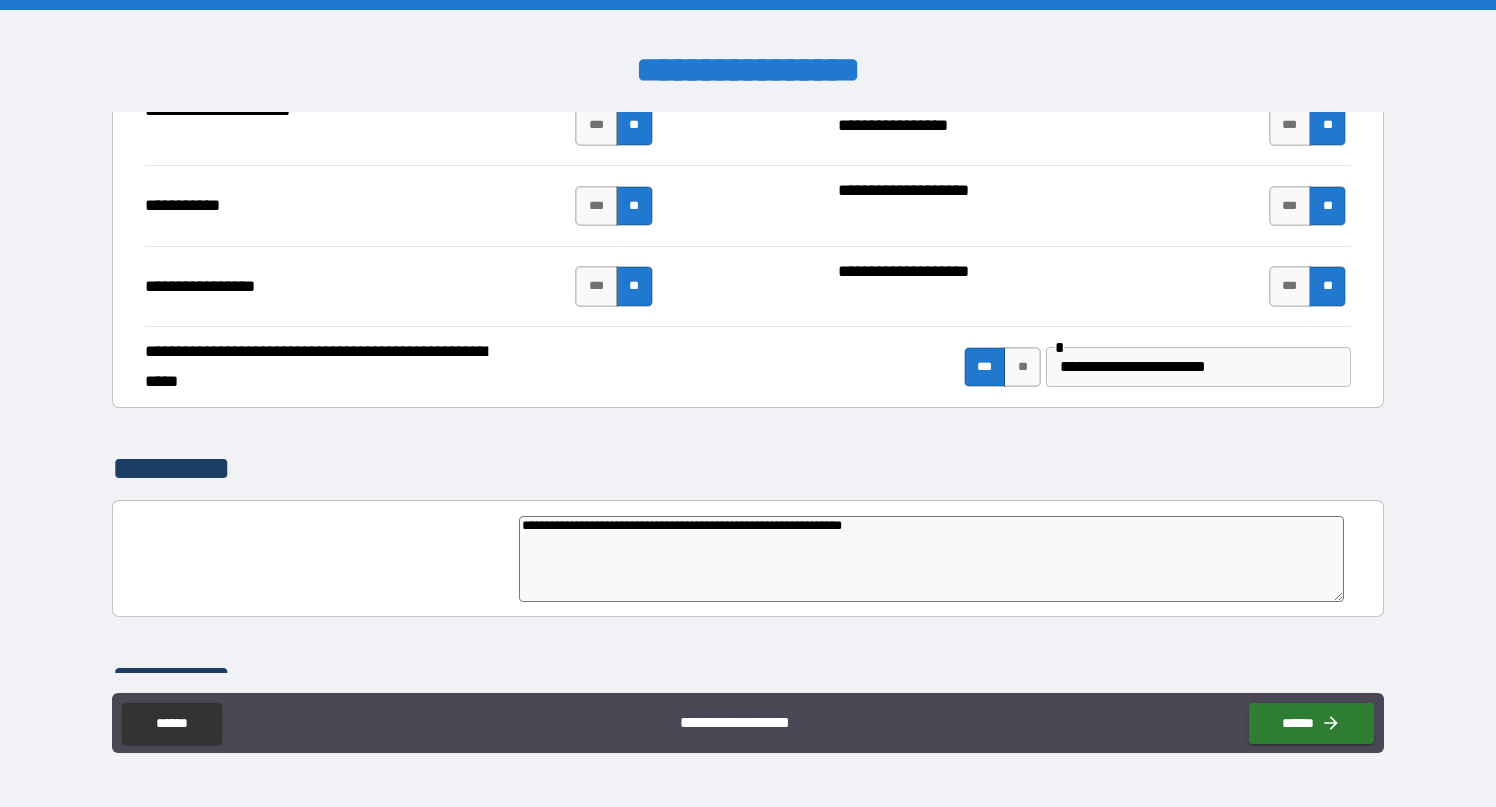 type on "**********" 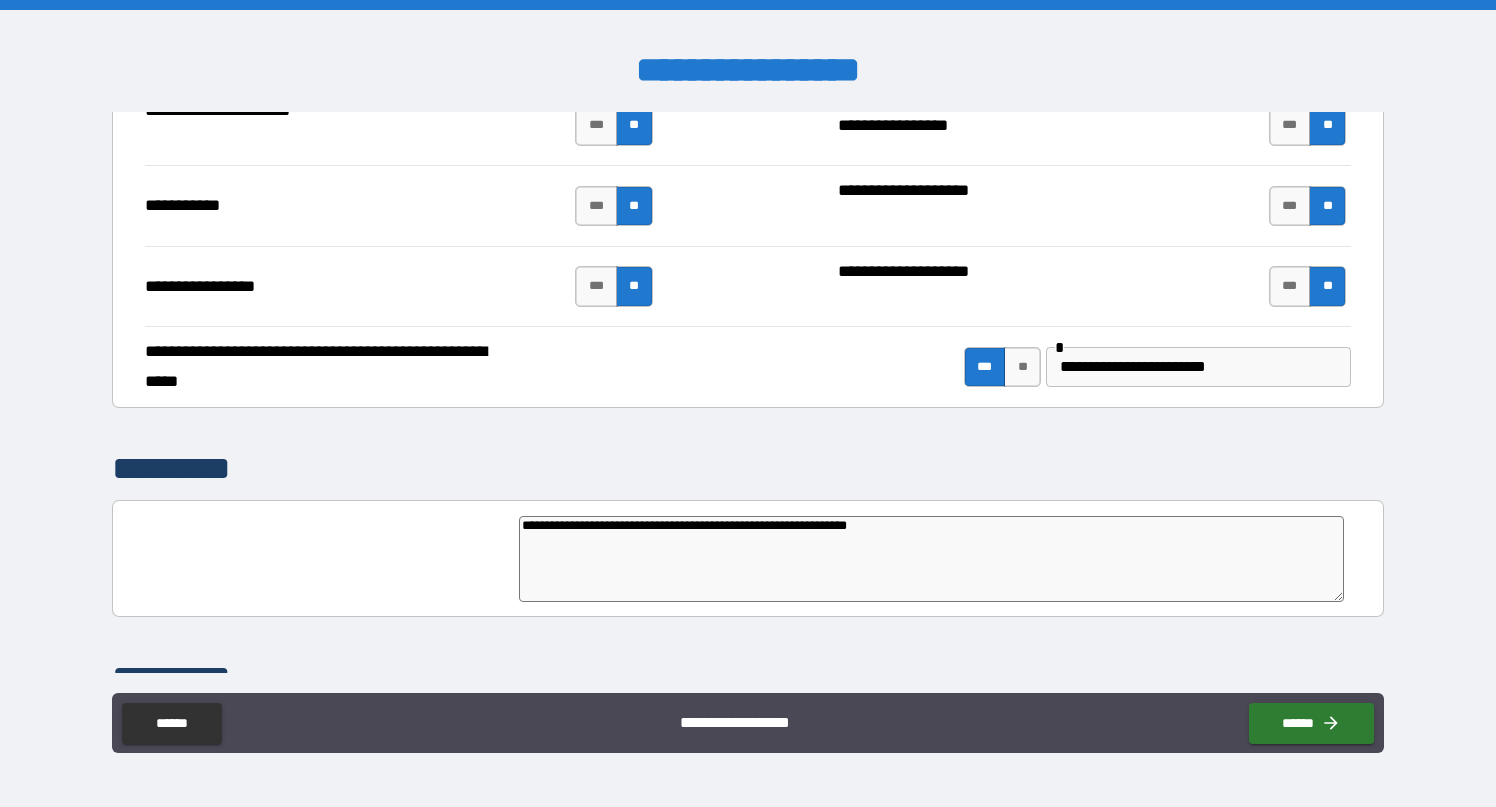 type on "*" 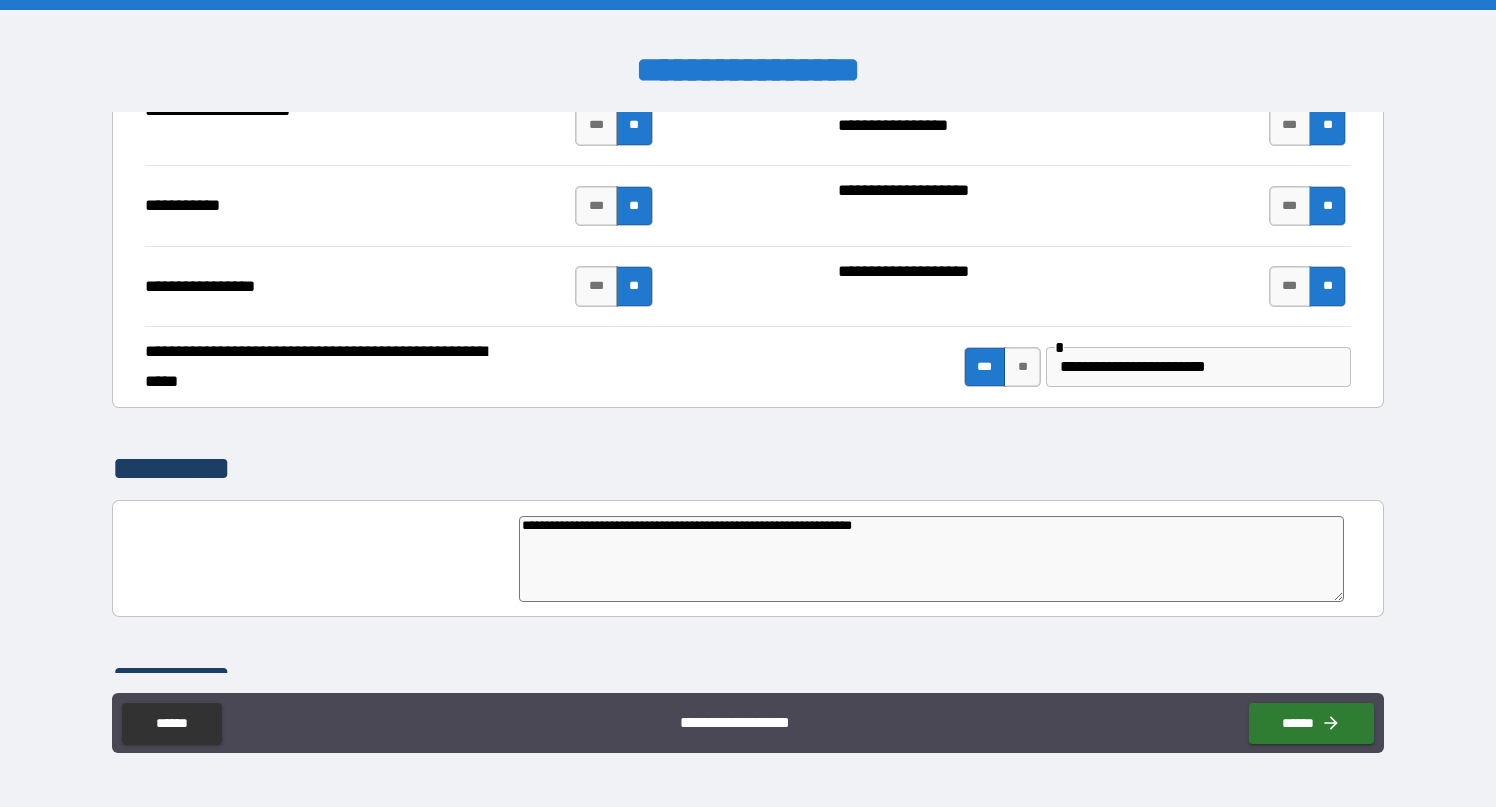 type on "**********" 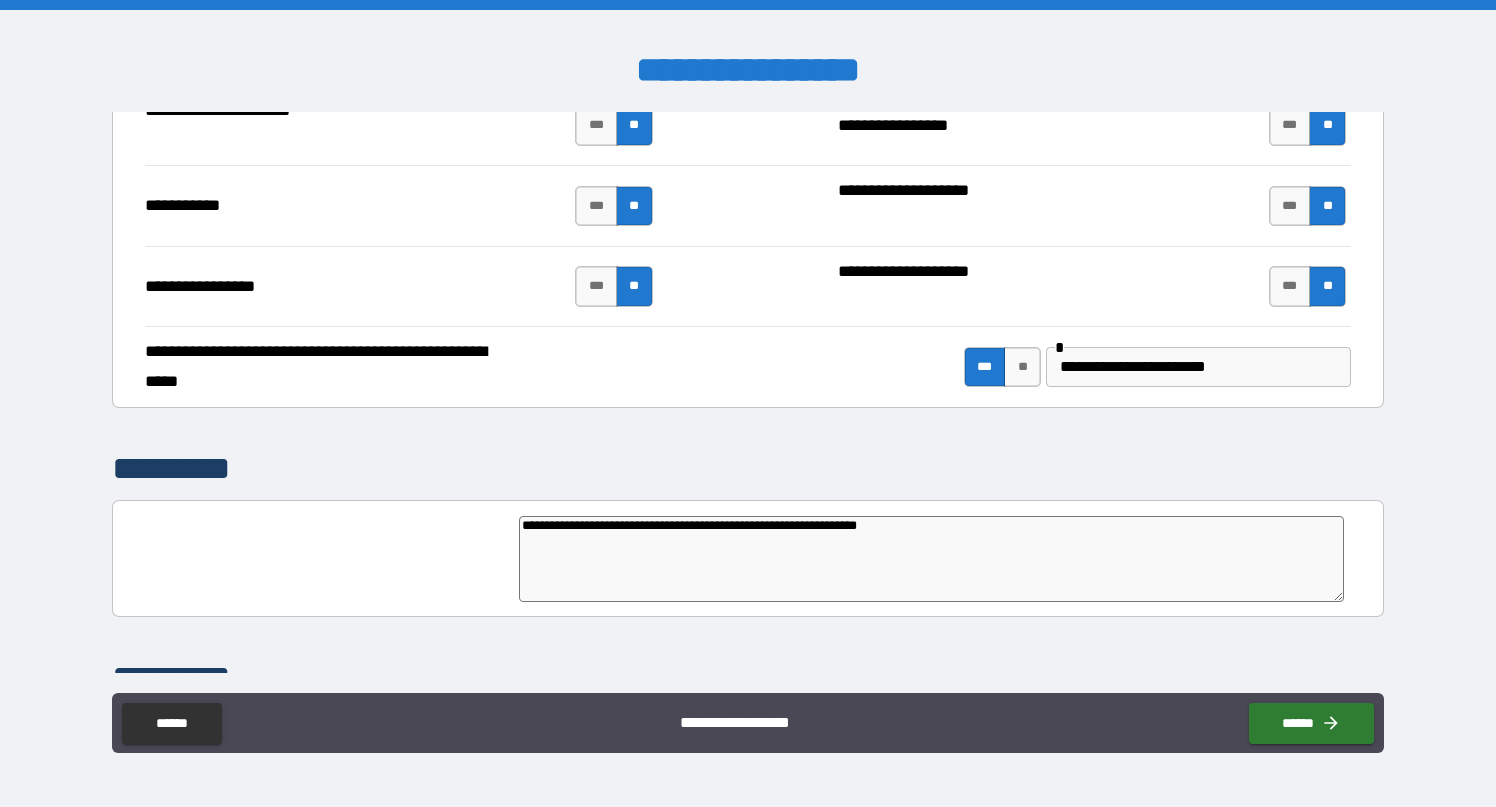 type on "**********" 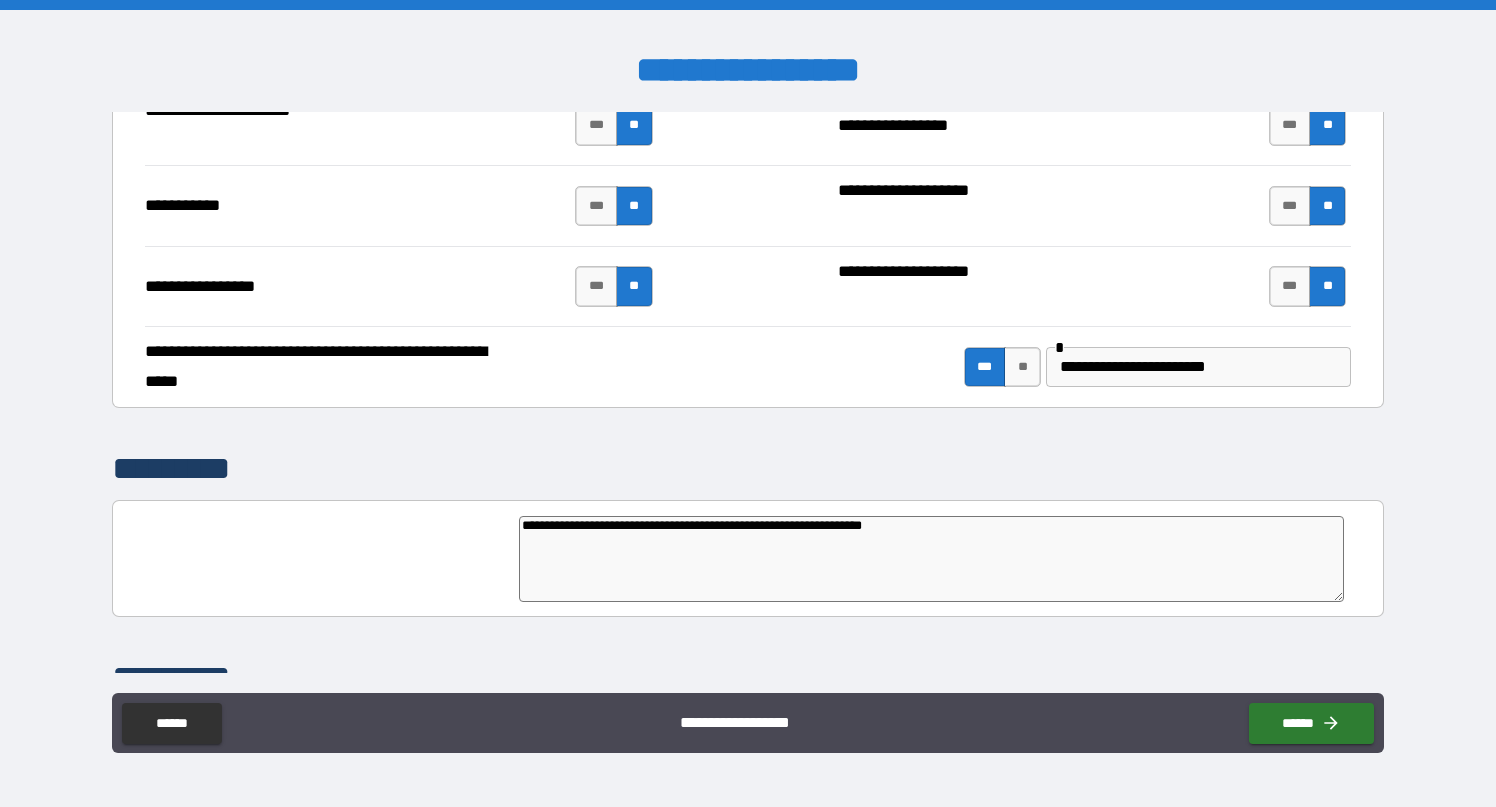 type on "**********" 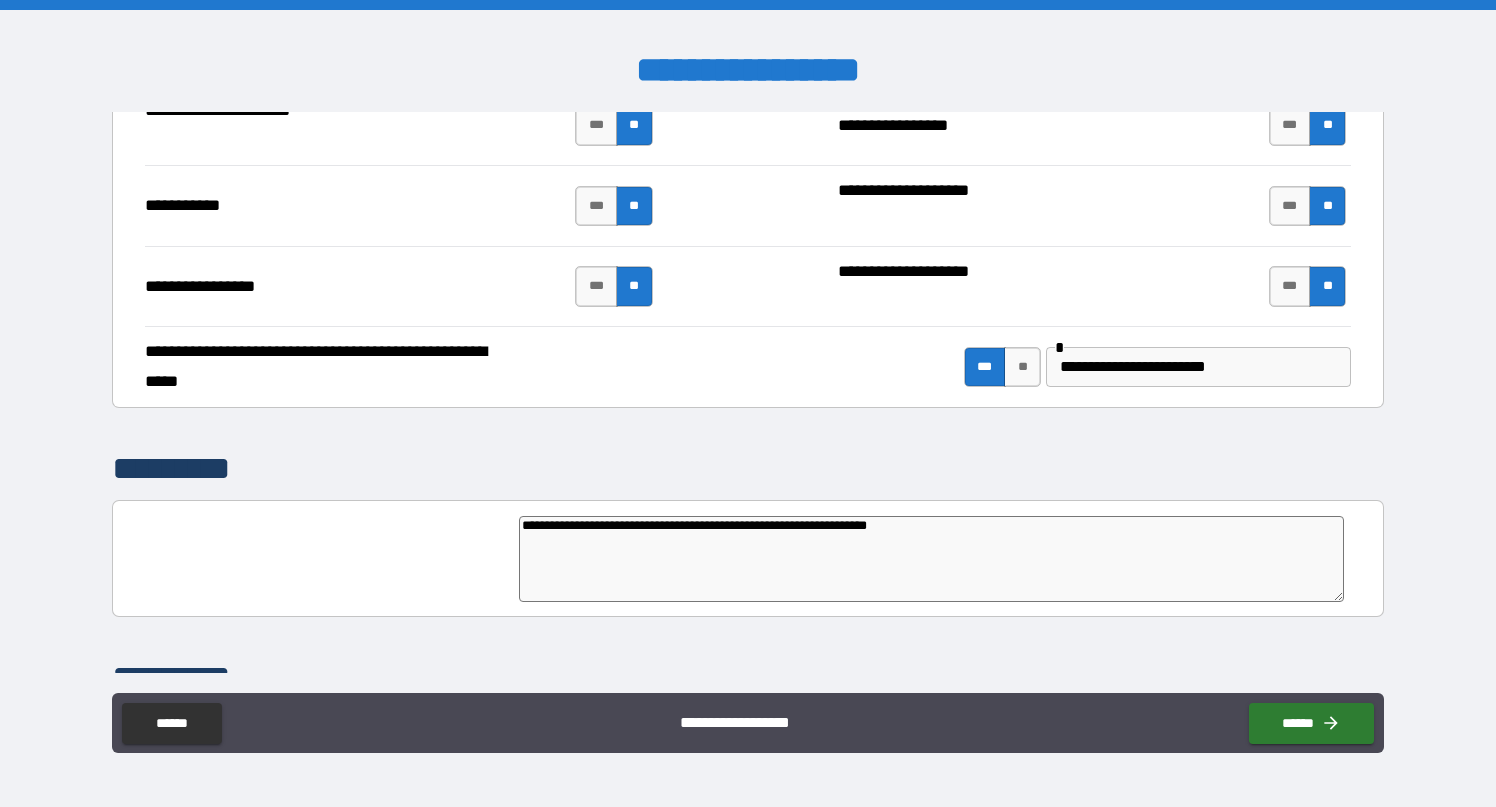 type on "*" 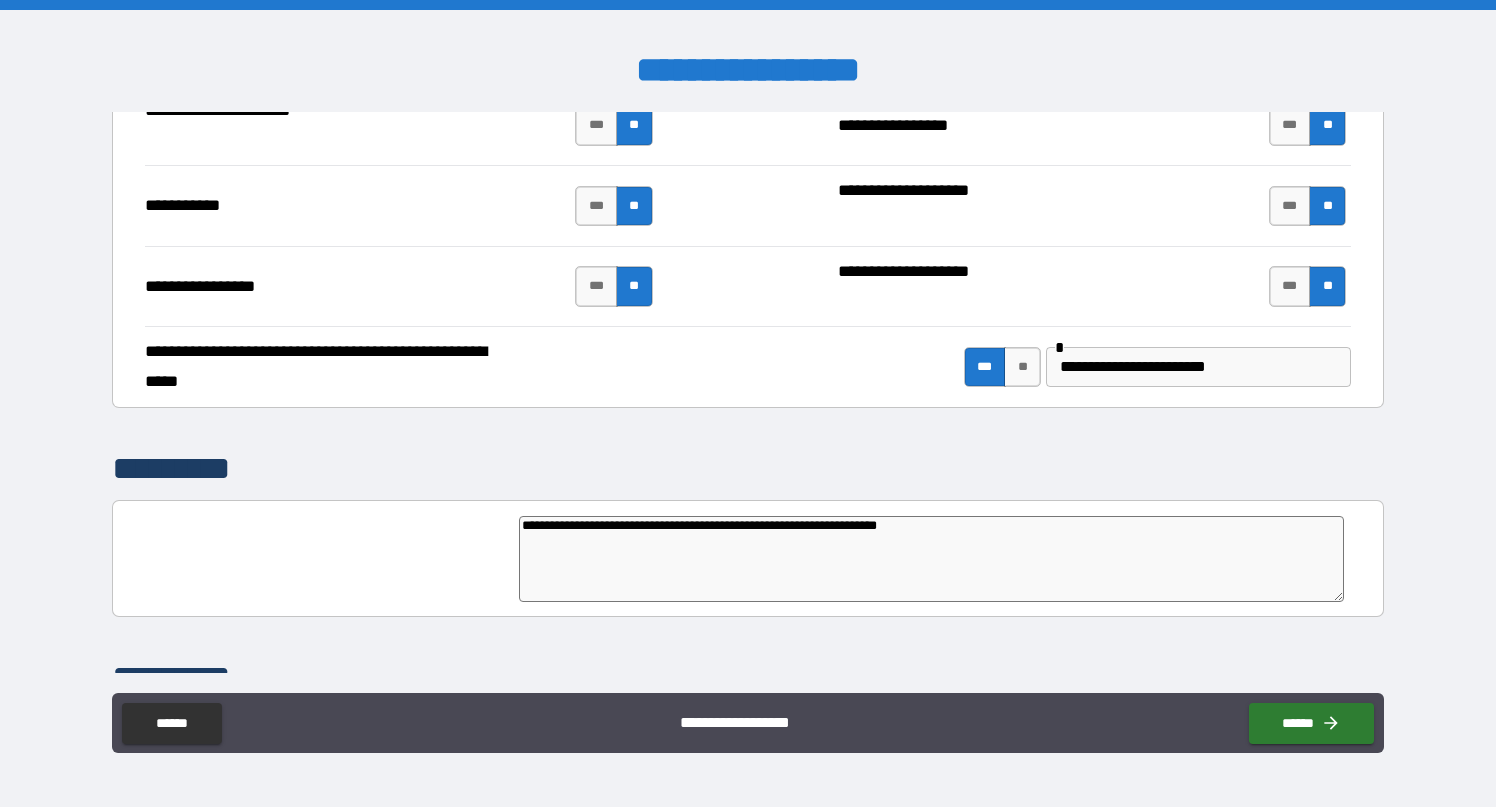 type on "**********" 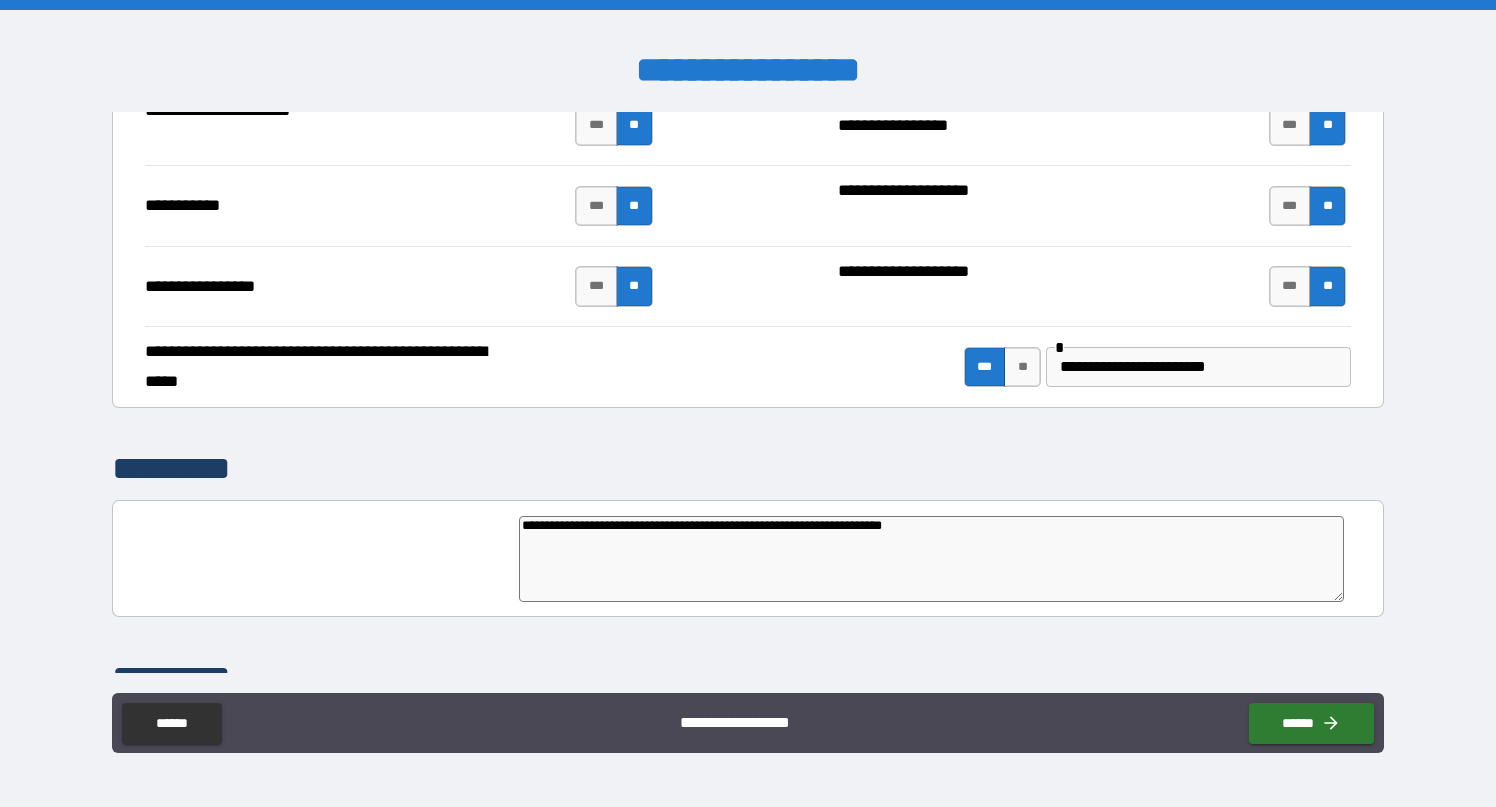 type on "**********" 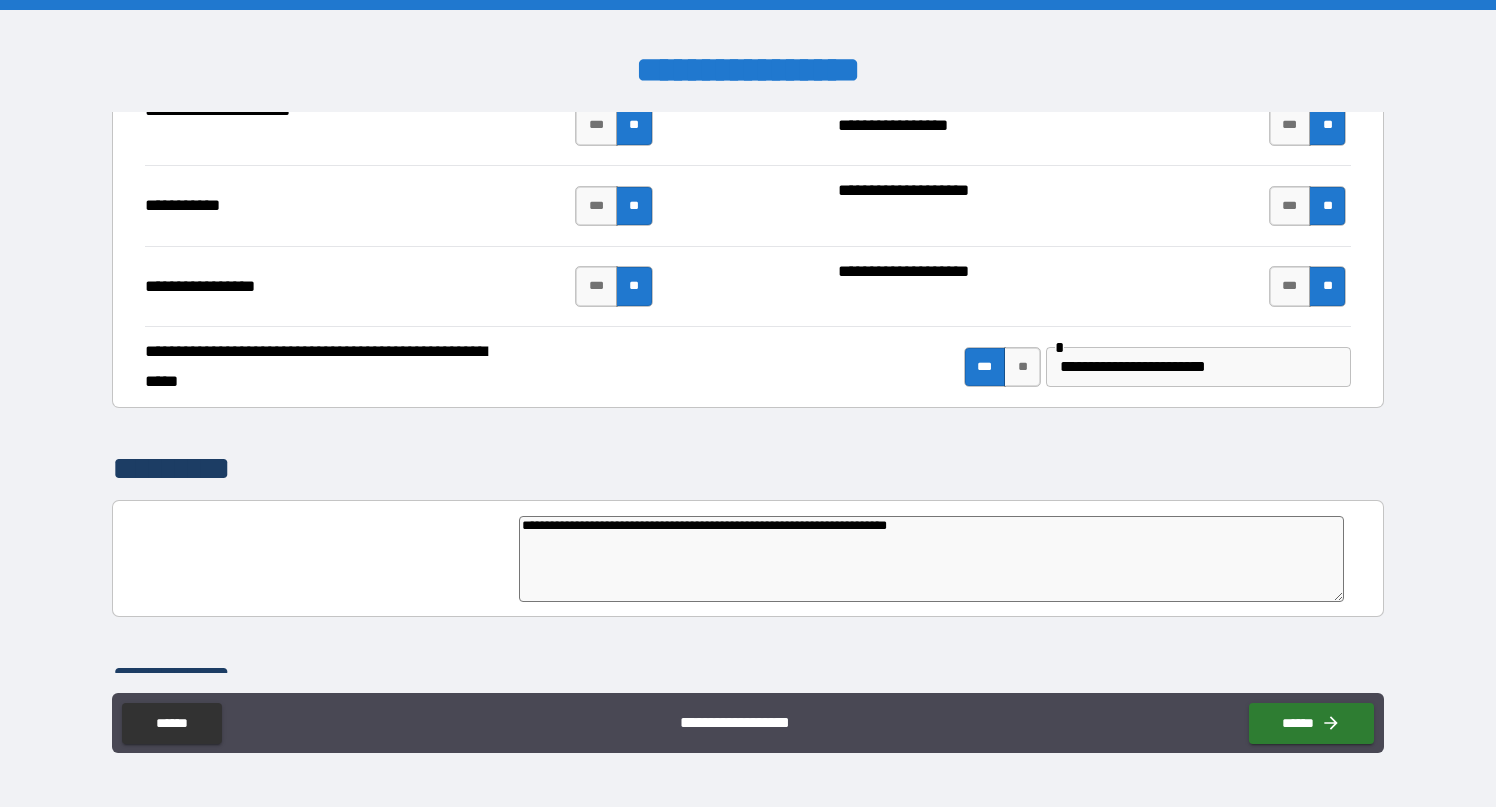 type on "*" 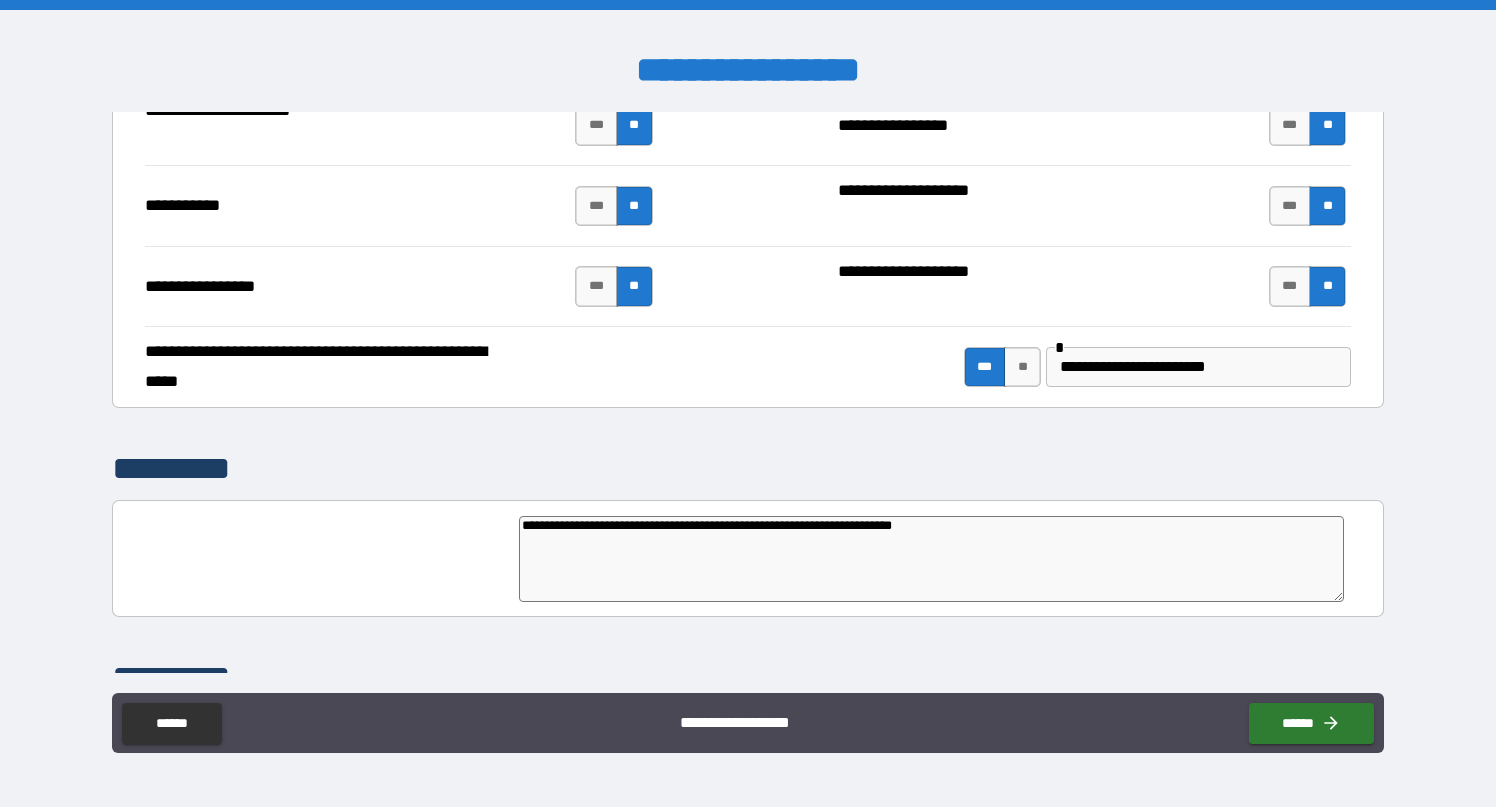 type on "*" 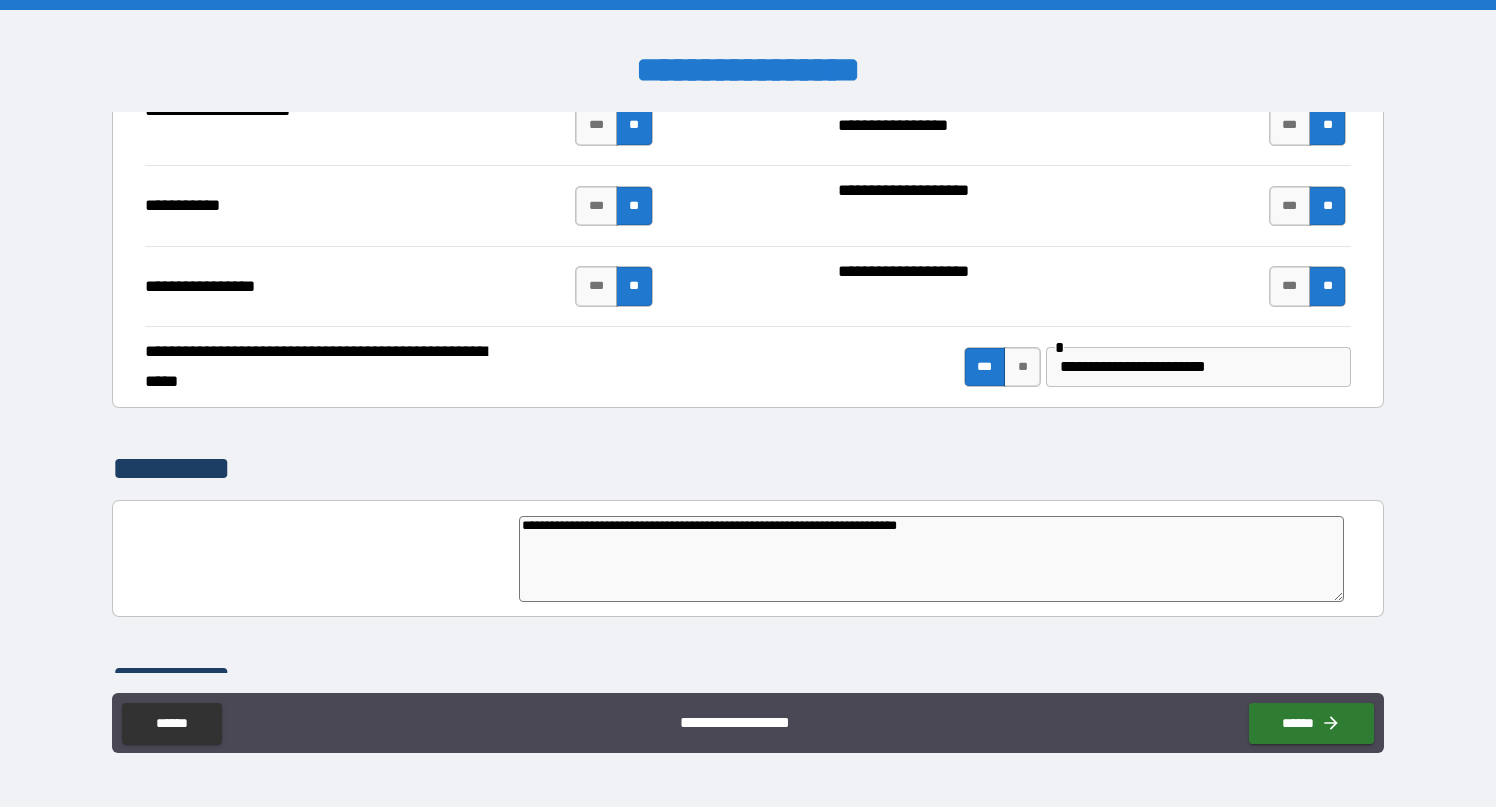 type on "*" 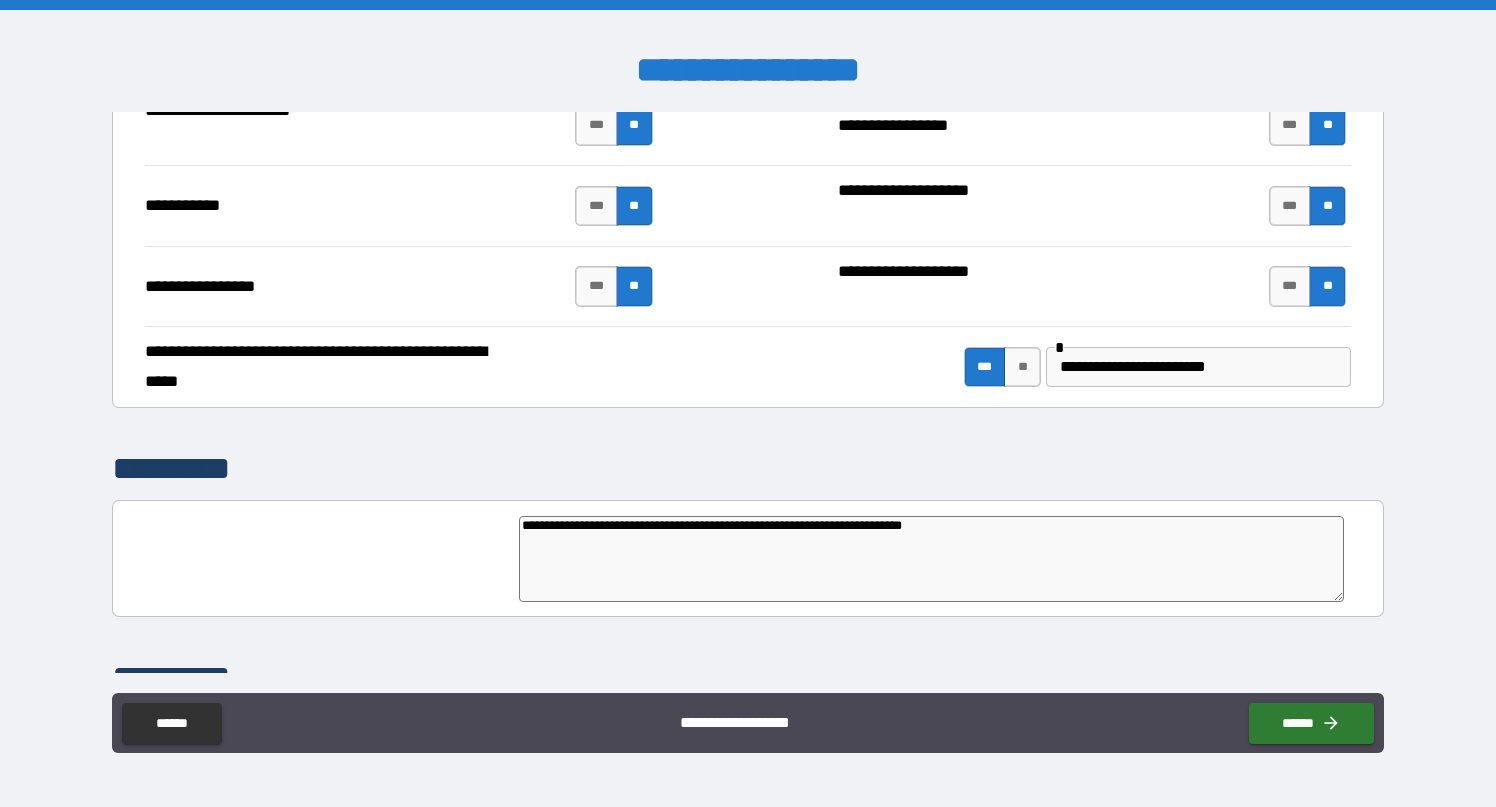 type on "*" 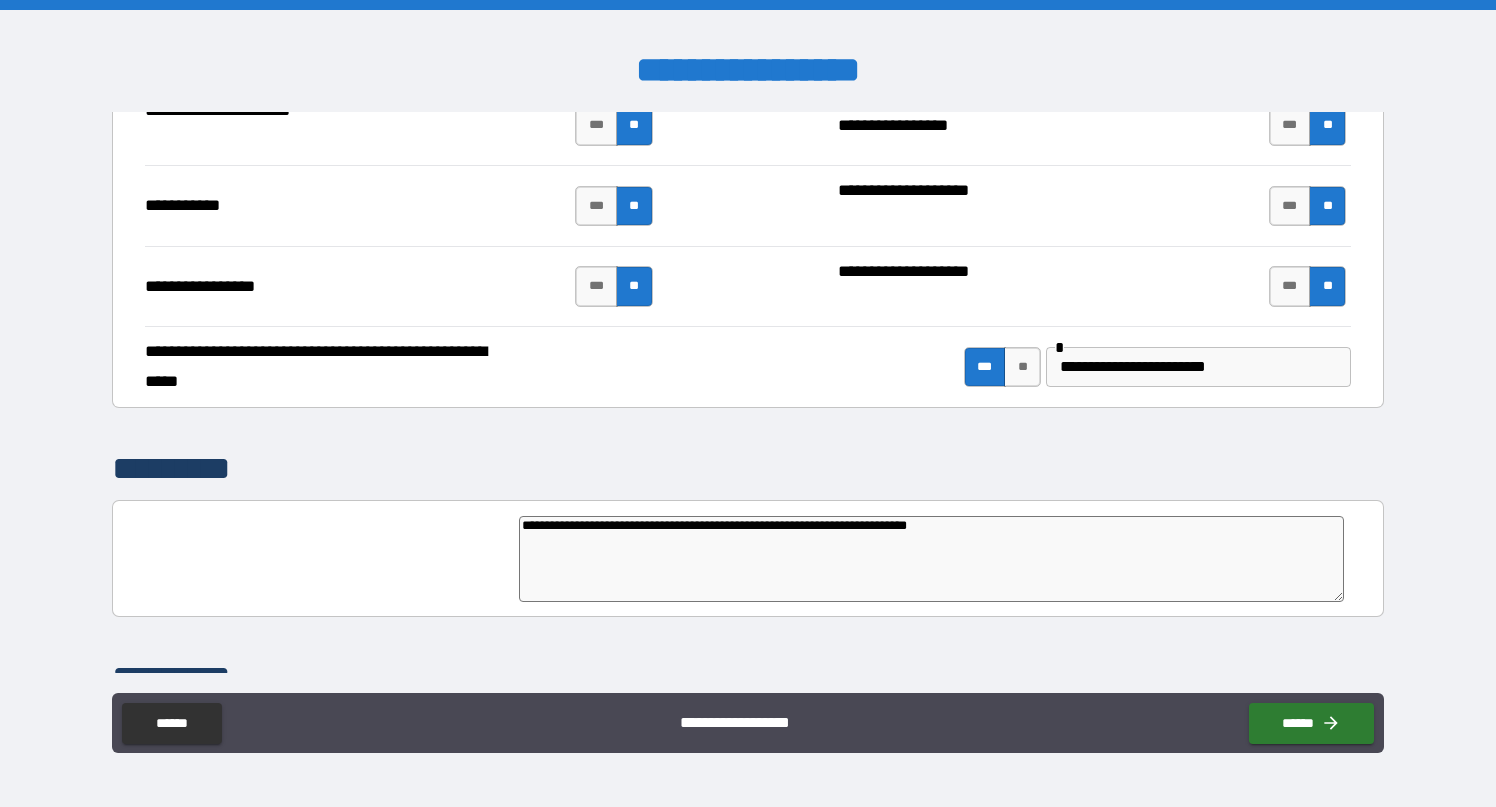 type on "*" 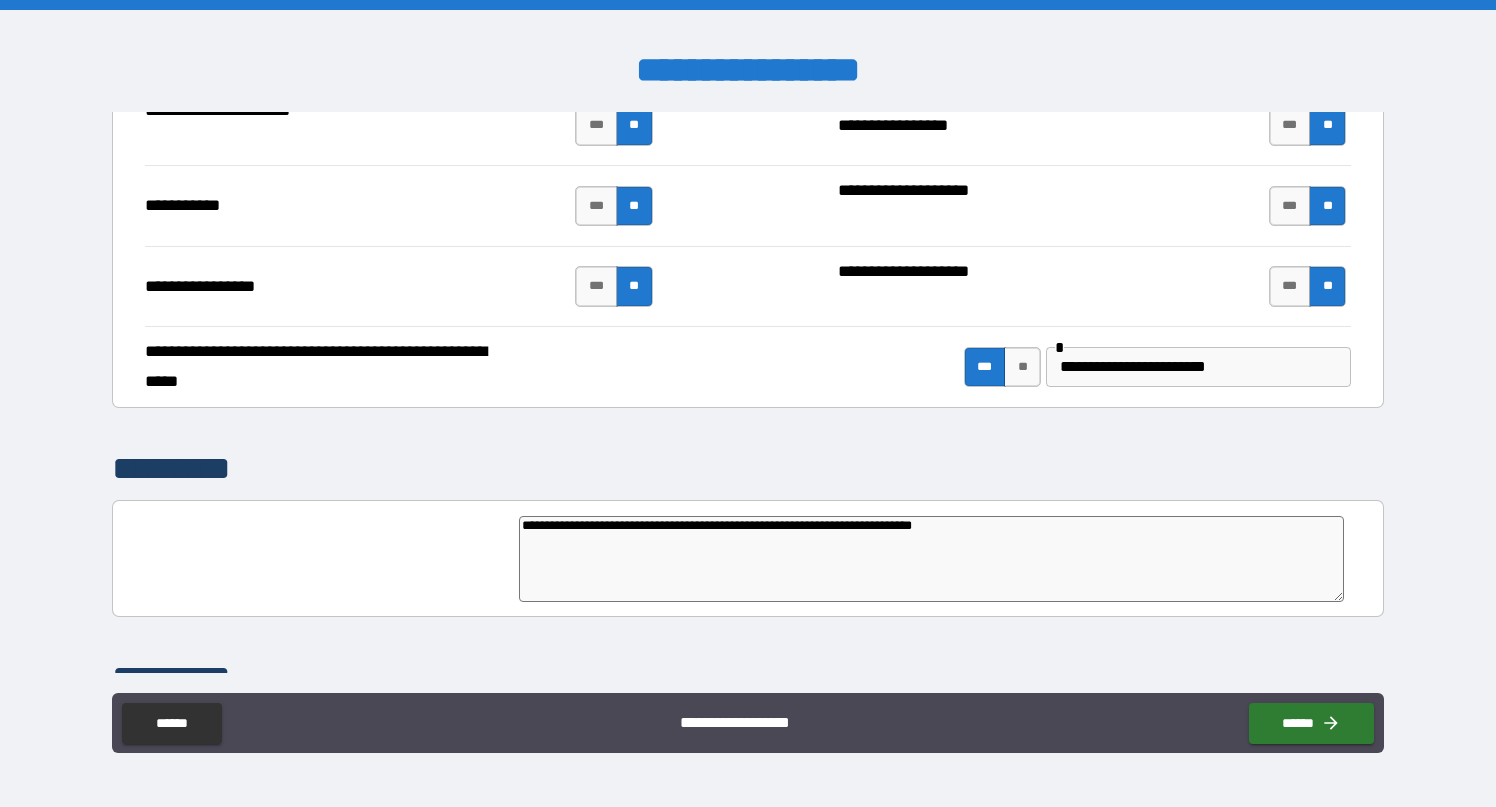 type on "**********" 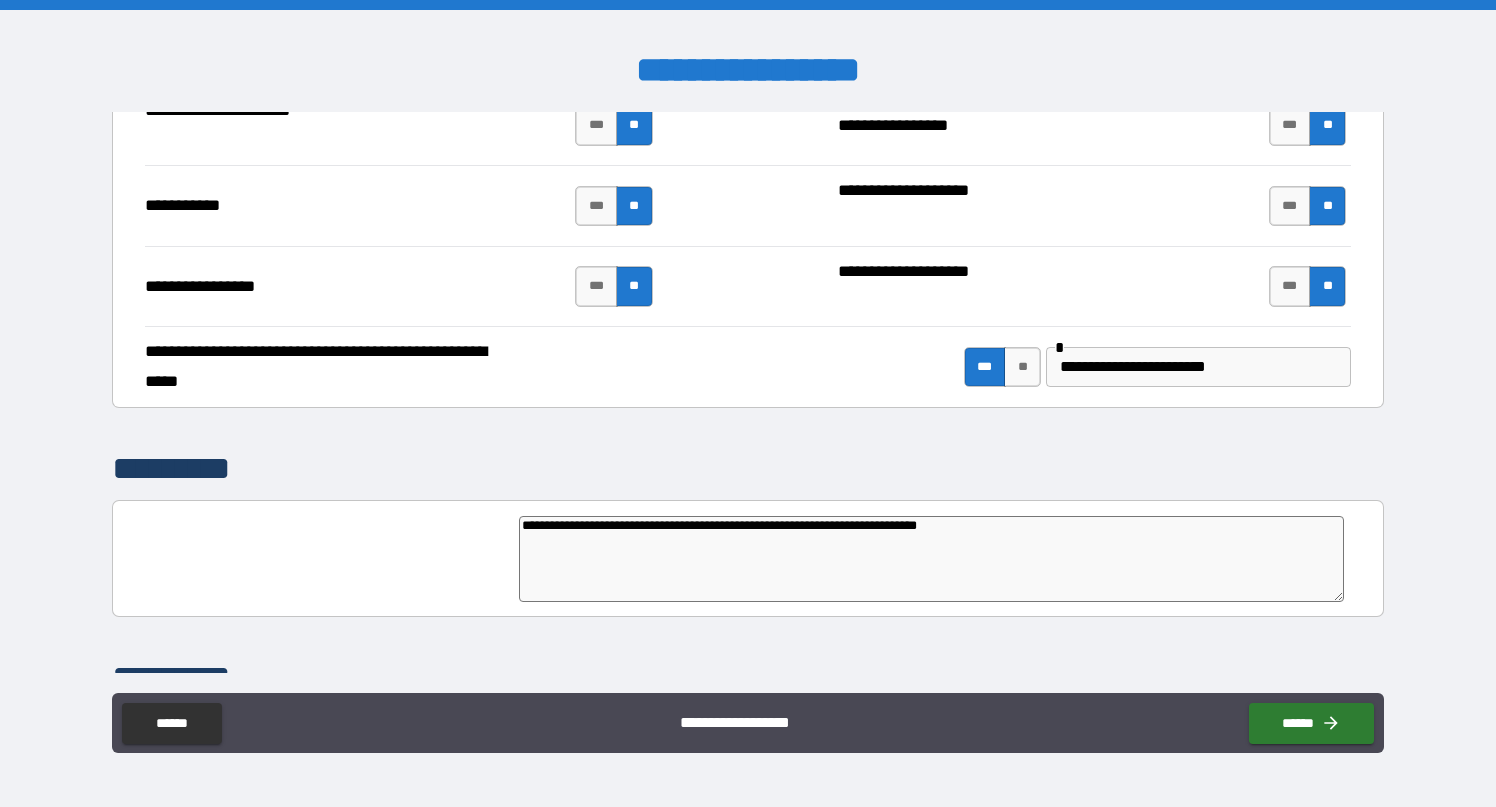 type on "*" 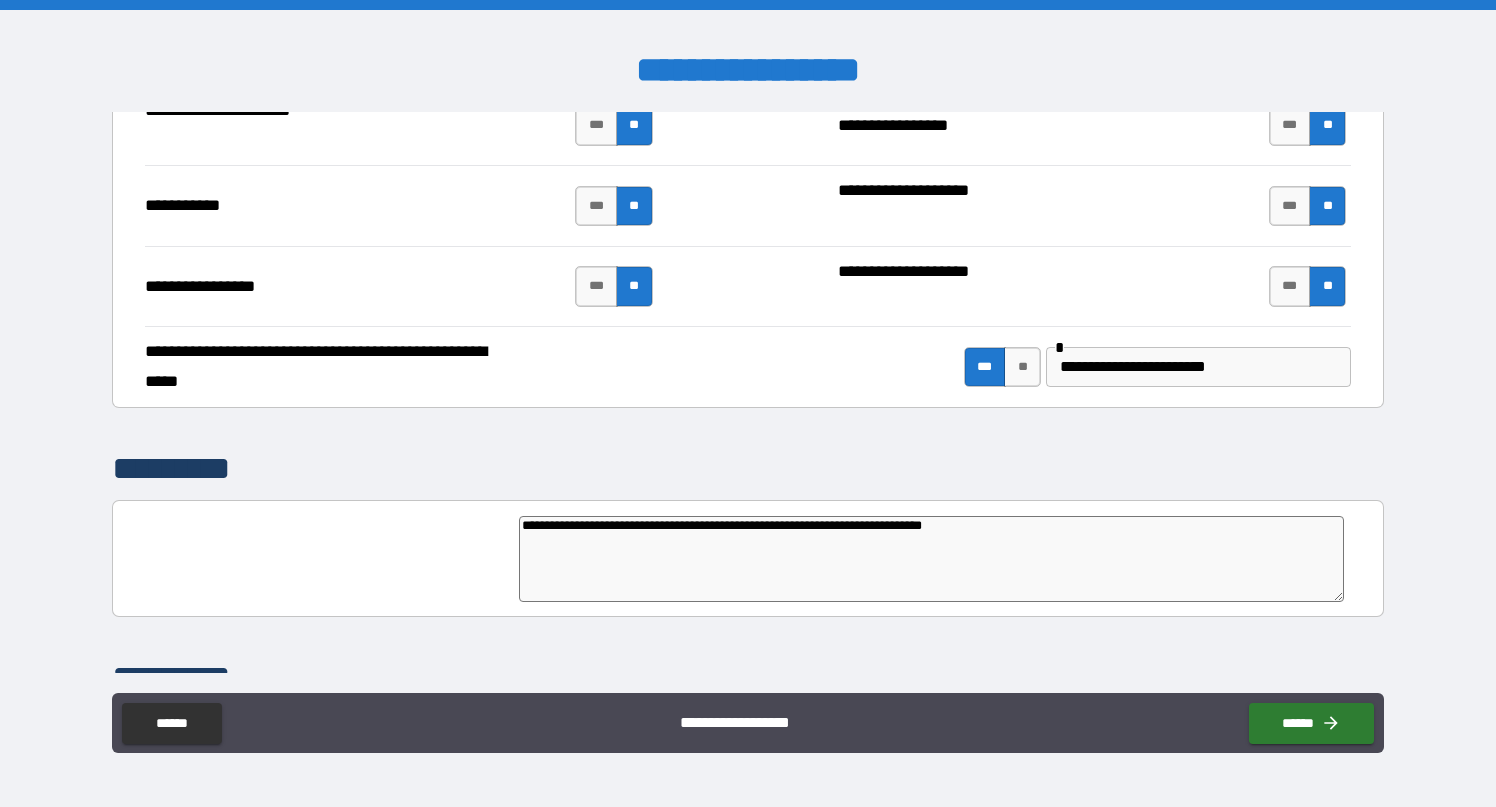 type on "**********" 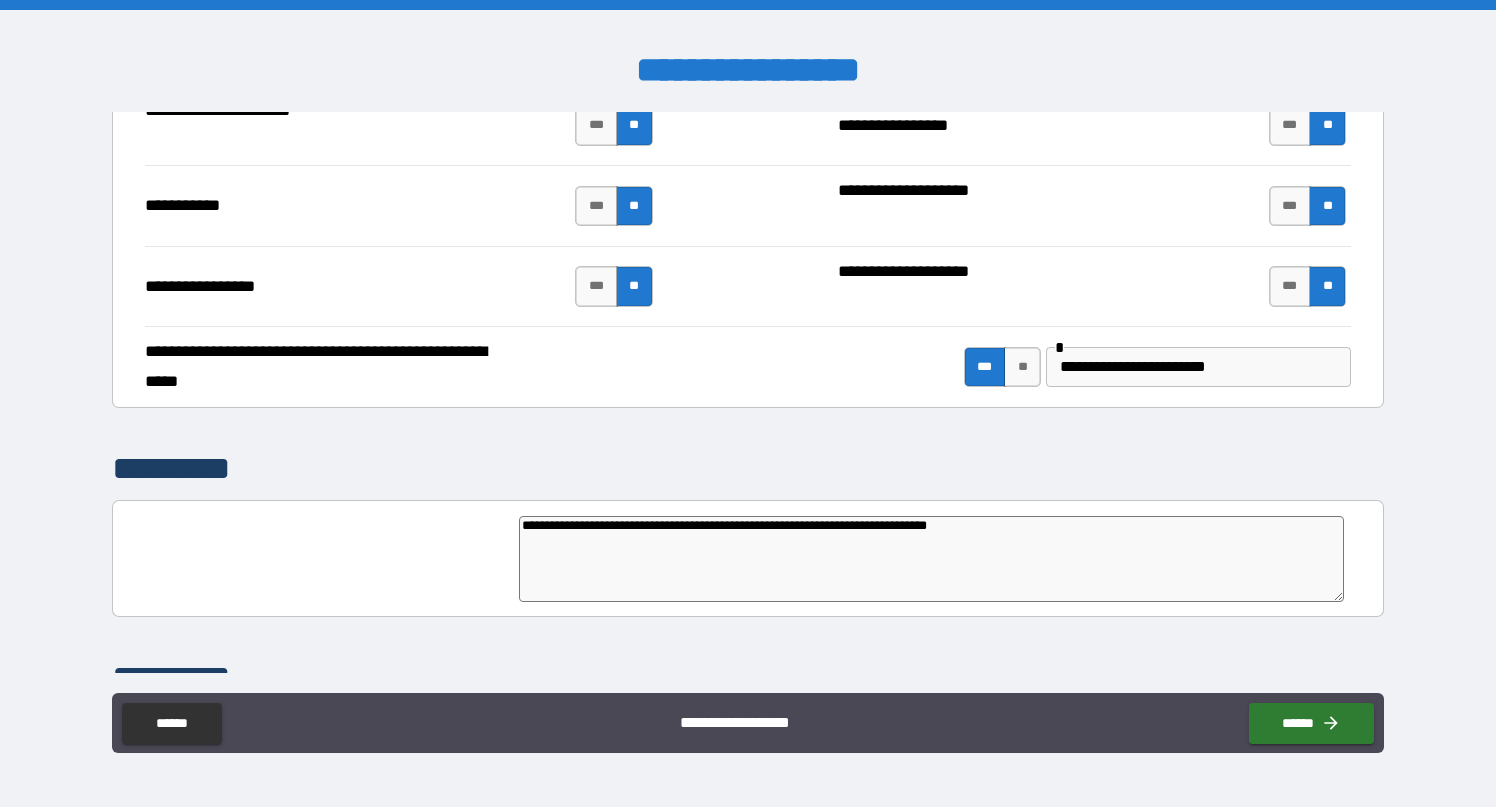 type on "**********" 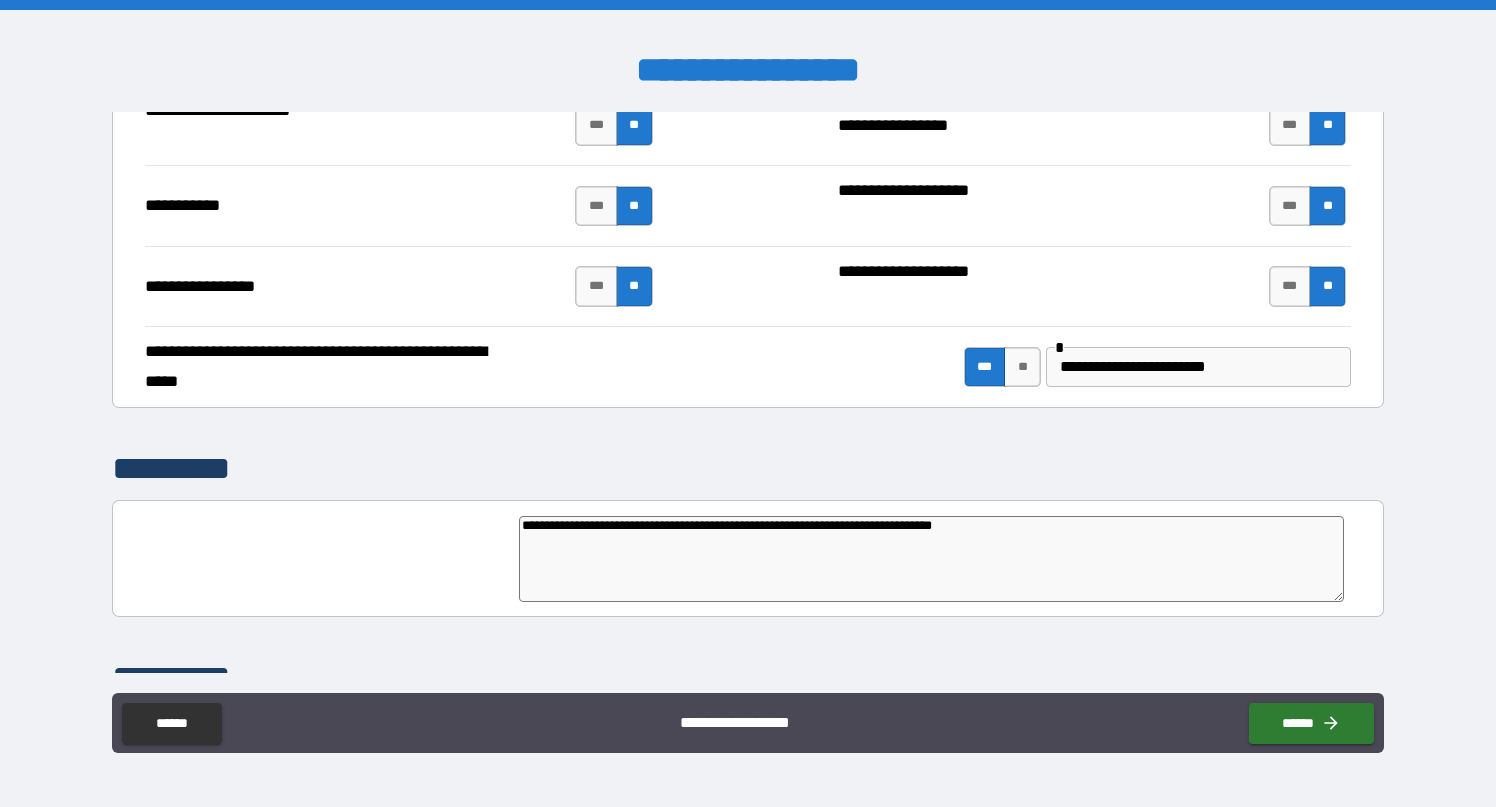 type on "*" 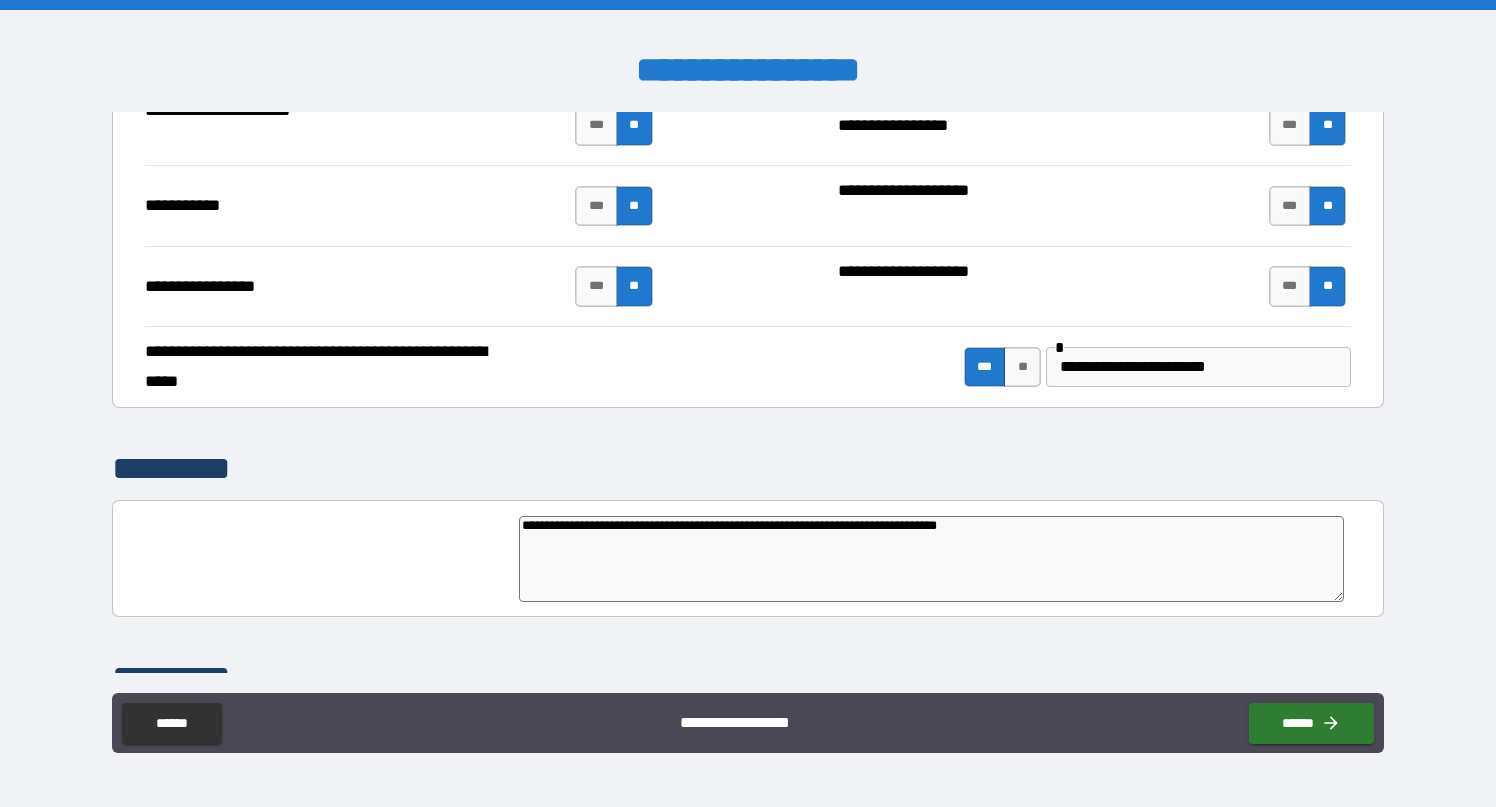 type 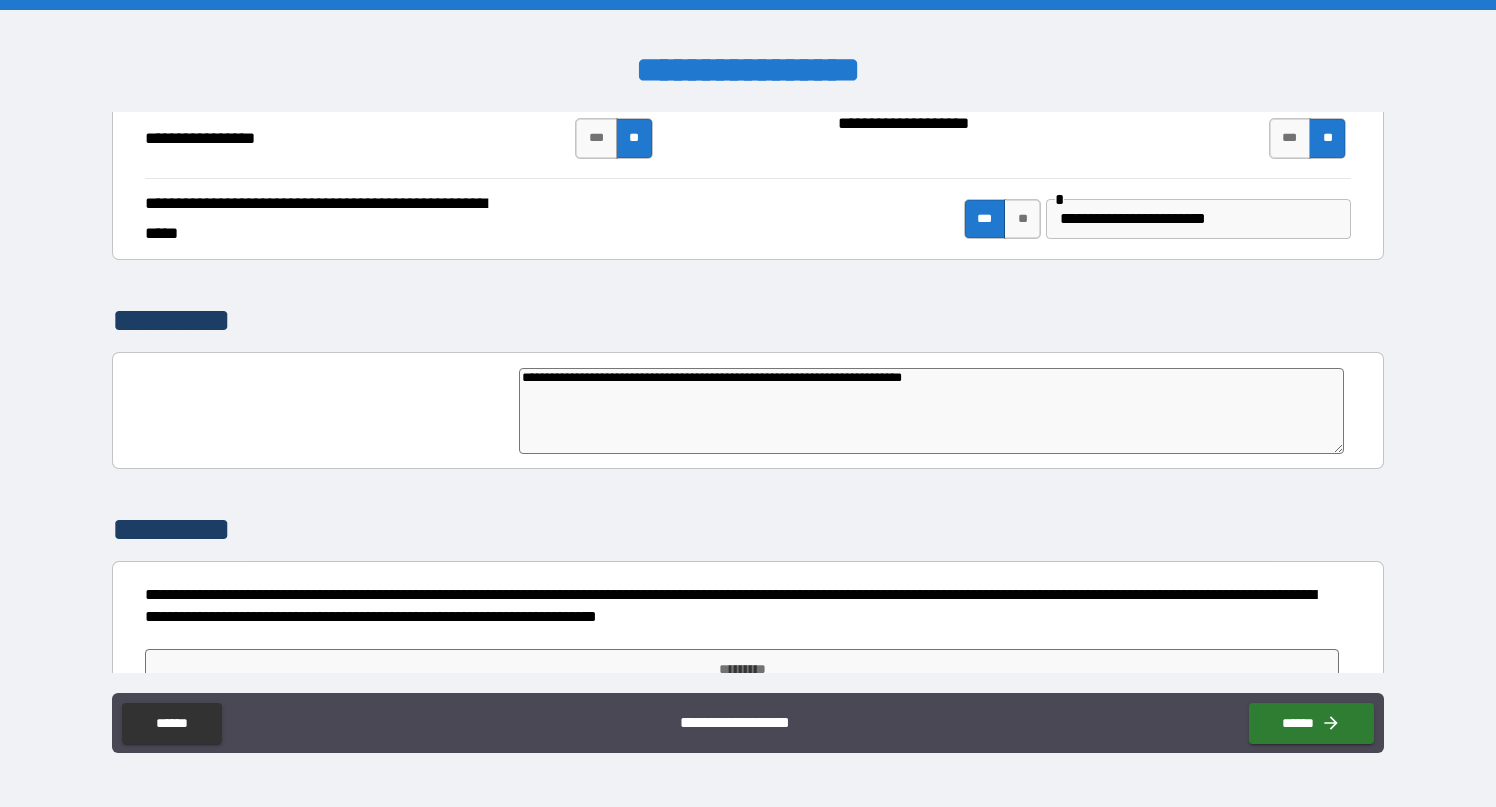 scroll, scrollTop: 3836, scrollLeft: 0, axis: vertical 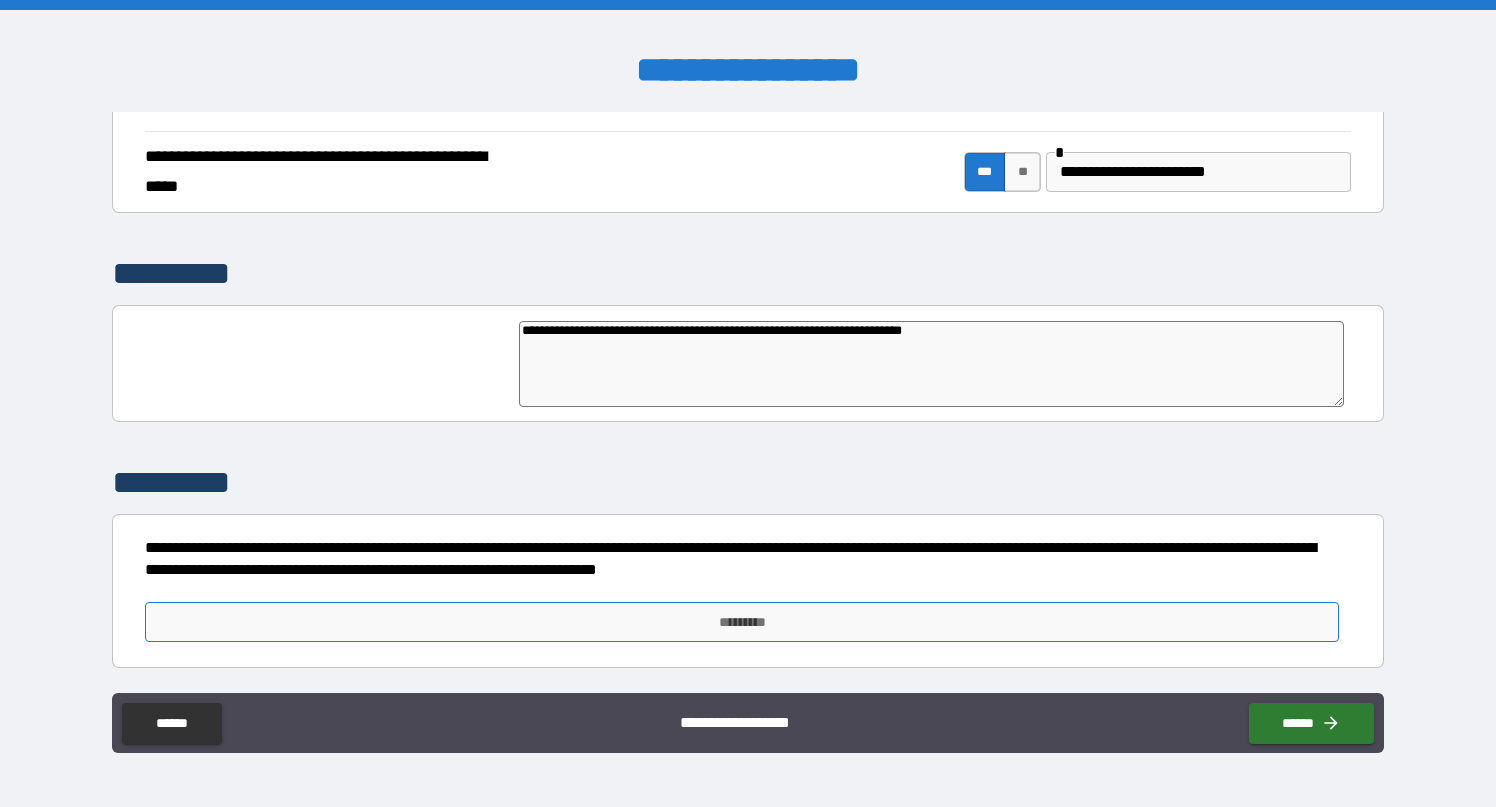 click on "*********" at bounding box center [742, 622] 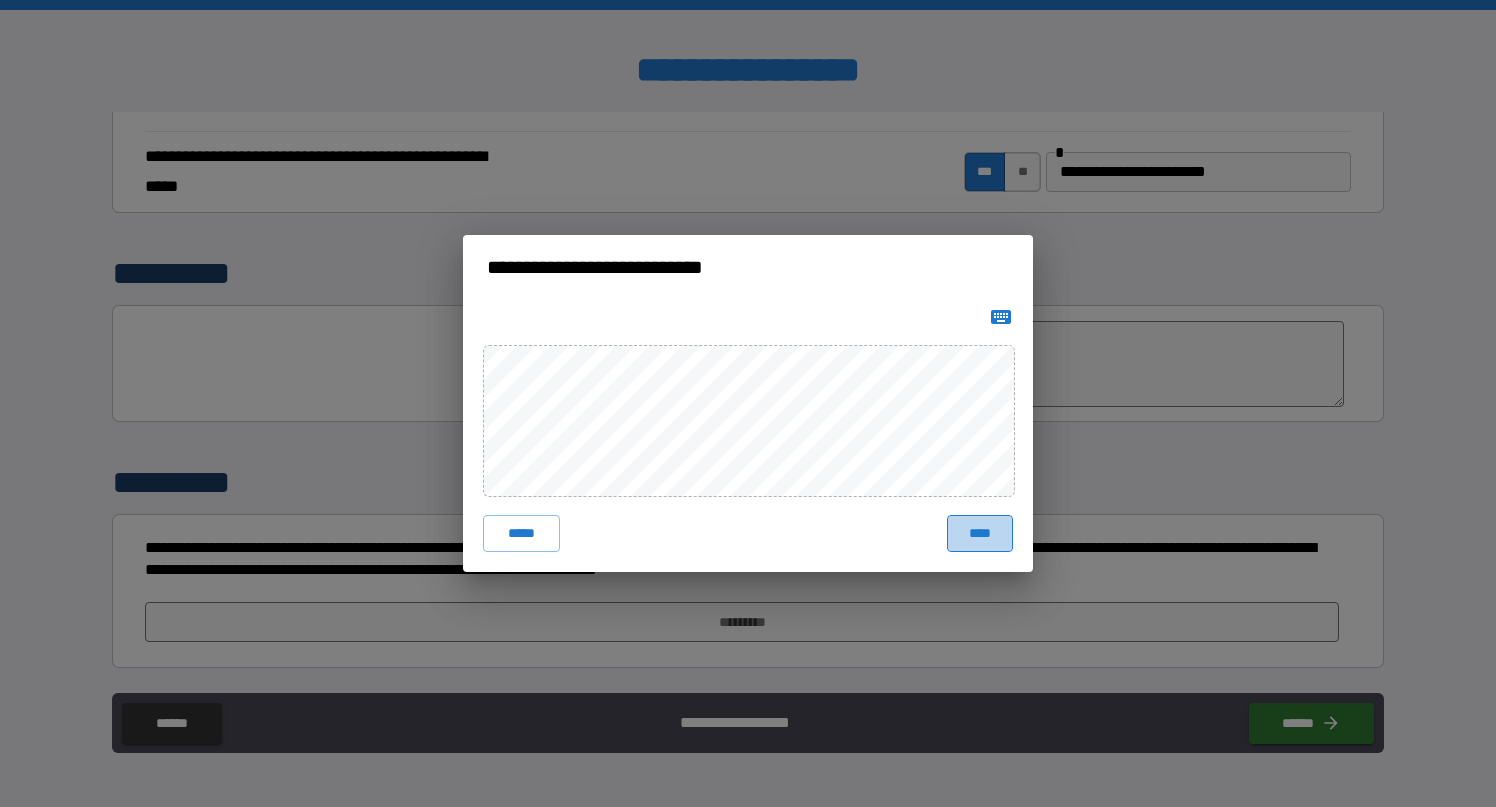 click on "****" at bounding box center (980, 533) 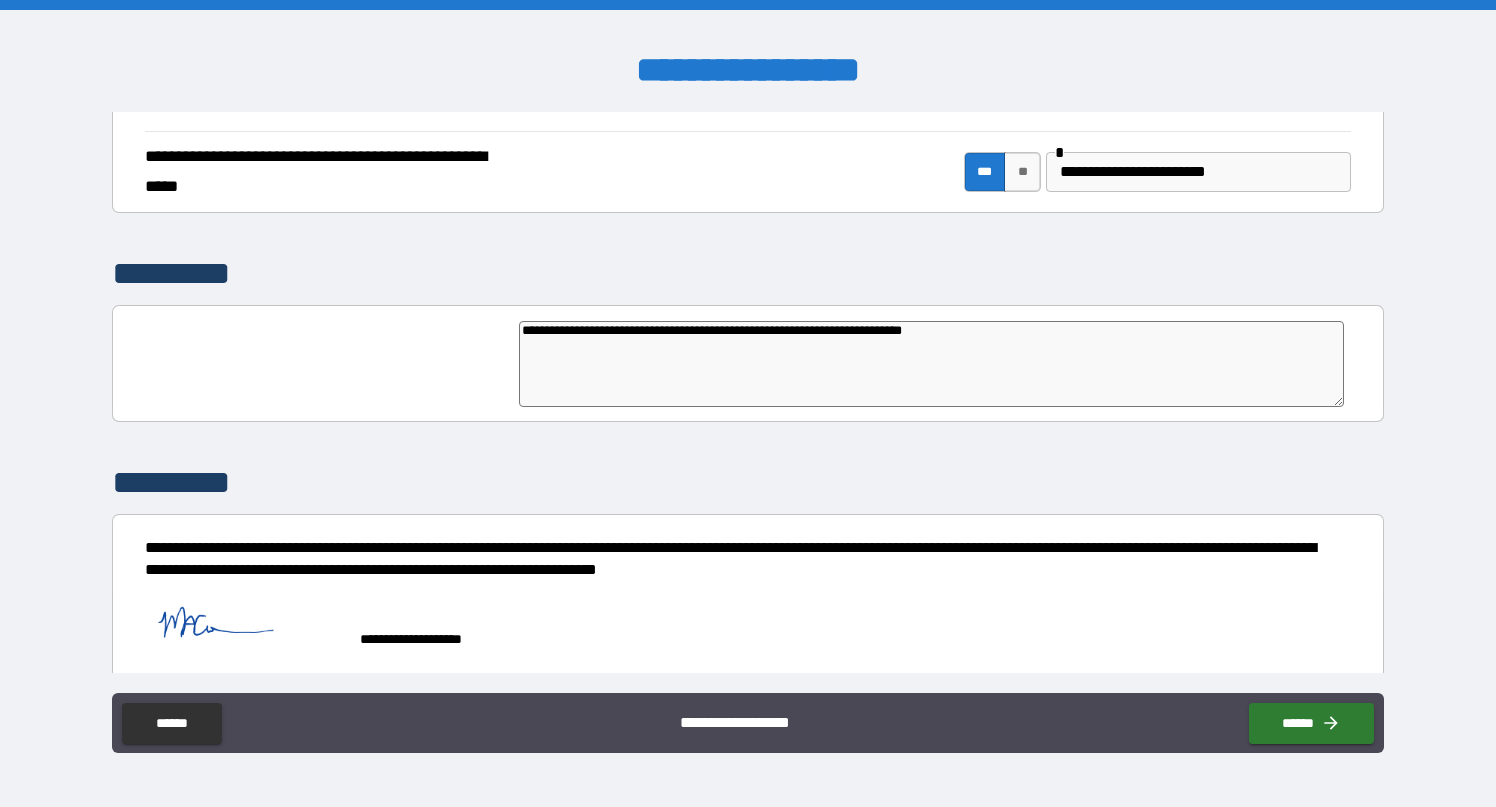scroll, scrollTop: 3853, scrollLeft: 0, axis: vertical 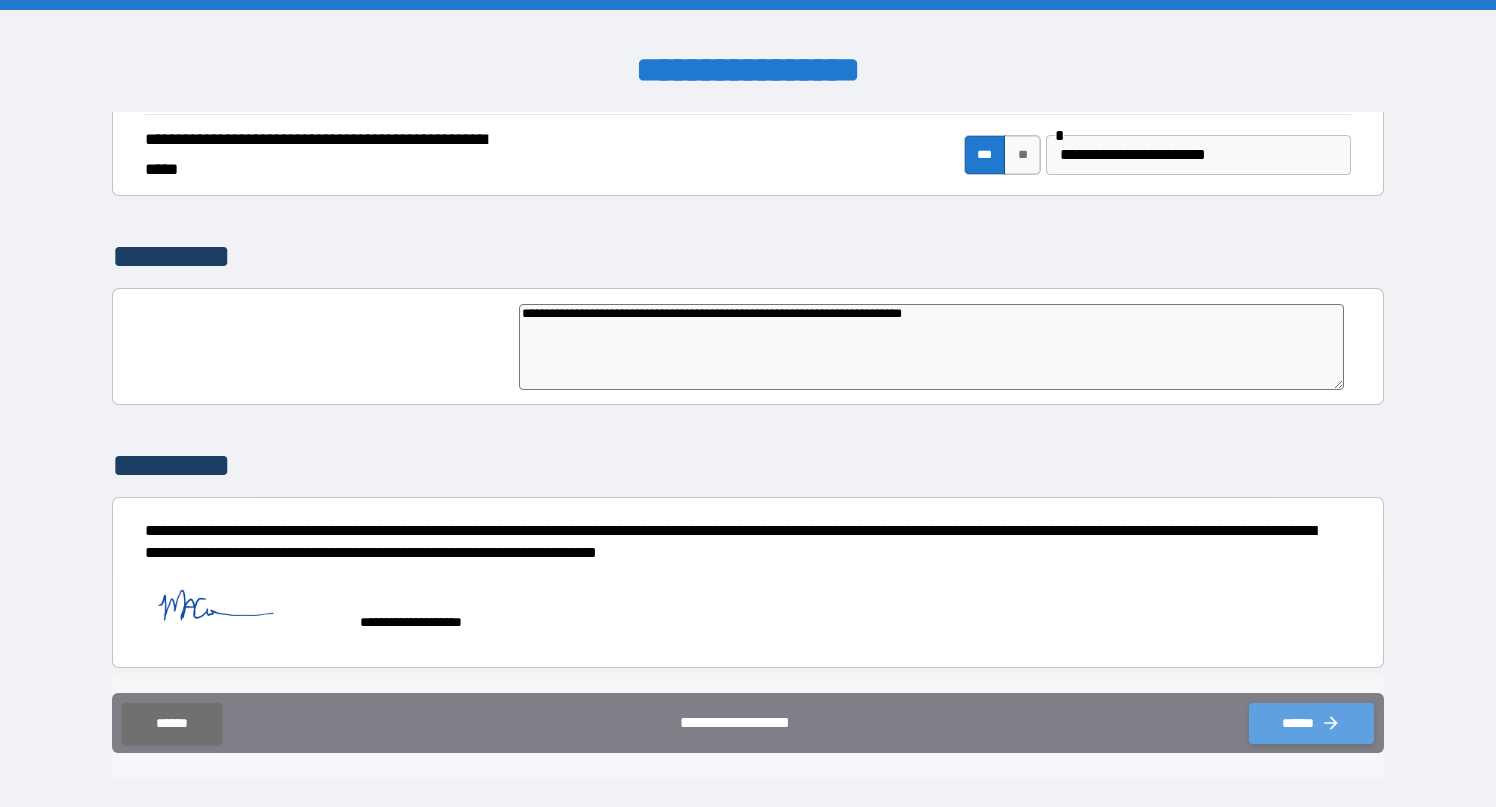 click on "******" at bounding box center [1311, 723] 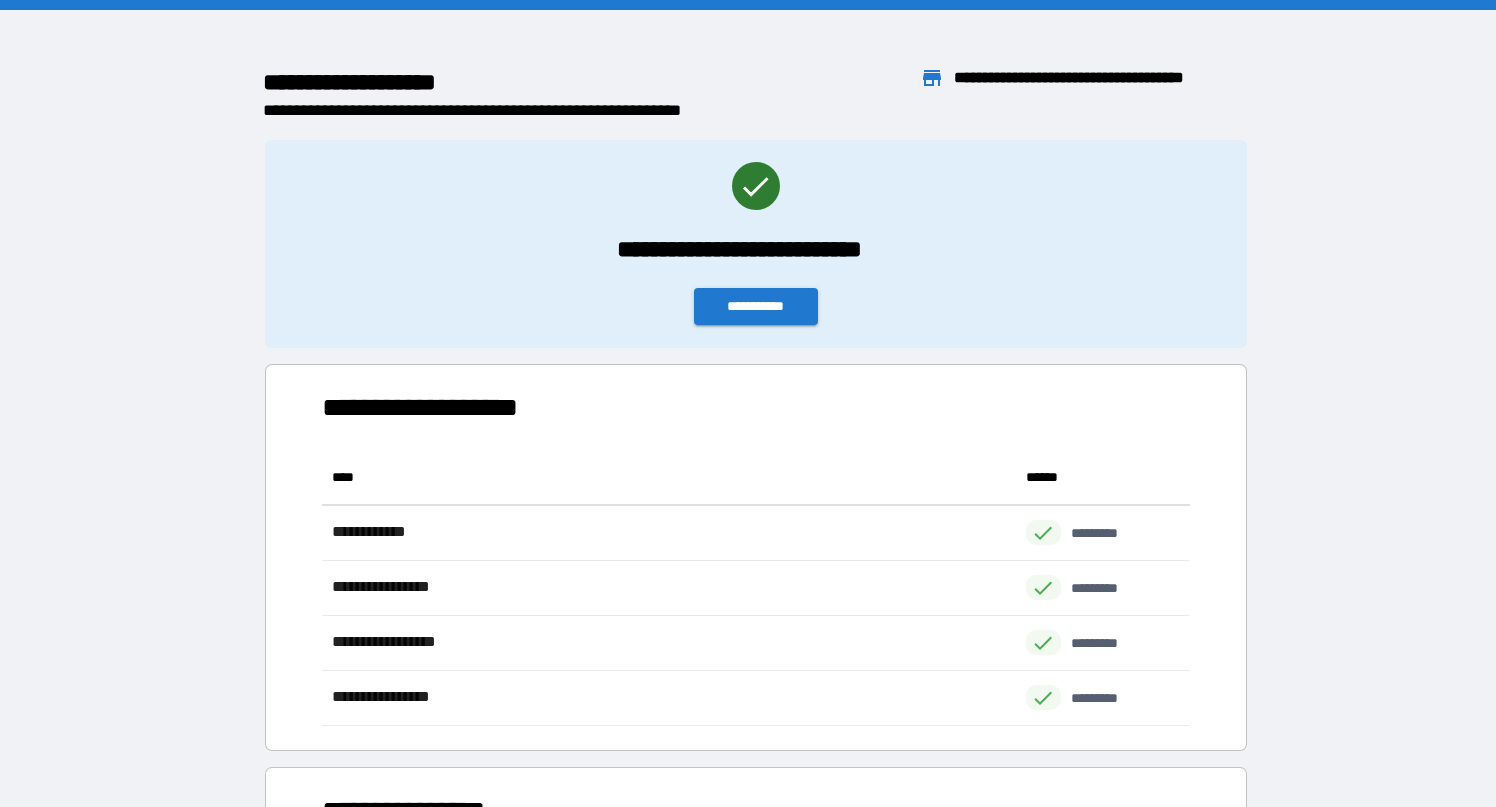 scroll, scrollTop: 1, scrollLeft: 0, axis: vertical 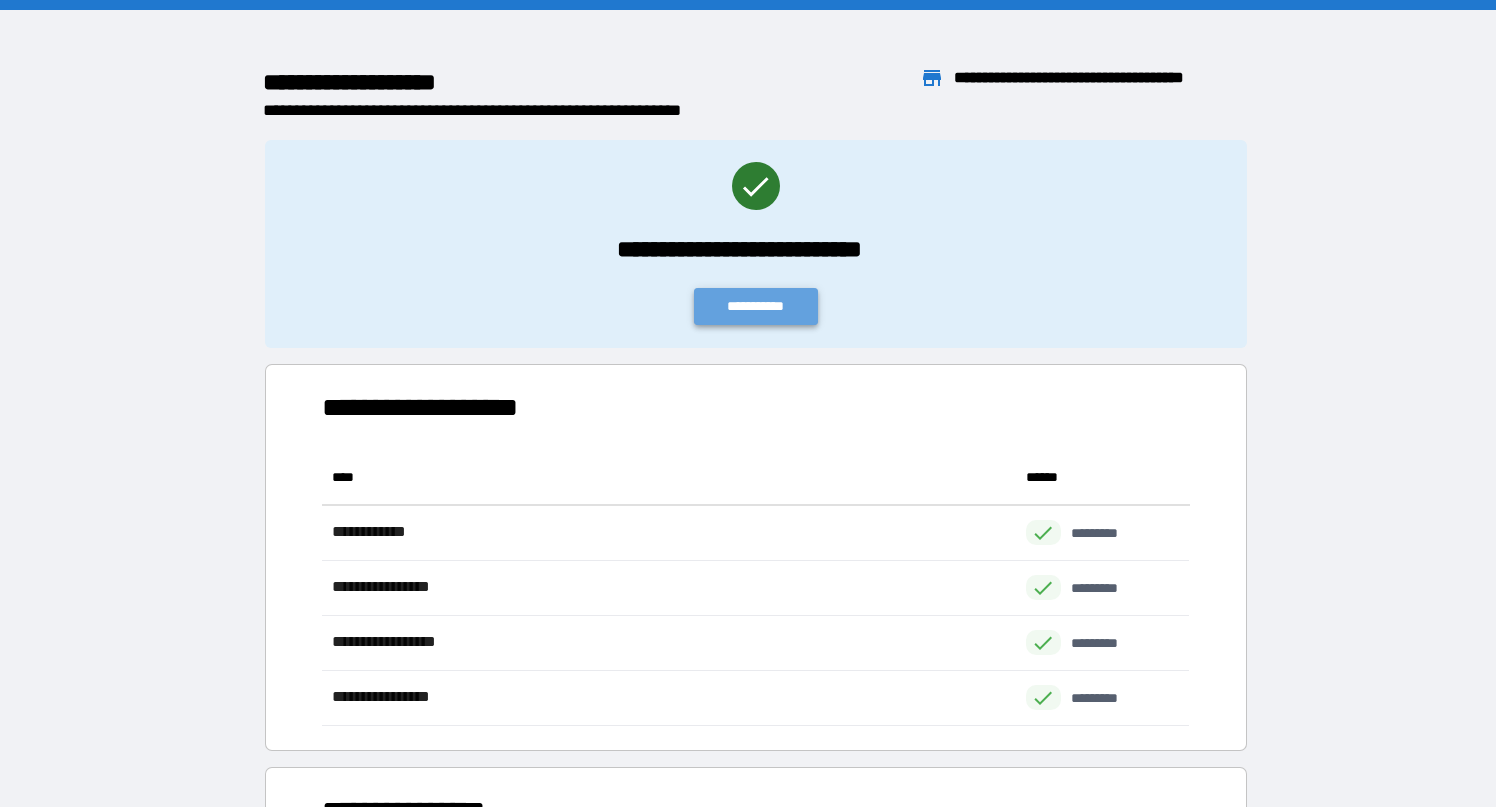 click on "**********" at bounding box center [756, 306] 